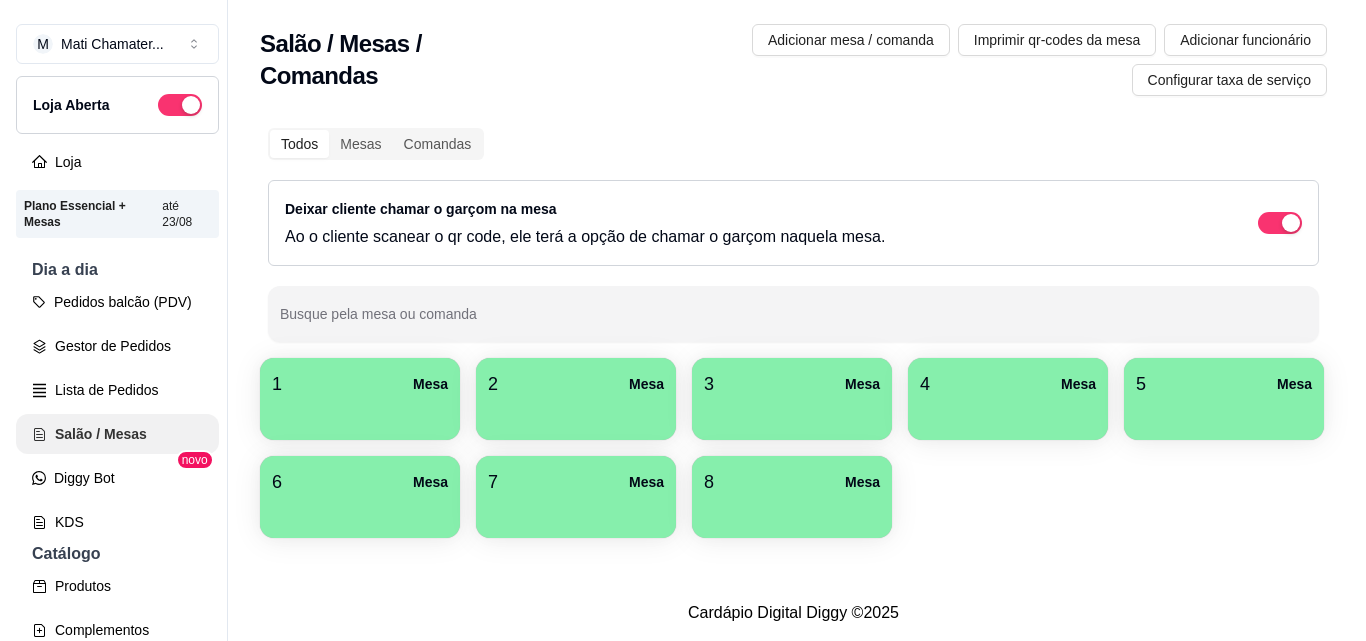 scroll, scrollTop: 0, scrollLeft: 0, axis: both 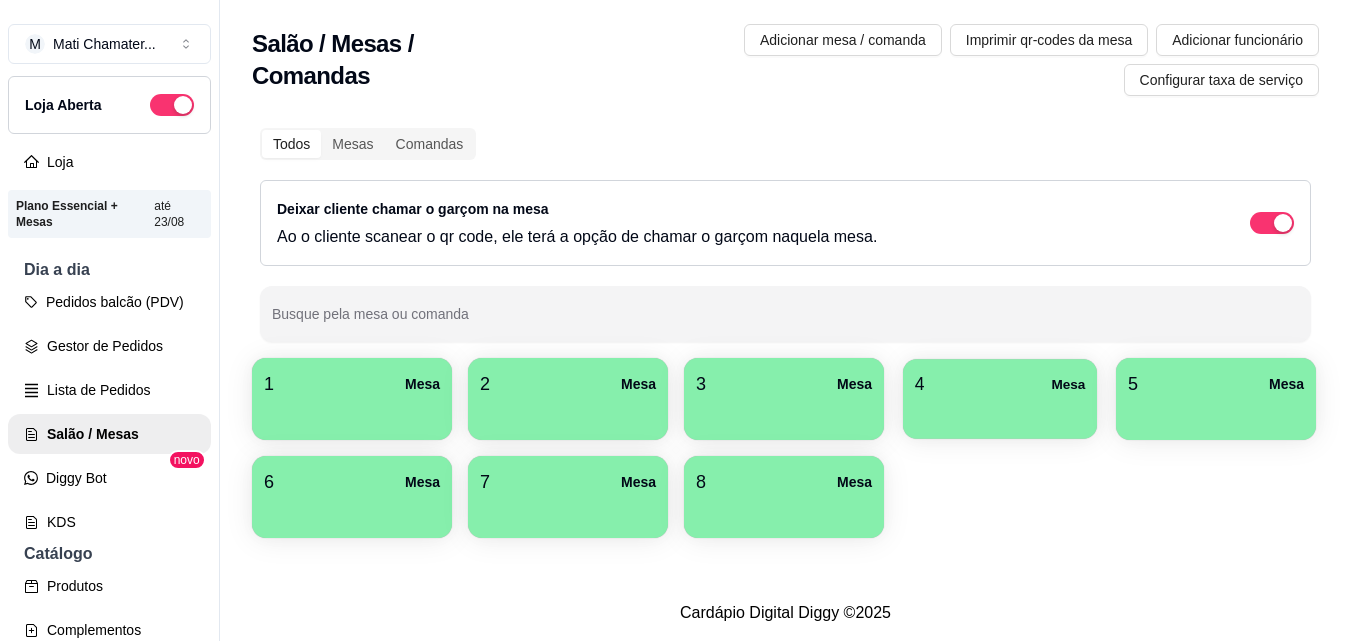 click at bounding box center (1000, 412) 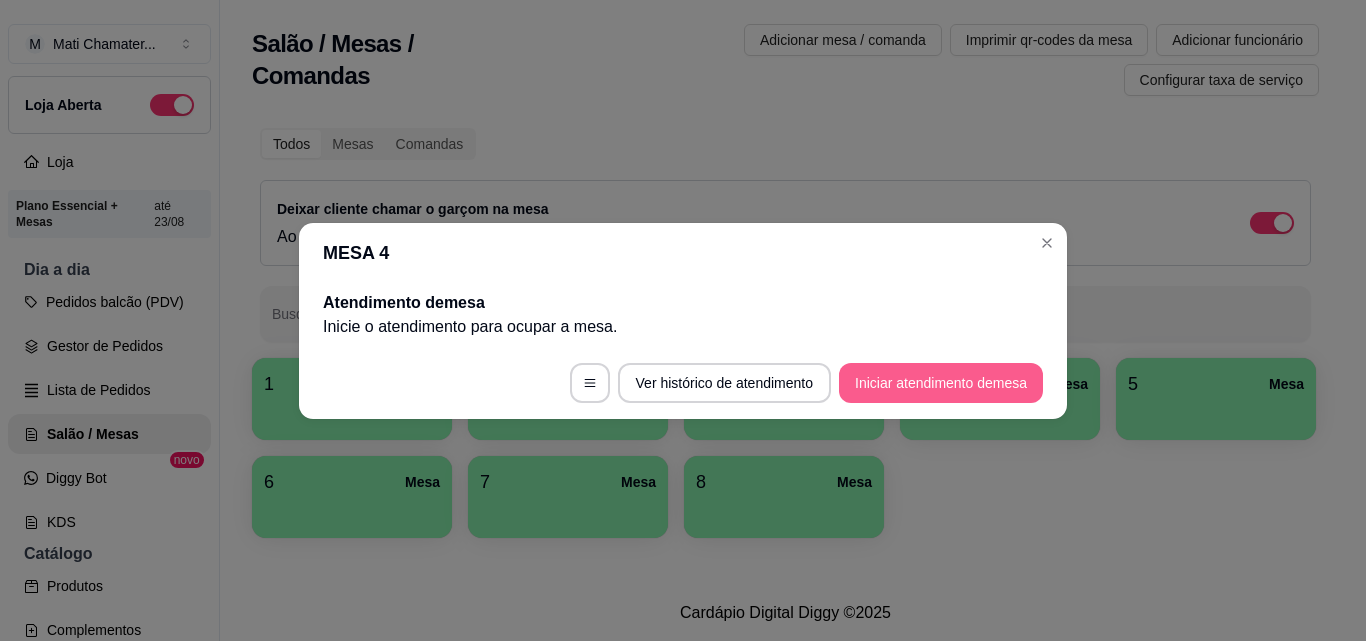 click on "Iniciar atendimento de  mesa" at bounding box center (941, 383) 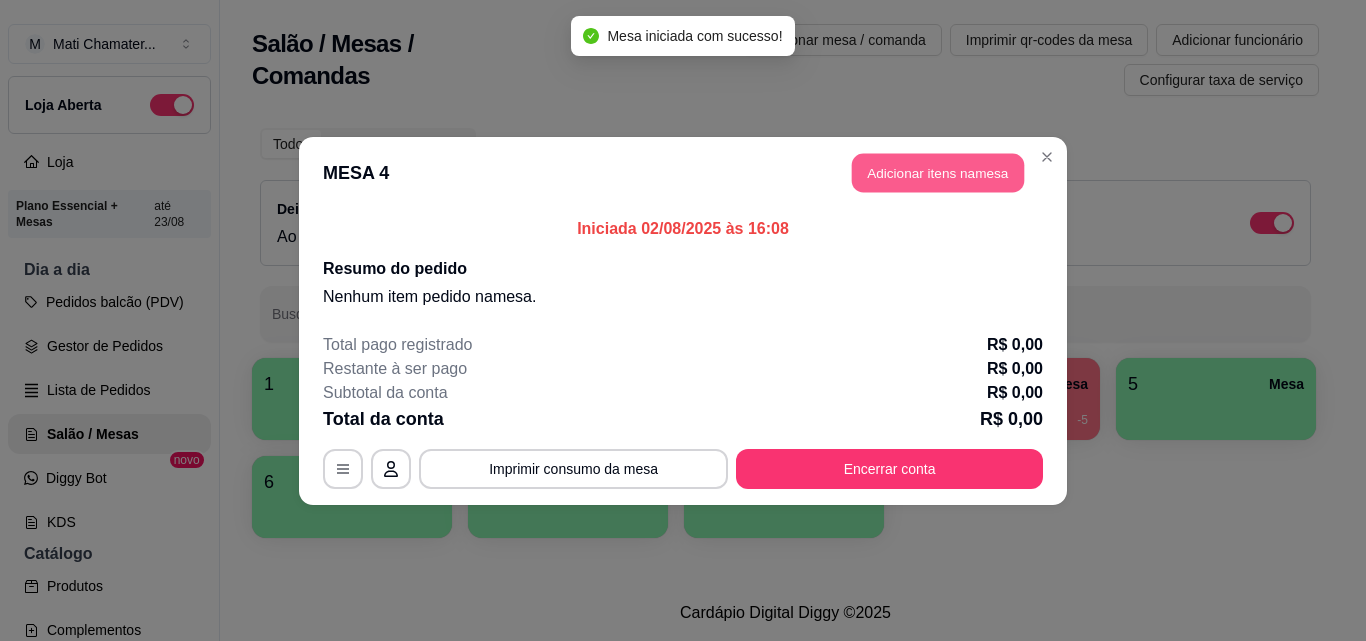 click on "Adicionar itens na  mesa" at bounding box center (938, 172) 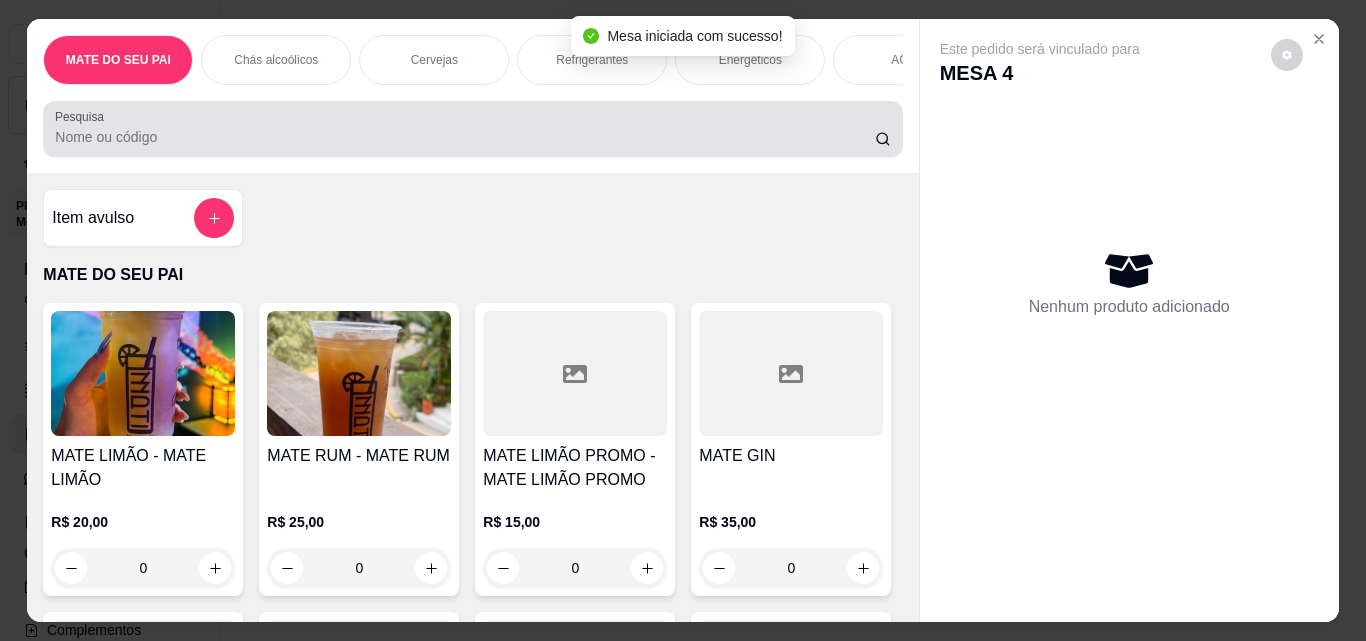 click on "Pesquisa" at bounding box center (465, 137) 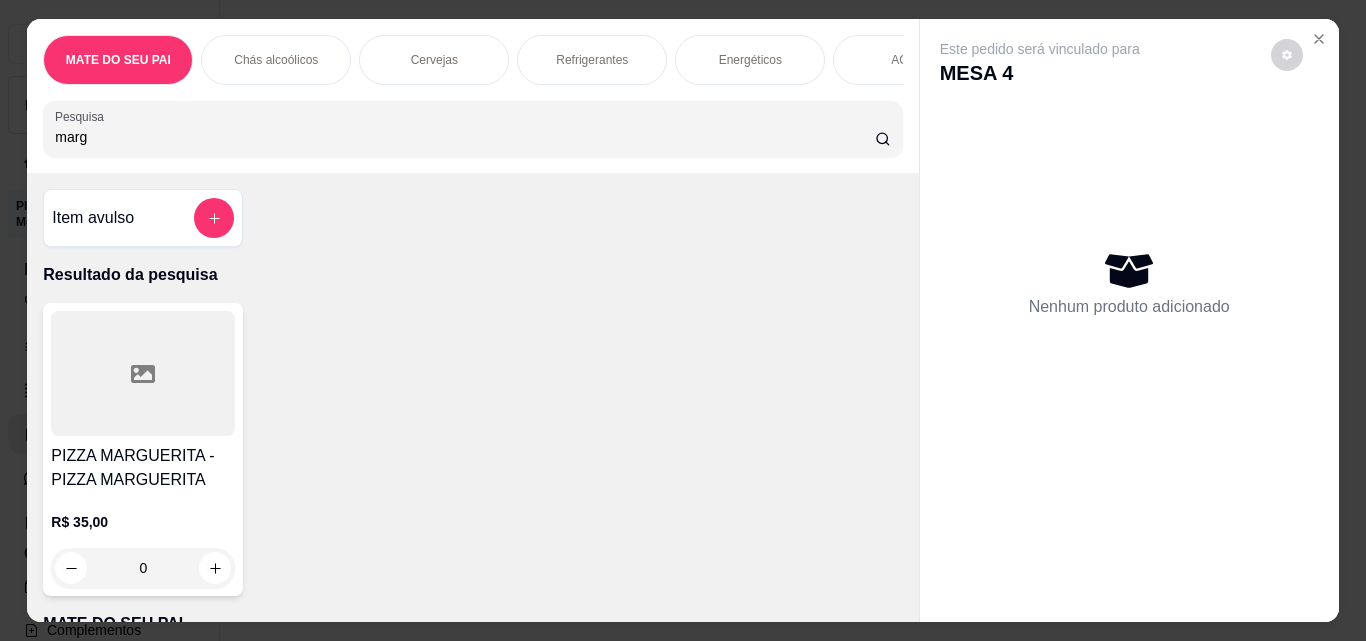 type on "marg" 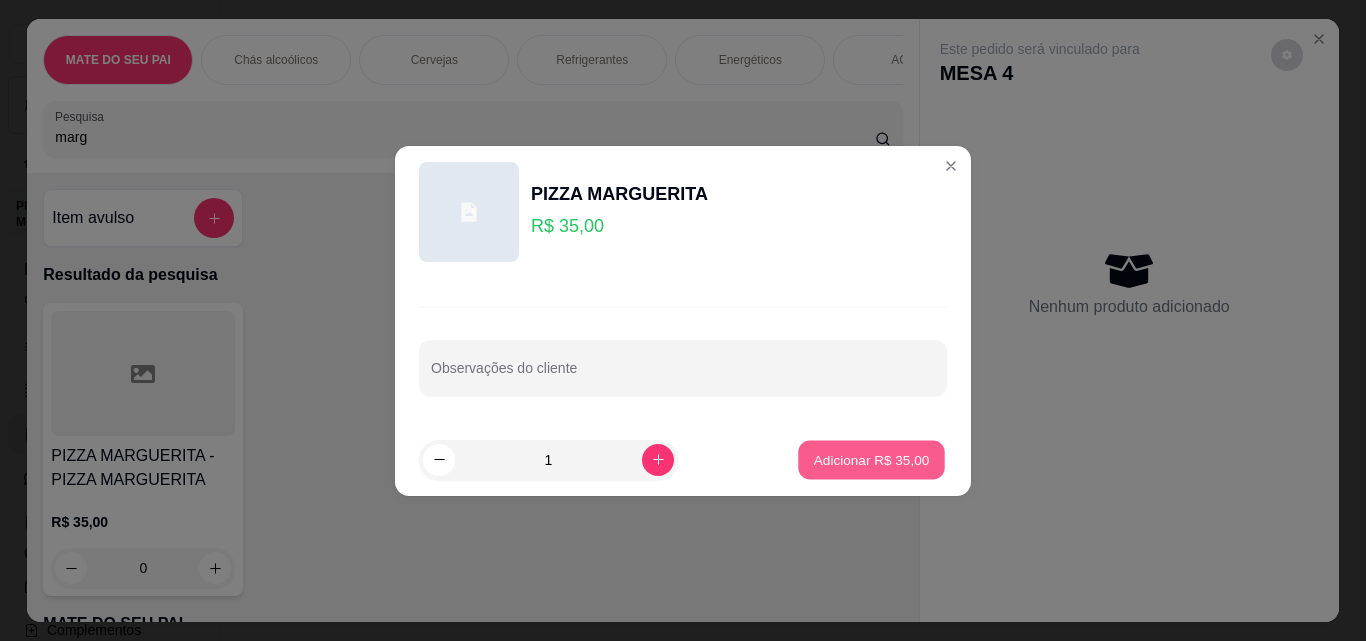 click on "Adicionar   R$ 35,00" at bounding box center [872, 459] 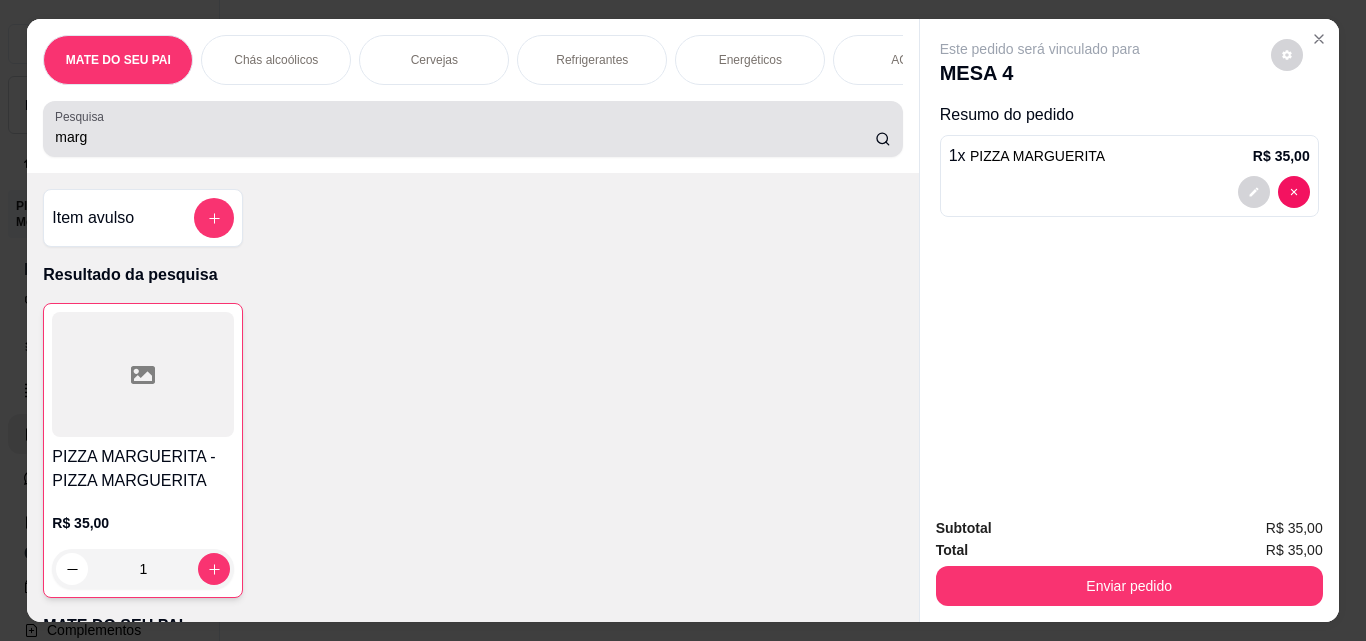 click on "marg" at bounding box center (465, 137) 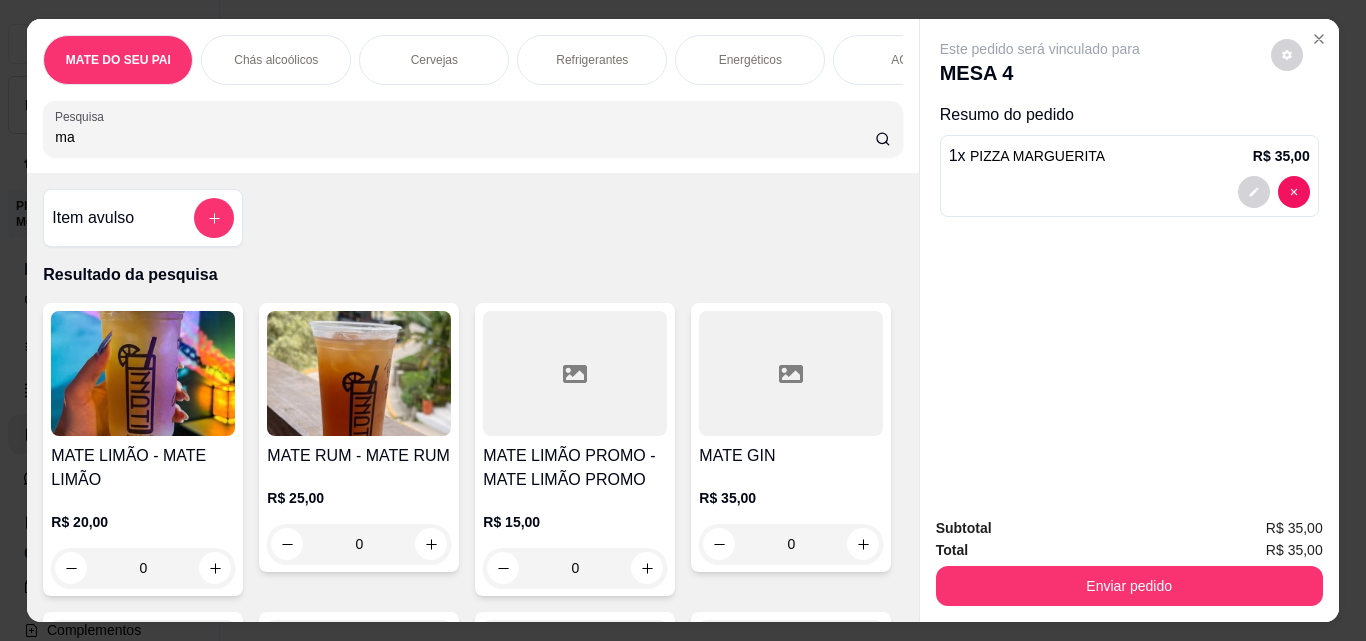 type on "m" 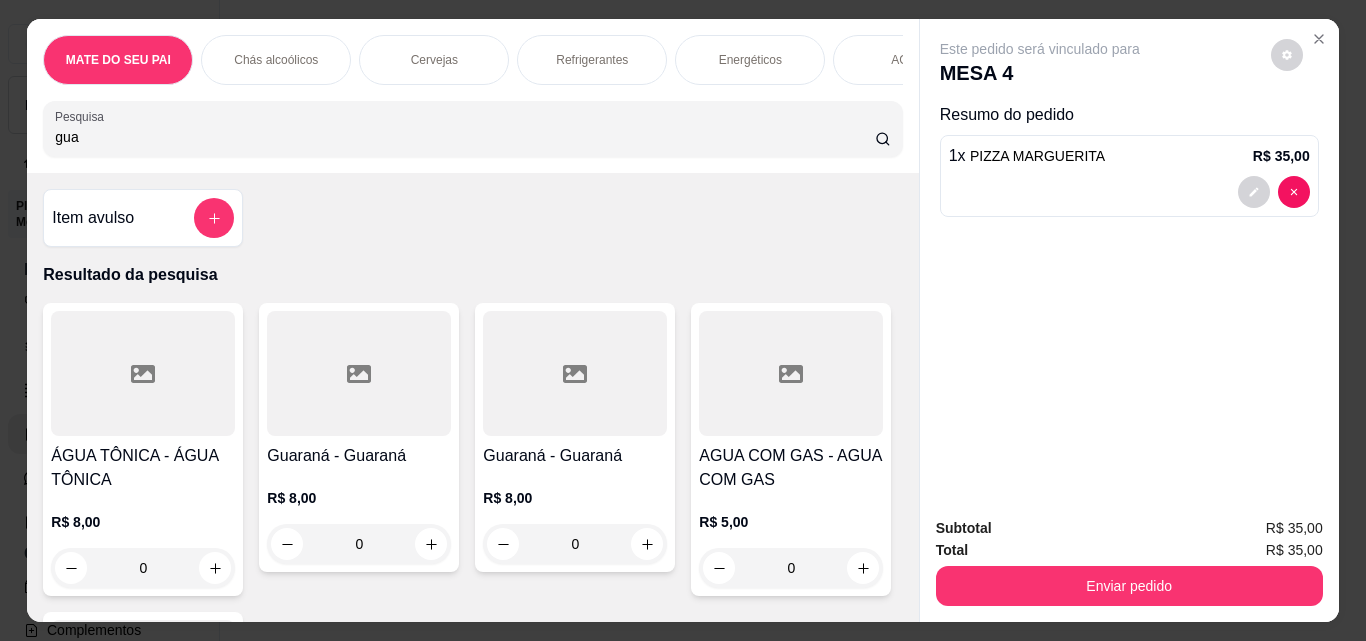 type on "gua" 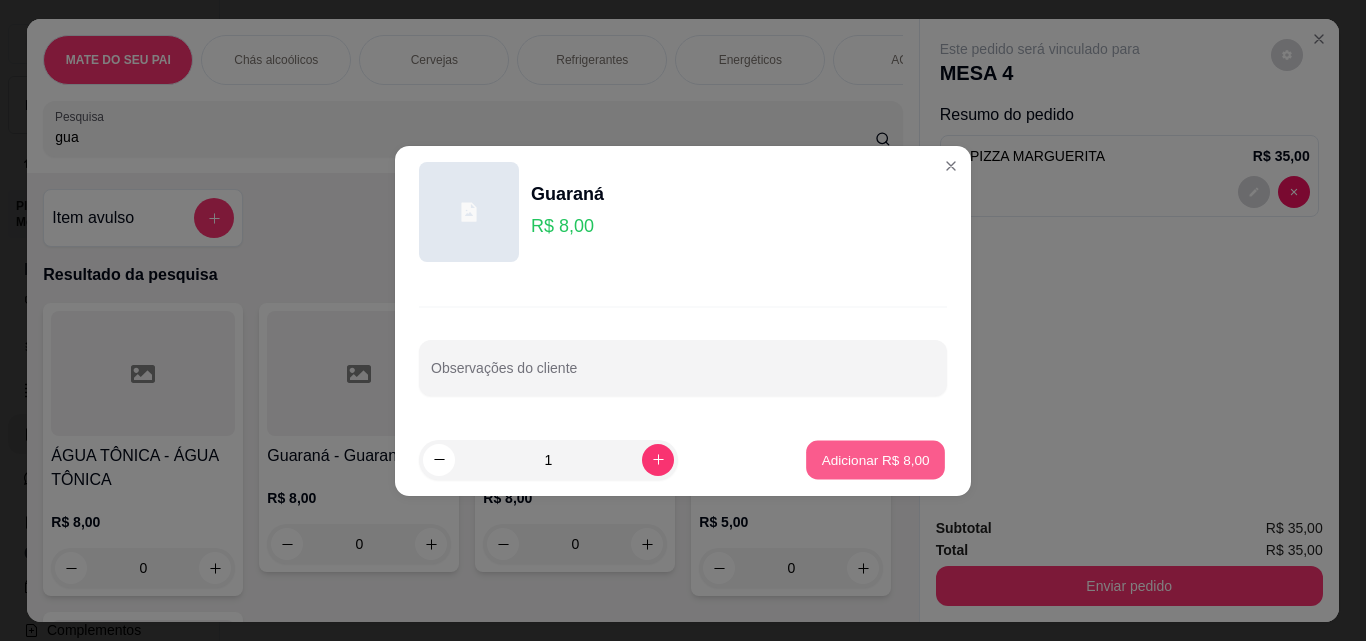 click on "Adicionar   R$ 8,00" at bounding box center (875, 459) 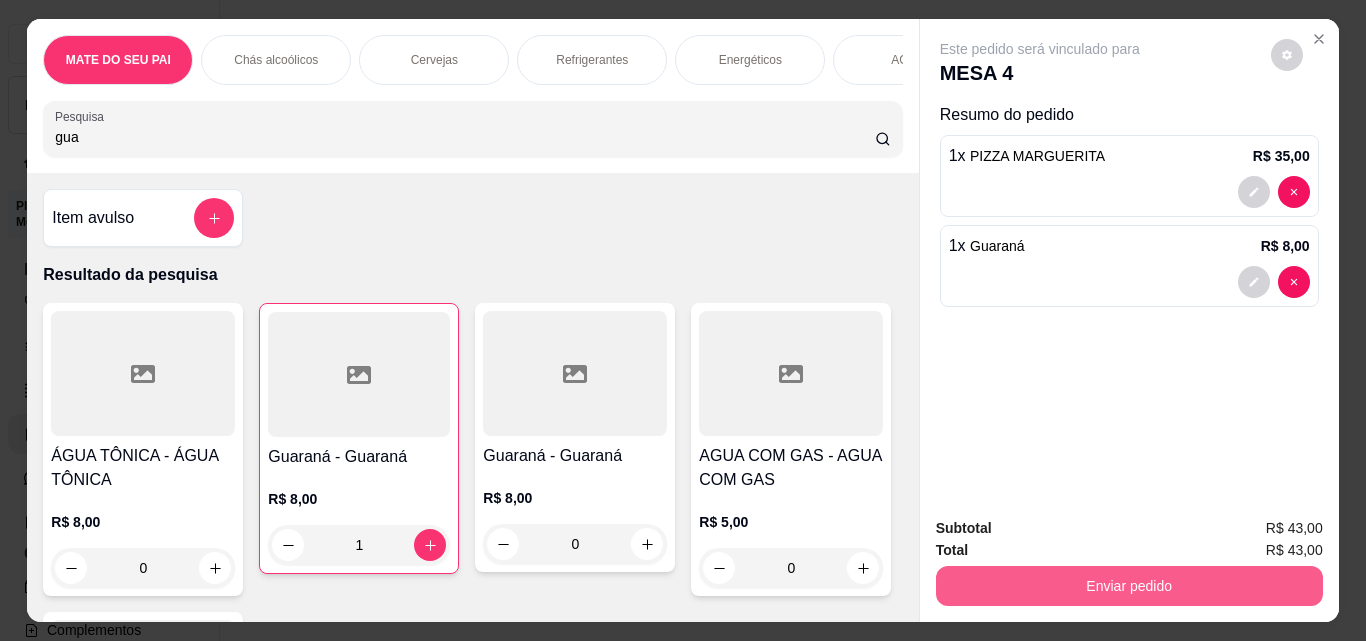 click on "Enviar pedido" at bounding box center (1129, 586) 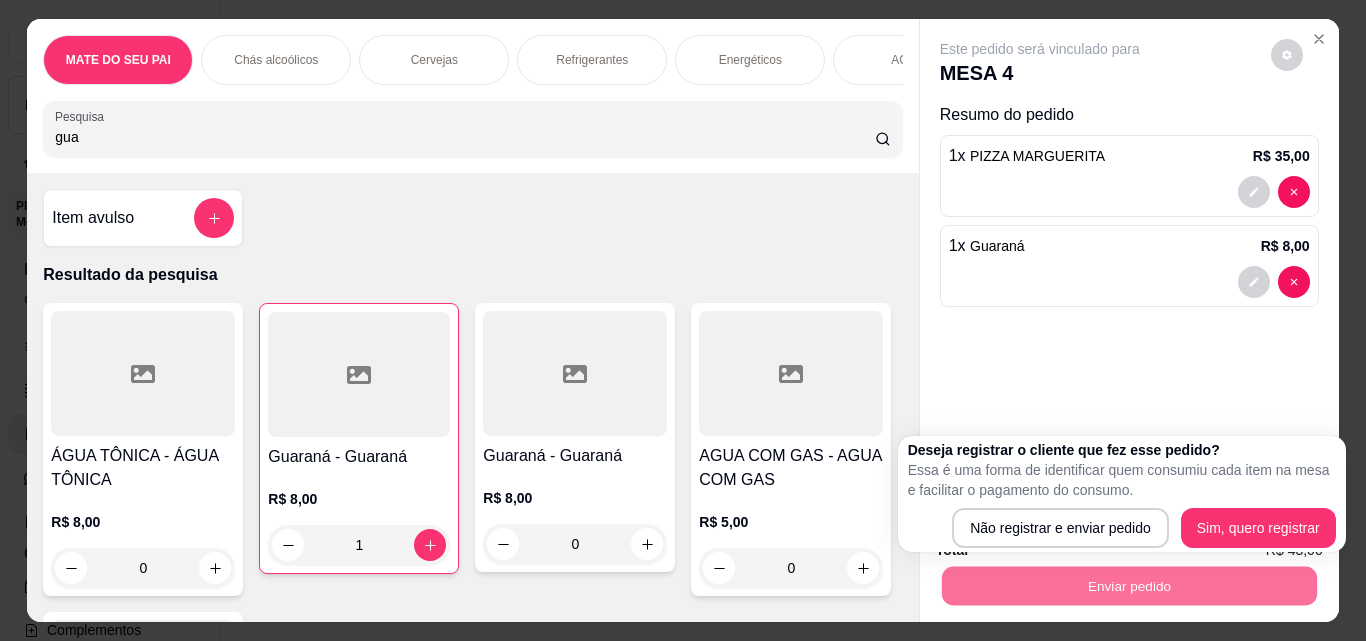 click on "Essa é uma forma de identificar quem consumiu cada item na mesa e facilitar o pagamento do consumo." at bounding box center [1122, 480] 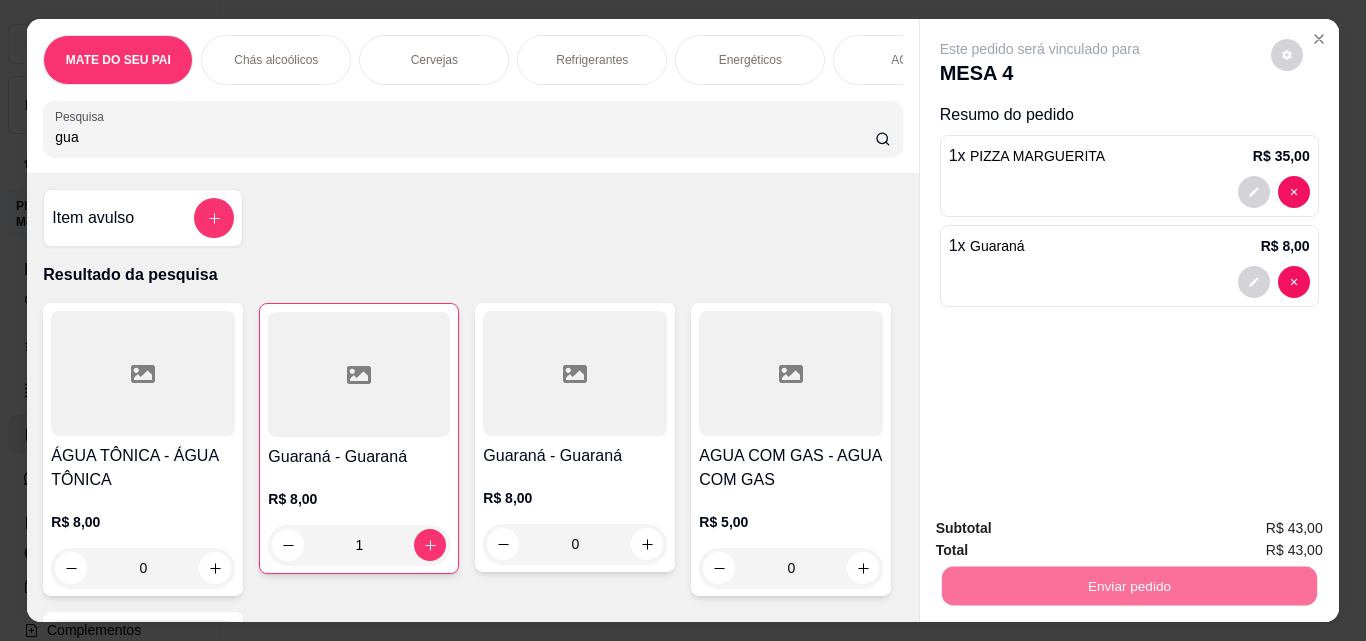 click on "Sim, quero registrar" at bounding box center [1252, 529] 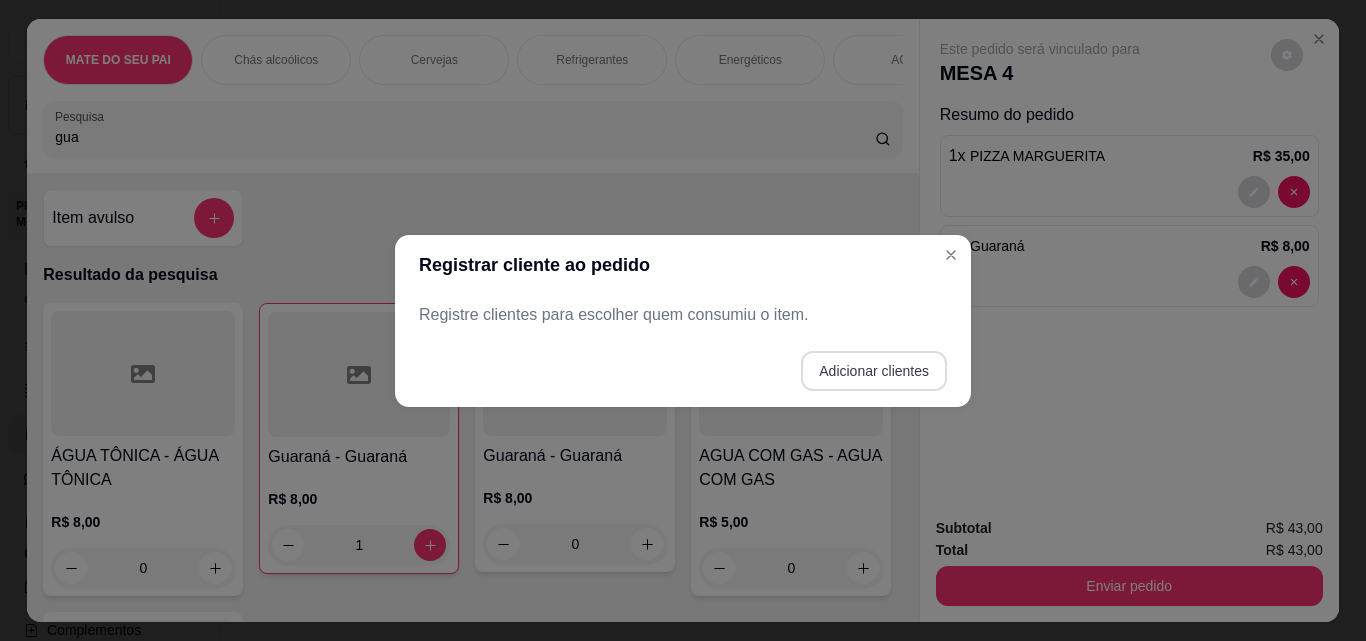 click on "Adicionar clientes" at bounding box center [874, 371] 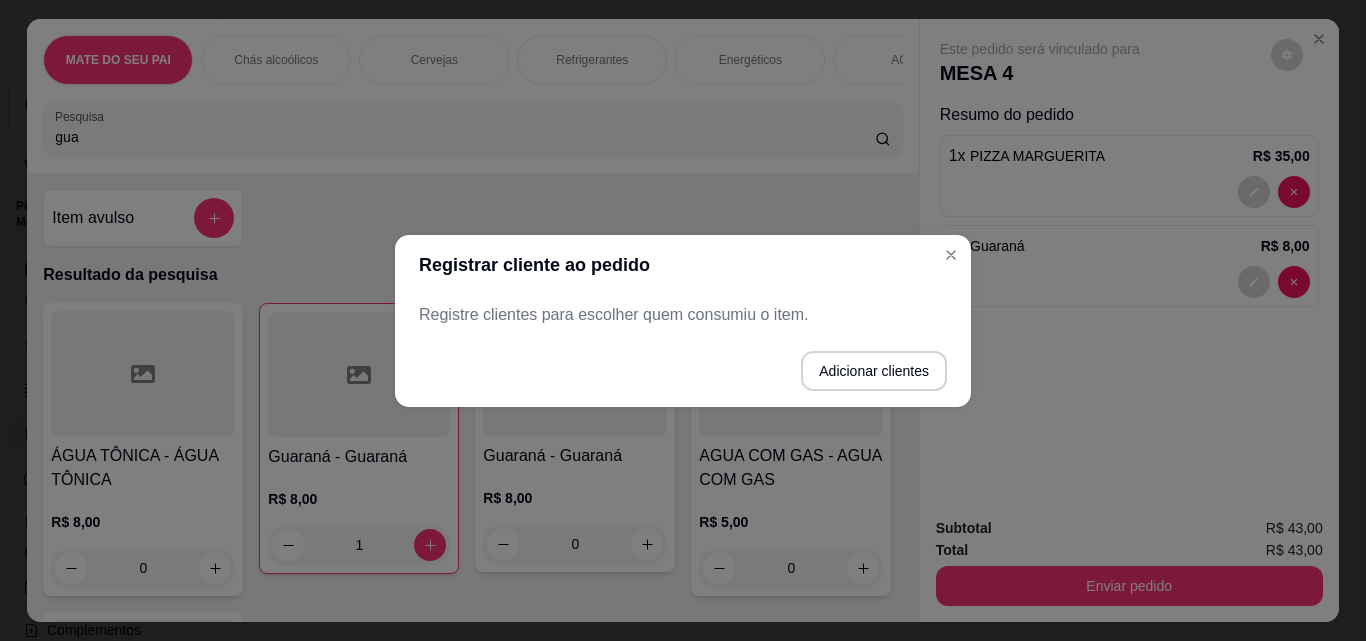 click at bounding box center (683, 314) 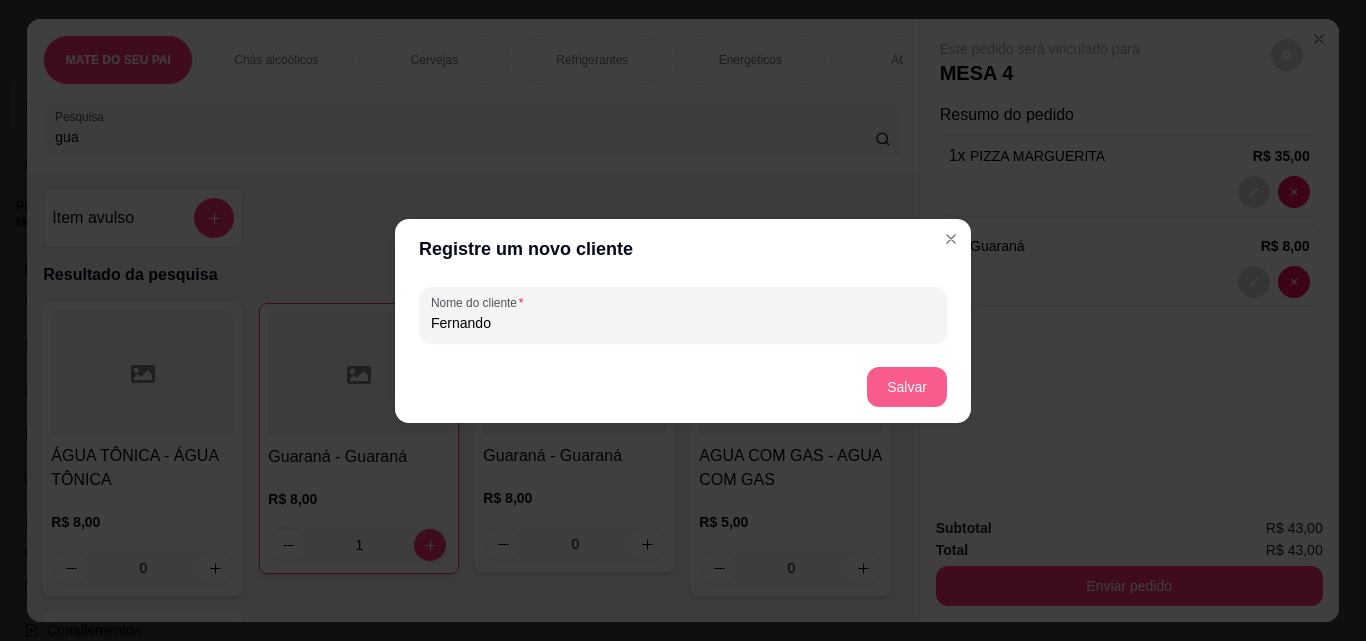 type on "Fernando" 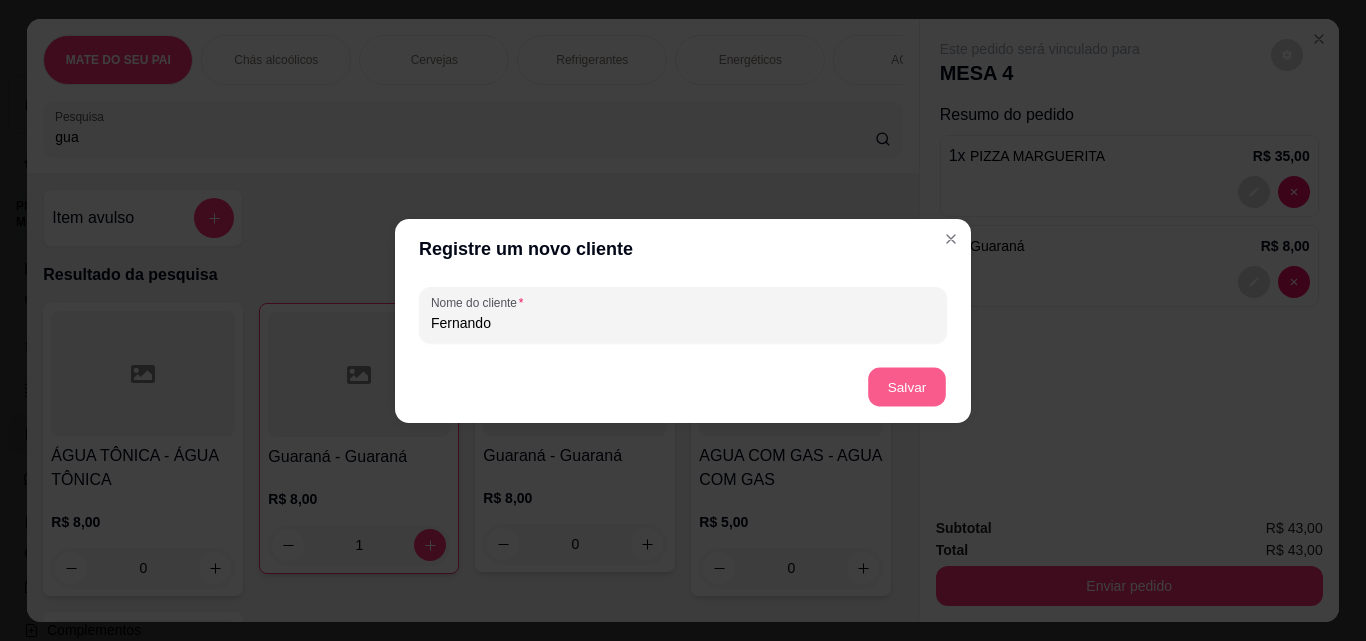 click on "Salvar" at bounding box center [907, 386] 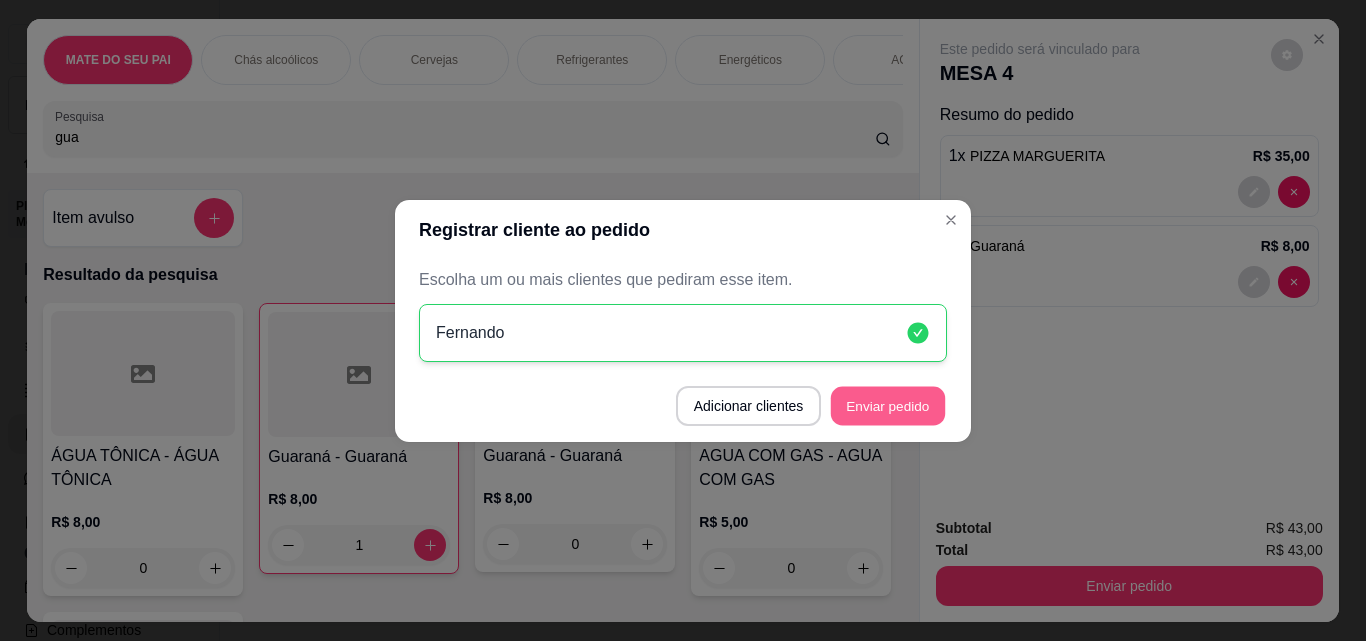 click on "Enviar pedido" at bounding box center (888, 405) 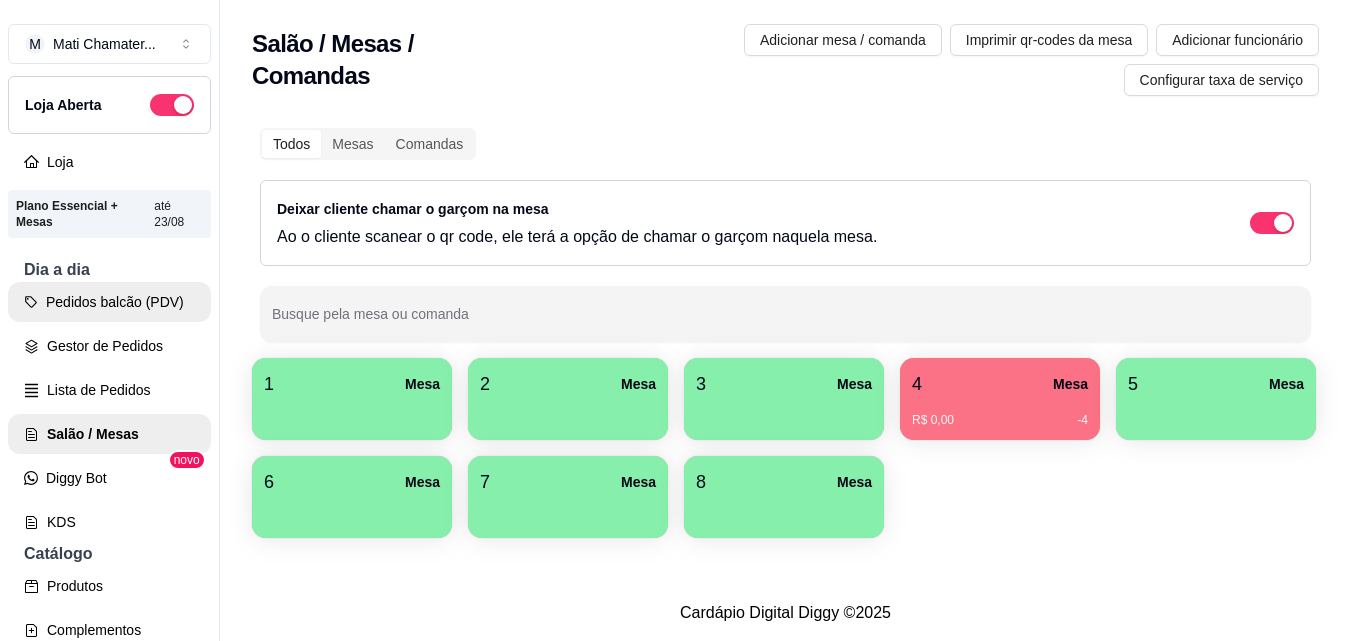 click on "Pedidos balcão (PDV)" at bounding box center [109, 302] 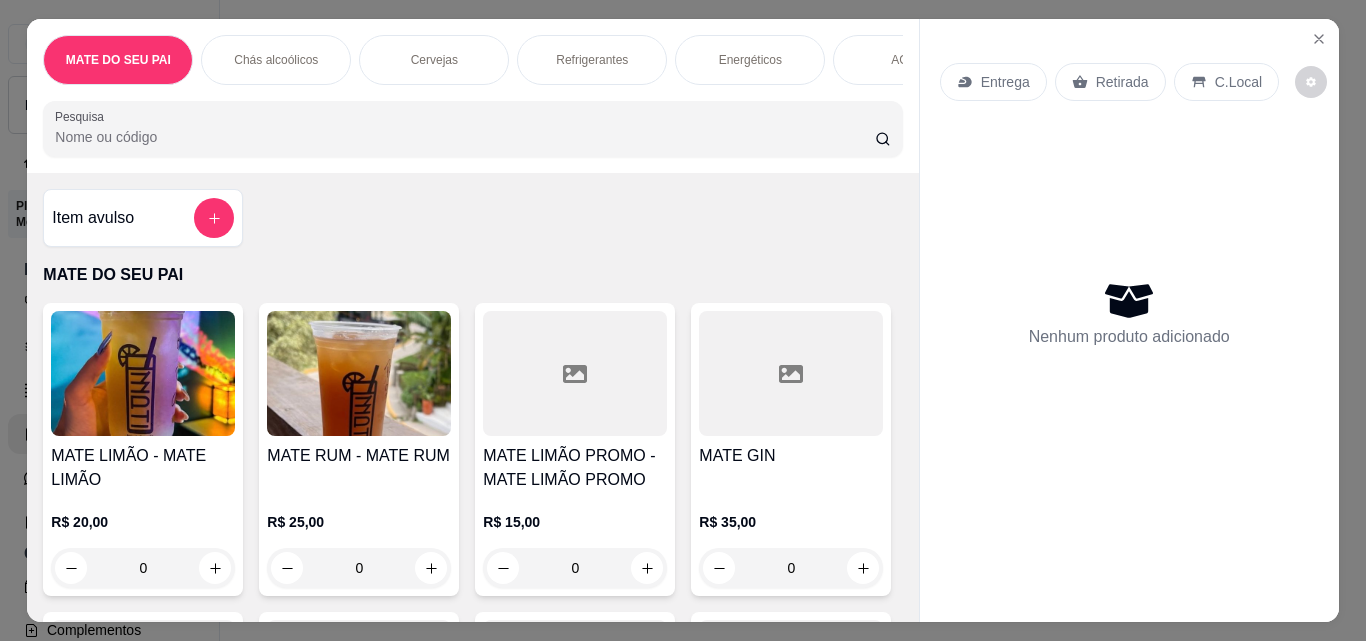 click at bounding box center (575, 373) 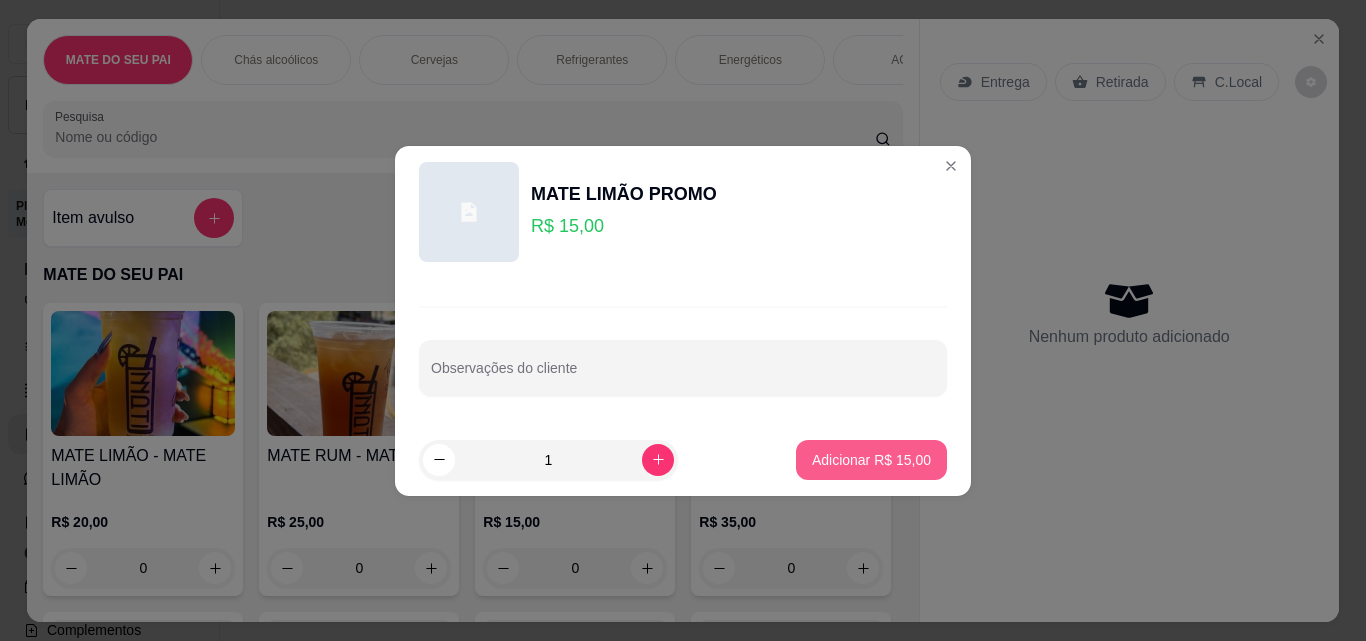 click on "Adicionar   R$ 15,00" at bounding box center (871, 460) 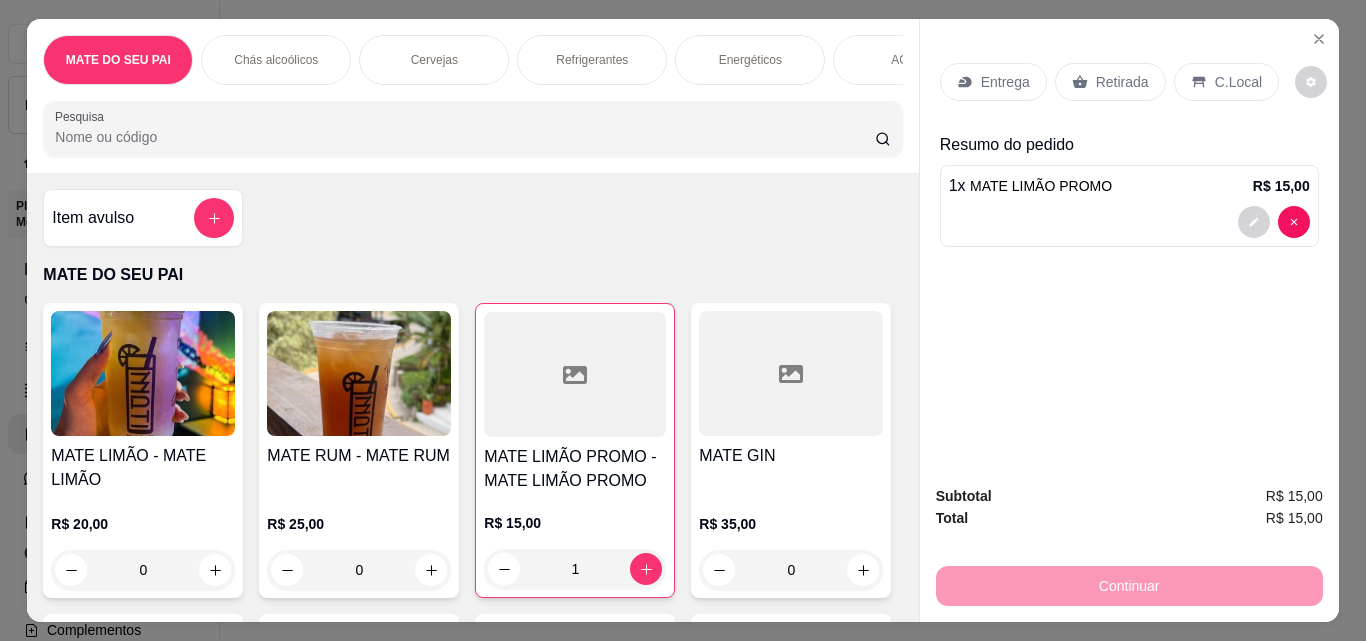 click on "Retirada" at bounding box center (1110, 82) 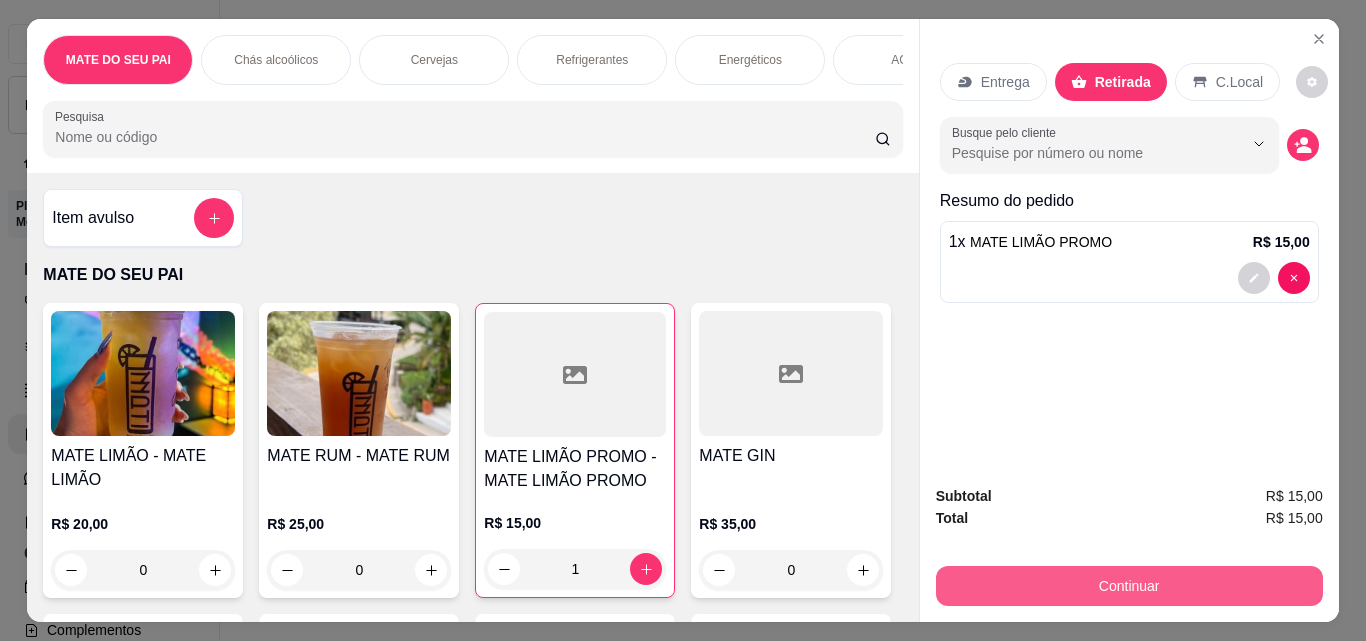 click on "Continuar" at bounding box center [1129, 586] 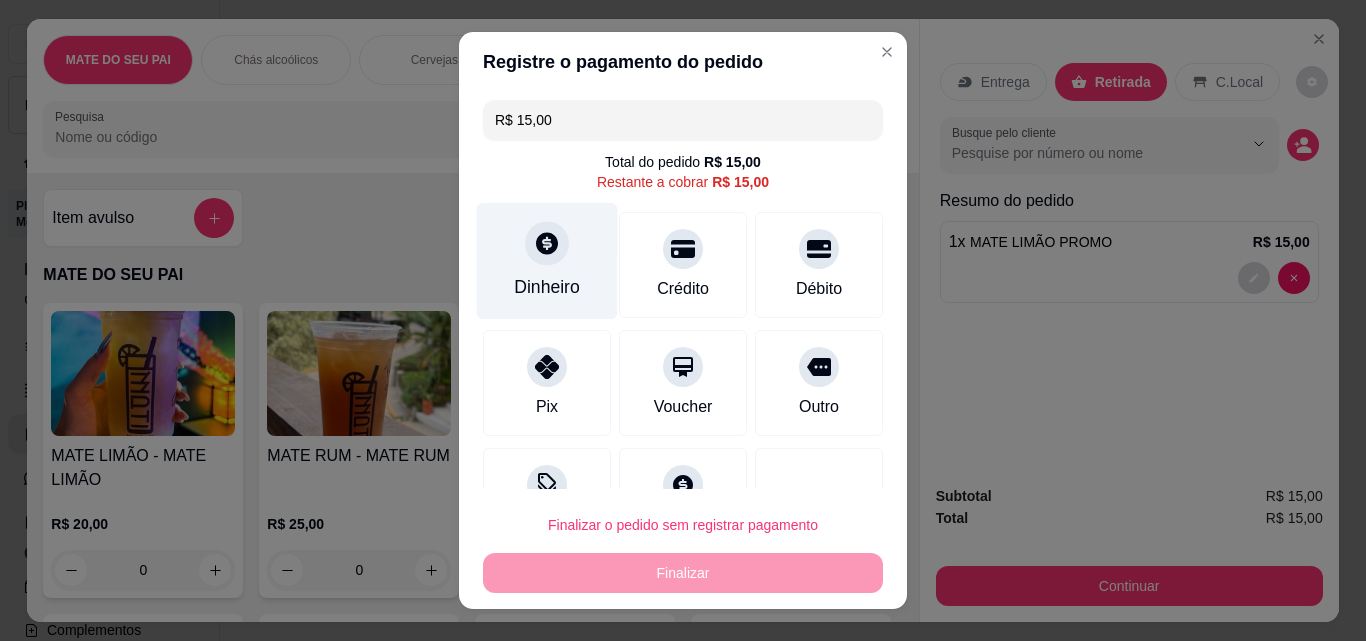 click 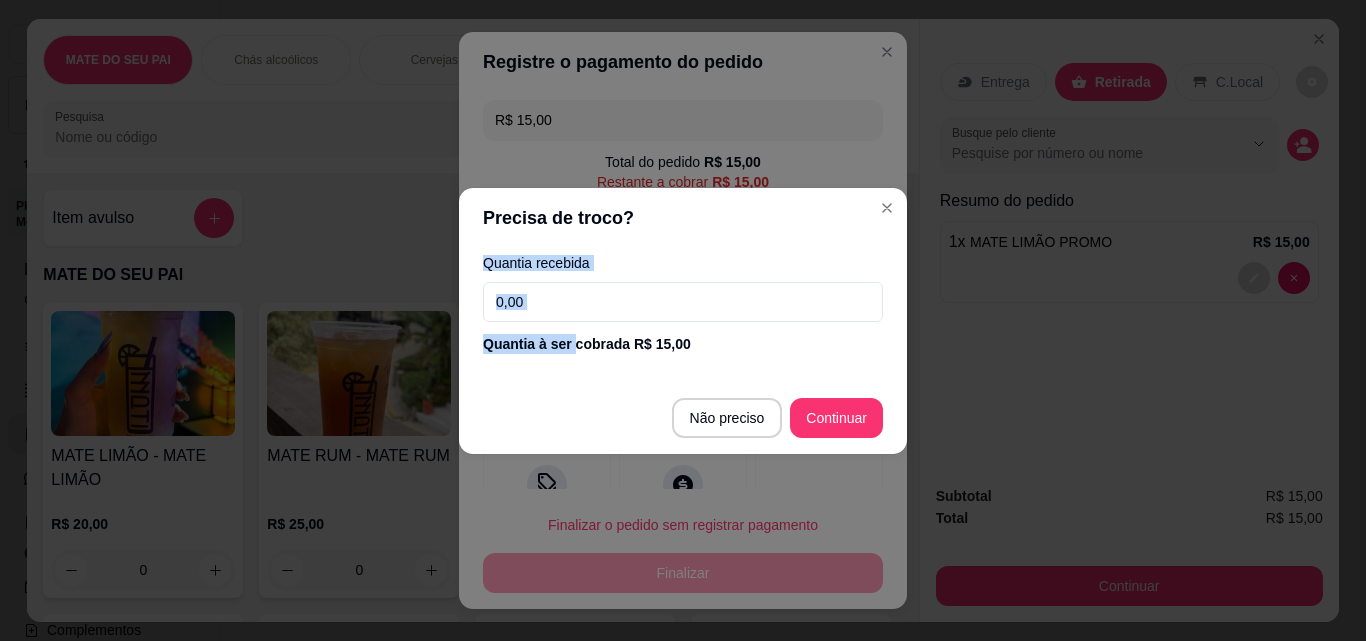 drag, startPoint x: 570, startPoint y: 330, endPoint x: 458, endPoint y: 302, distance: 115.44696 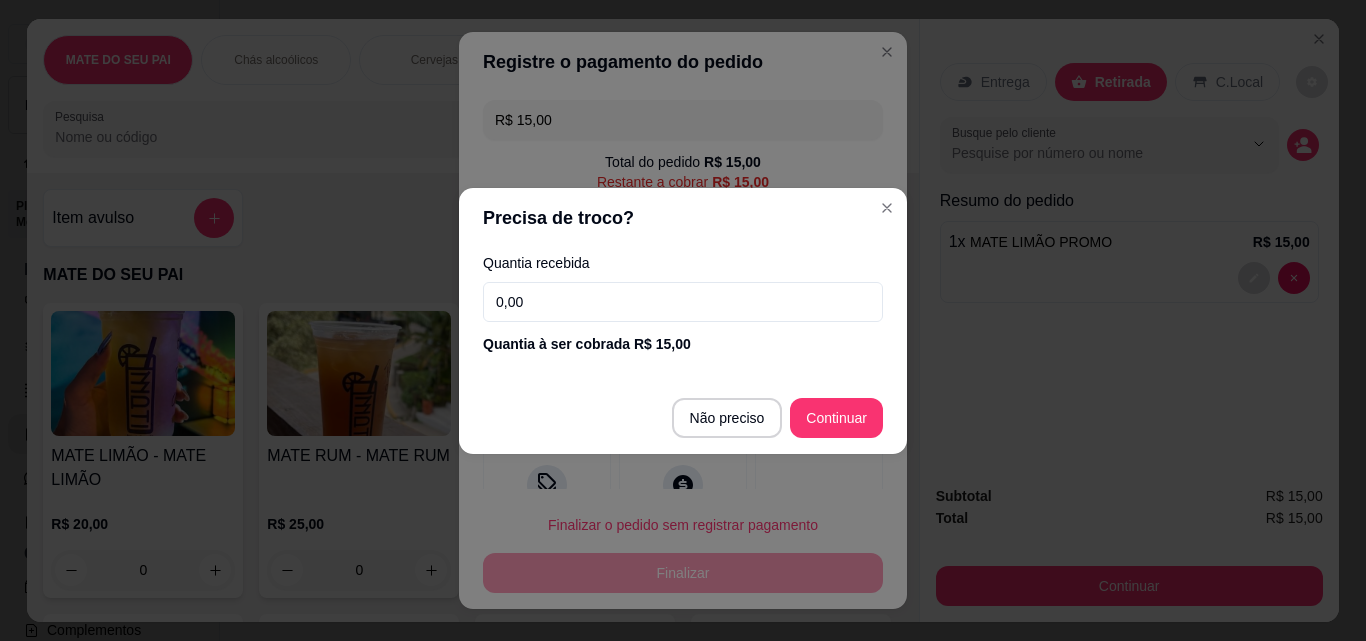 drag, startPoint x: 582, startPoint y: 305, endPoint x: 450, endPoint y: 294, distance: 132.45753 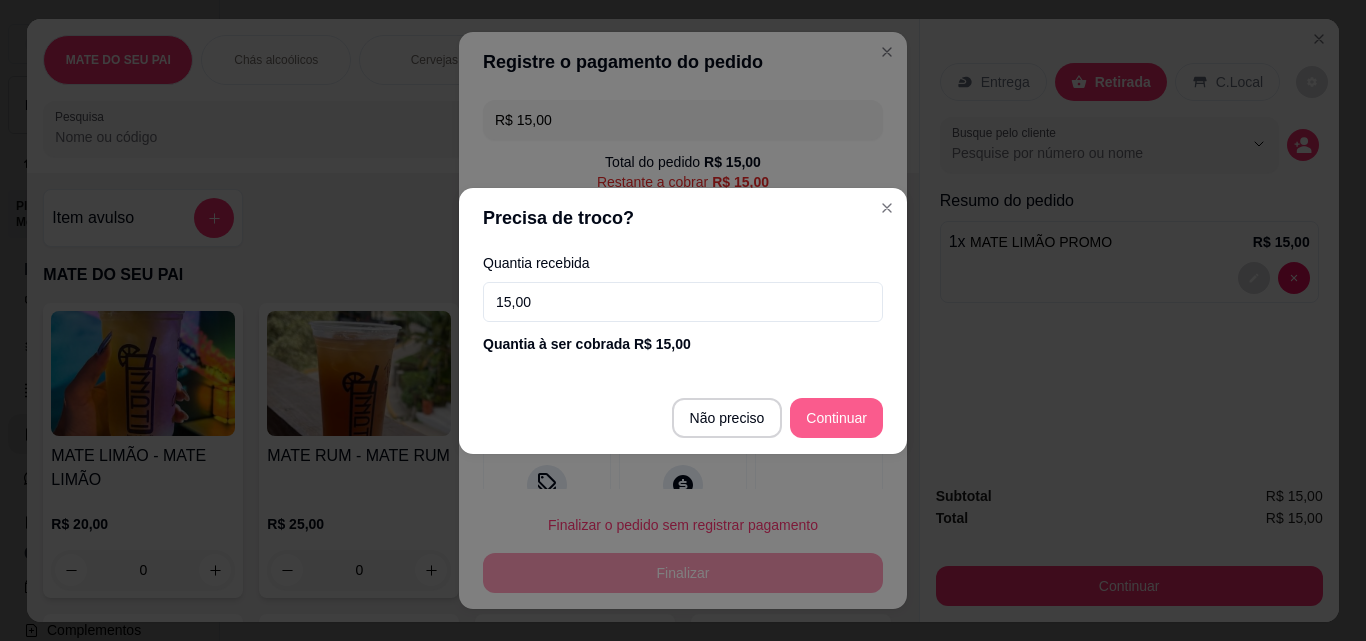 type on "15,00" 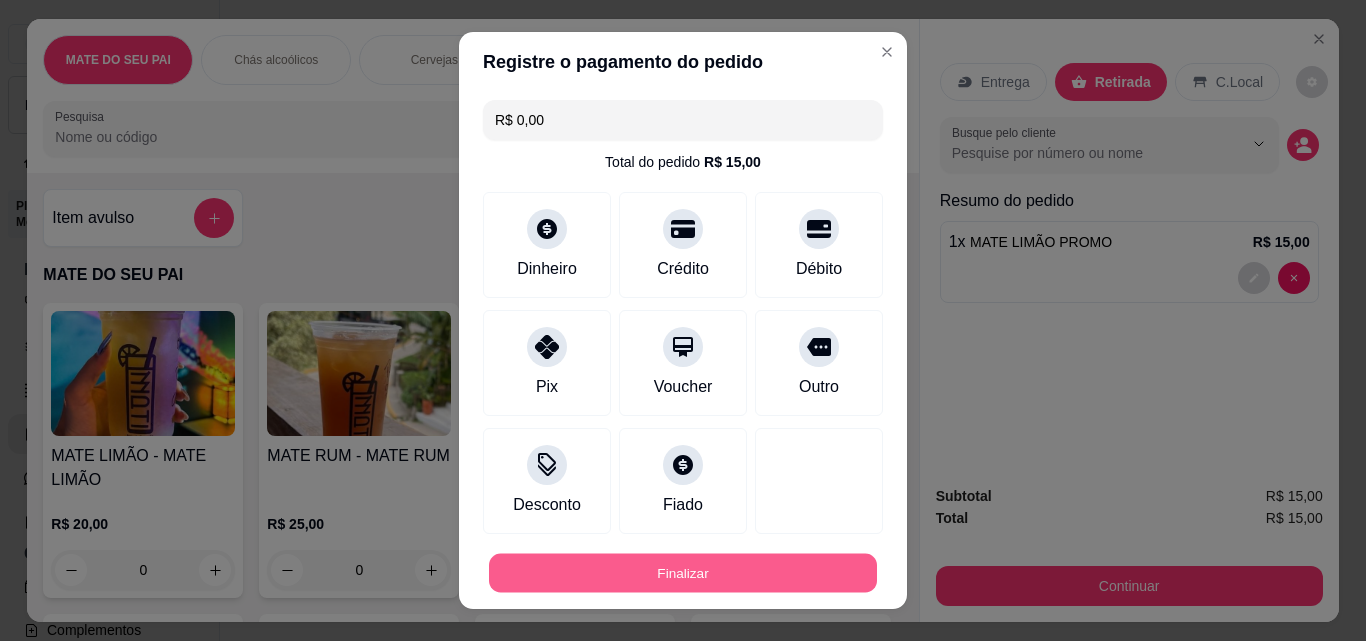click on "Finalizar" at bounding box center (683, 573) 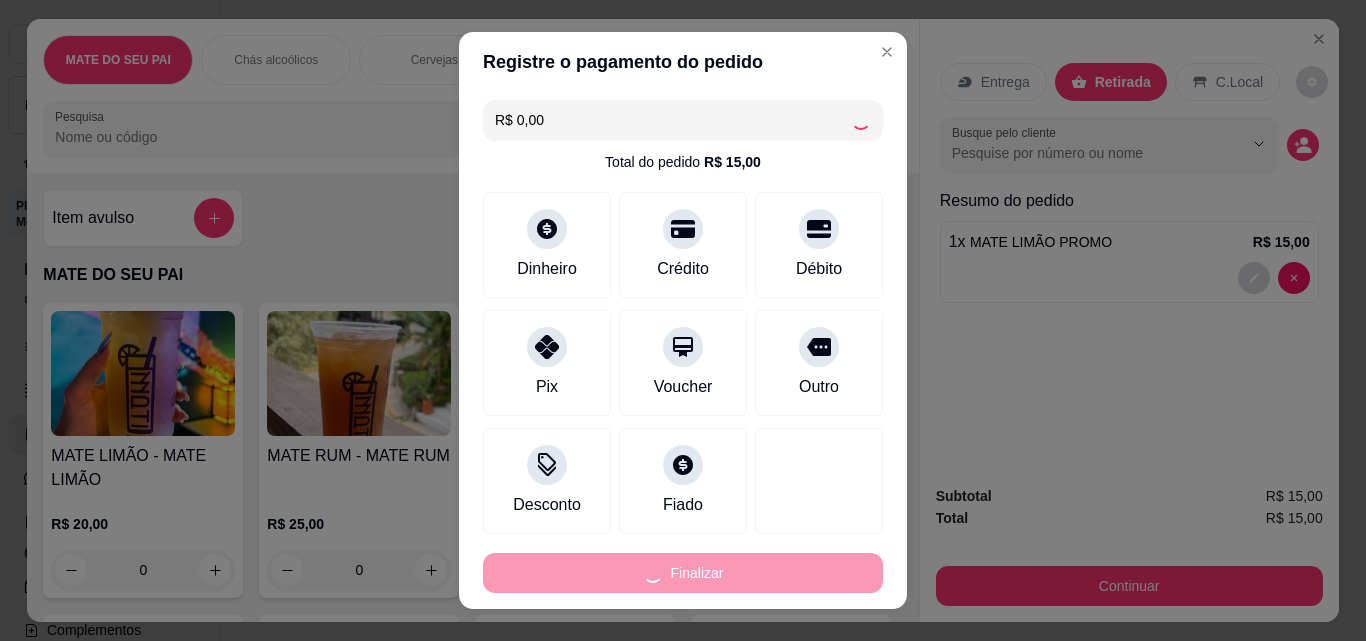 type on "0" 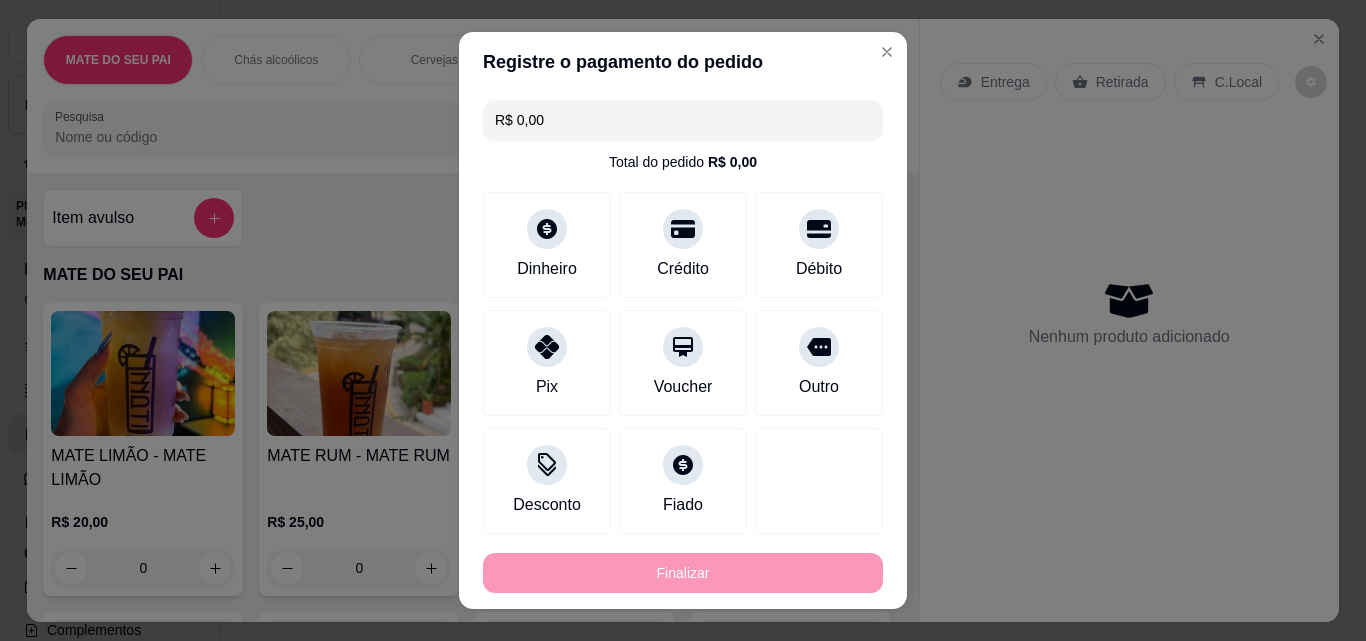 type on "-R$ 15,00" 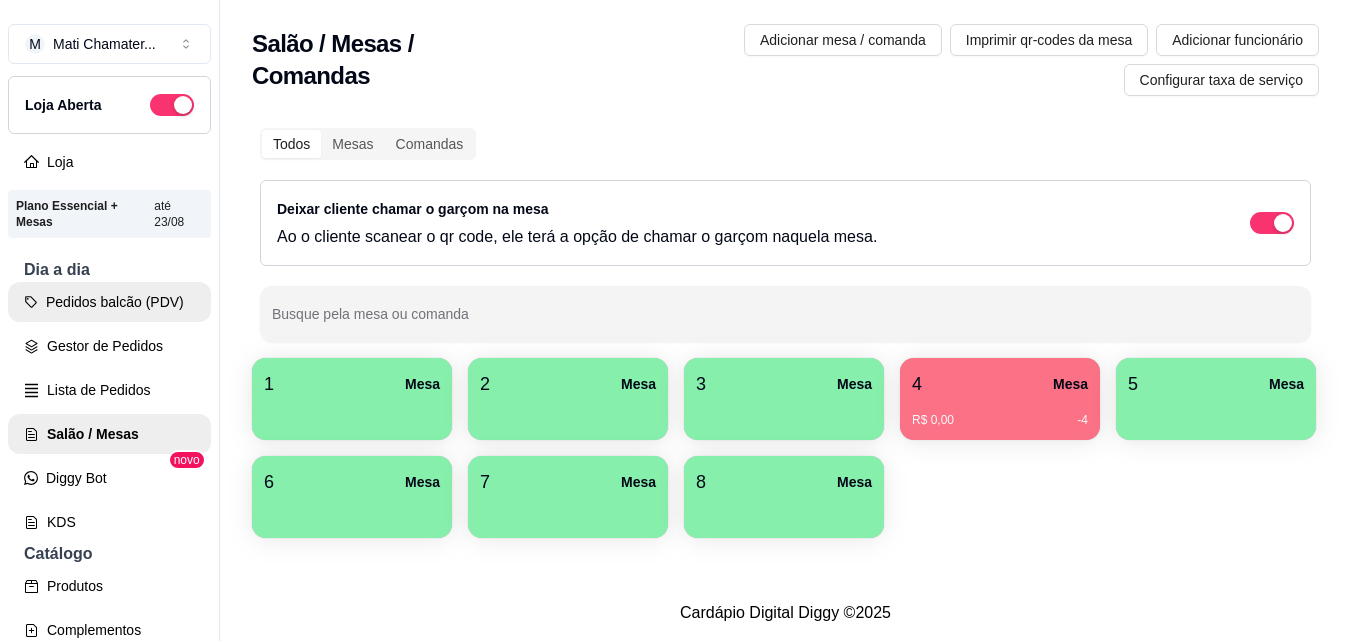click on "Pedidos balcão (PDV)" at bounding box center (109, 302) 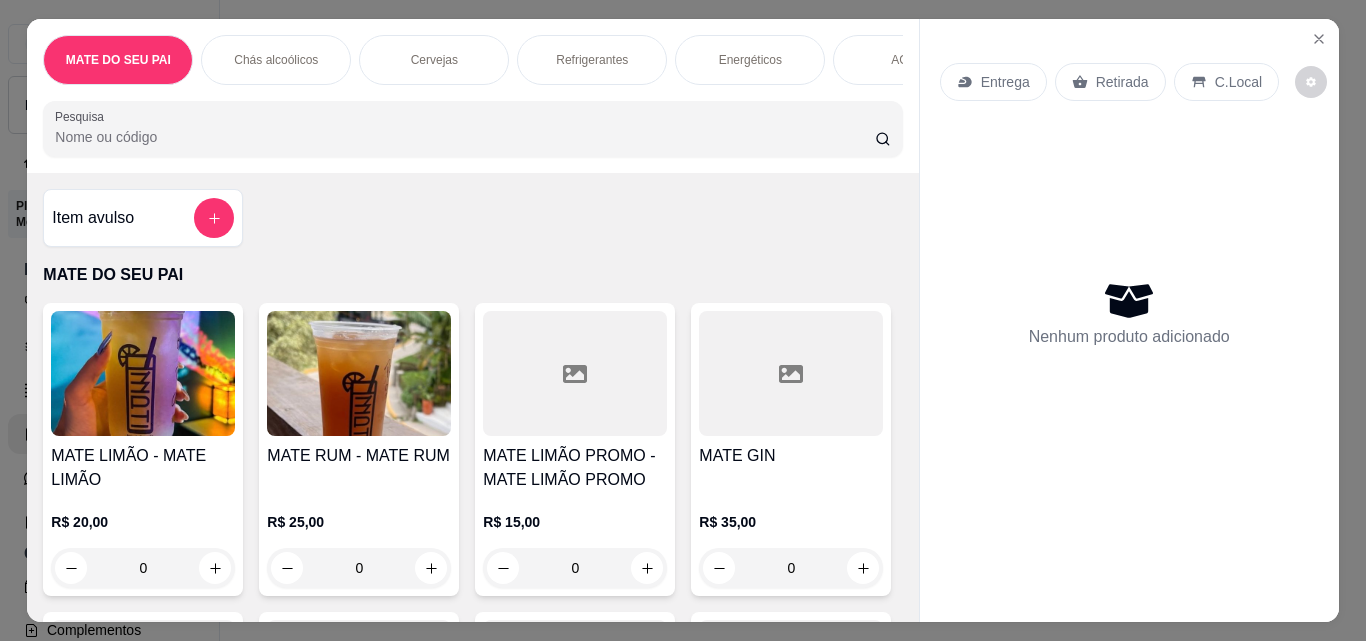 click at bounding box center (359, 373) 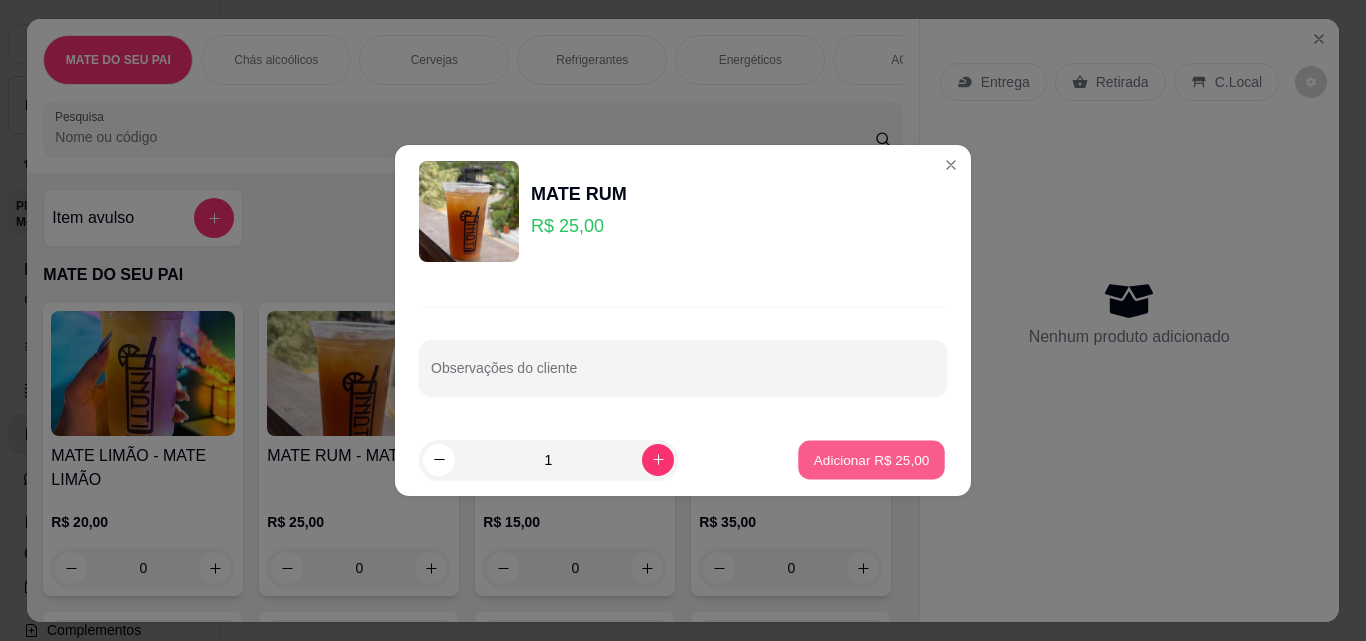 click on "Adicionar   R$ 25,00" at bounding box center (872, 459) 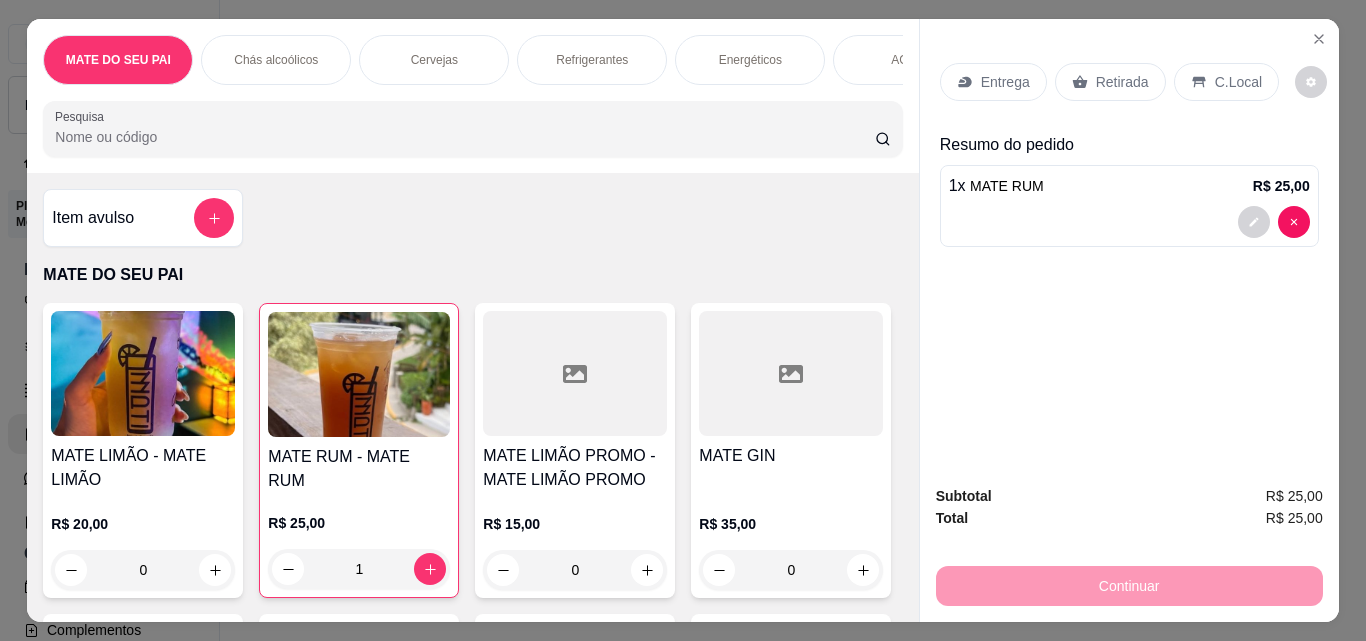 click on "Retirada" at bounding box center [1122, 82] 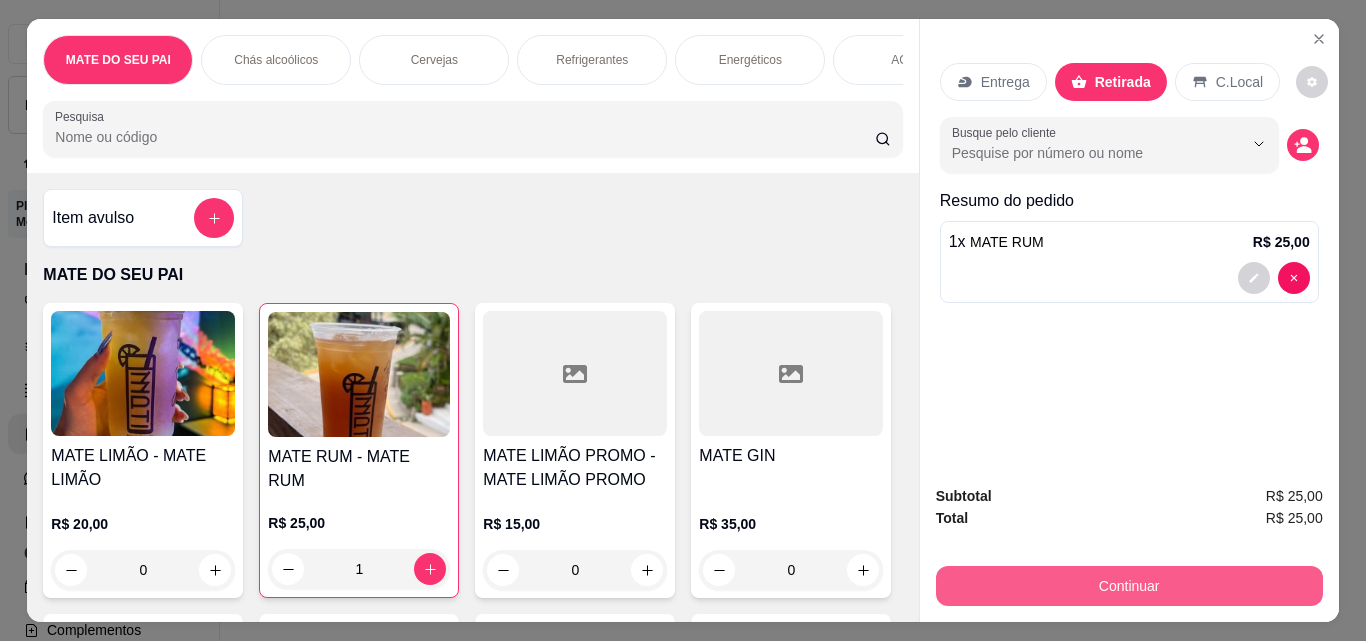 click on "Continuar" at bounding box center (1129, 586) 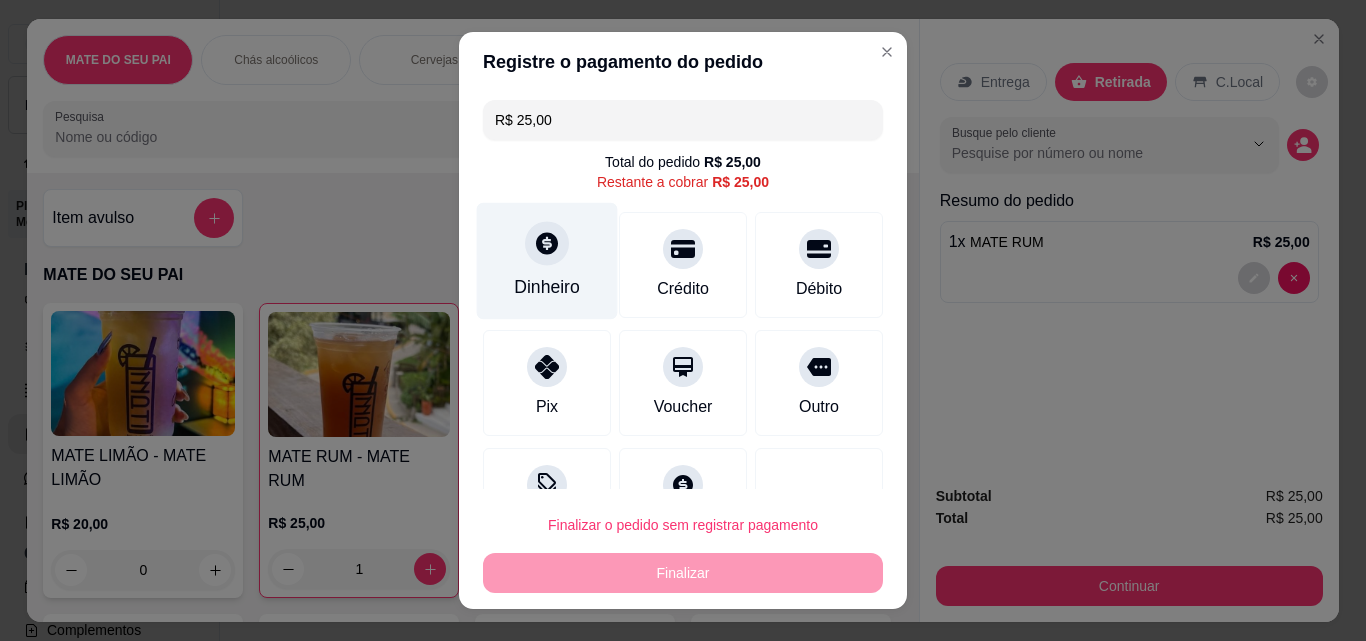 click 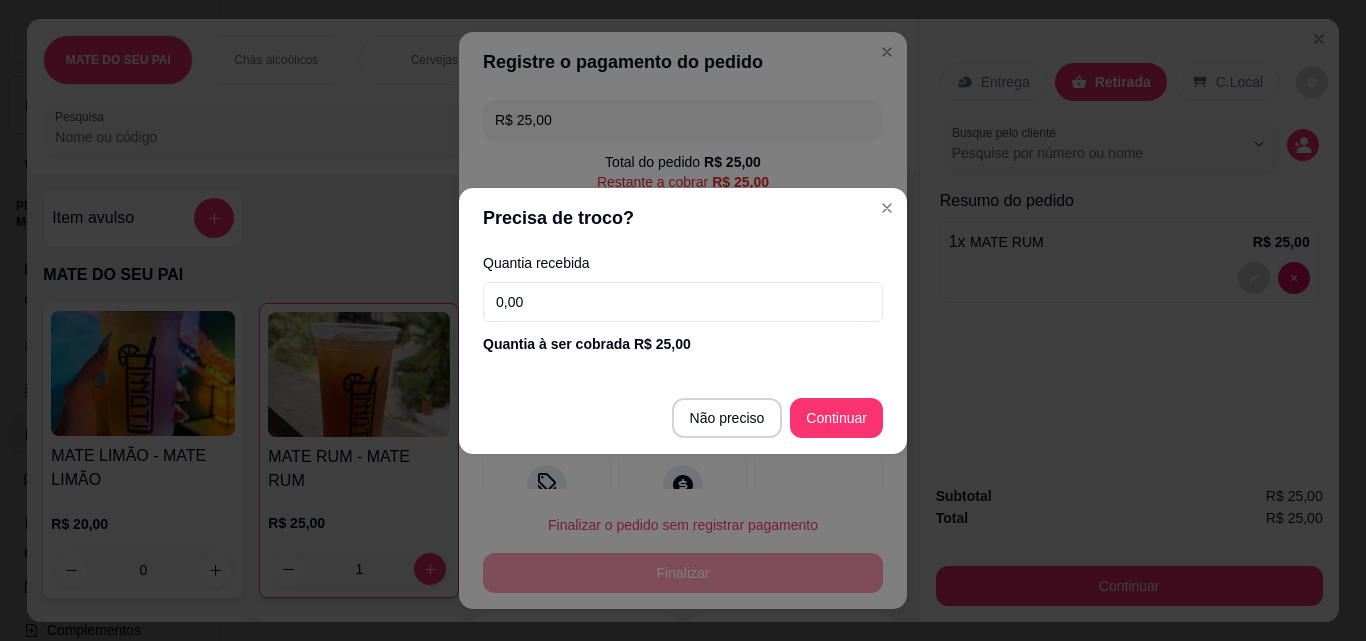 drag, startPoint x: 568, startPoint y: 305, endPoint x: 410, endPoint y: 305, distance: 158 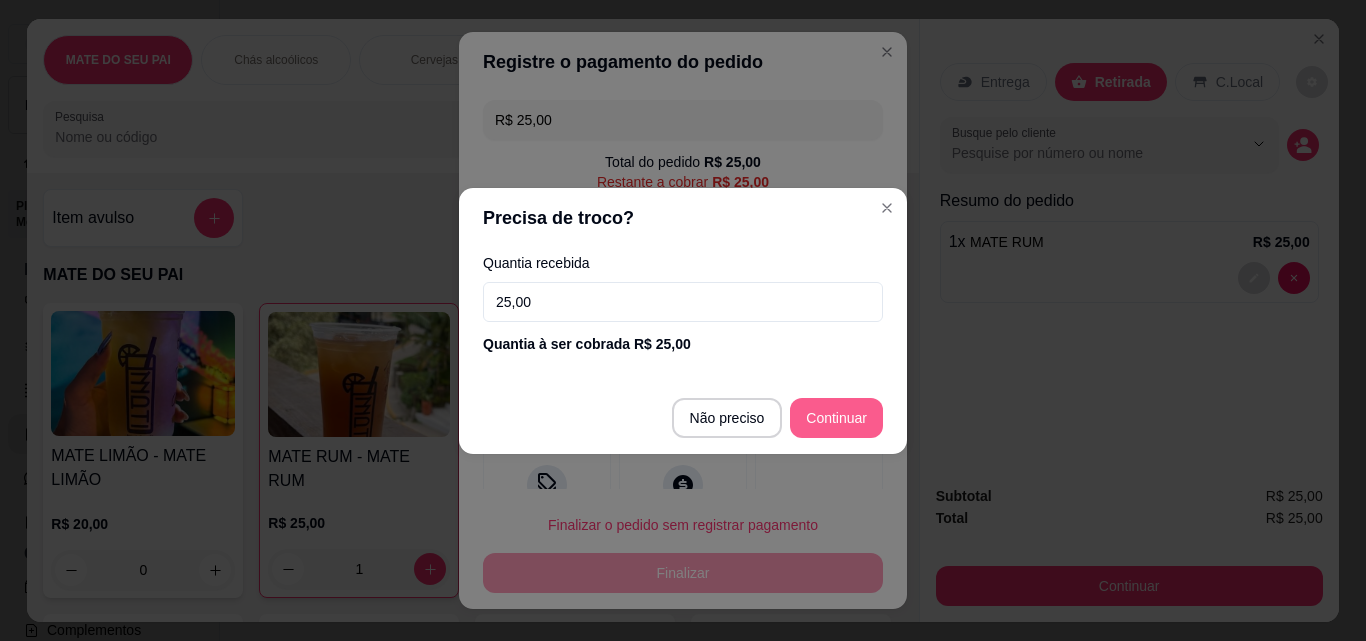 type on "25,00" 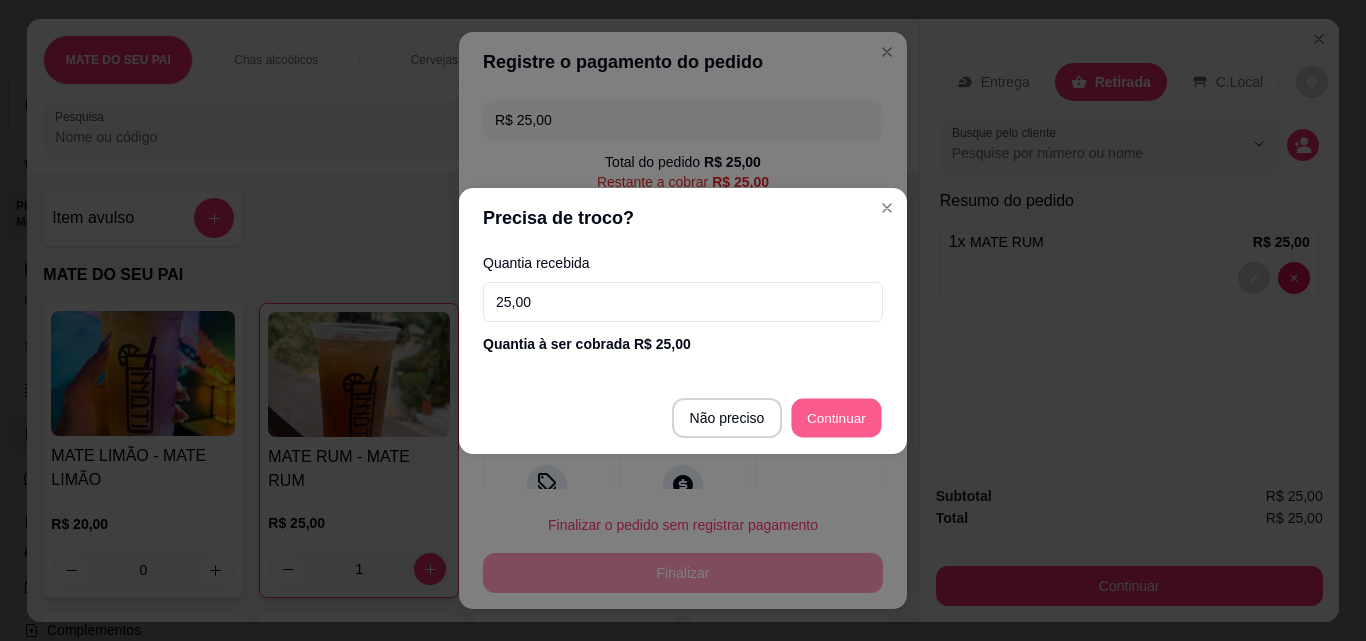 type on "R$ 0,00" 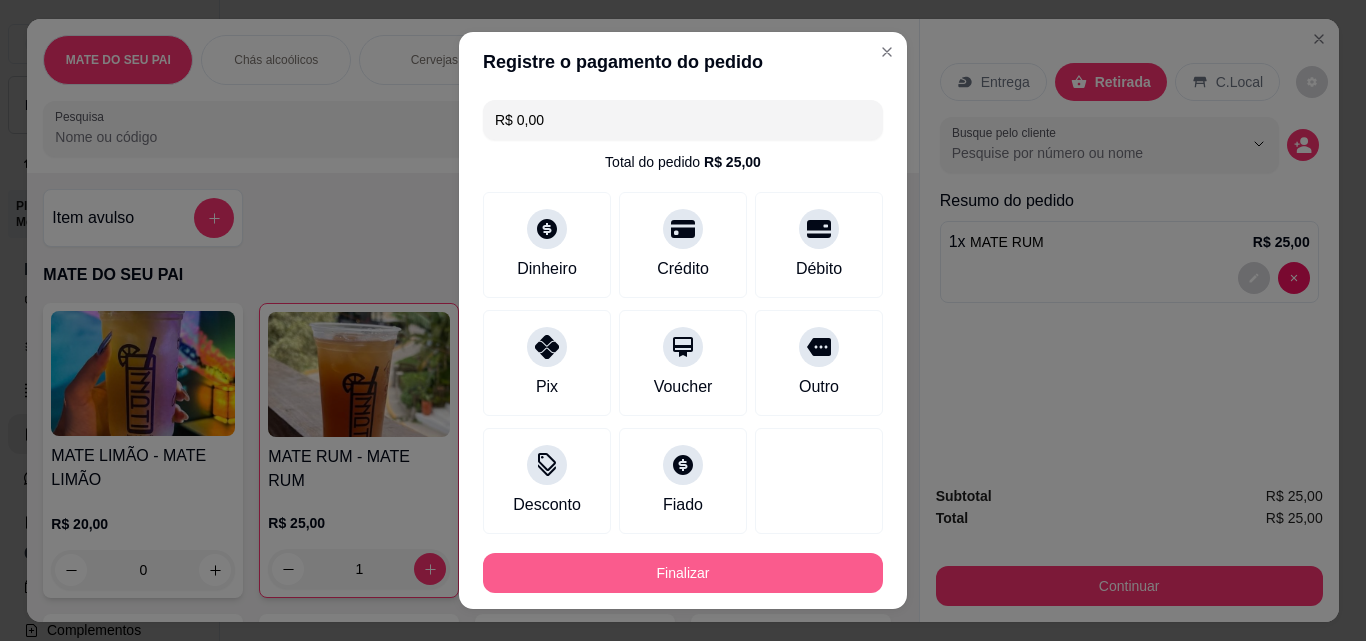 click on "Finalizar" at bounding box center [683, 573] 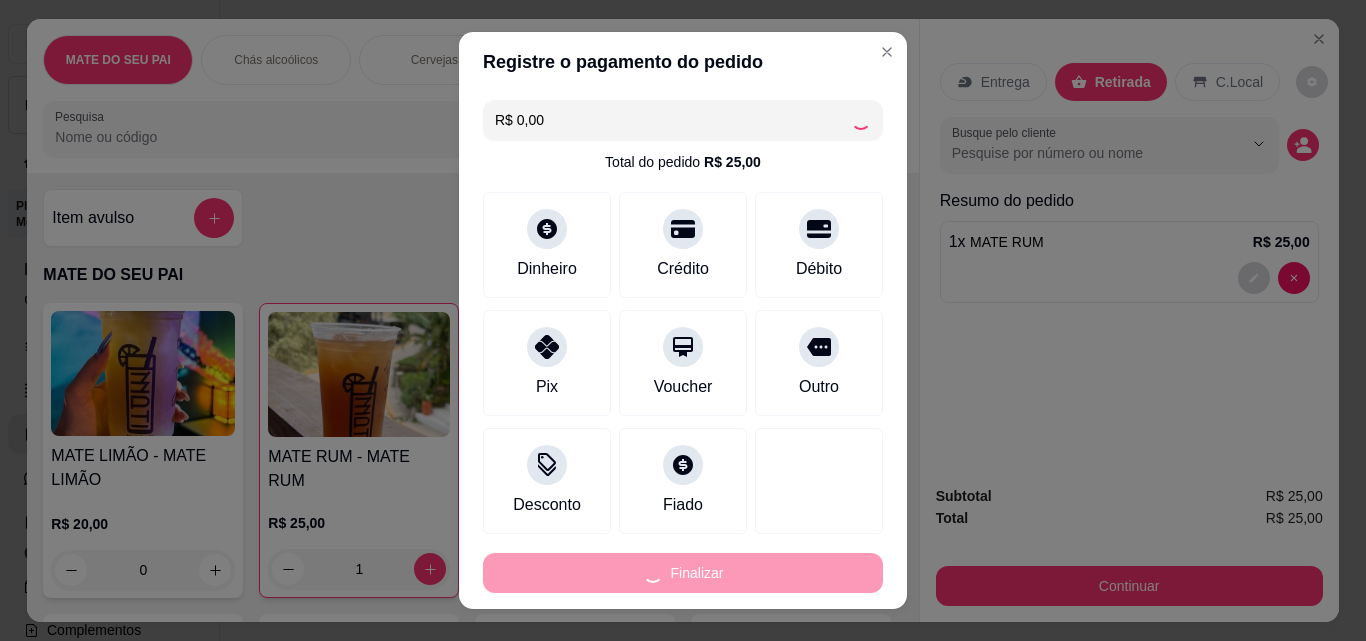 type on "0" 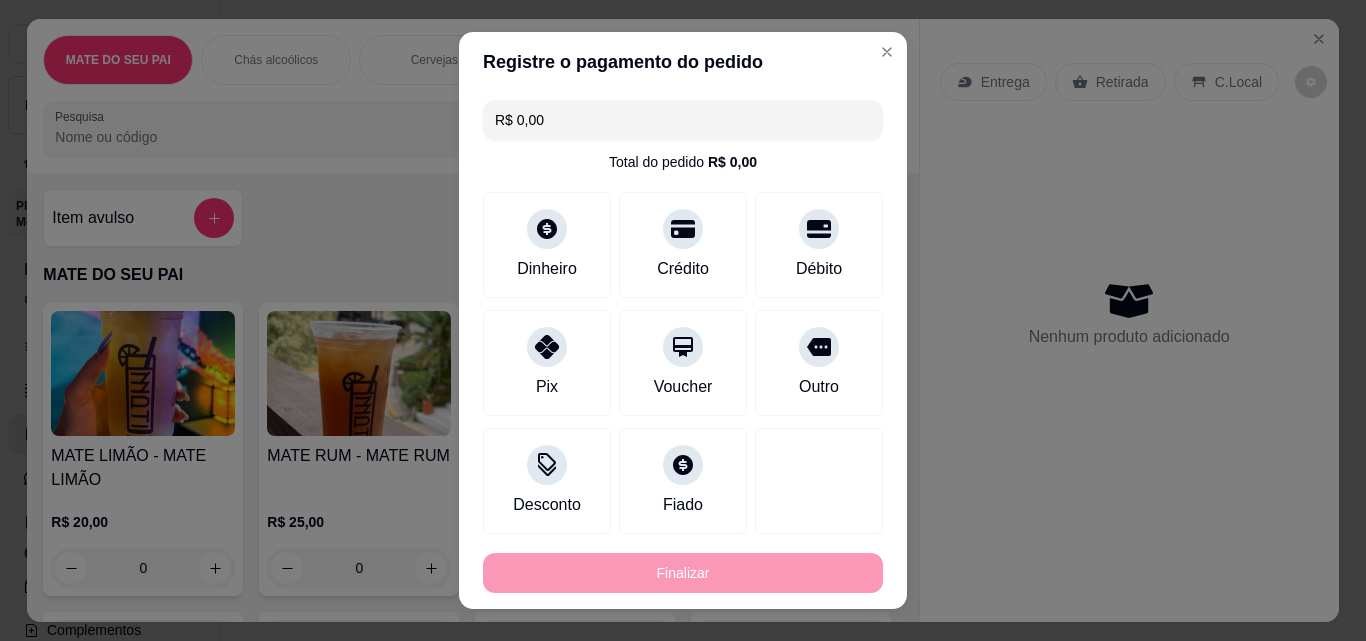 type on "-R$ 25,00" 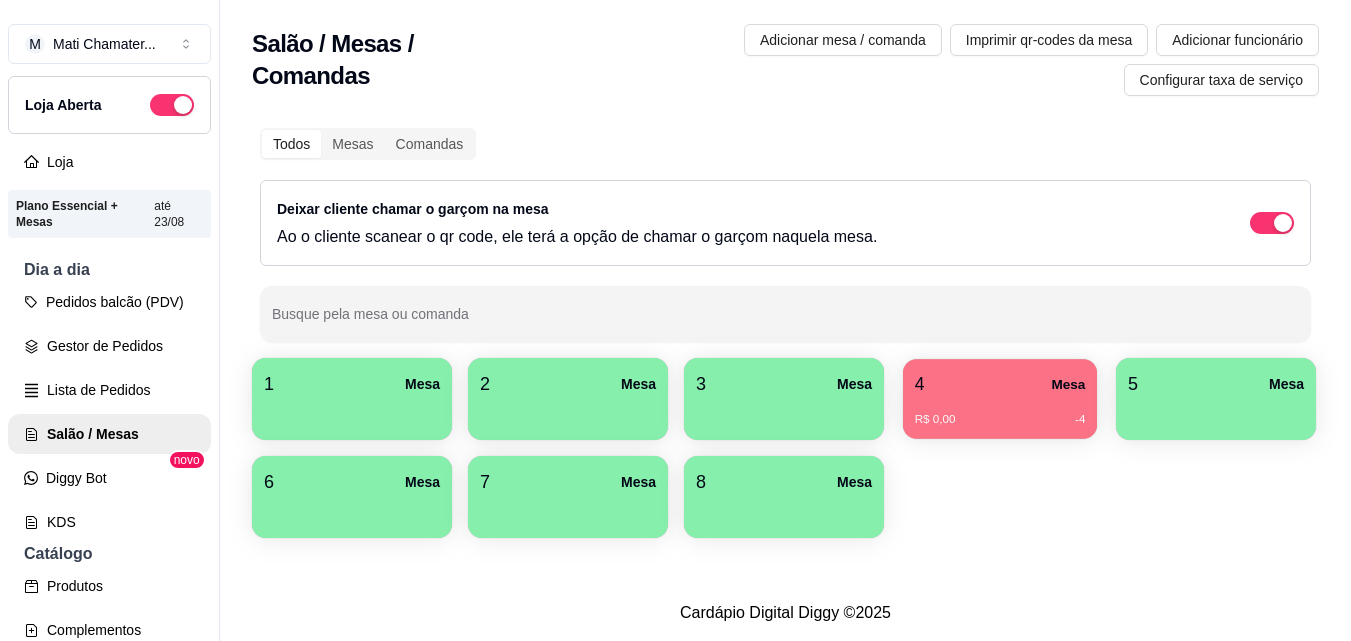 click on "R$ 0,00 -4" at bounding box center [1000, 412] 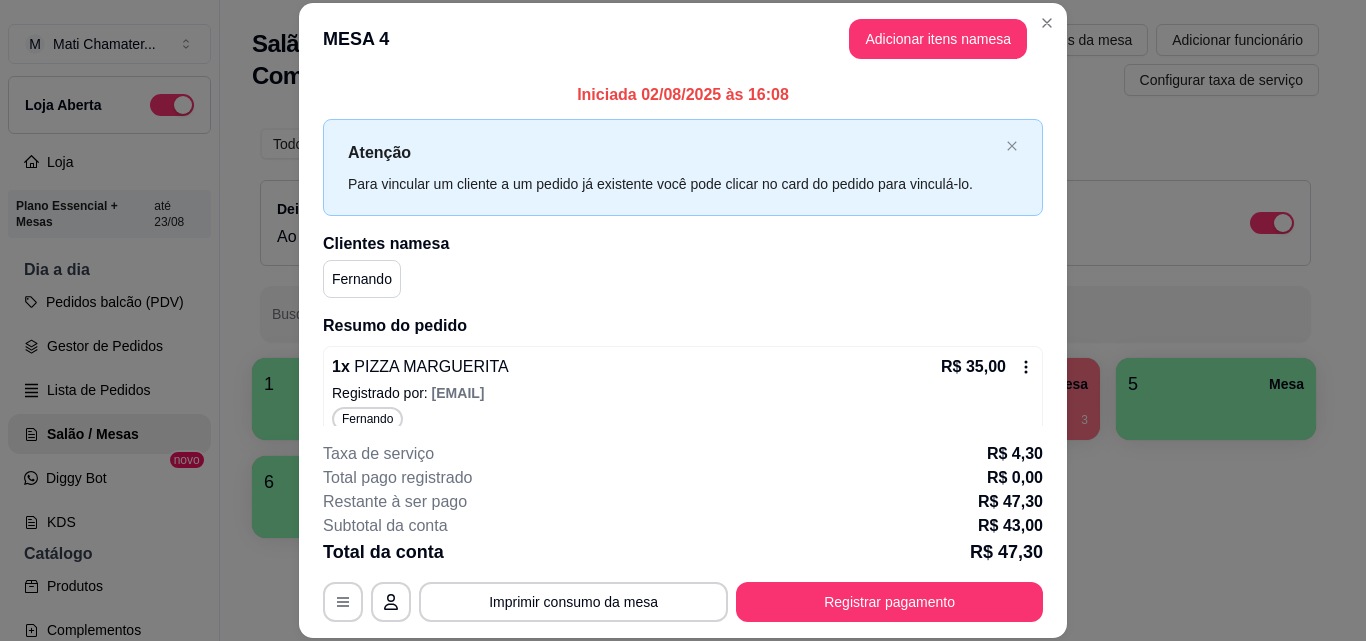 click on "1 x   PIZZA MARGUERITA R$ 35,00" at bounding box center (683, 367) 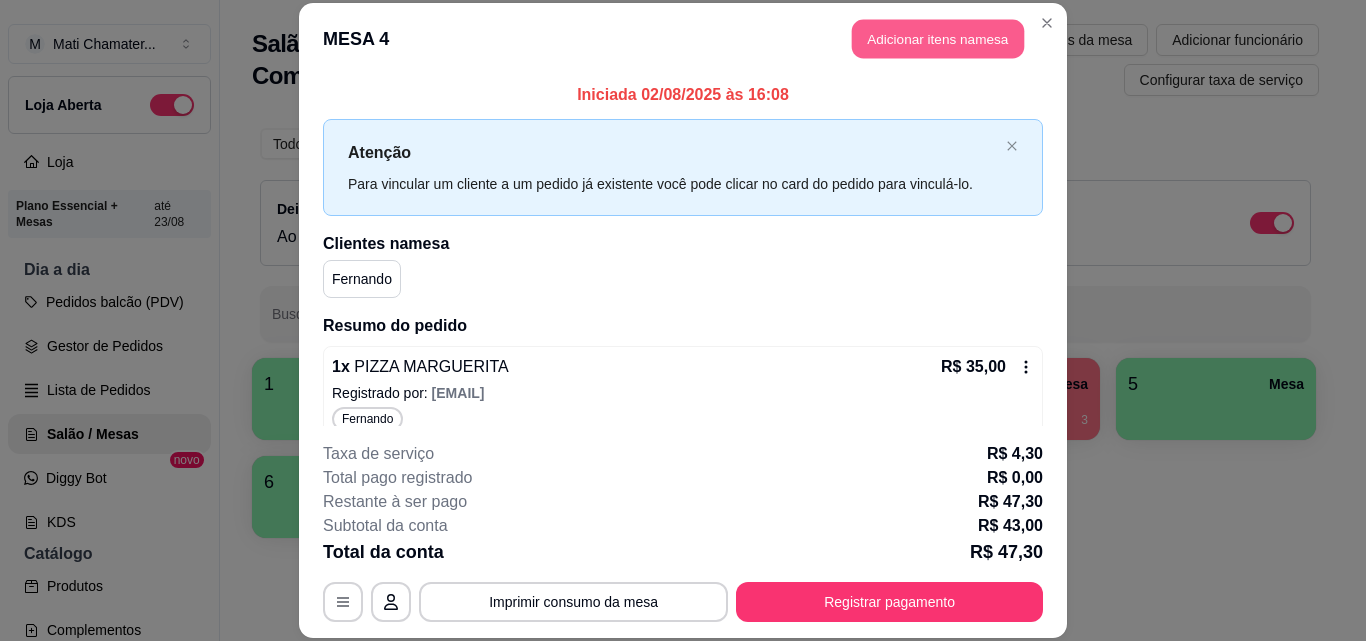 click on "Adicionar itens na  mesa" at bounding box center (938, 39) 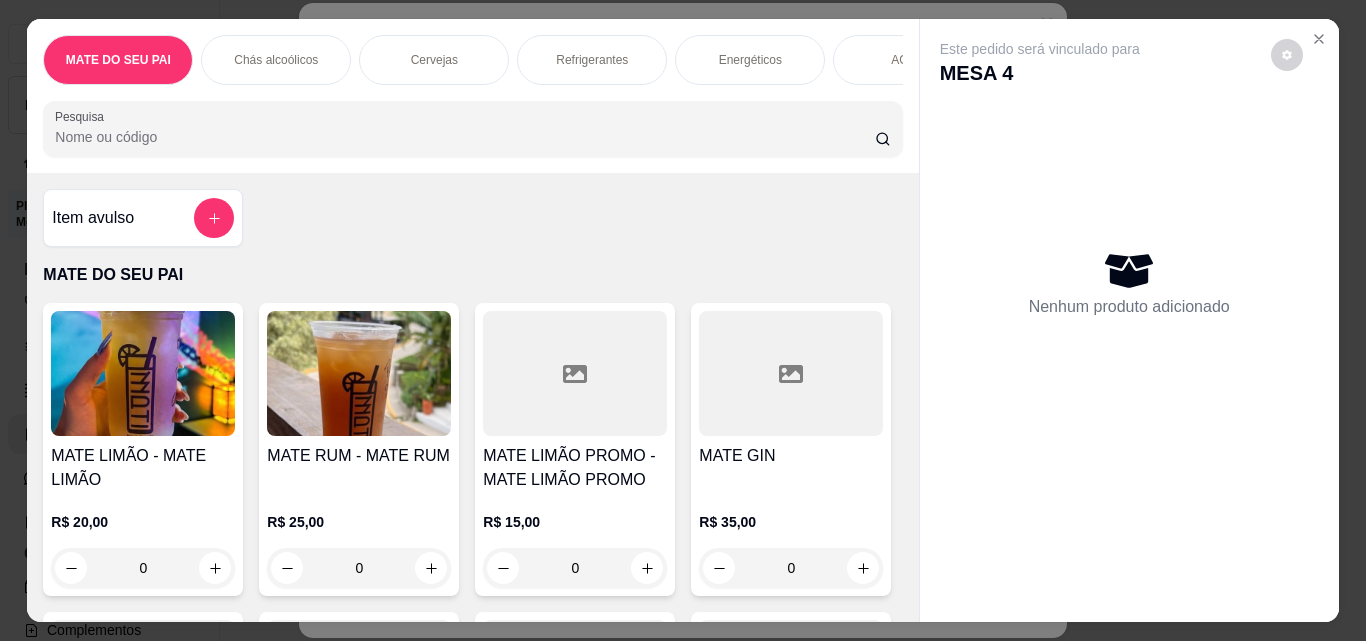 click on "Pesquisa" at bounding box center [465, 137] 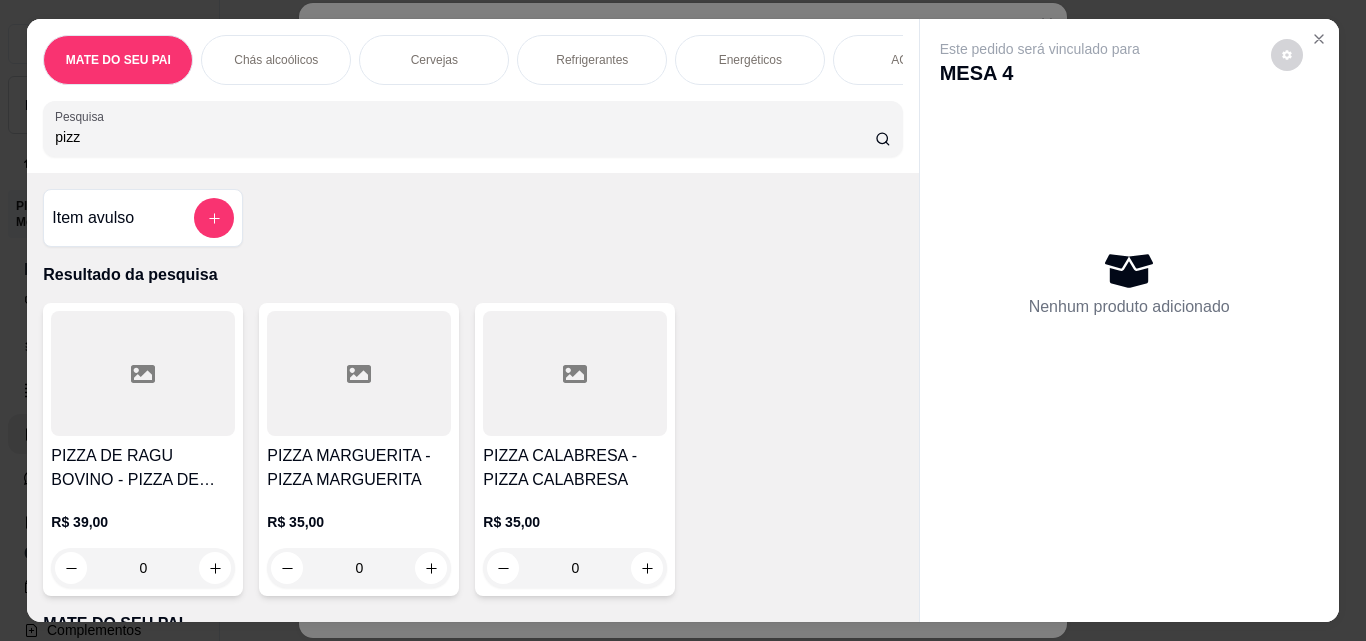 type on "pizz" 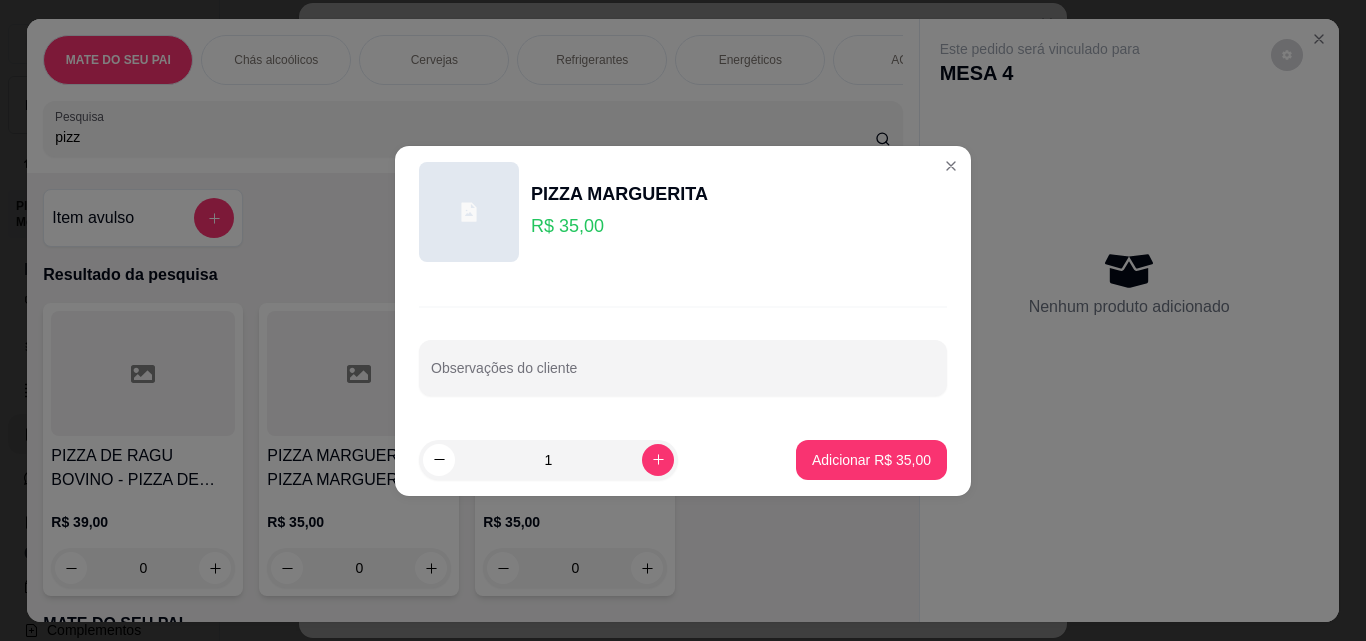 click on "Adicionar   R$ 35,00" at bounding box center [871, 460] 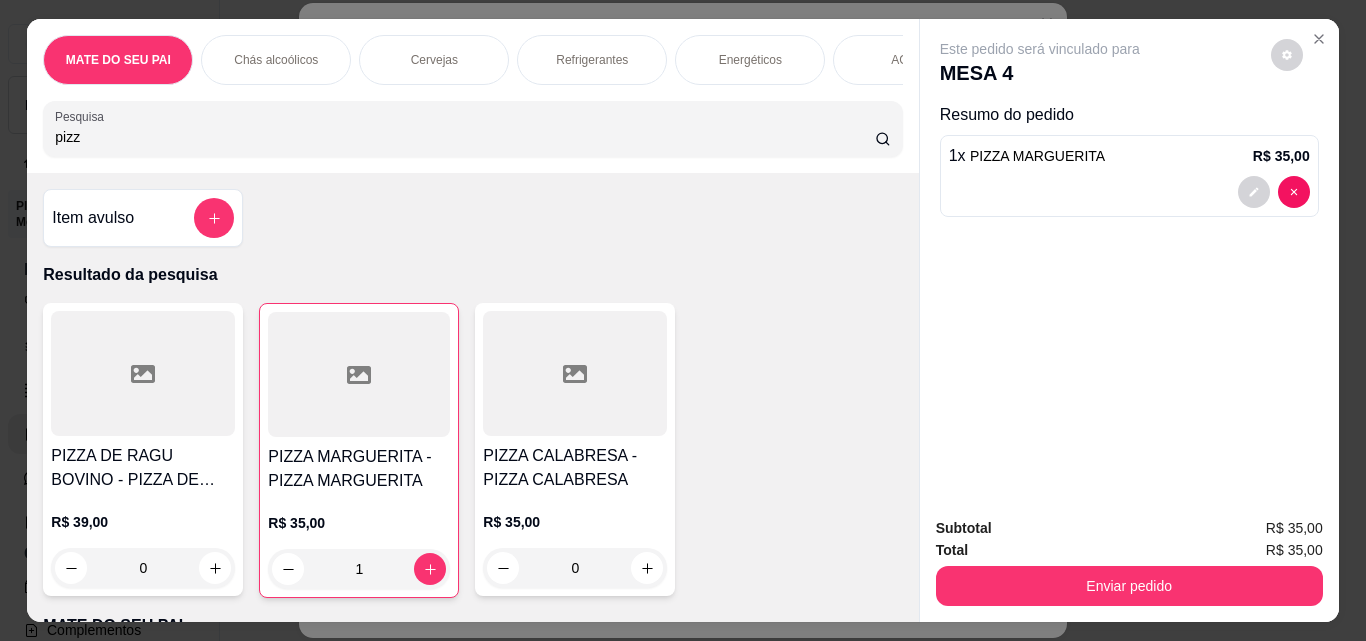 type on "1" 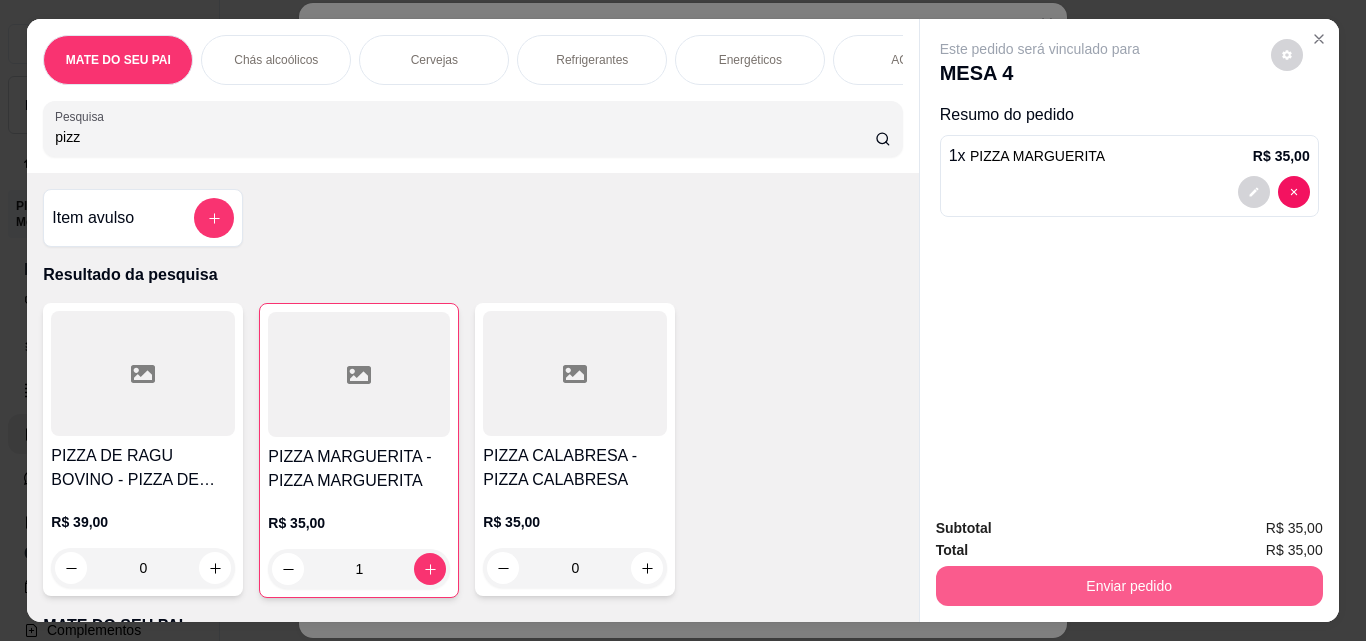click on "Enviar pedido" at bounding box center [1129, 586] 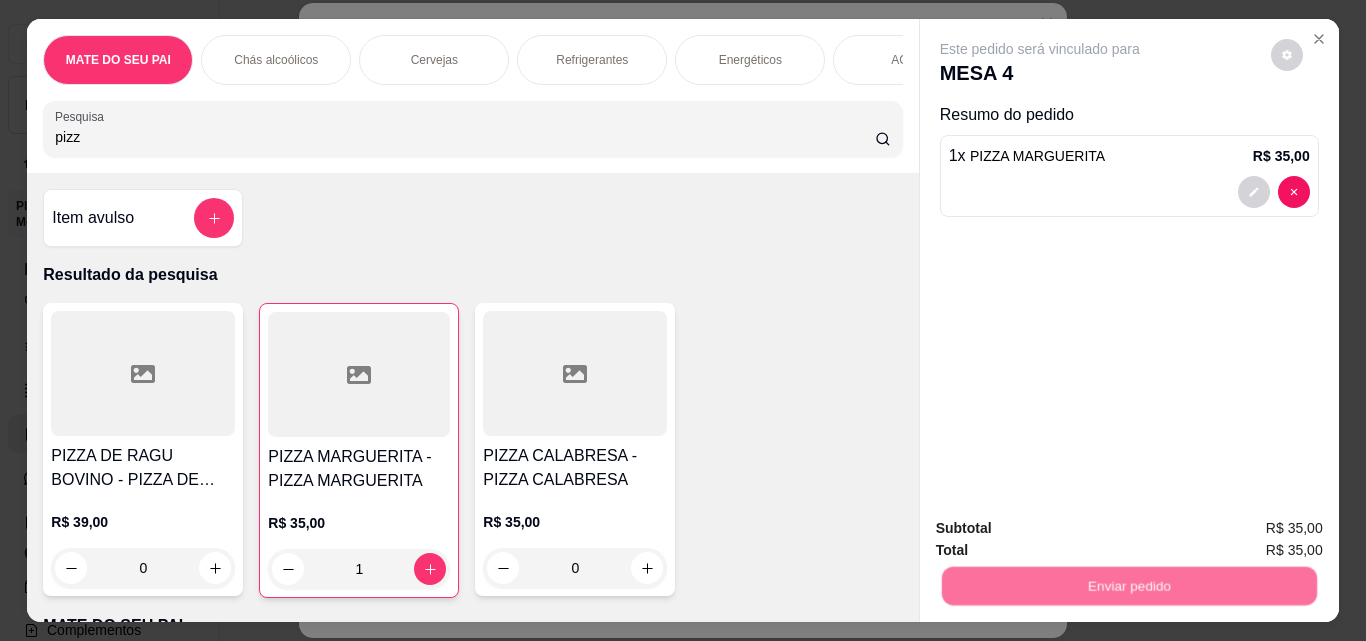 click on "Sim, quero registrar" at bounding box center [1252, 529] 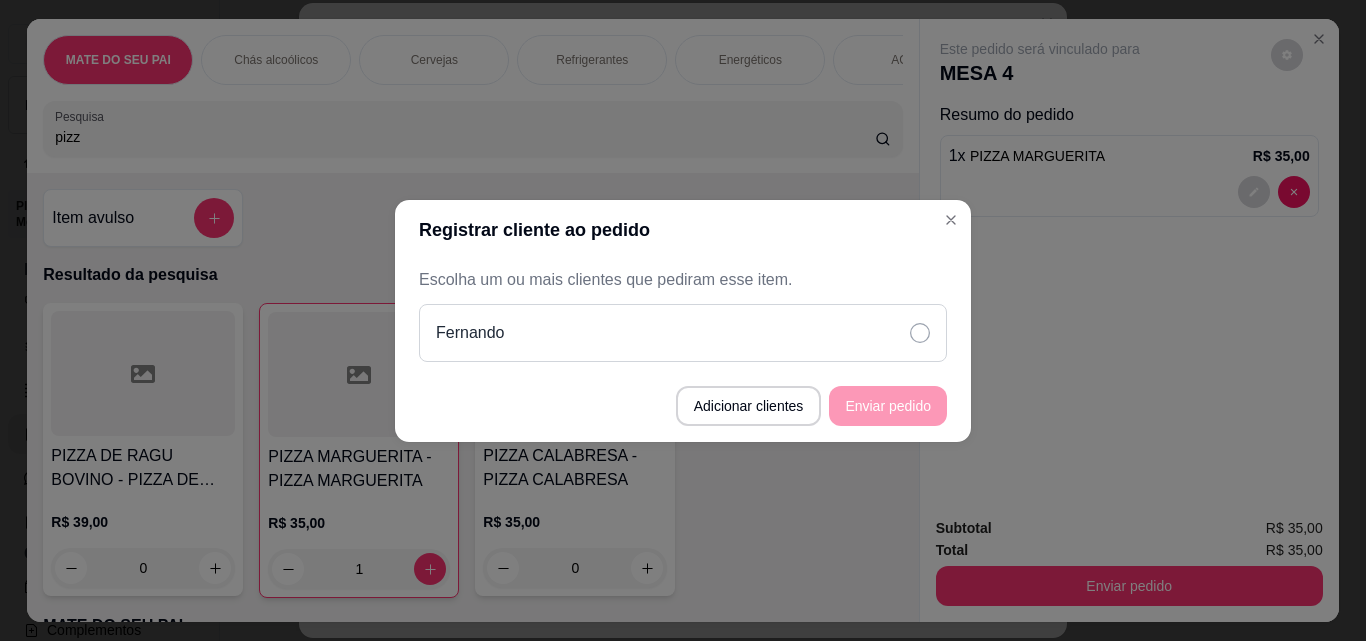 click on "Fernando" at bounding box center (683, 333) 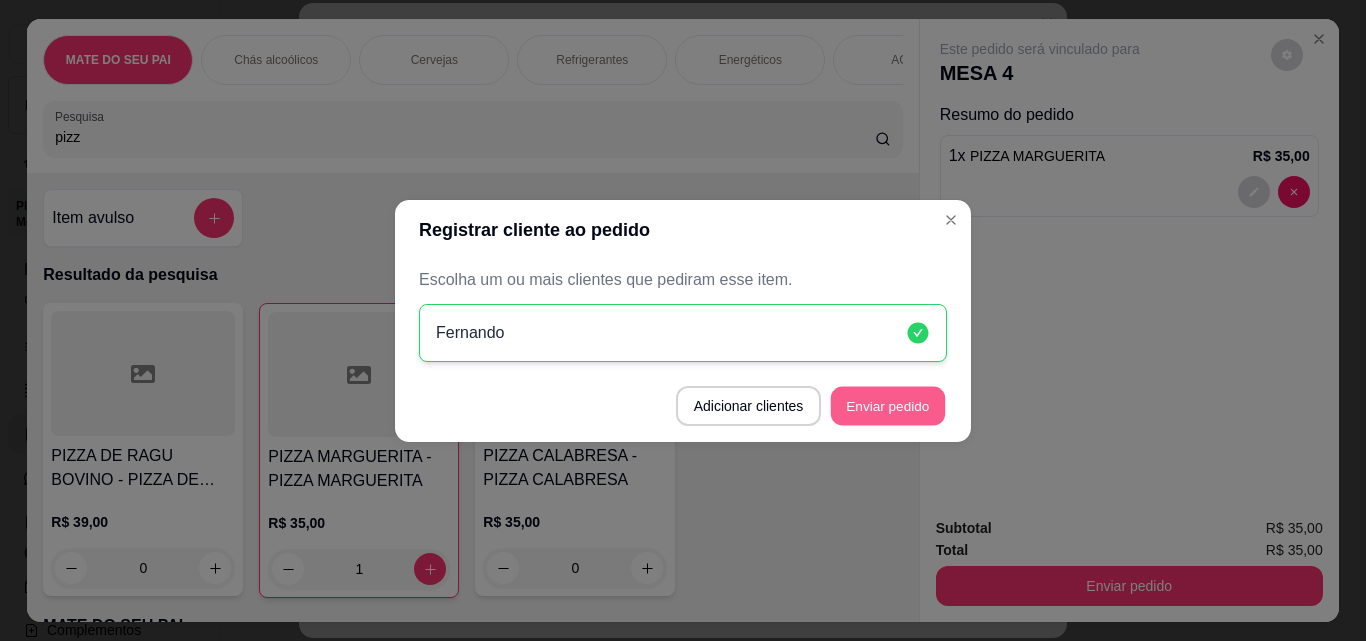 click on "Enviar pedido" at bounding box center [888, 405] 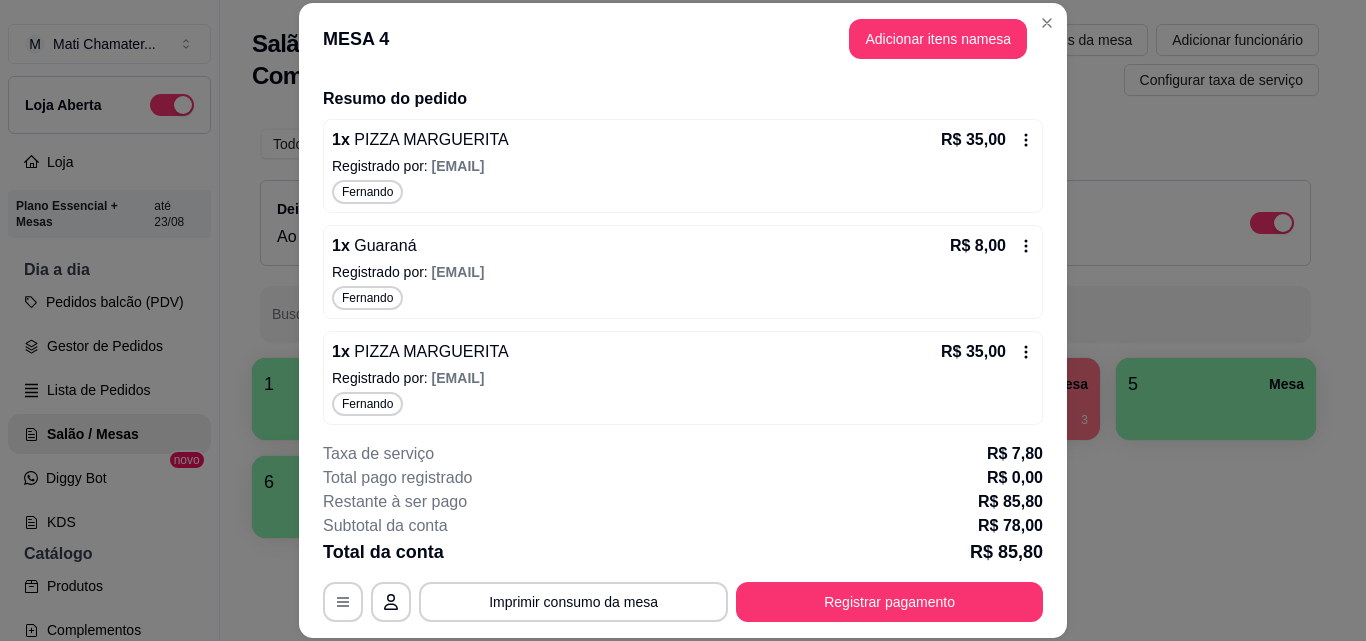 scroll, scrollTop: 234, scrollLeft: 0, axis: vertical 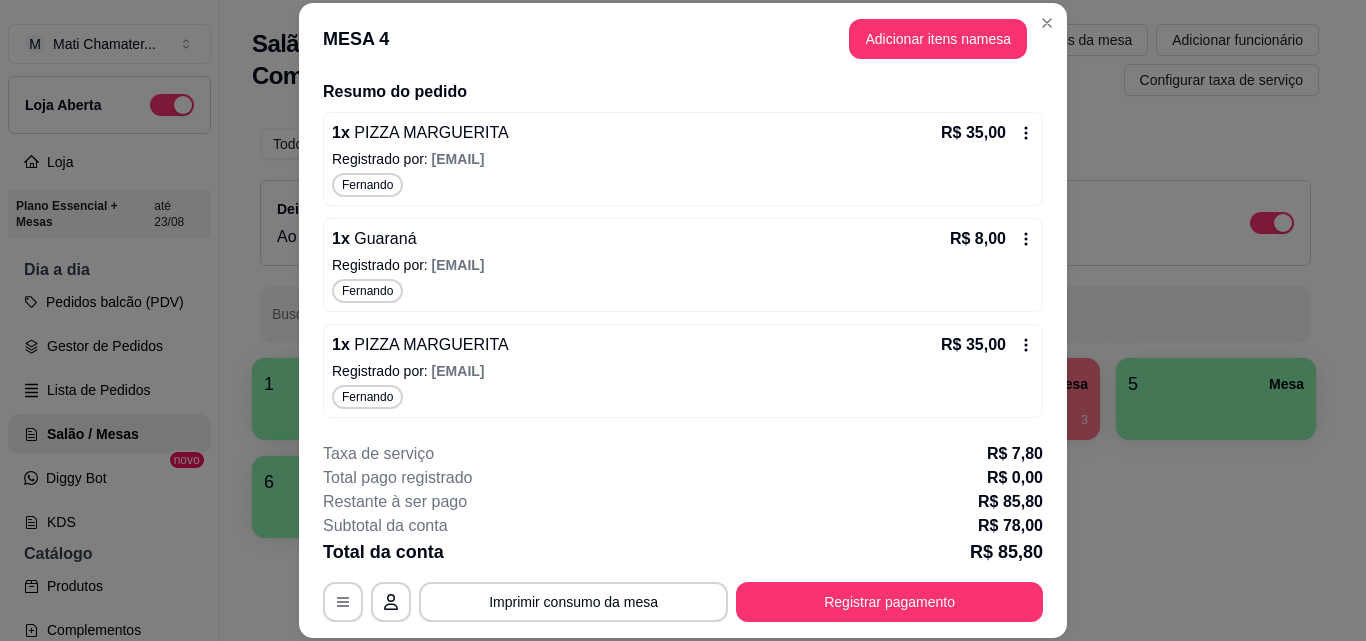 click on "1 x   PIZZA MARGUERITA" at bounding box center [420, 345] 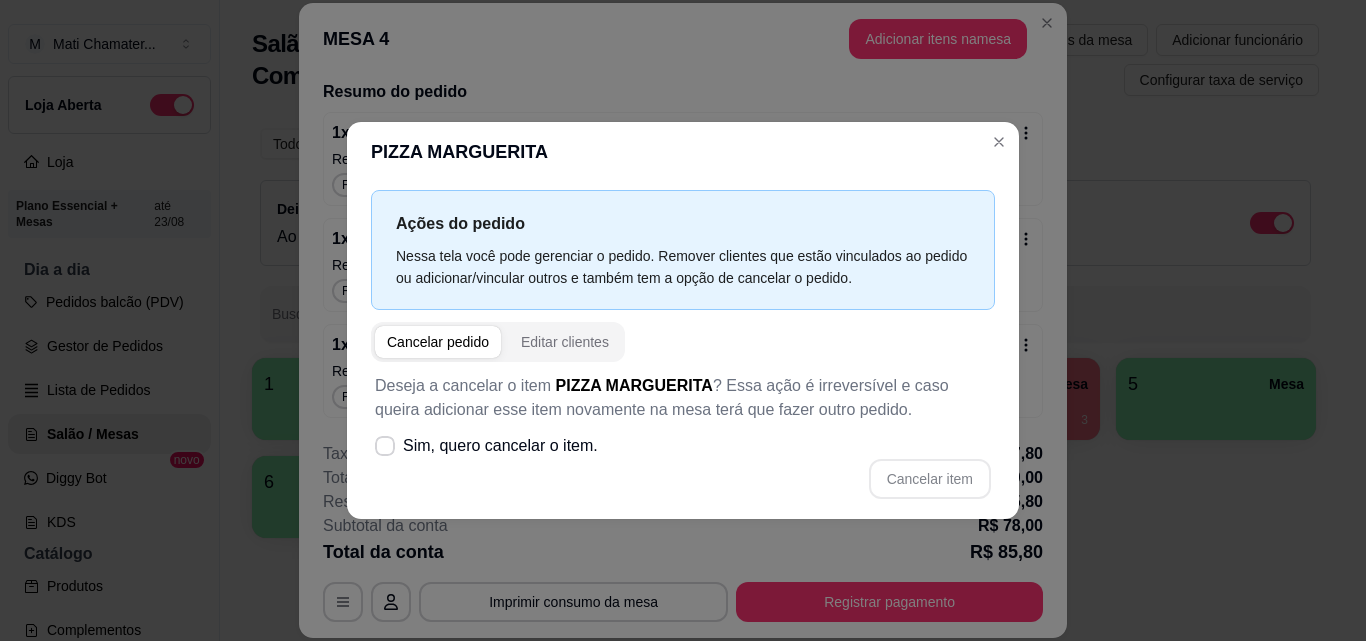 click on "Cancelar pedido" at bounding box center [438, 342] 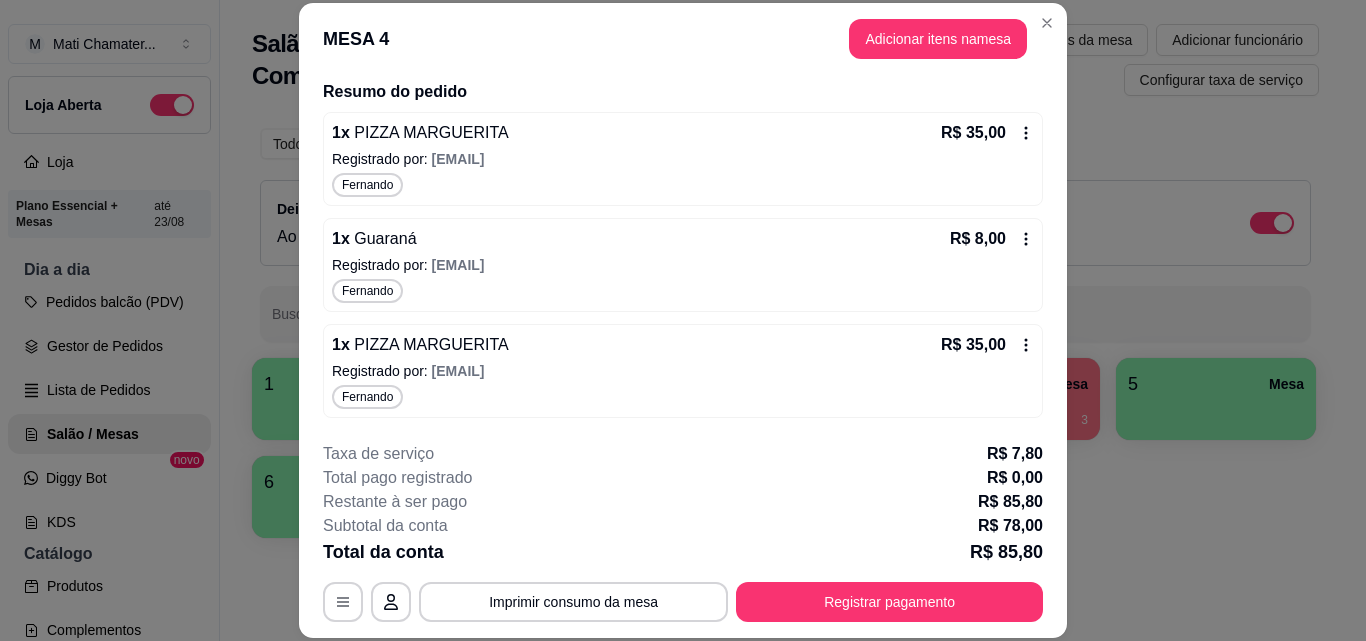 click 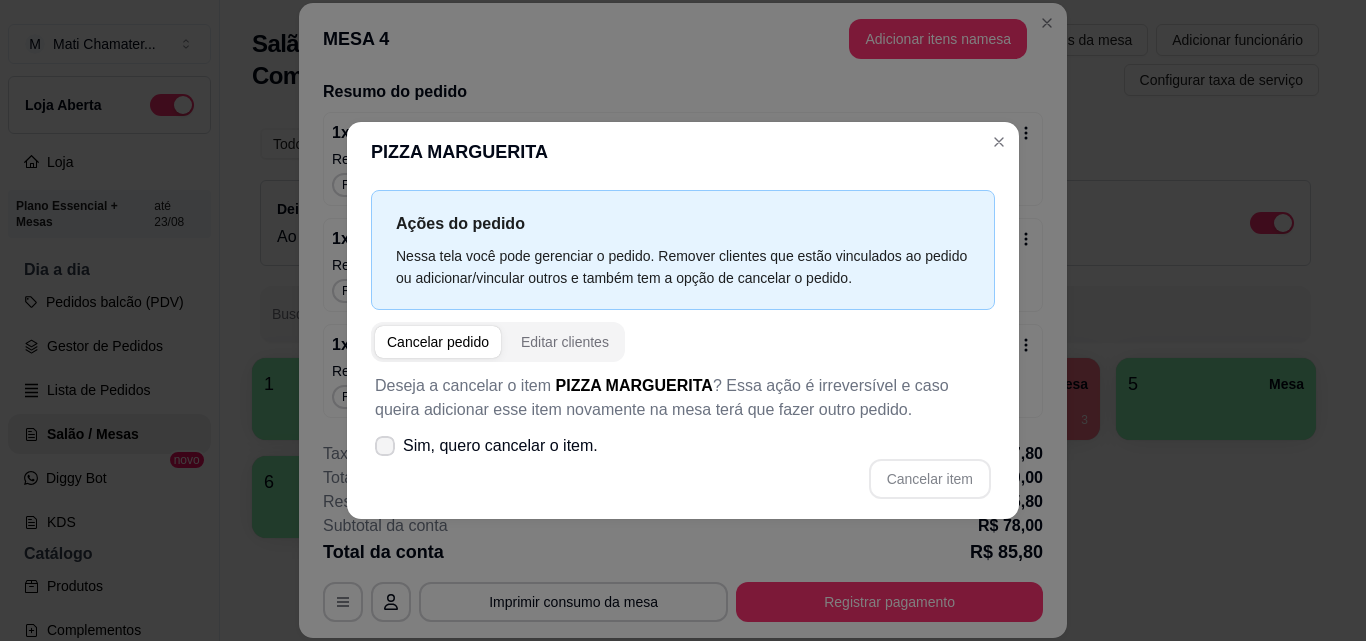 click 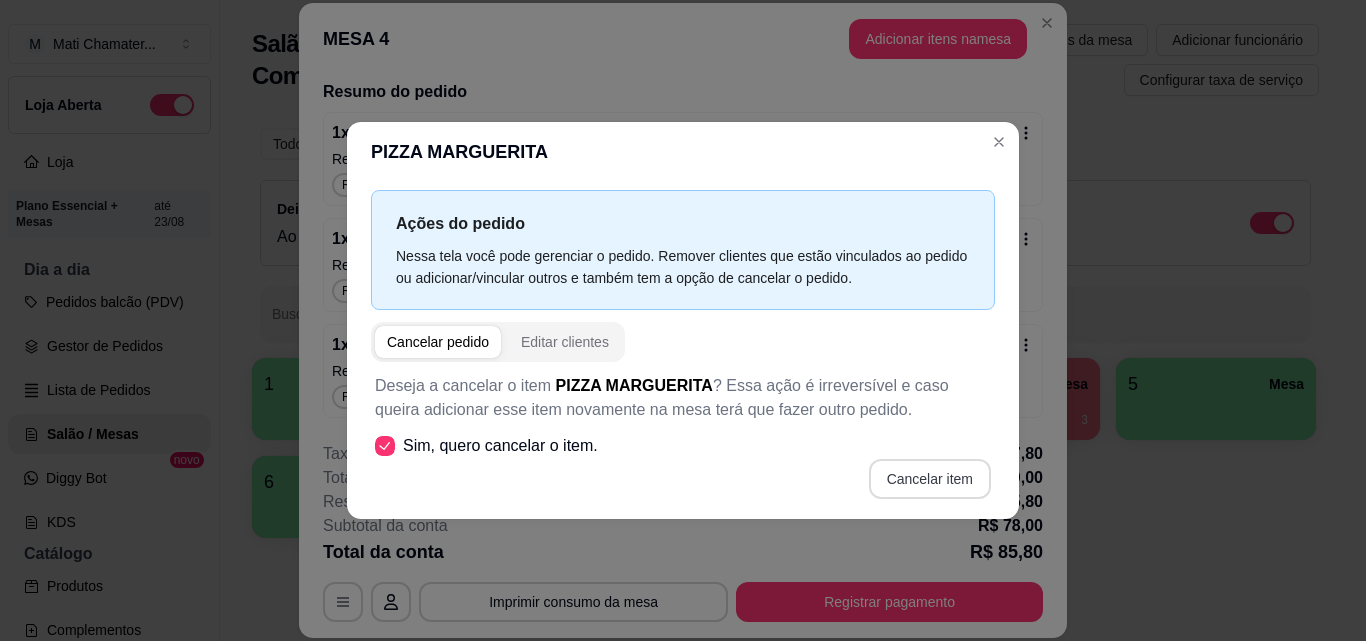 click on "Cancelar item" at bounding box center [930, 479] 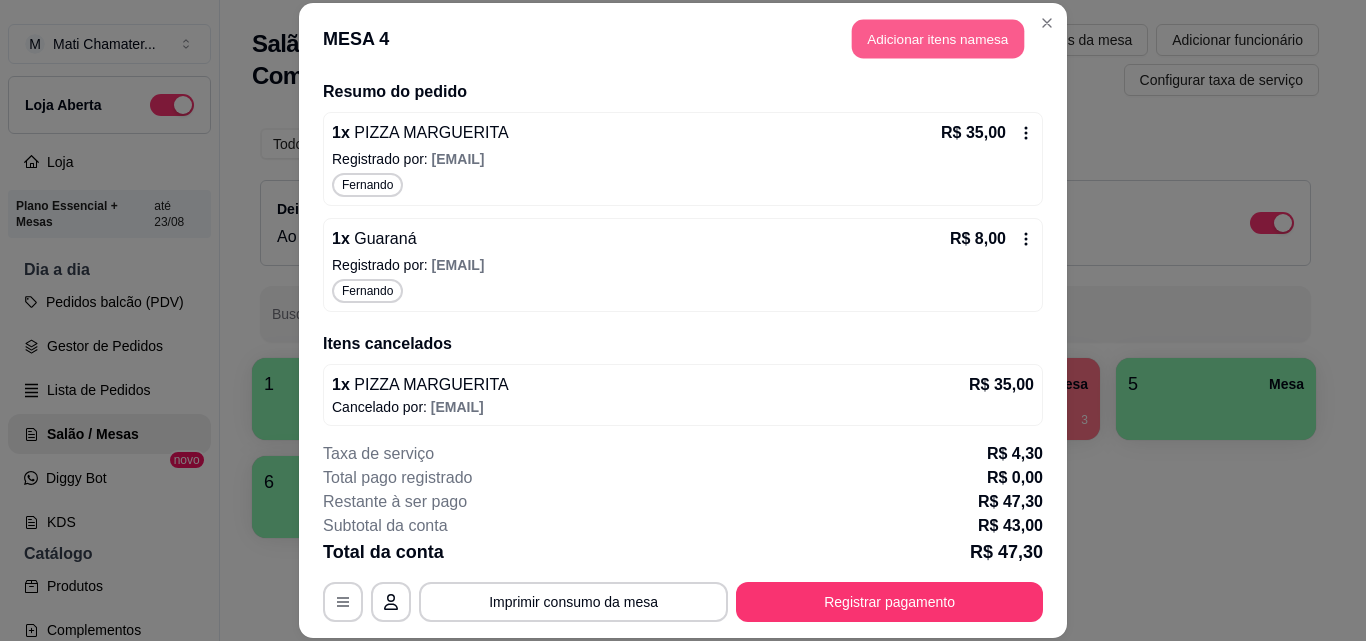 click on "Adicionar itens na  mesa" at bounding box center (938, 39) 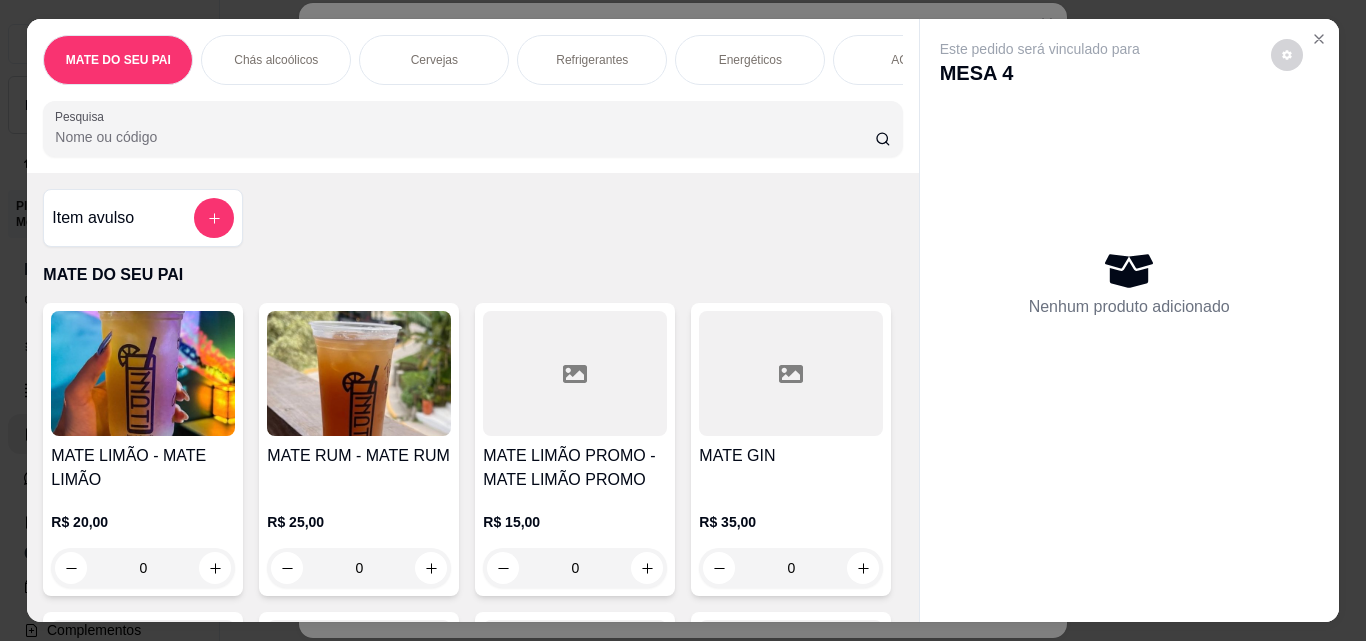 scroll, scrollTop: 379, scrollLeft: 0, axis: vertical 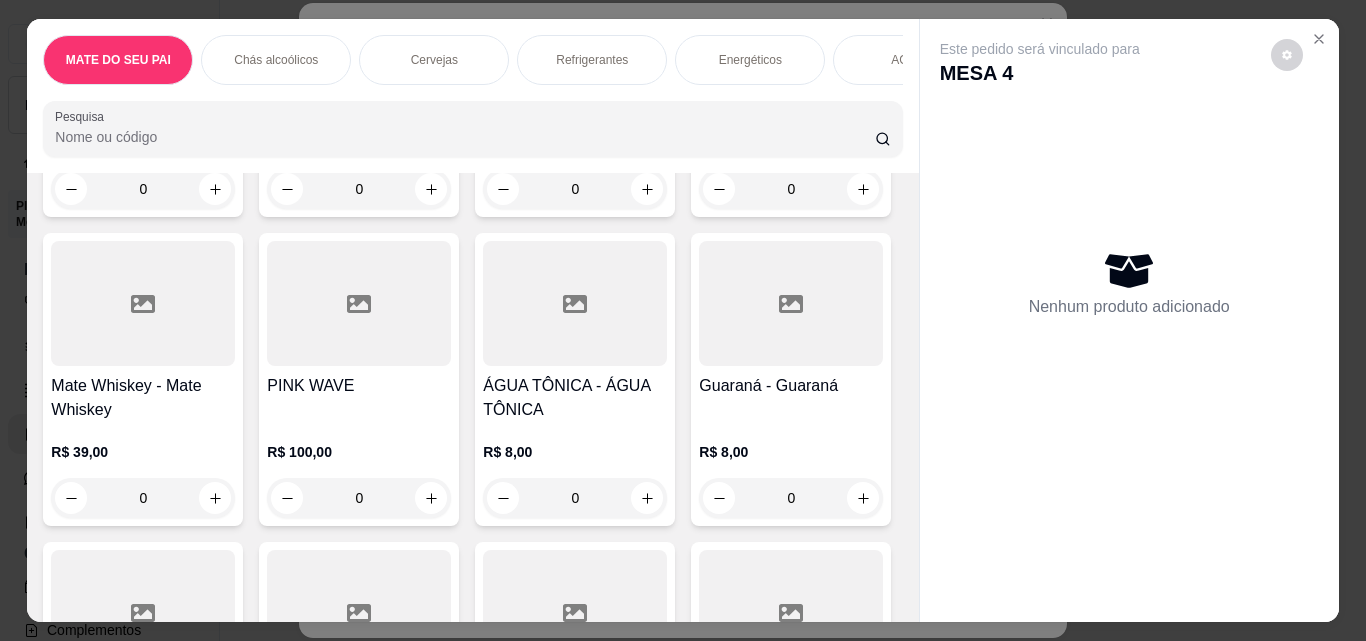 click at bounding box center [791, -6] 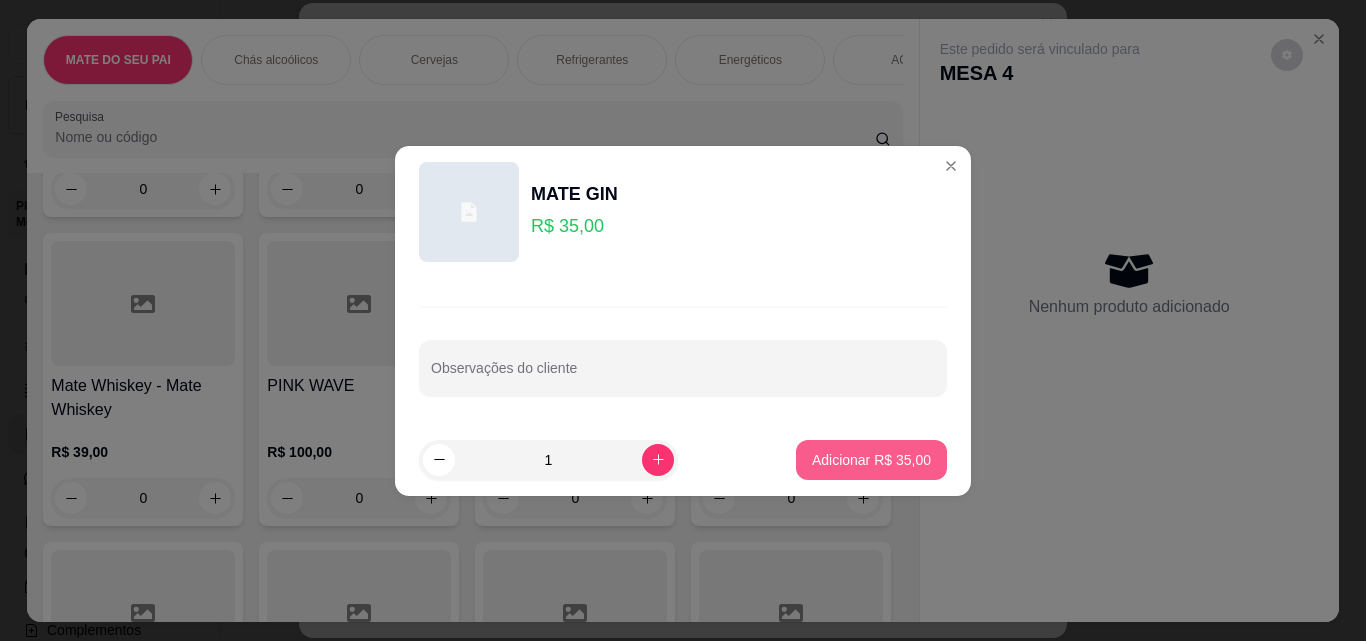 click on "Adicionar   R$ 35,00" at bounding box center (871, 460) 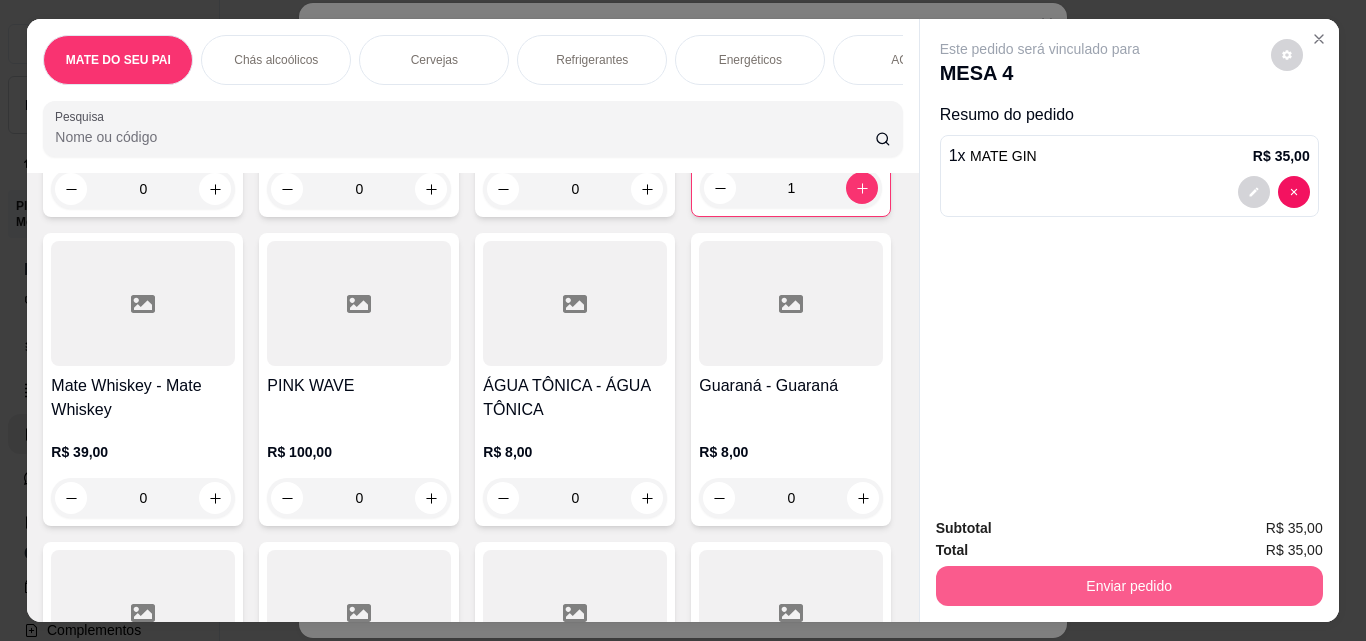 click on "Enviar pedido" at bounding box center [1129, 586] 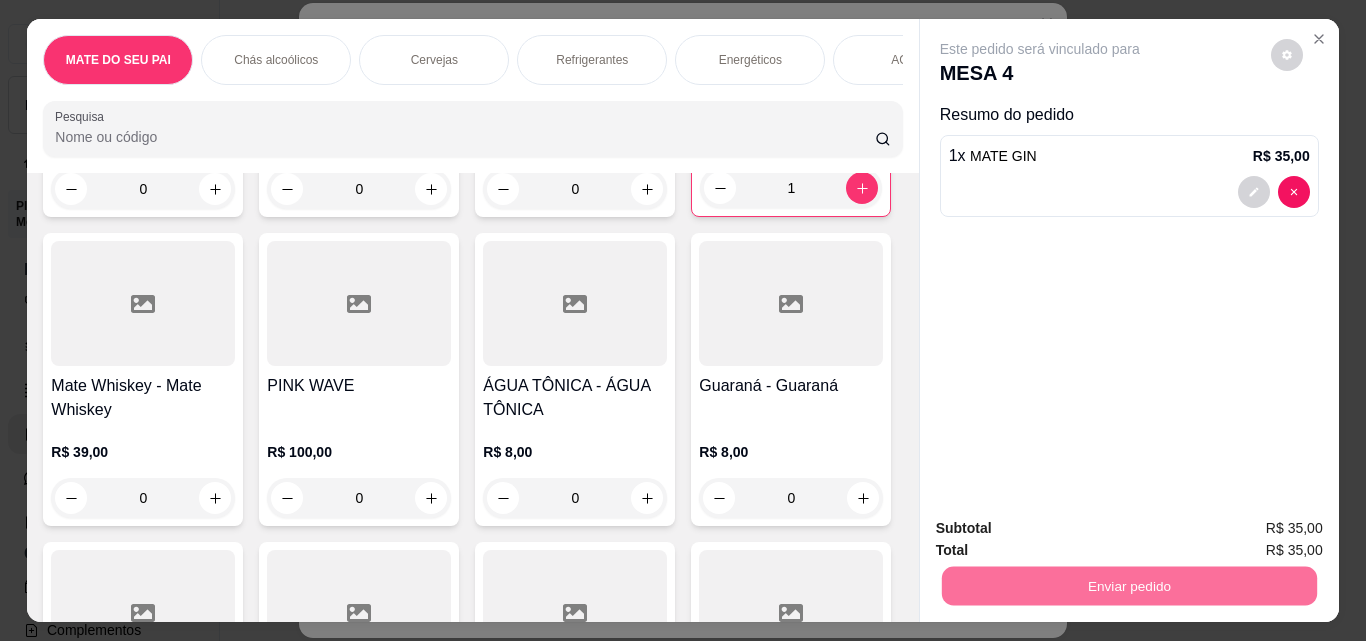click on "Sim, quero registrar" at bounding box center (1253, 528) 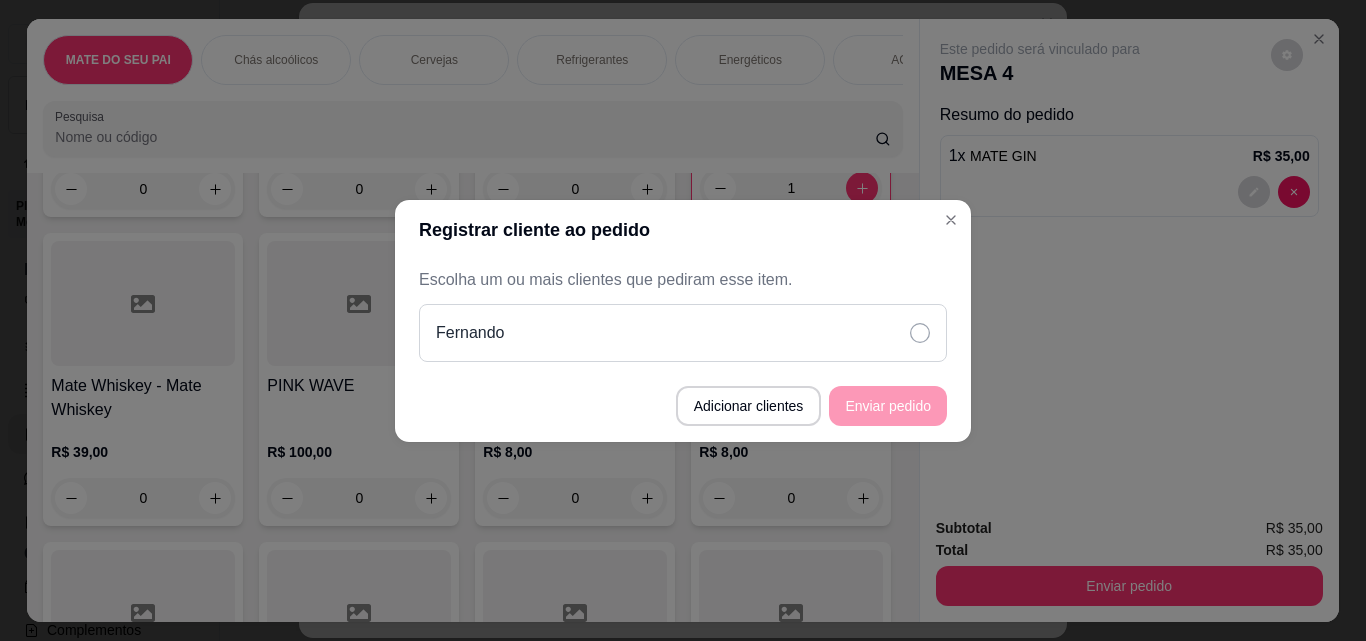 click 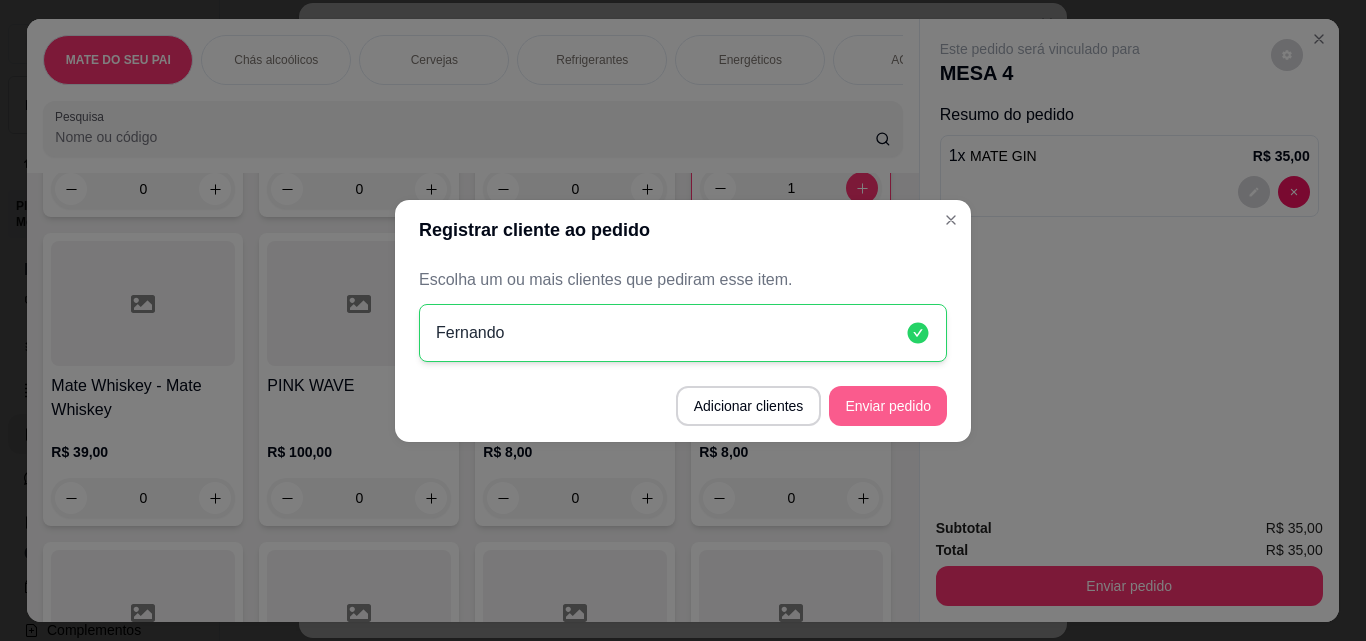 click on "Enviar pedido" at bounding box center [888, 406] 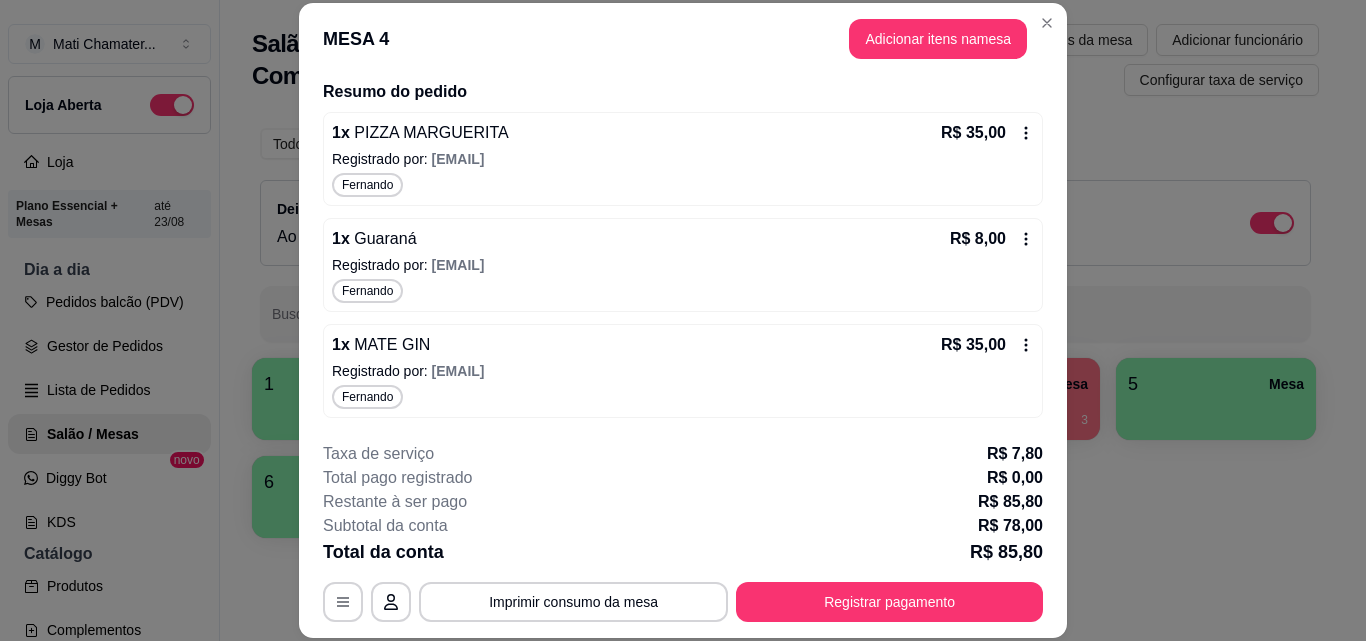 scroll, scrollTop: 348, scrollLeft: 0, axis: vertical 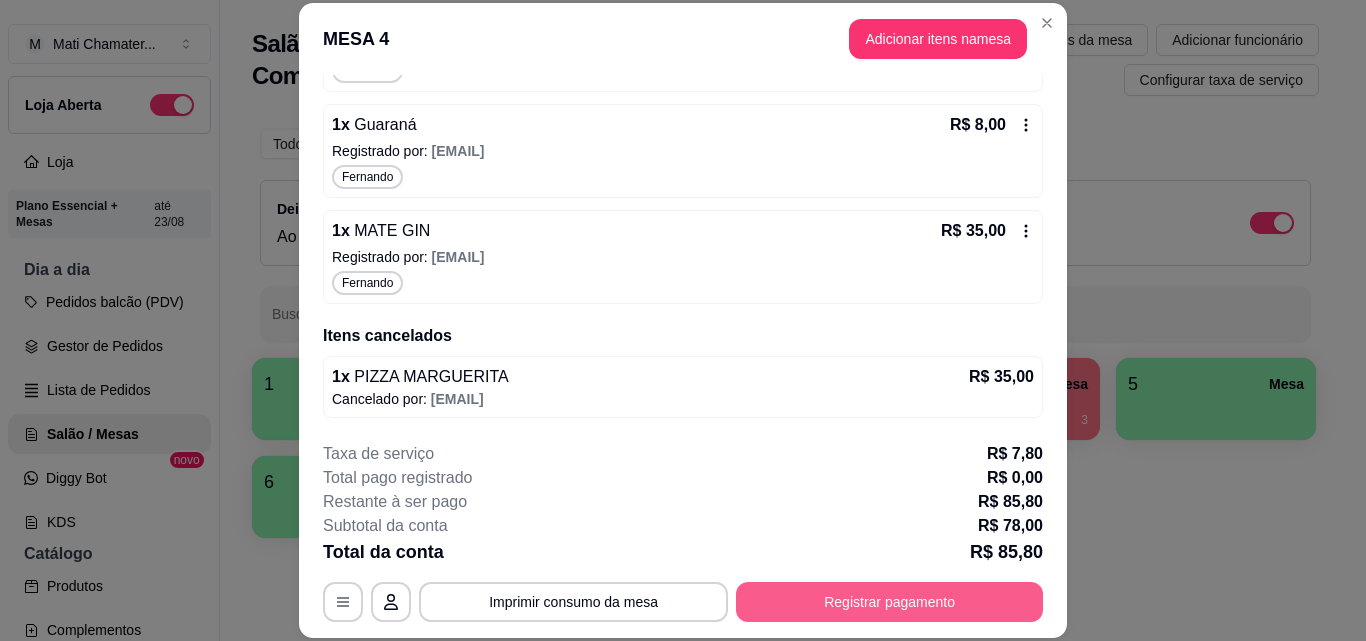 click on "Registrar pagamento" at bounding box center [889, 602] 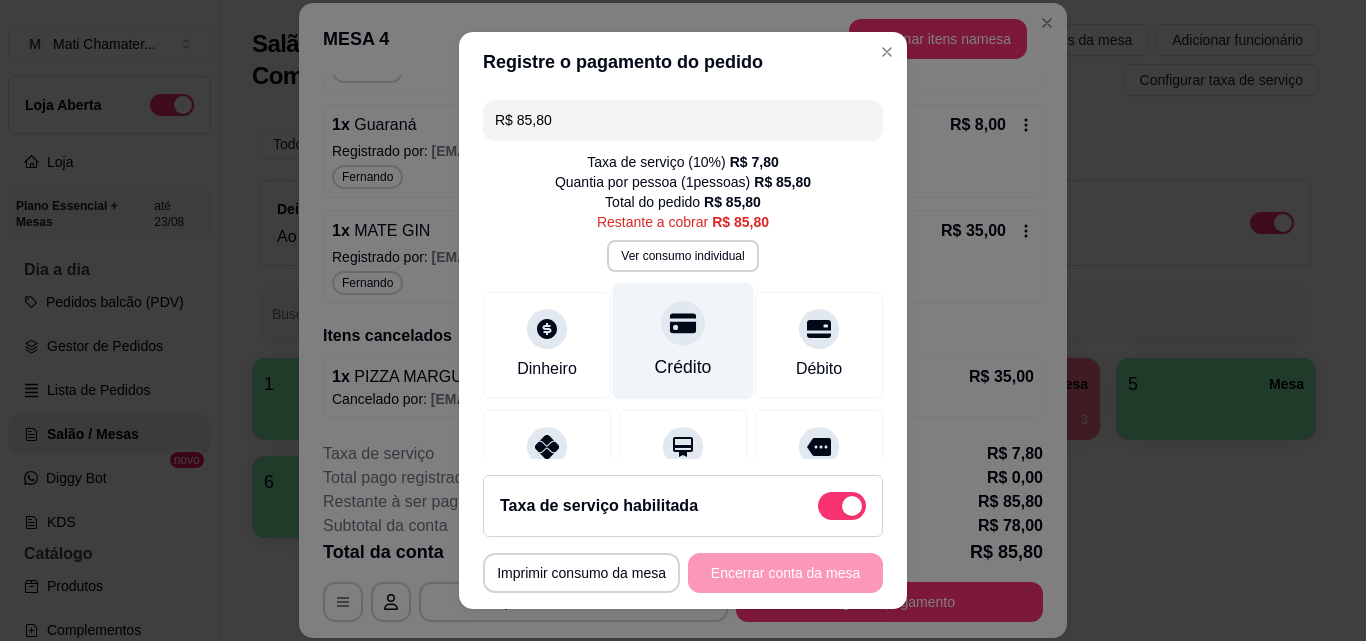 click 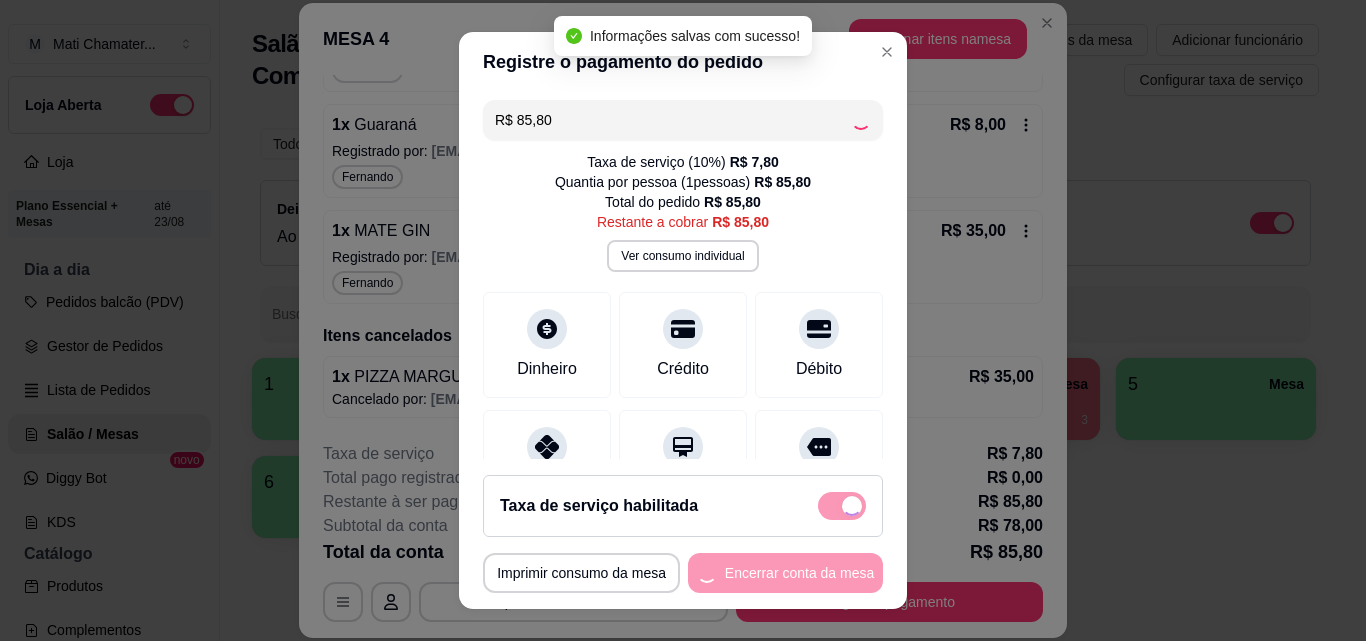 type on "R$ 0,00" 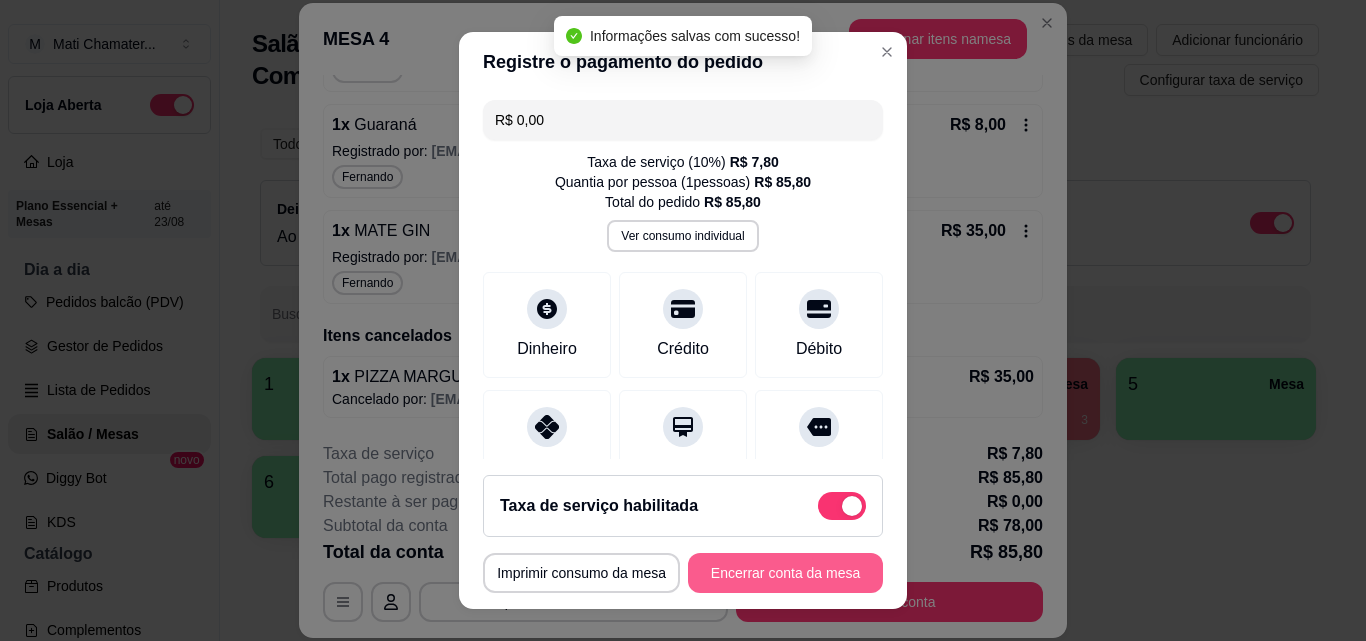 click on "Encerrar conta da mesa" at bounding box center (785, 573) 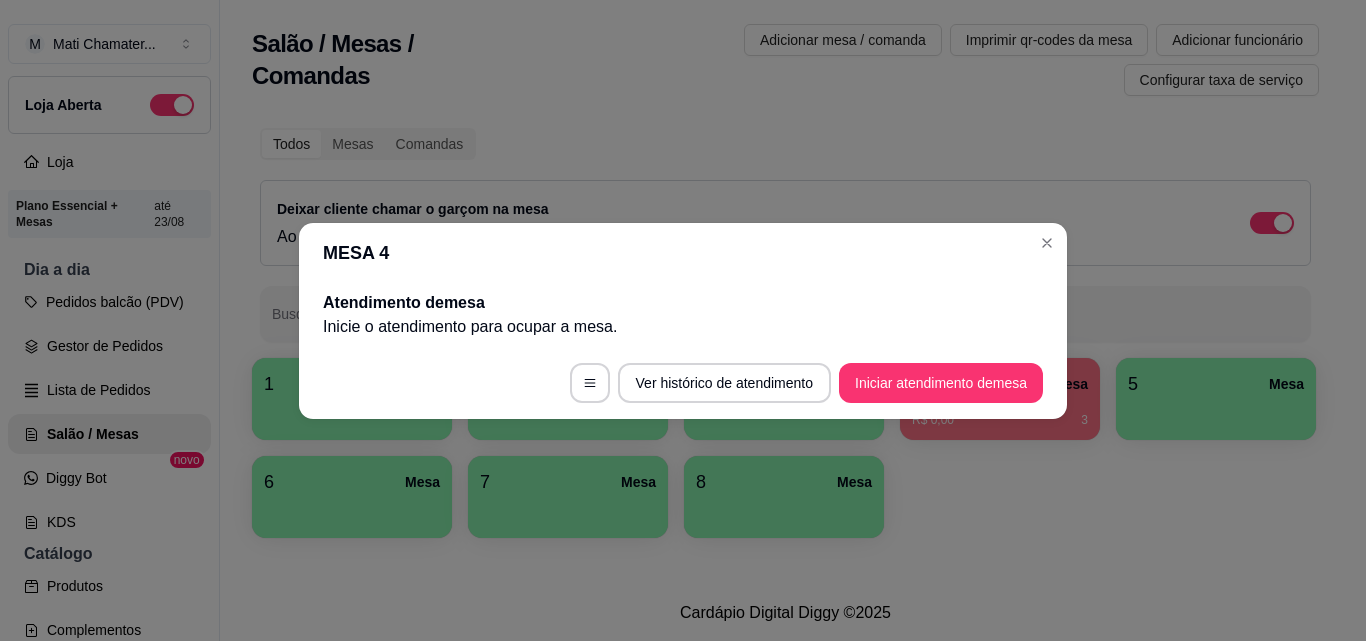 scroll, scrollTop: 0, scrollLeft: 0, axis: both 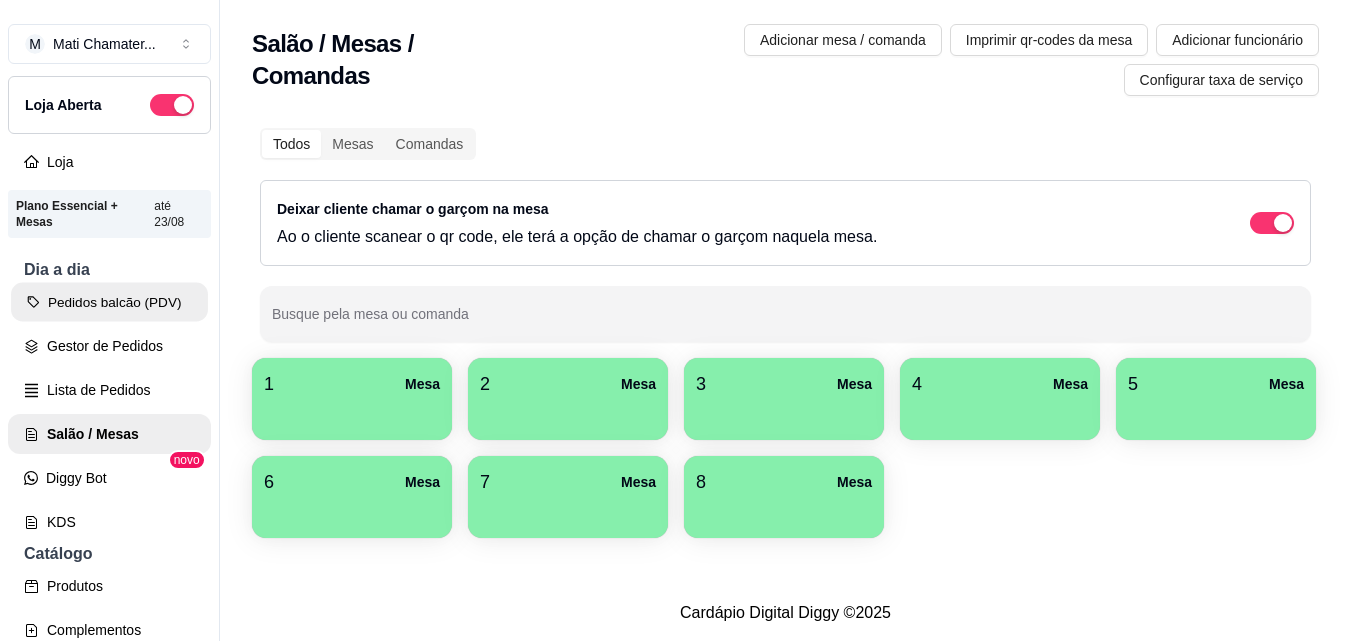 click on "Pedidos balcão (PDV)" at bounding box center (109, 302) 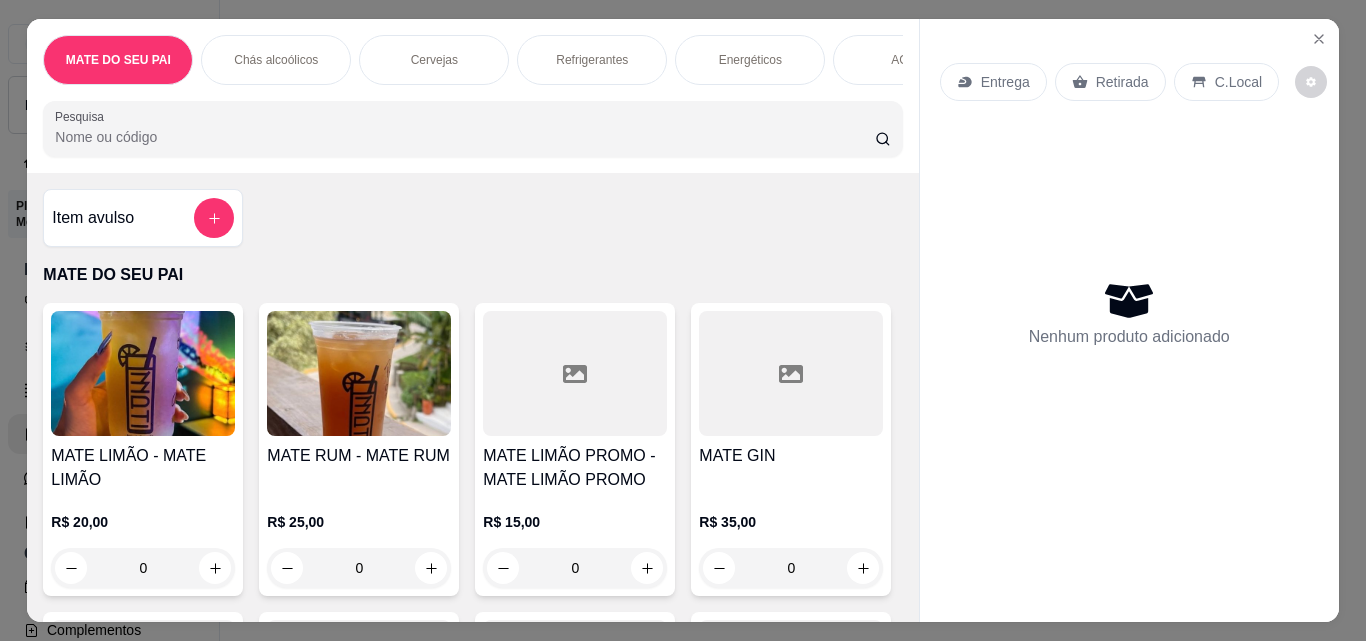click at bounding box center (359, 373) 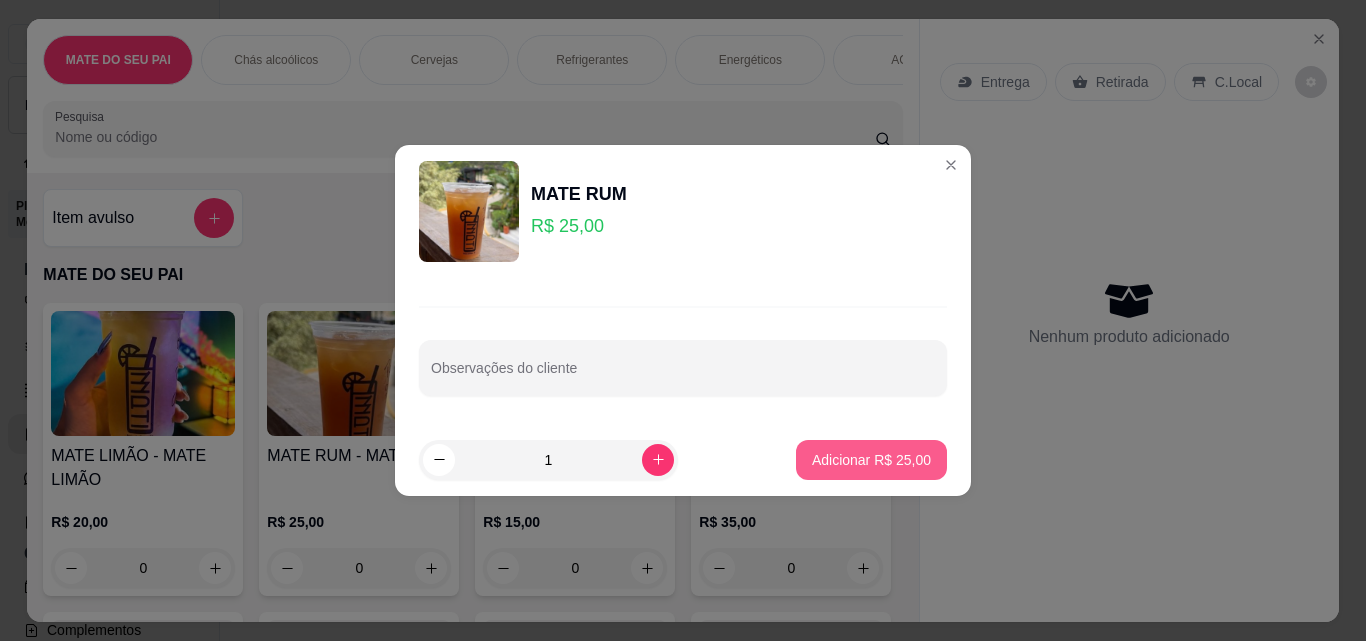click on "Adicionar   R$ 25,00" at bounding box center (871, 460) 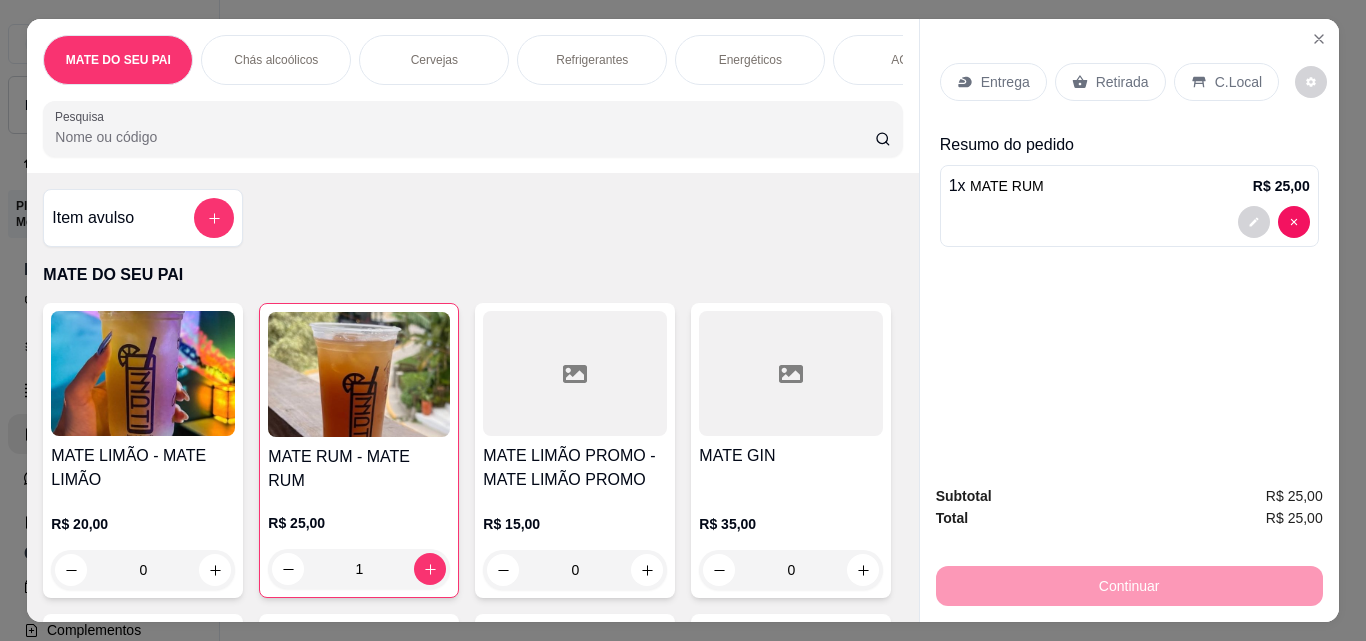 click on "Retirada" at bounding box center (1122, 82) 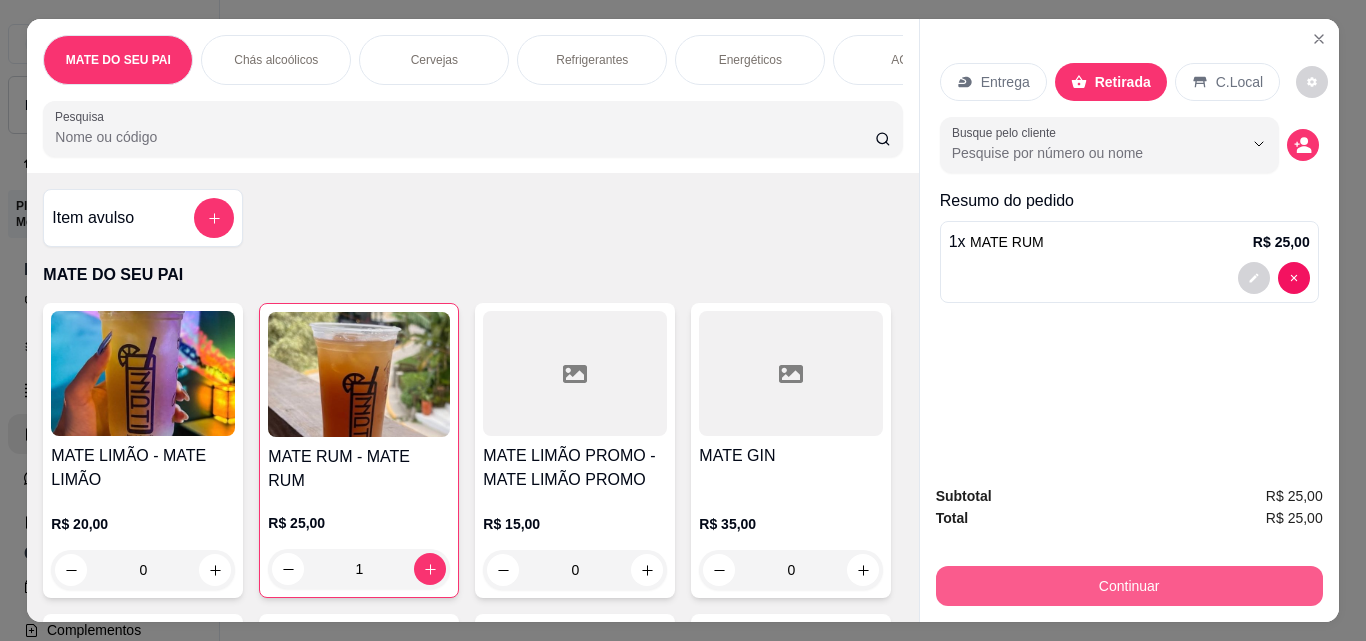 click on "Continuar" at bounding box center [1129, 586] 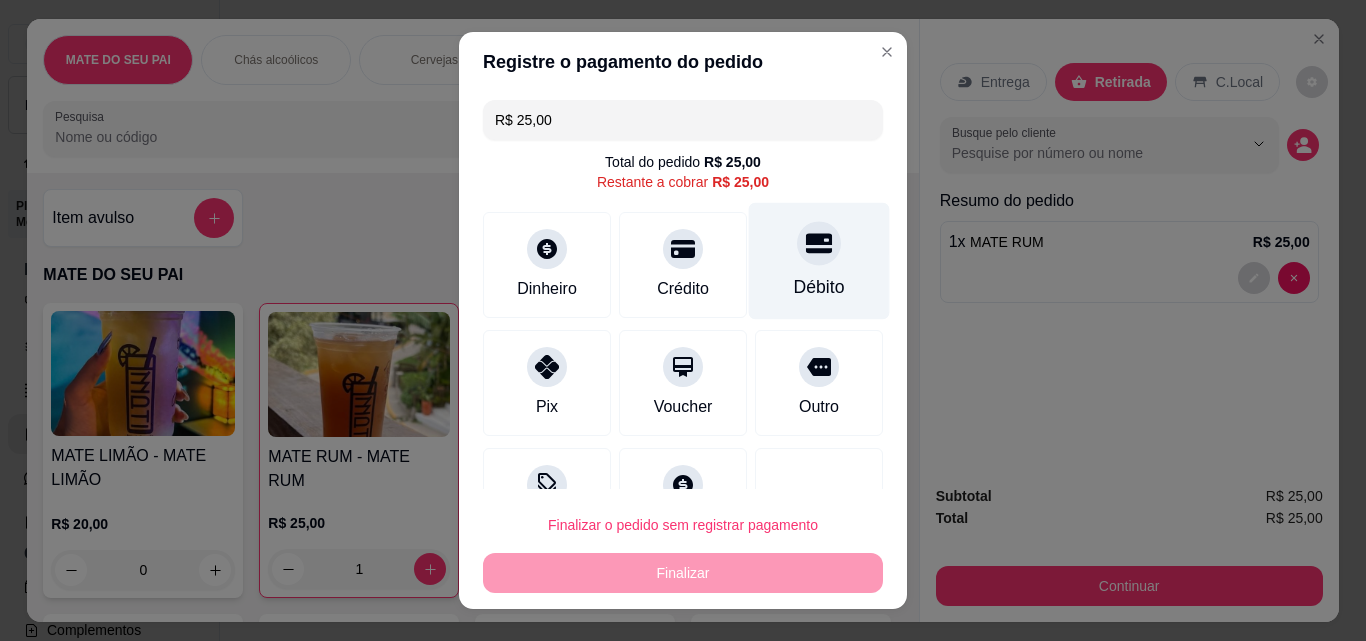 click on "Débito" at bounding box center [819, 261] 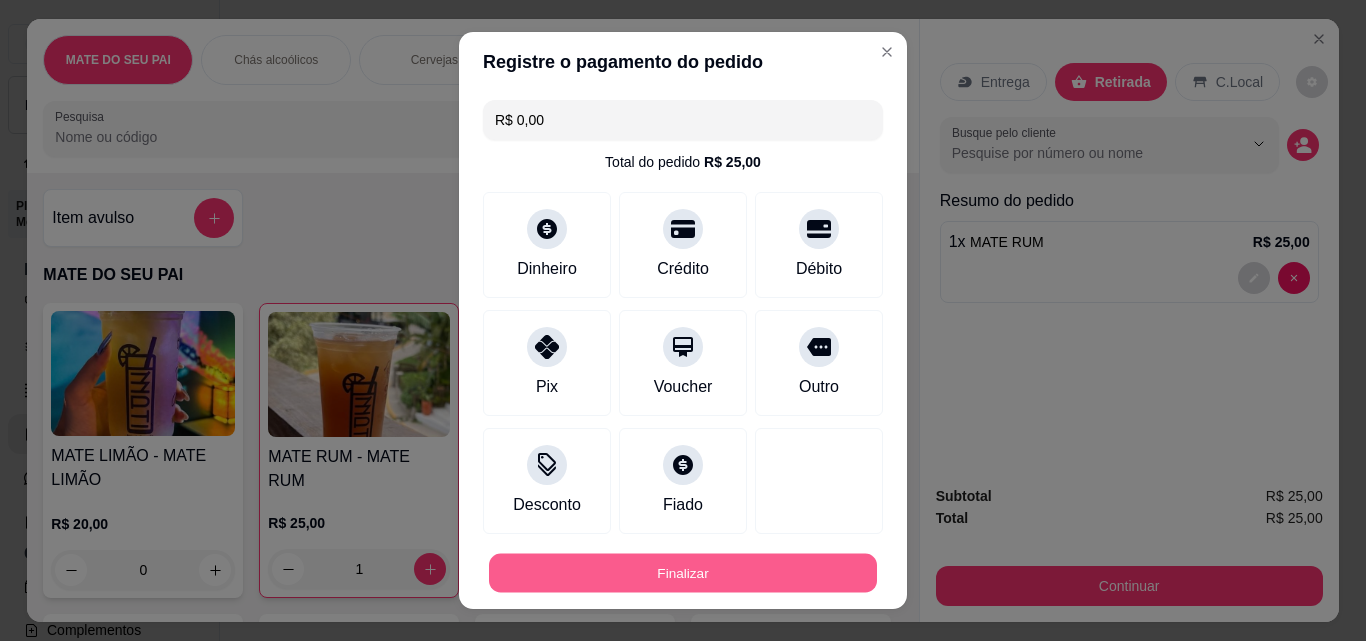 click on "Finalizar" at bounding box center (683, 573) 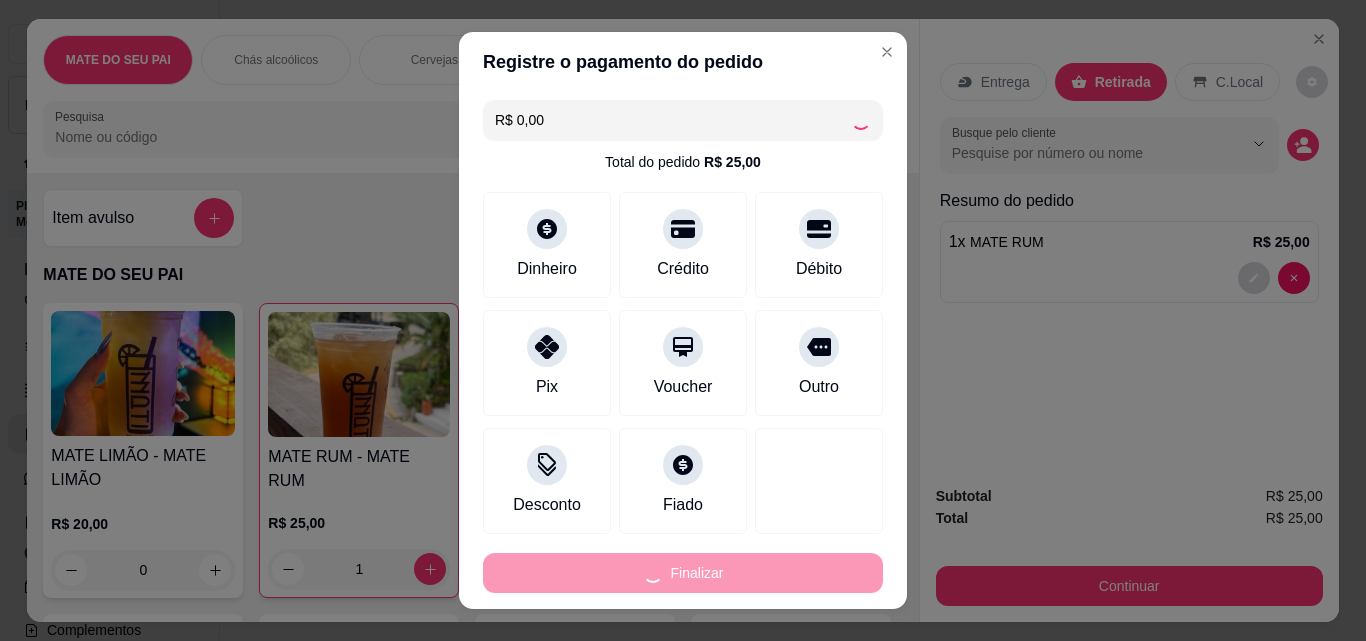 type on "0" 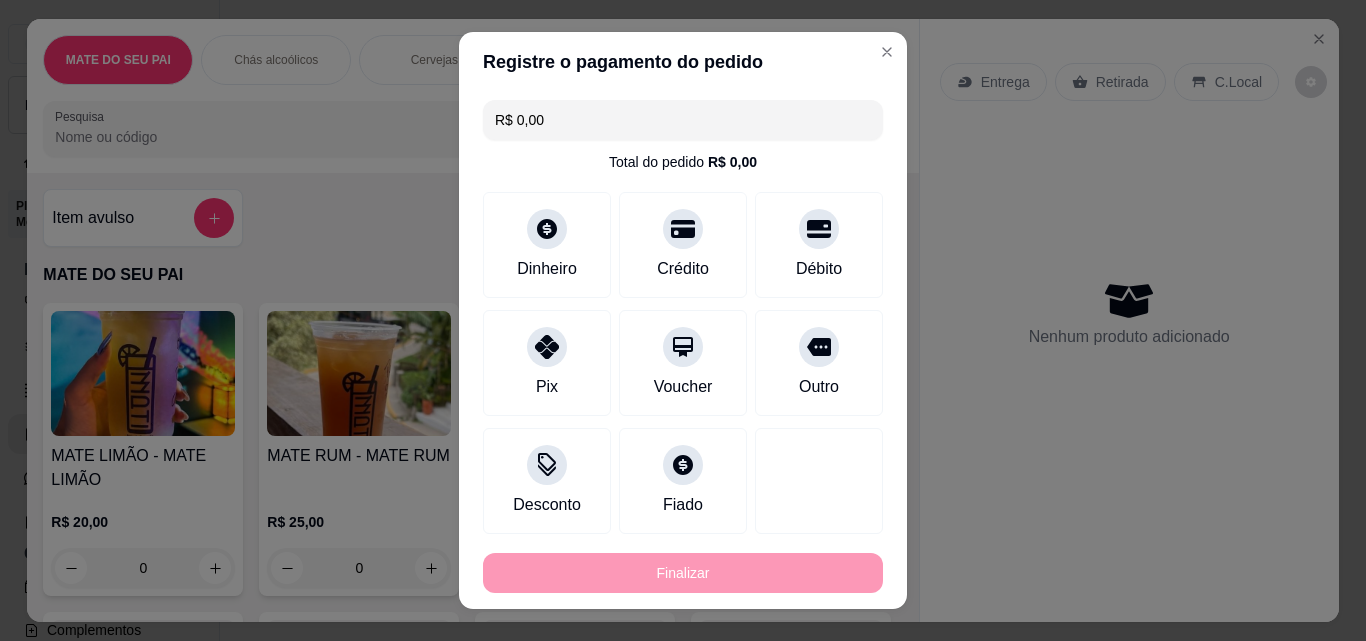 type on "-R$ 25,00" 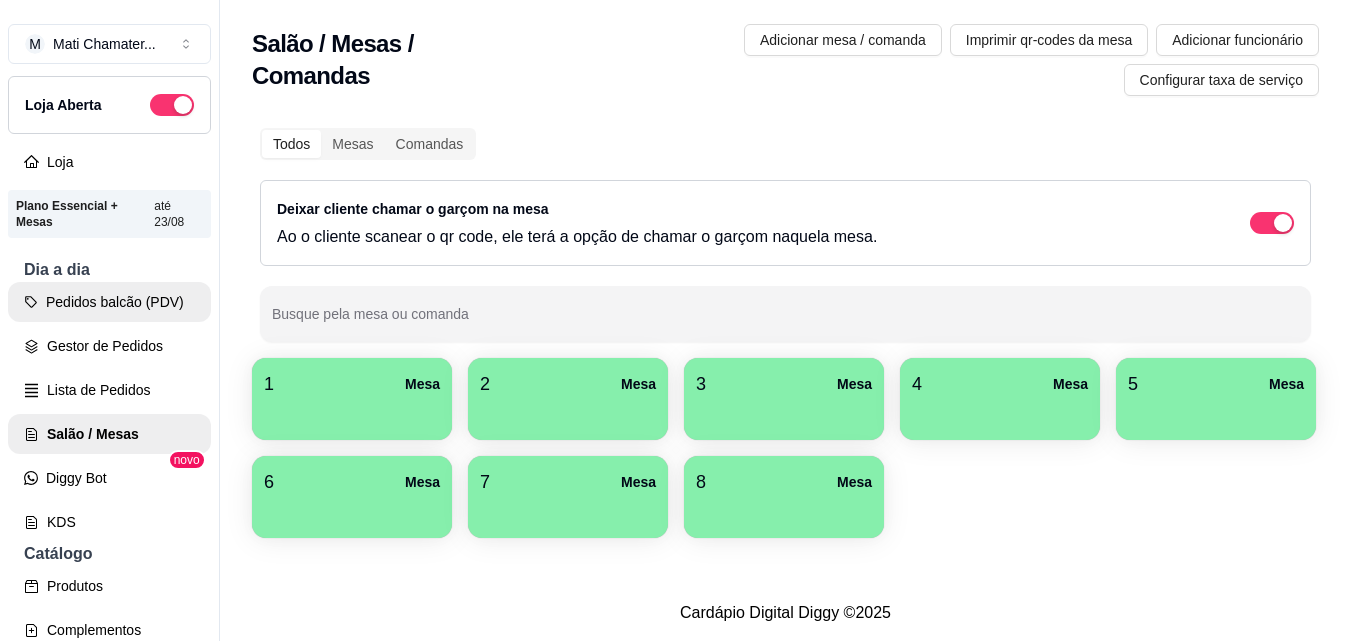 click on "Pedidos balcão (PDV)" at bounding box center (109, 302) 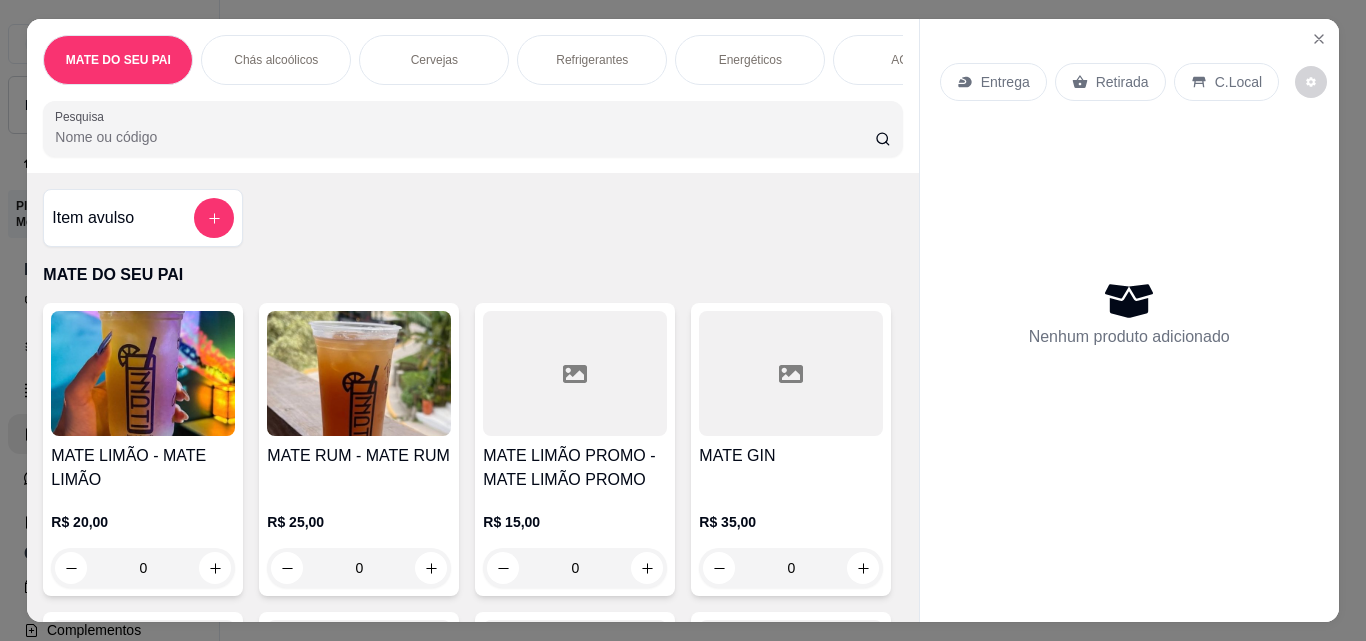 click at bounding box center [359, 373] 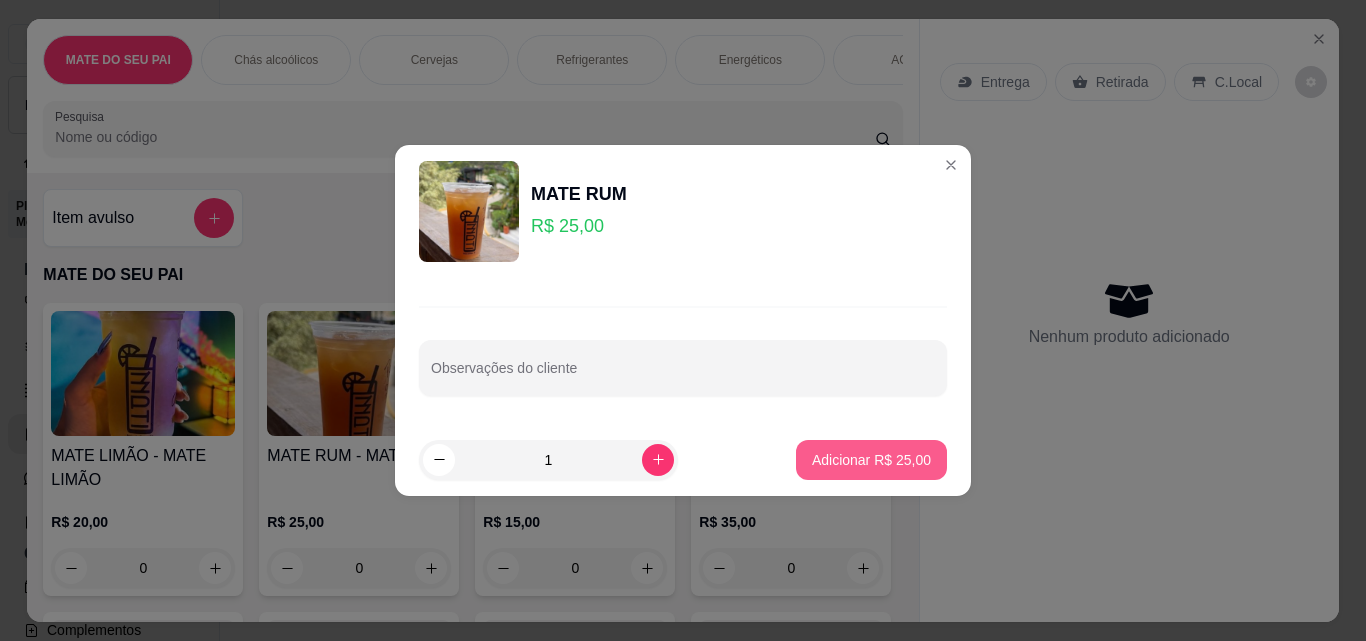 click on "Adicionar   R$ 25,00" at bounding box center (871, 460) 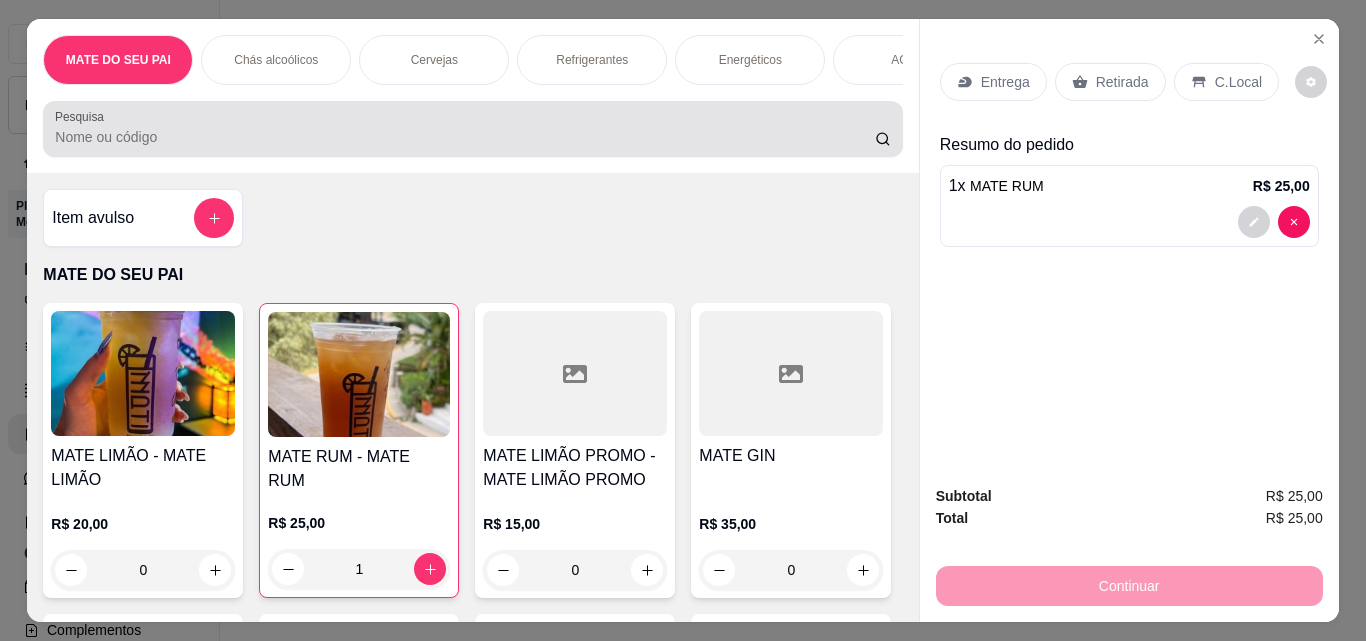 click on "Pesquisa" at bounding box center (465, 137) 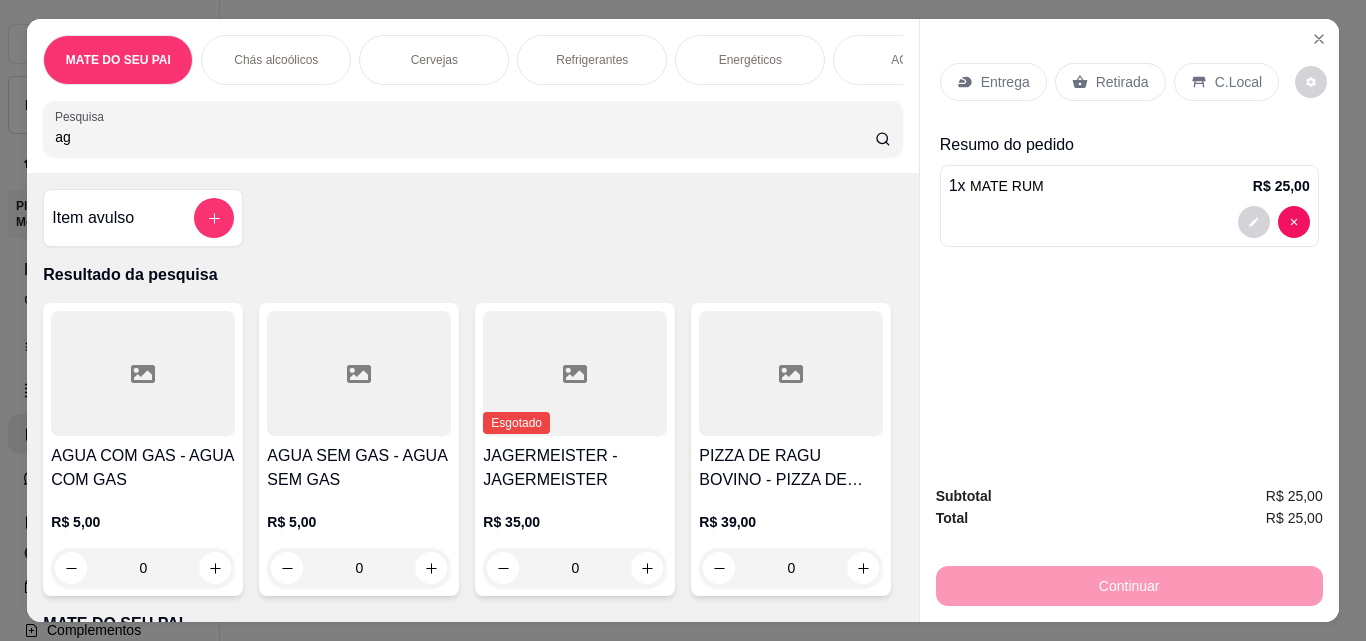 type on "ag" 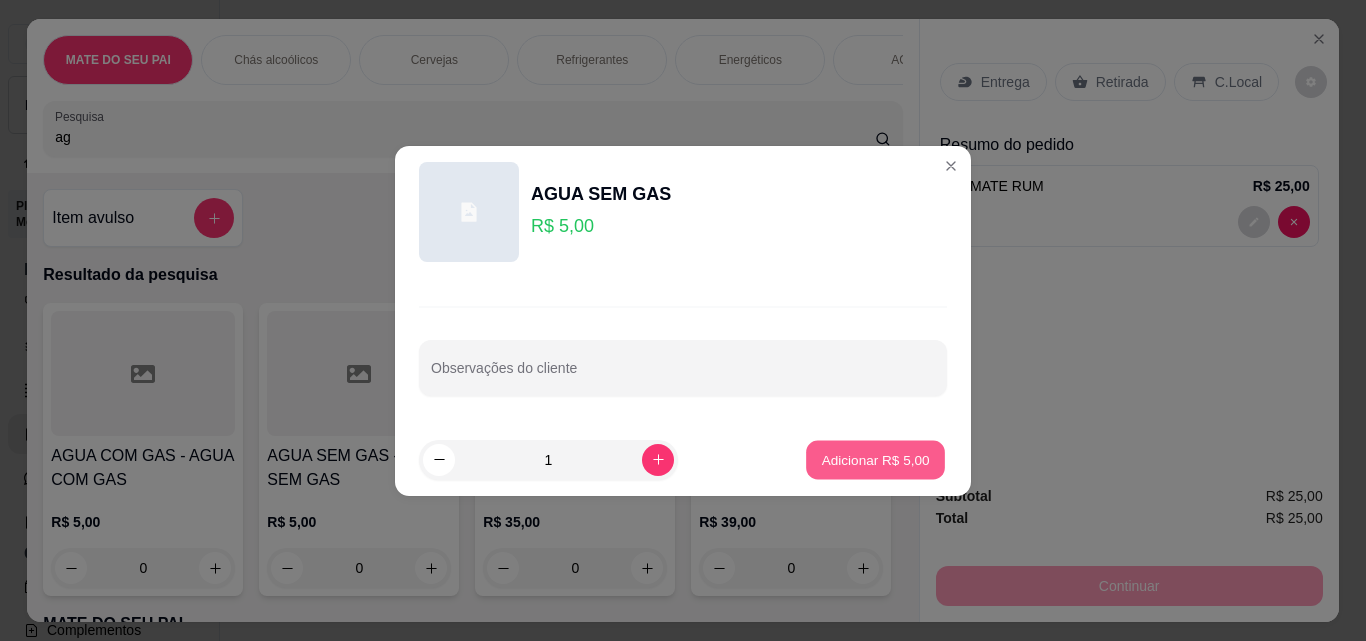 click on "Adicionar   R$ 5,00" at bounding box center (875, 459) 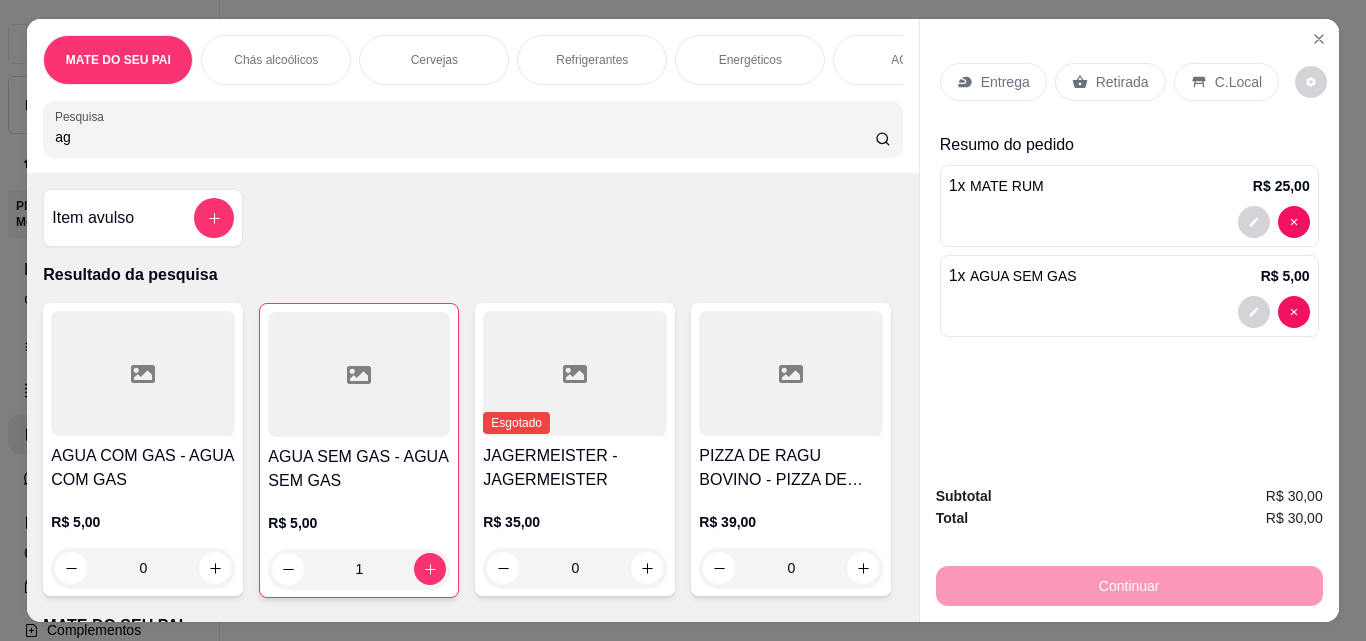 click on "Retirada" at bounding box center (1122, 82) 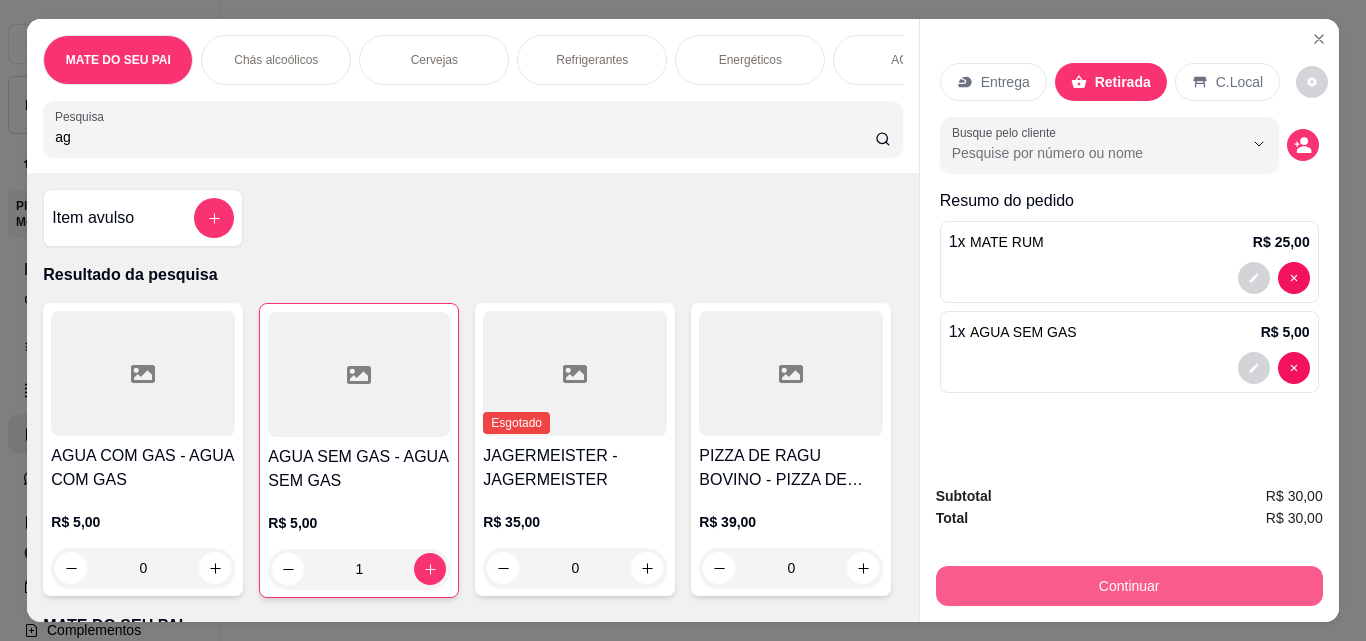 click on "Continuar" at bounding box center [1129, 586] 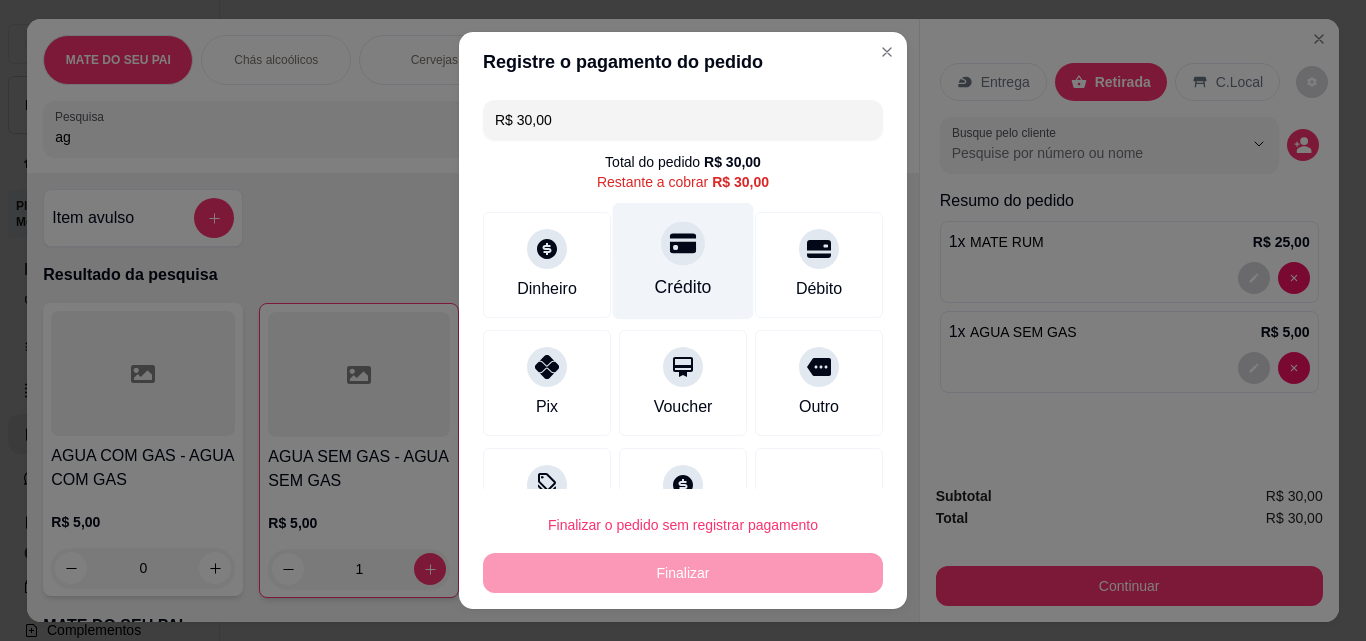 click on "Crédito" at bounding box center [683, 261] 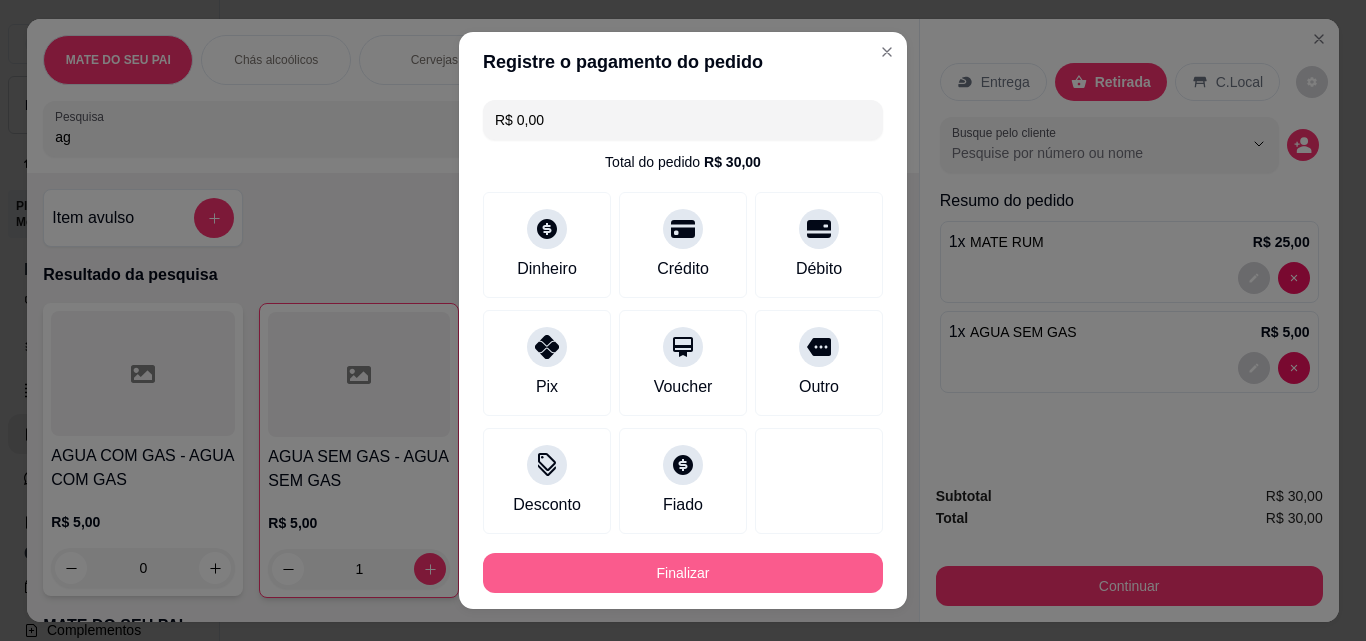 click on "Finalizar" at bounding box center (683, 573) 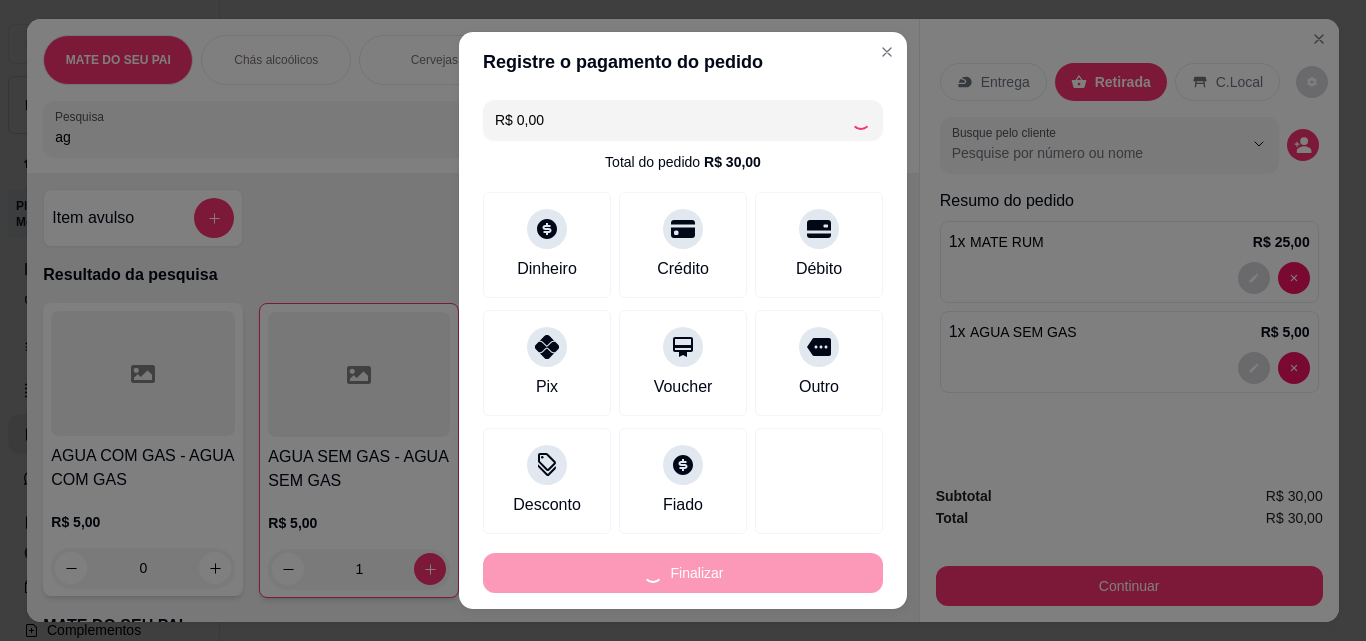 type on "0" 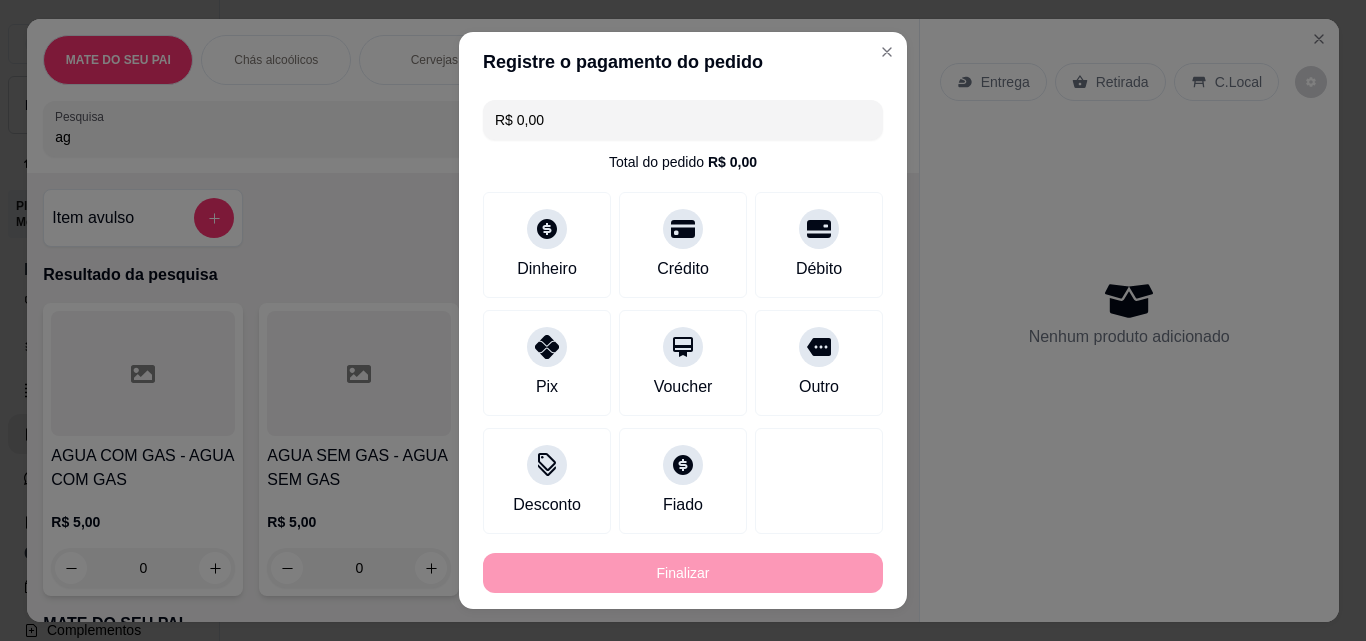 type on "-R$ 30,00" 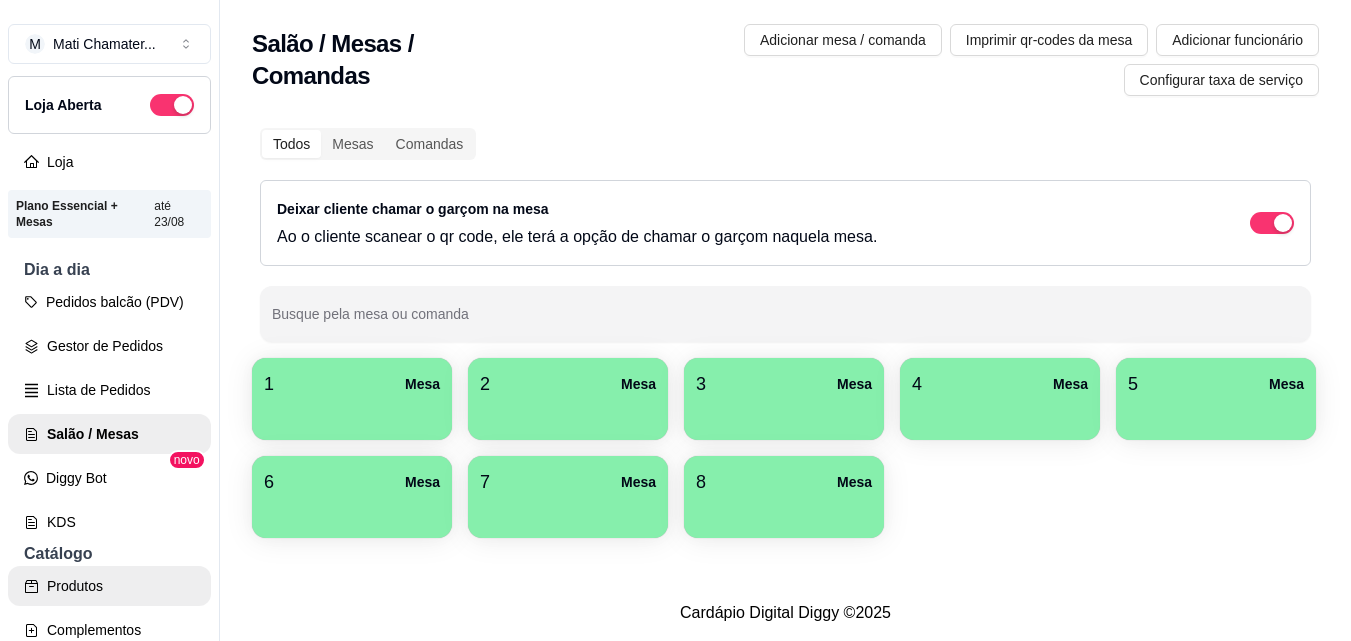 click on "Produtos" at bounding box center [109, 586] 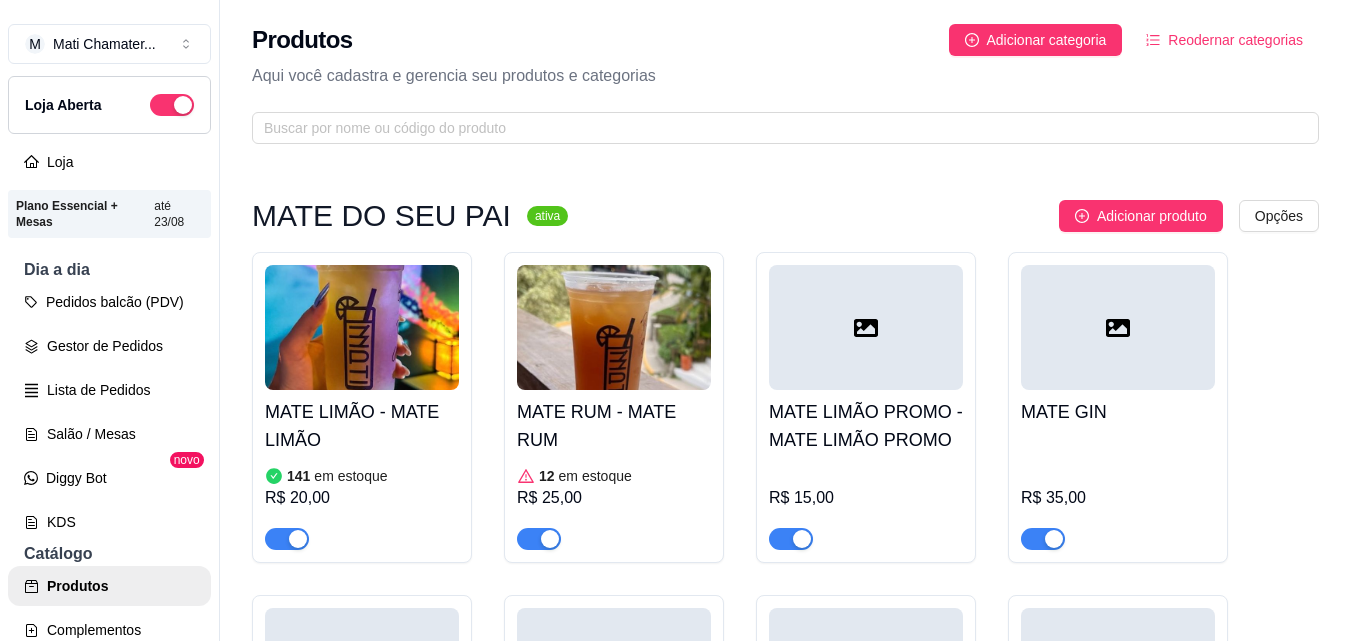 click at bounding box center [614, 327] 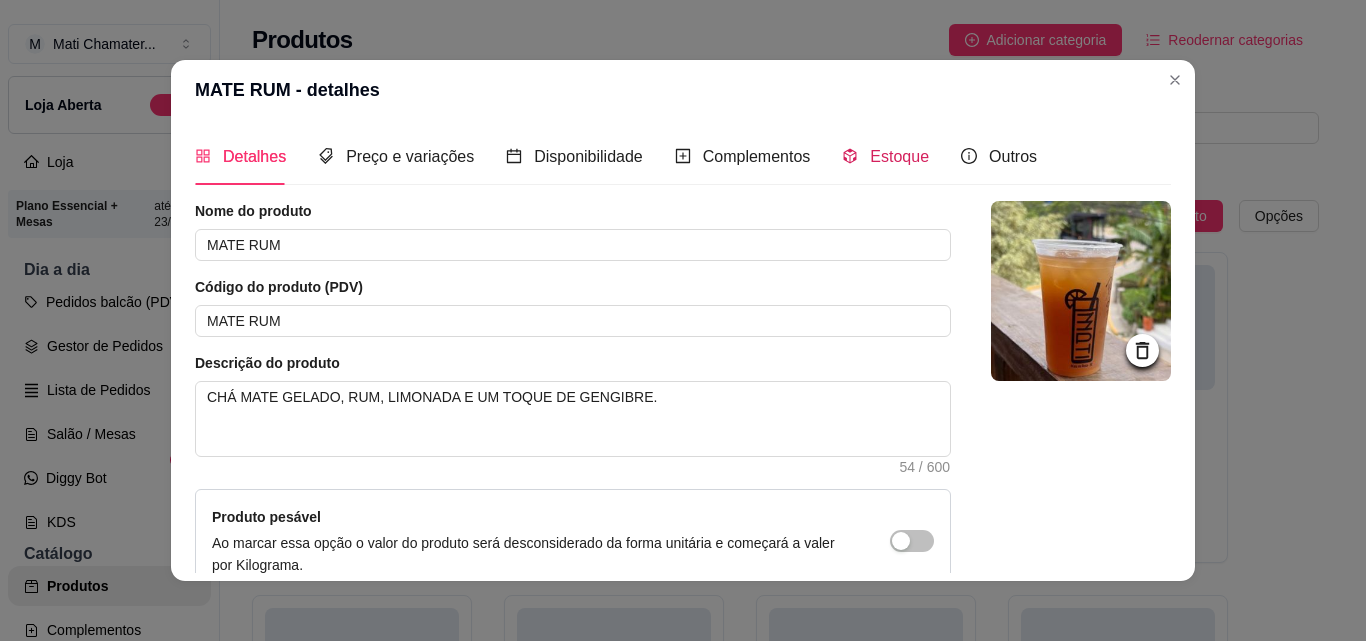 click on "Estoque" at bounding box center (885, 156) 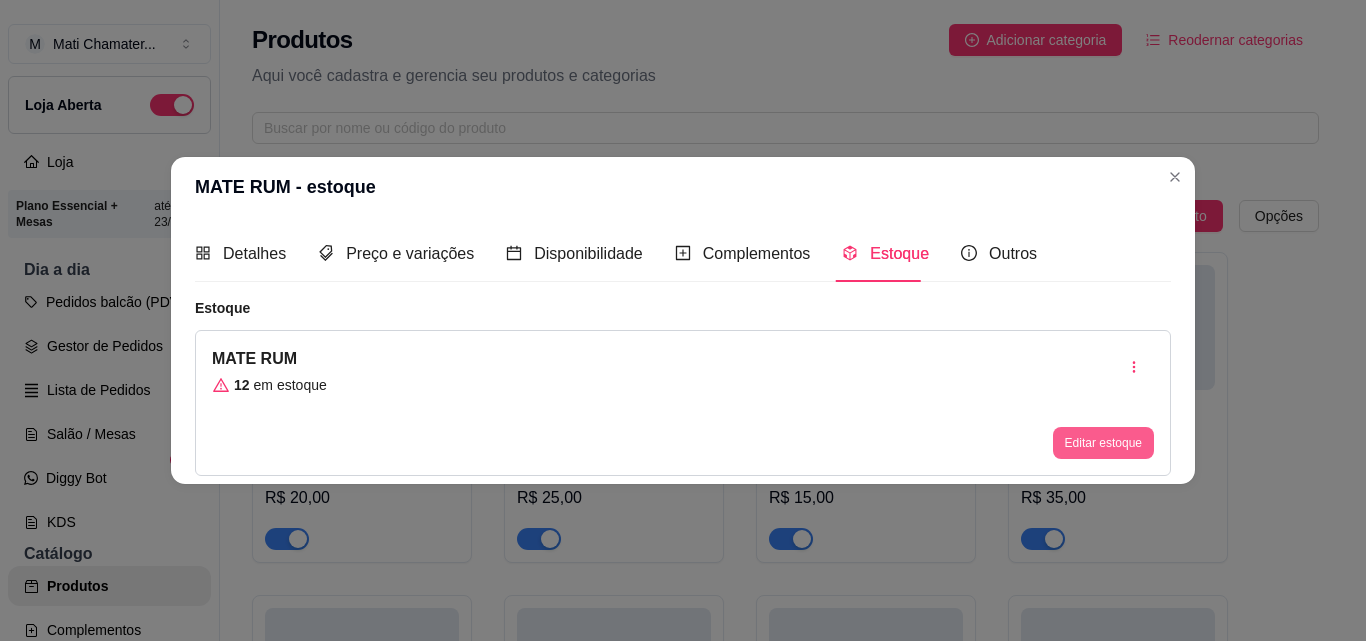 click on "Editar estoque" at bounding box center [1103, 443] 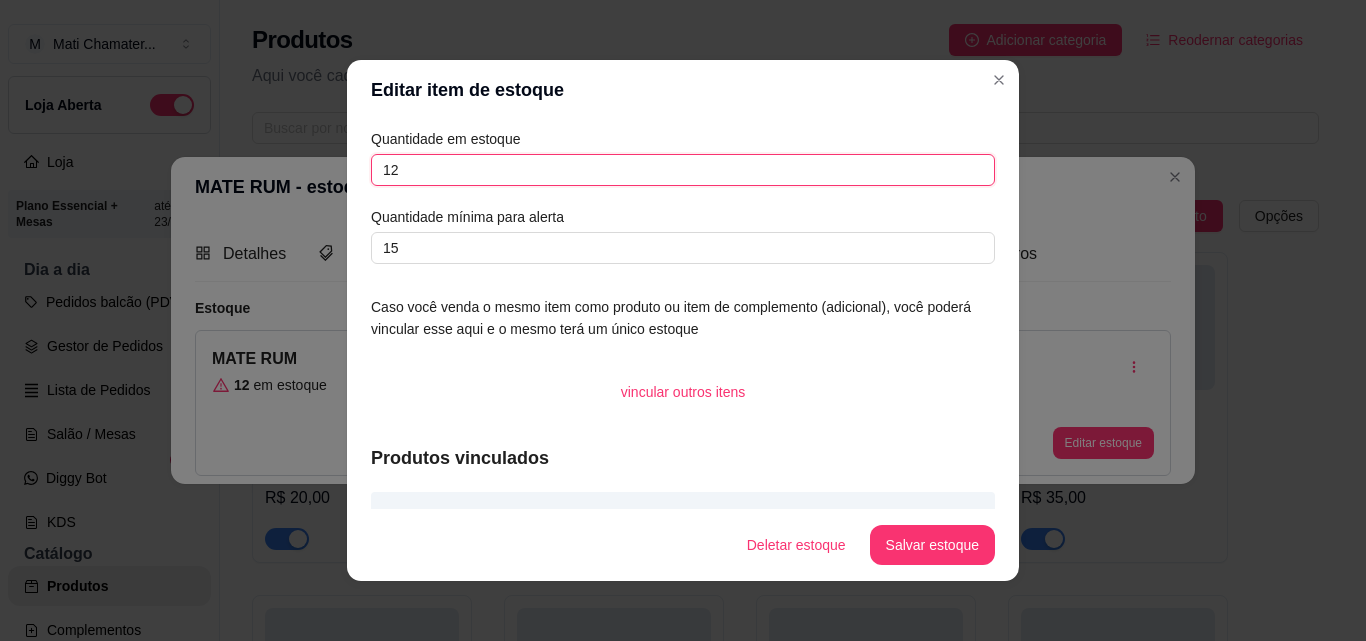 click on "12" at bounding box center [683, 170] 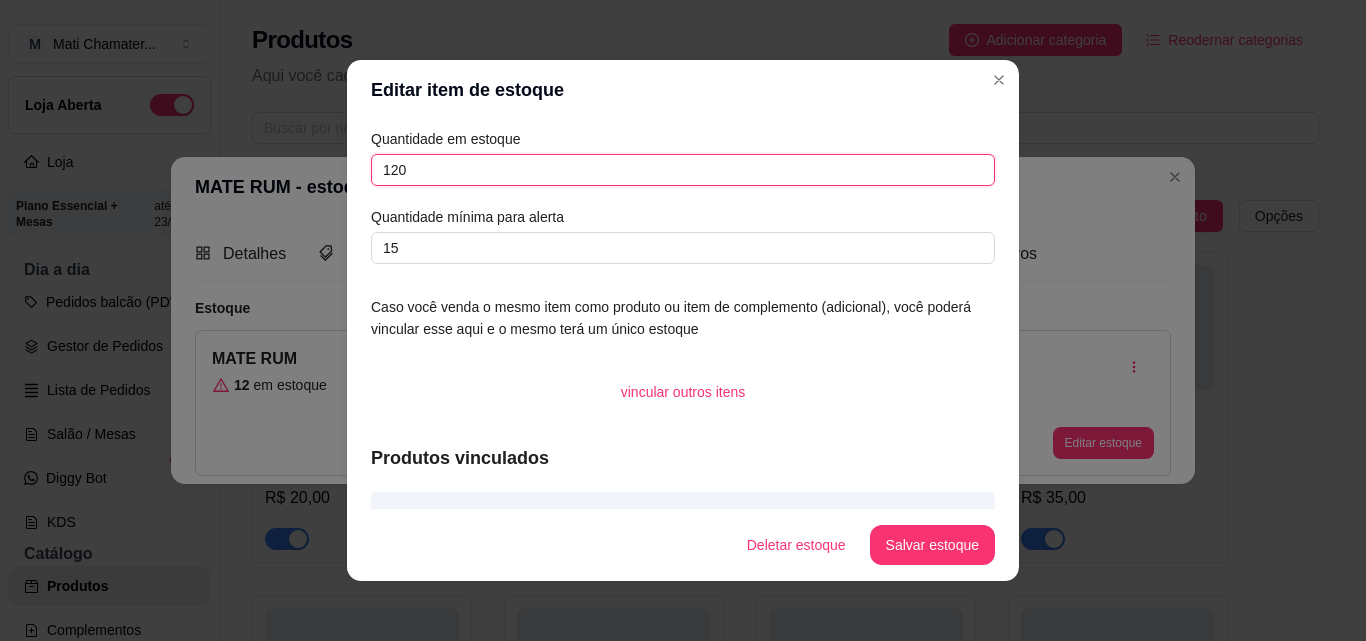 type on "120" 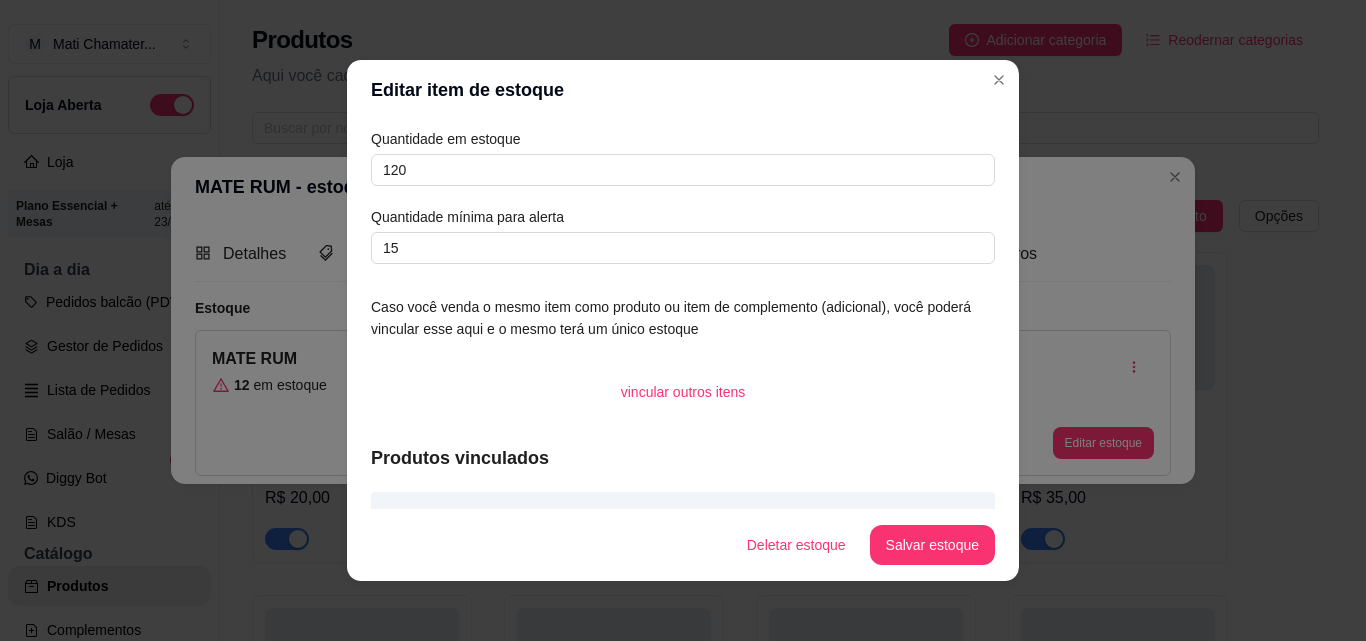 click on "Deletar estoque Salvar estoque" at bounding box center (683, 545) 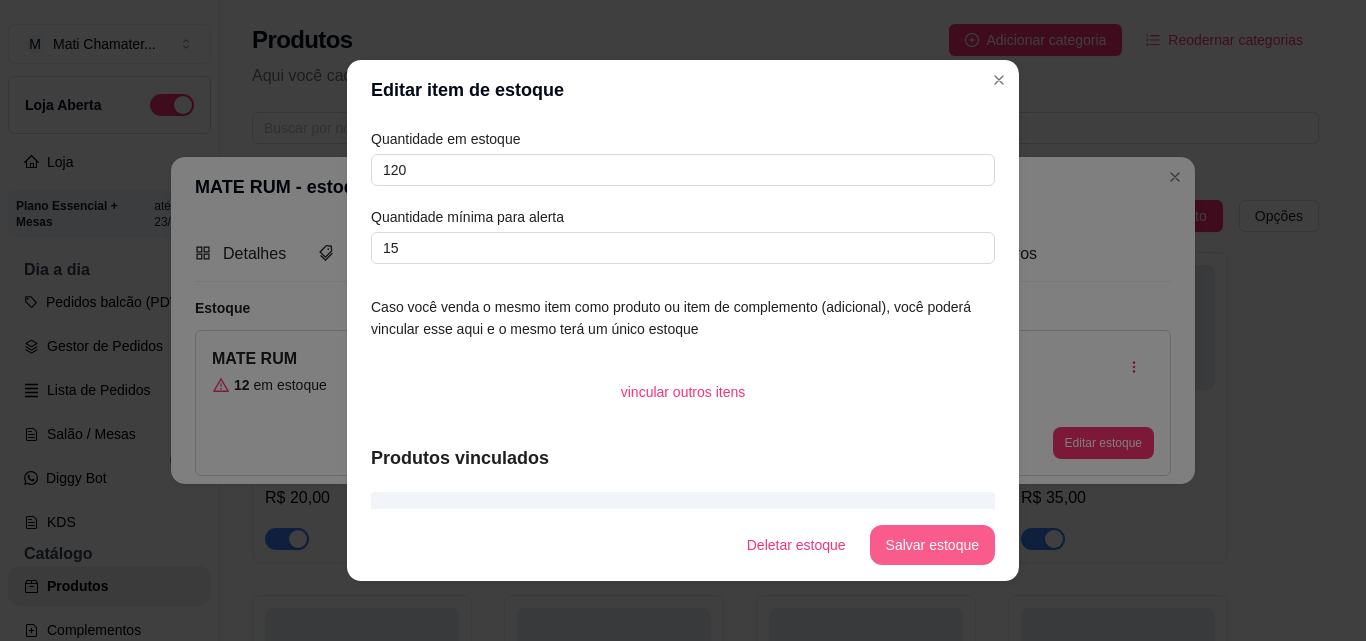 click on "Salvar estoque" at bounding box center (932, 545) 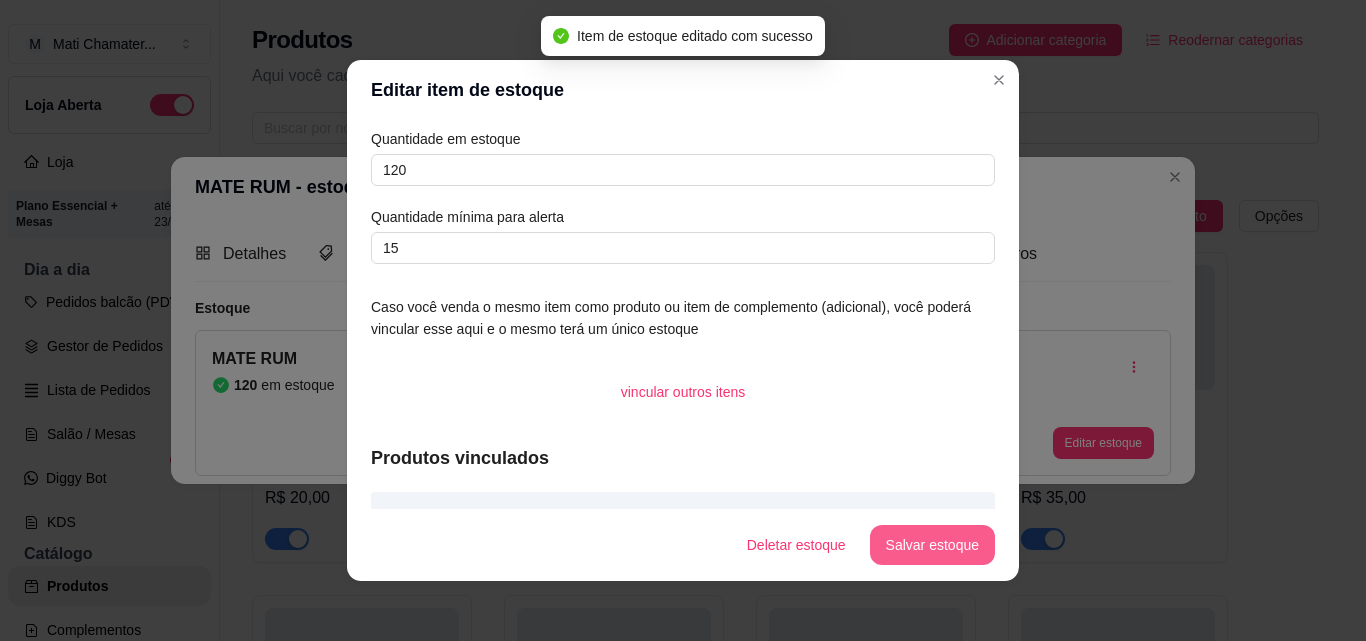 click on "Salvar estoque" at bounding box center (932, 545) 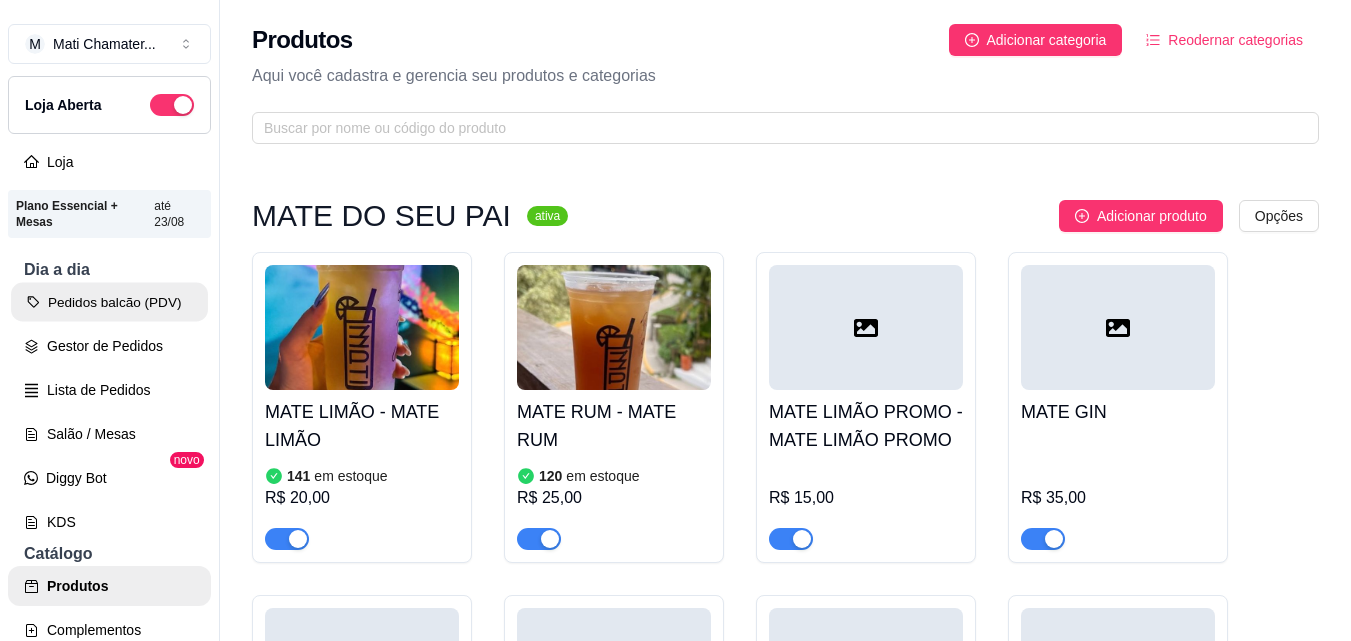 click on "Pedidos balcão (PDV)" at bounding box center (109, 302) 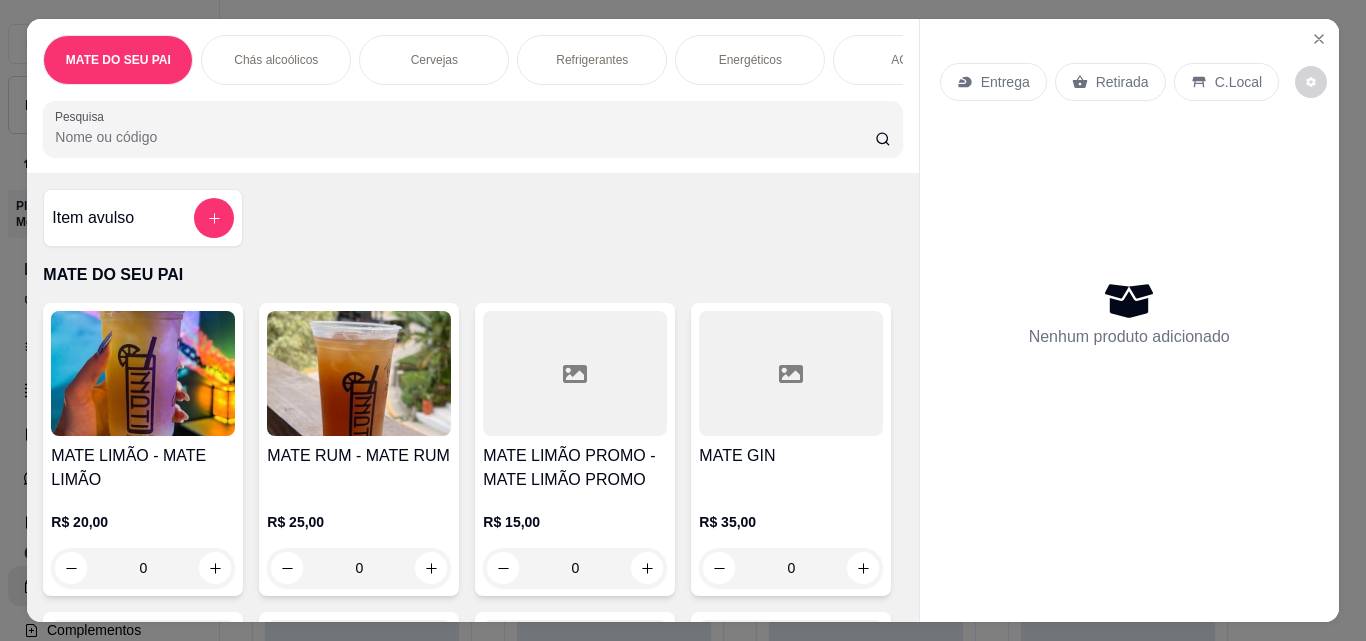 click on "Pesquisa" at bounding box center [465, 137] 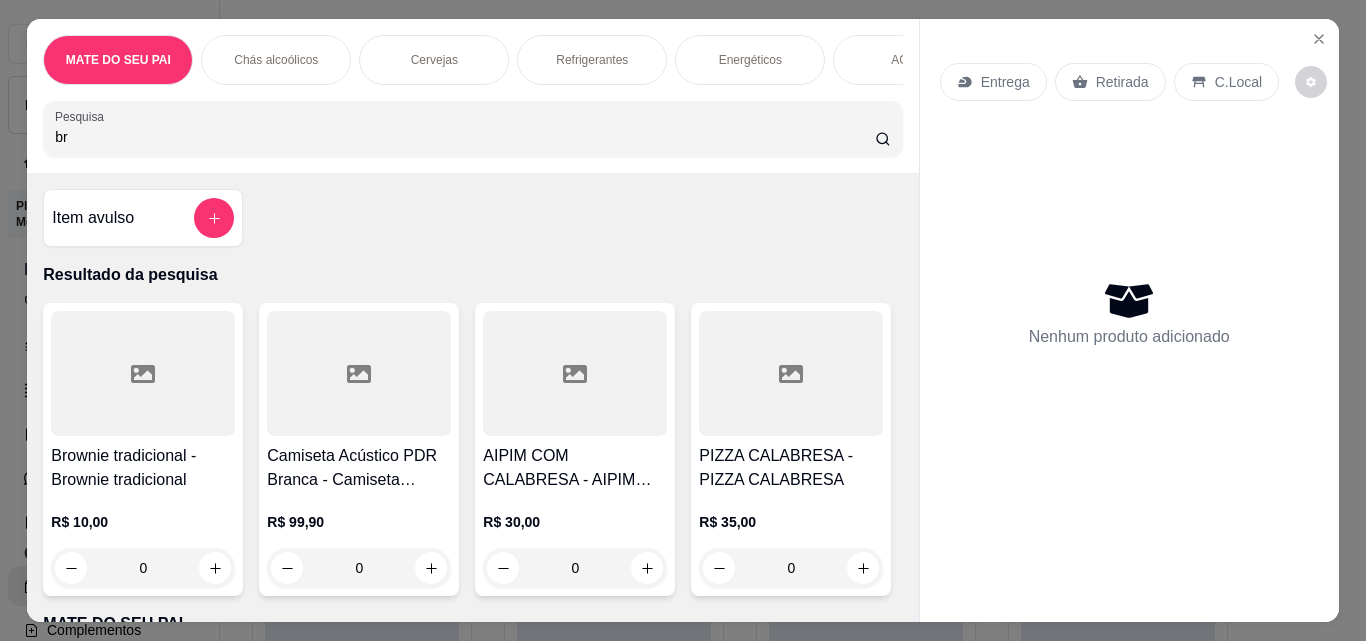 type on "br" 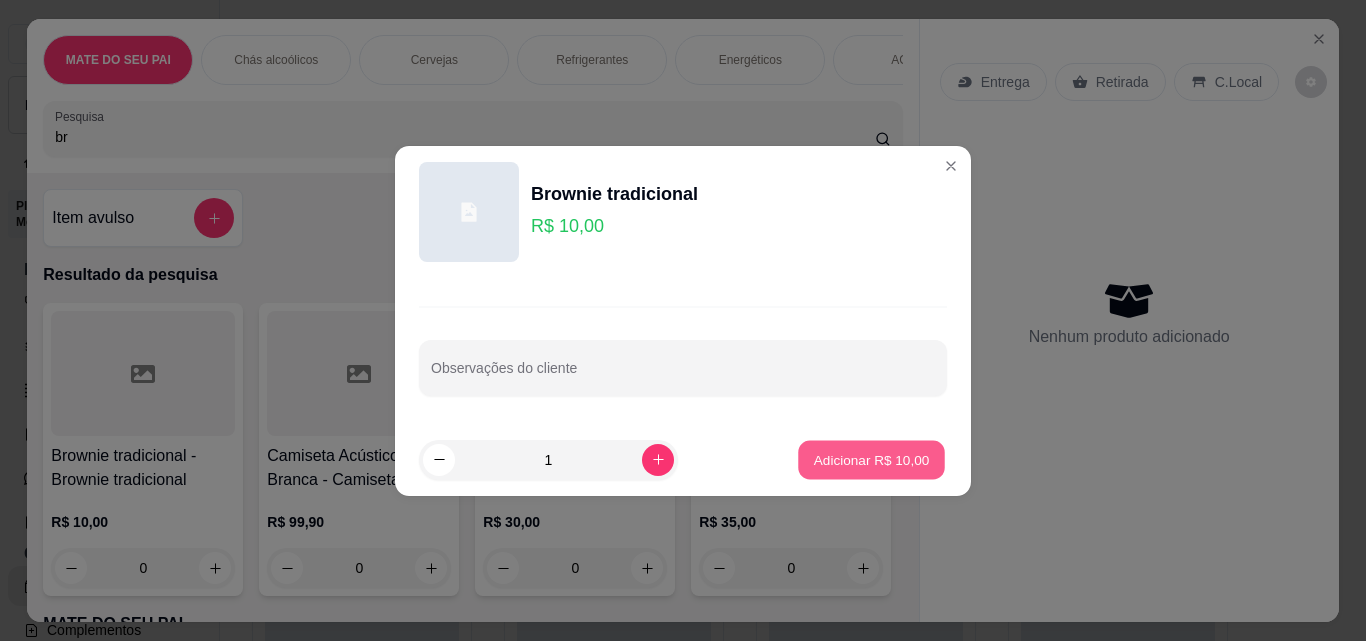 click on "Adicionar   R$ 10,00" at bounding box center (872, 459) 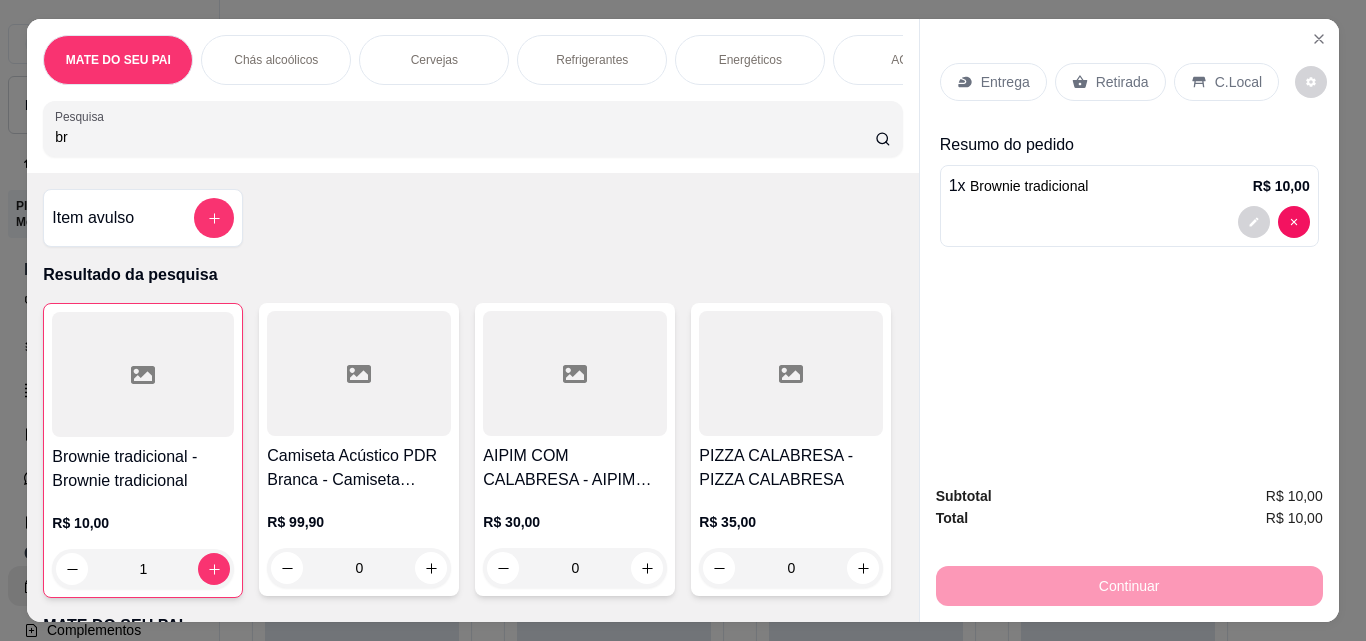click on "Retirada" at bounding box center [1122, 82] 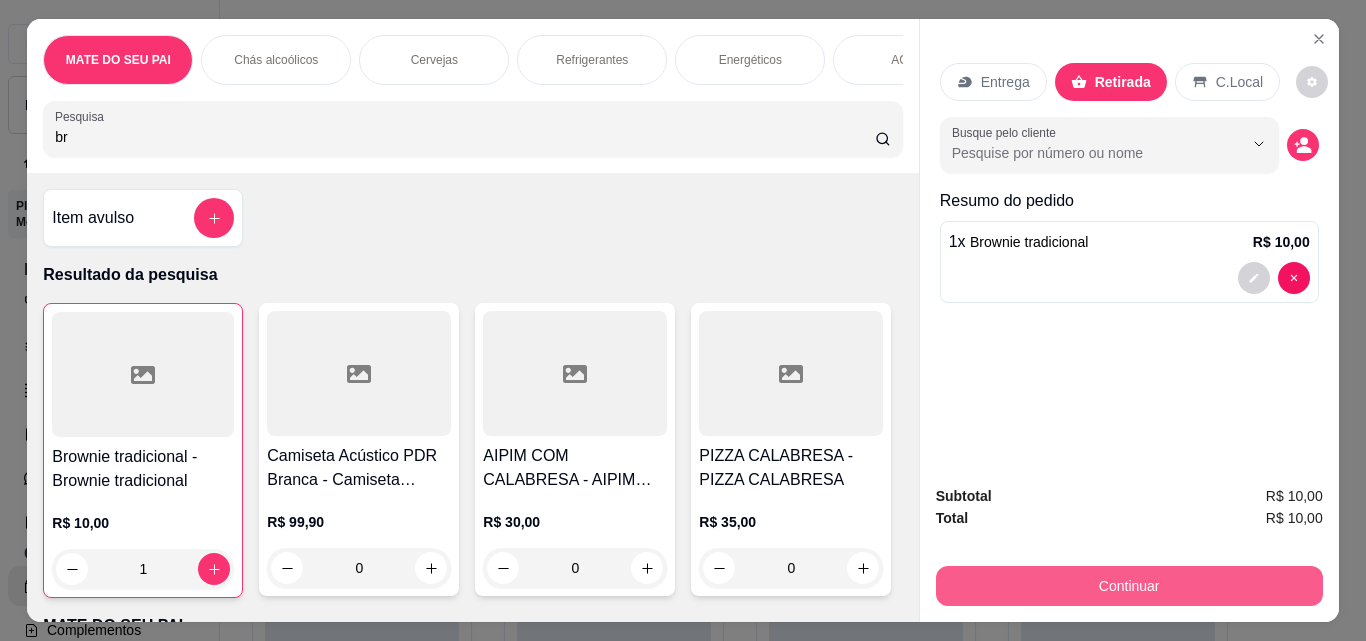 click on "Continuar" at bounding box center [1129, 586] 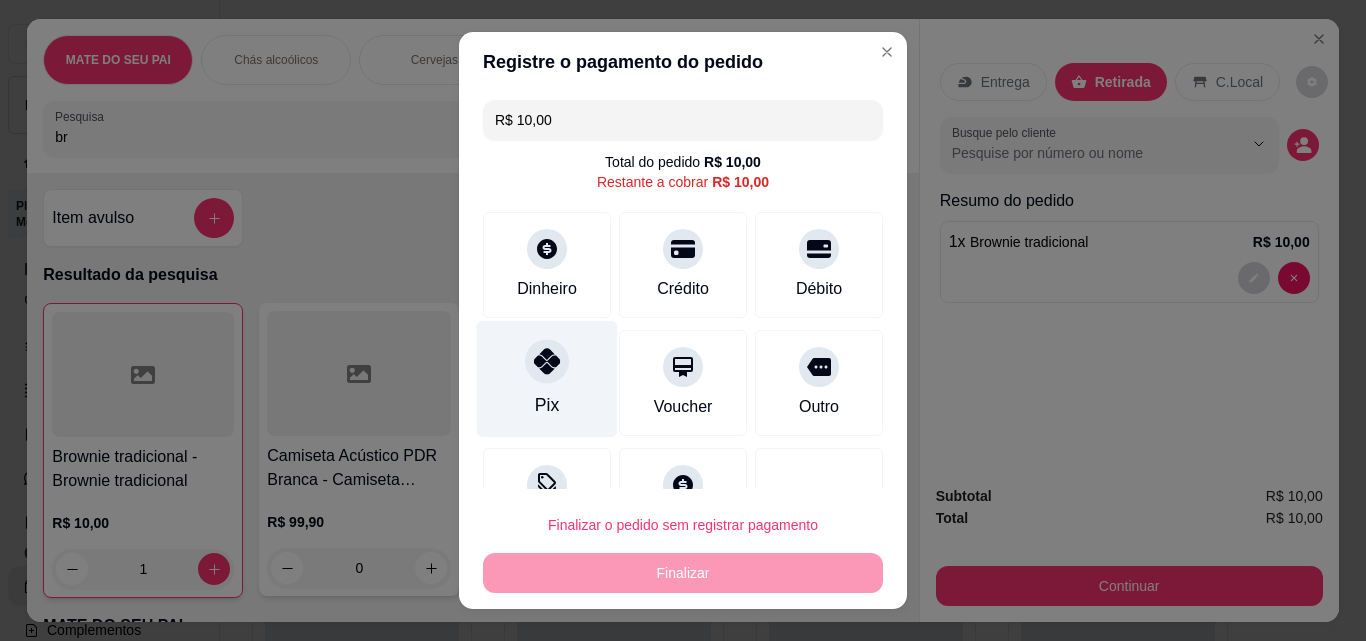 click 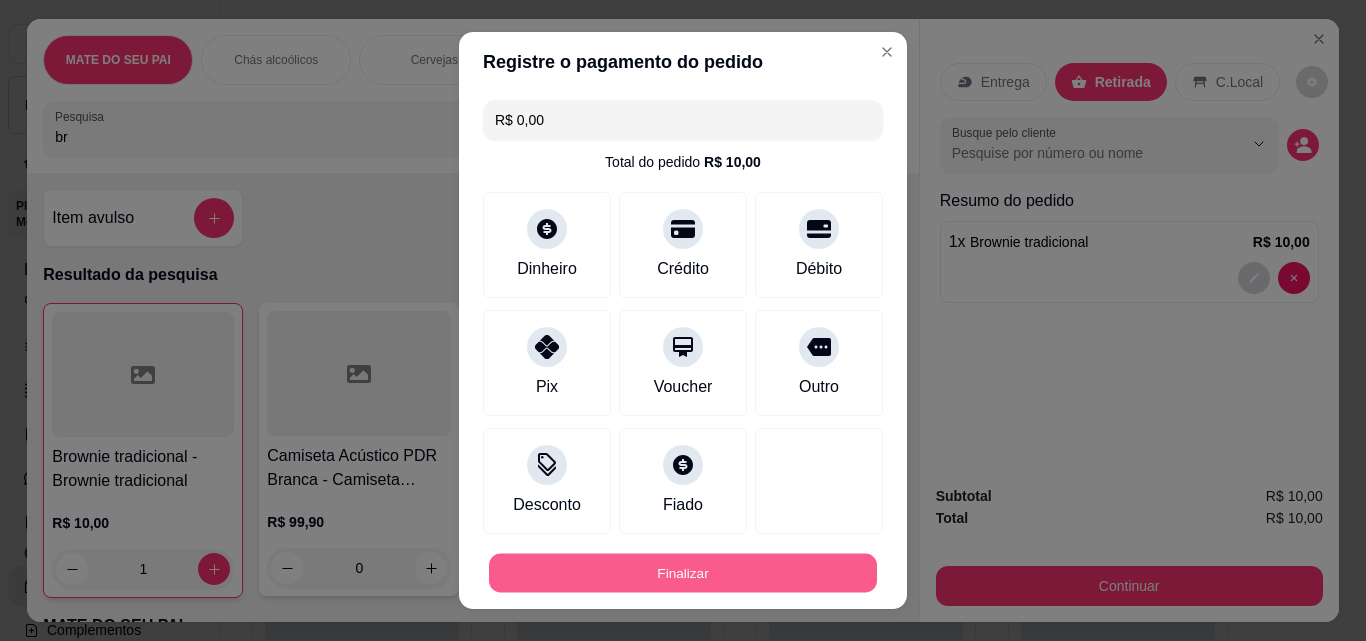 click on "Finalizar" at bounding box center [683, 573] 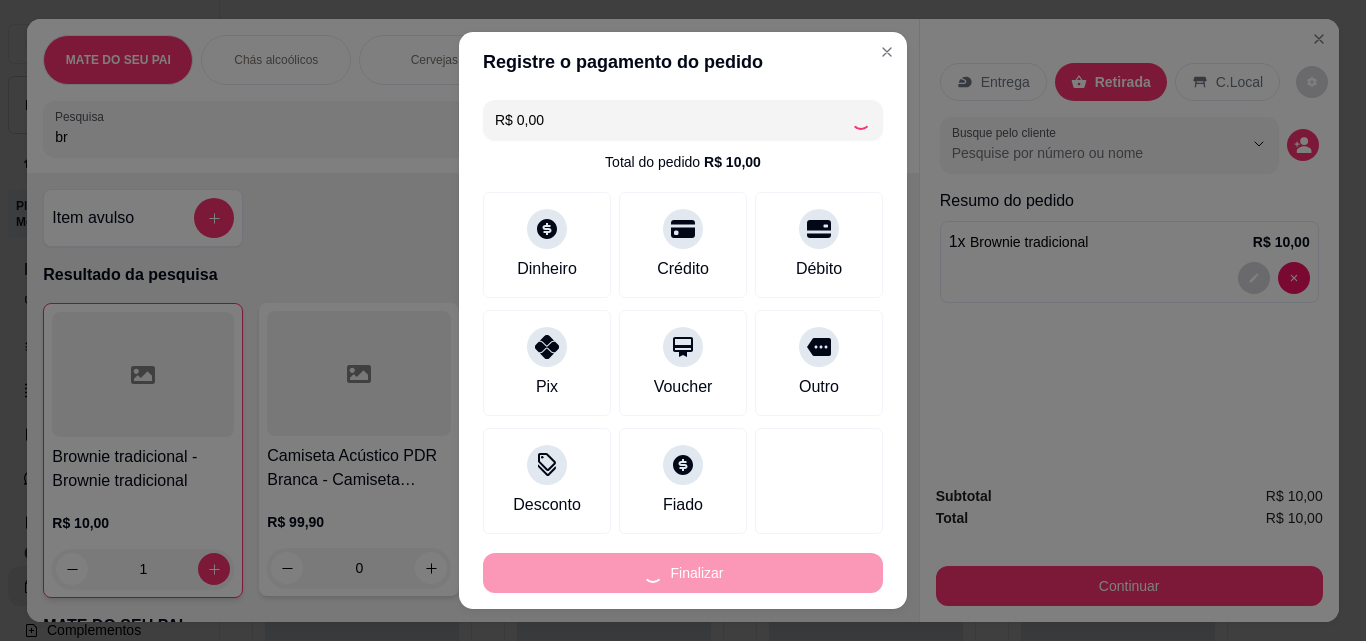 type on "0" 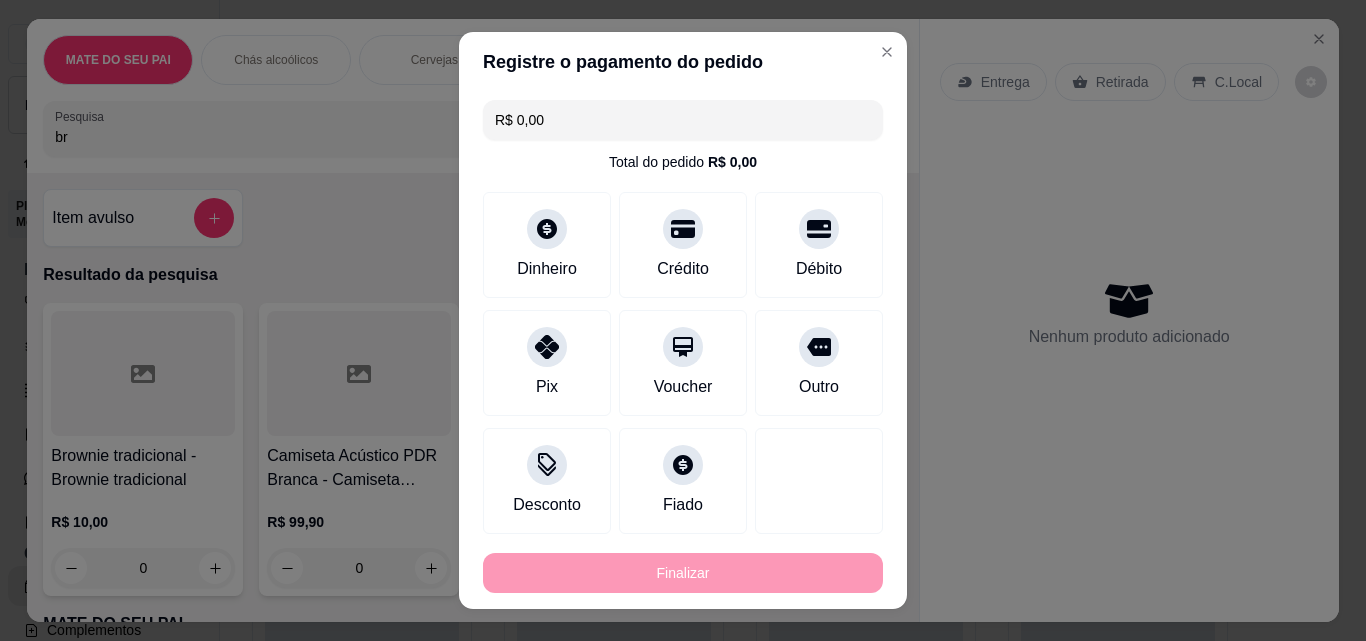 type on "-R$ 10,00" 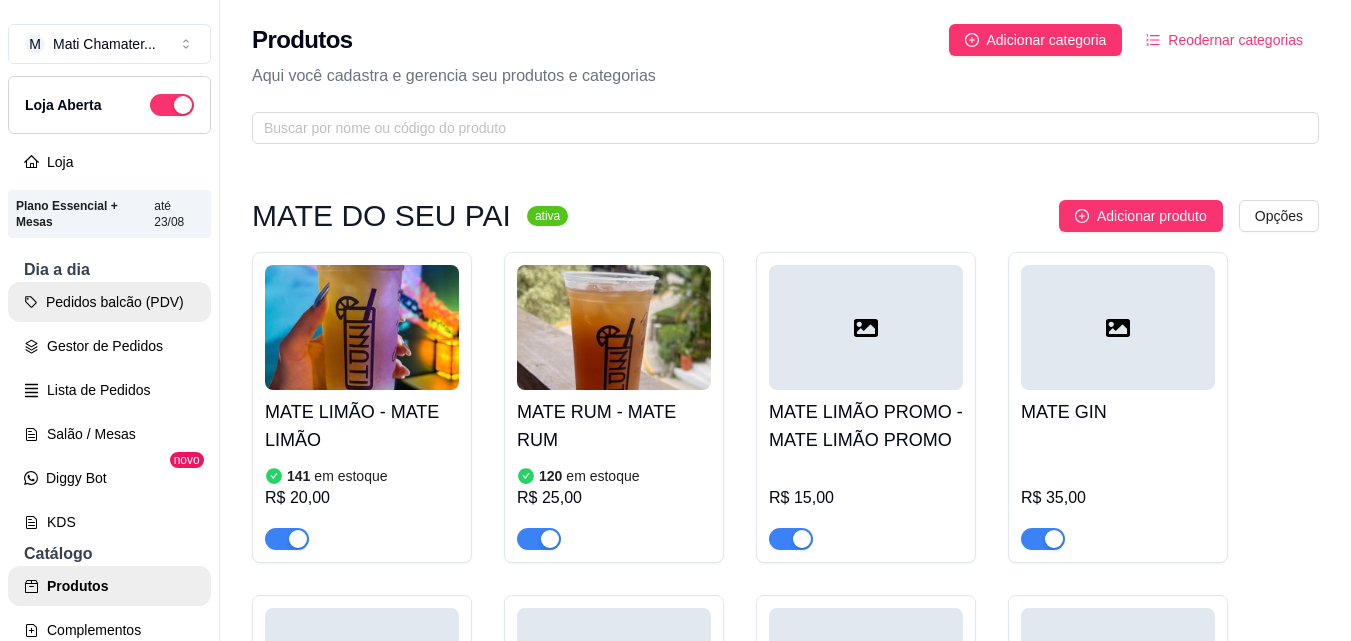 click on "Pedidos balcão (PDV)" at bounding box center (109, 302) 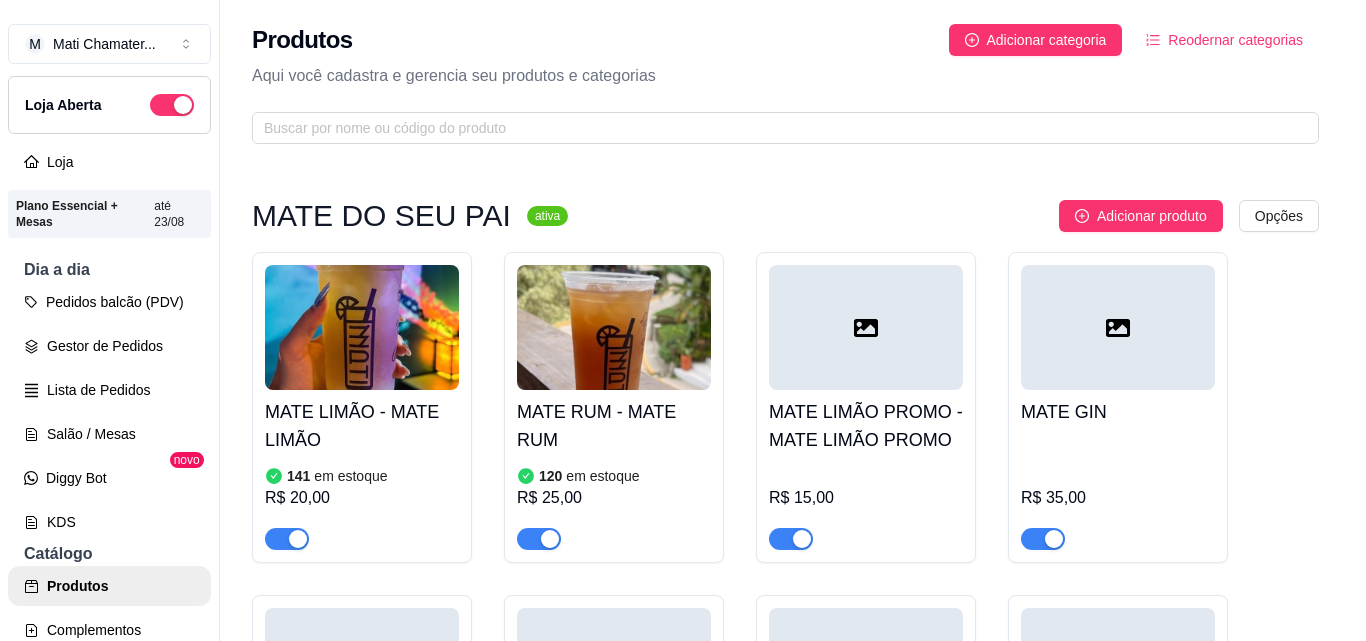 click at bounding box center (359, 373) 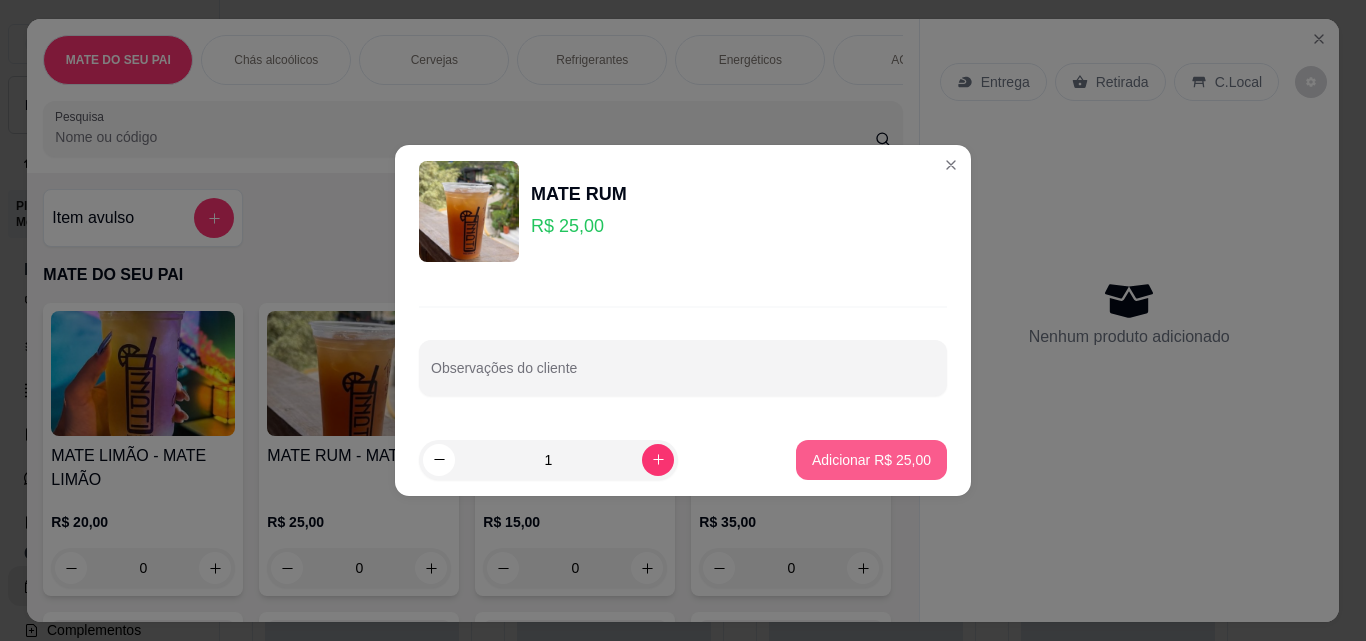 click on "Adicionar   R$ 25,00" at bounding box center [871, 460] 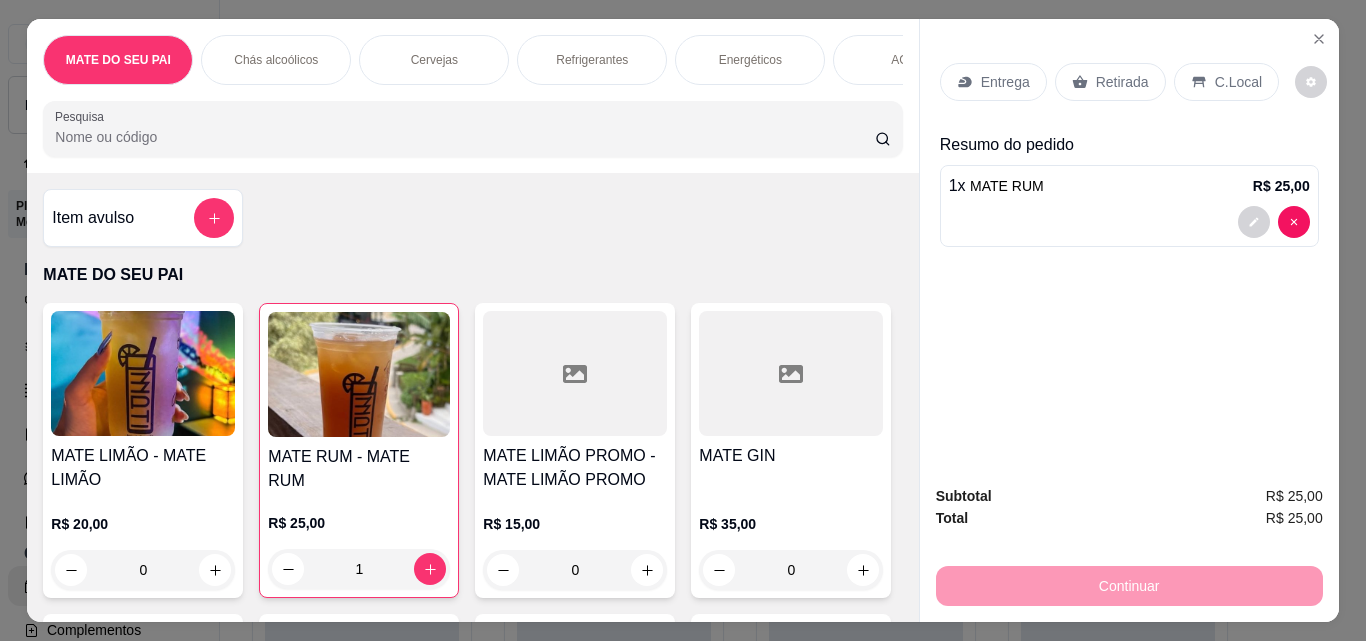 click on "Retirada" at bounding box center [1122, 82] 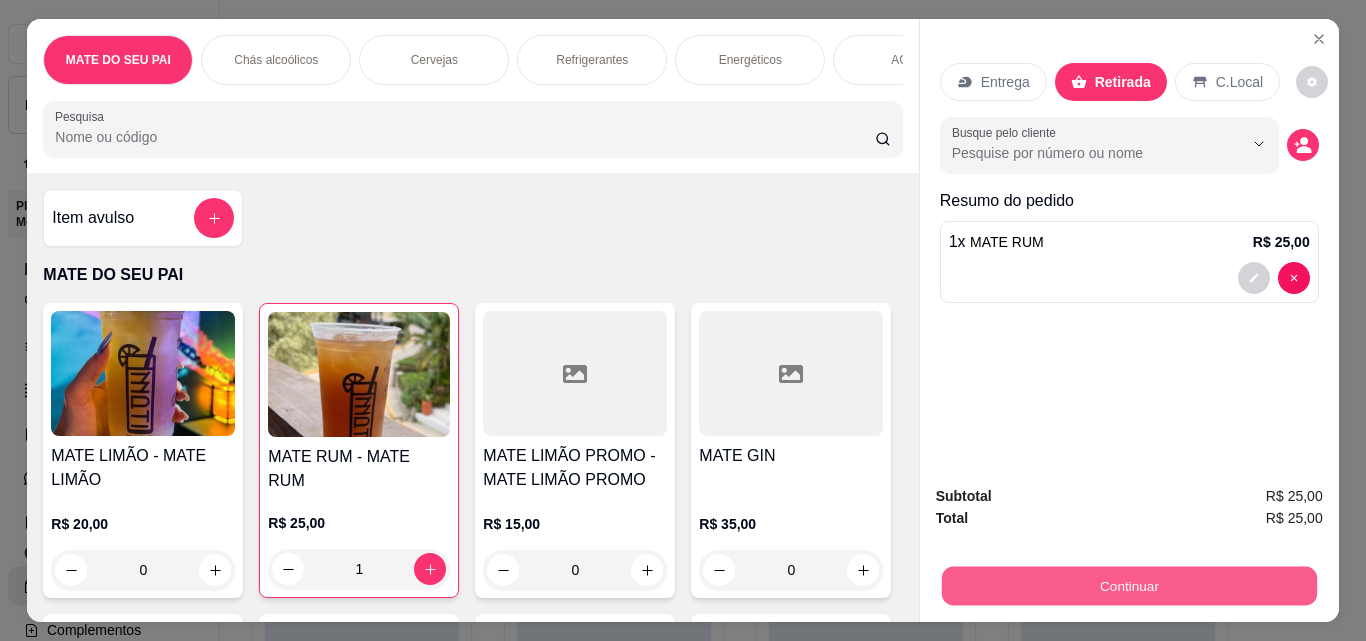 click on "Continuar" at bounding box center (1128, 585) 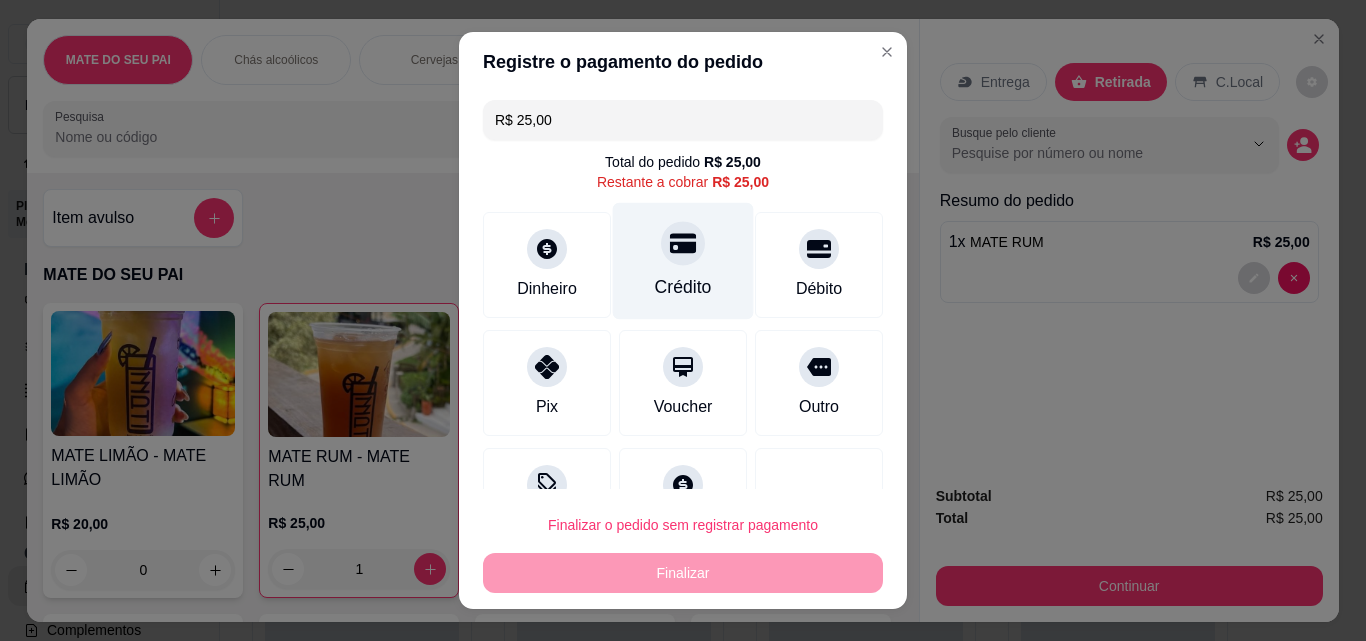 click 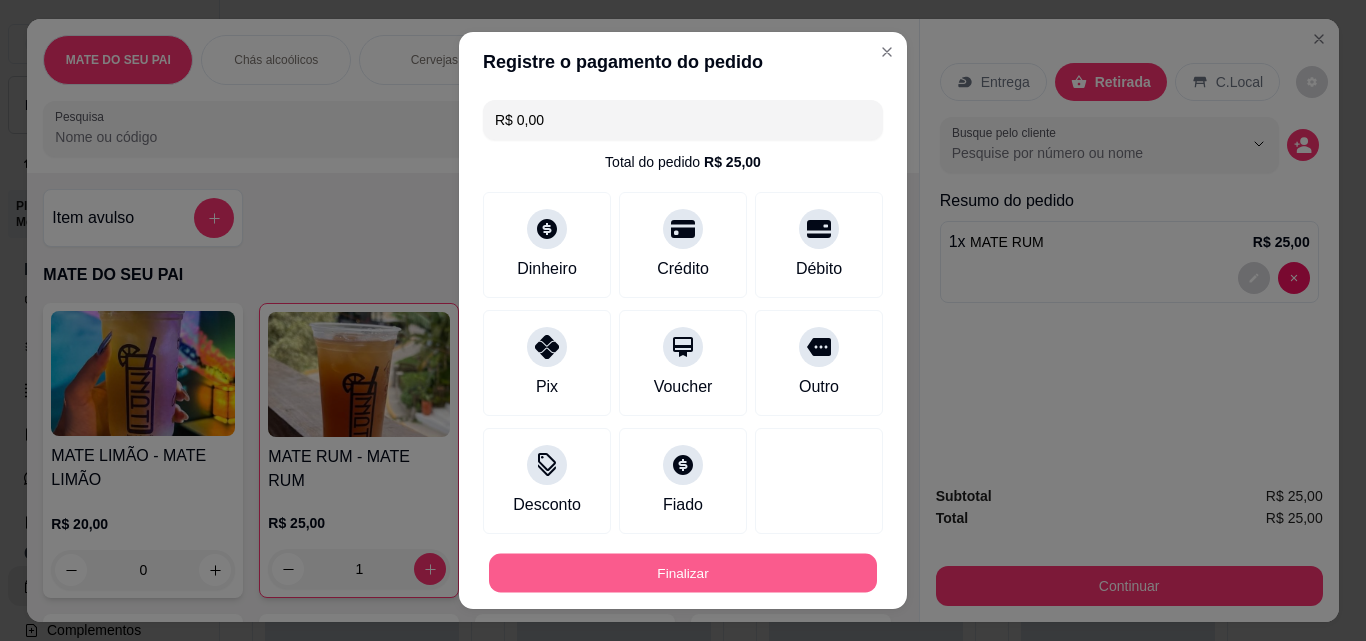 click on "Finalizar" at bounding box center [683, 573] 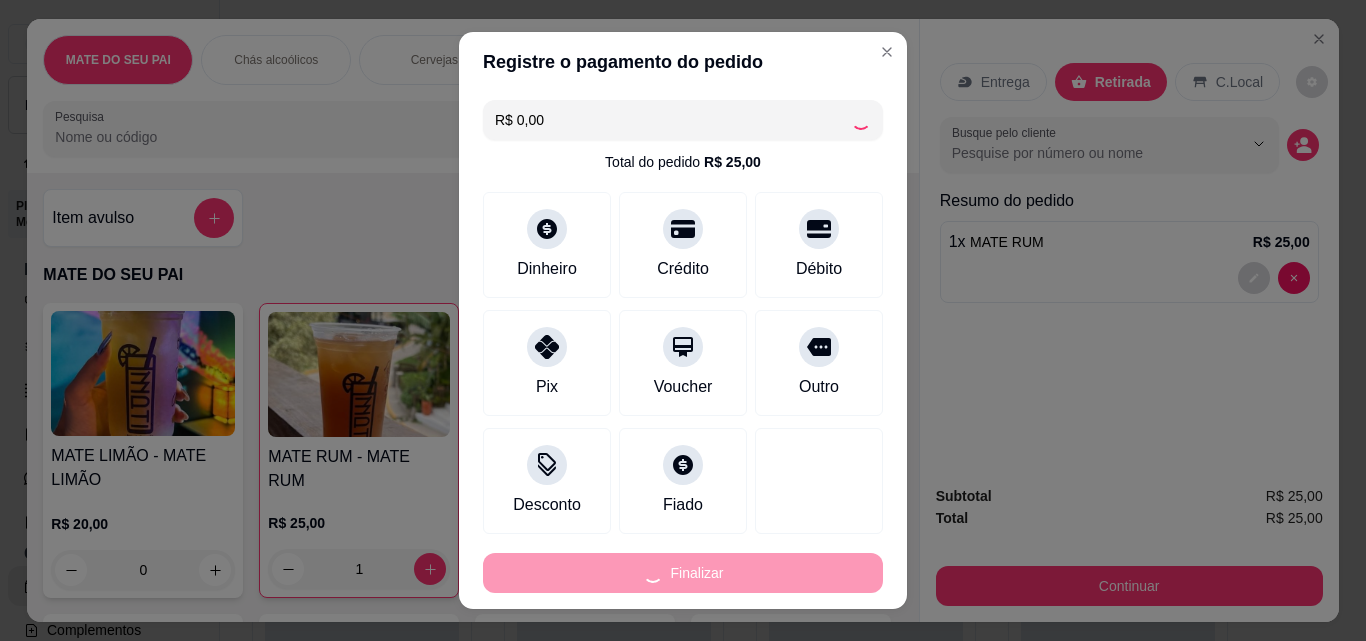 type on "0" 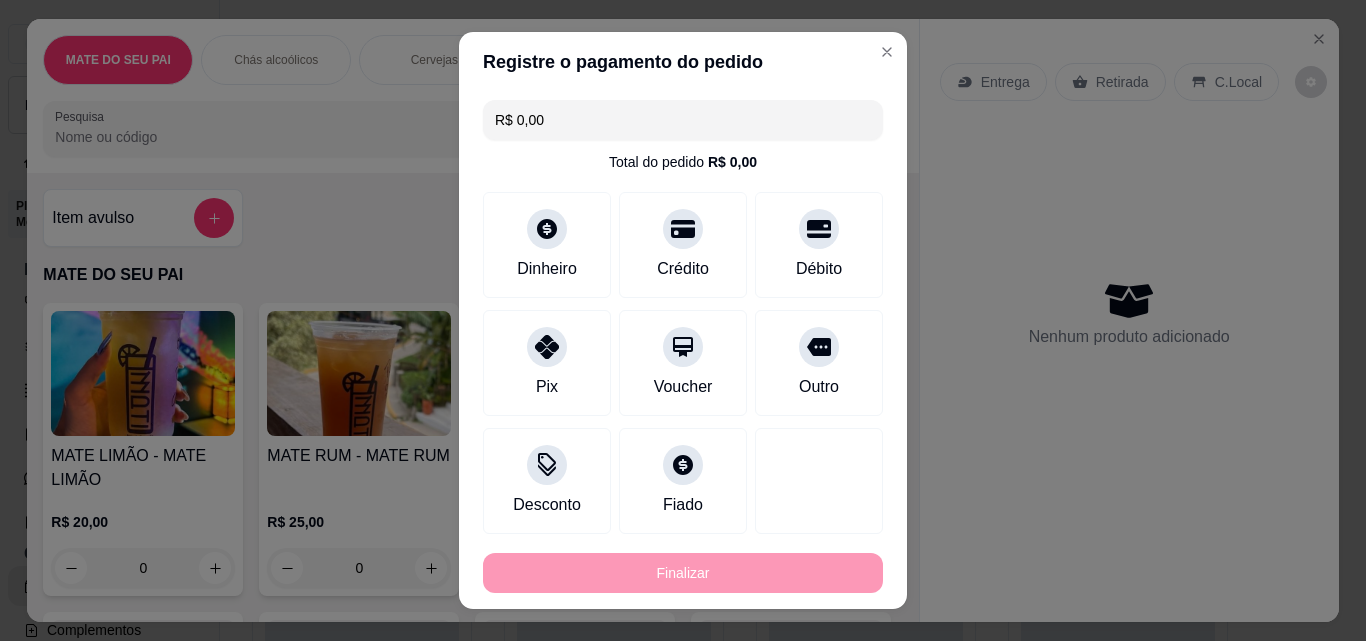 type on "-R$ 25,00" 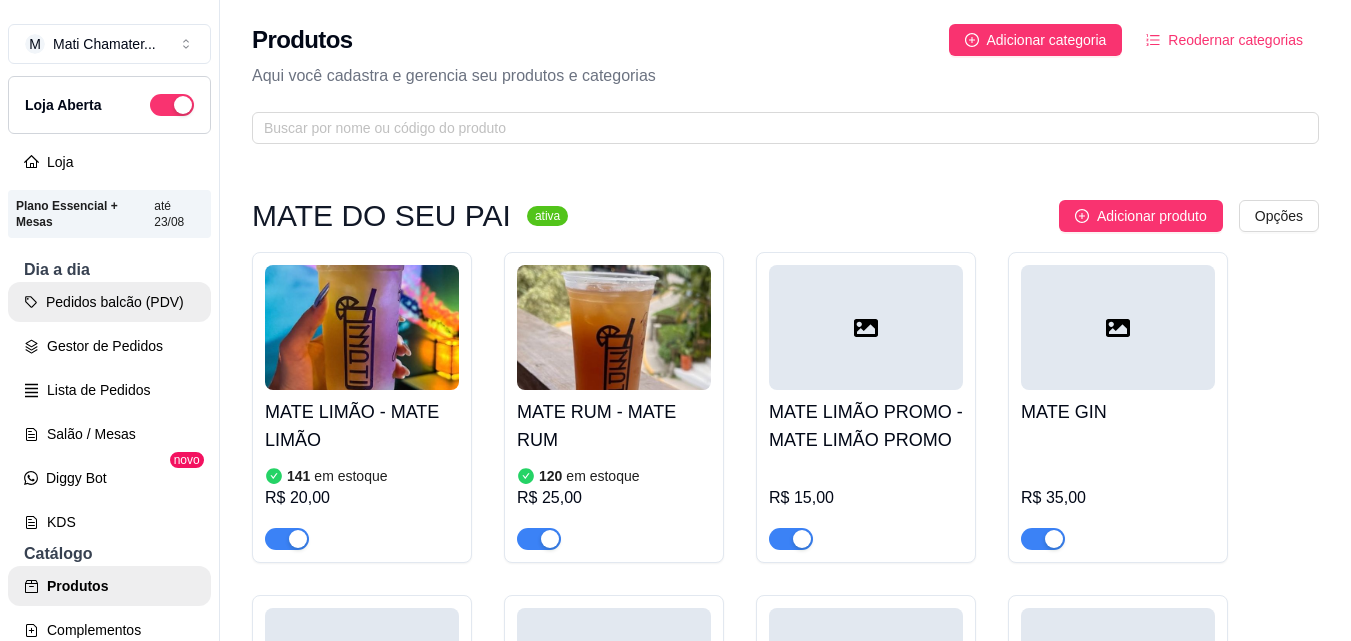 click on "Pedidos balcão (PDV)" at bounding box center (109, 302) 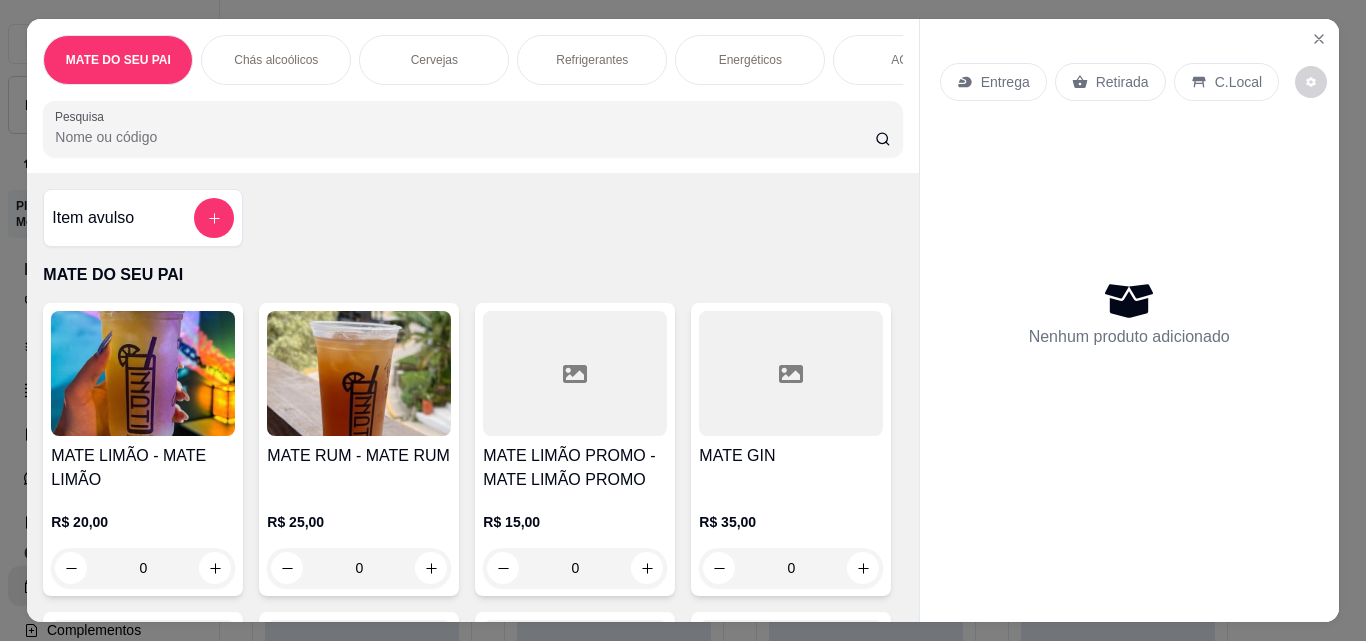 click at bounding box center (359, 373) 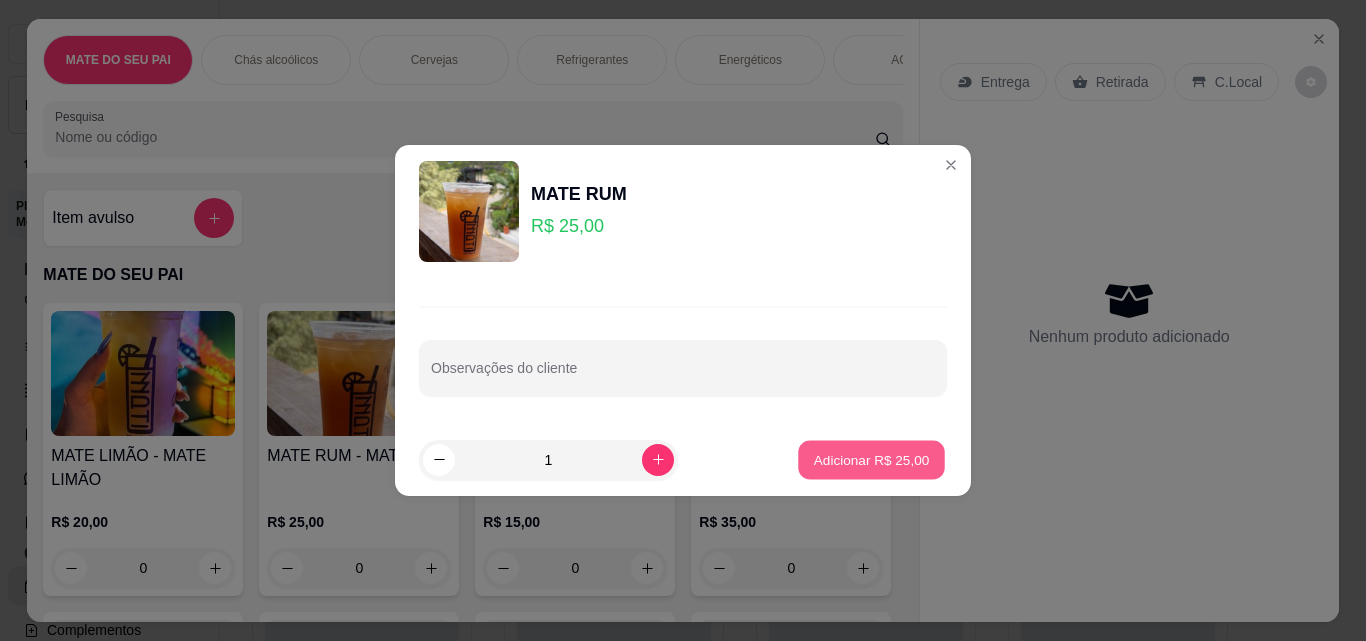 click on "Adicionar   R$ 25,00" at bounding box center (872, 459) 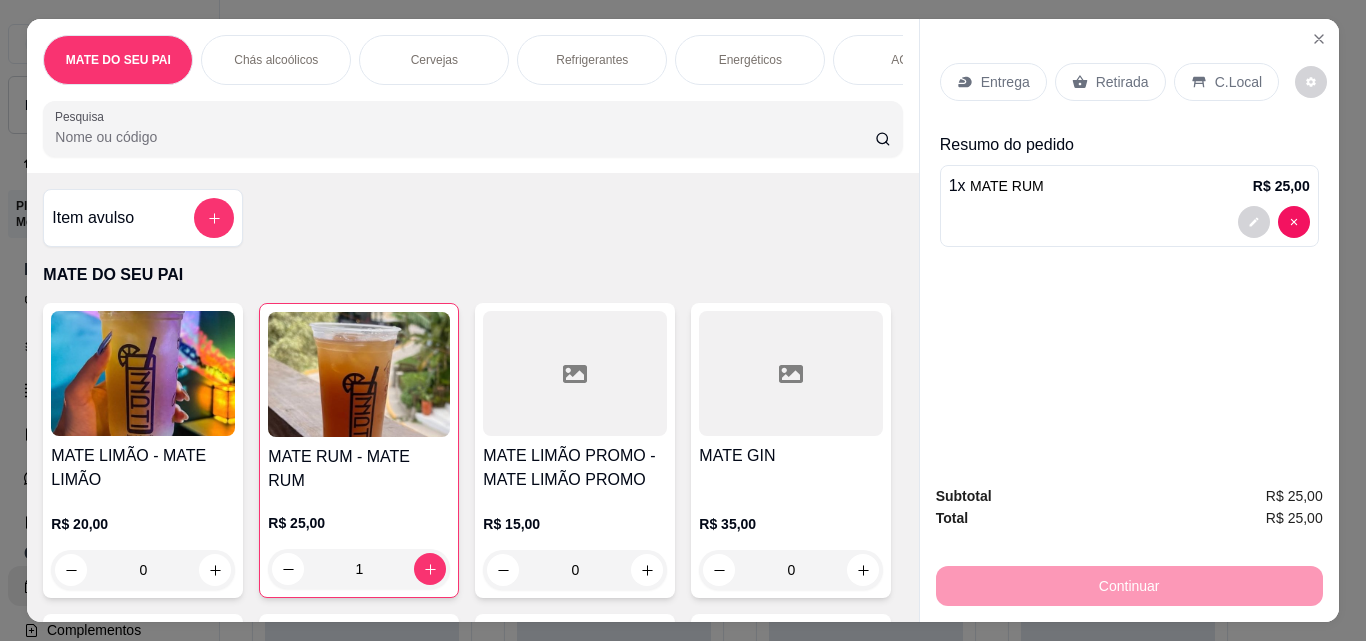 click on "Retirada" at bounding box center (1122, 82) 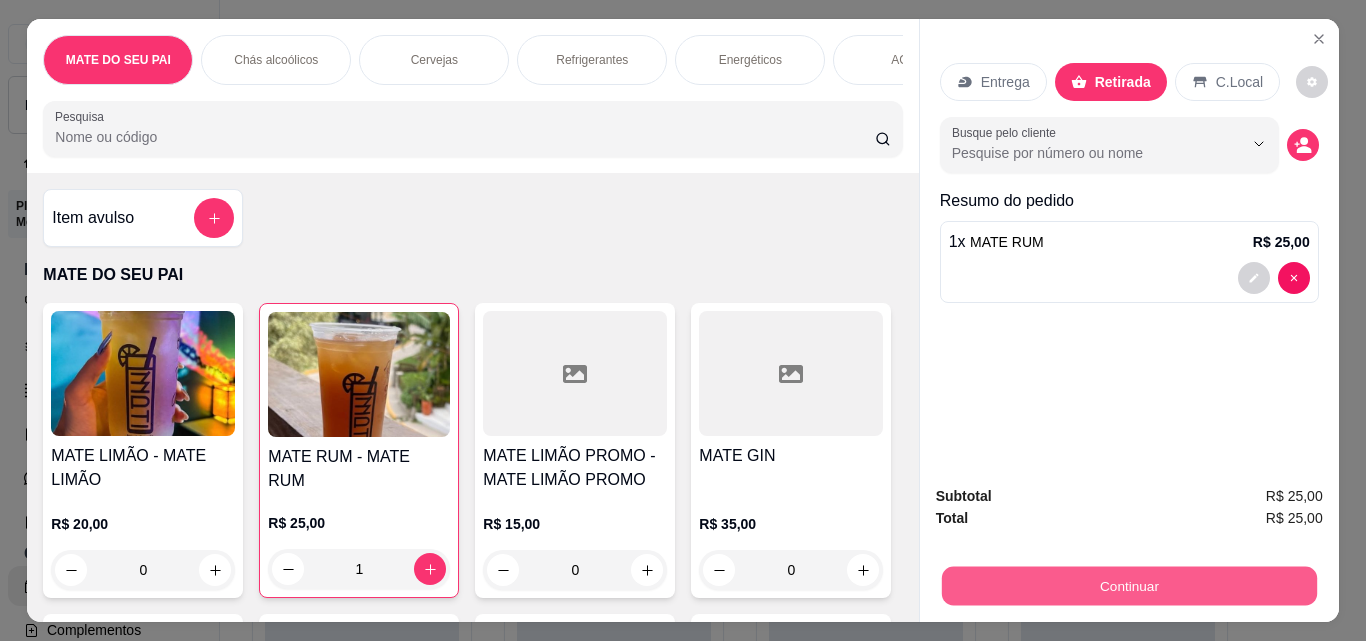 click on "Continuar" at bounding box center (1128, 585) 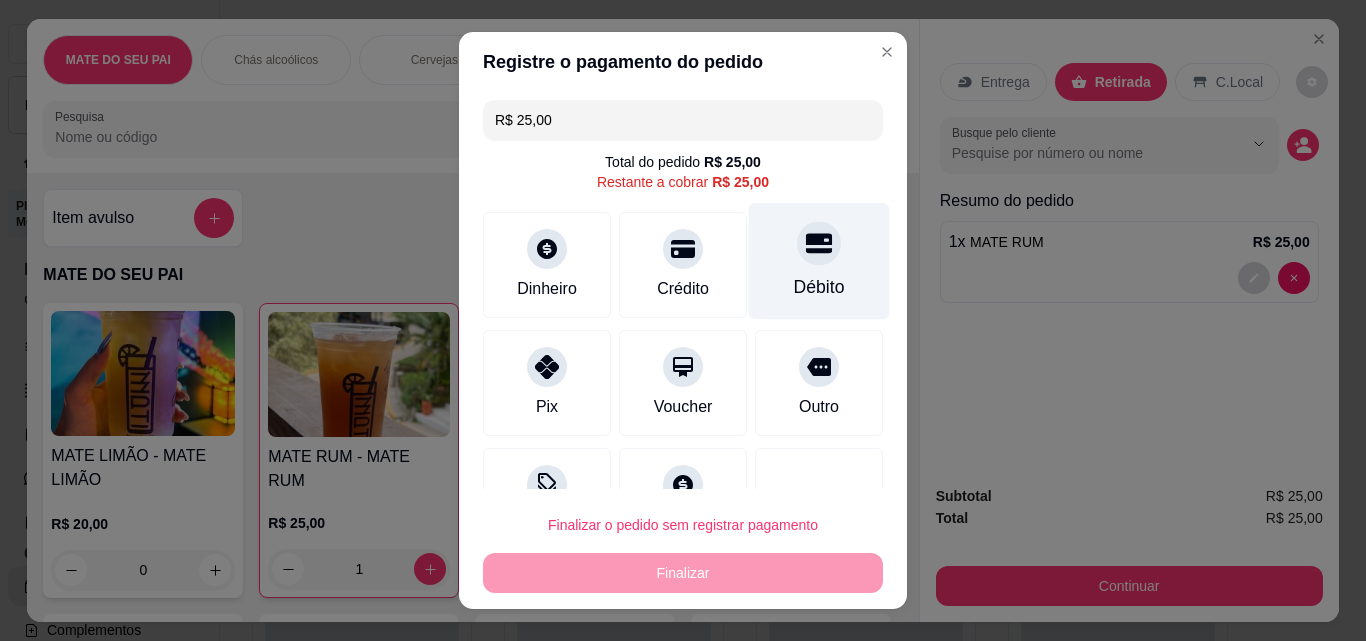 click at bounding box center [819, 243] 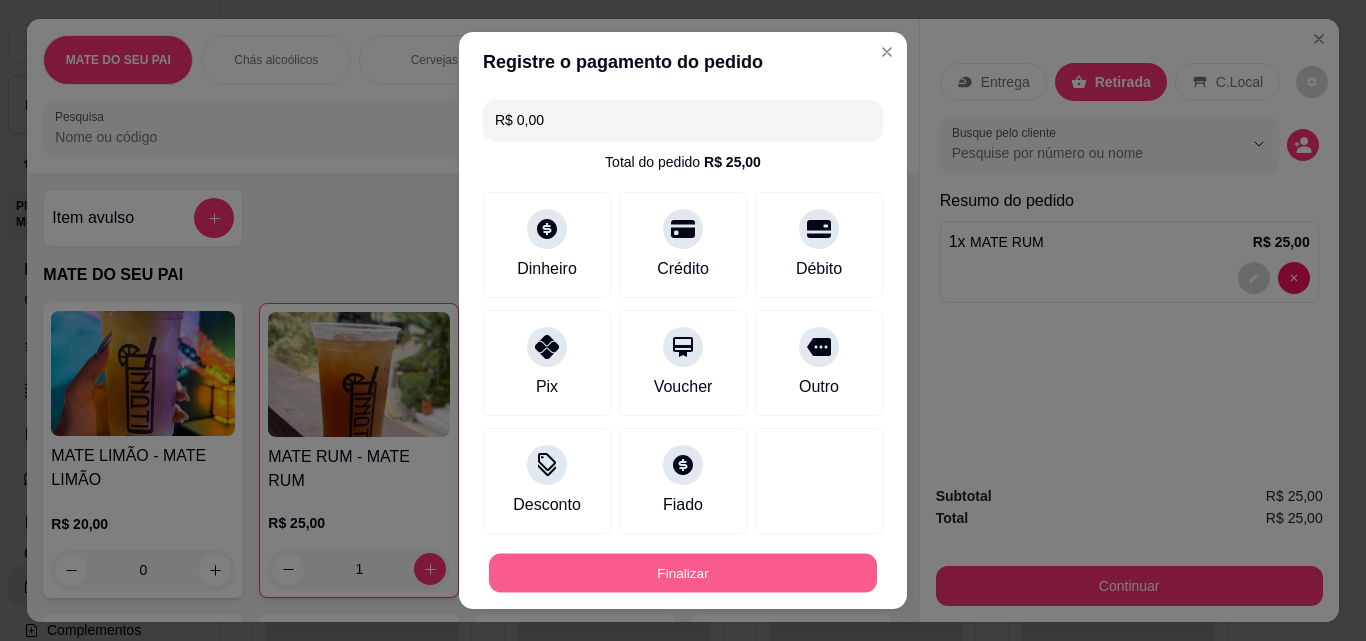 click on "Finalizar" at bounding box center (683, 573) 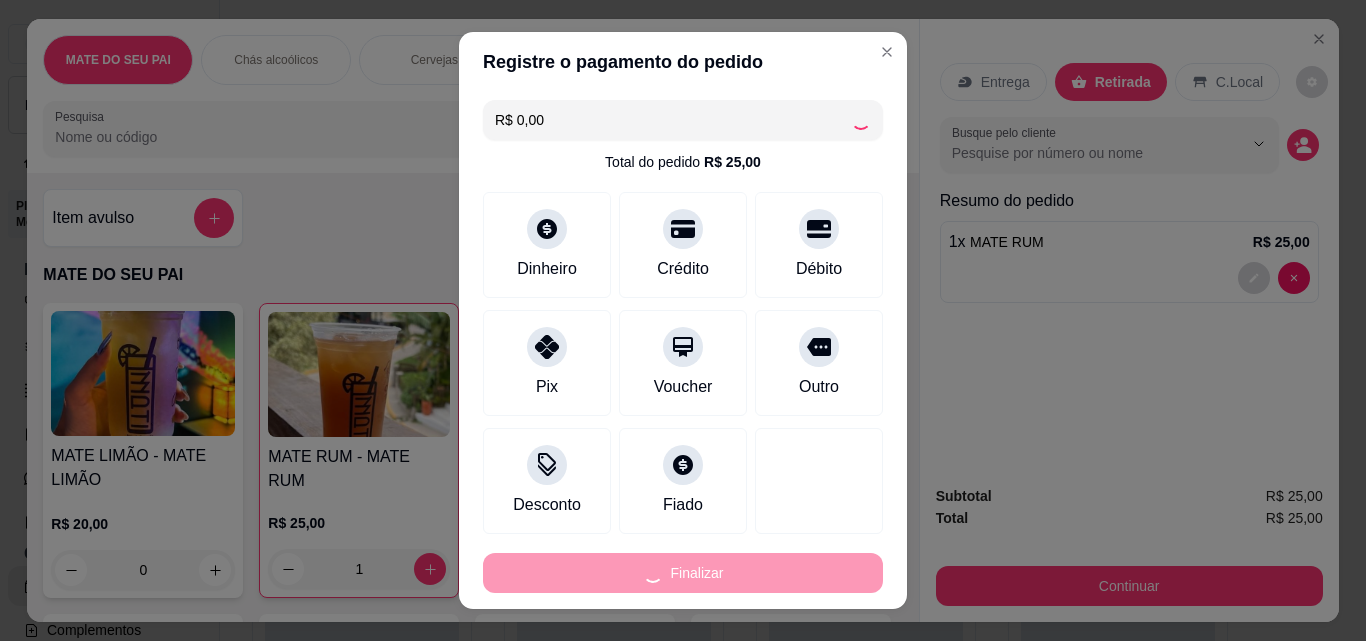 type on "0" 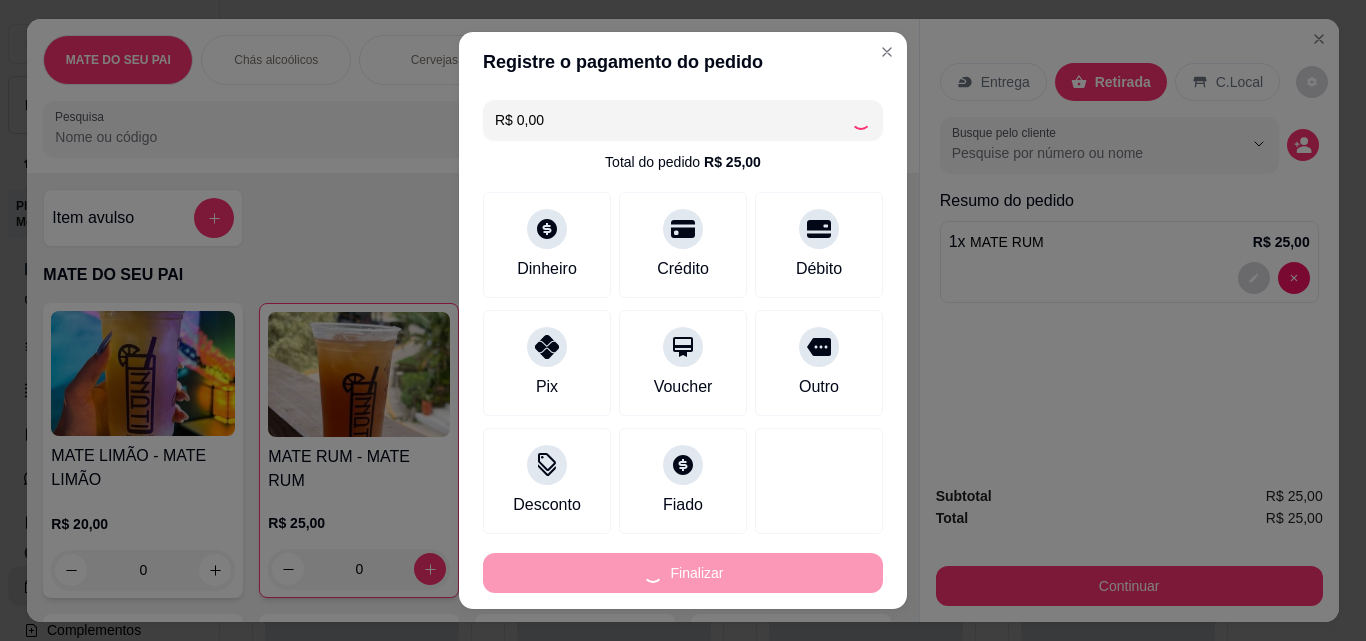 type on "-R$ 25,00" 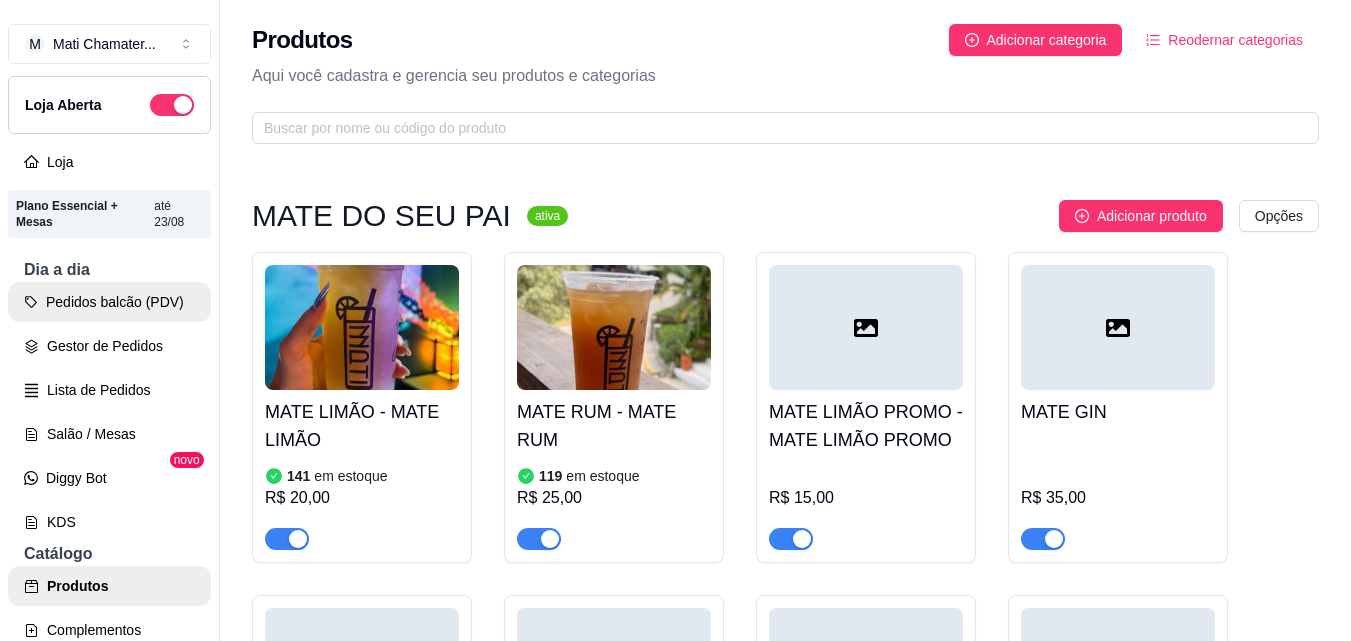 click on "Pedidos balcão (PDV)" at bounding box center [109, 302] 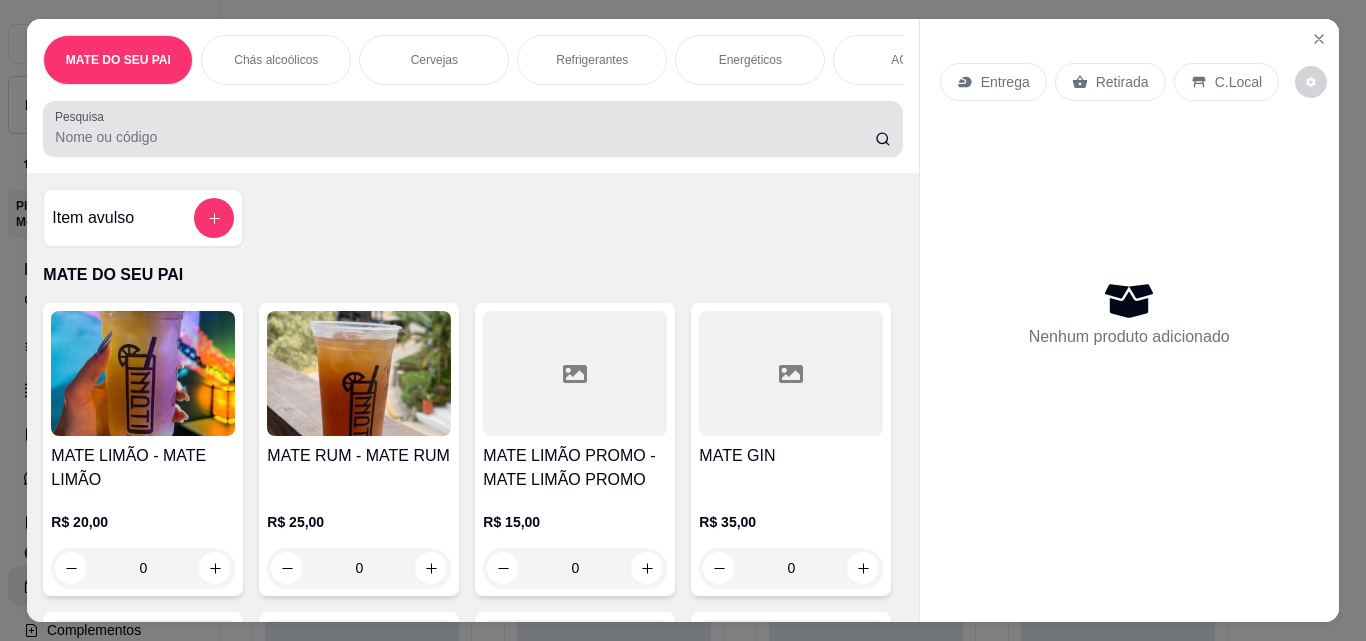 click on "Pesquisa" at bounding box center [465, 137] 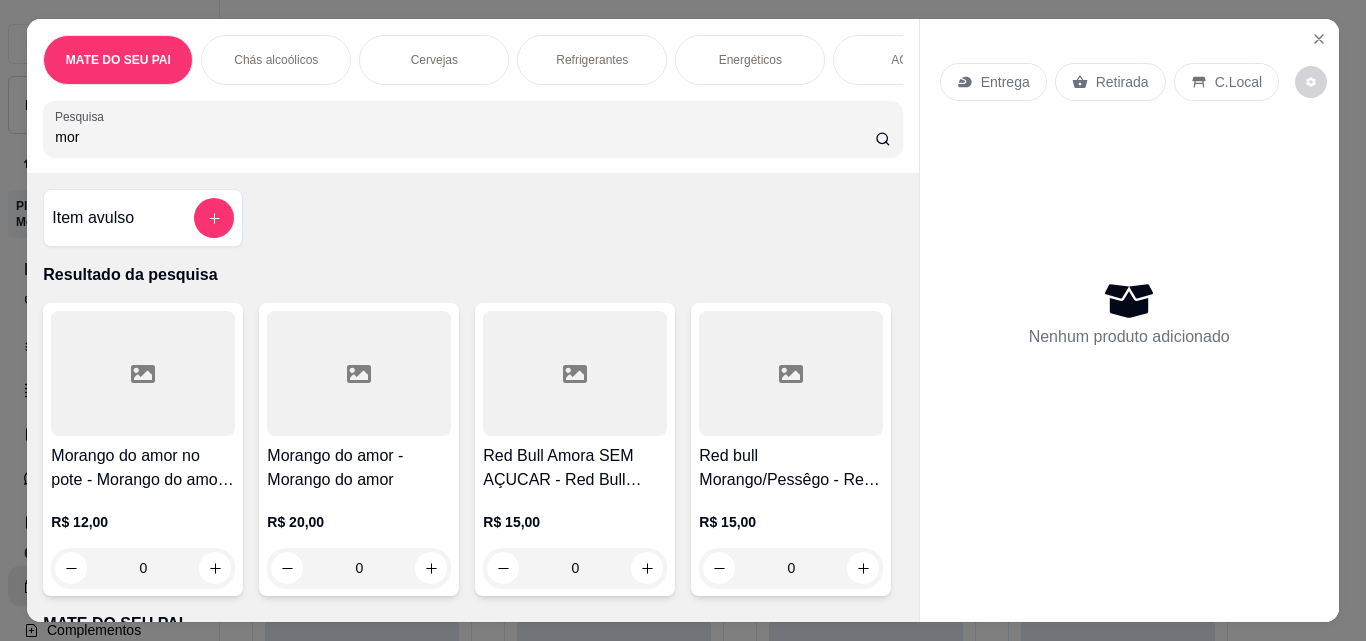 type on "mor" 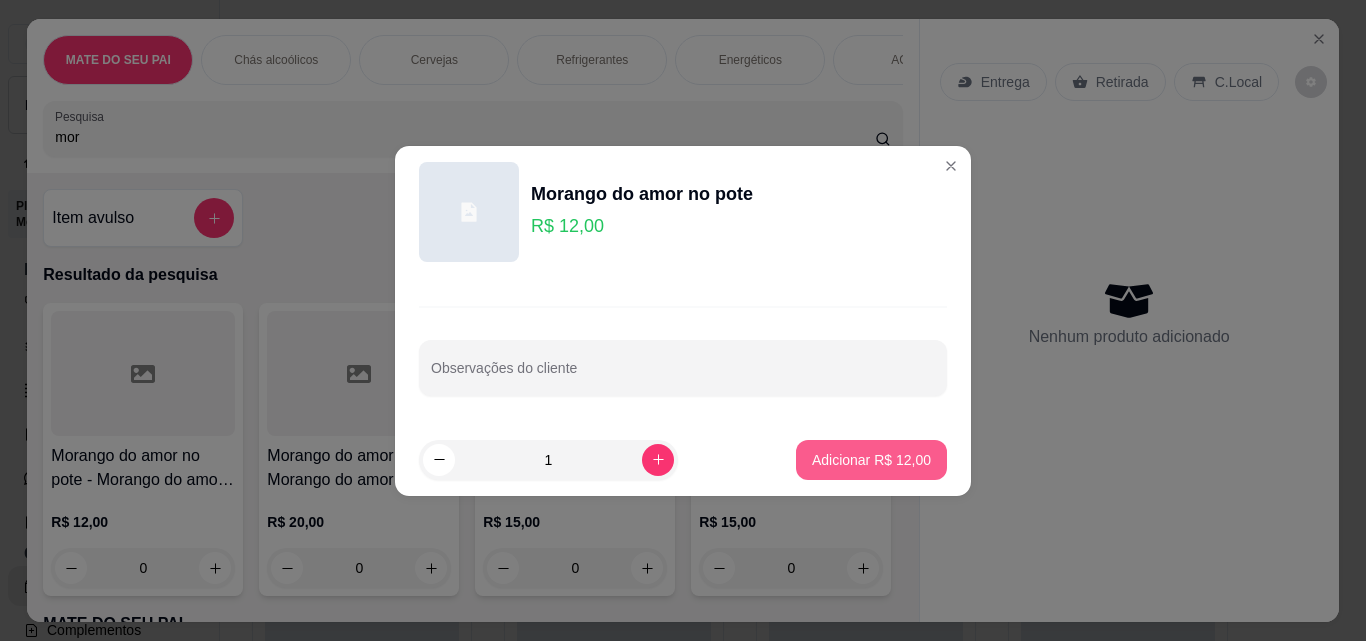 click on "Adicionar   R$ 12,00" at bounding box center [871, 460] 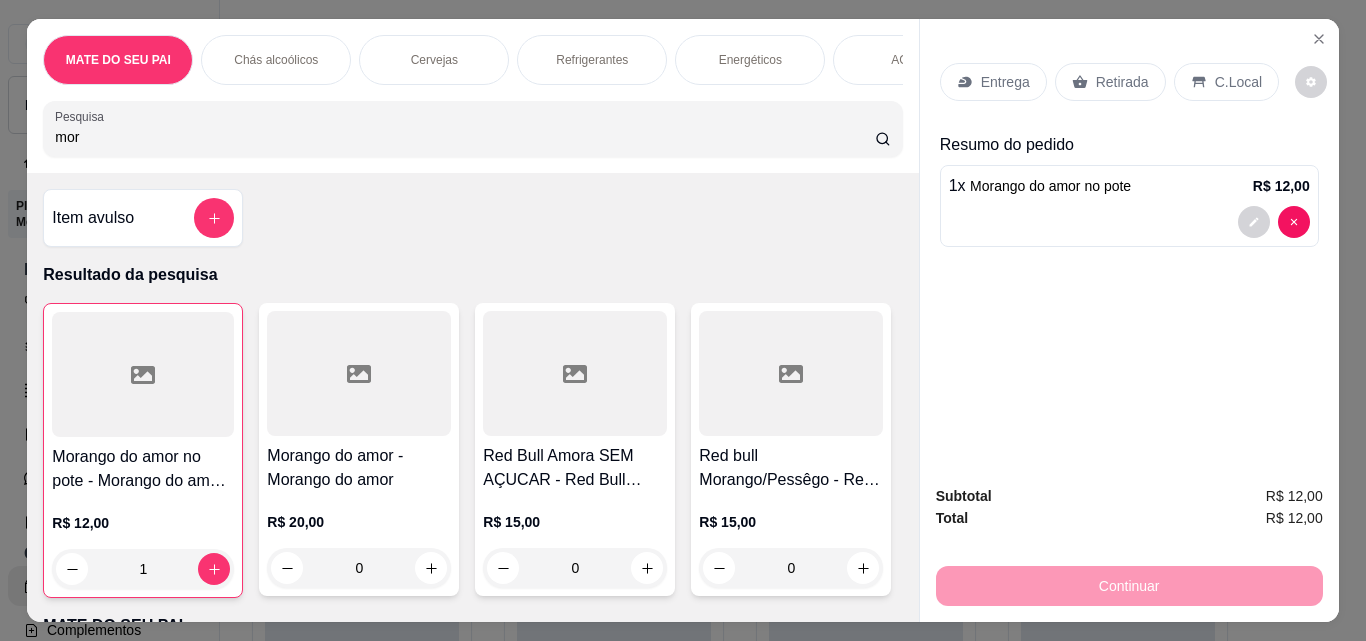 click 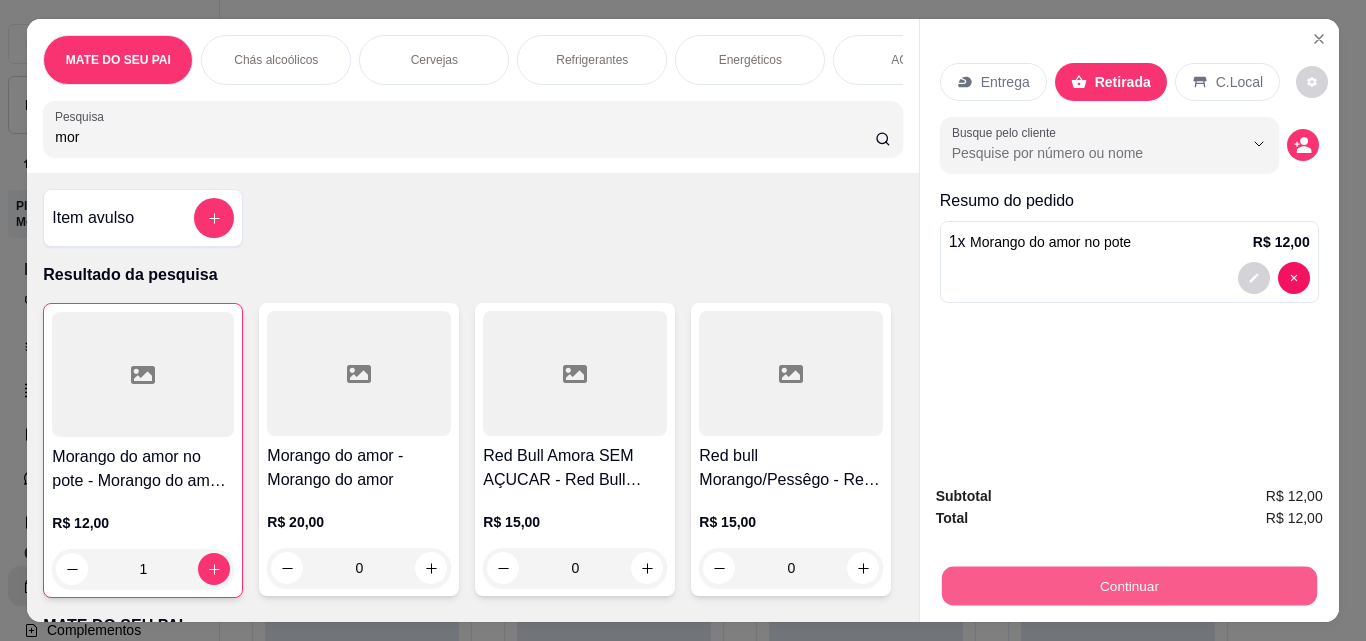 click on "Continuar" at bounding box center [1128, 585] 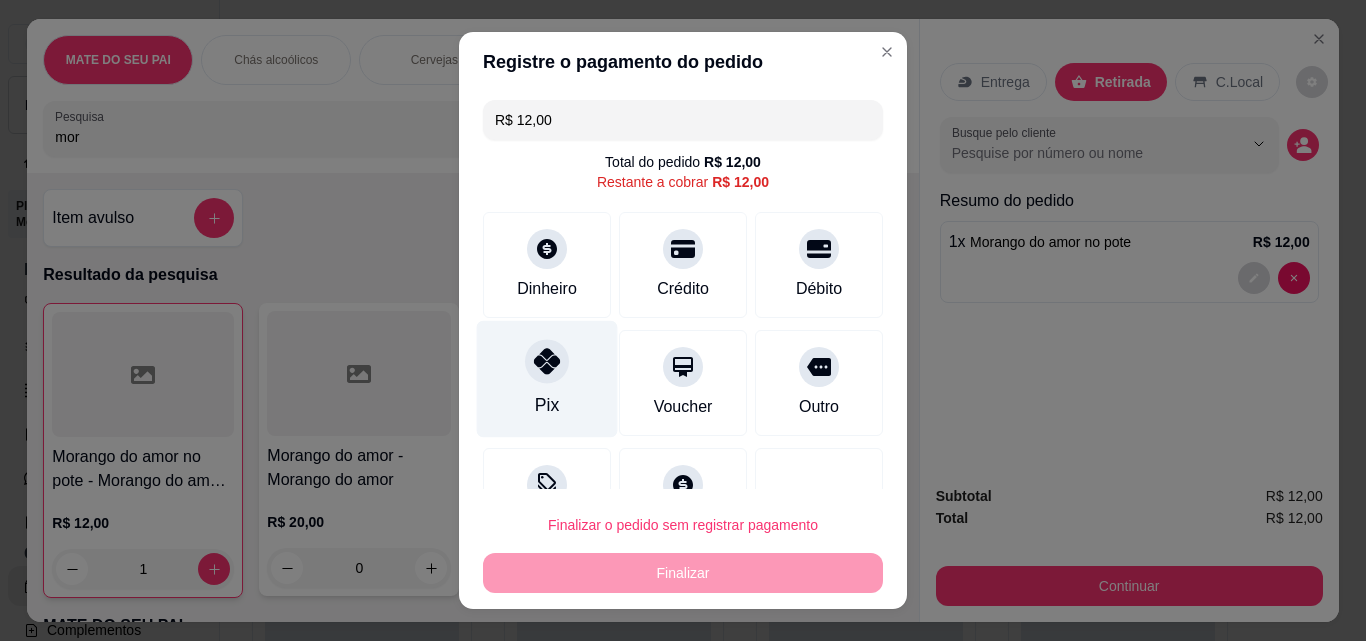 click 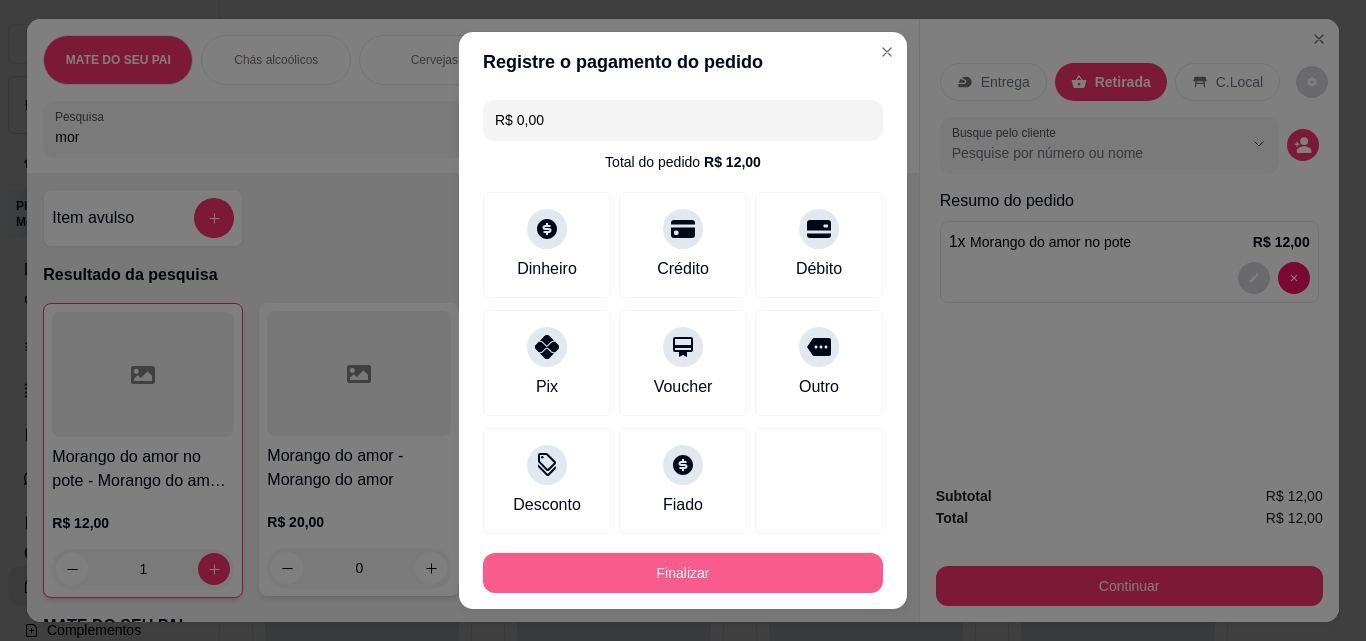 click on "Finalizar" at bounding box center [683, 573] 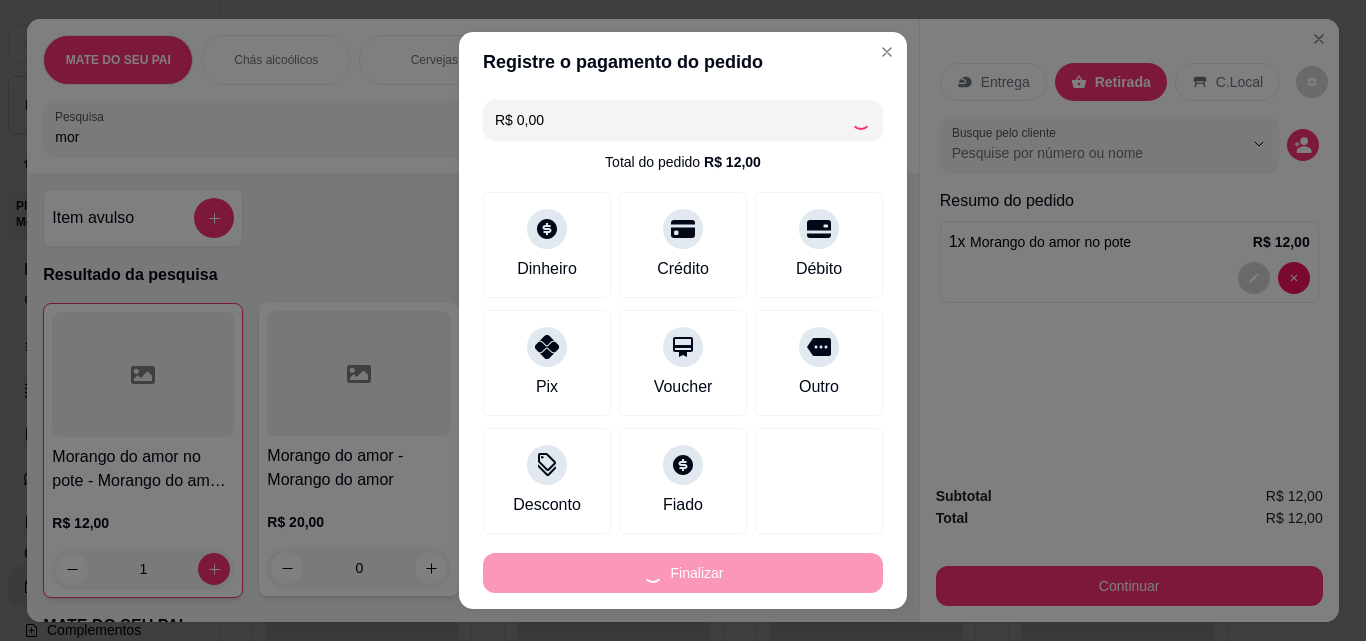 type on "0" 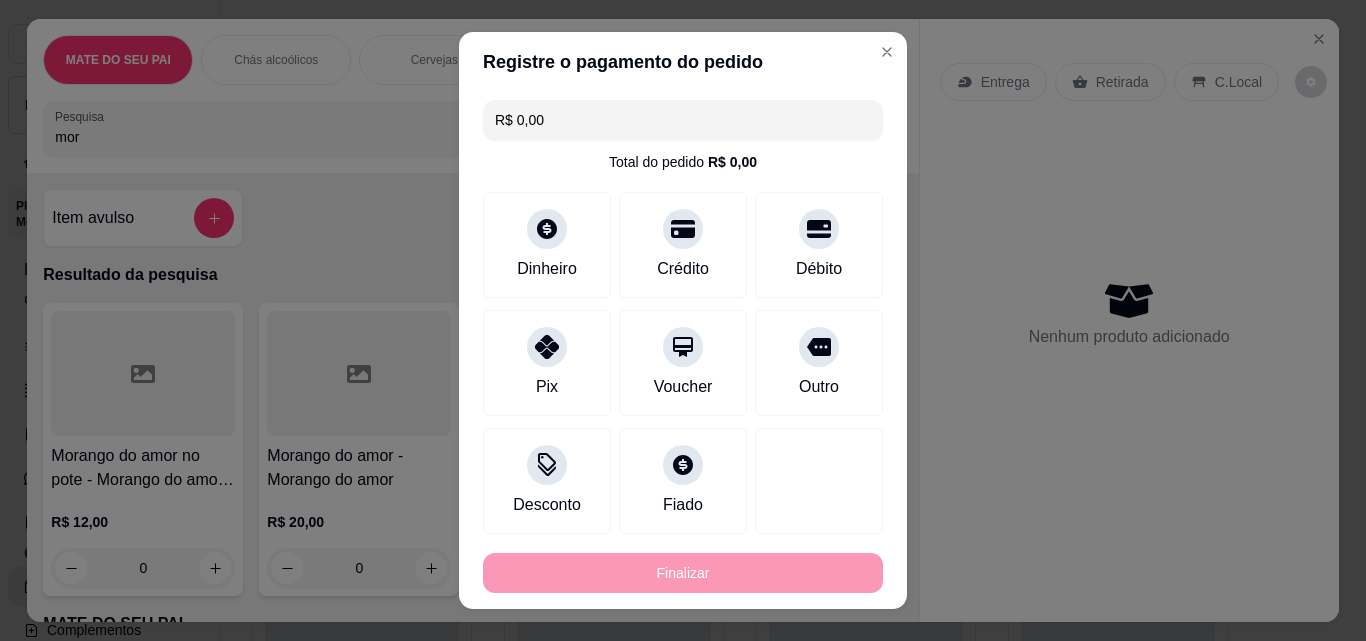type on "-R$ 12,00" 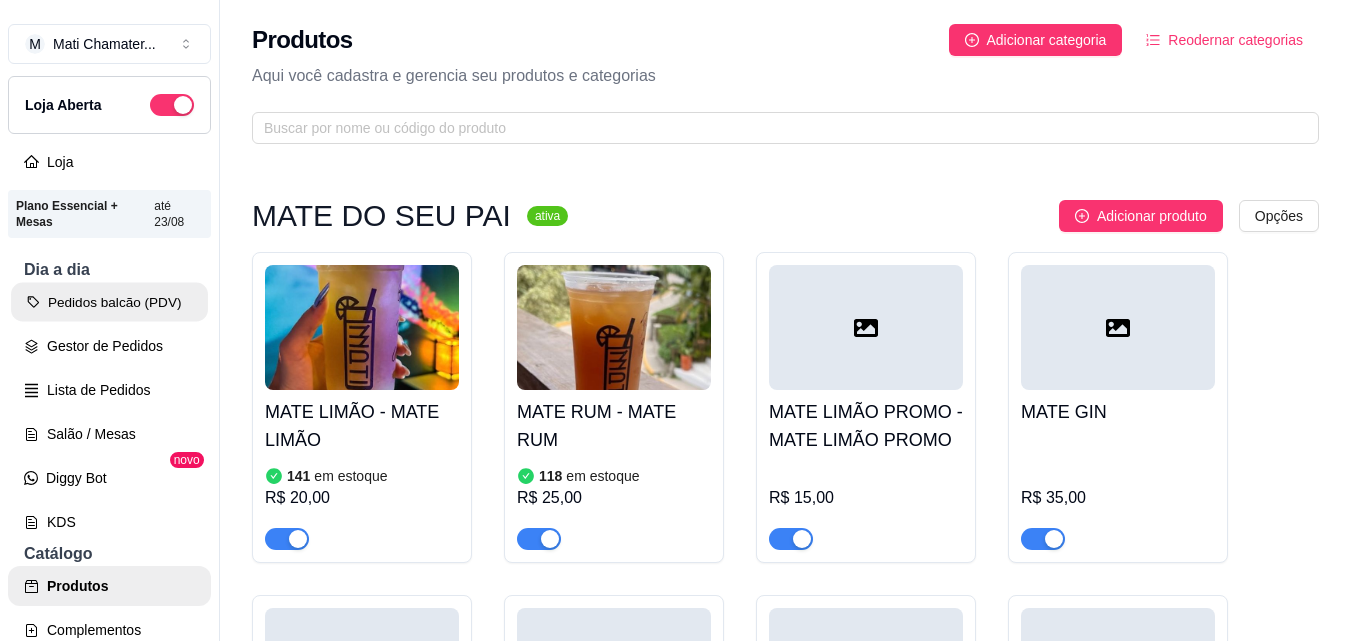 click on "Pedidos balcão (PDV)" at bounding box center [109, 302] 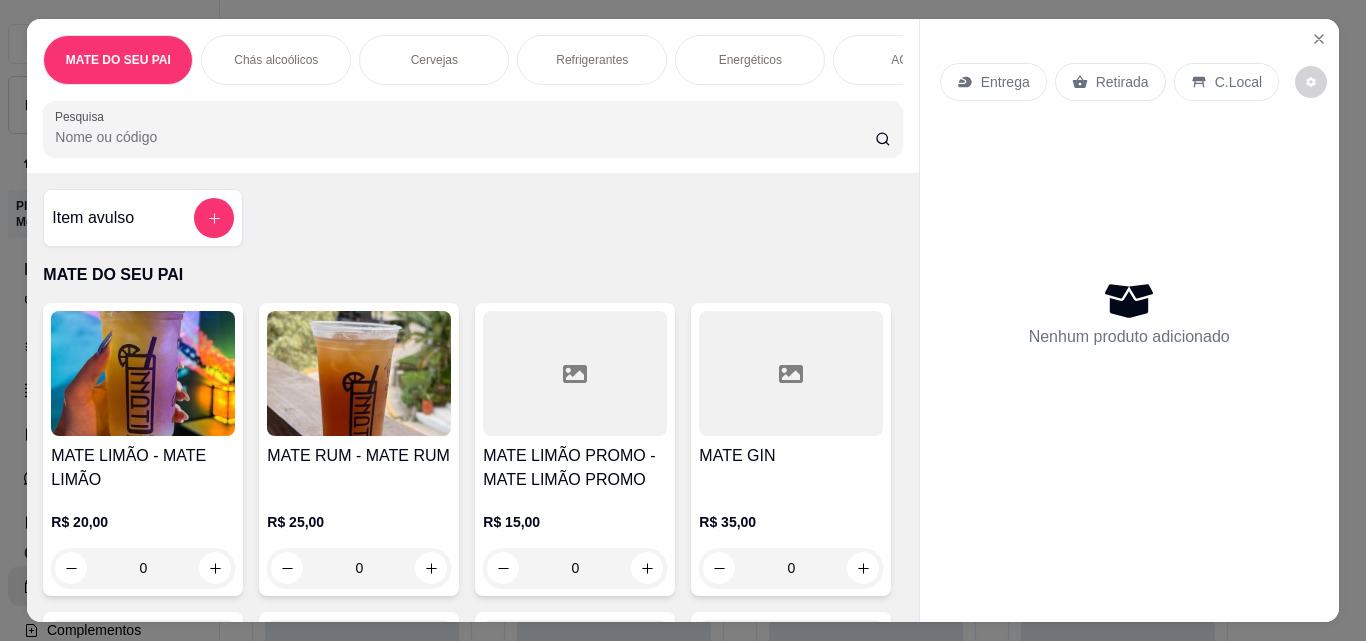 click at bounding box center [575, 373] 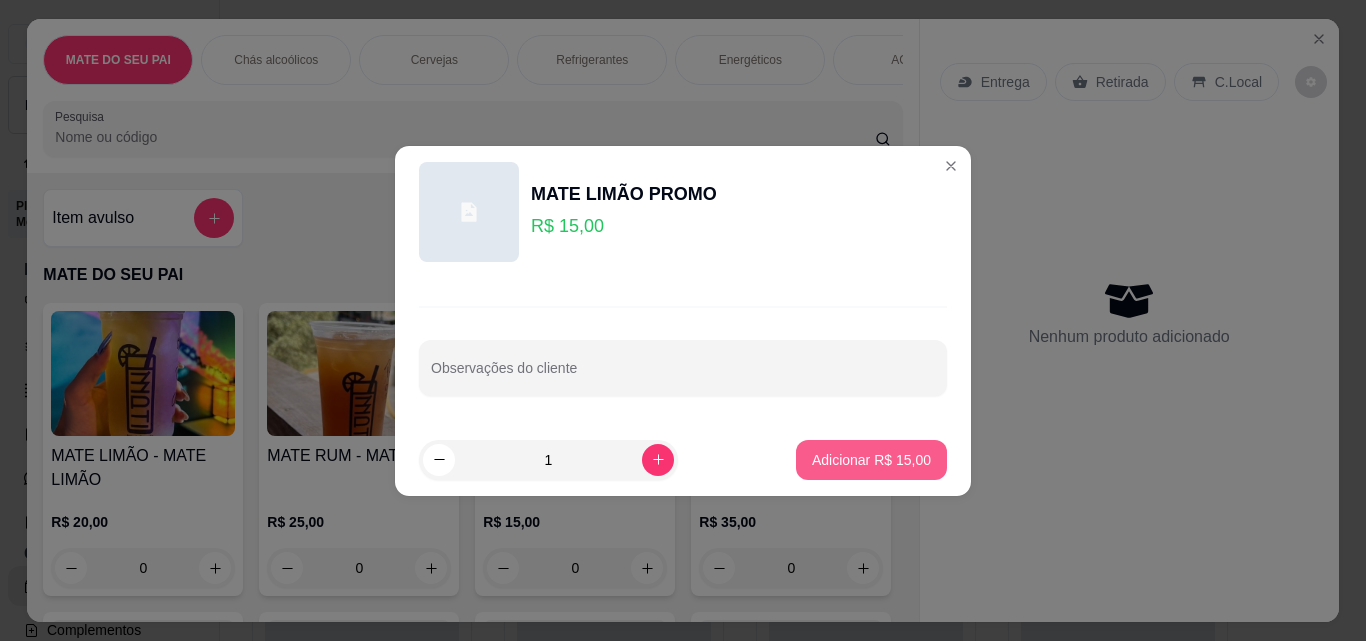 click on "Adicionar   R$ 15,00" at bounding box center (871, 460) 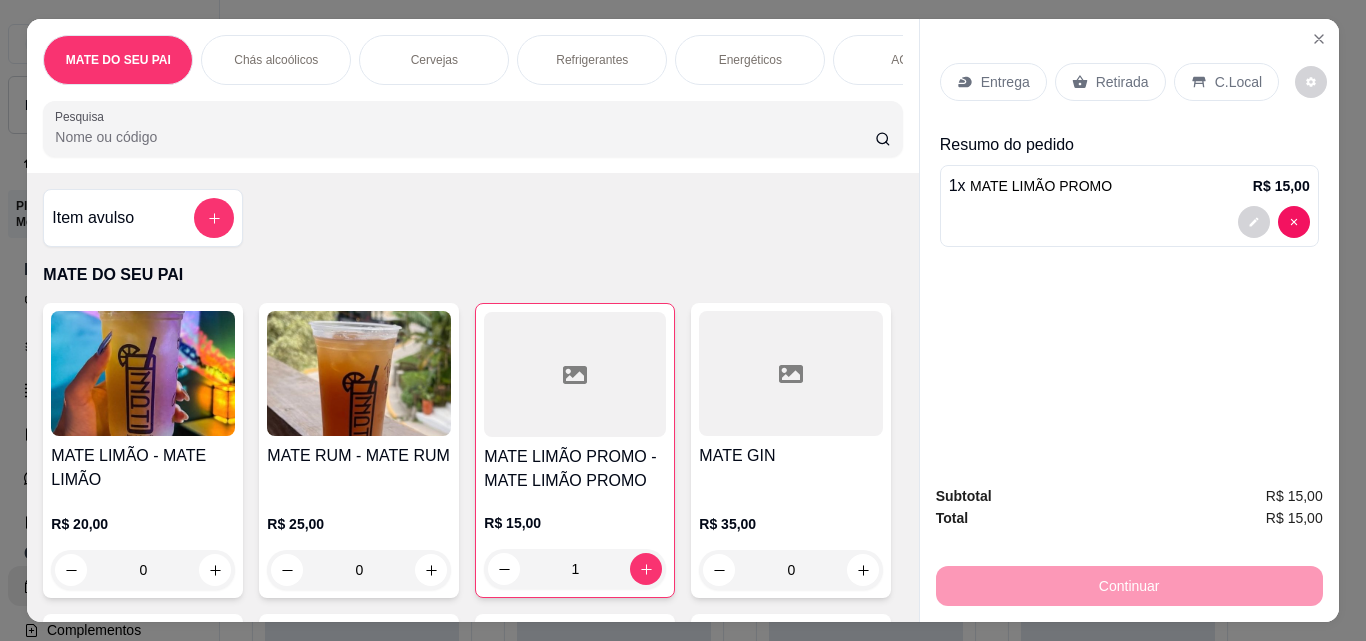 click on "Retirada" at bounding box center [1110, 82] 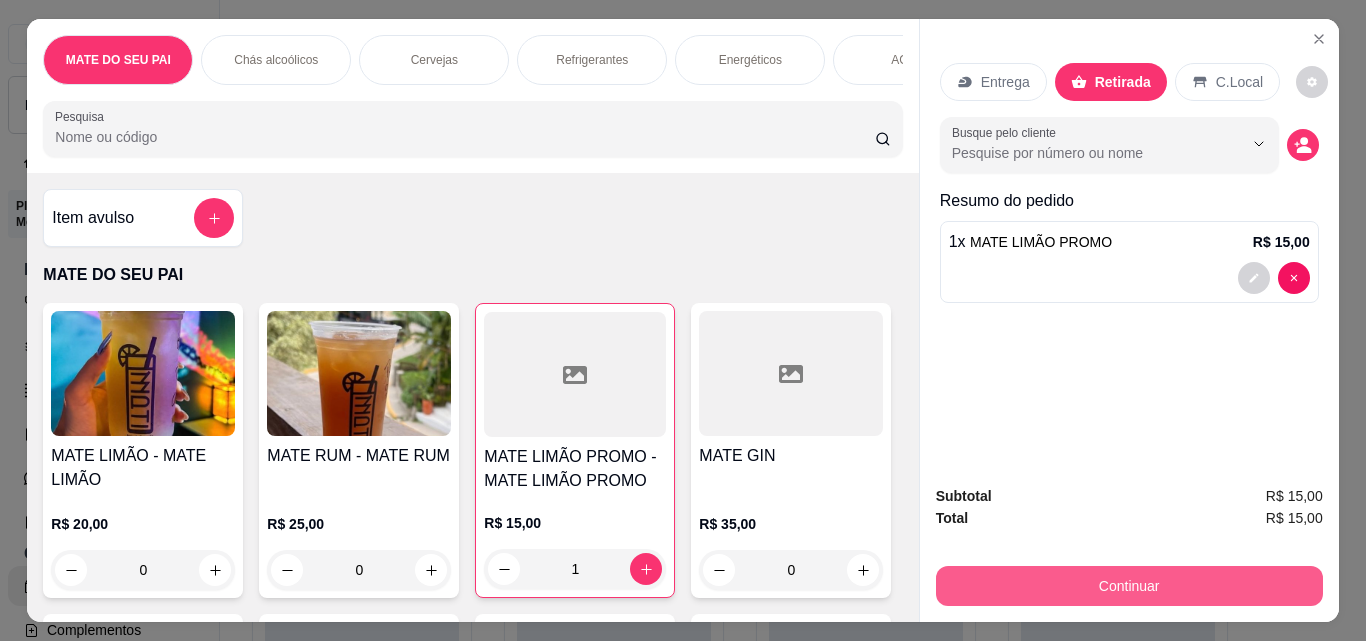 click on "Continuar" at bounding box center [1129, 586] 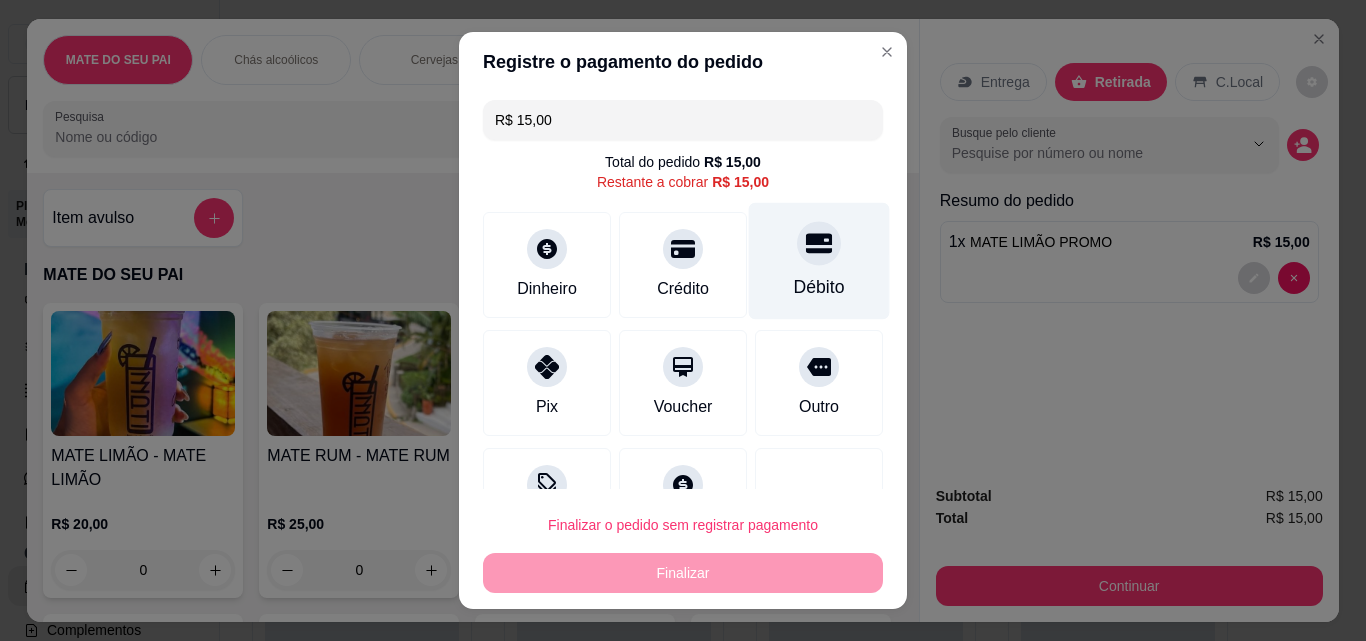 click at bounding box center (819, 243) 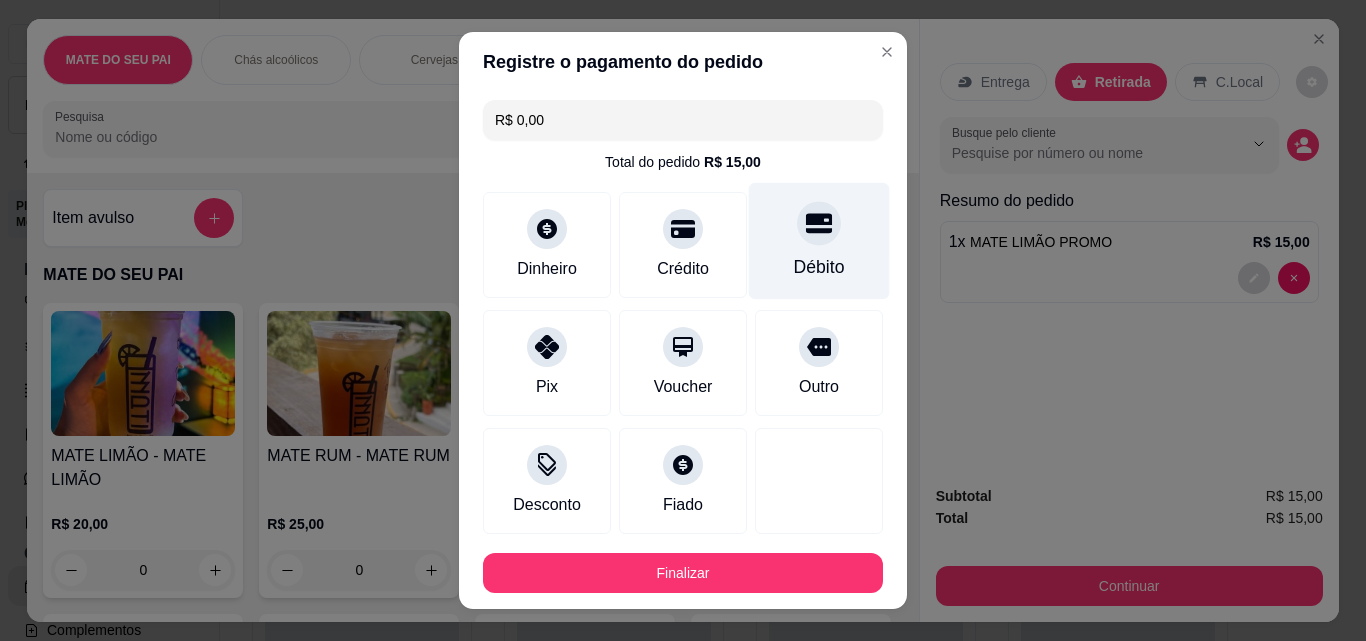type on "R$ 0,00" 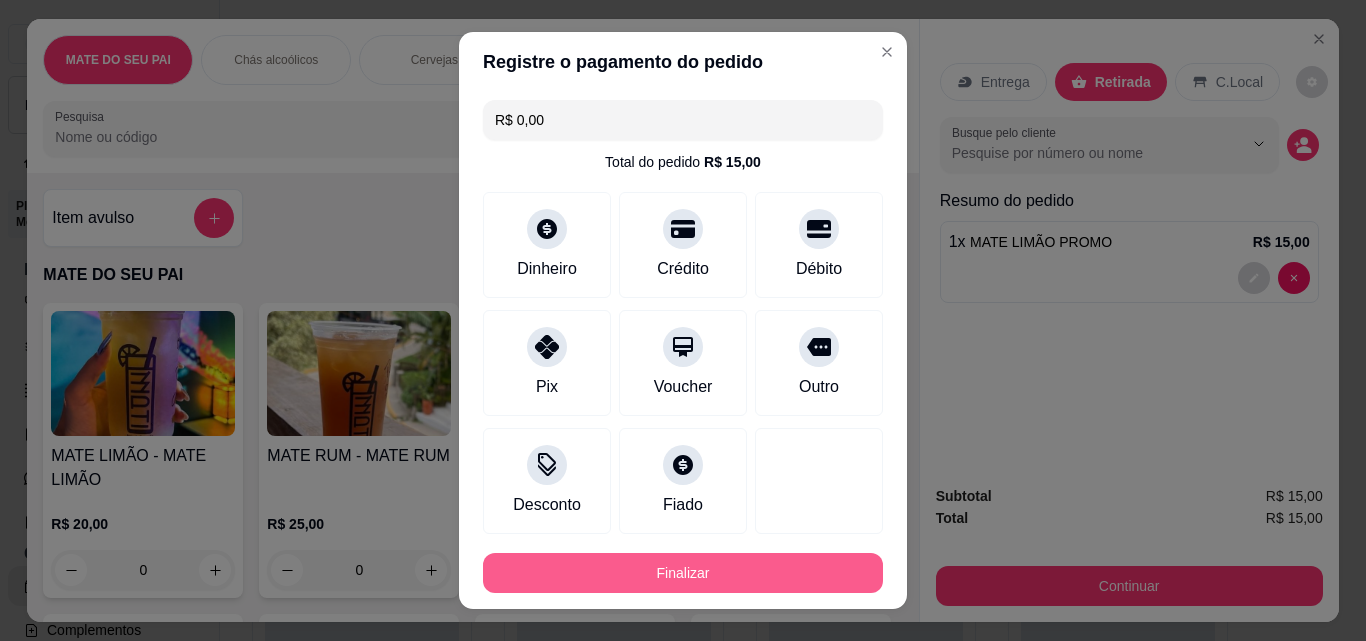 click on "Finalizar" at bounding box center [683, 573] 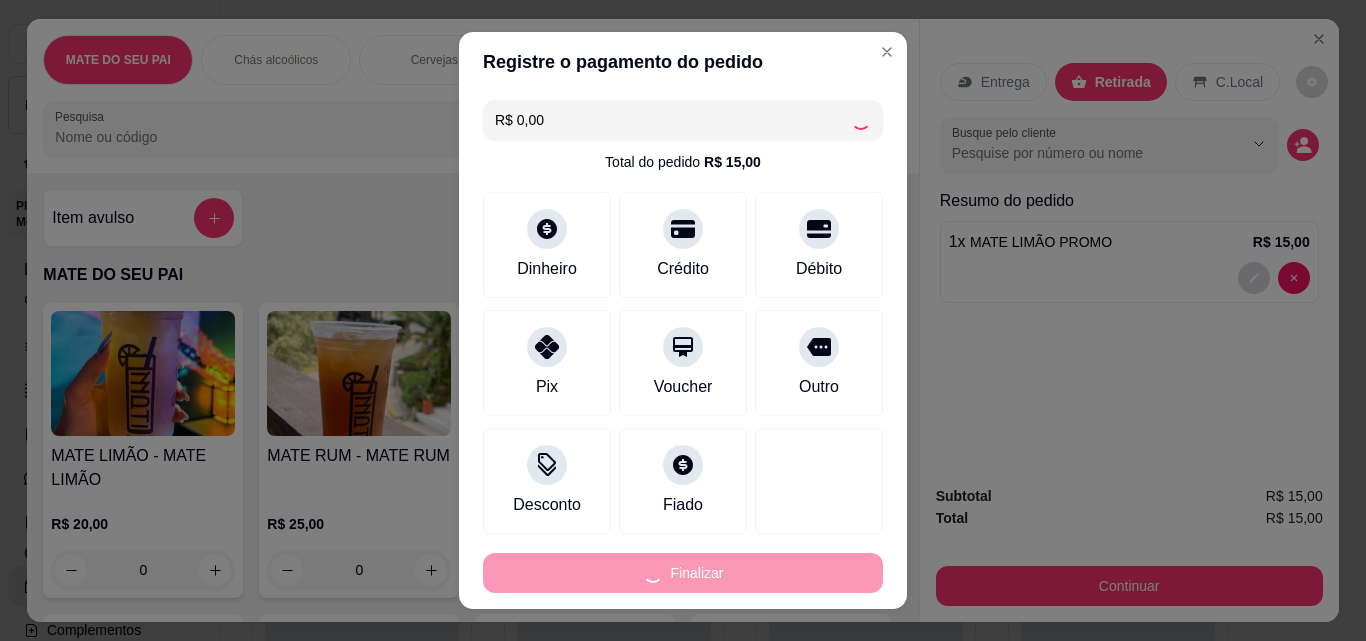 type on "0" 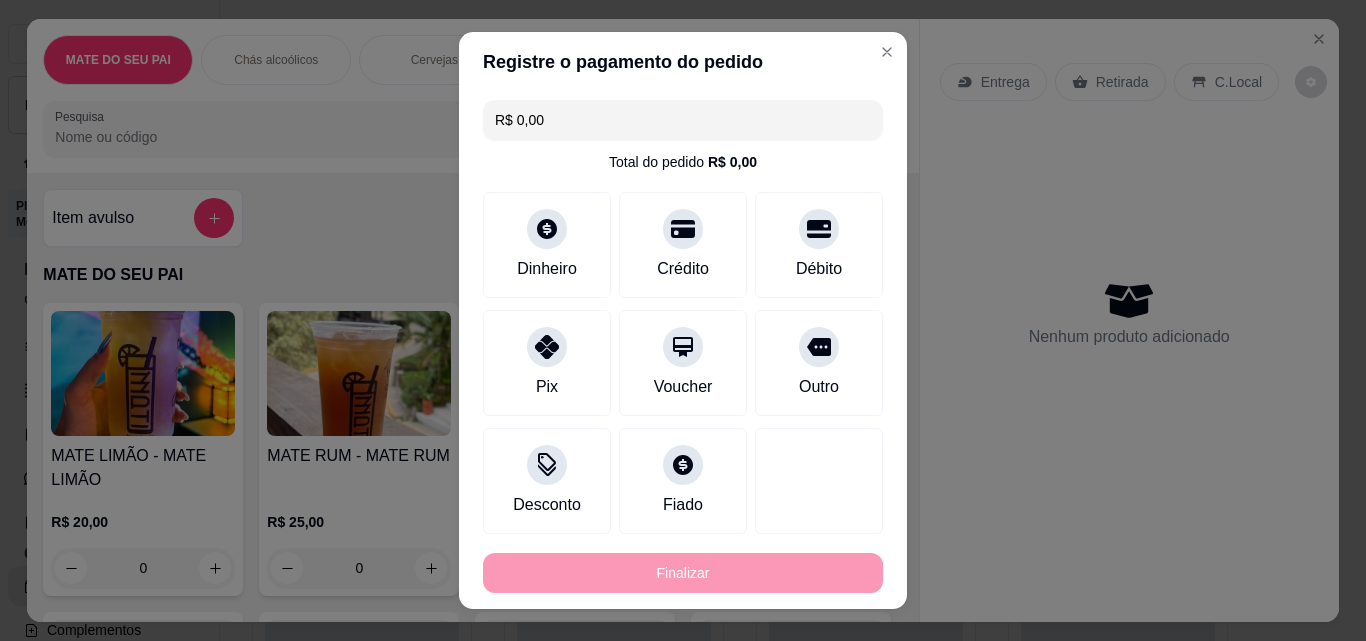 type on "-R$ 15,00" 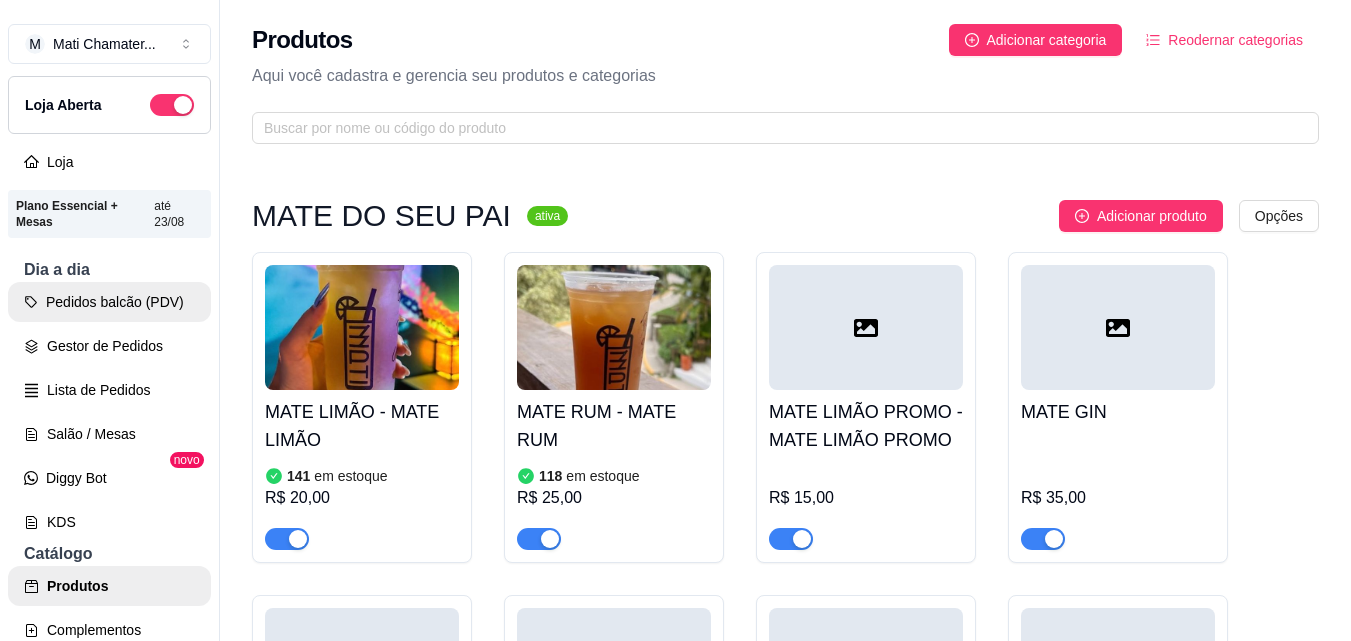 click on "Pedidos balcão (PDV)" at bounding box center [109, 302] 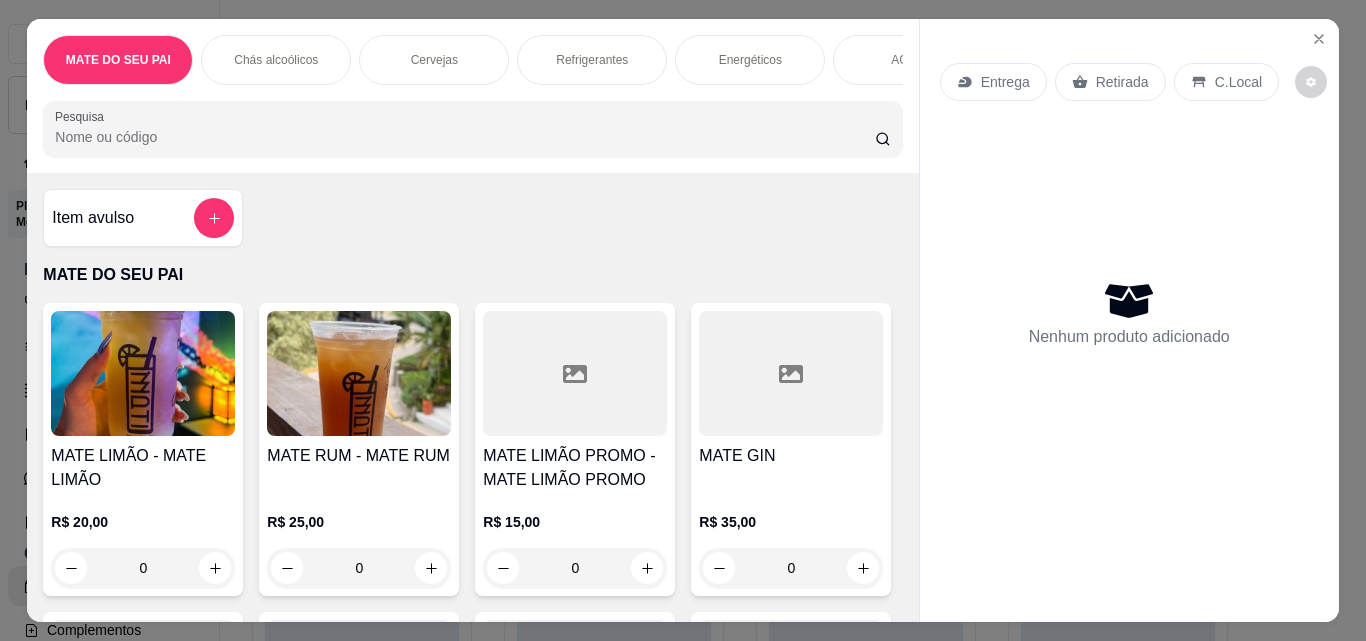 click at bounding box center (359, 373) 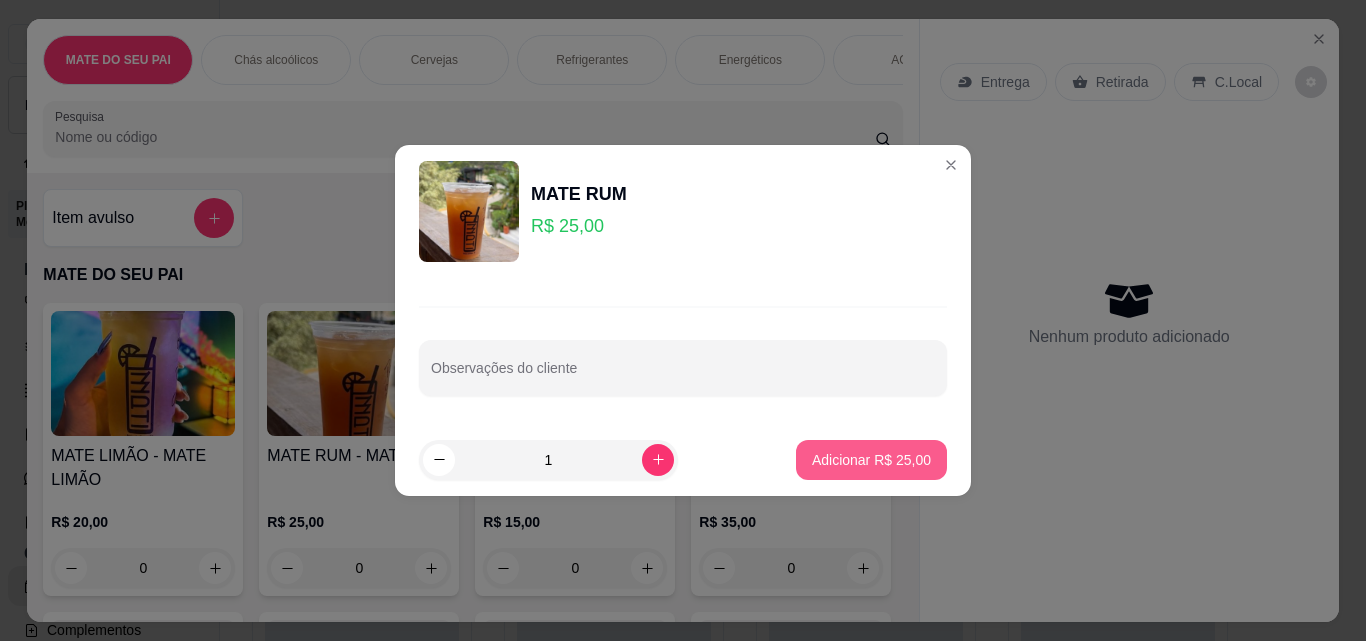 click on "Adicionar   R$ 25,00" at bounding box center [871, 460] 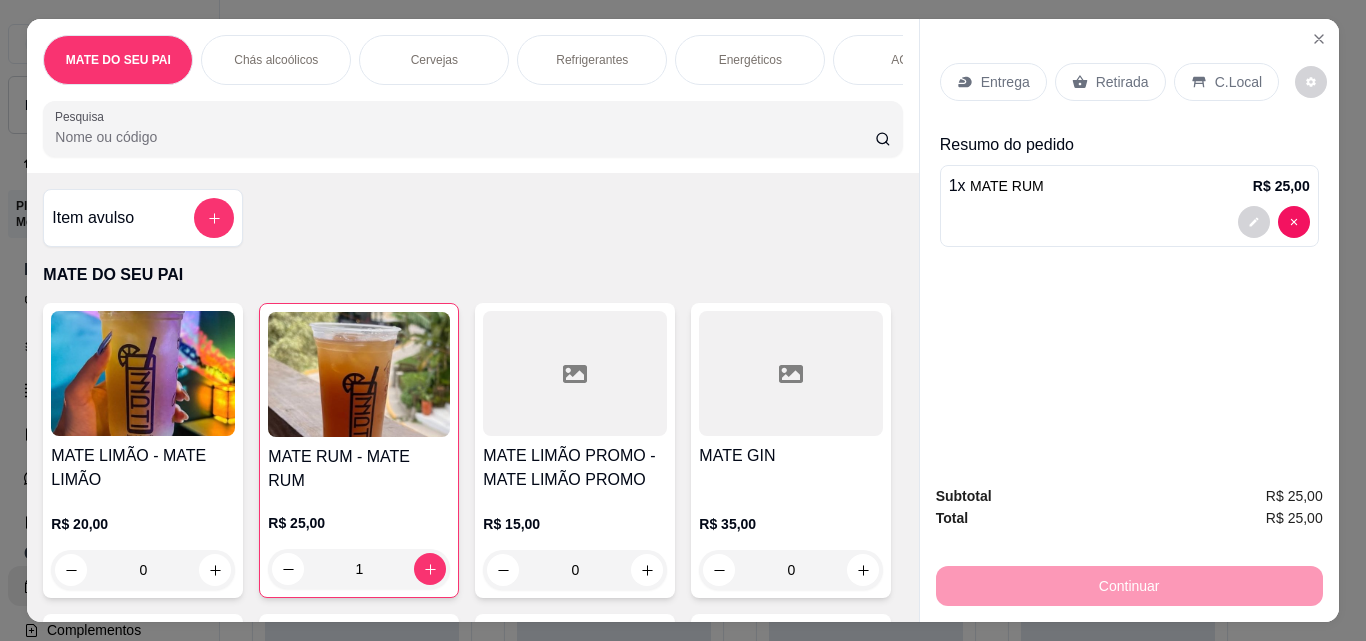 click on "Retirada" at bounding box center [1110, 82] 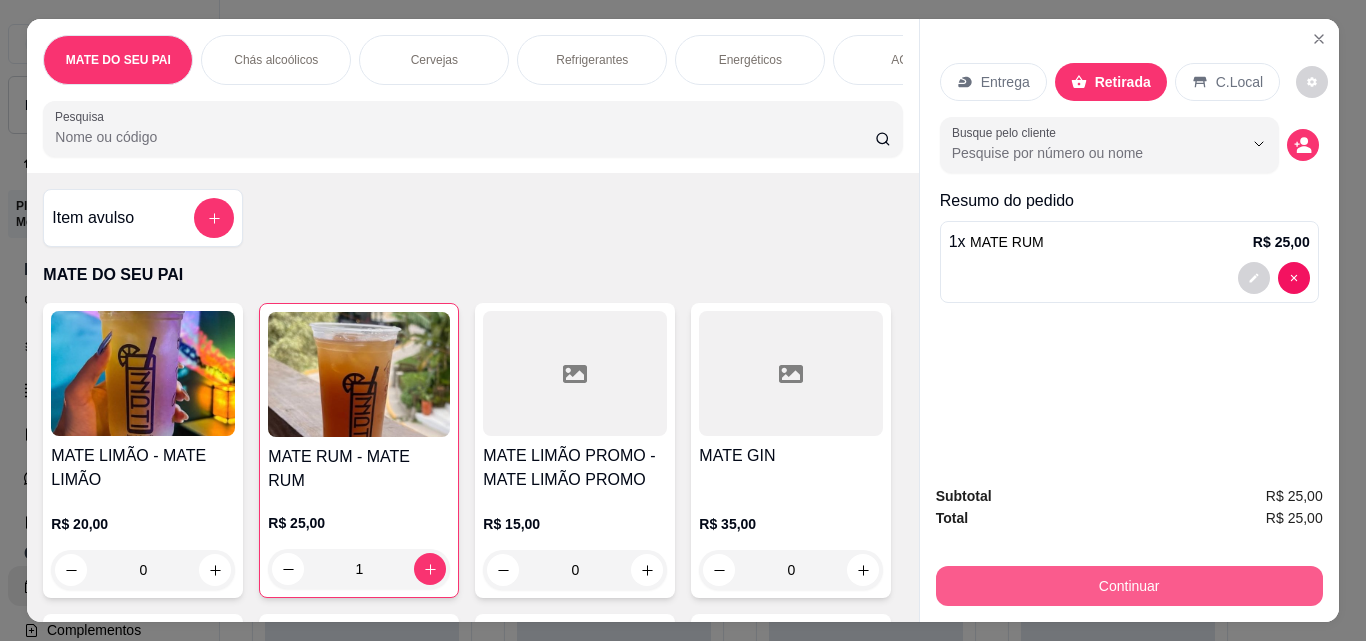 click on "Continuar" at bounding box center (1129, 586) 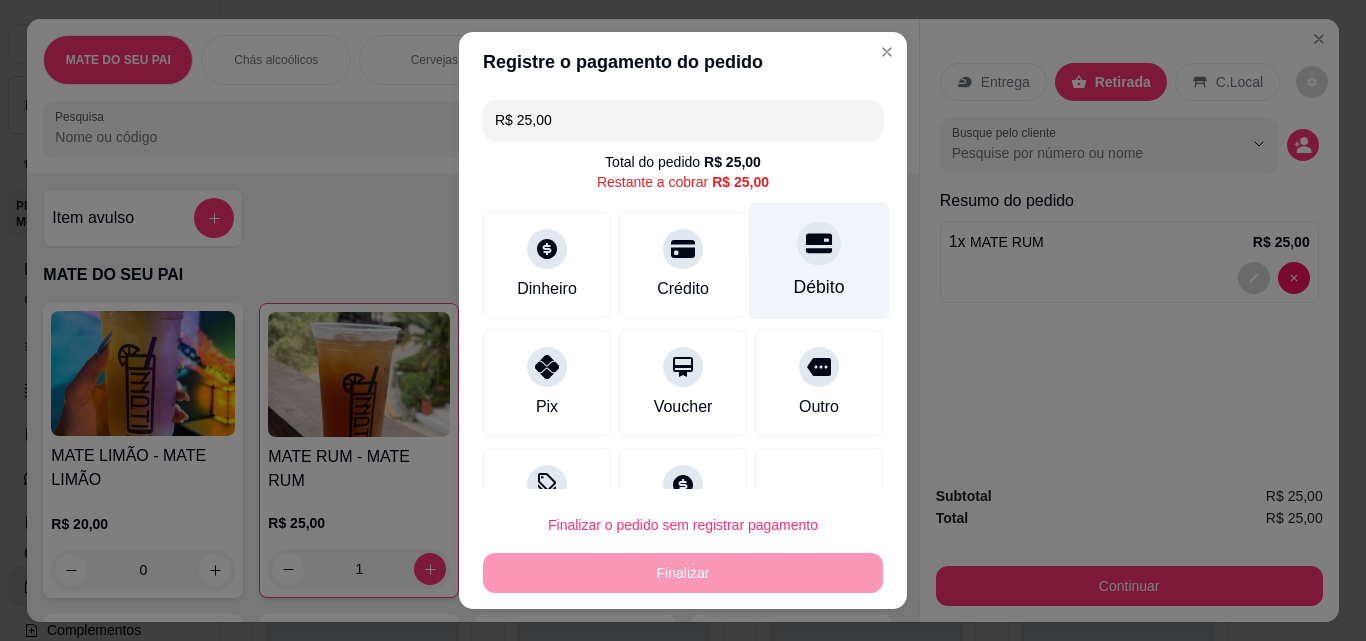 click 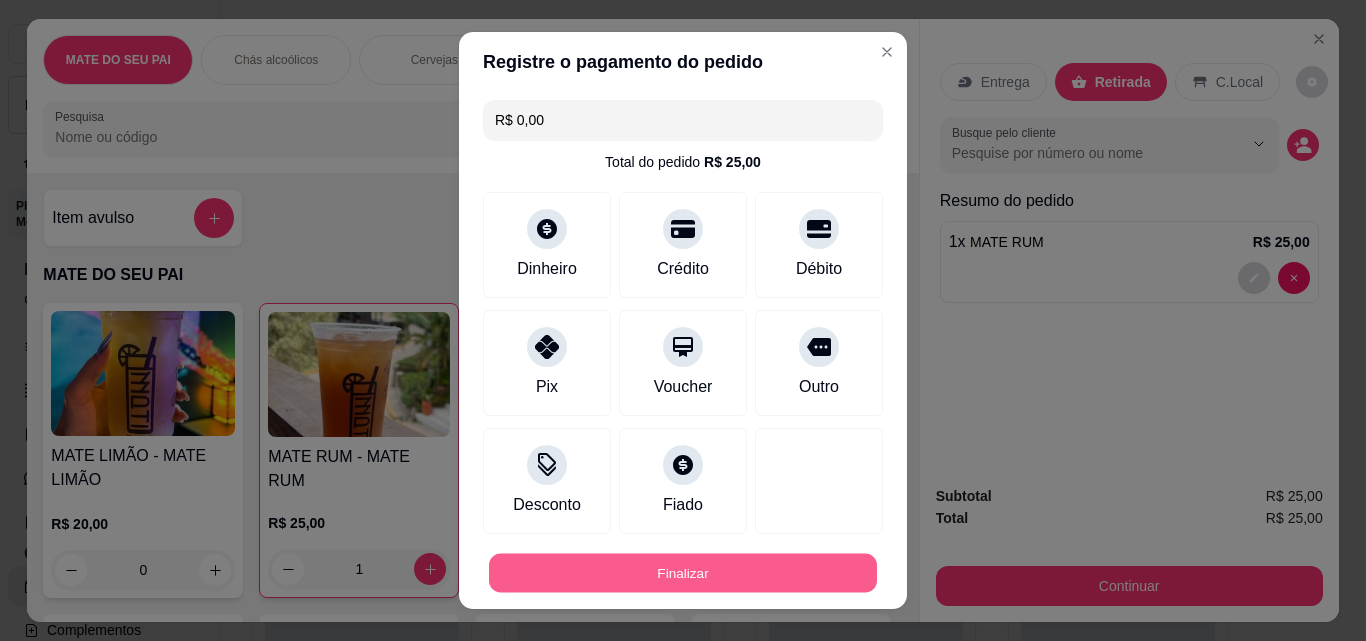 click on "Finalizar" at bounding box center (683, 573) 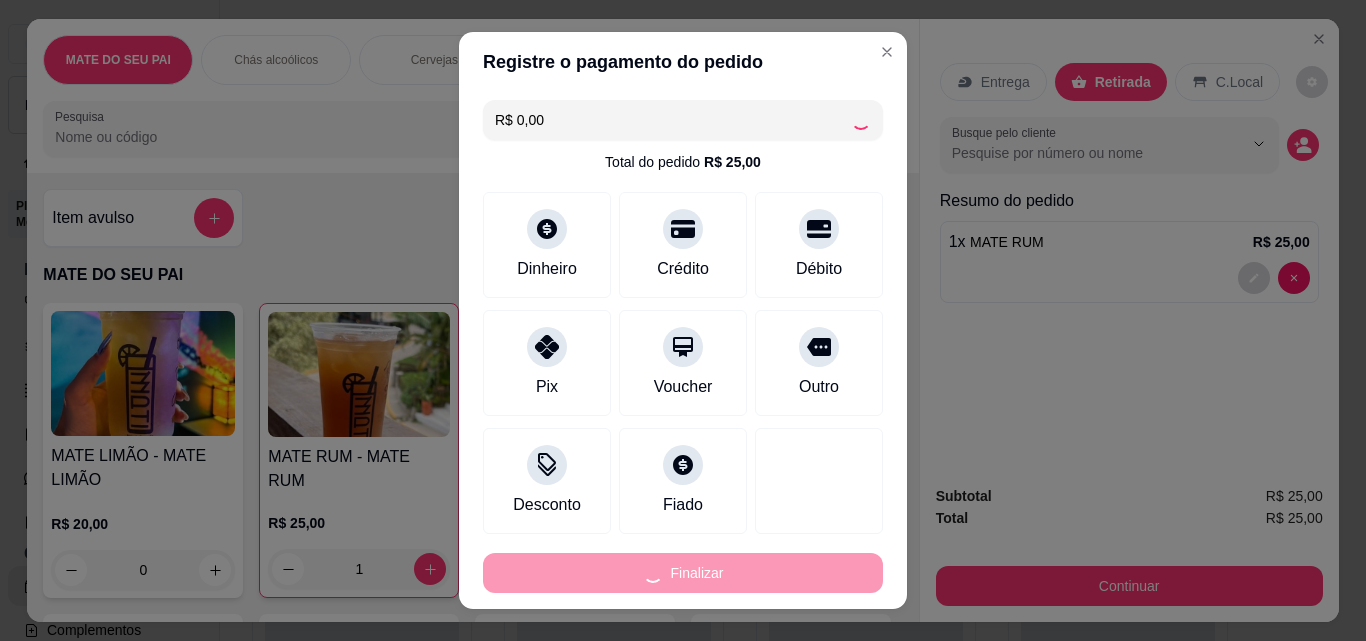 type on "0" 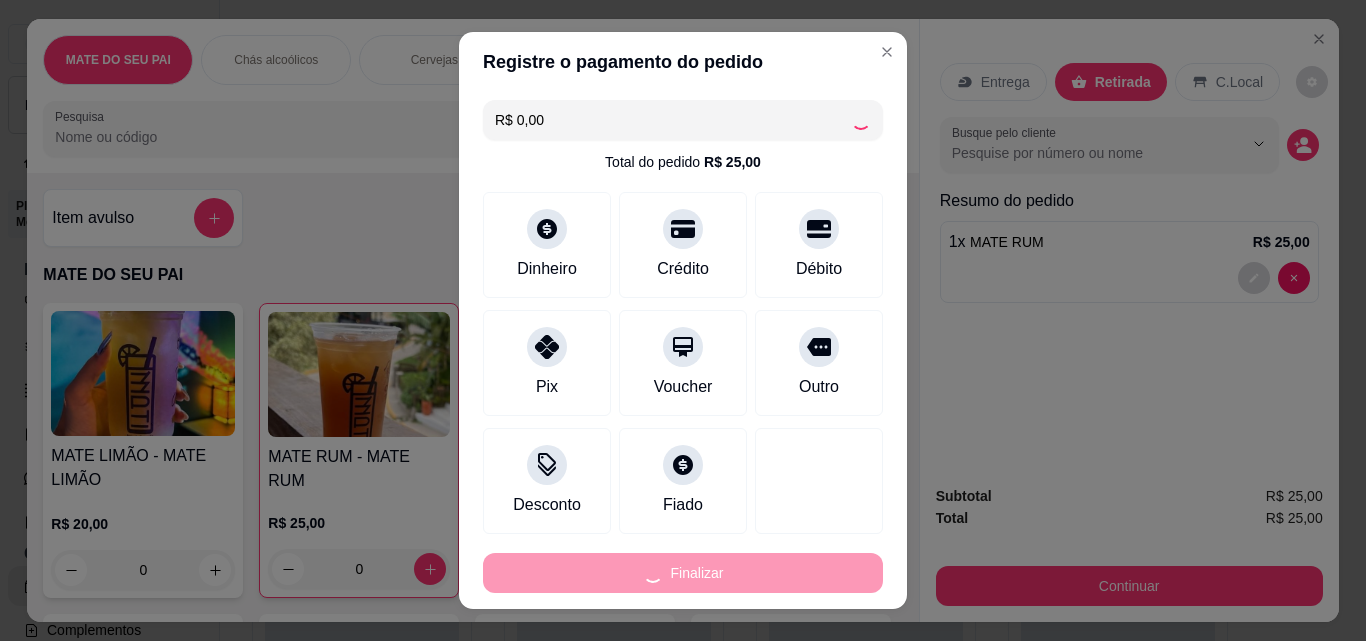 type on "-R$ 25,00" 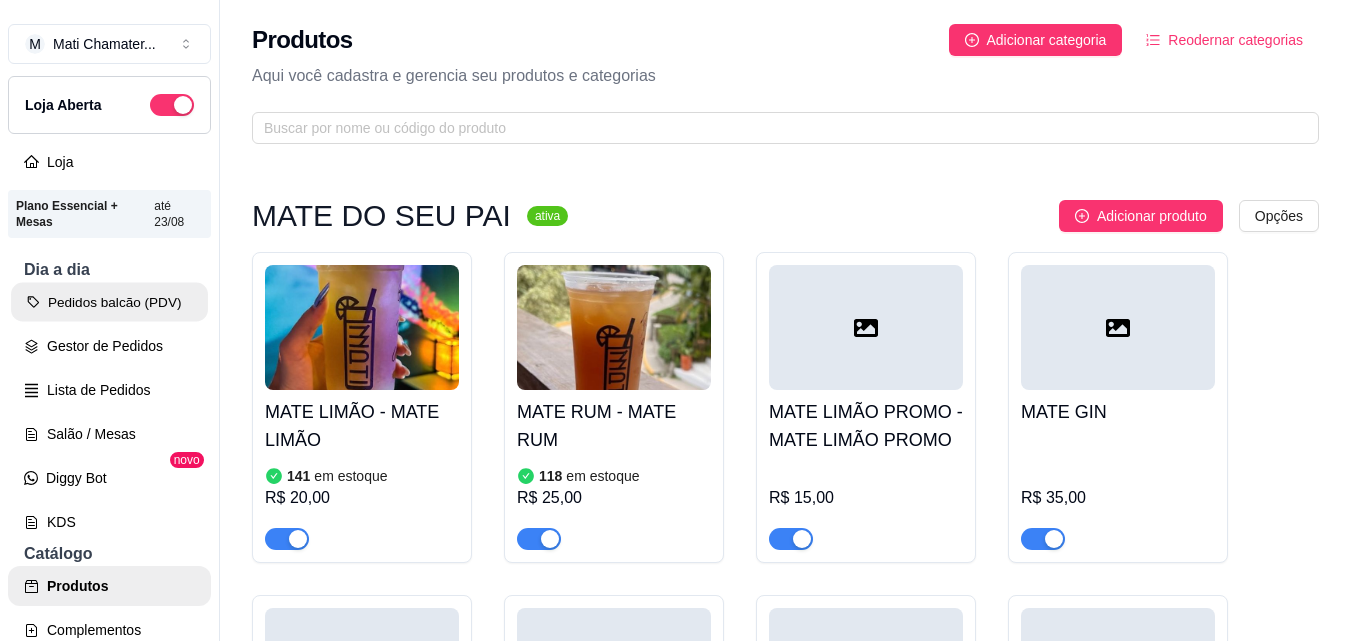 click on "Pedidos balcão (PDV)" at bounding box center (109, 302) 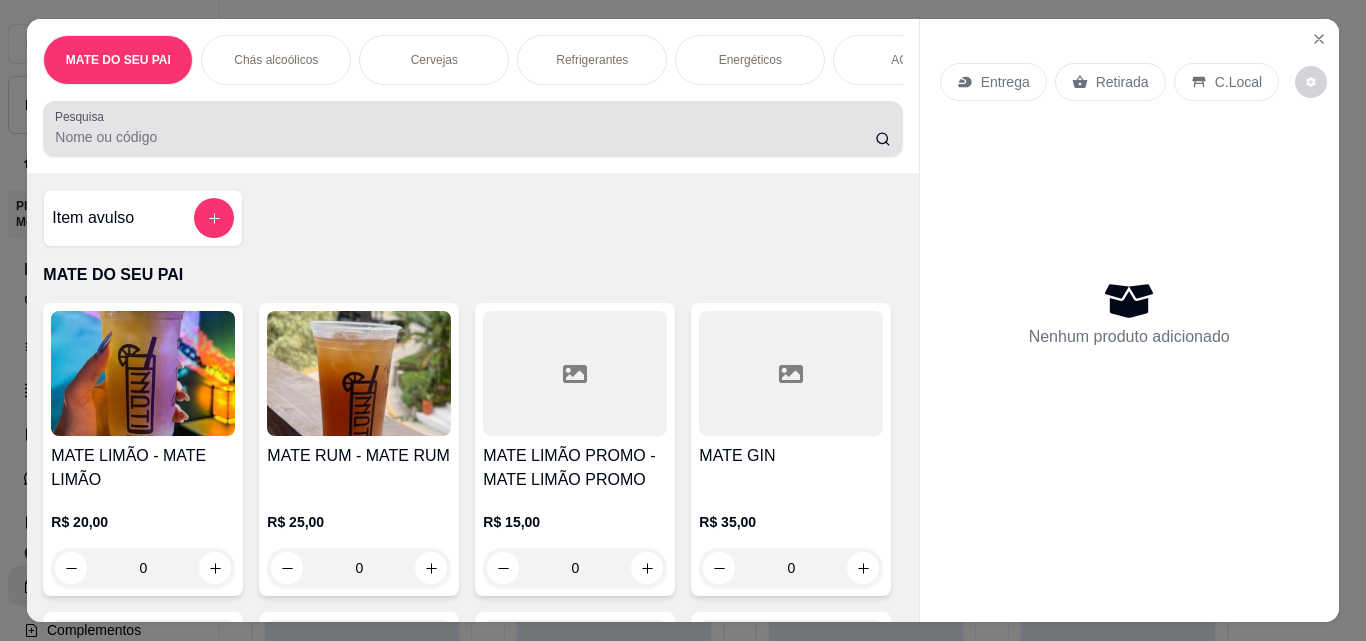 click at bounding box center (472, 129) 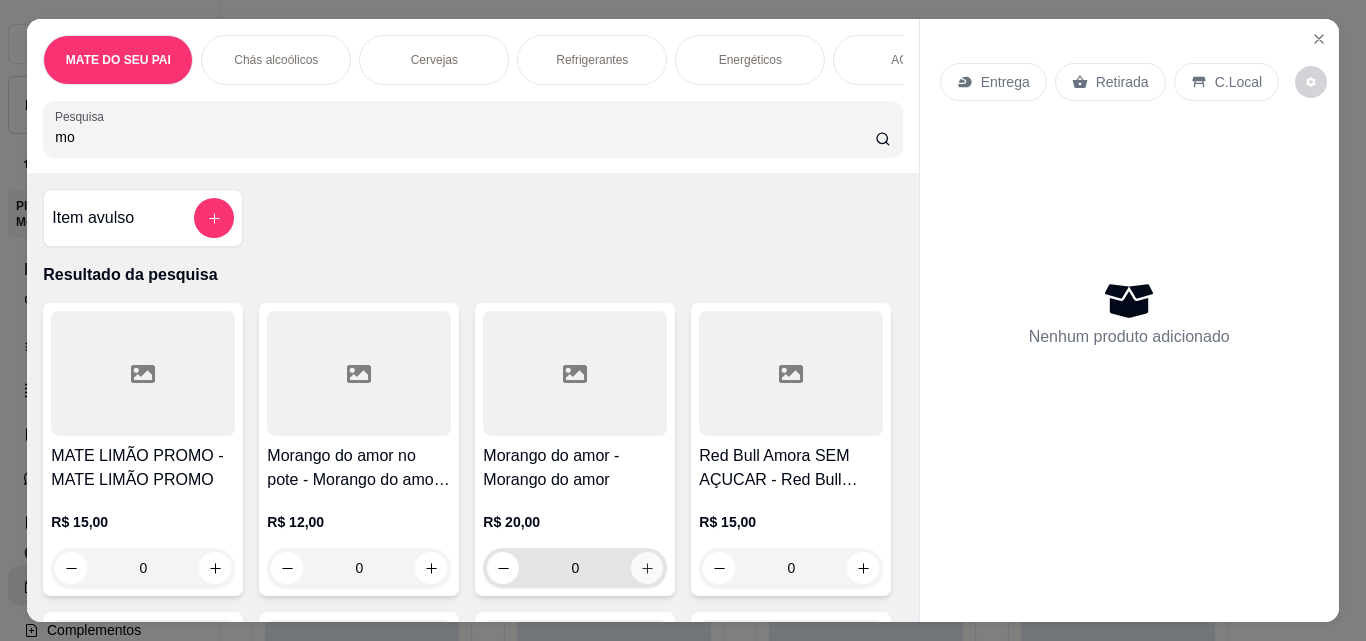 type on "mo" 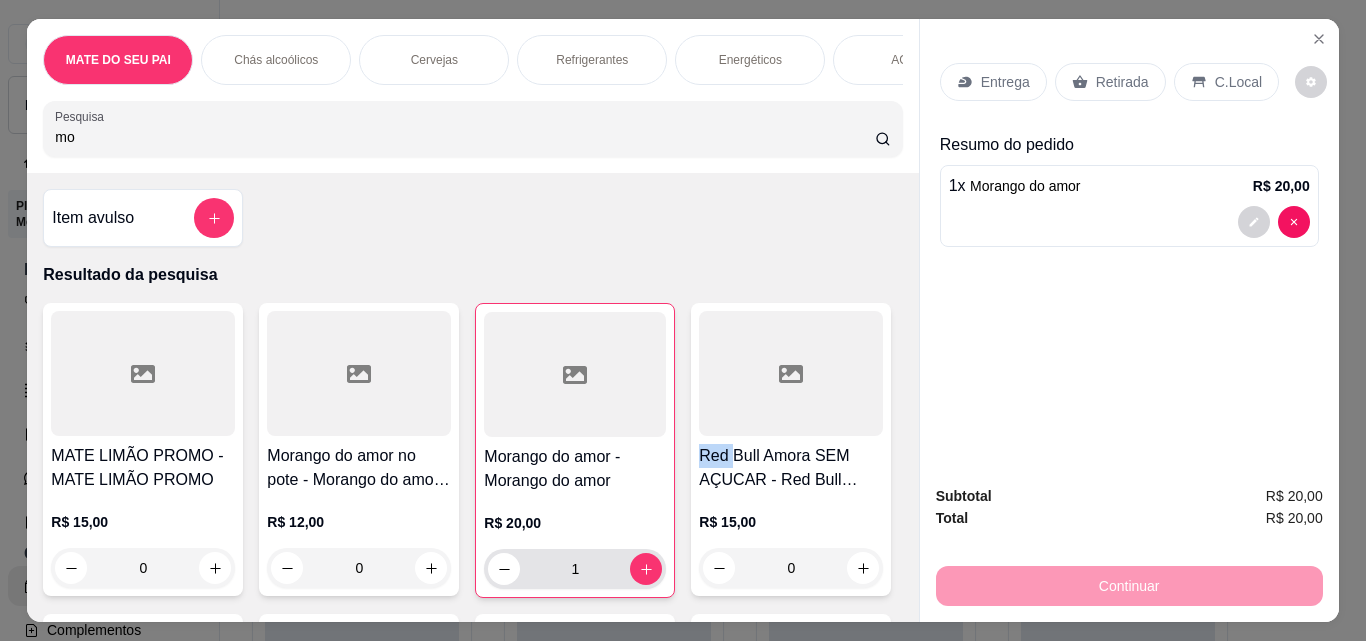 click on "1" at bounding box center [575, 569] 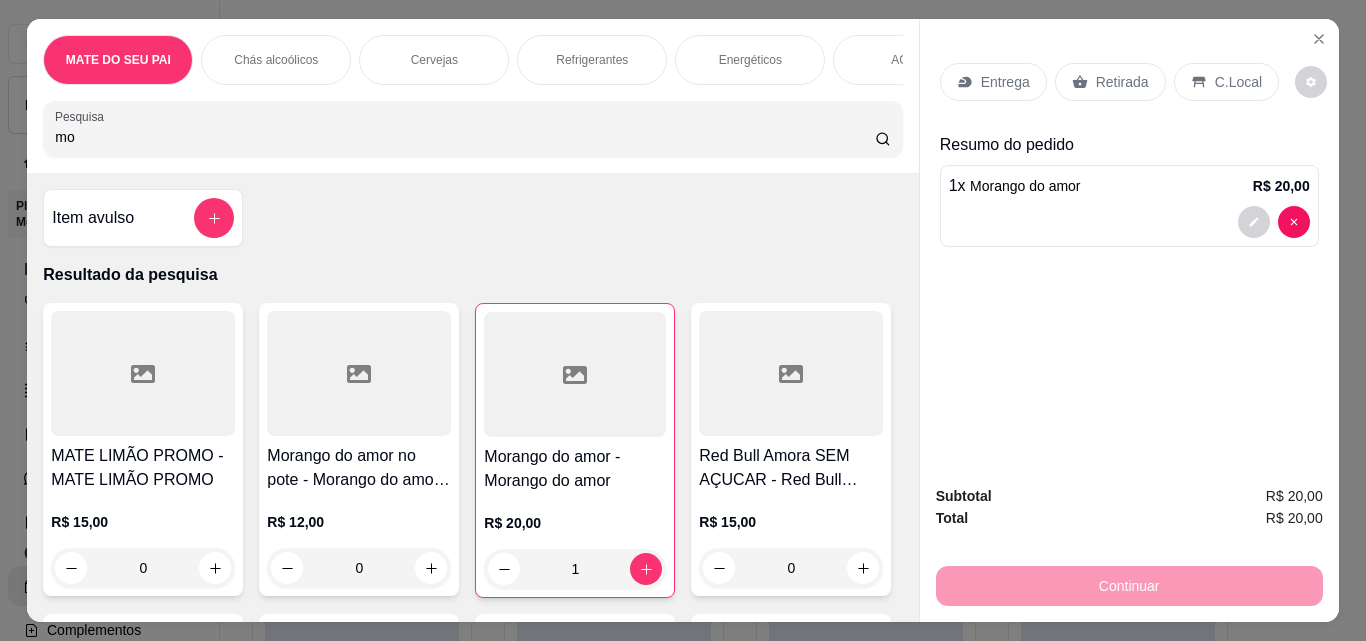 click on "Retirada" at bounding box center [1122, 82] 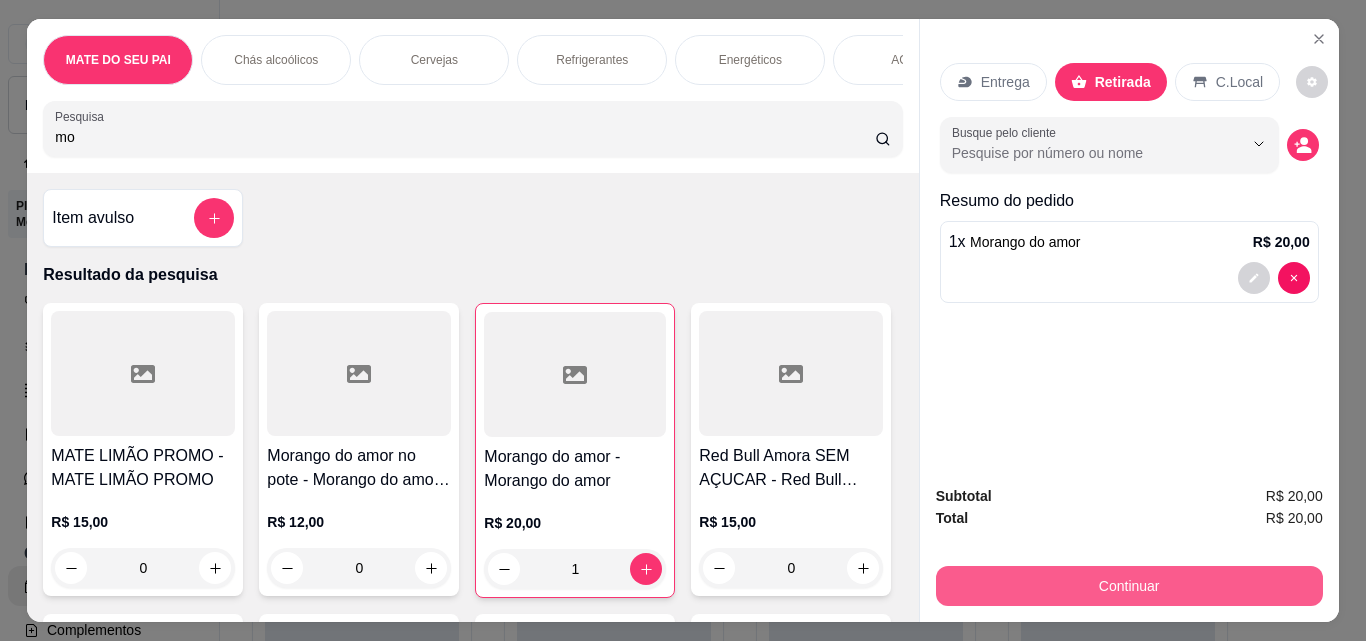 click on "Continuar" at bounding box center [1129, 586] 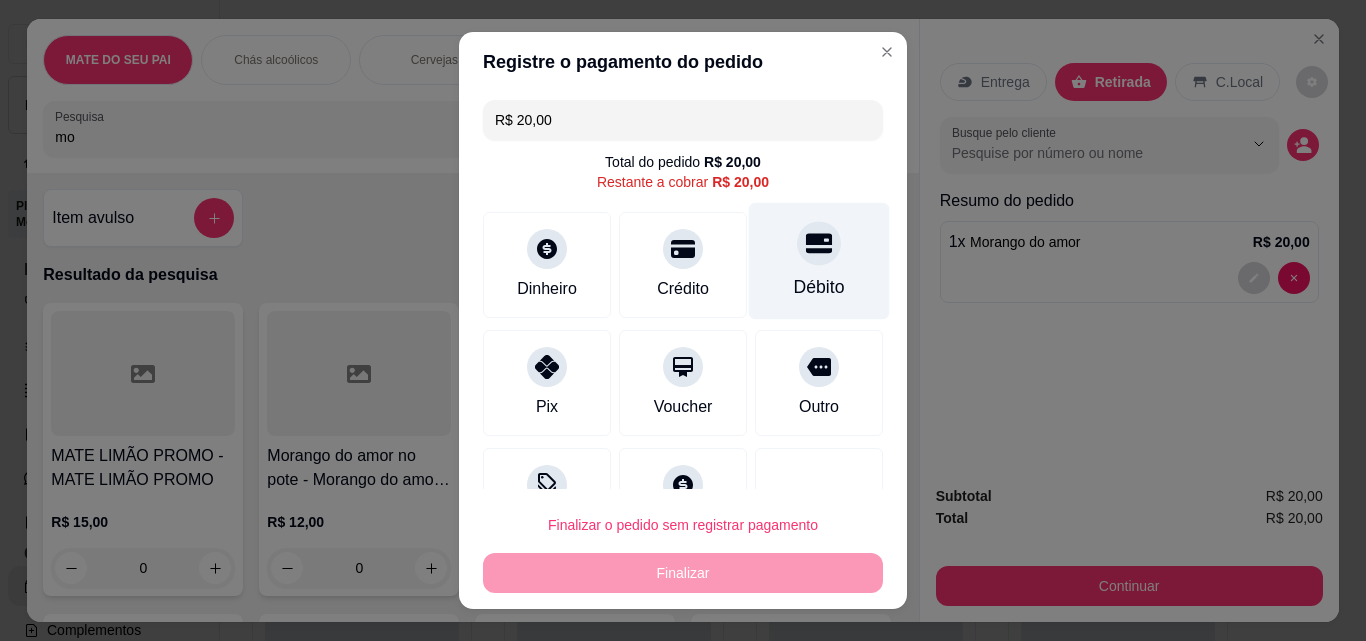 click 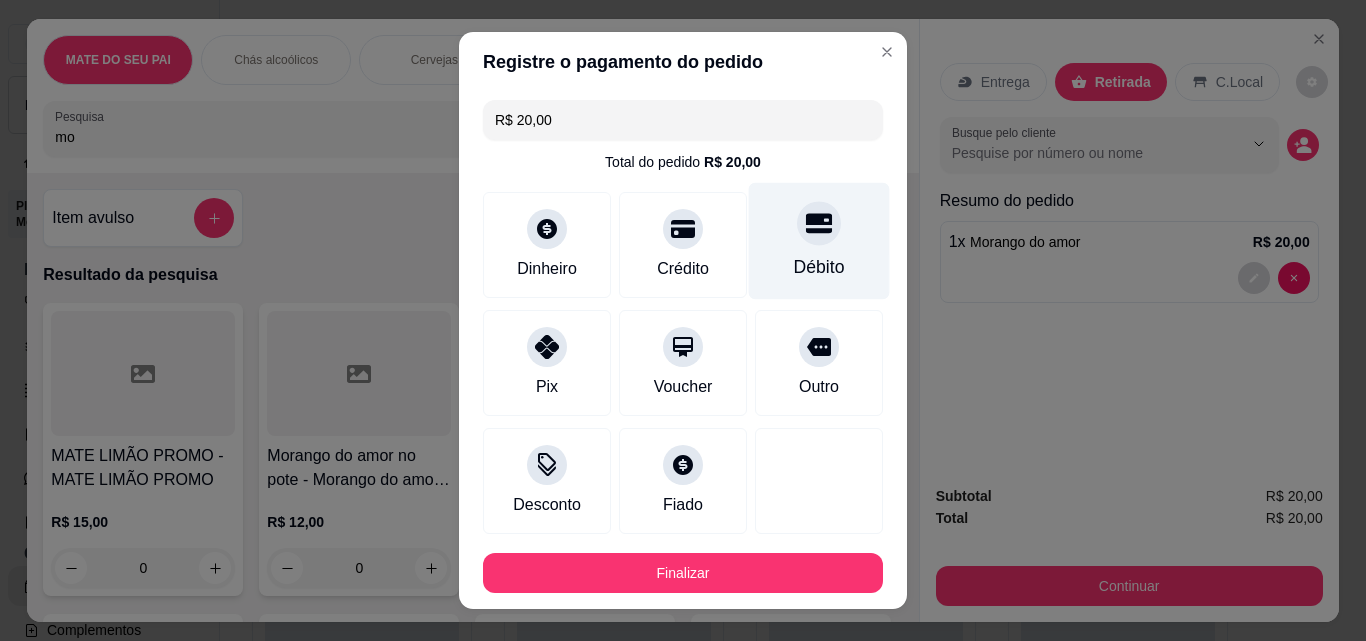 type on "R$ 0,00" 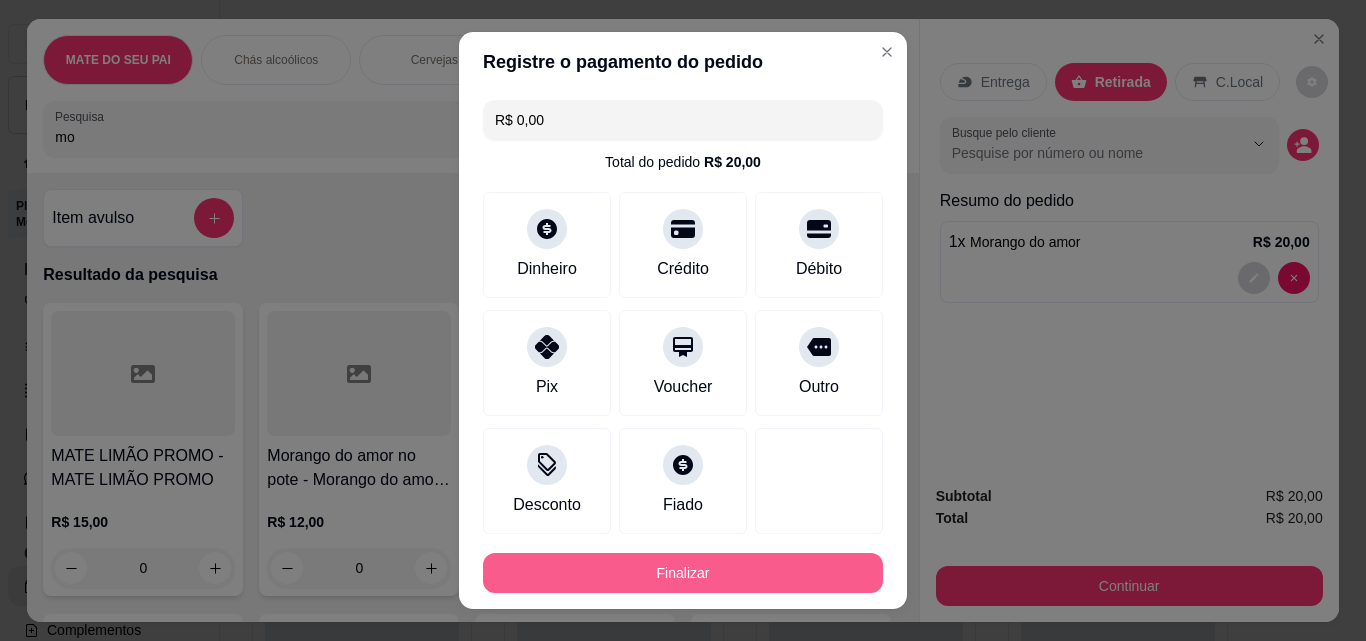 click on "Finalizar" at bounding box center (683, 573) 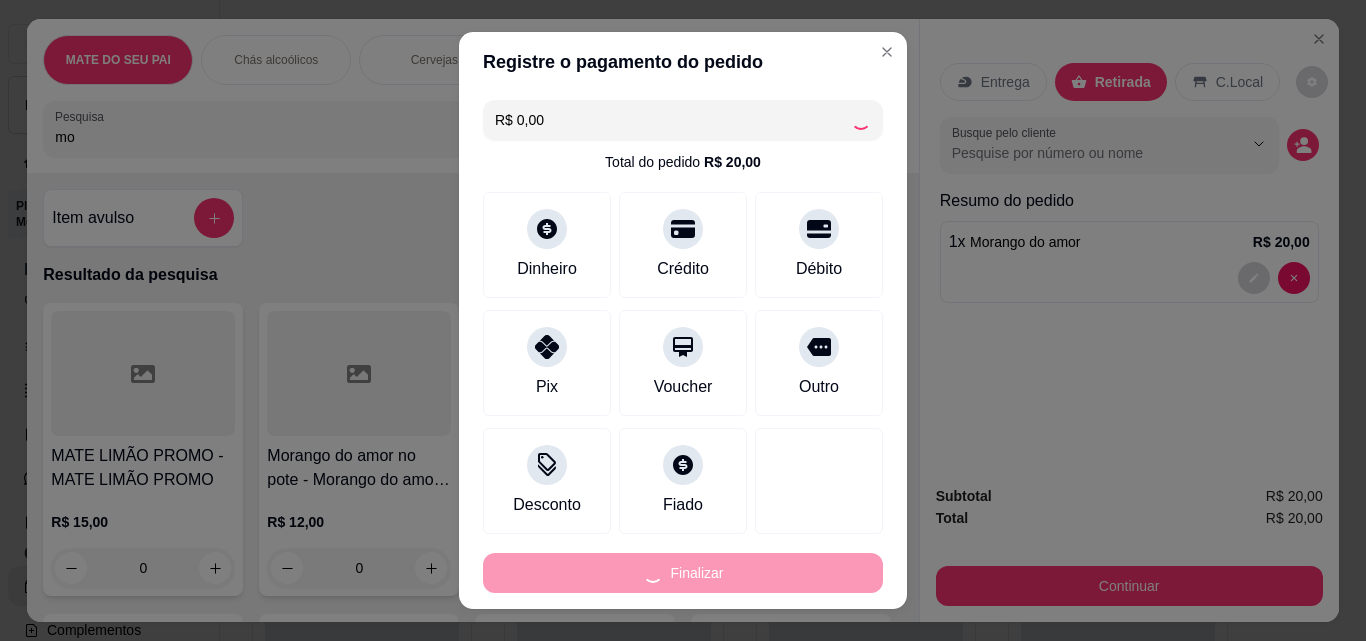 type on "0" 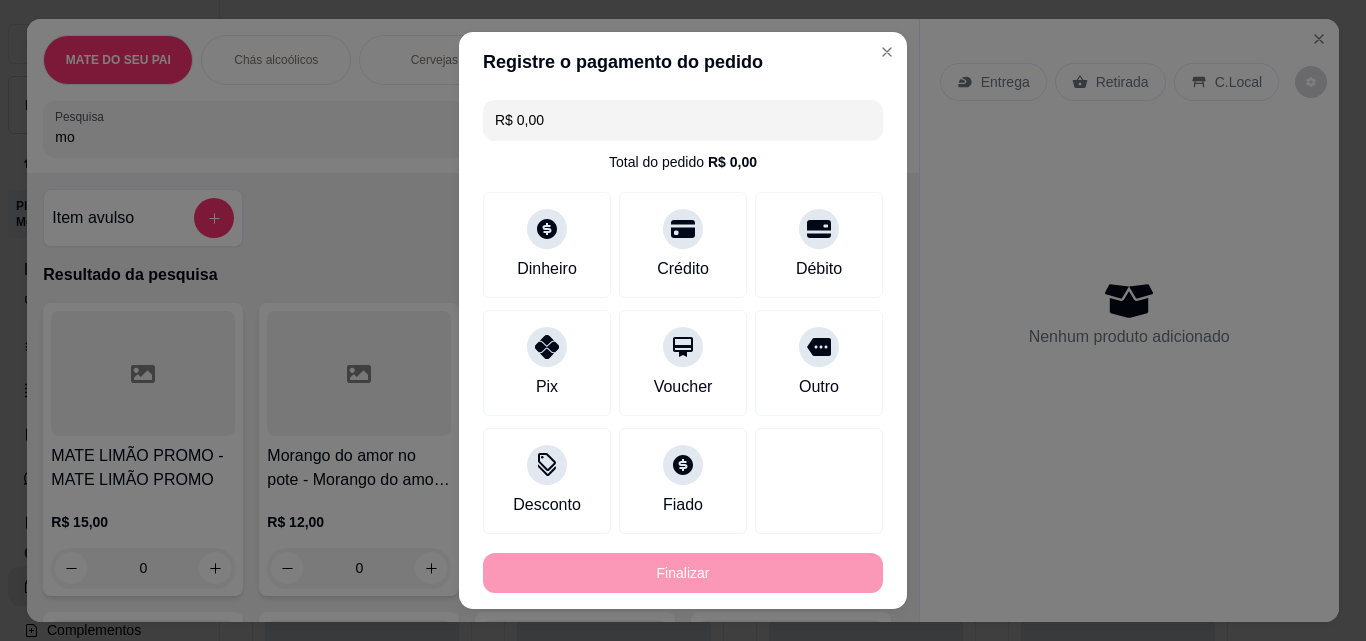 type on "-R$ 20,00" 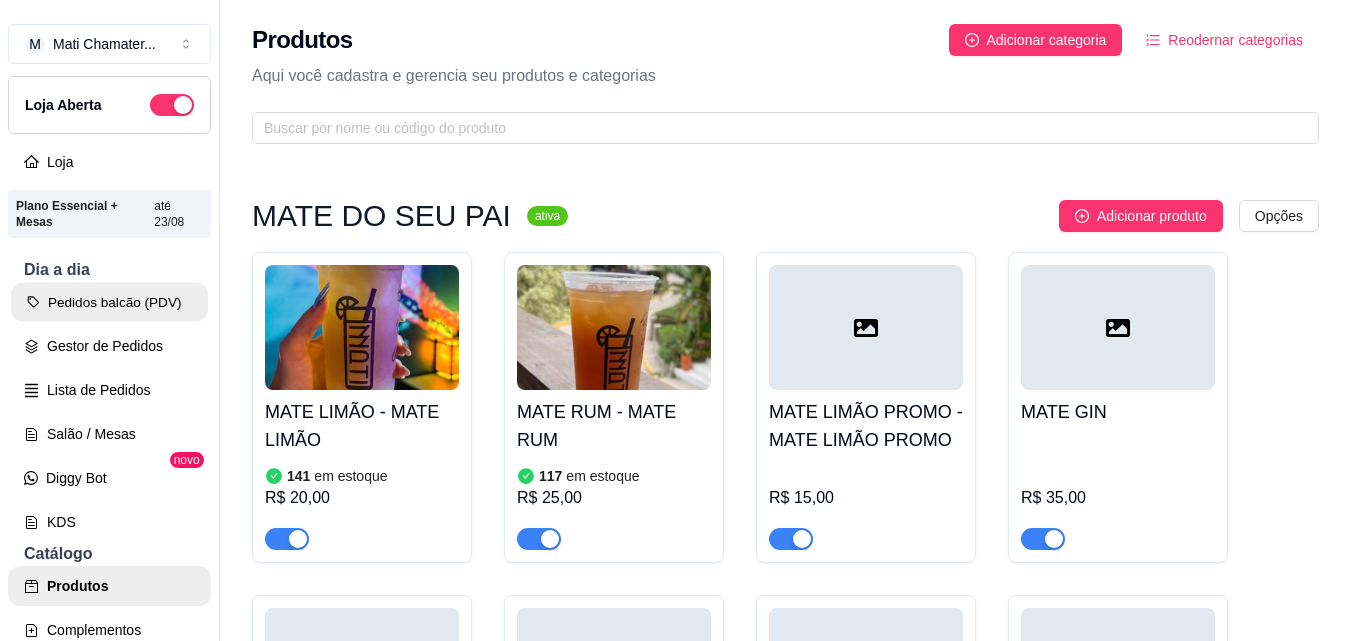 click on "Pedidos balcão (PDV)" at bounding box center (109, 302) 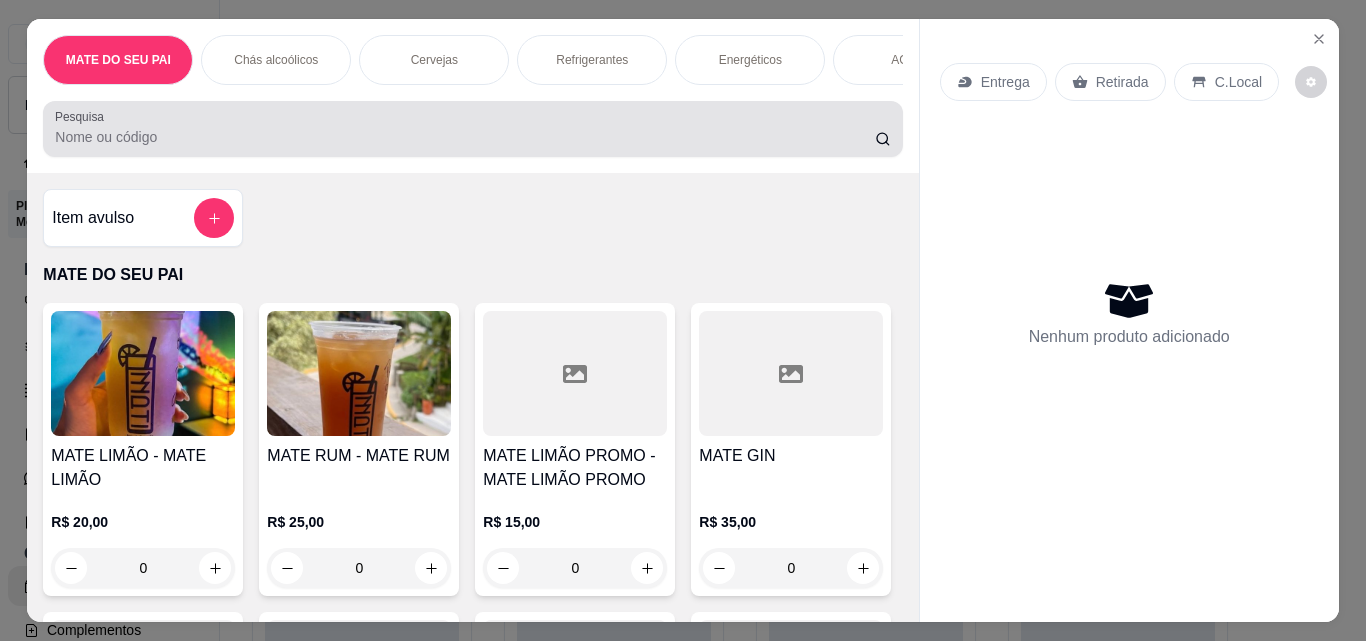 click at bounding box center (472, 129) 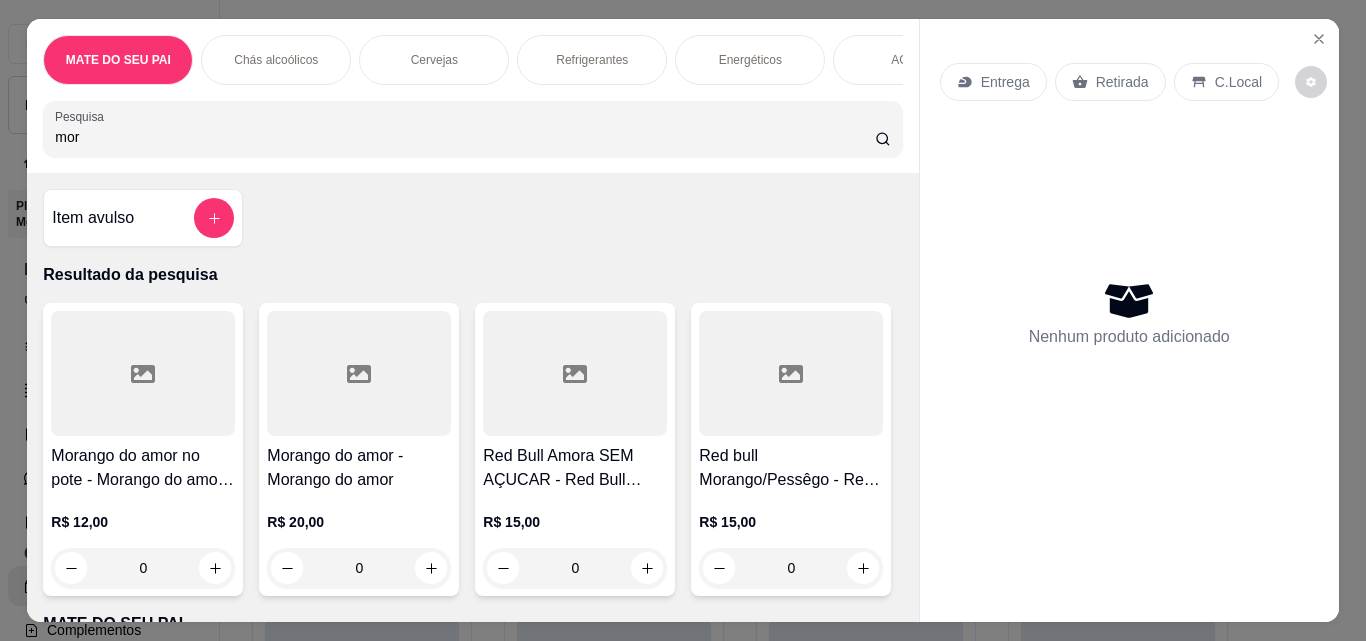 type on "mor" 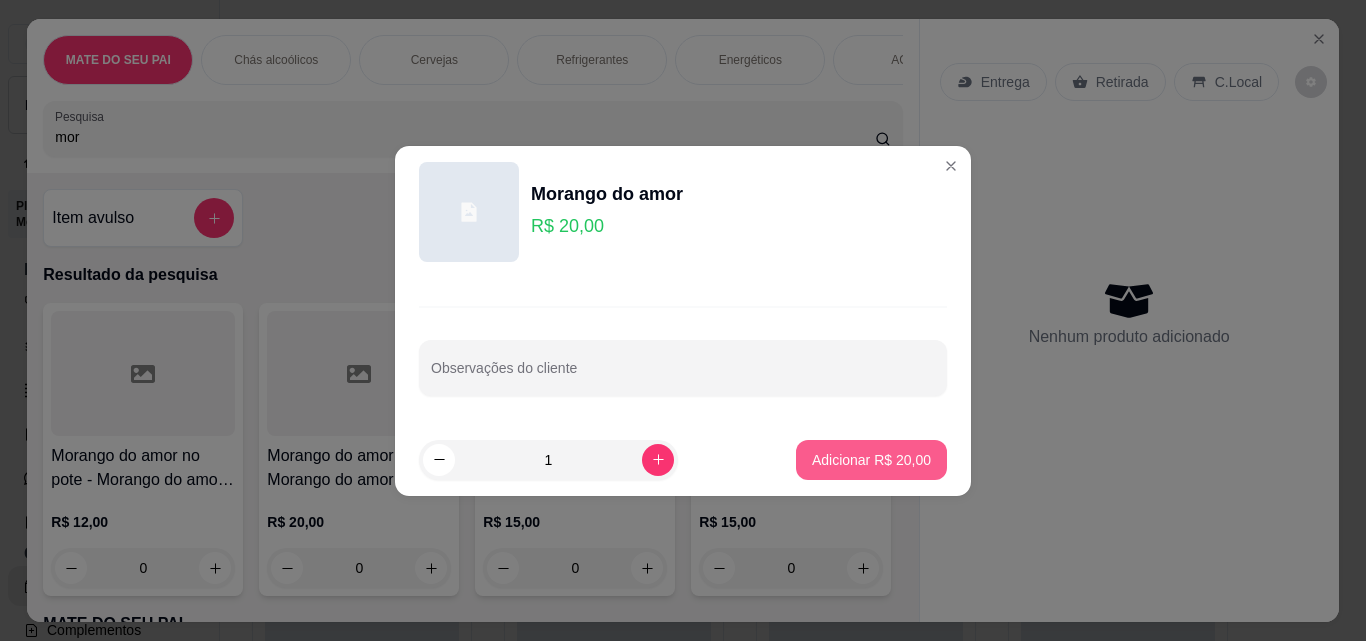 click on "Adicionar   R$ 20,00" at bounding box center [871, 460] 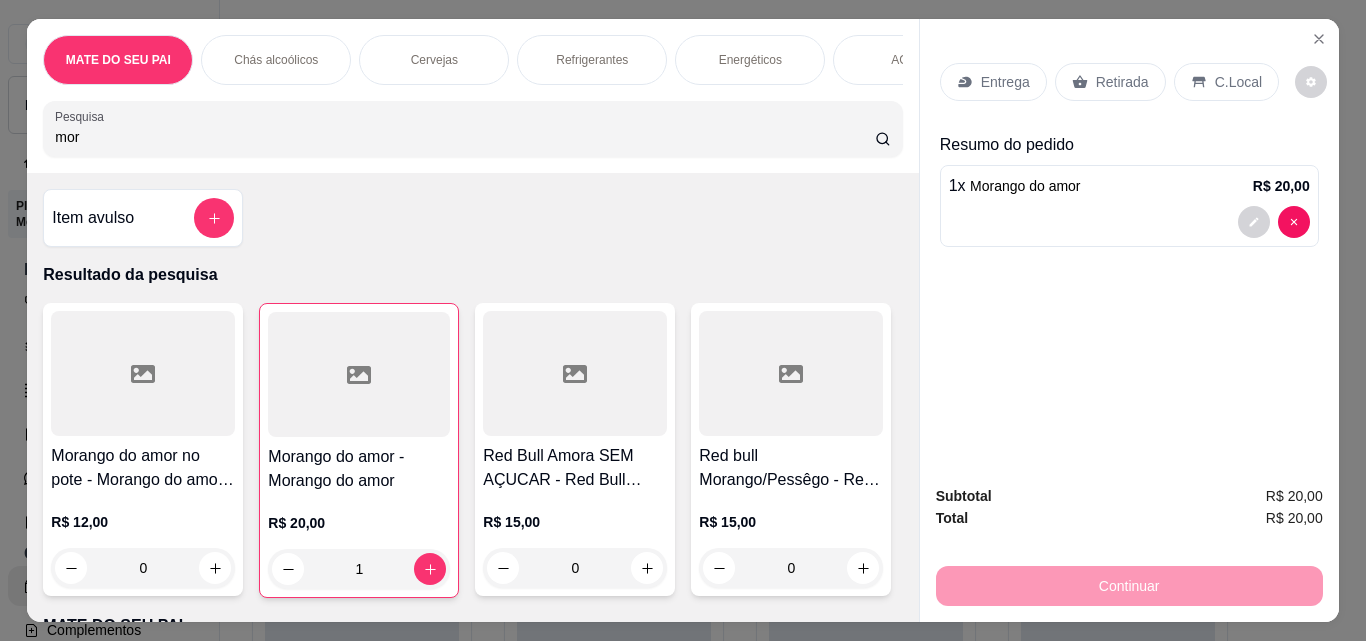 click on "Retirada" at bounding box center (1122, 82) 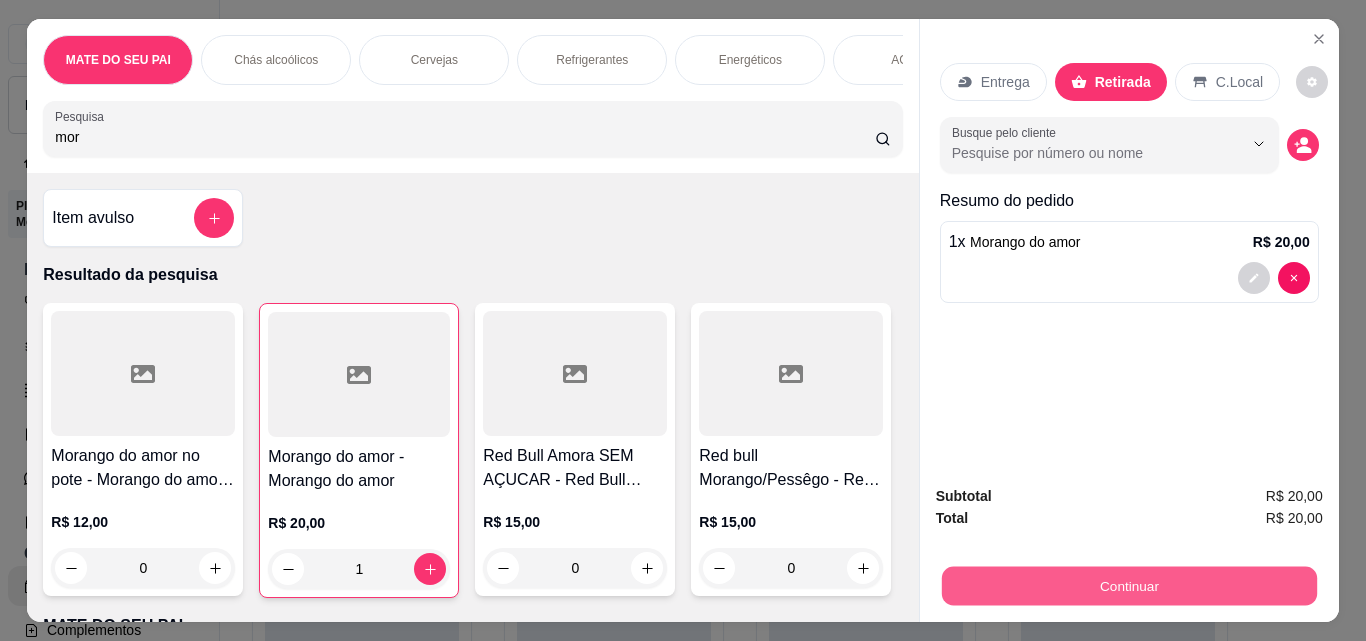 click on "Continuar" at bounding box center (1128, 585) 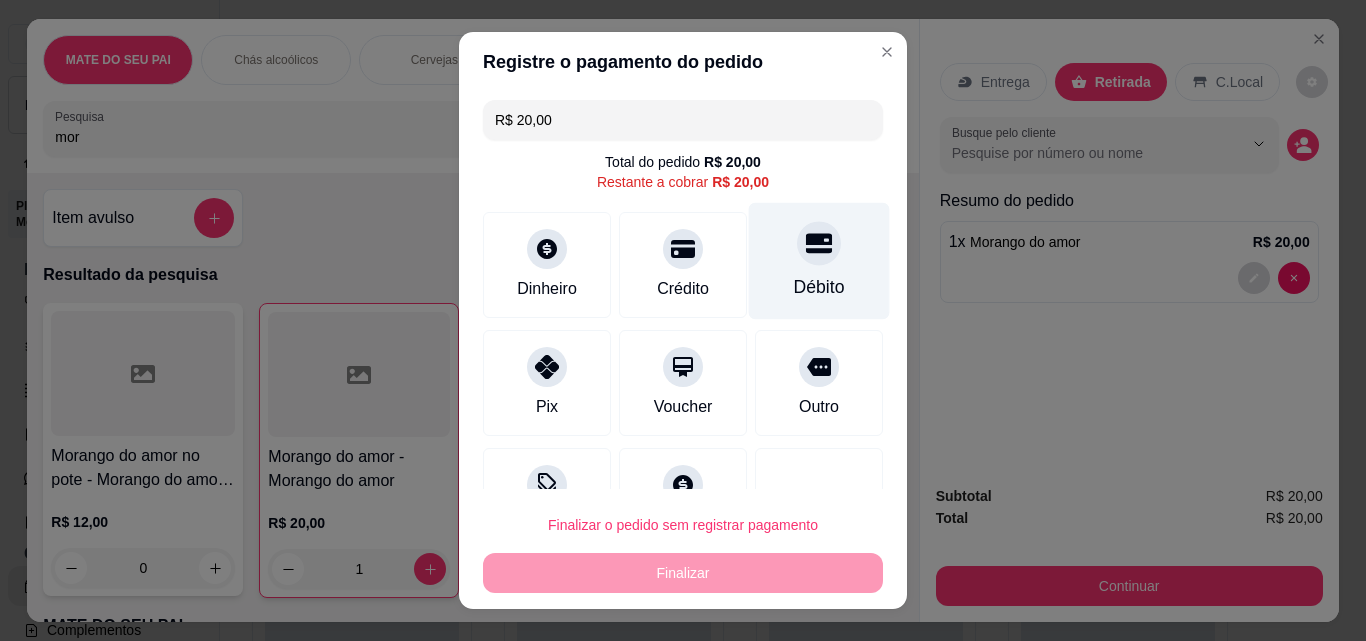 click 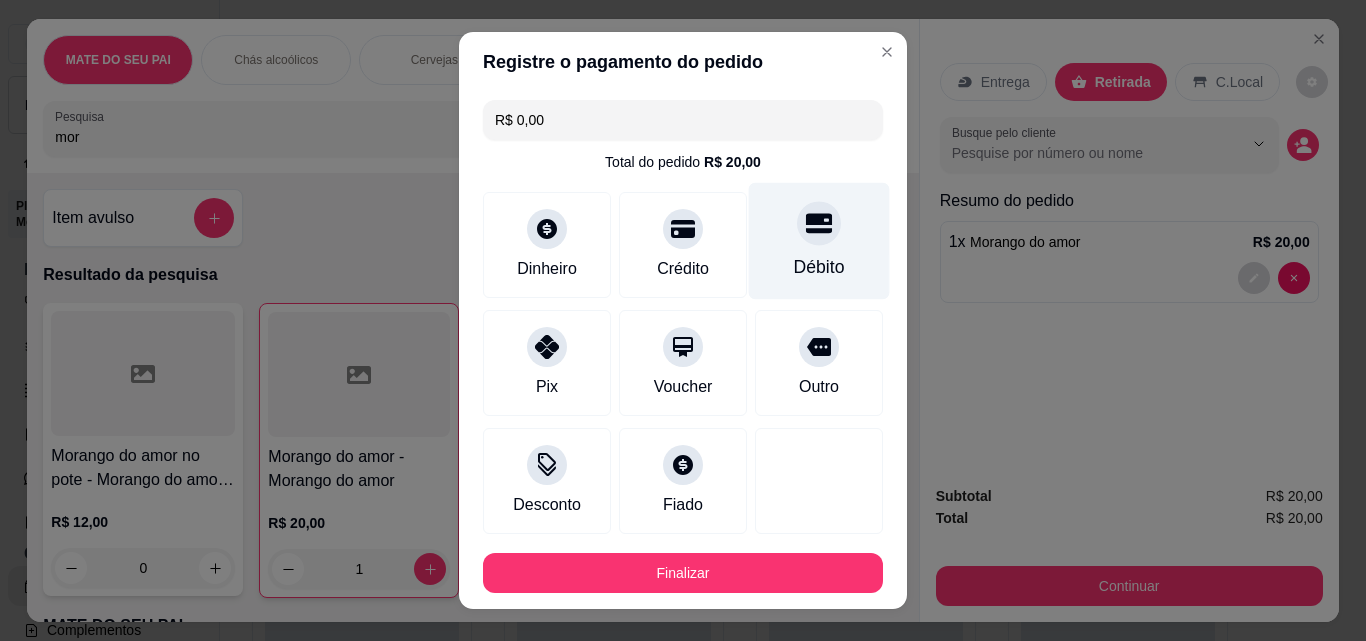 click on "Débito" at bounding box center (819, 241) 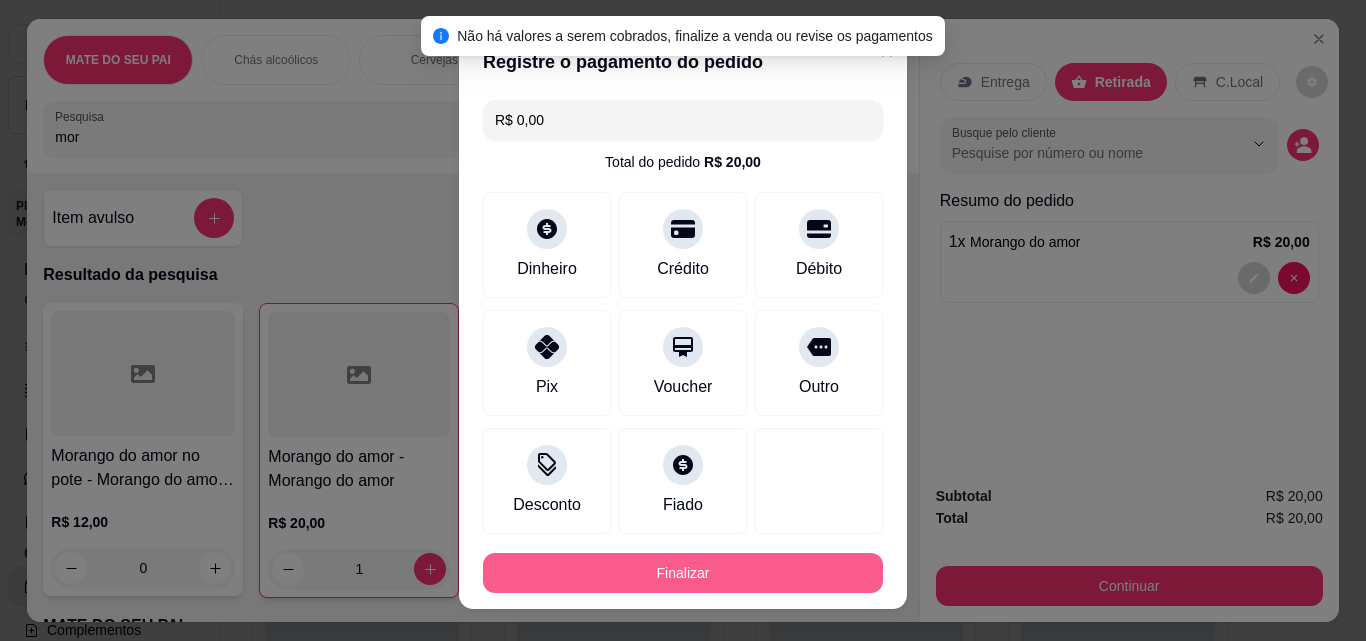 click on "Finalizar" at bounding box center [683, 573] 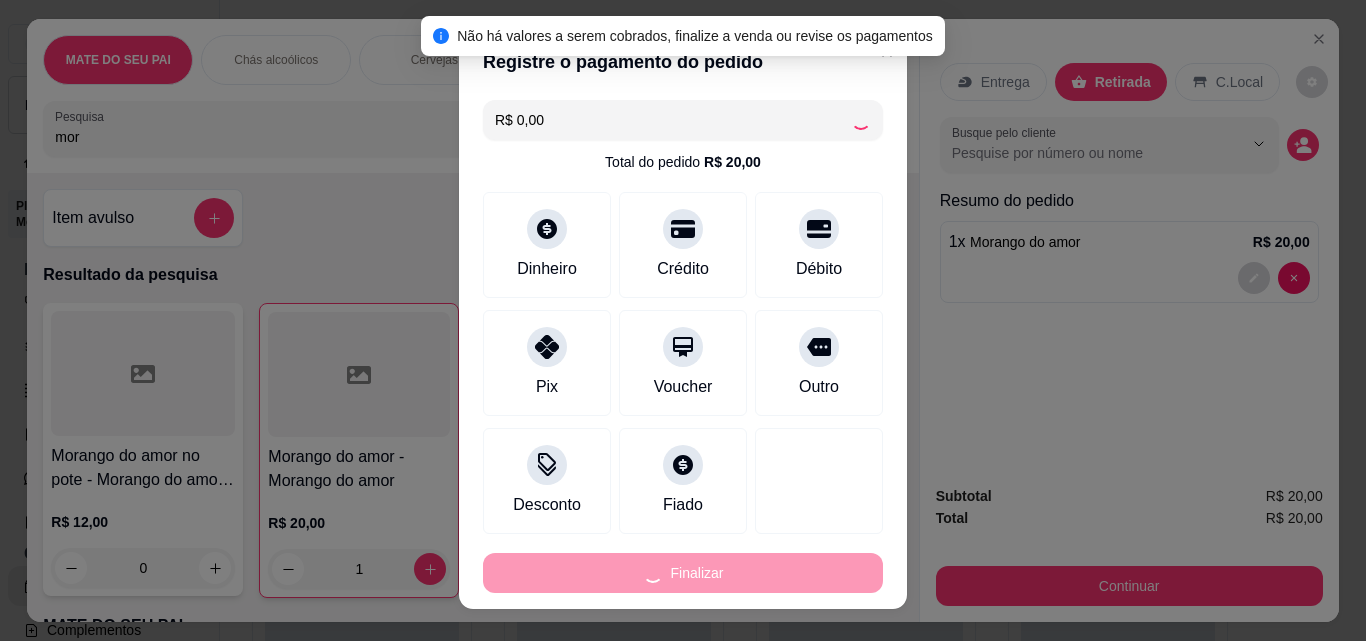type on "0" 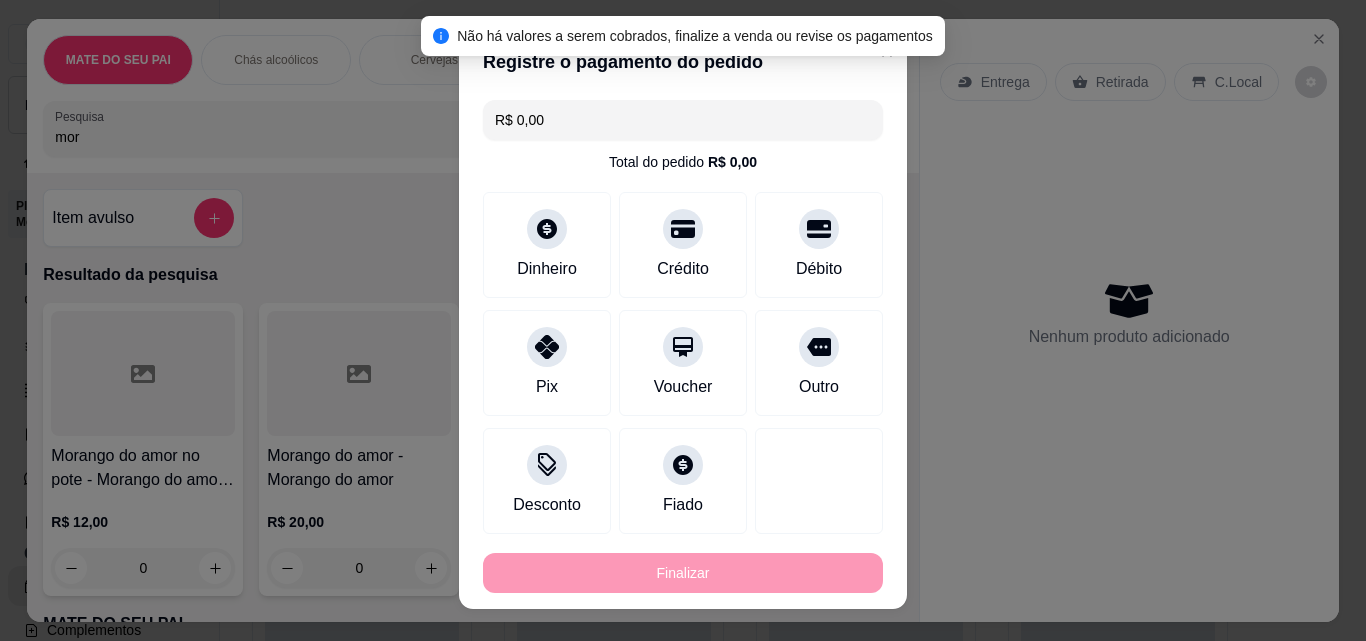 type on "-R$ 20,00" 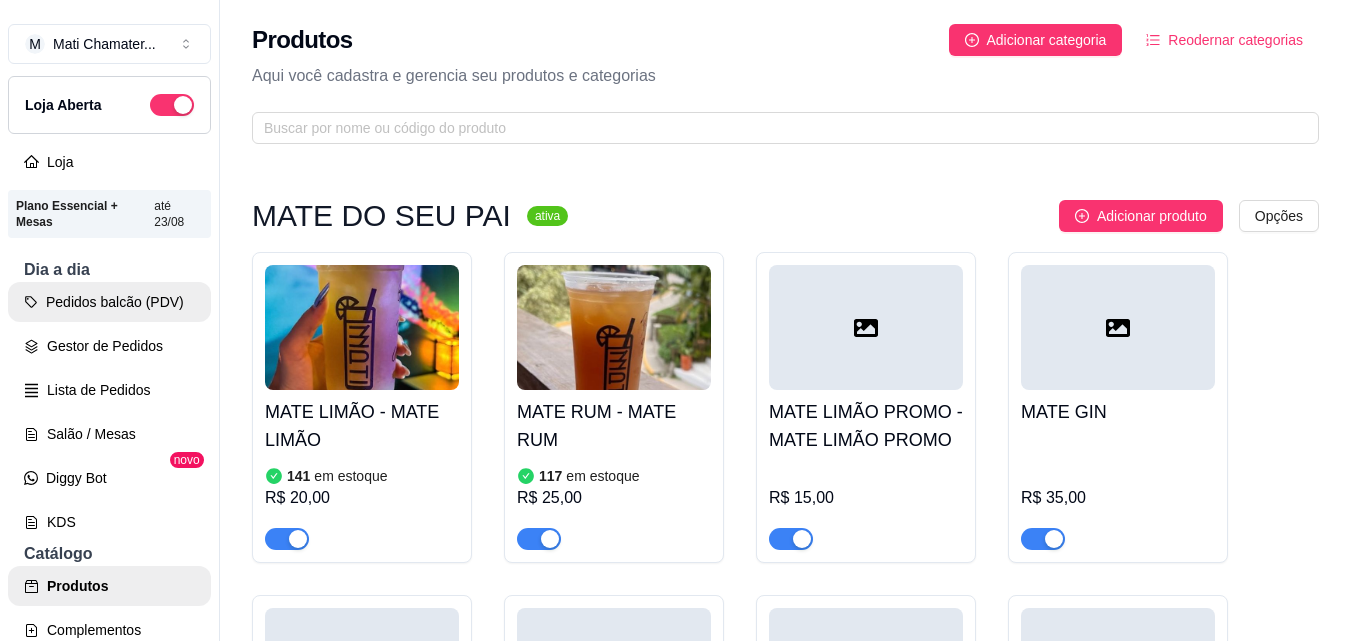 click on "Pedidos balcão (PDV)" at bounding box center (109, 302) 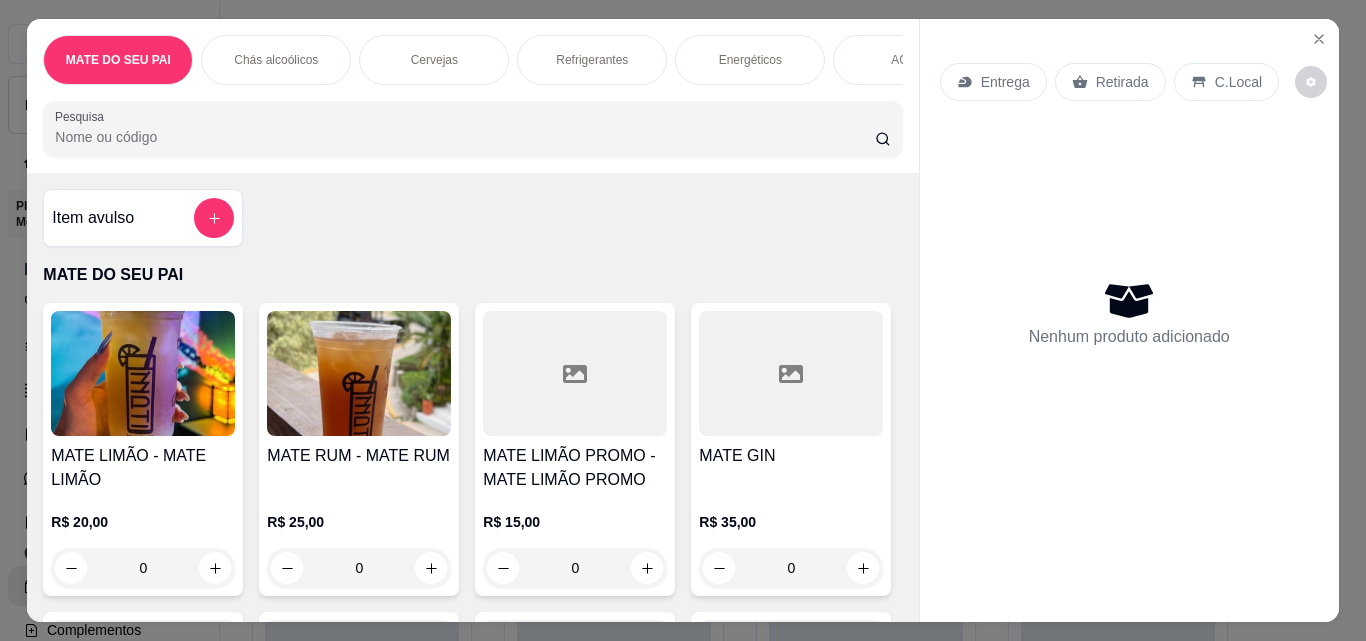 click on "Pesquisa" at bounding box center (465, 137) 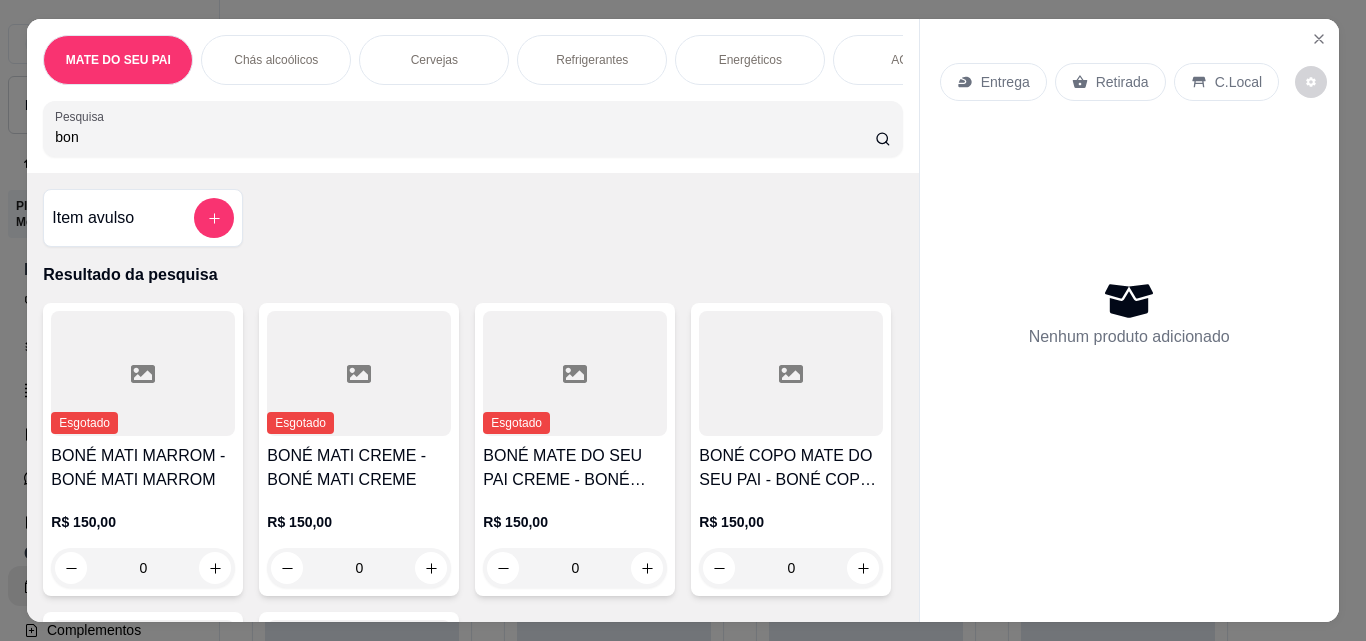 type on "bon" 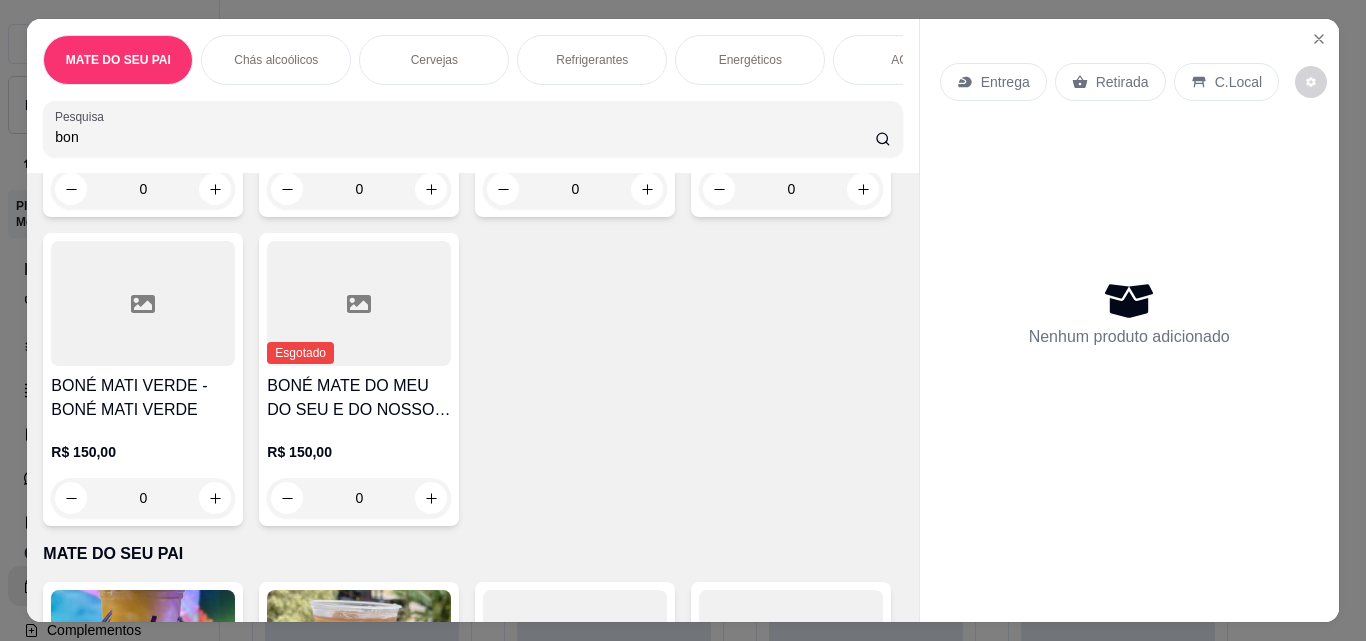 scroll, scrollTop: 0, scrollLeft: 0, axis: both 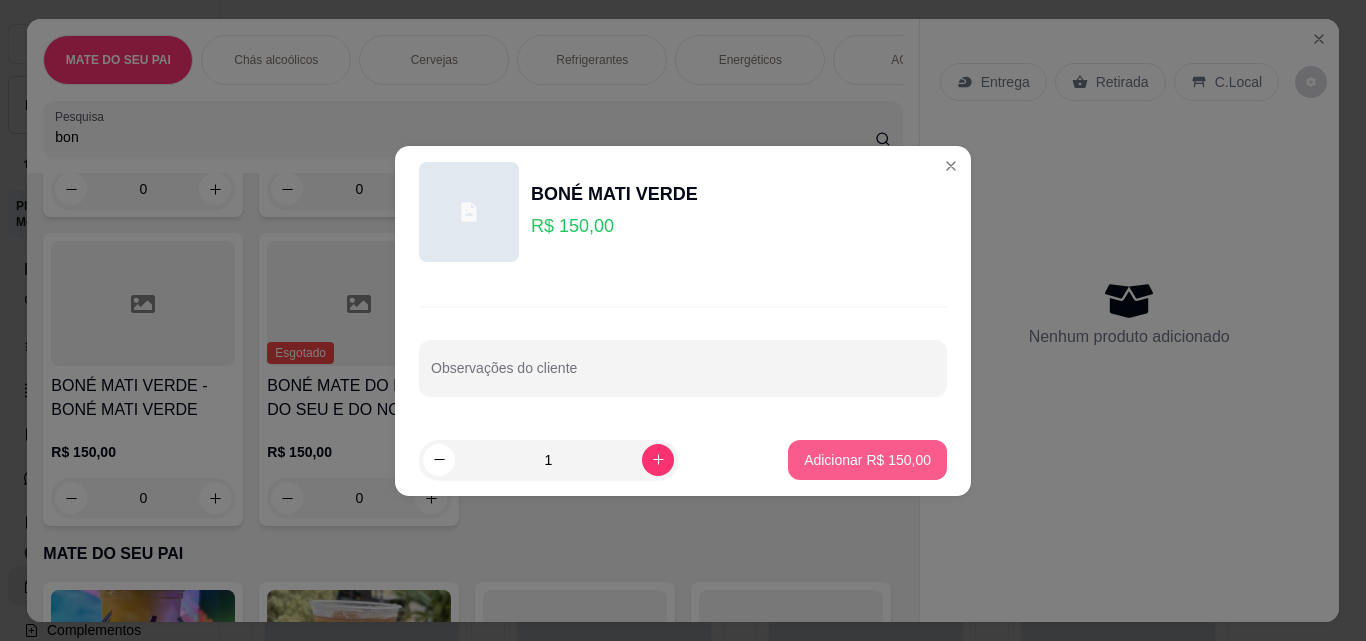 click on "Adicionar   R$ 150,00" at bounding box center (867, 460) 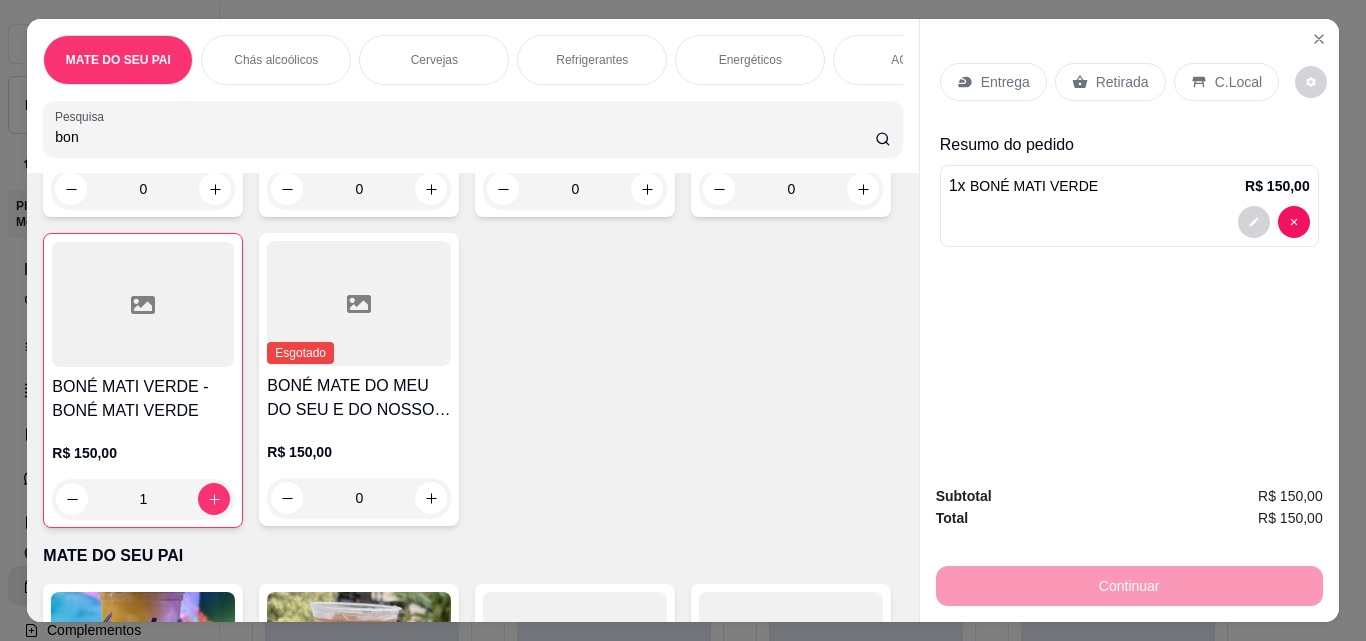 click on "Retirada" at bounding box center (1122, 82) 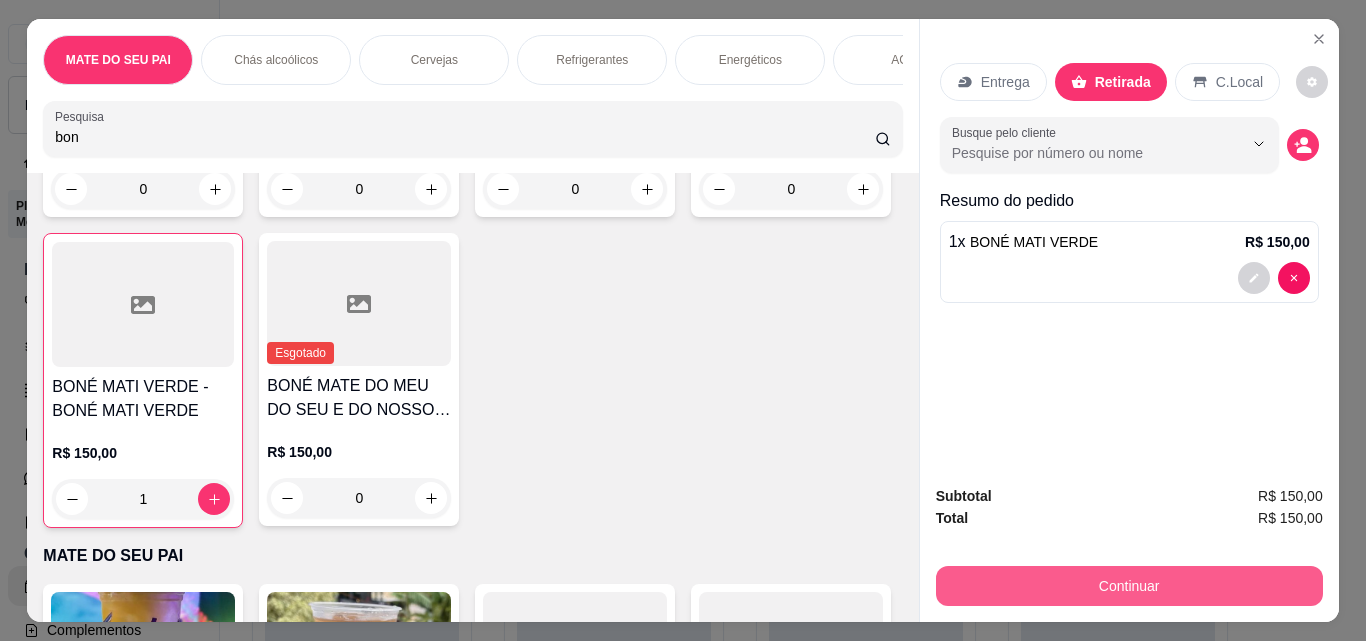 click on "Continuar" at bounding box center [1129, 586] 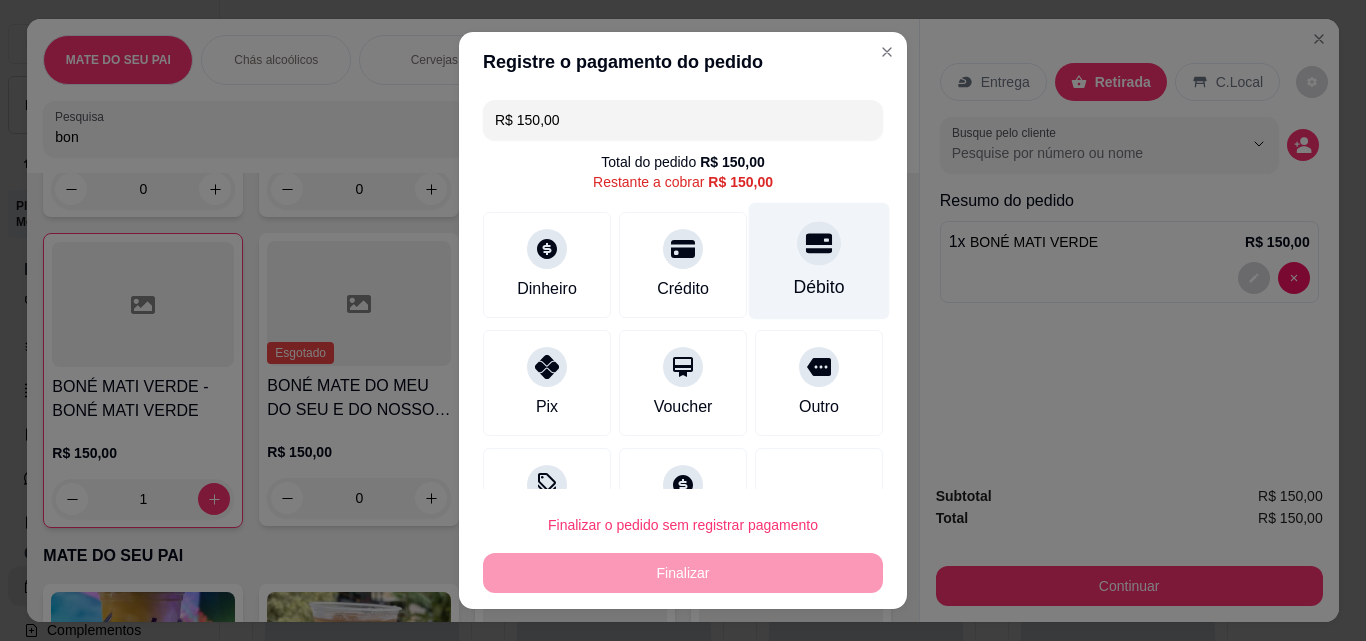 click 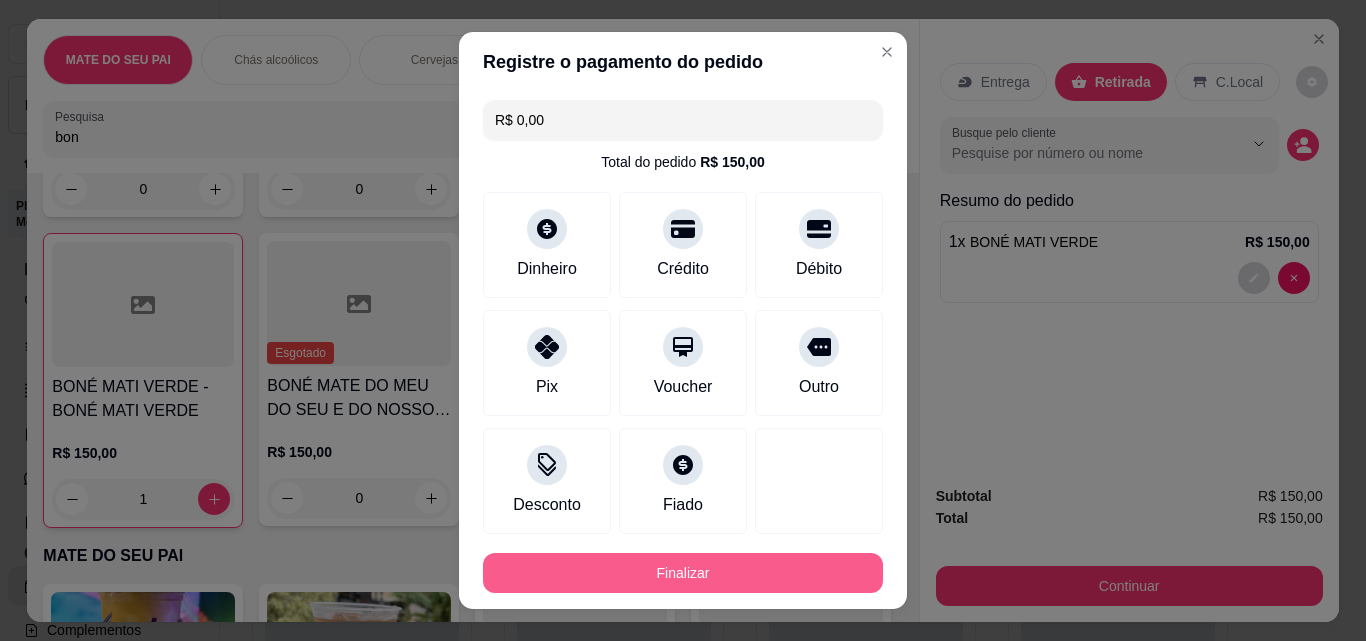 click on "Finalizar" at bounding box center (683, 573) 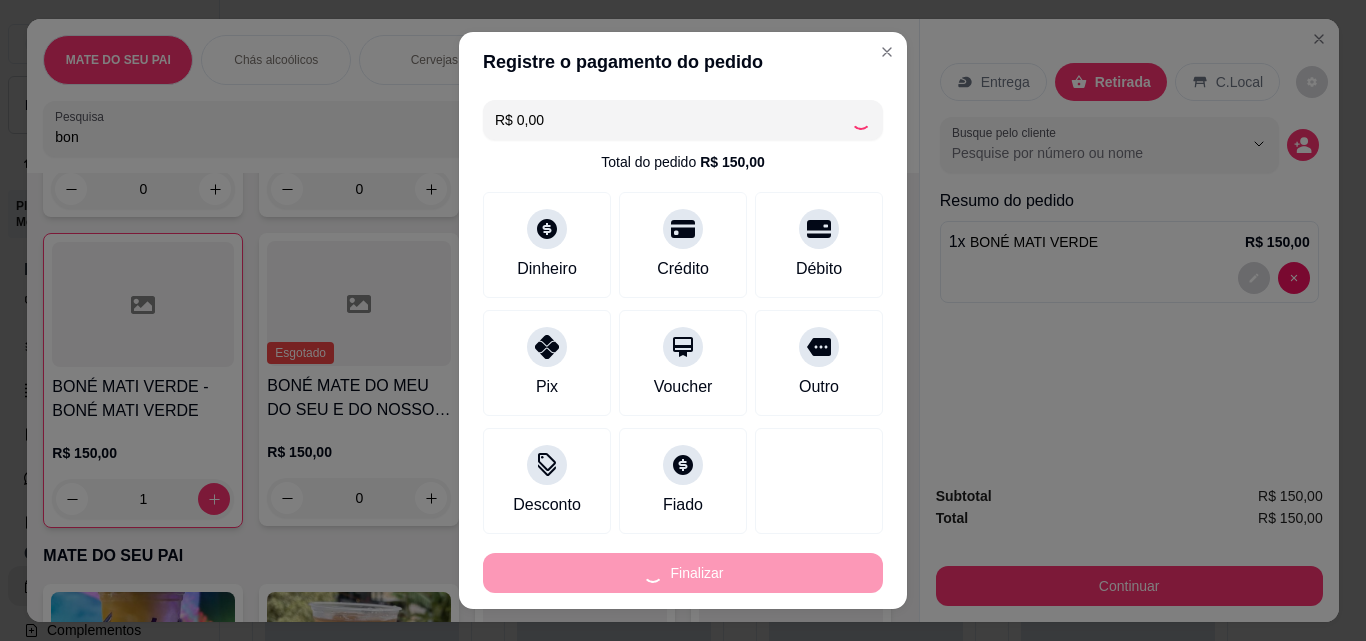 type on "0" 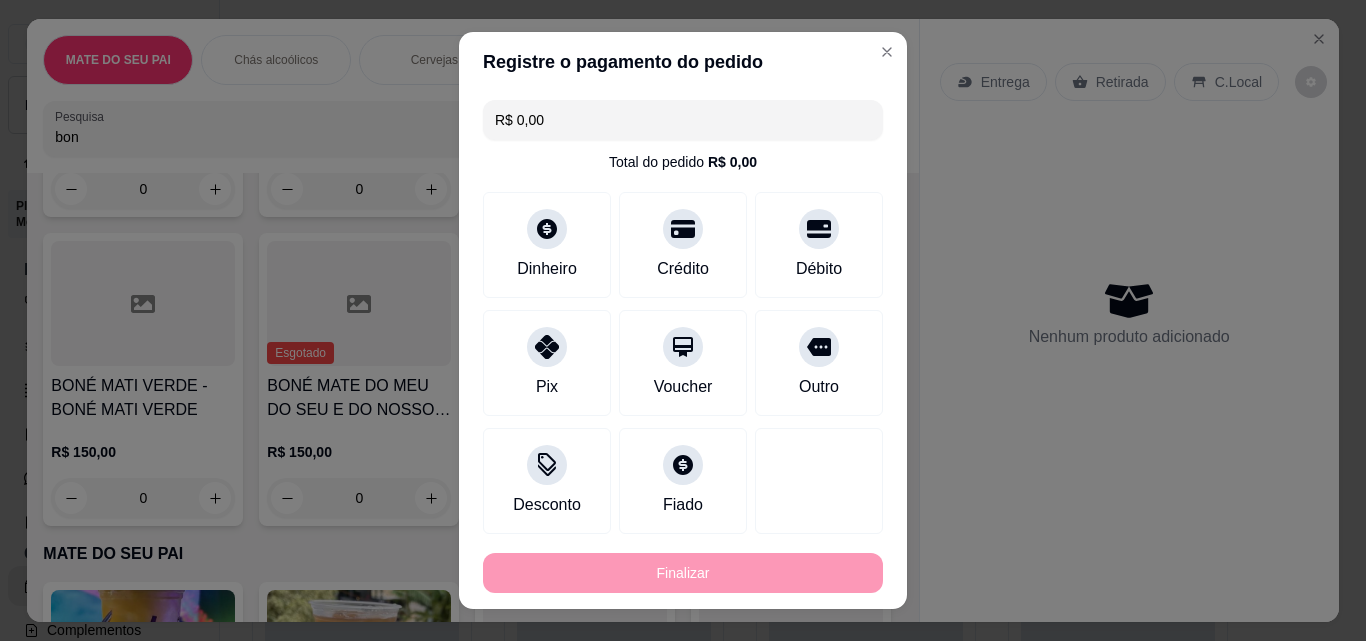 type on "-R$ 150,00" 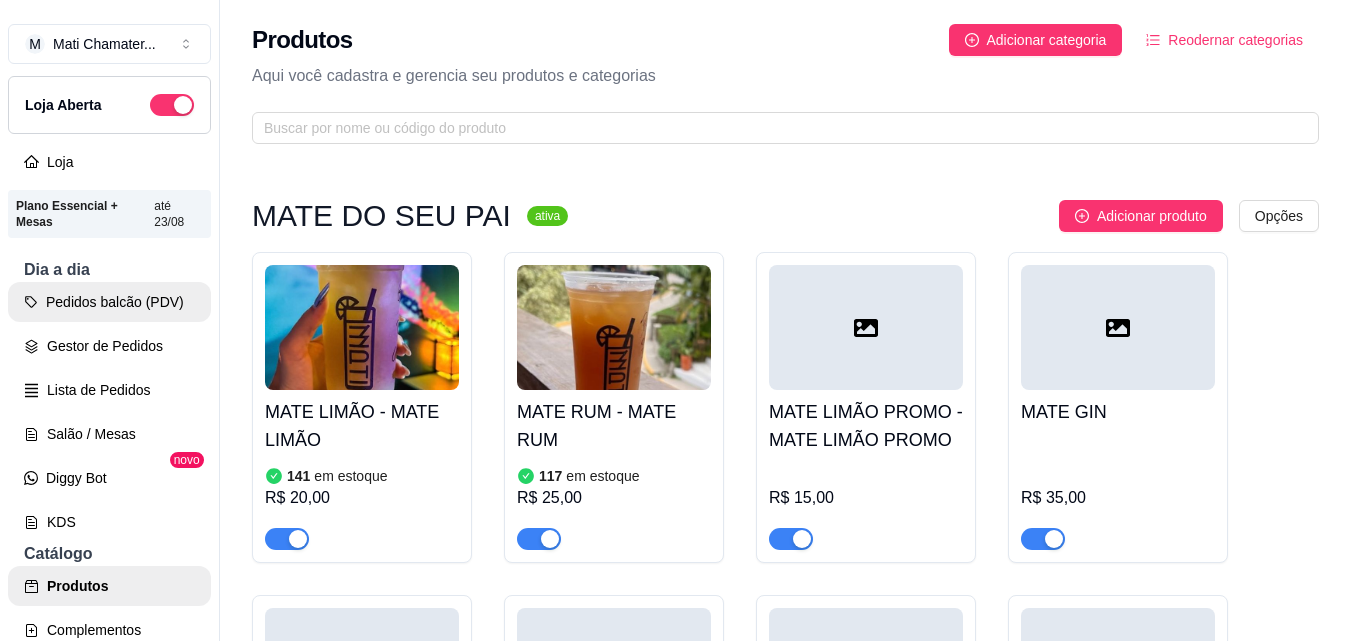 click on "Pedidos balcão (PDV)" at bounding box center [109, 302] 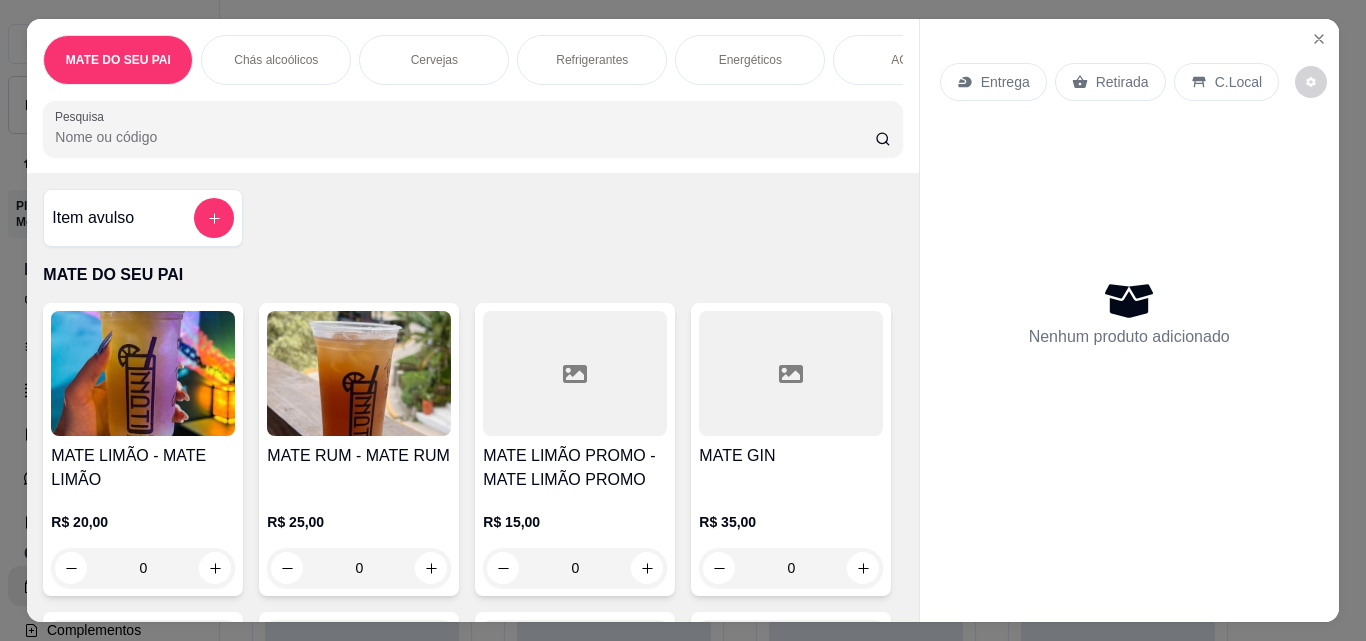 click at bounding box center [359, 373] 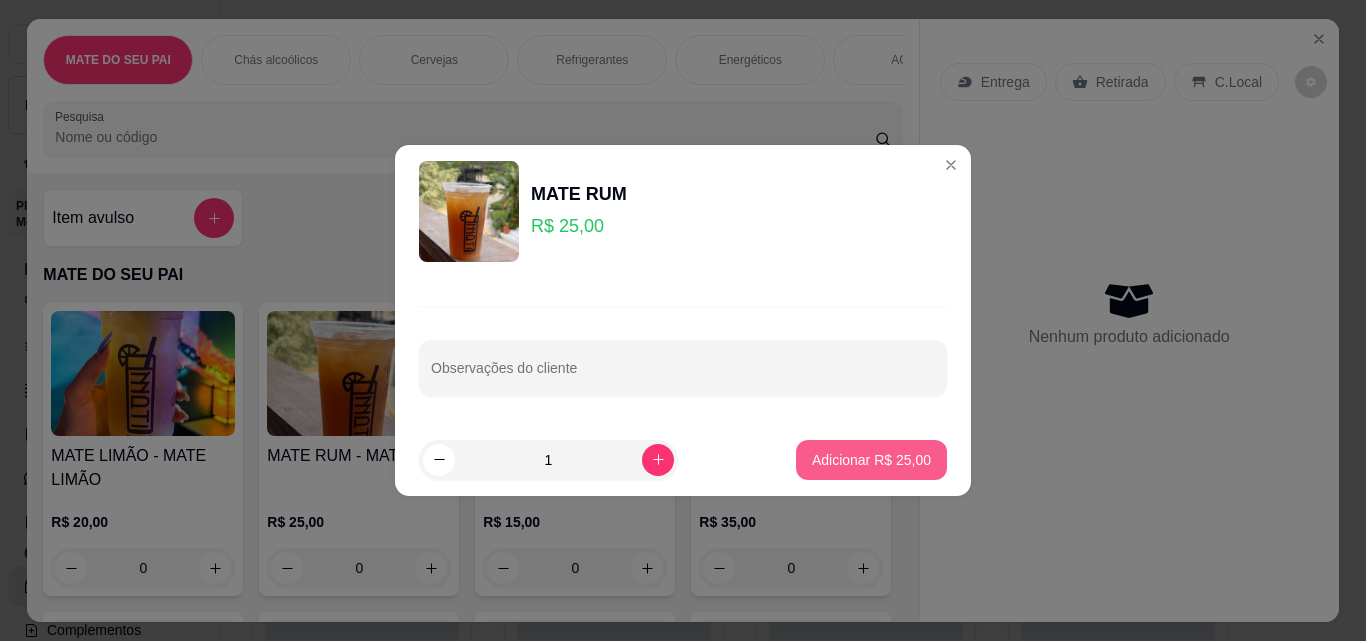 click on "Adicionar   R$ 25,00" at bounding box center (871, 460) 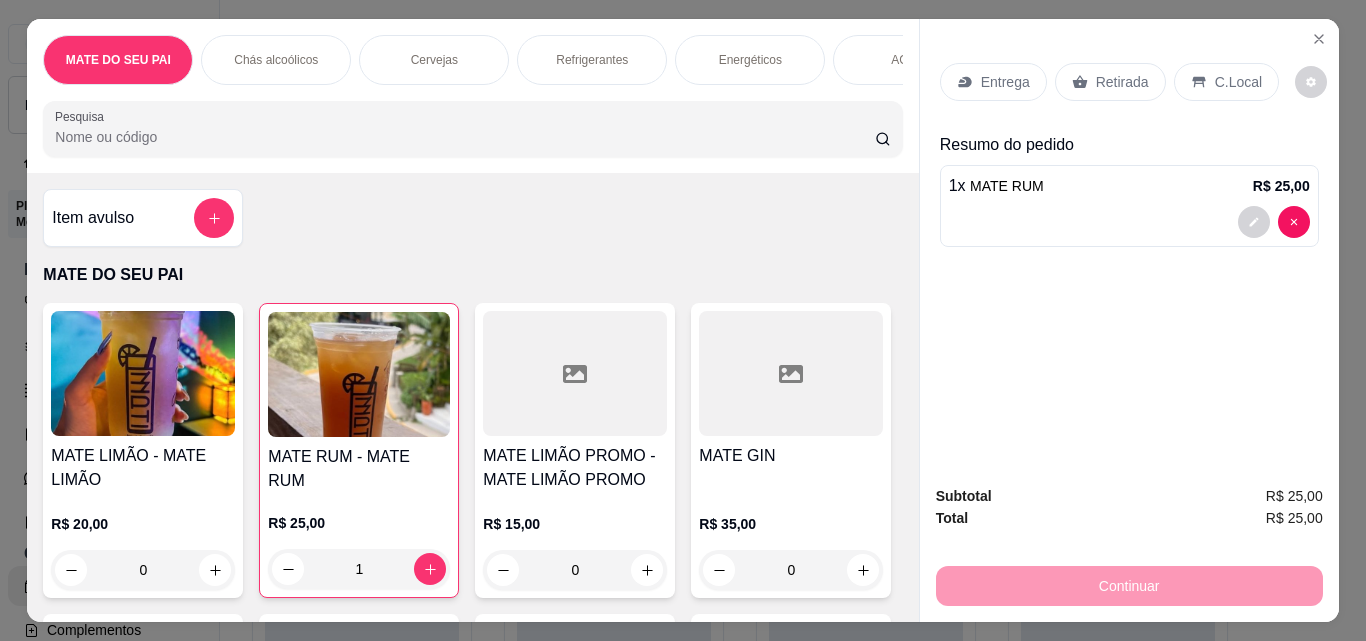 click on "Entrega Retirada C.Local" at bounding box center [1129, 82] 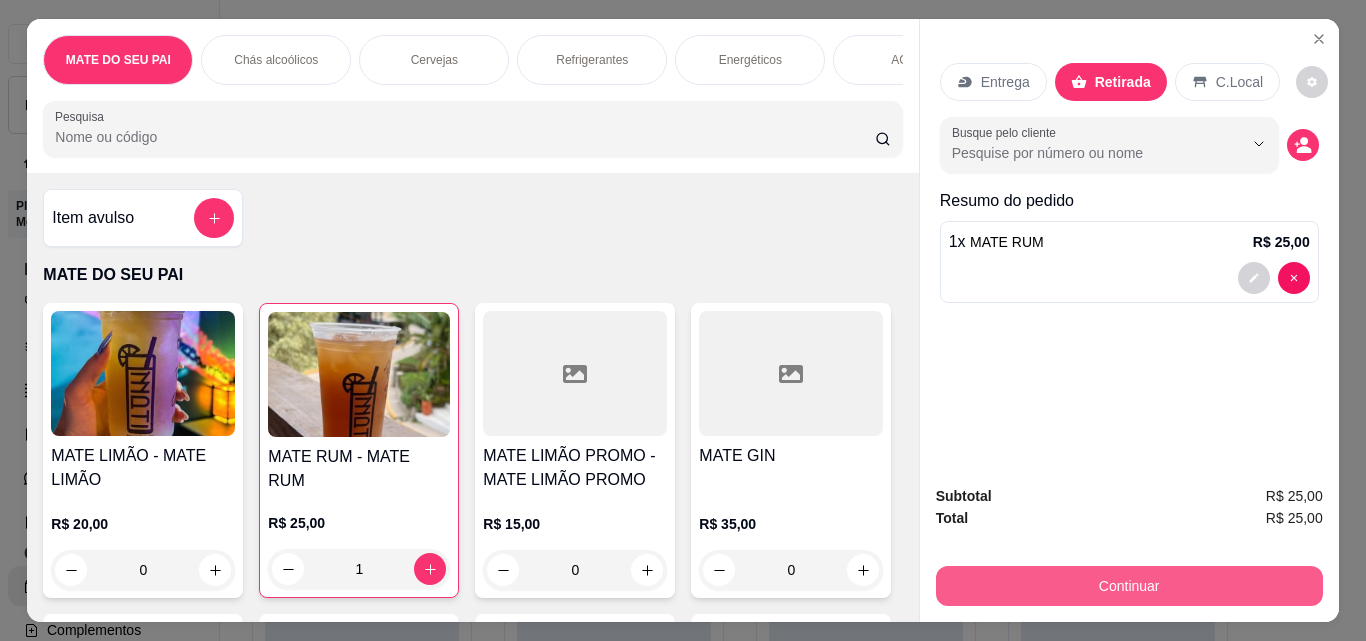 click on "Continuar" at bounding box center [1129, 586] 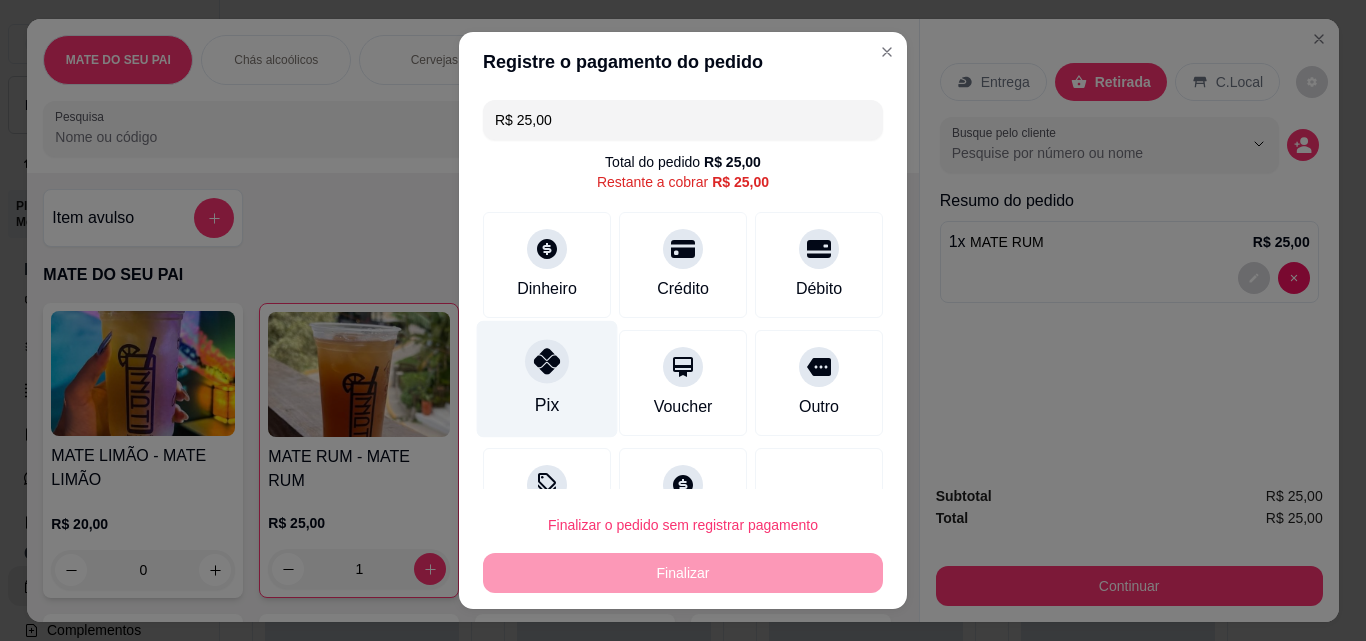 click at bounding box center [547, 361] 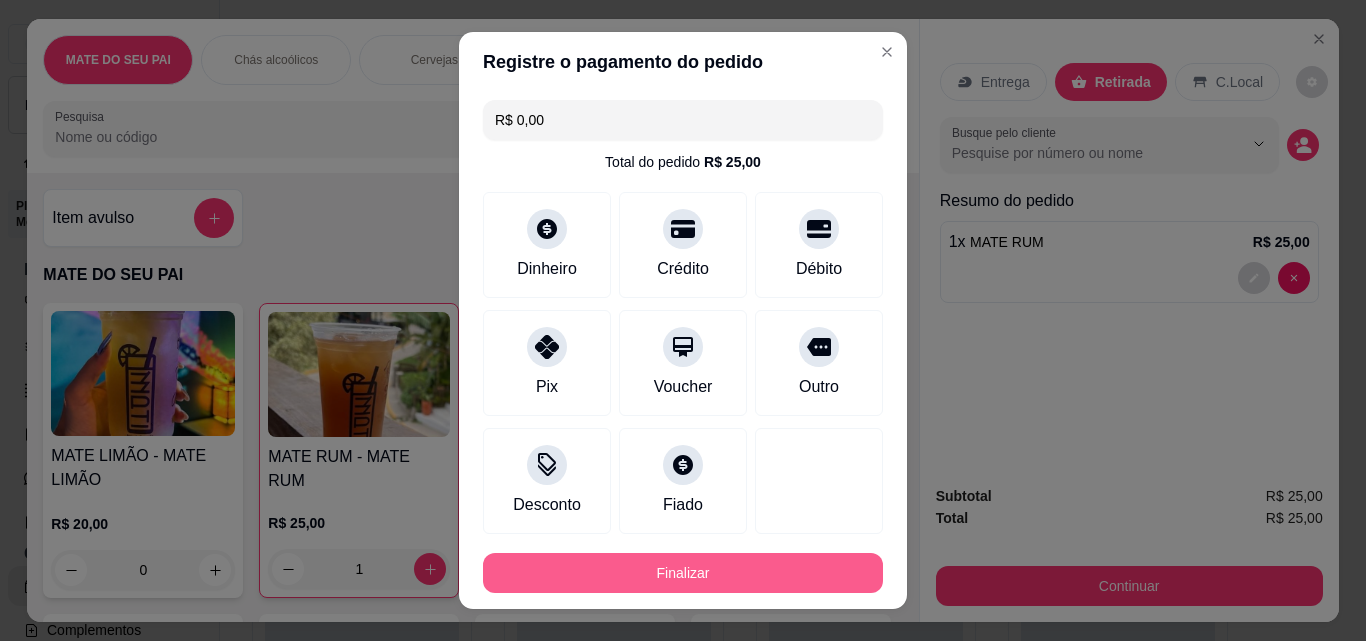 click on "Finalizar" at bounding box center (683, 573) 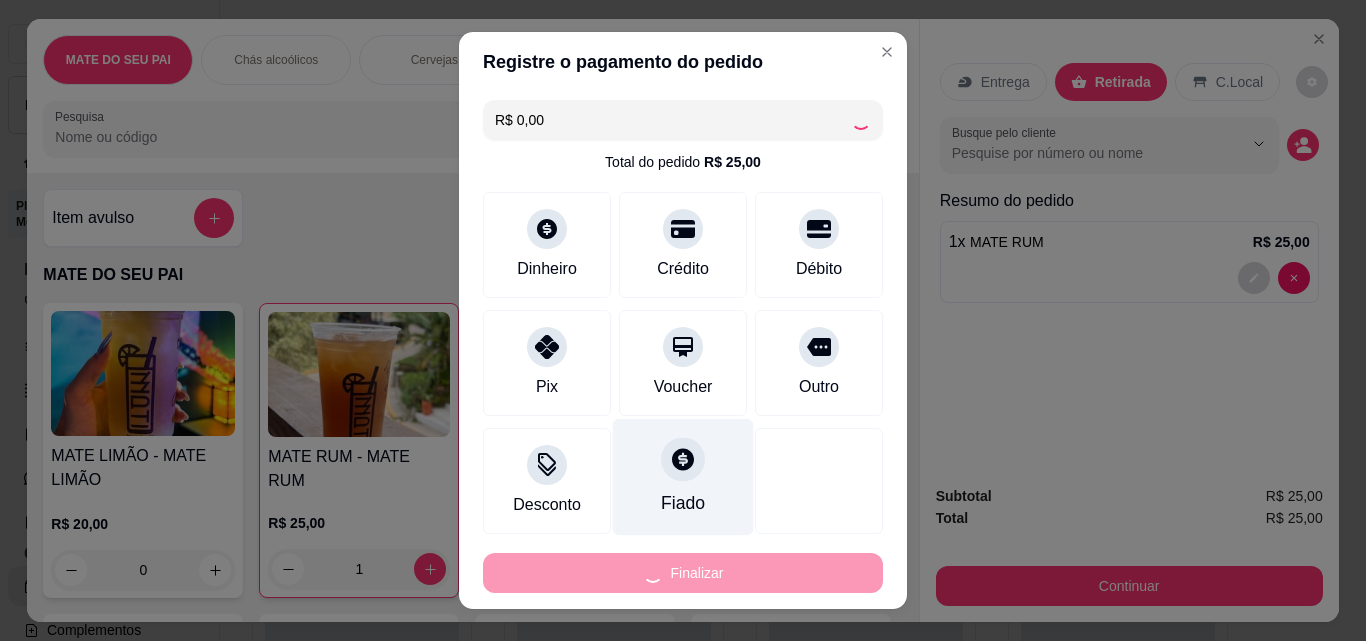 type on "0" 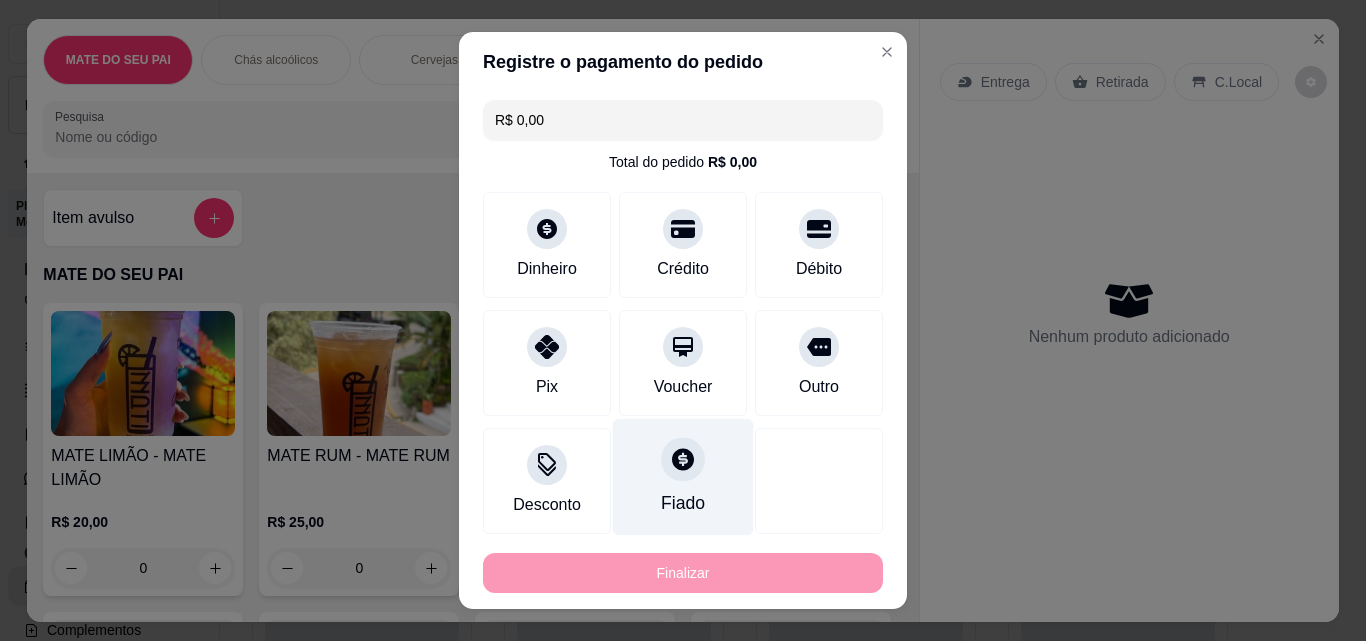 type on "-R$ 25,00" 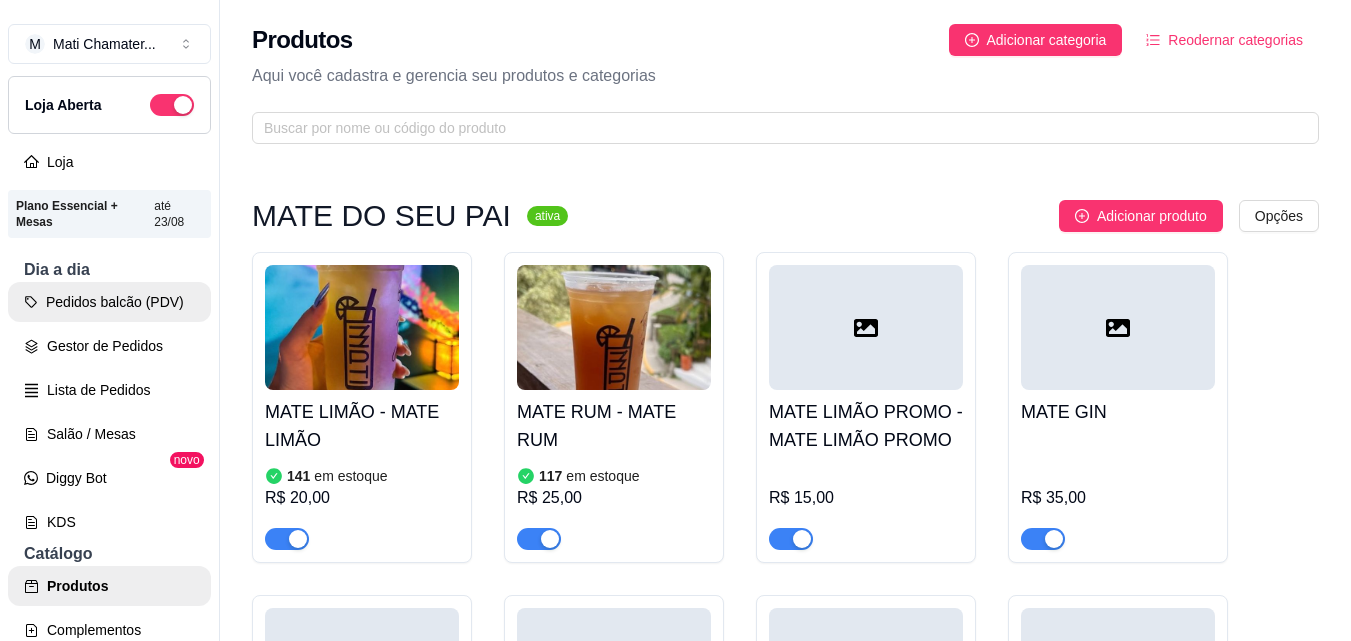 click on "Pedidos balcão (PDV)" at bounding box center (109, 302) 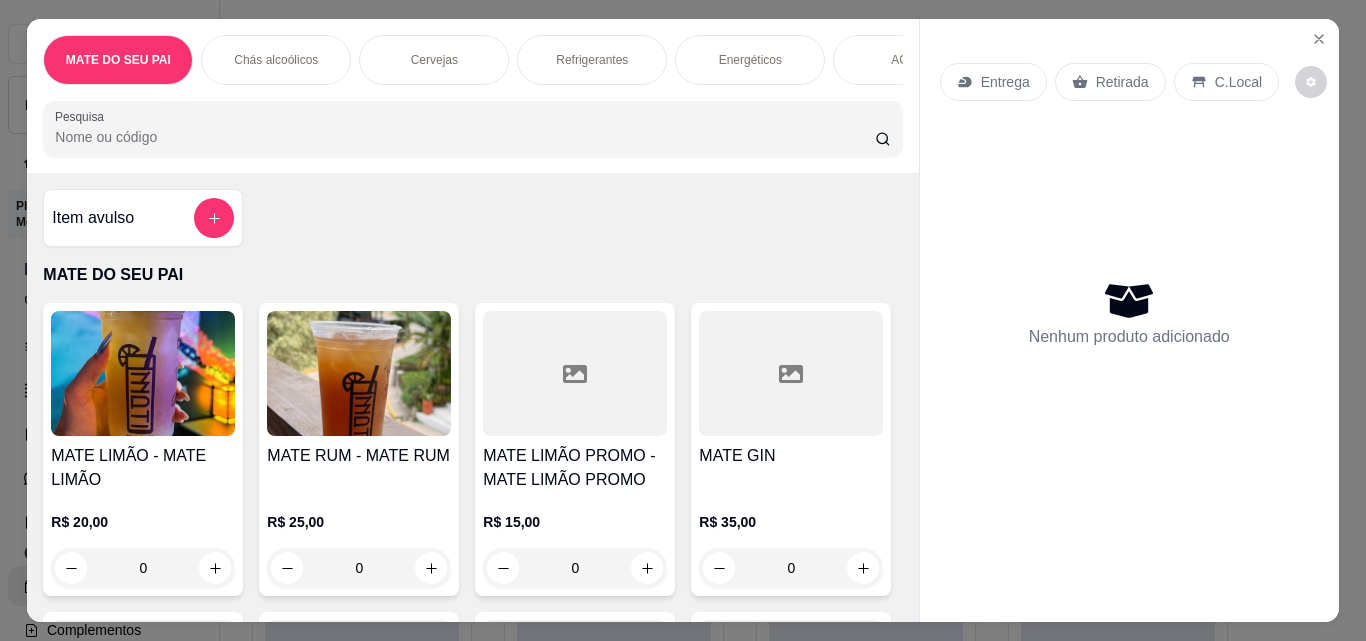 click on "MATE LIMÃO PROMO - MATE LIMÃO PROMO" at bounding box center [575, 468] 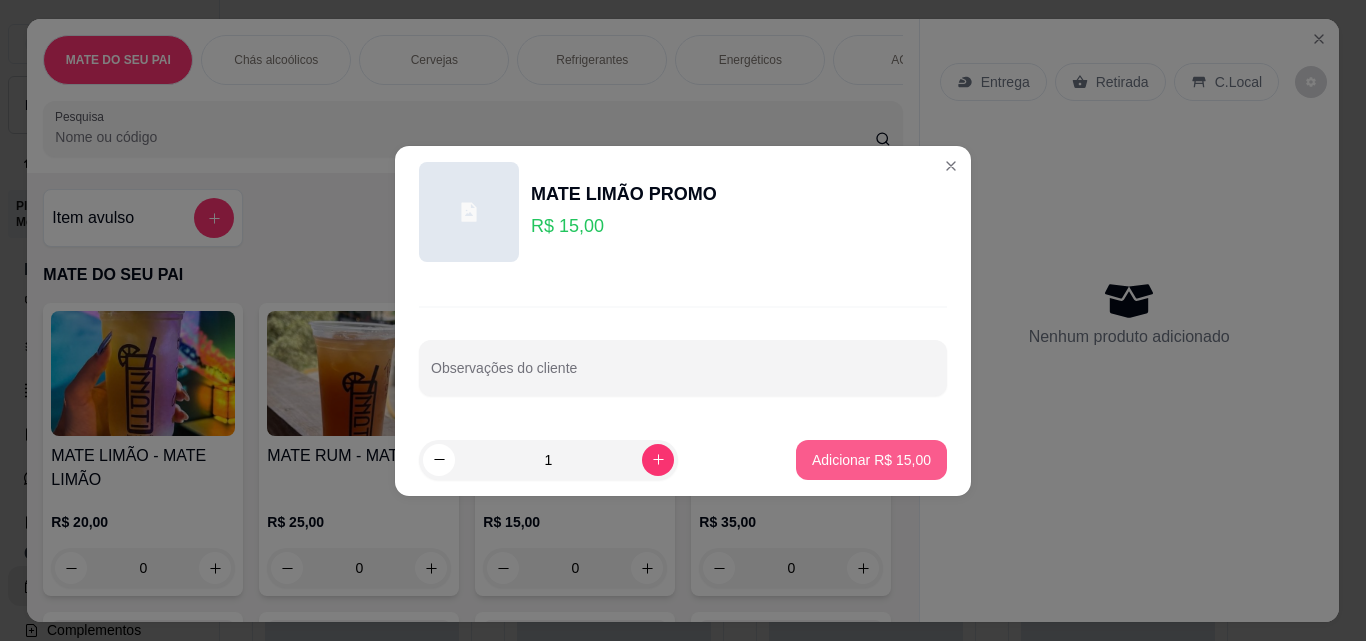 click on "Adicionar   R$ 15,00" at bounding box center (871, 460) 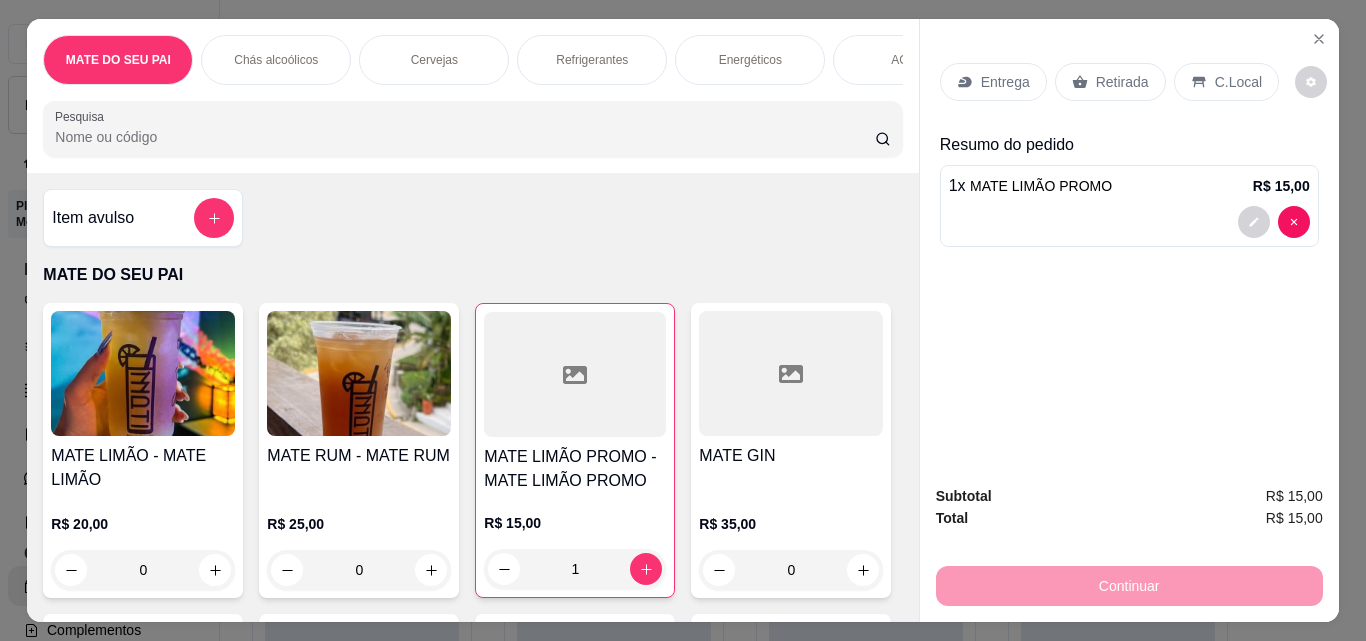 click on "Retirada" at bounding box center (1110, 82) 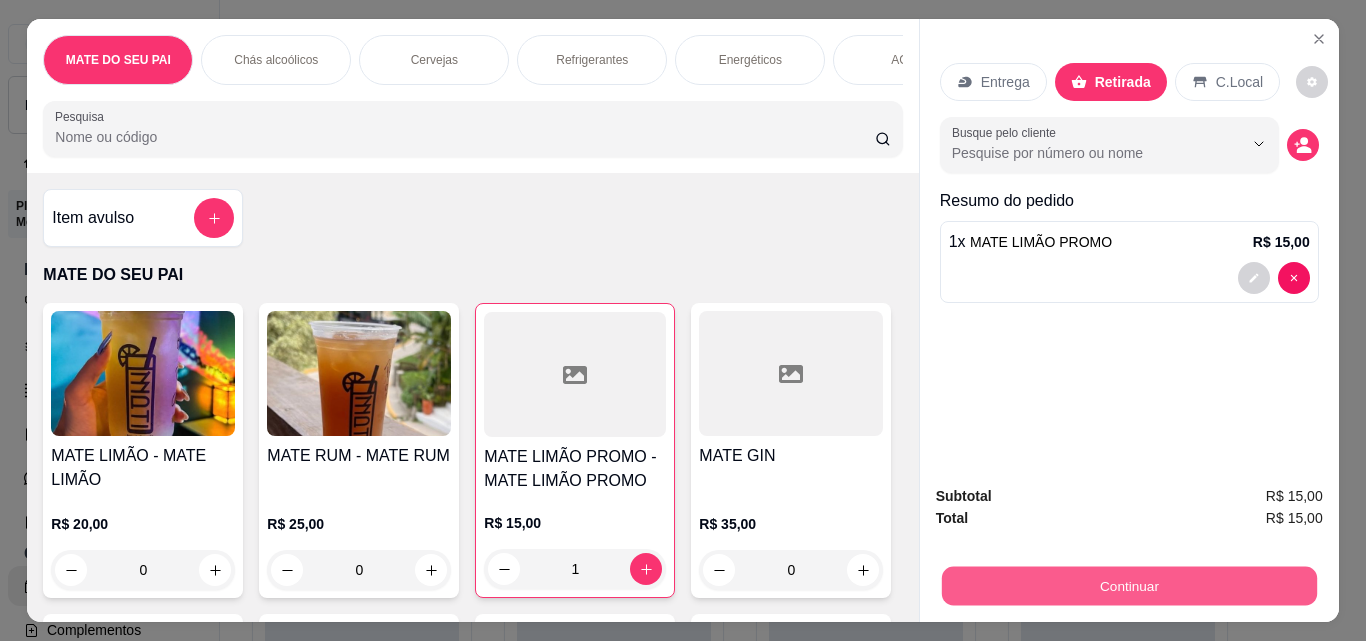 click on "Continuar" at bounding box center (1128, 585) 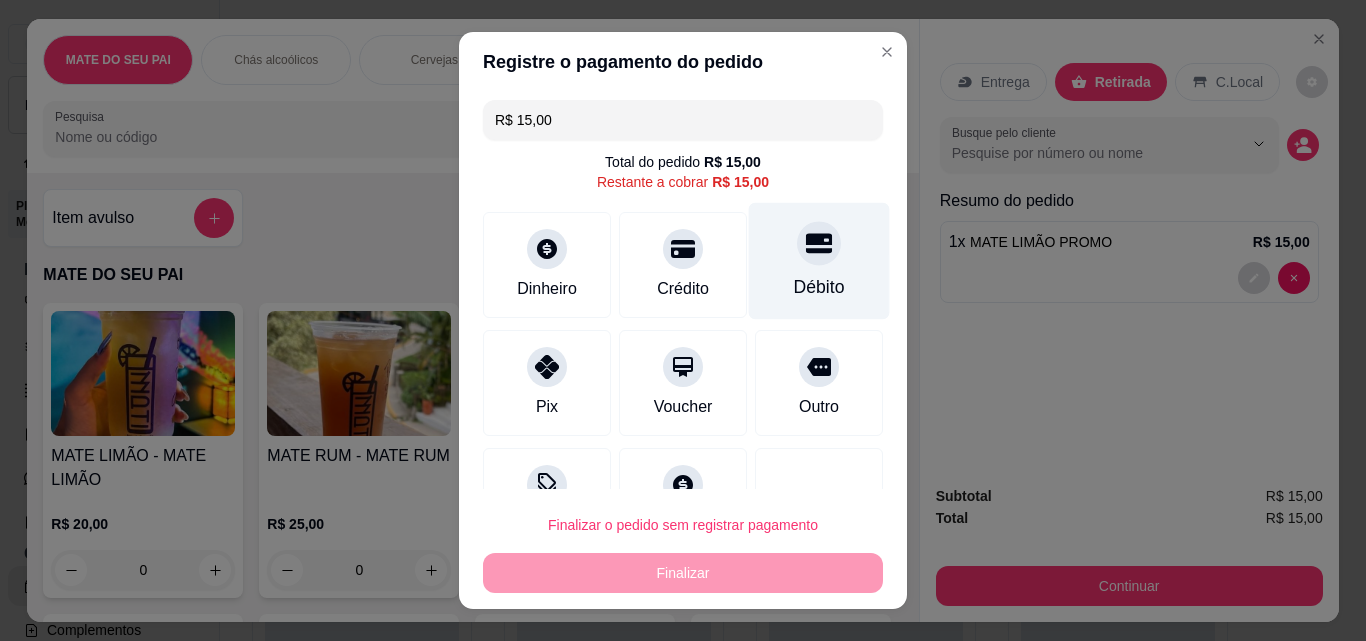 click on "Débito" at bounding box center (819, 261) 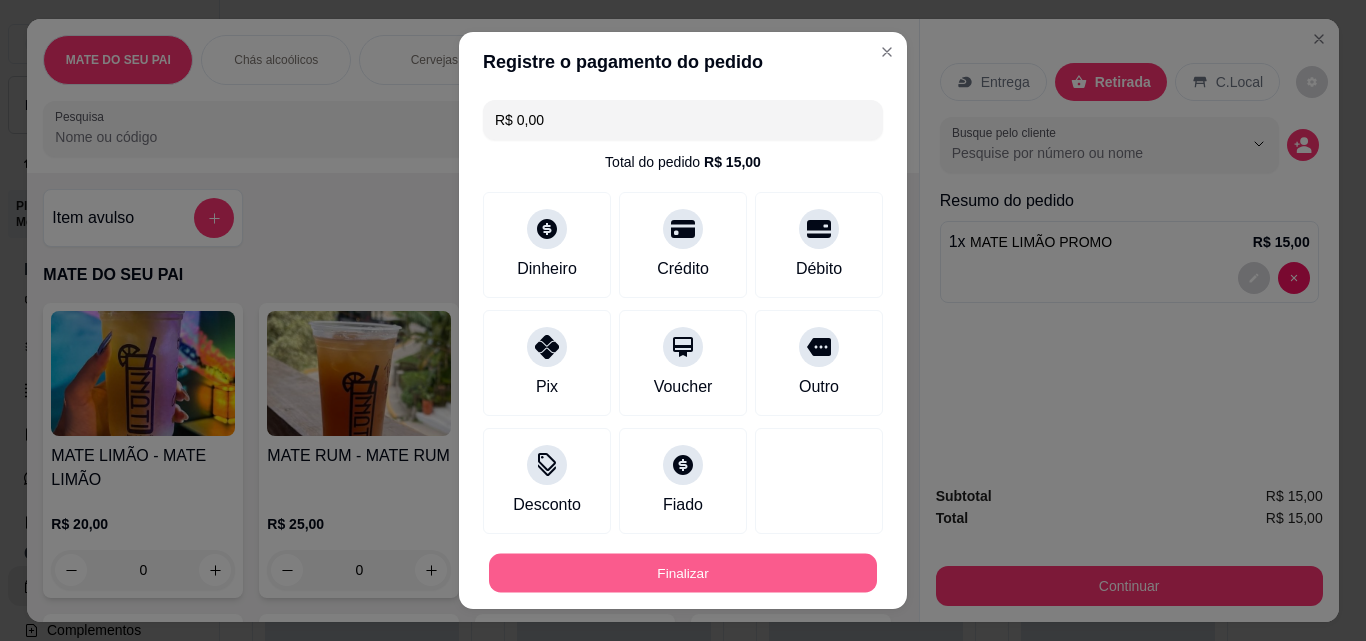 click on "Finalizar" at bounding box center (683, 573) 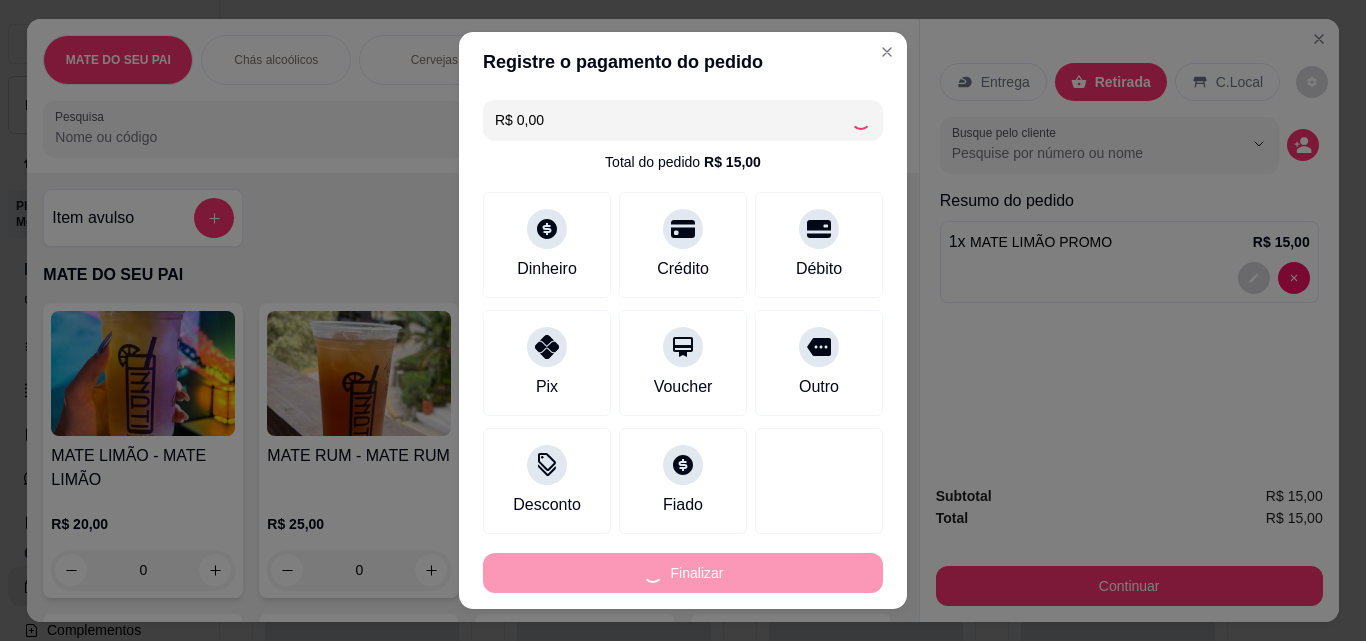 type on "0" 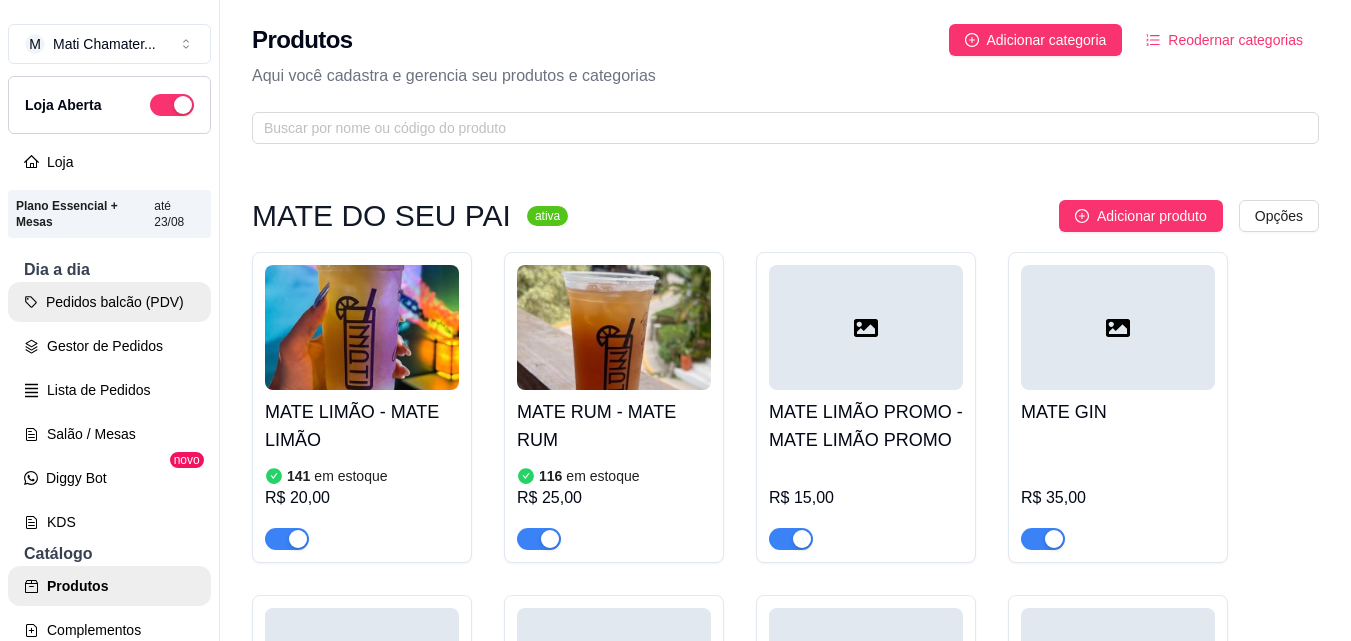 click on "Pedidos balcão (PDV) Gestor de Pedidos Lista de Pedidos Salão / Mesas Diggy Bot novo KDS" at bounding box center [109, 412] 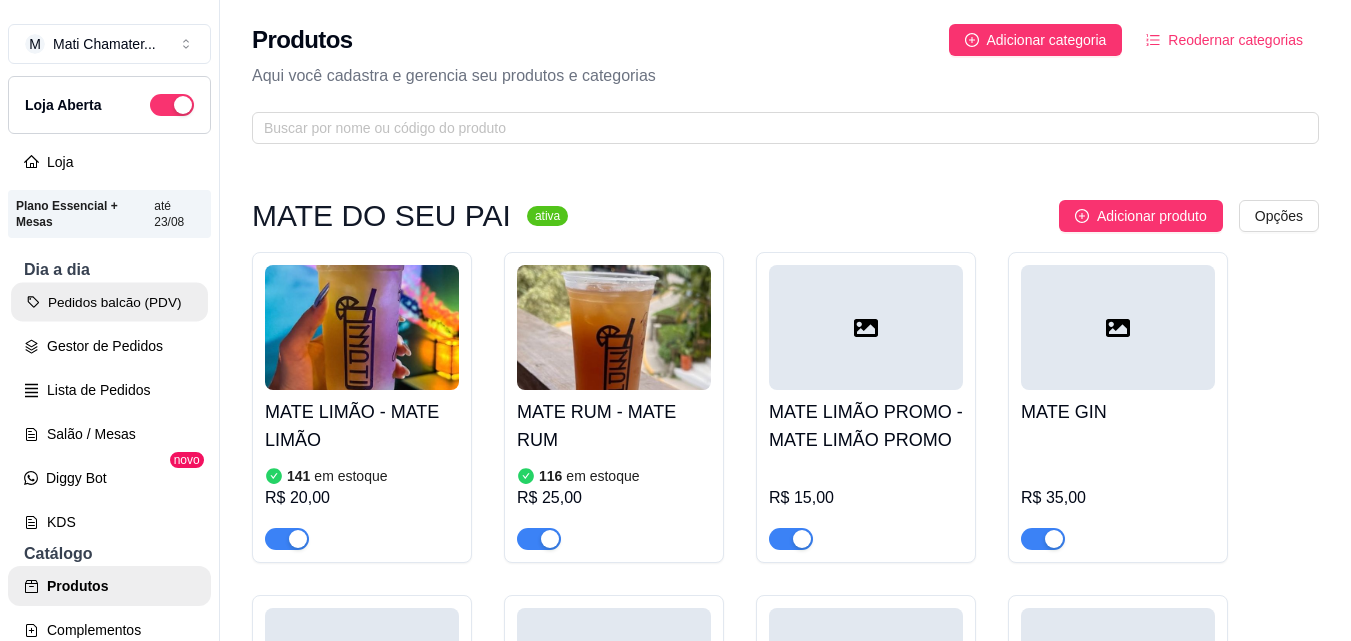 click on "Pedidos balcão (PDV)" at bounding box center [109, 302] 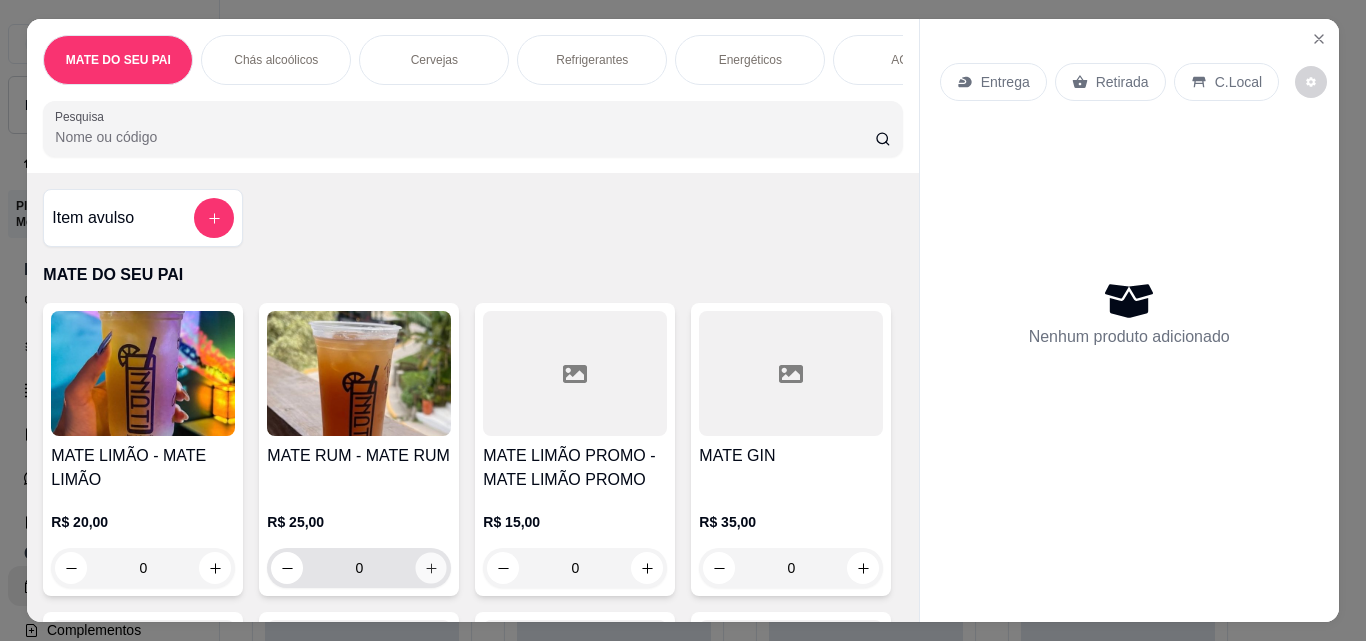 click 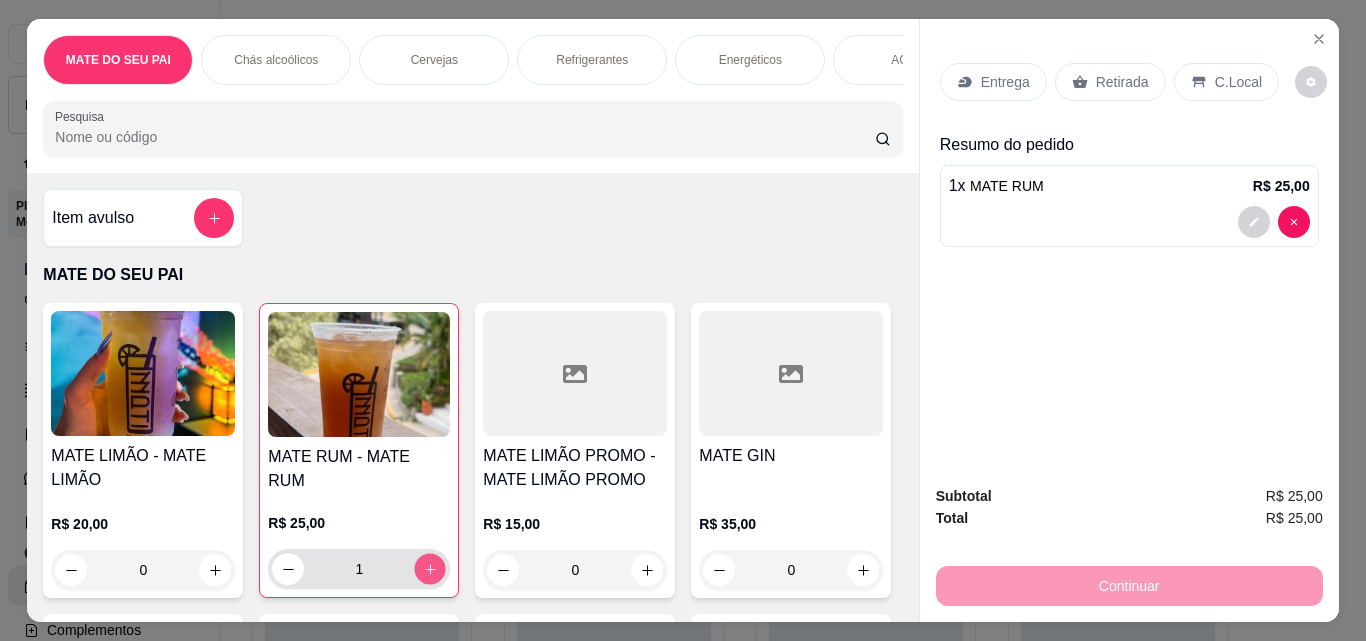 click 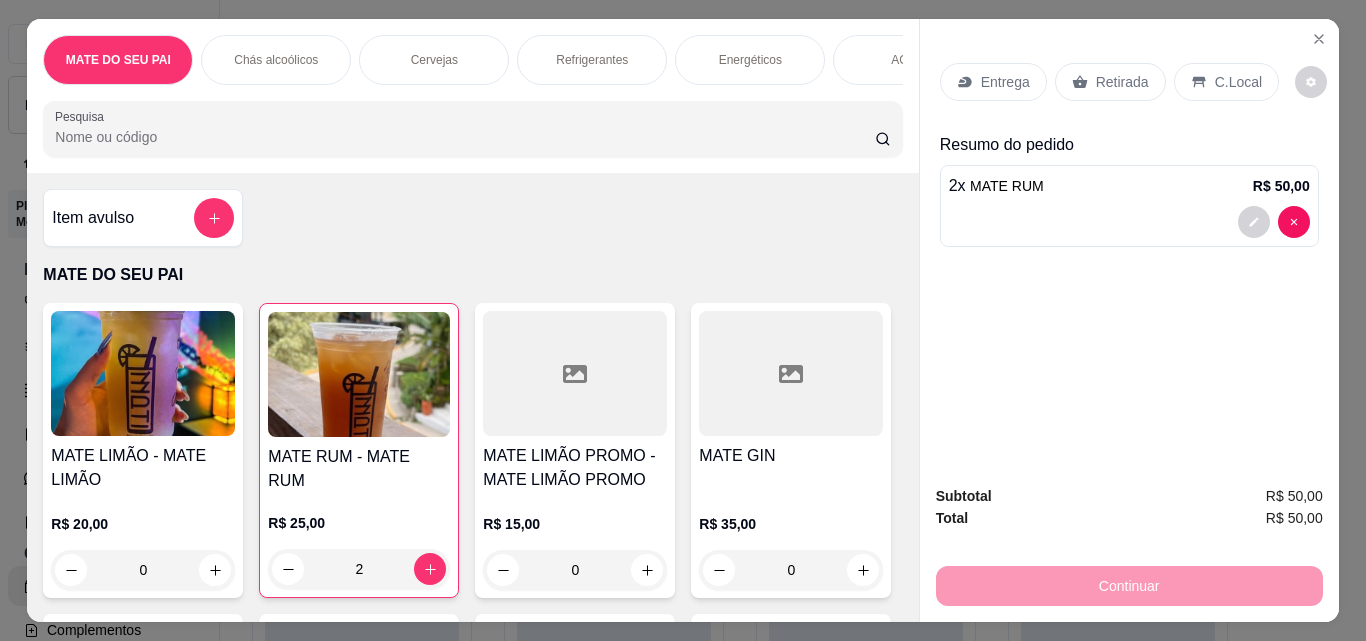 click on "Retirada" at bounding box center (1110, 82) 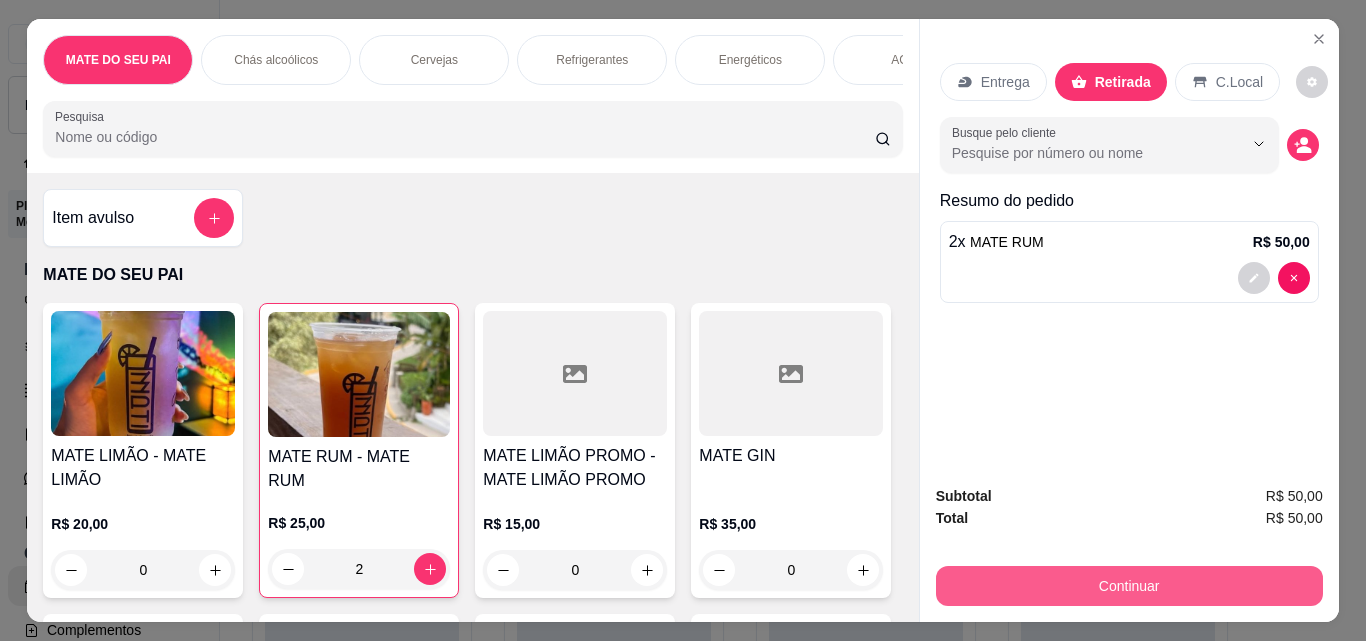 click on "Continuar" at bounding box center (1129, 586) 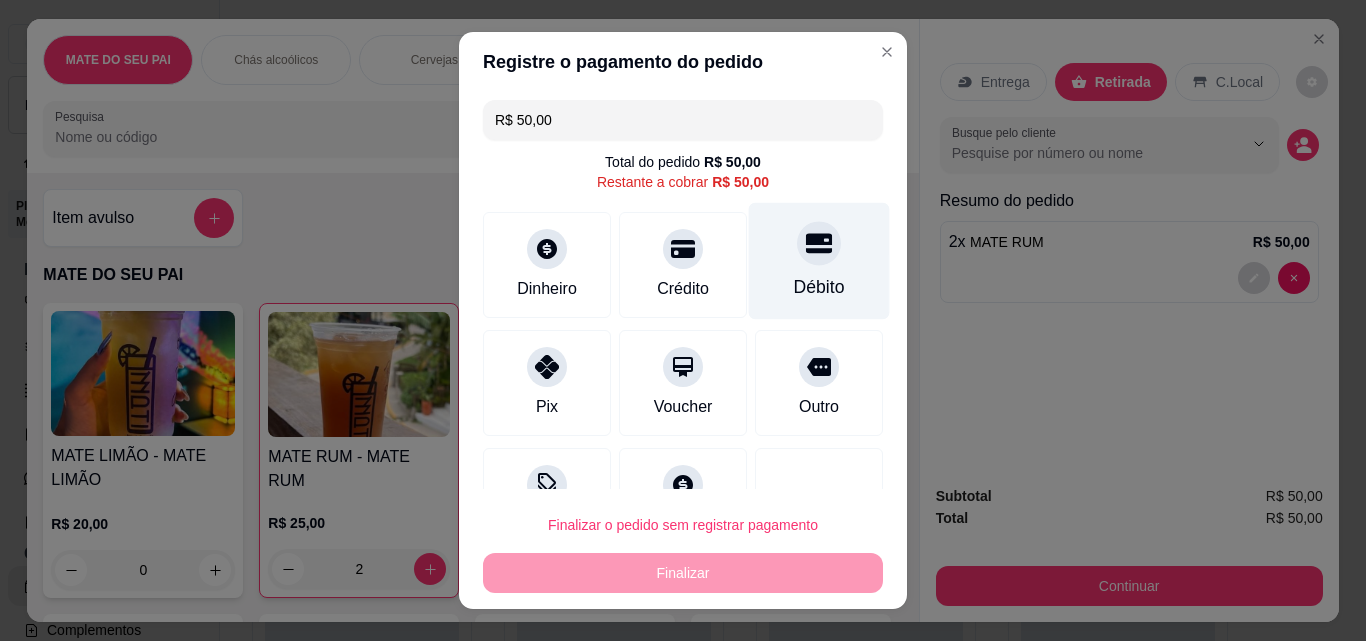 click on "Débito" at bounding box center (819, 261) 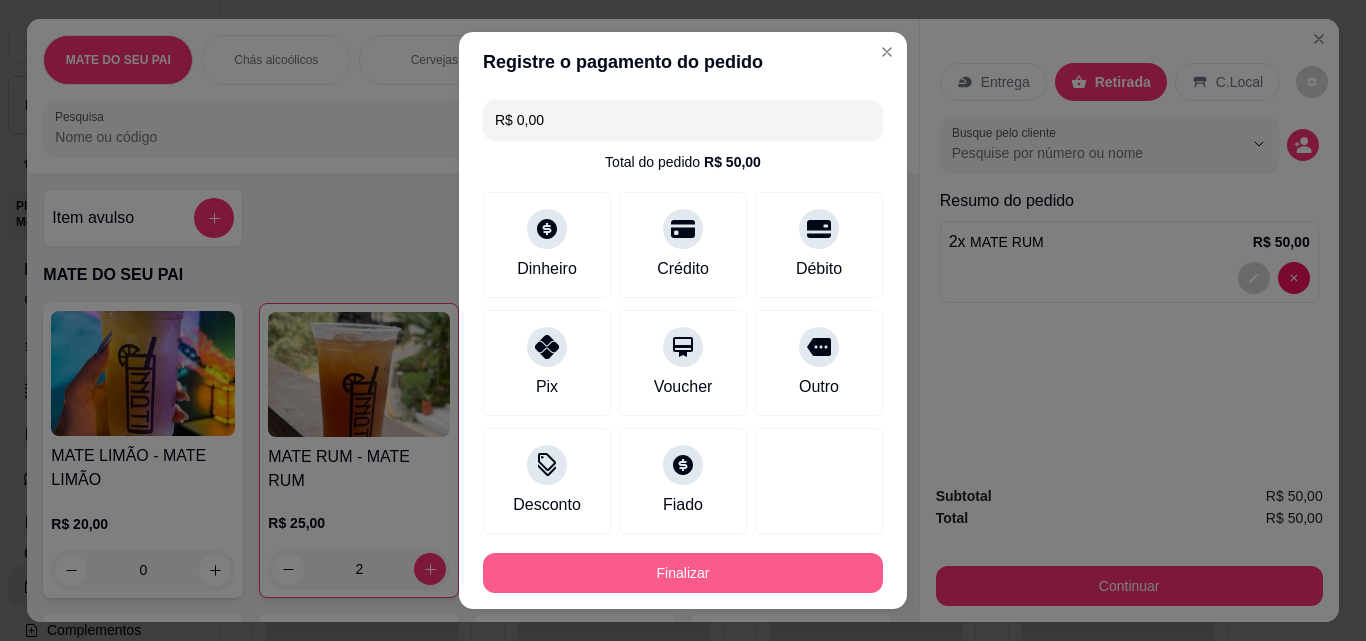click on "Finalizar" at bounding box center (683, 573) 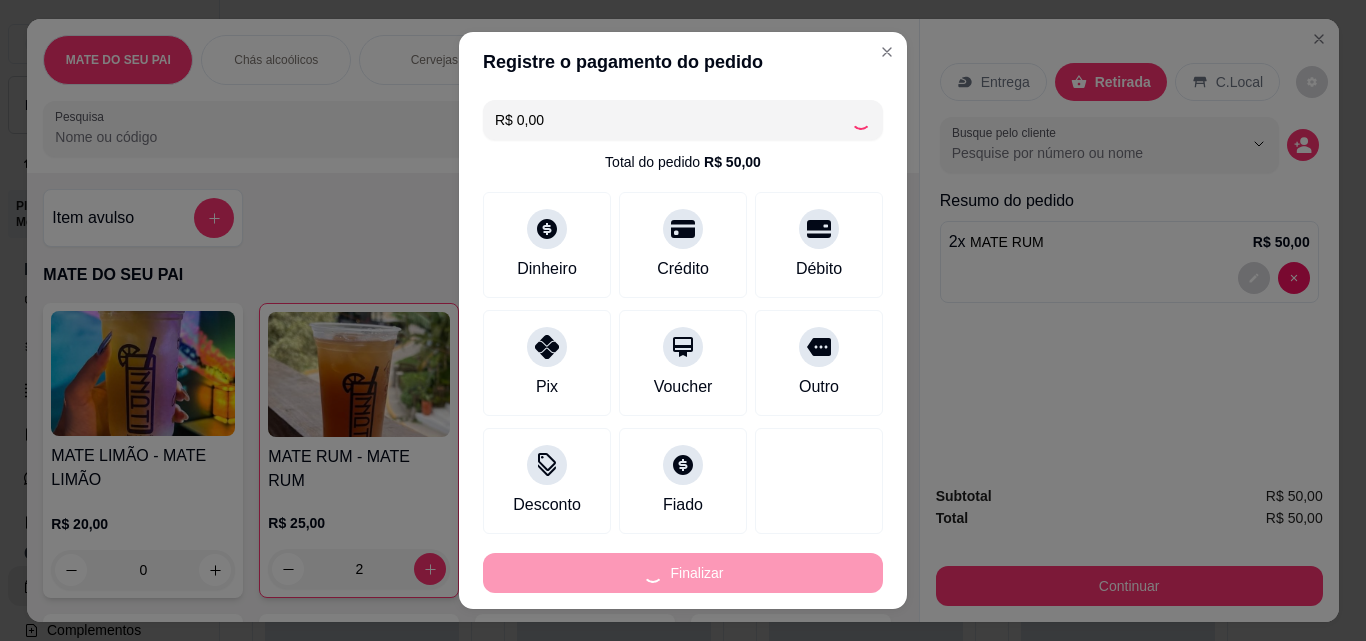 type on "0" 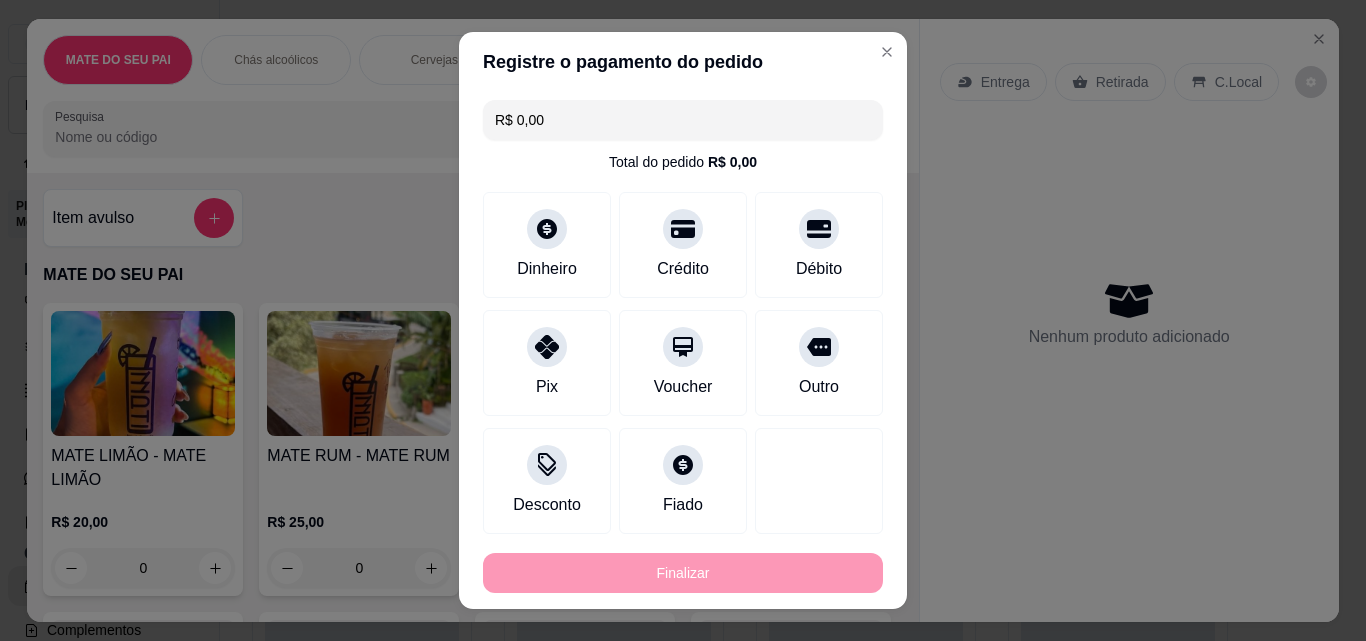 type on "-R$ 50,00" 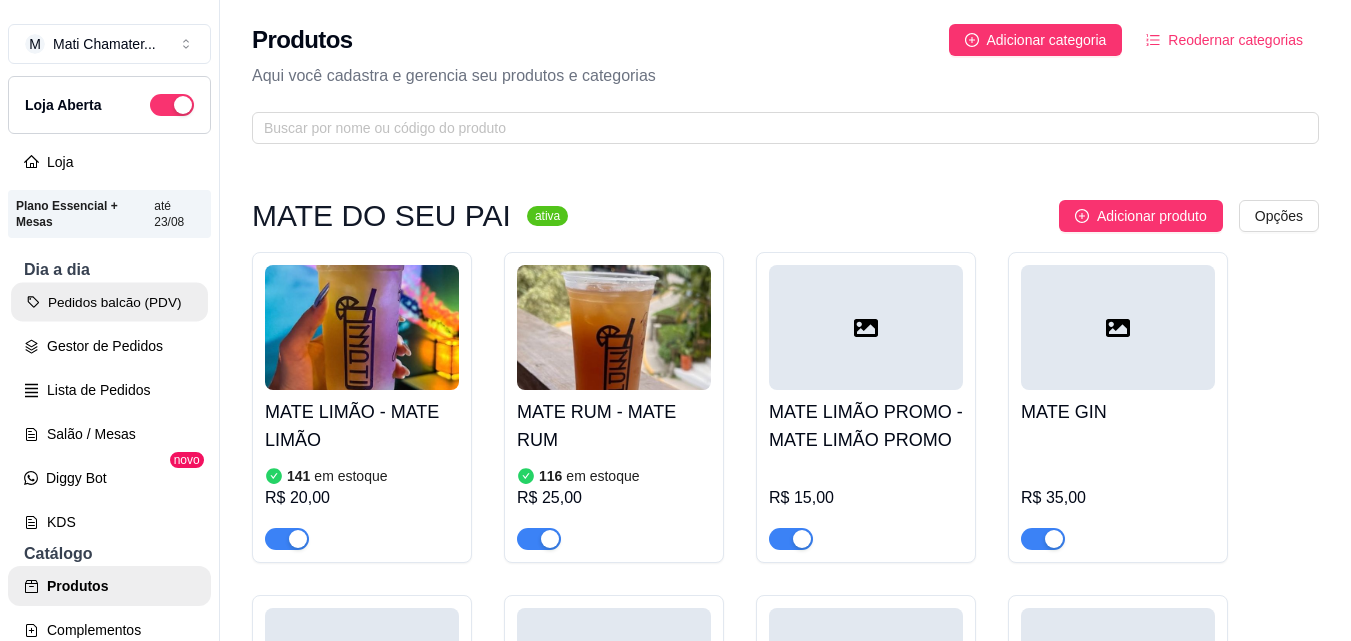 click on "Pedidos balcão (PDV)" at bounding box center (109, 302) 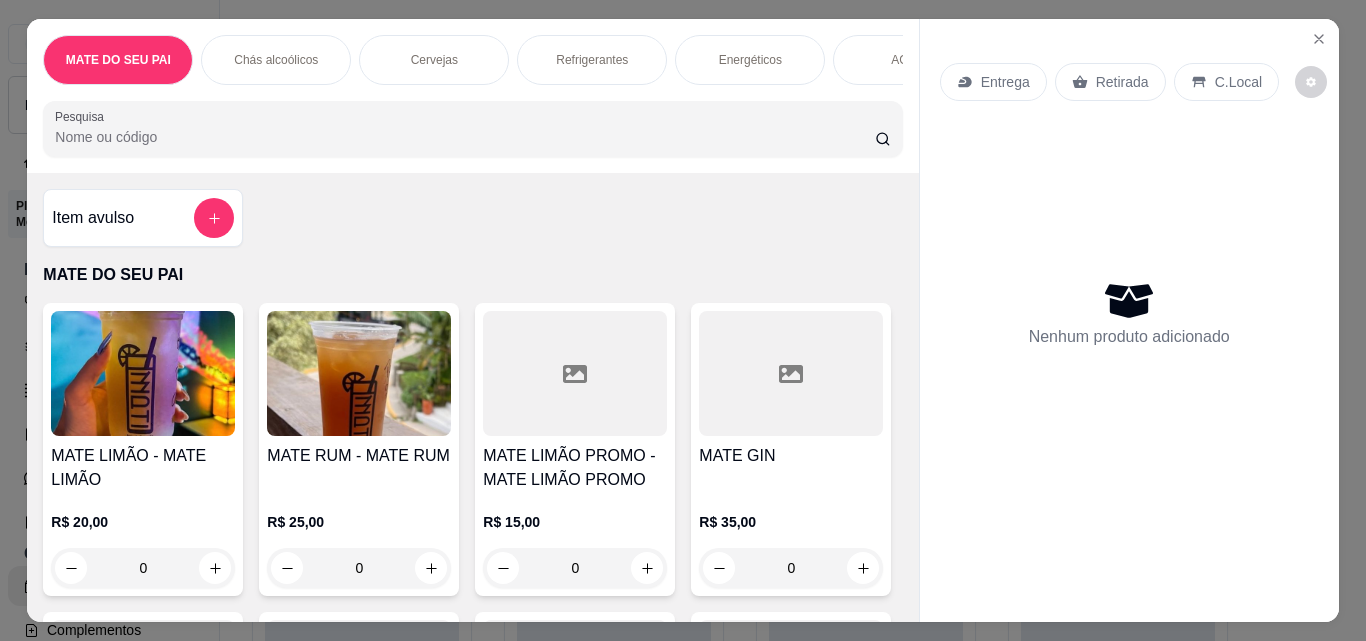 click at bounding box center [359, 373] 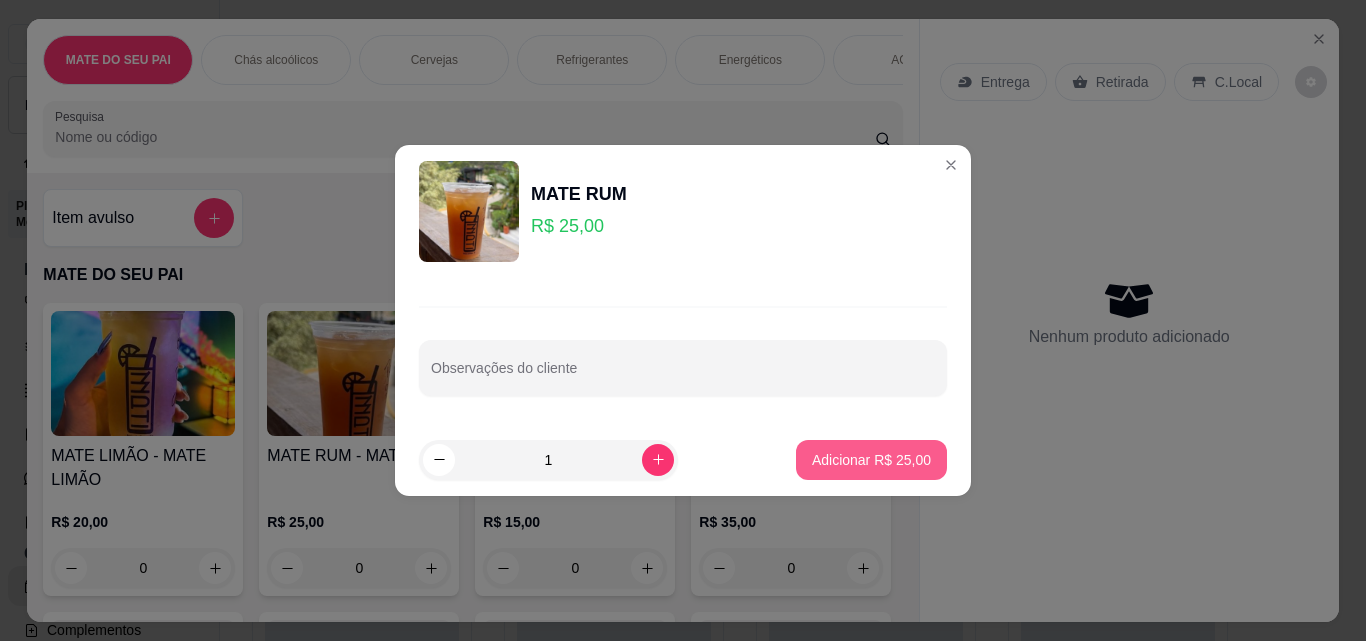 click on "Adicionar   R$ 25,00" at bounding box center (871, 460) 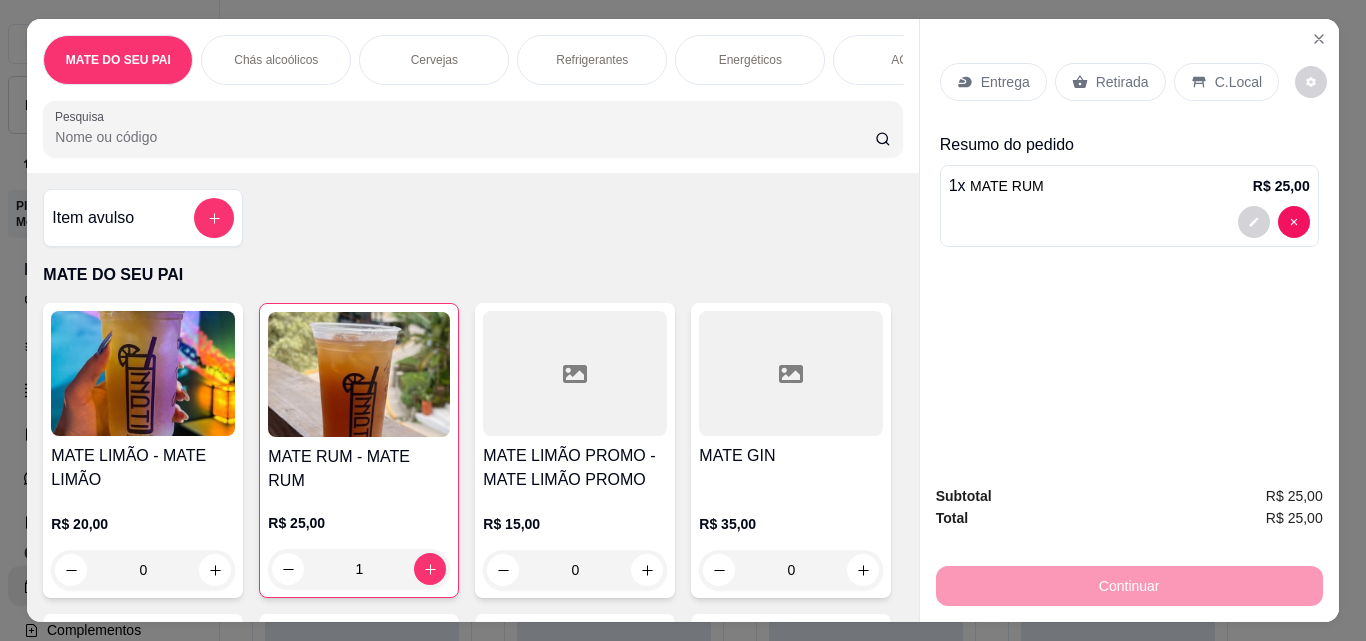 click on "Retirada" at bounding box center [1122, 82] 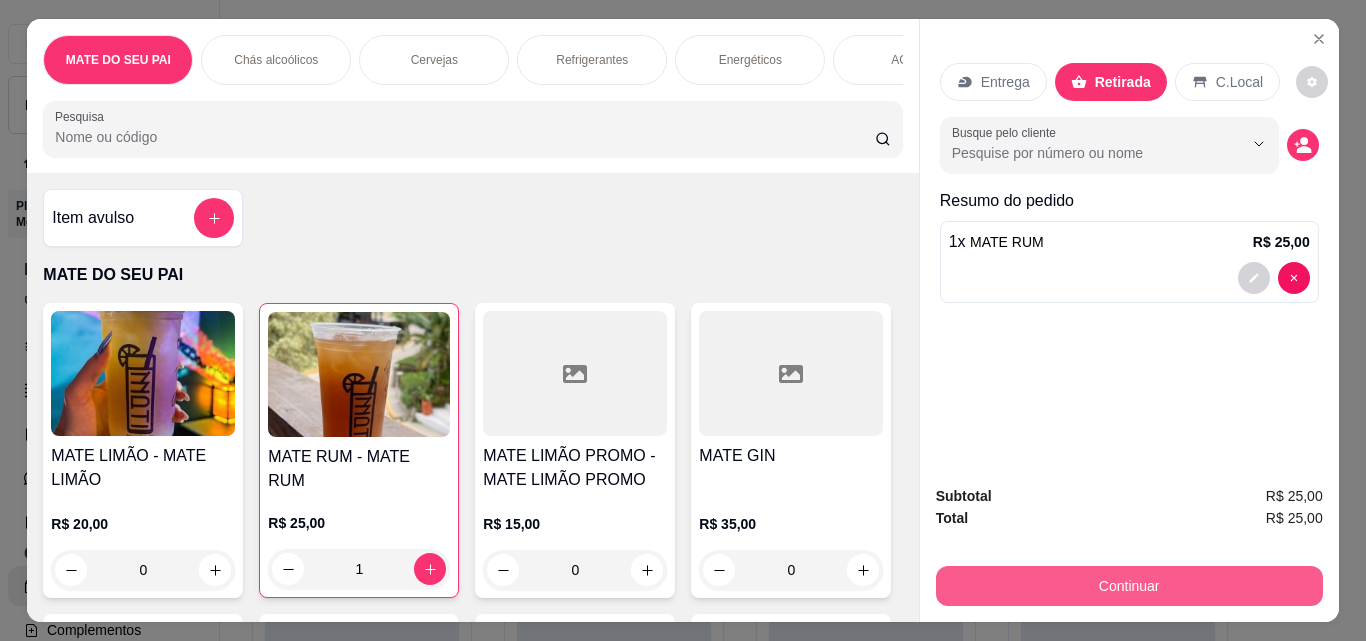 click on "Continuar" at bounding box center [1129, 586] 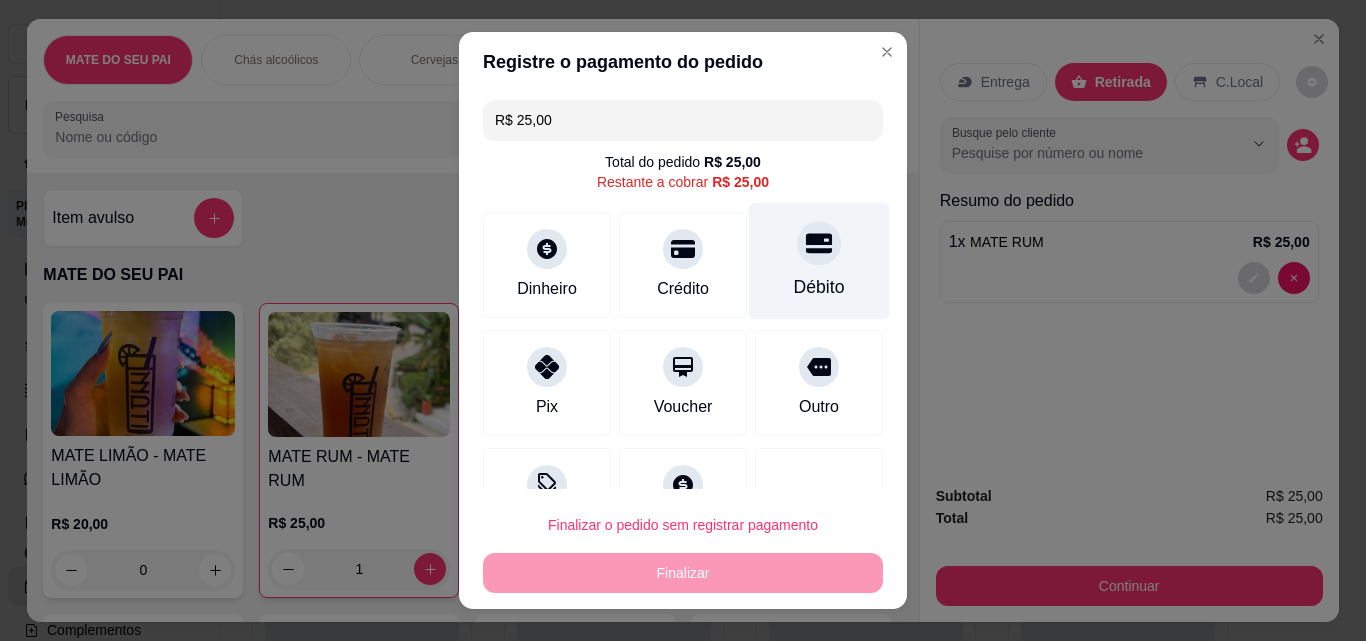 click on "Débito" at bounding box center (819, 261) 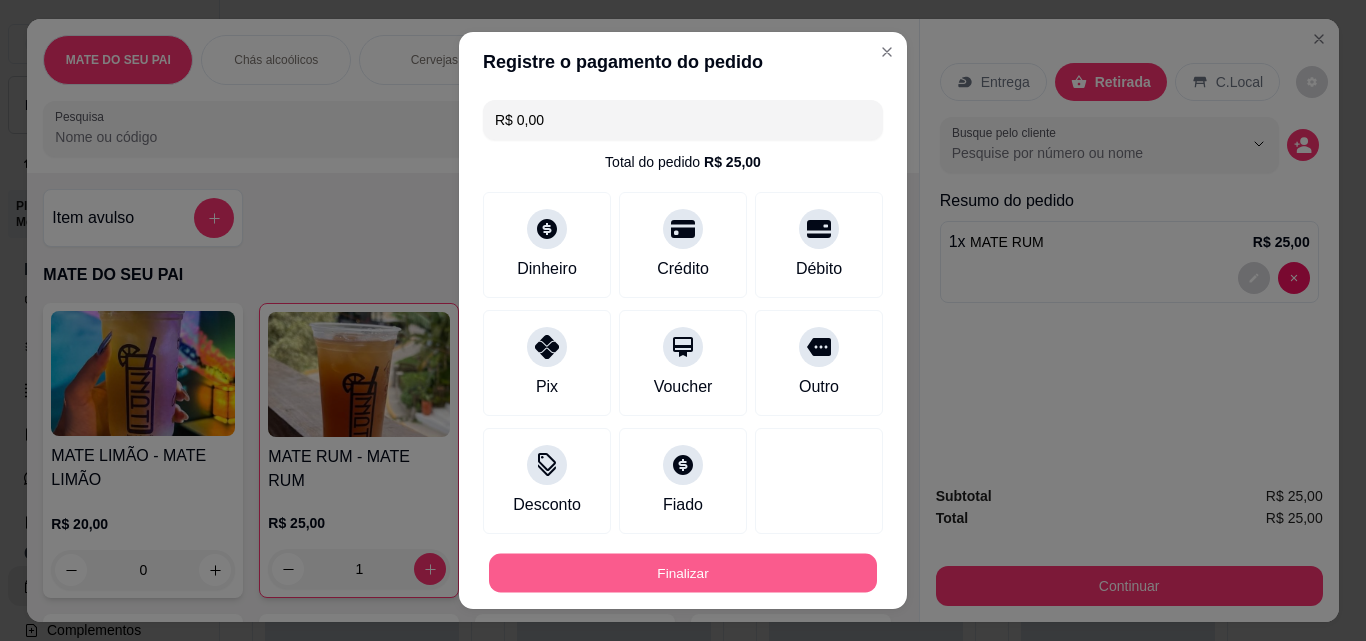 click on "Finalizar" at bounding box center (683, 573) 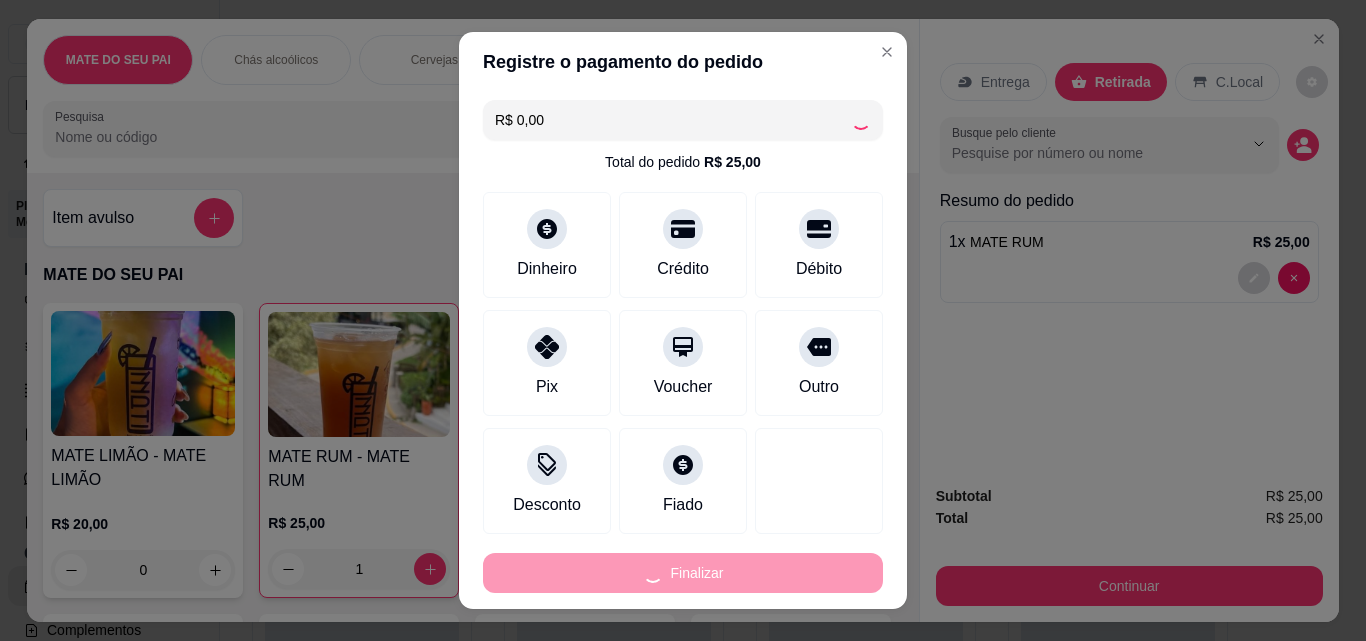 type on "0" 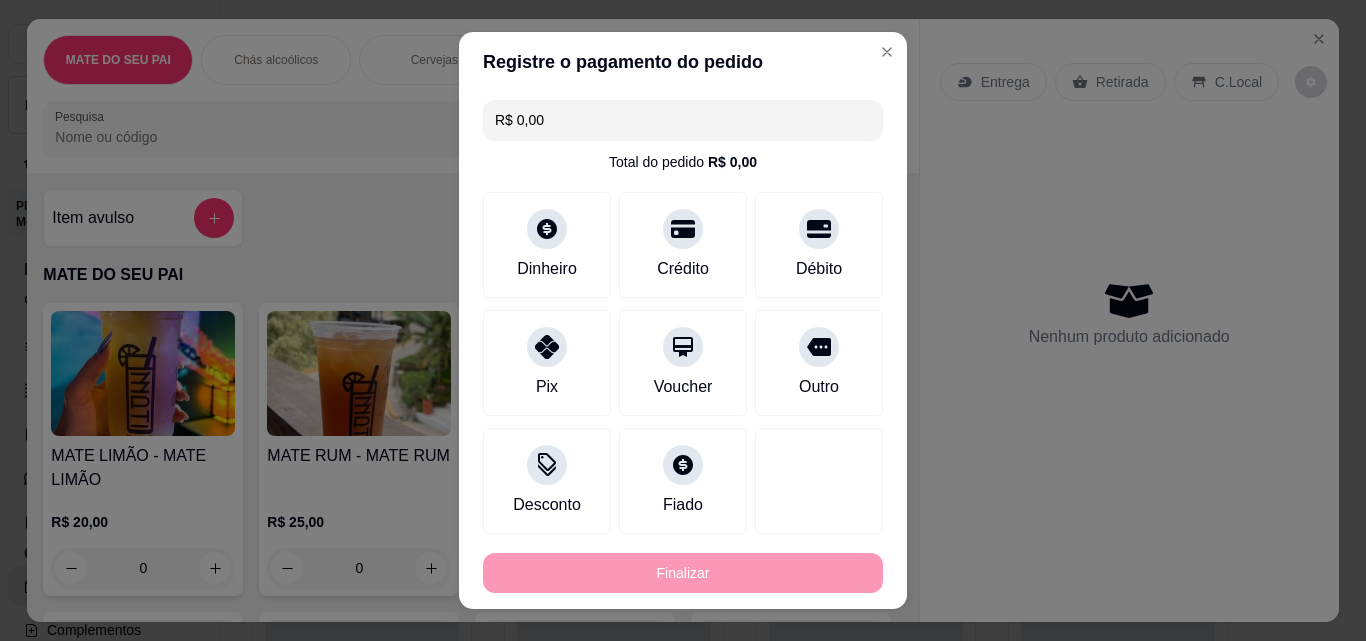 type on "-R$ 25,00" 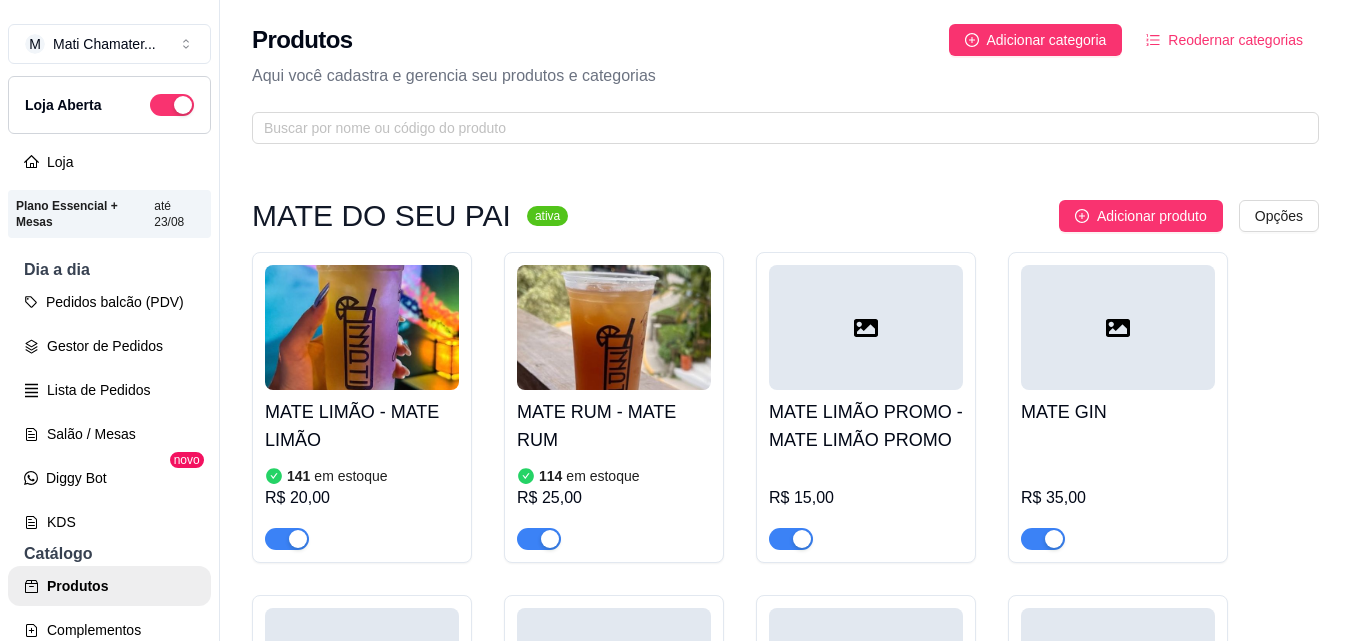 click on "Catálogo" at bounding box center [109, 554] 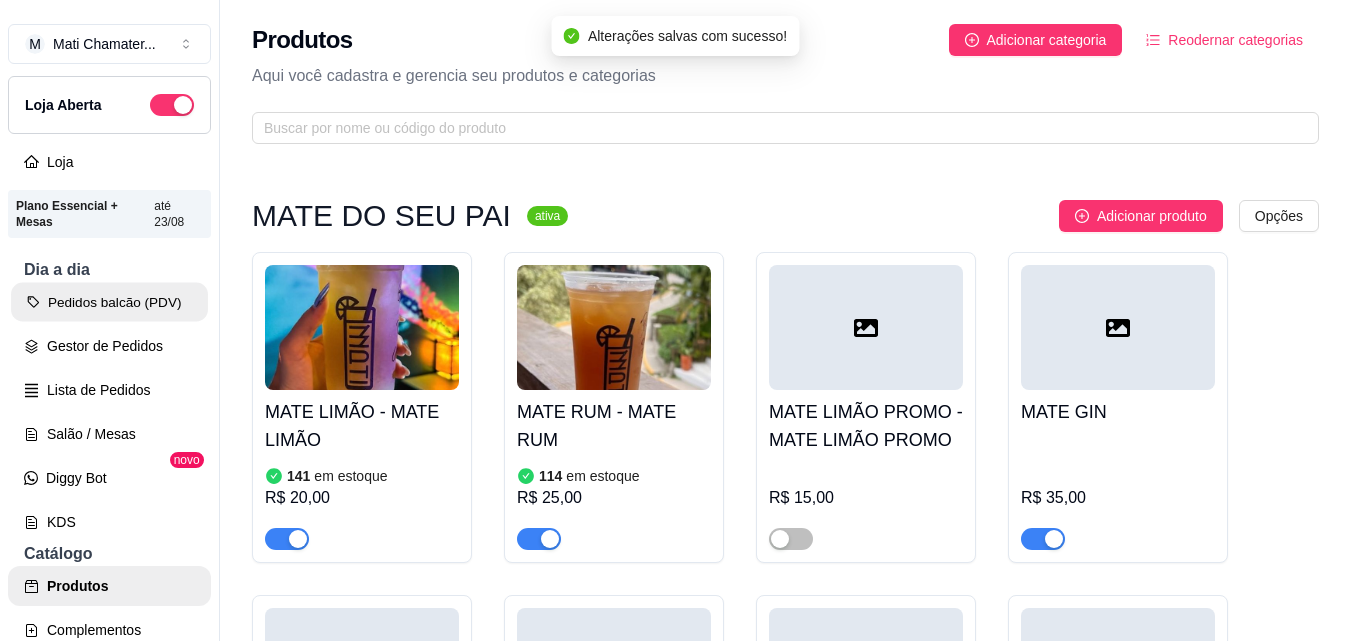 click on "Pedidos balcão (PDV)" at bounding box center (109, 302) 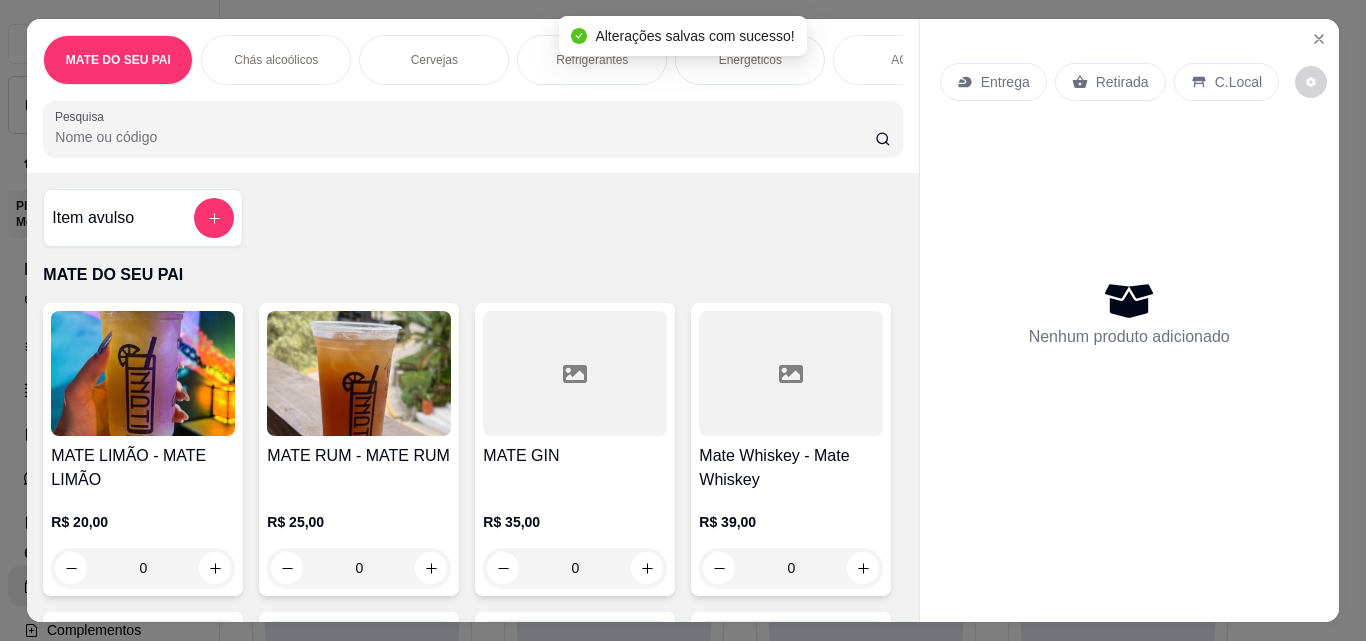 click at bounding box center [143, 373] 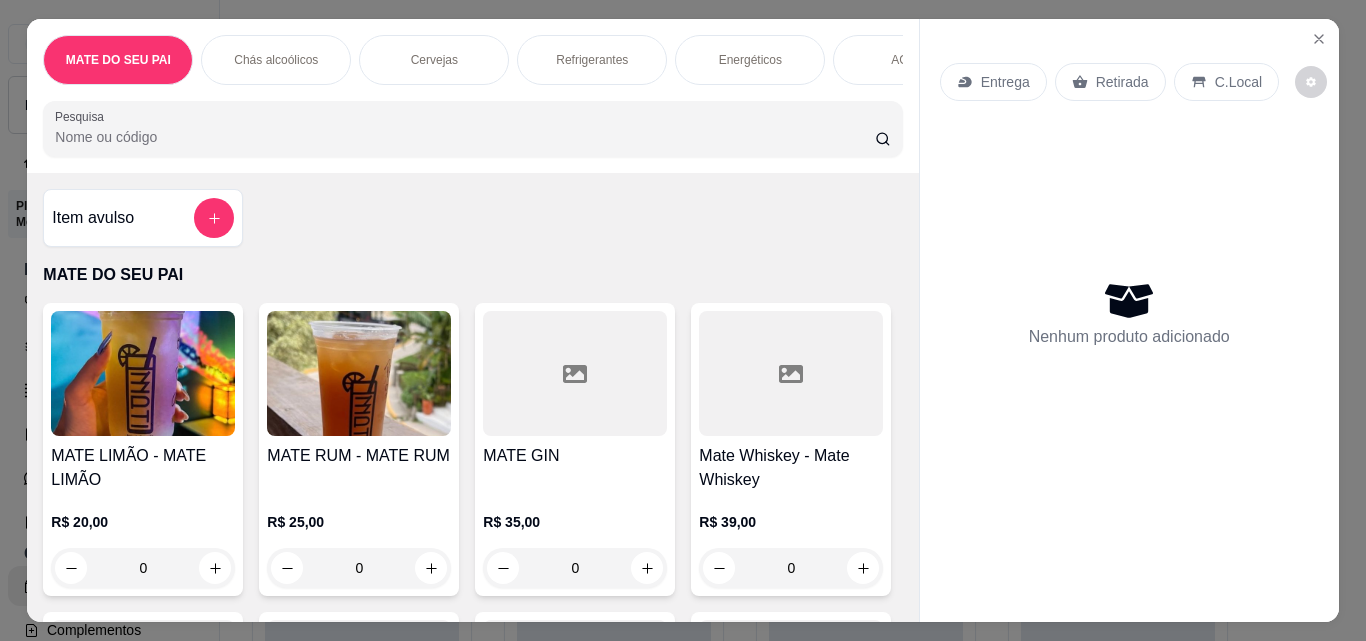 click at bounding box center (143, 373) 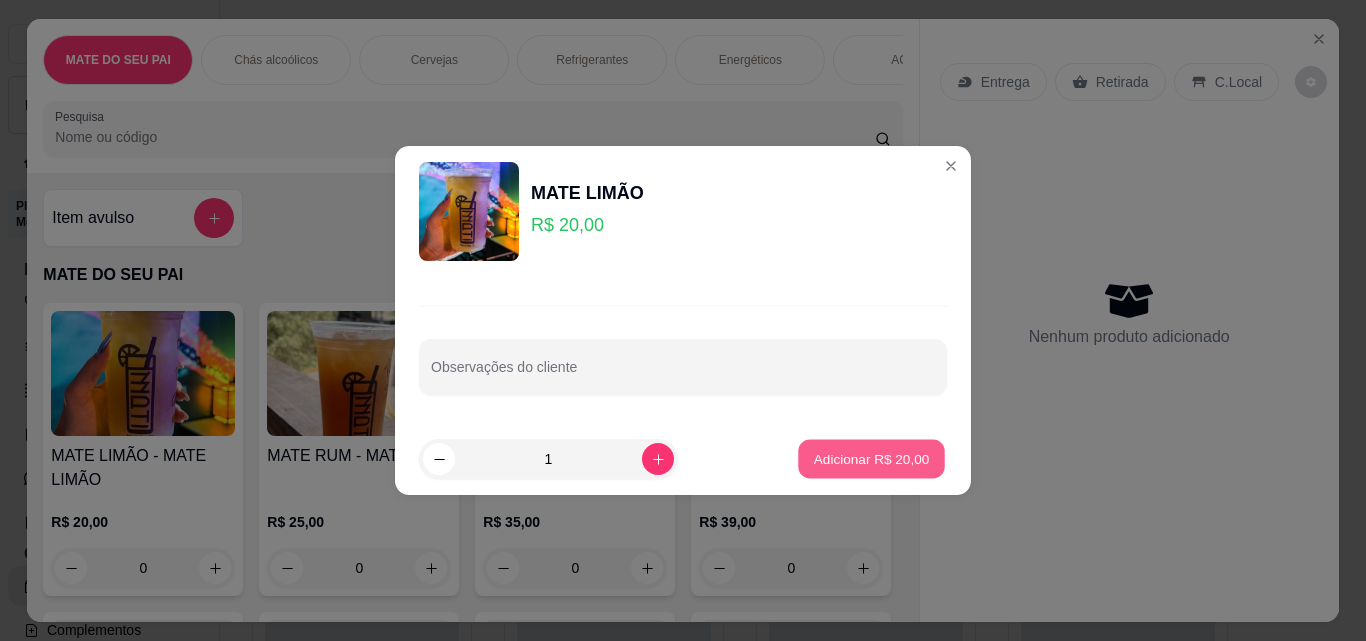 click on "Adicionar   R$ 20,00" at bounding box center (871, 459) 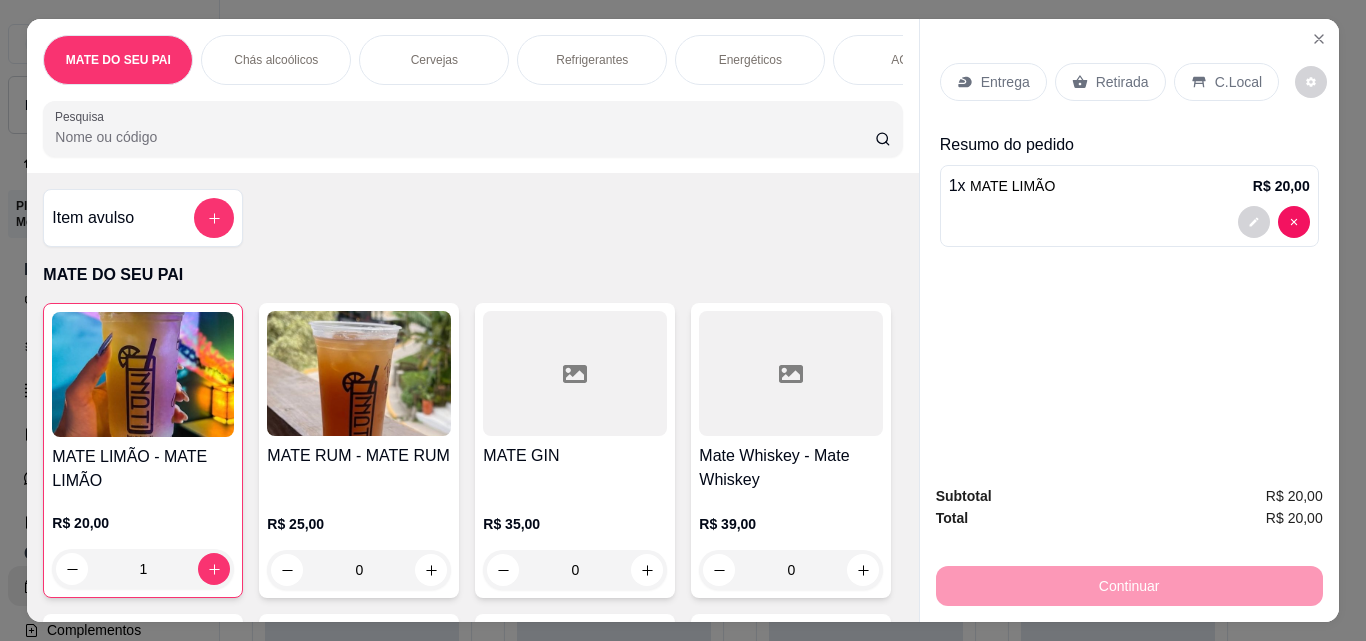 click on "Retirada" at bounding box center (1122, 82) 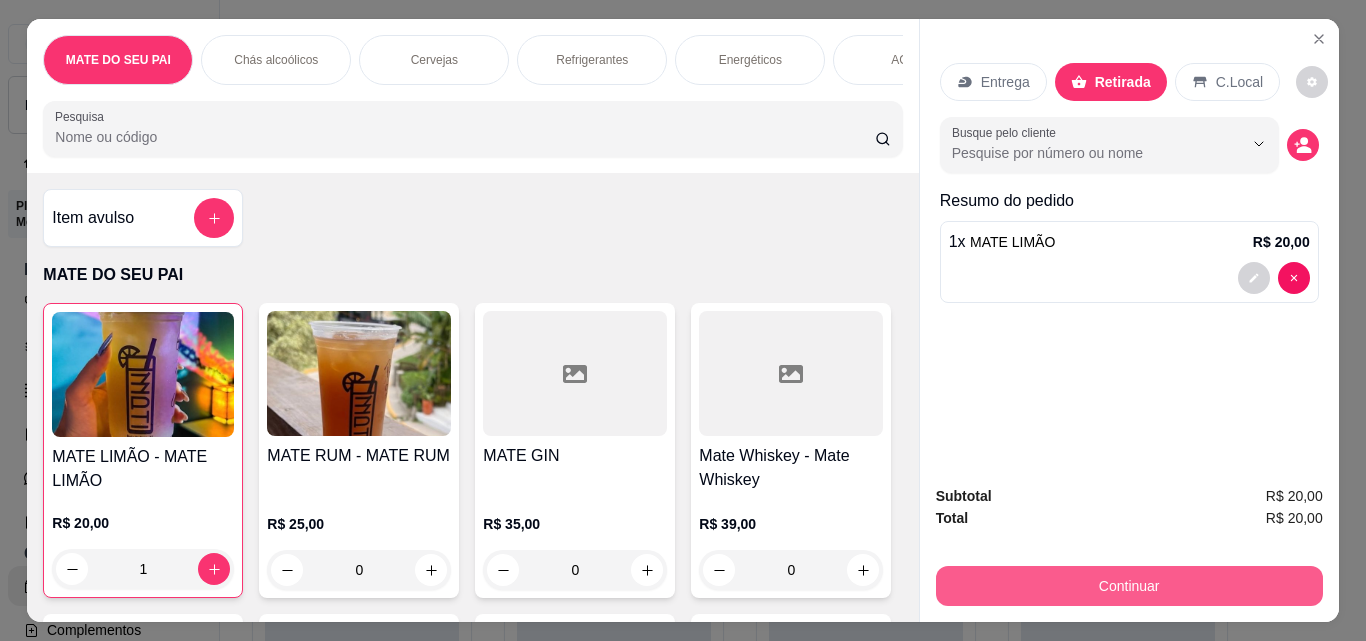 click on "Continuar" at bounding box center (1129, 586) 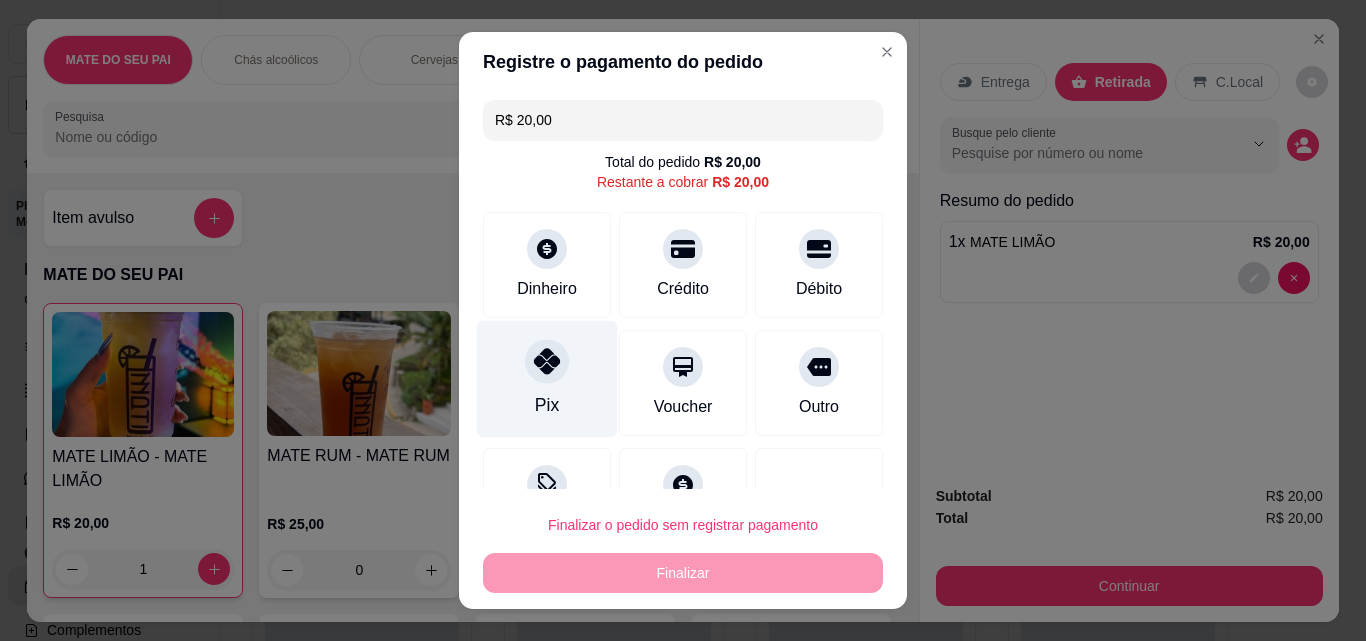 click at bounding box center [547, 361] 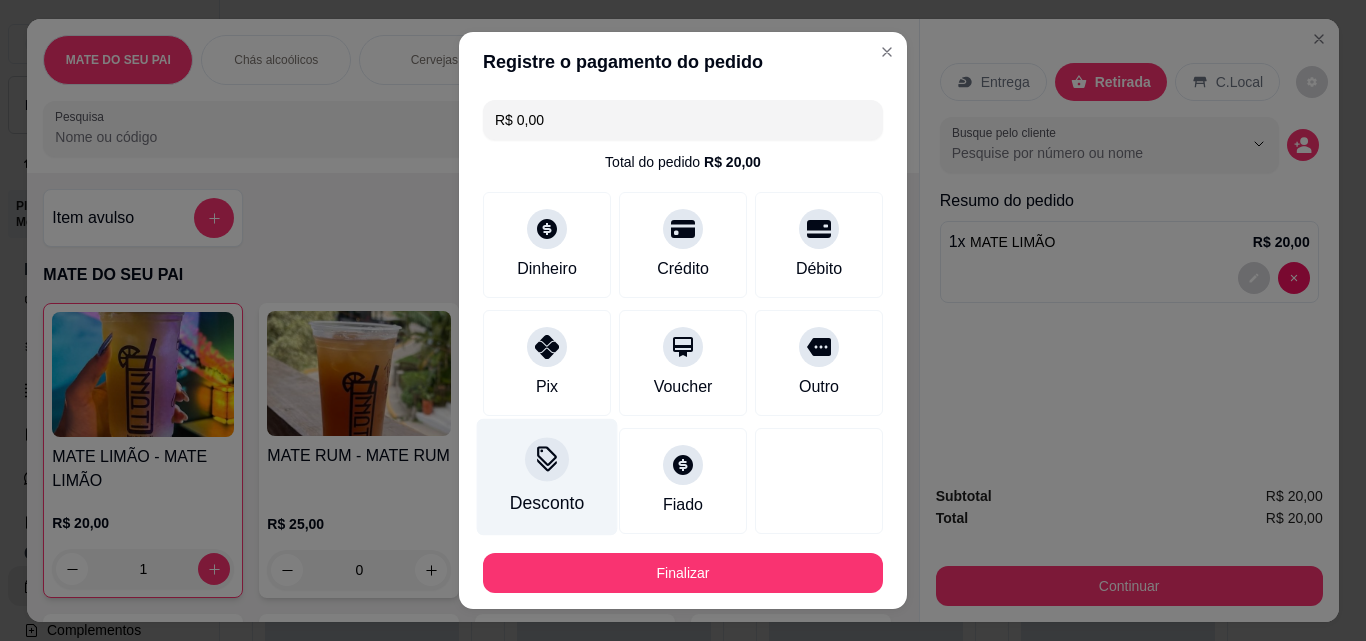click on "Desconto" at bounding box center (547, 503) 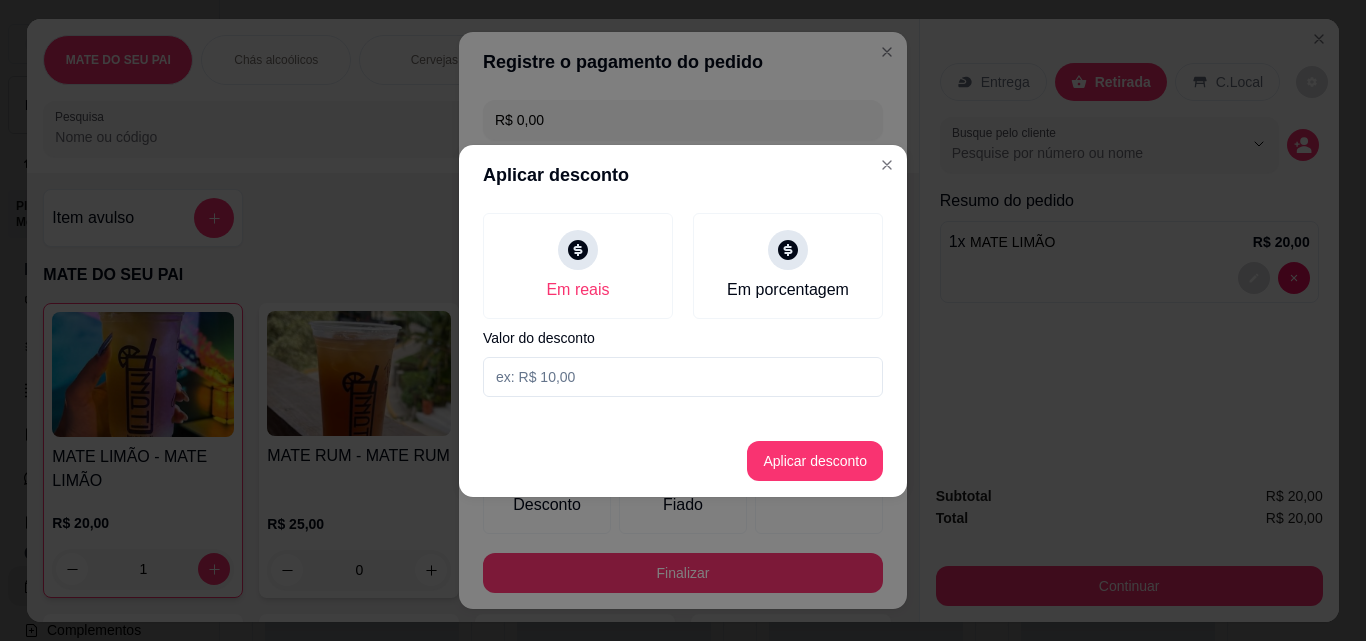 click at bounding box center (683, 377) 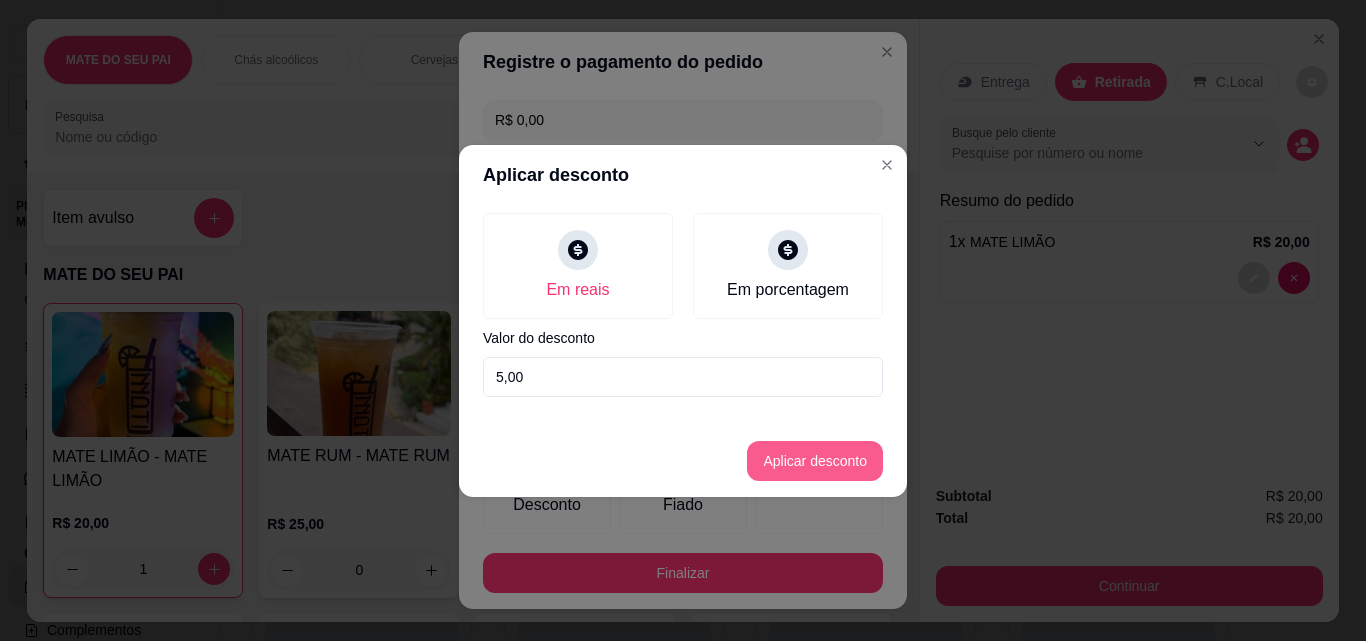 type on "5,00" 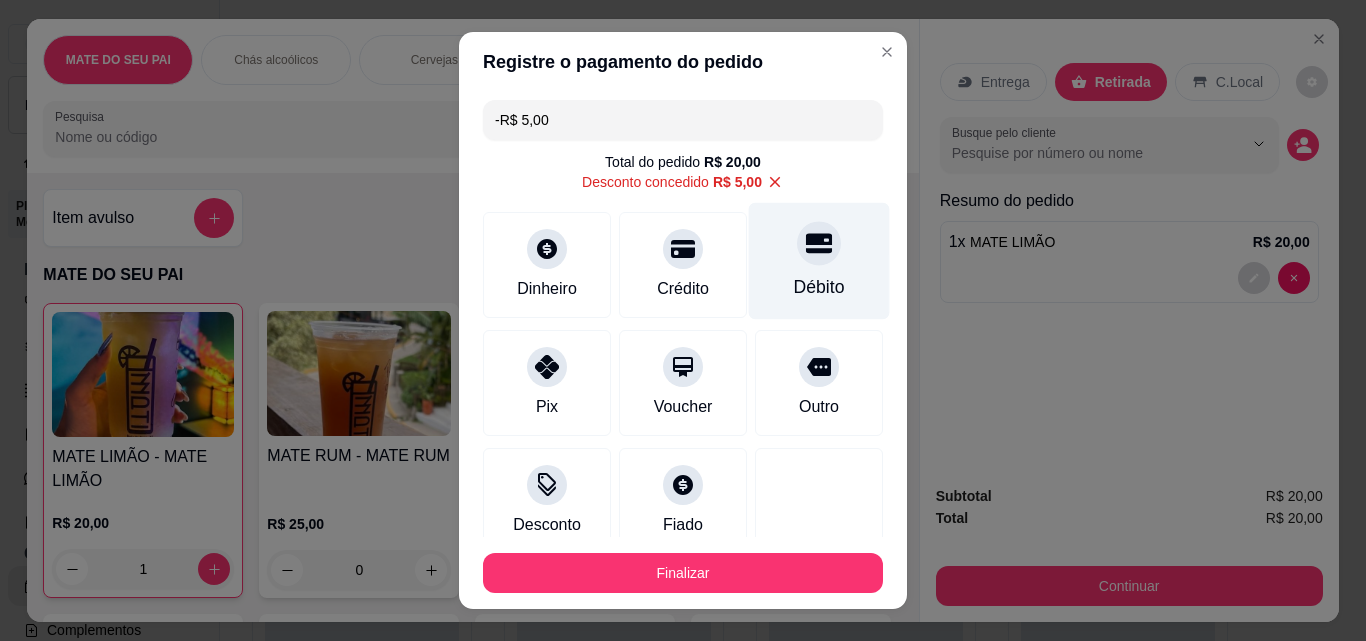 click 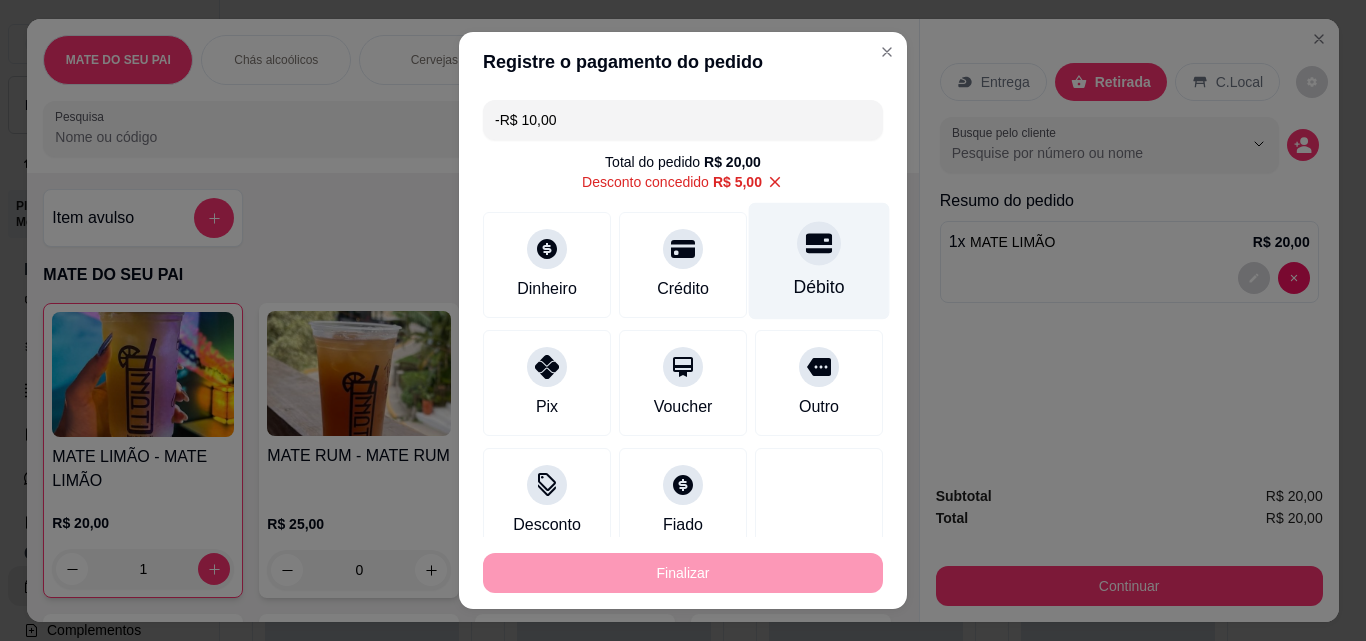 click 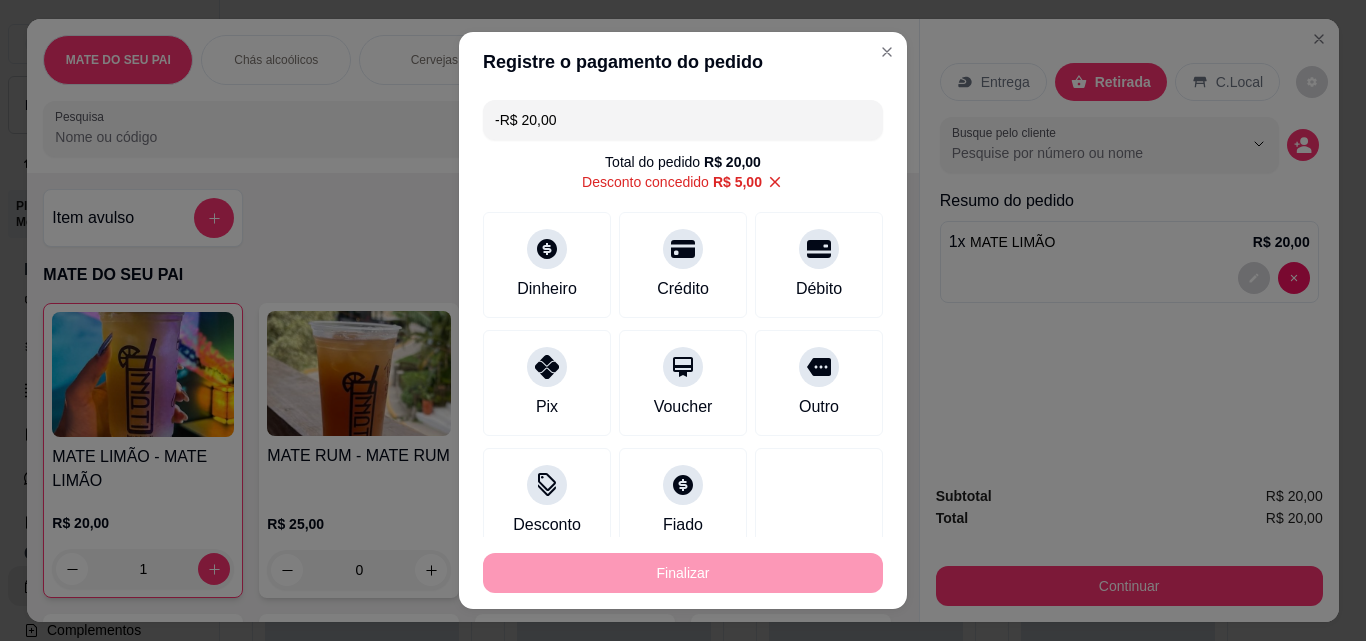 click on "Finalizar" at bounding box center (683, 573) 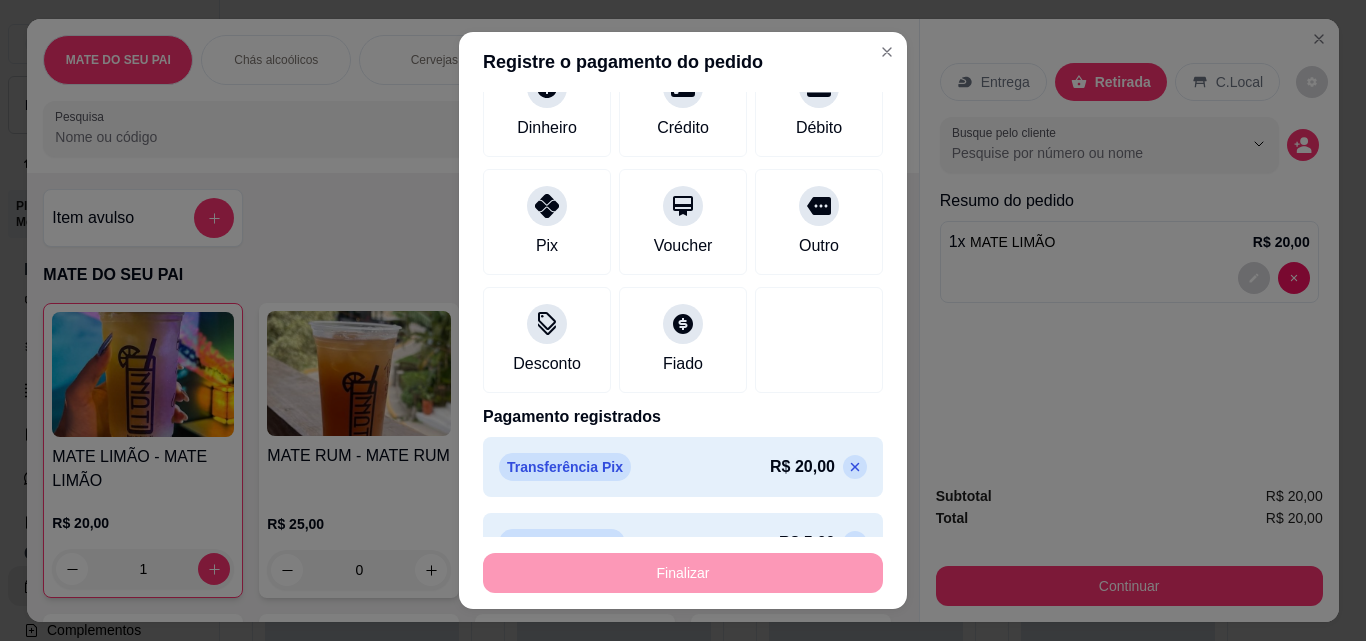scroll, scrollTop: 281, scrollLeft: 0, axis: vertical 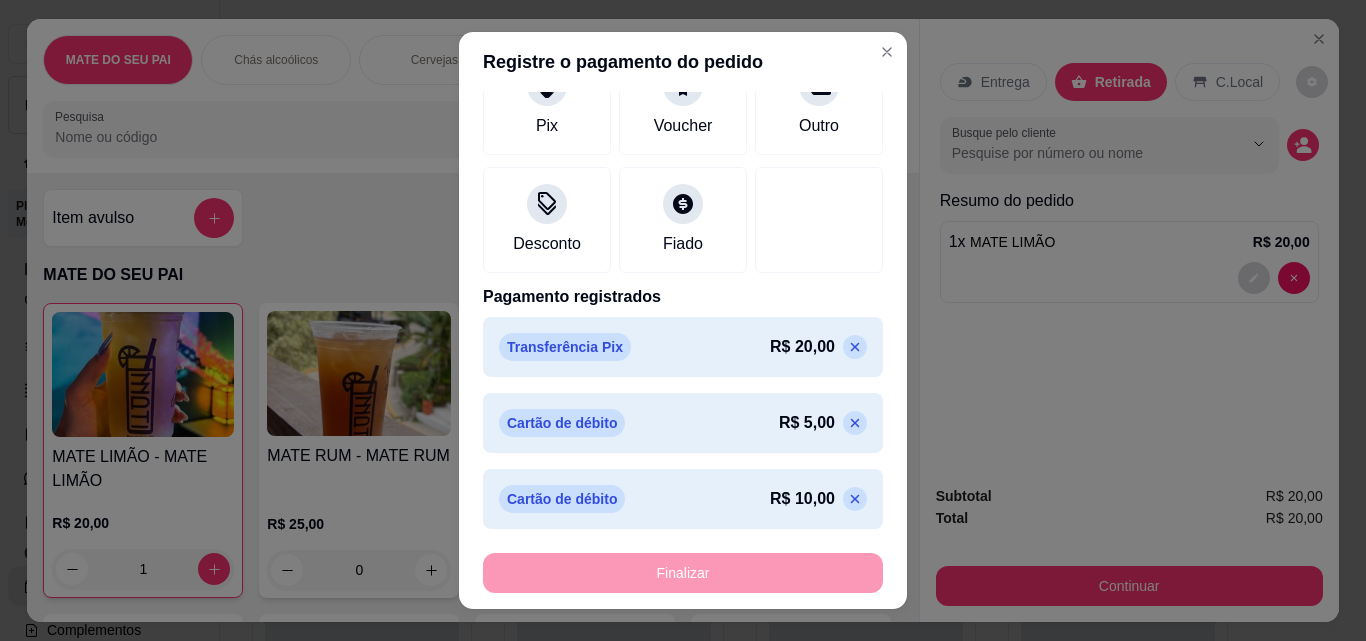 click 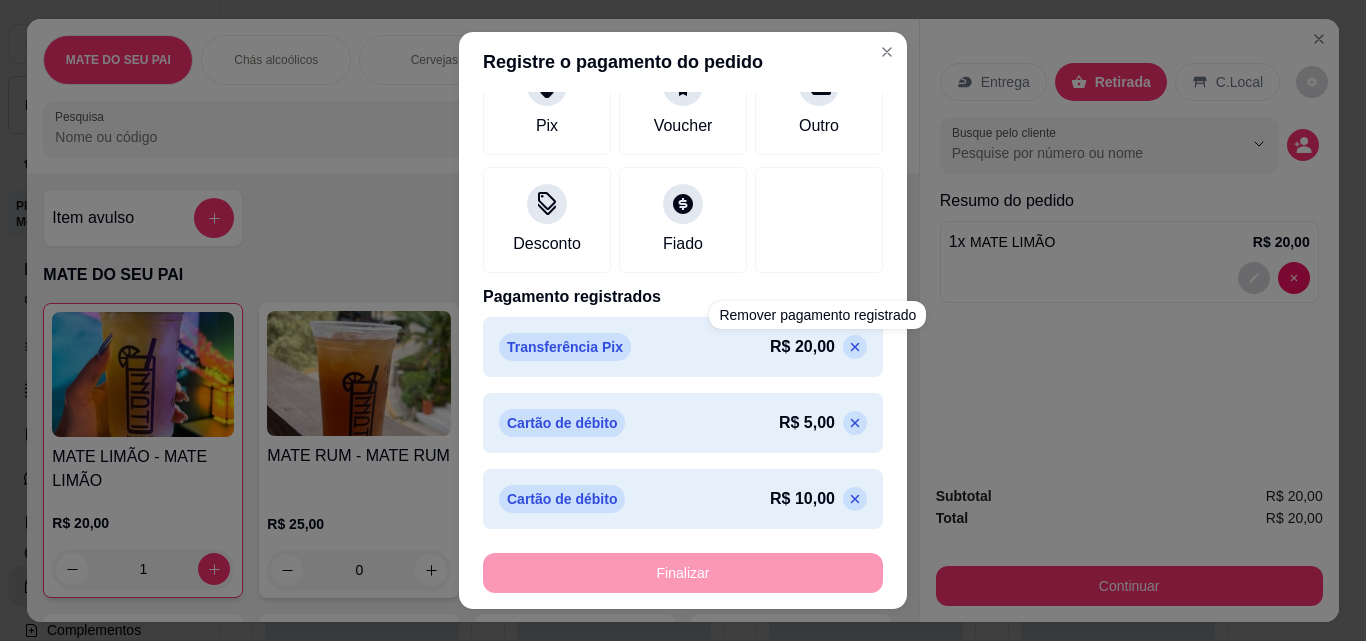 scroll, scrollTop: 205, scrollLeft: 0, axis: vertical 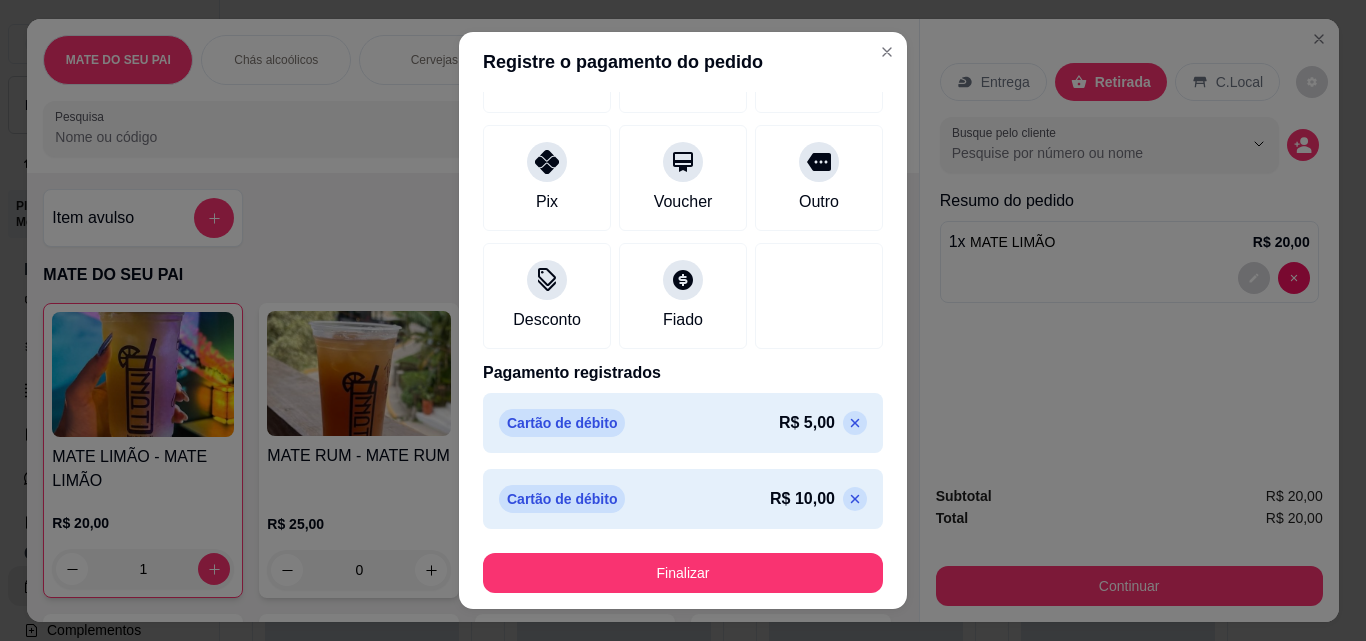 click on "R$ 5,00" at bounding box center (823, 423) 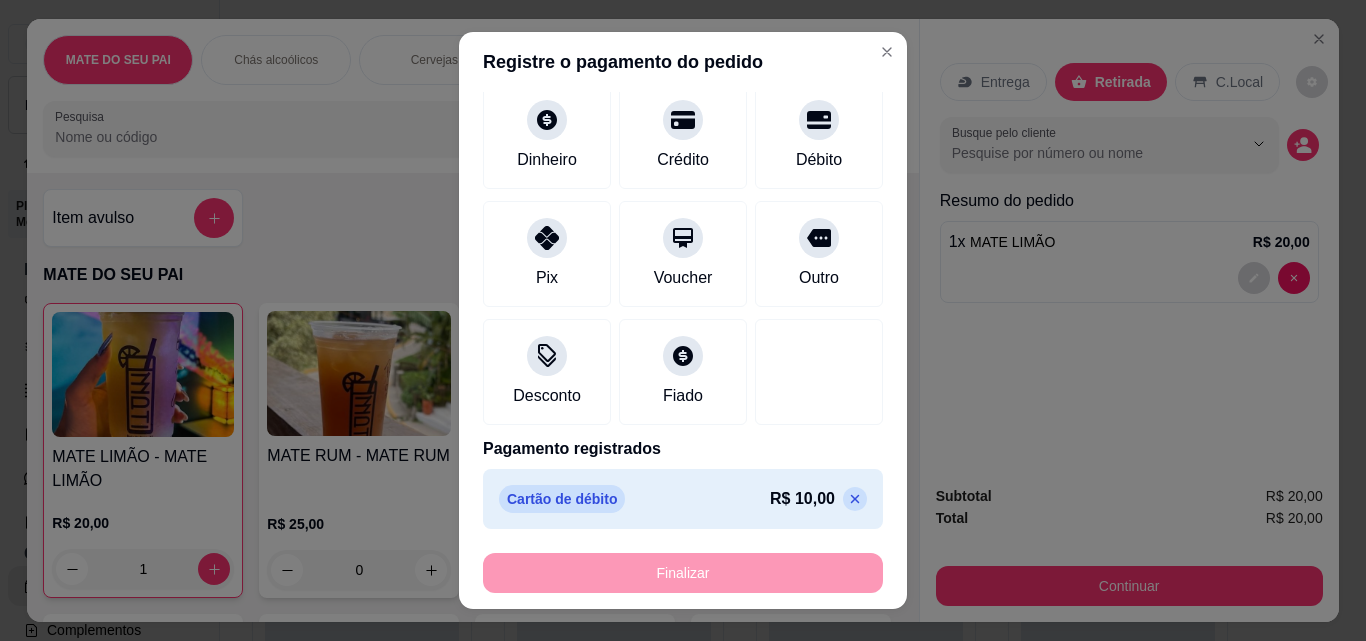 click 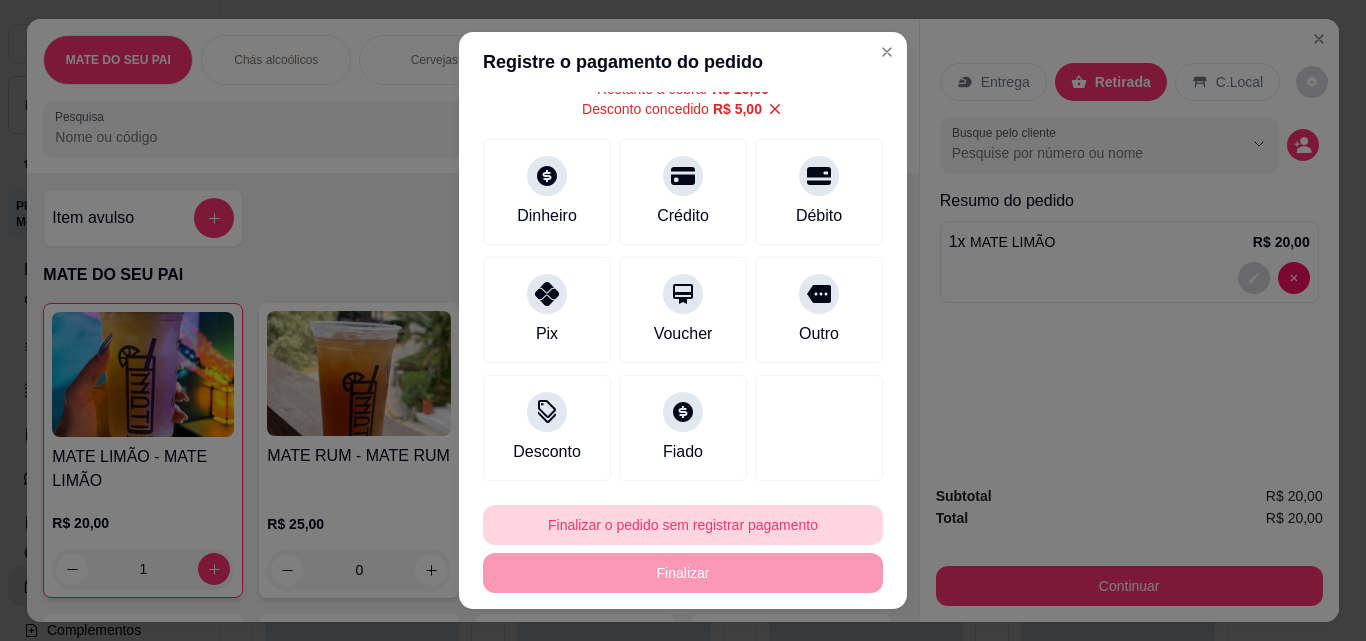 scroll, scrollTop: 93, scrollLeft: 0, axis: vertical 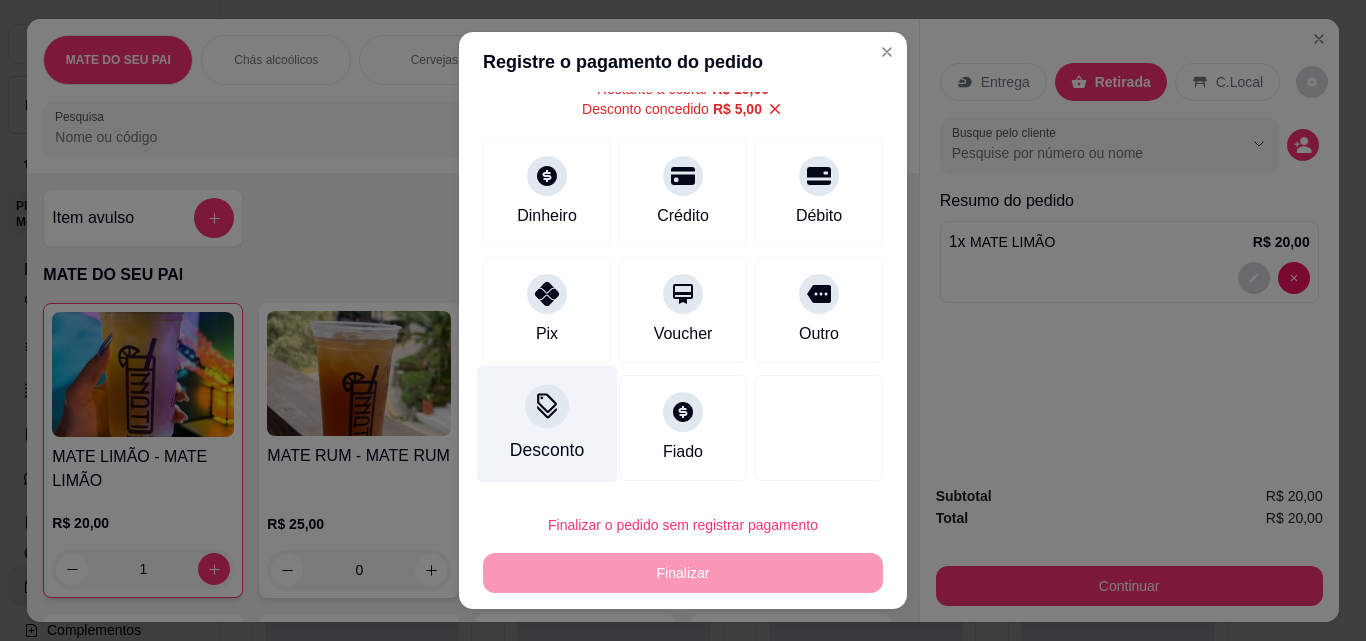 click at bounding box center [547, 406] 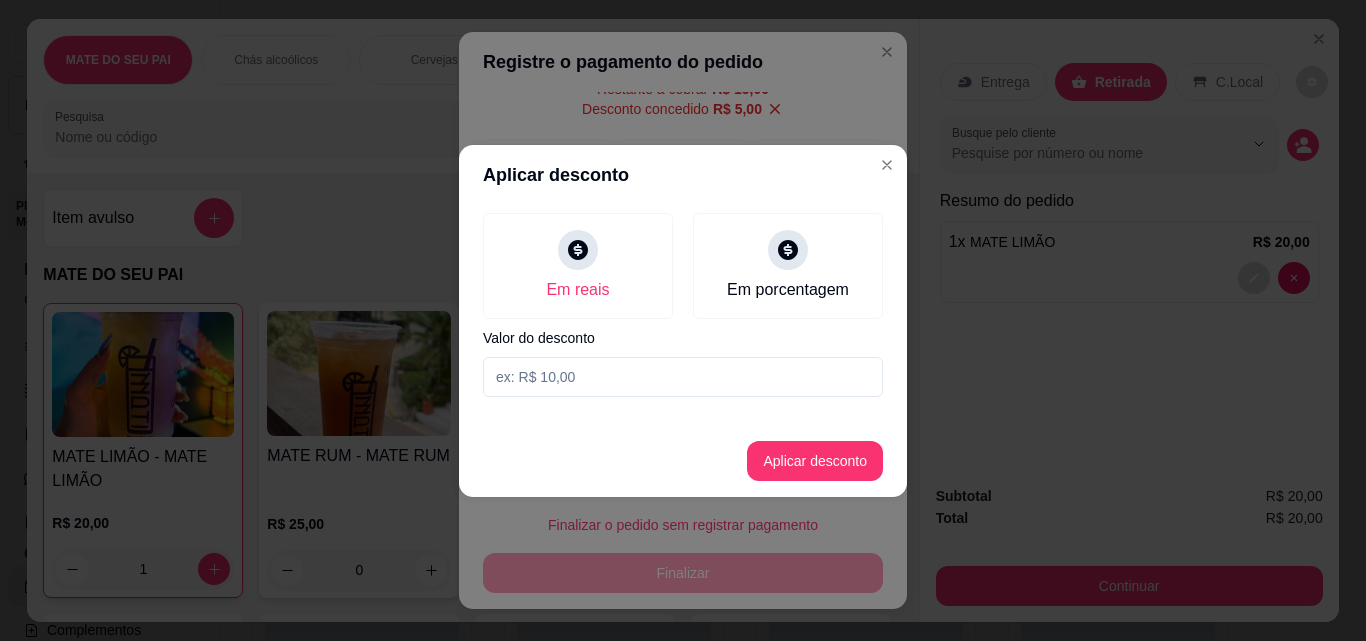 click at bounding box center [683, 377] 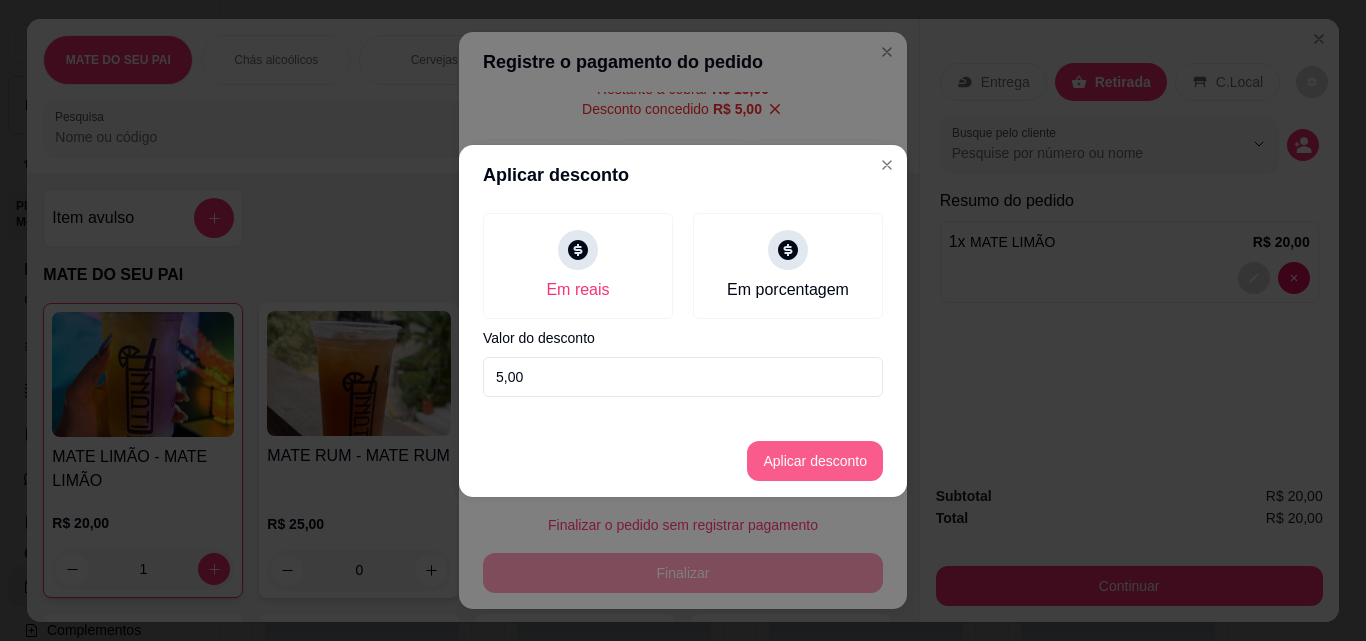 type on "5,00" 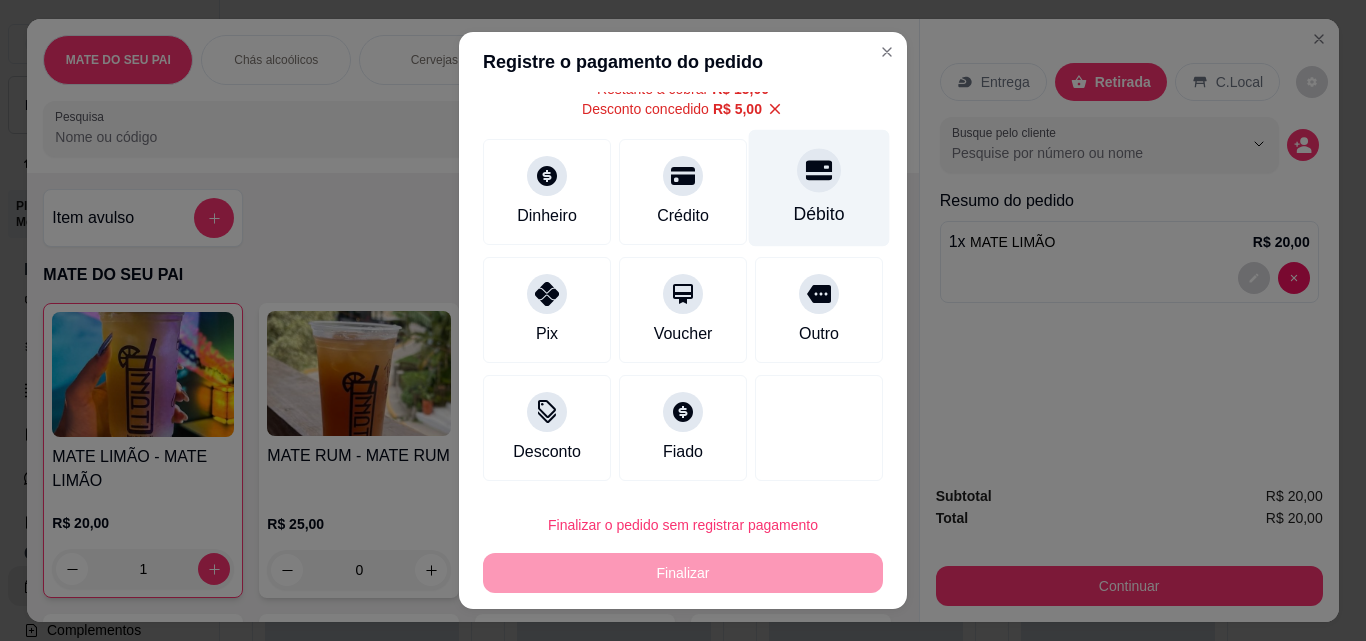 click at bounding box center (819, 170) 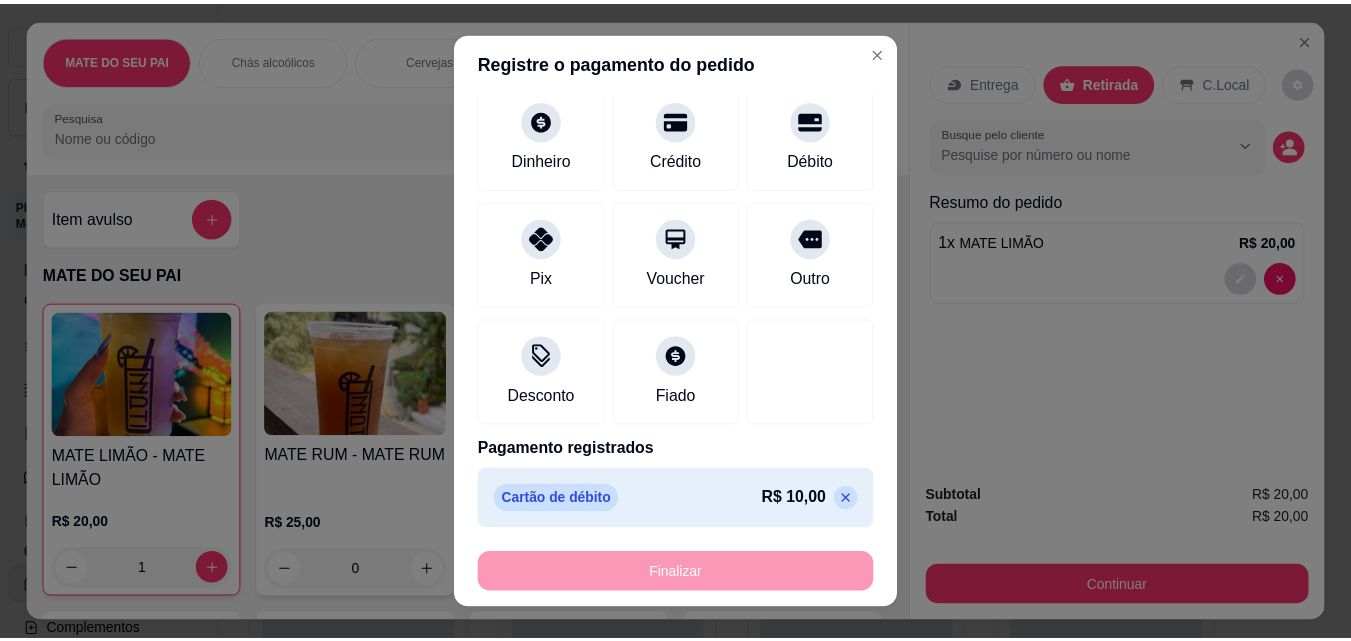 scroll, scrollTop: 0, scrollLeft: 0, axis: both 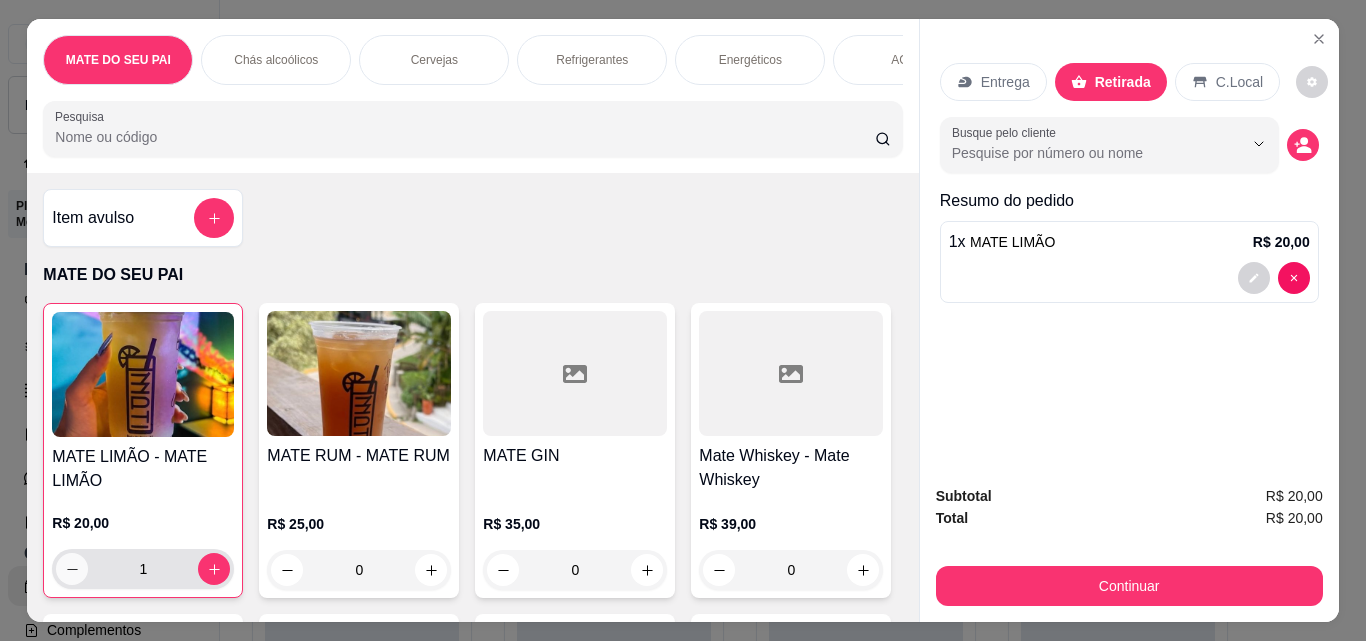 click at bounding box center (72, 569) 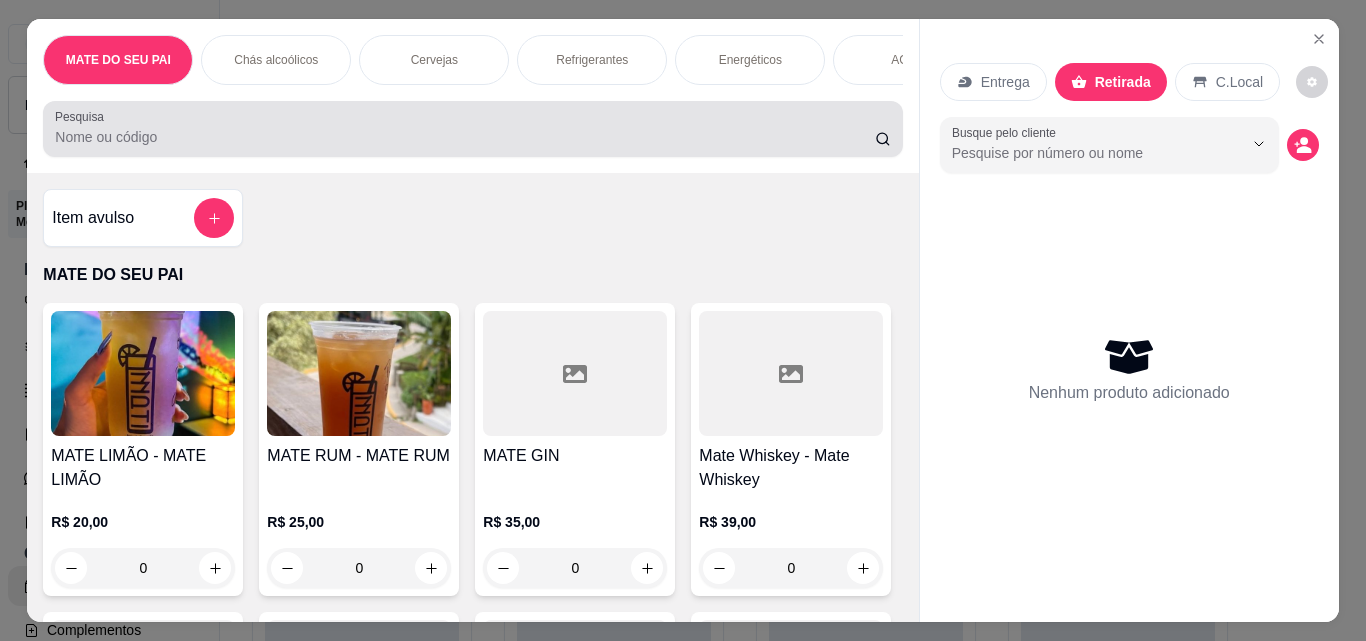 click on "Pesquisa" at bounding box center [465, 137] 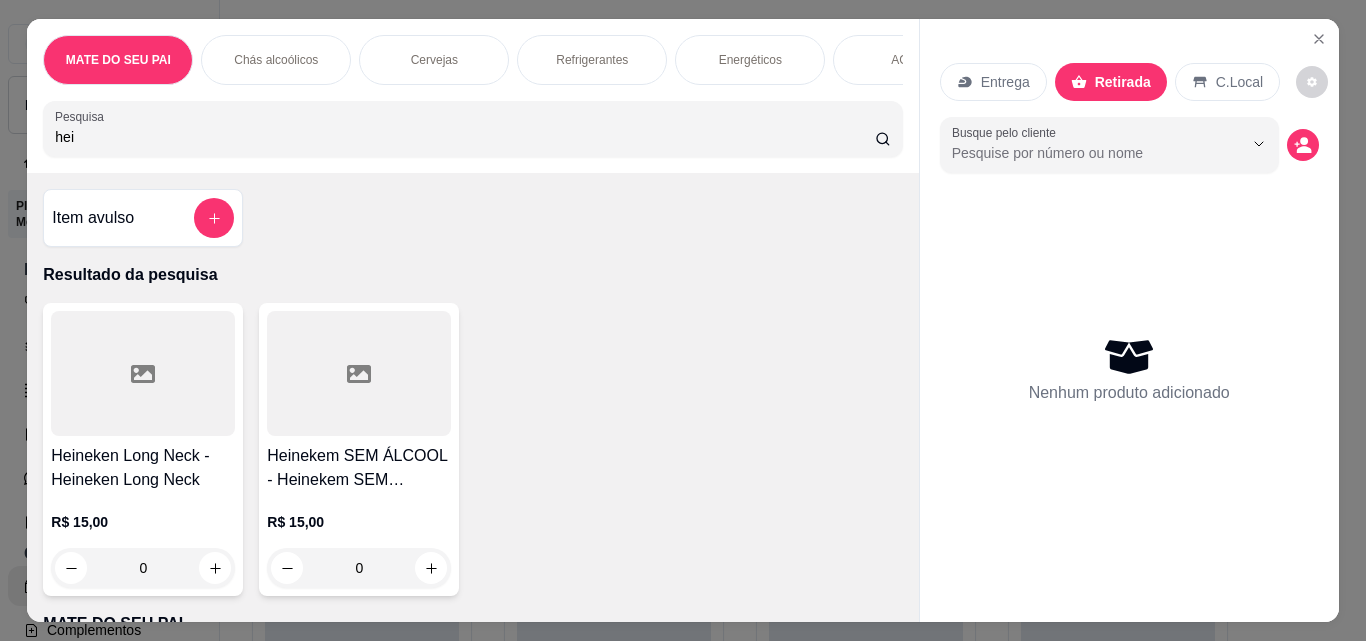 type on "hei" 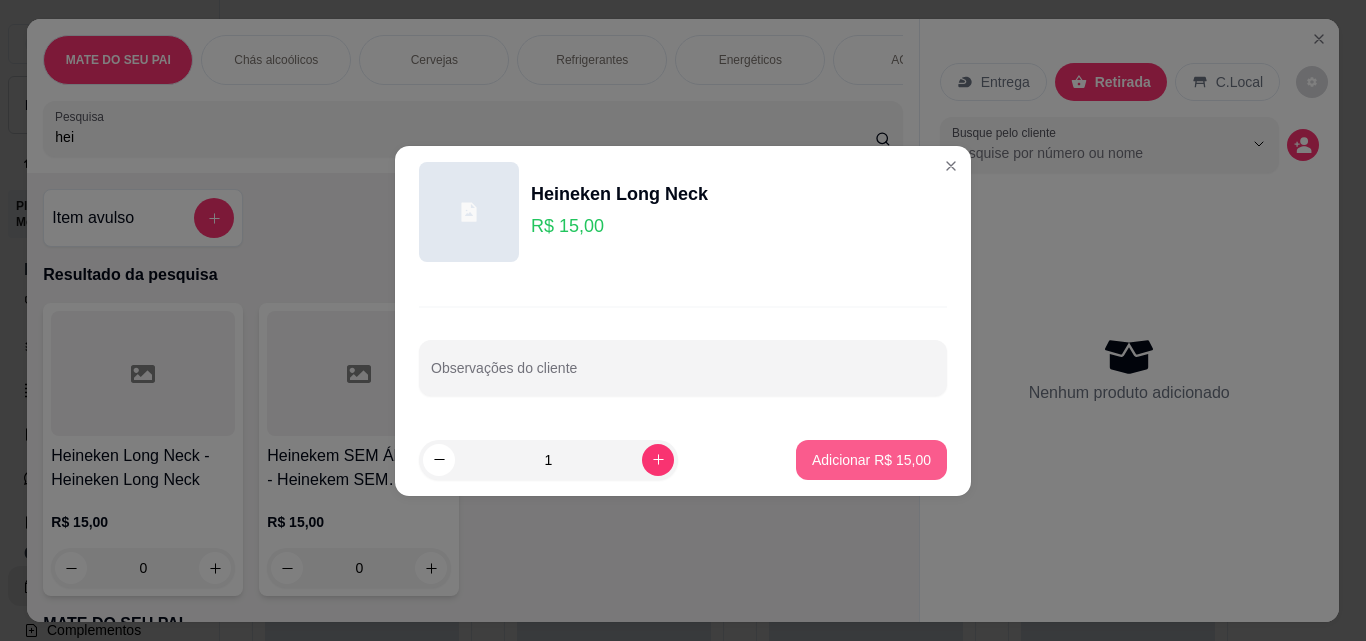 click on "Adicionar   R$ 15,00" at bounding box center [871, 460] 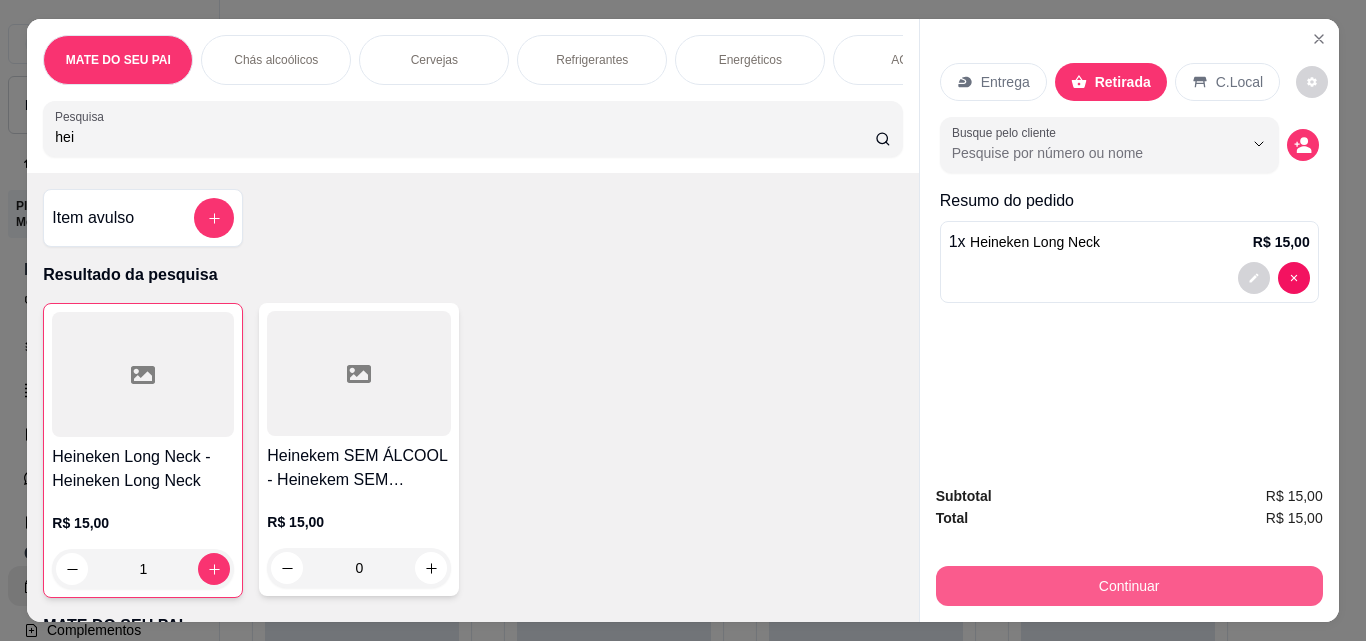 click on "Continuar" at bounding box center (1129, 586) 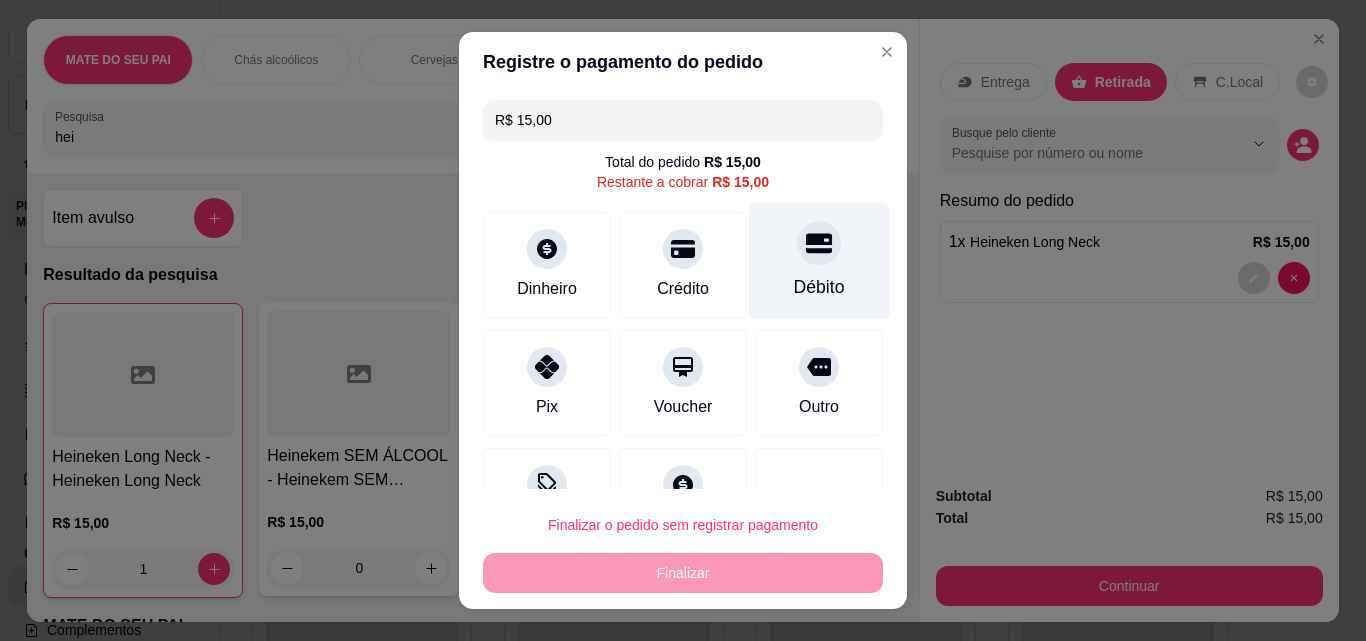 click on "Débito" at bounding box center (819, 261) 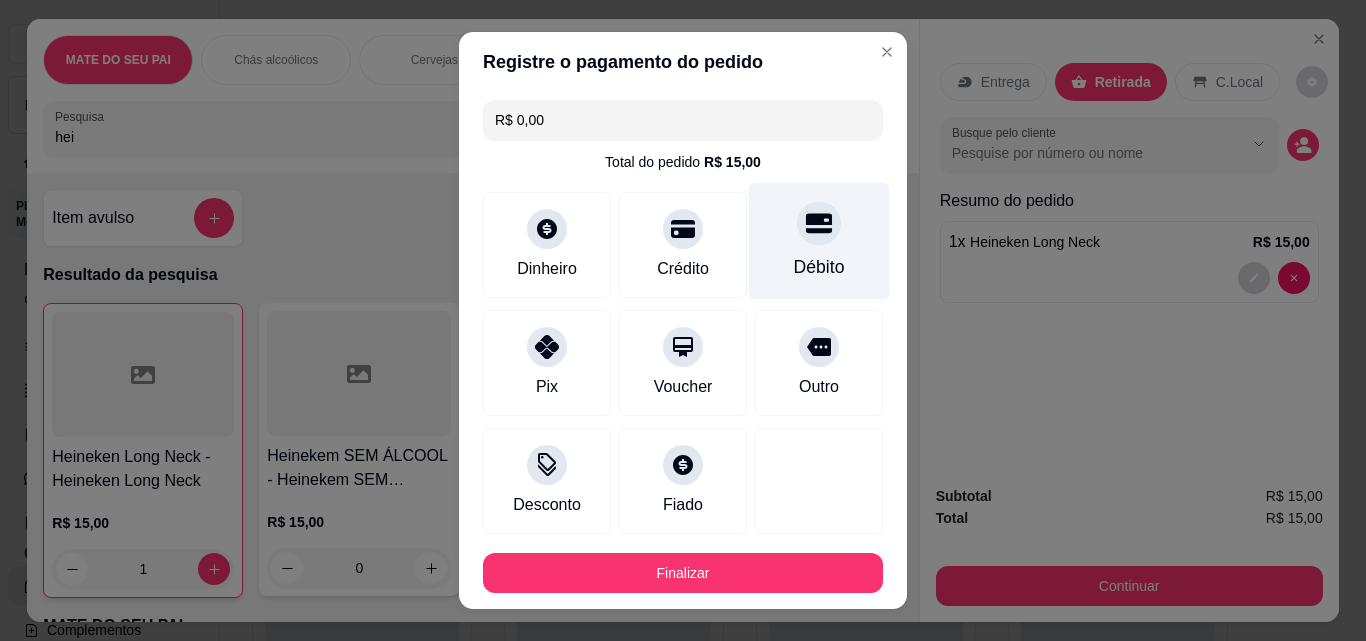 type on "R$ 0,00" 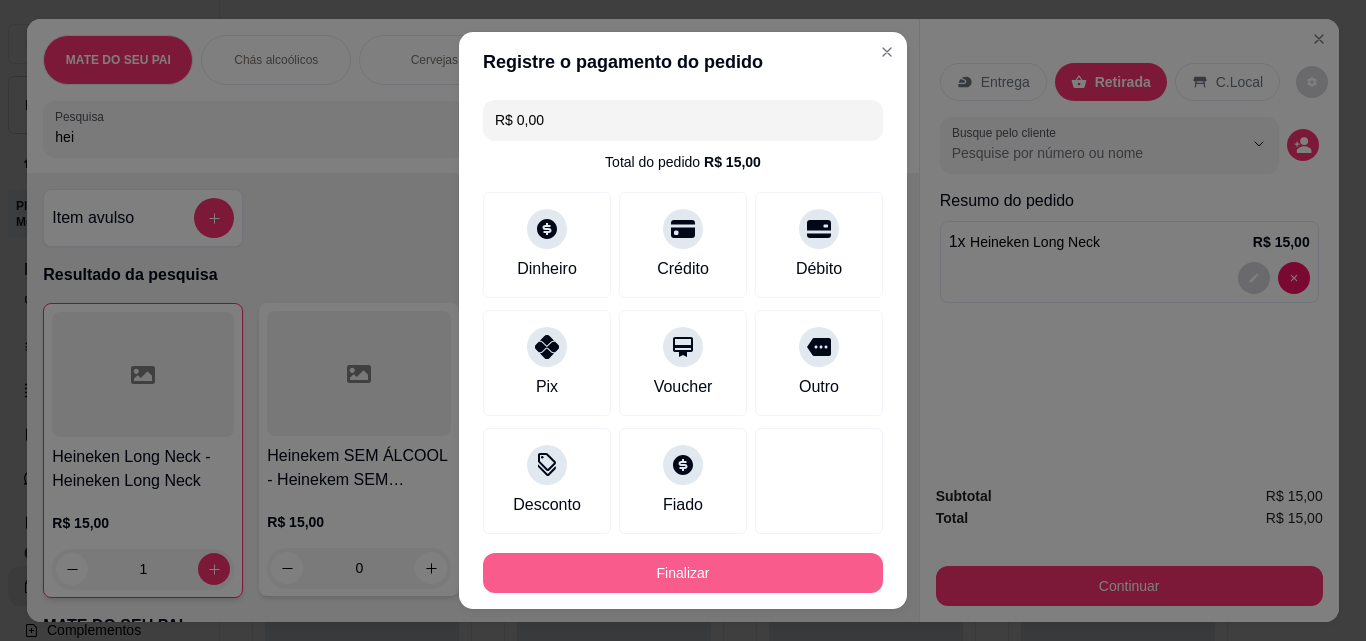 click on "Finalizar" at bounding box center [683, 573] 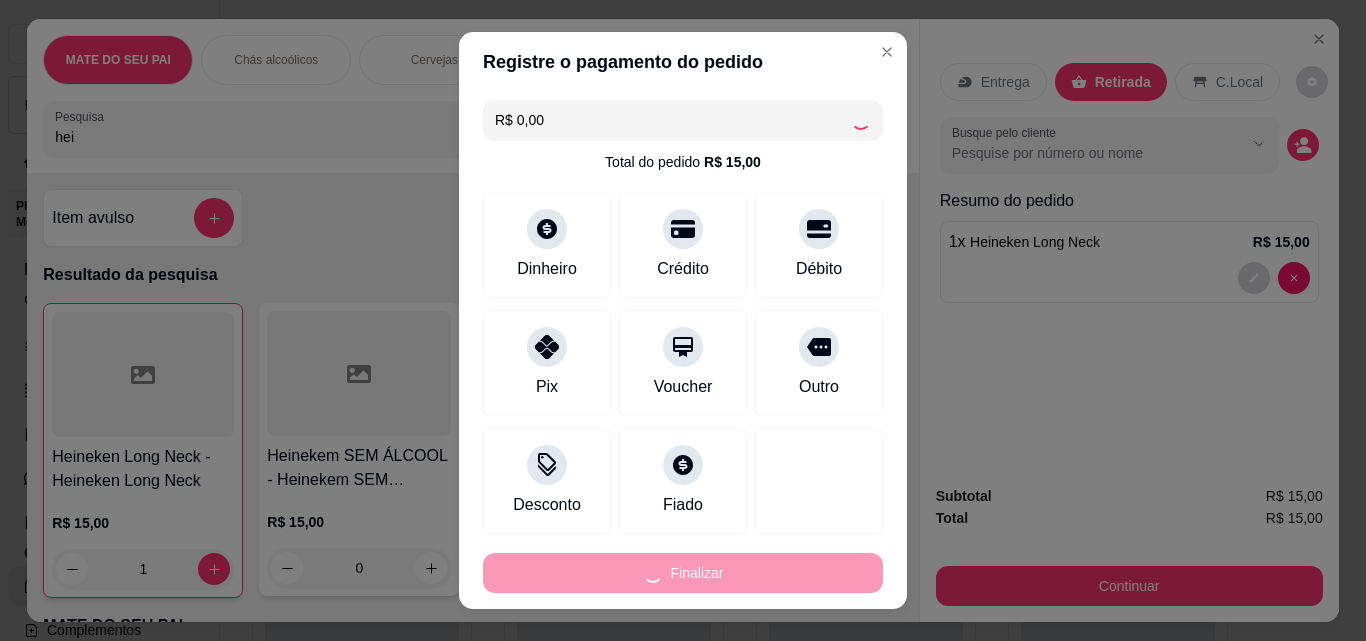 type on "0" 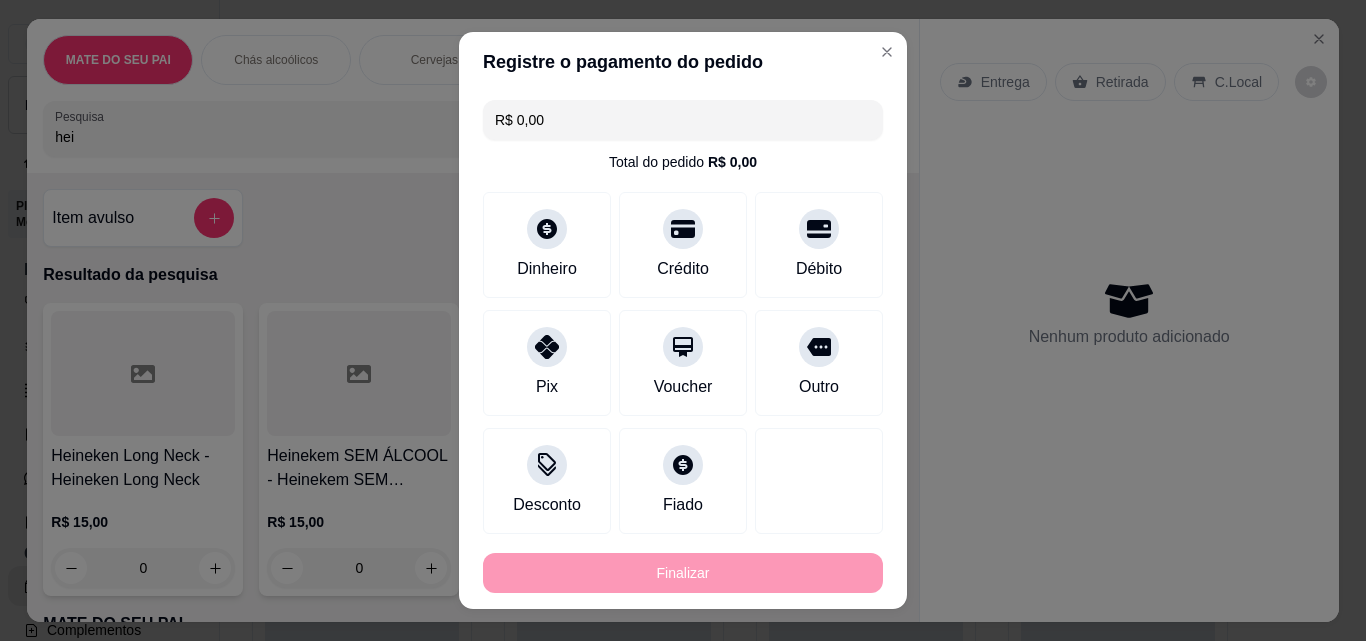 type on "-R$ 15,00" 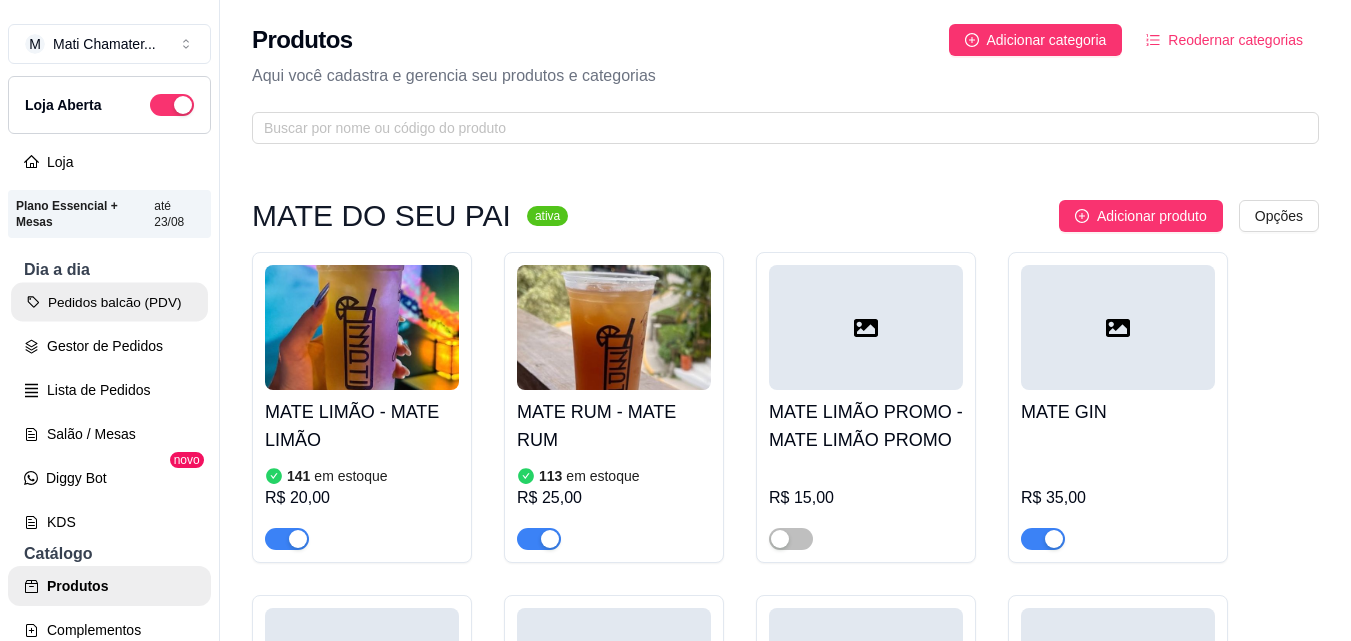 click on "Pedidos balcão (PDV)" at bounding box center [109, 302] 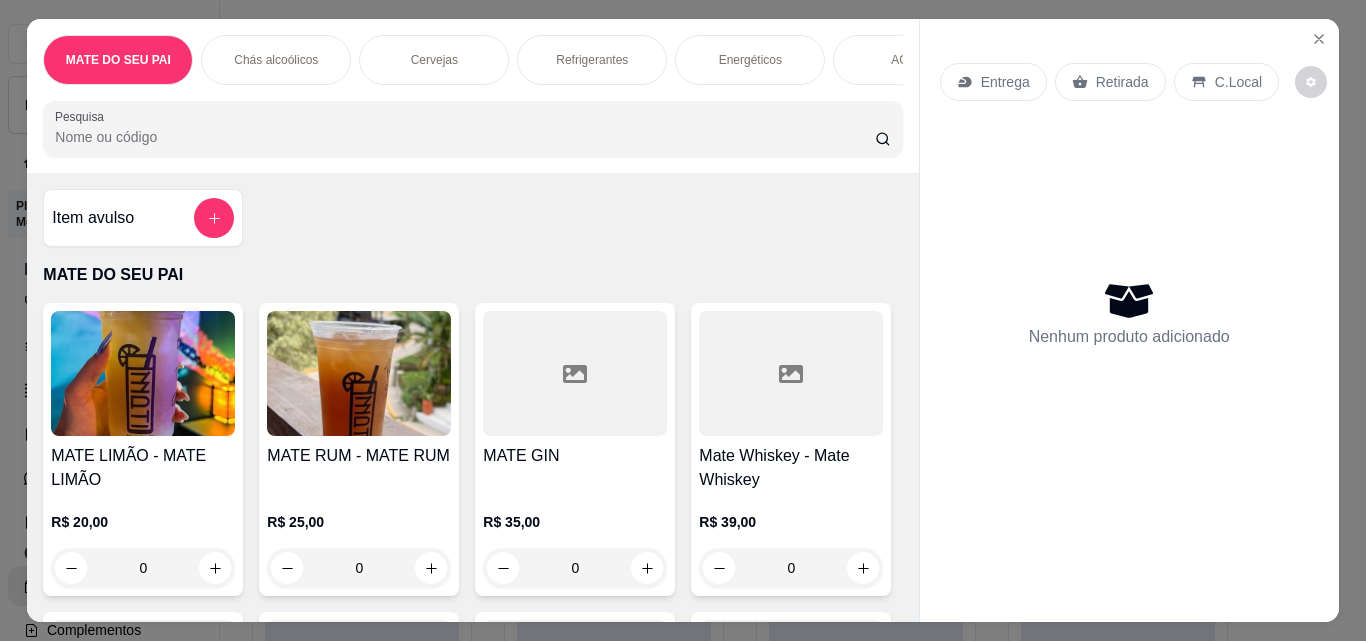 click at bounding box center [143, 373] 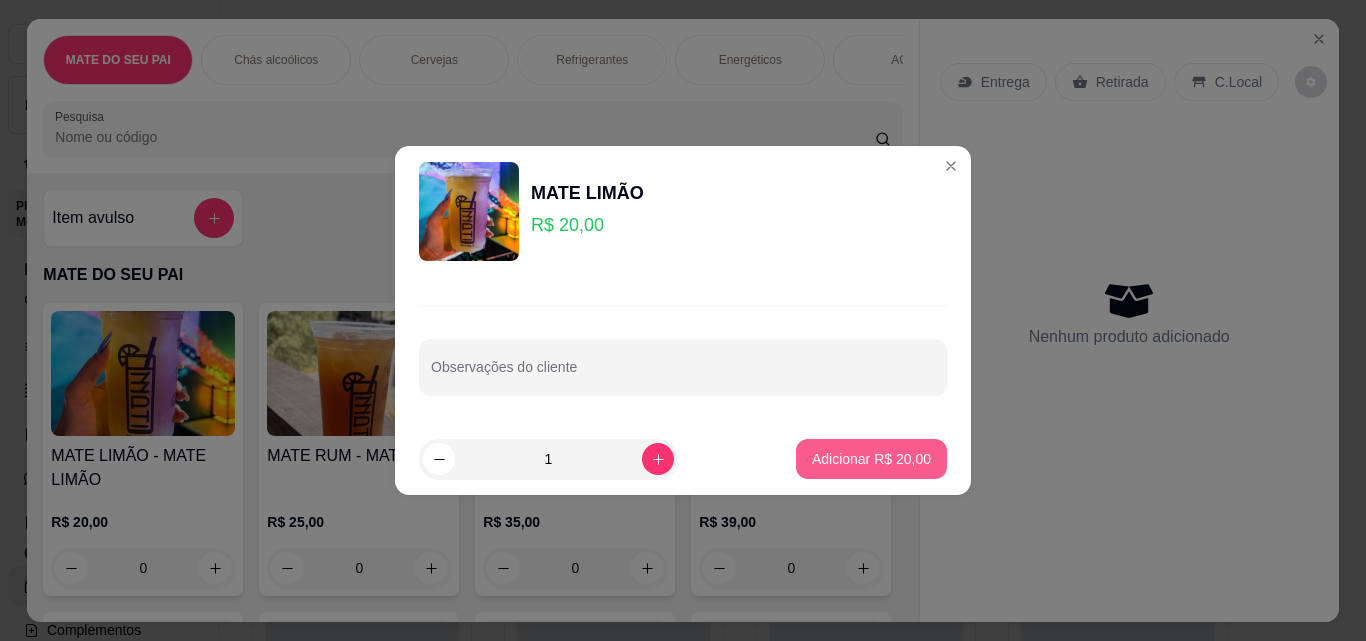 click on "Adicionar   R$ 20,00" at bounding box center [871, 459] 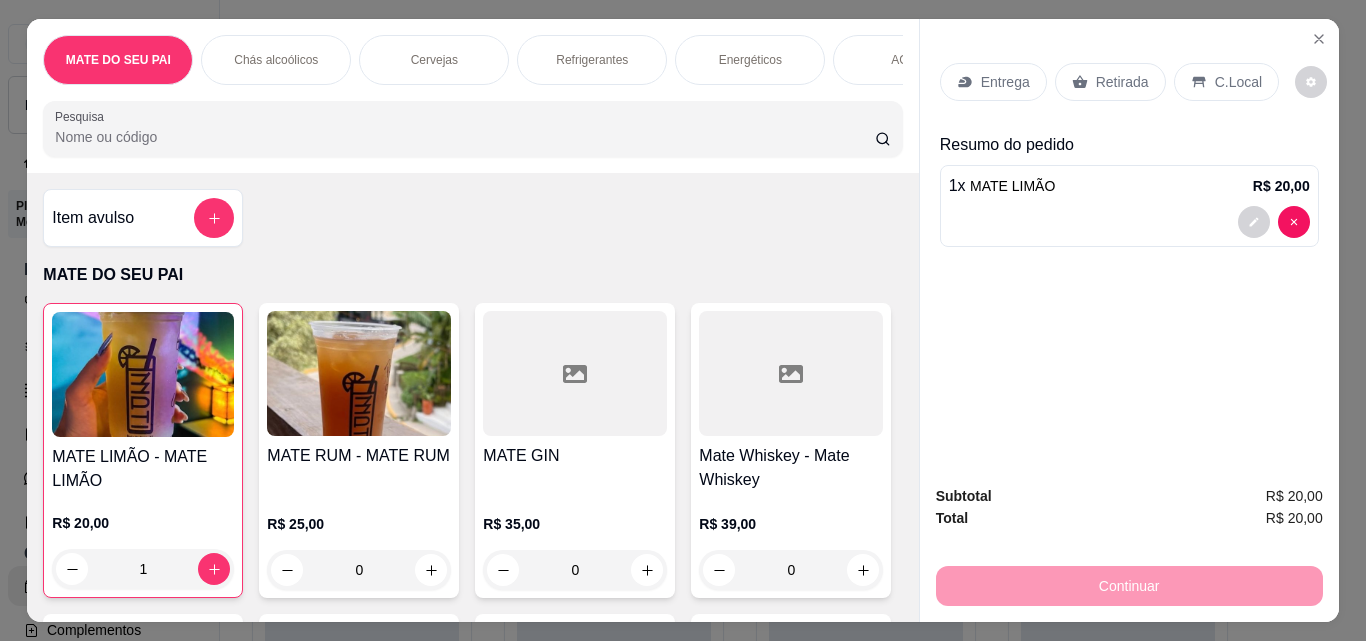 click on "Retirada" at bounding box center [1122, 82] 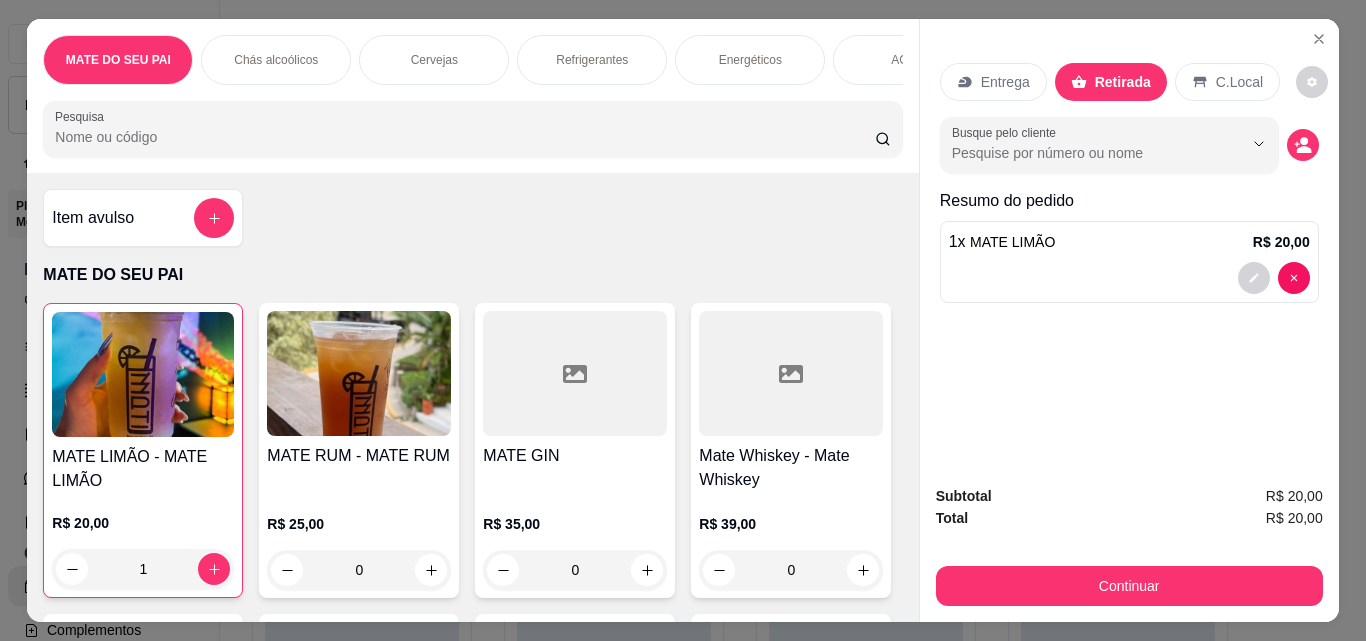 click on "Subtotal R$ 20,00 Total R$ 20,00 Continuar" at bounding box center [1129, 545] 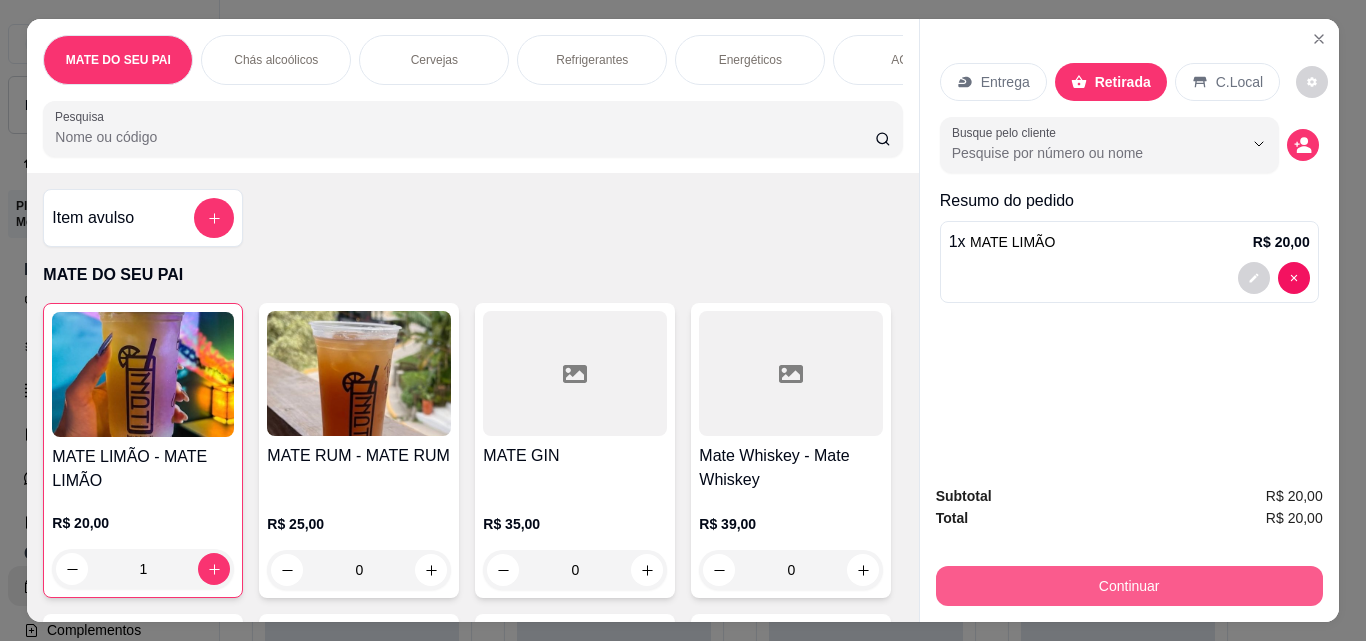 click on "Continuar" at bounding box center (1129, 586) 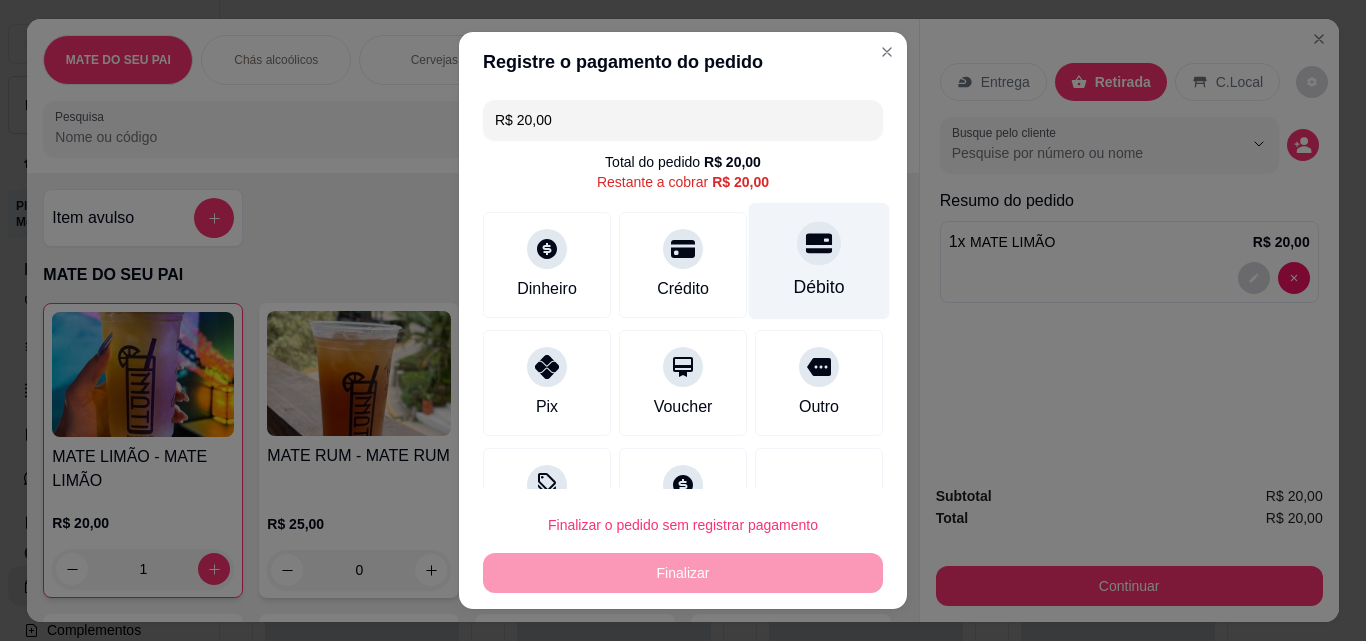 click on "Débito" at bounding box center (819, 261) 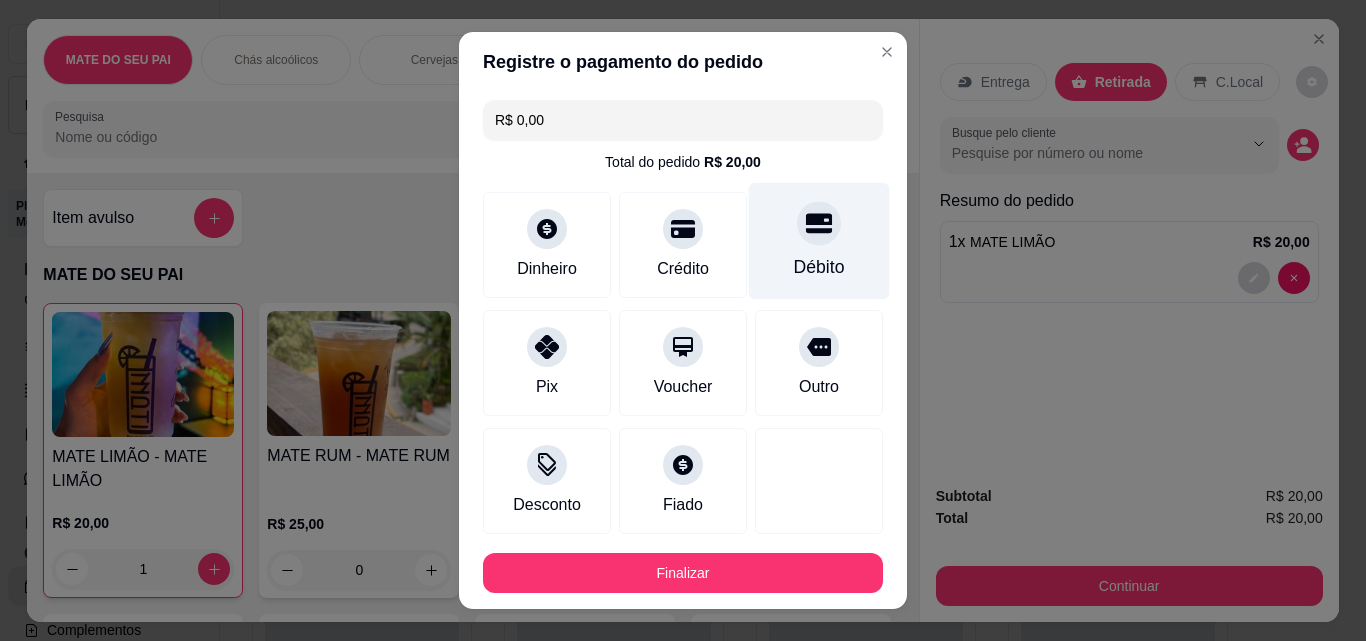 type on "R$ 0,00" 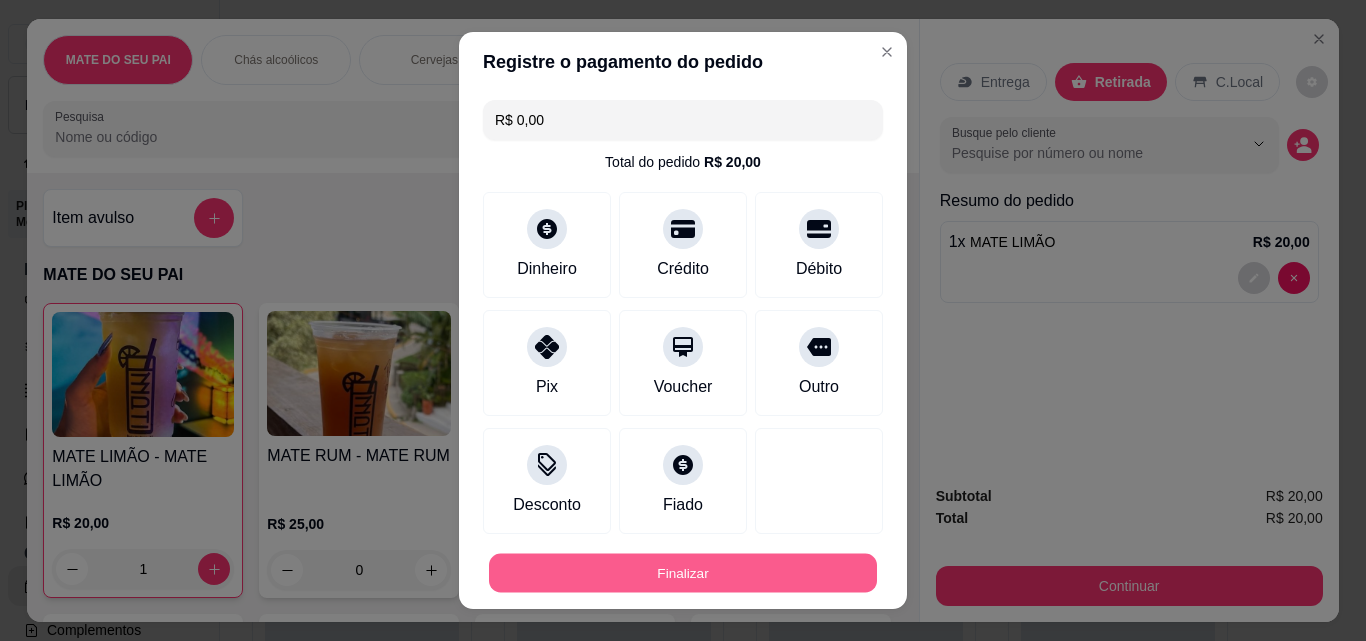 click on "Finalizar" at bounding box center [683, 573] 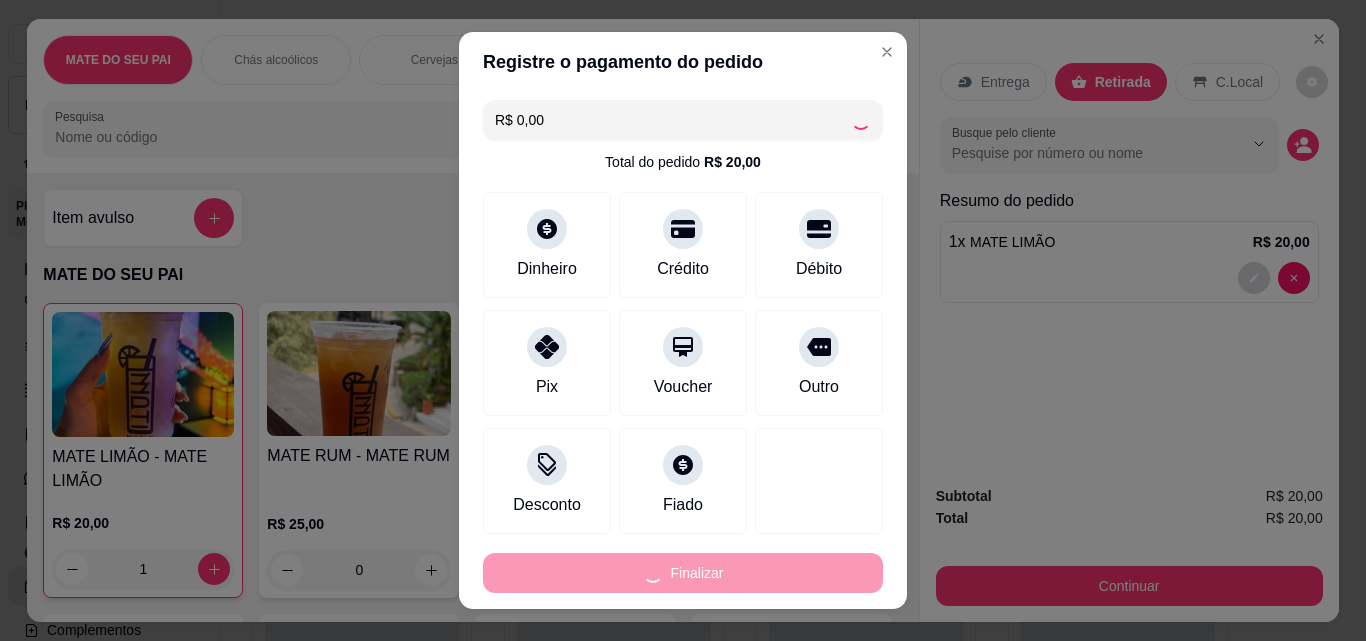 type on "0" 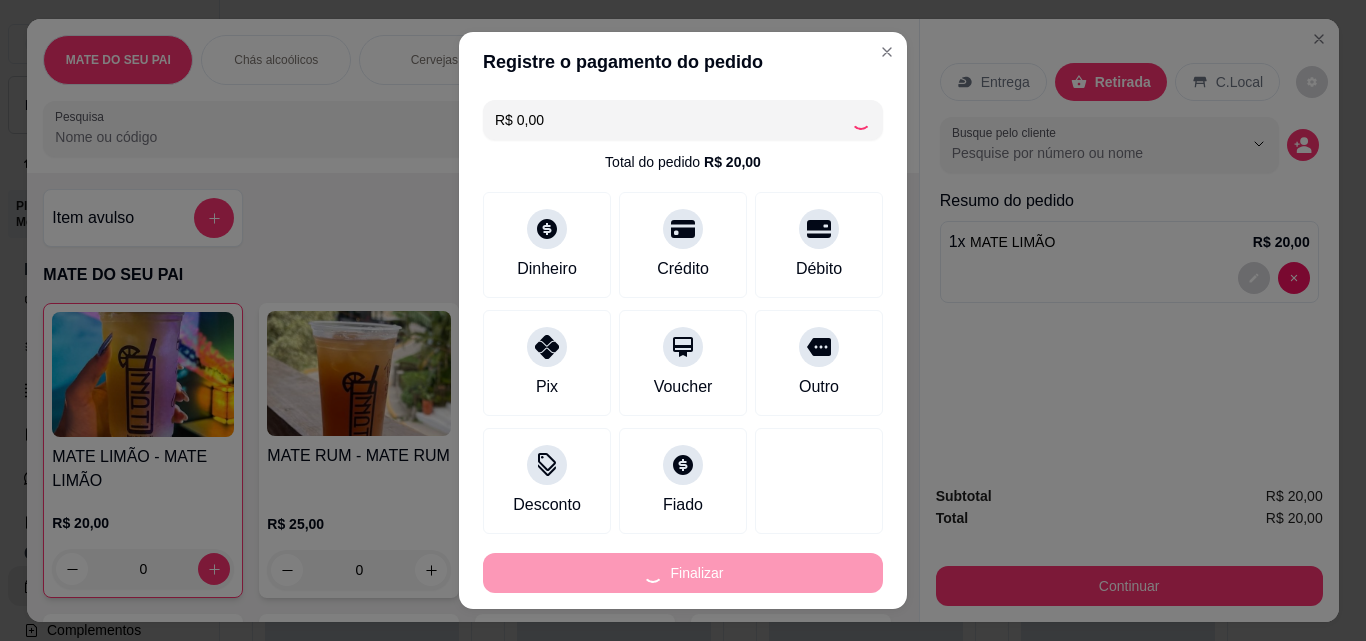 type on "-R$ 20,00" 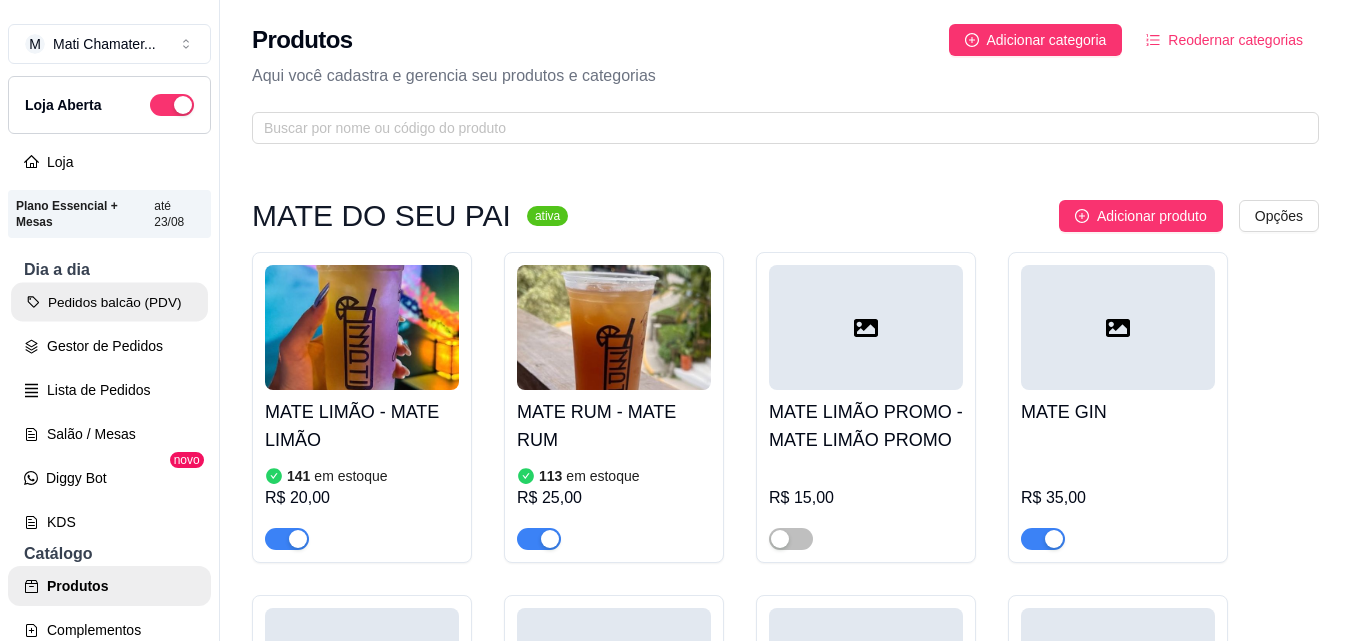 click on "Pedidos balcão (PDV)" at bounding box center [109, 302] 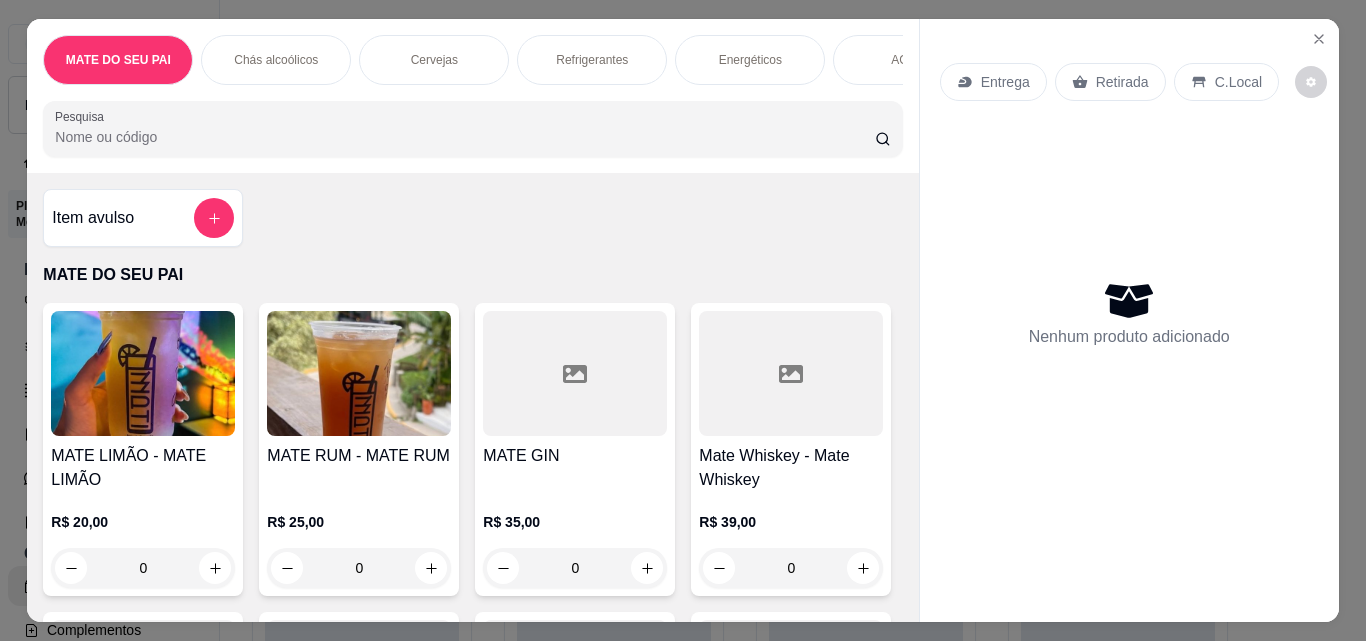 click at bounding box center [143, 373] 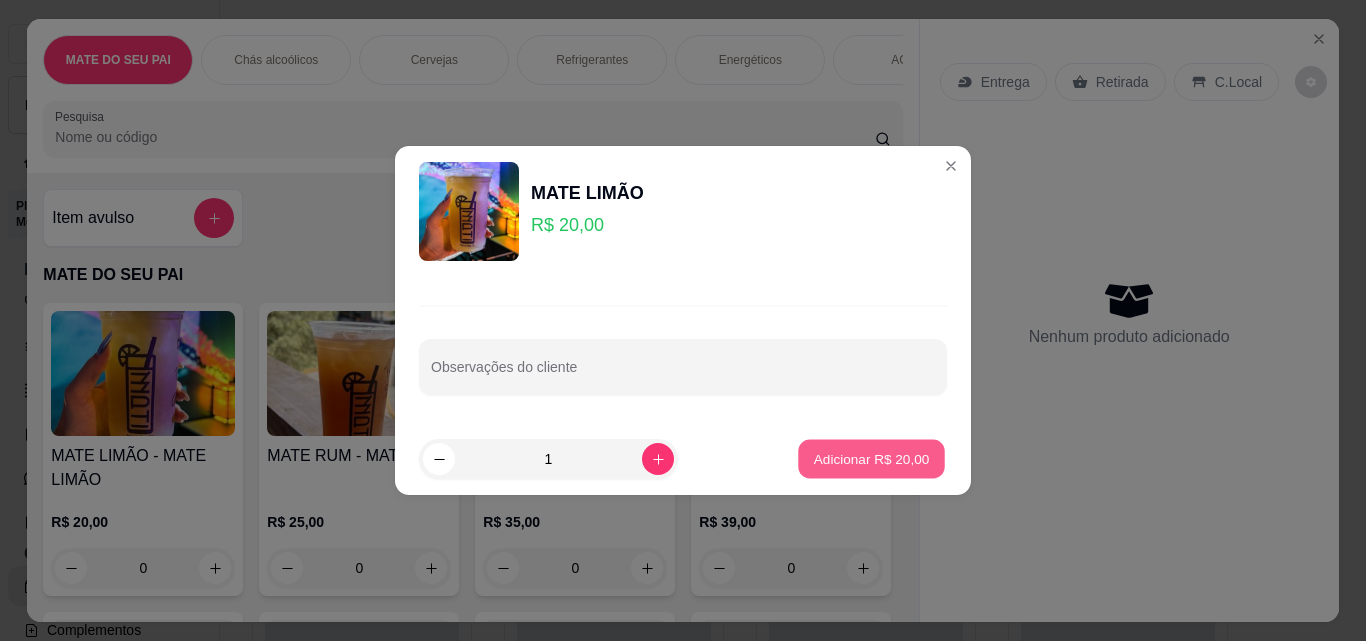 click on "Adicionar   R$ 20,00" at bounding box center (871, 459) 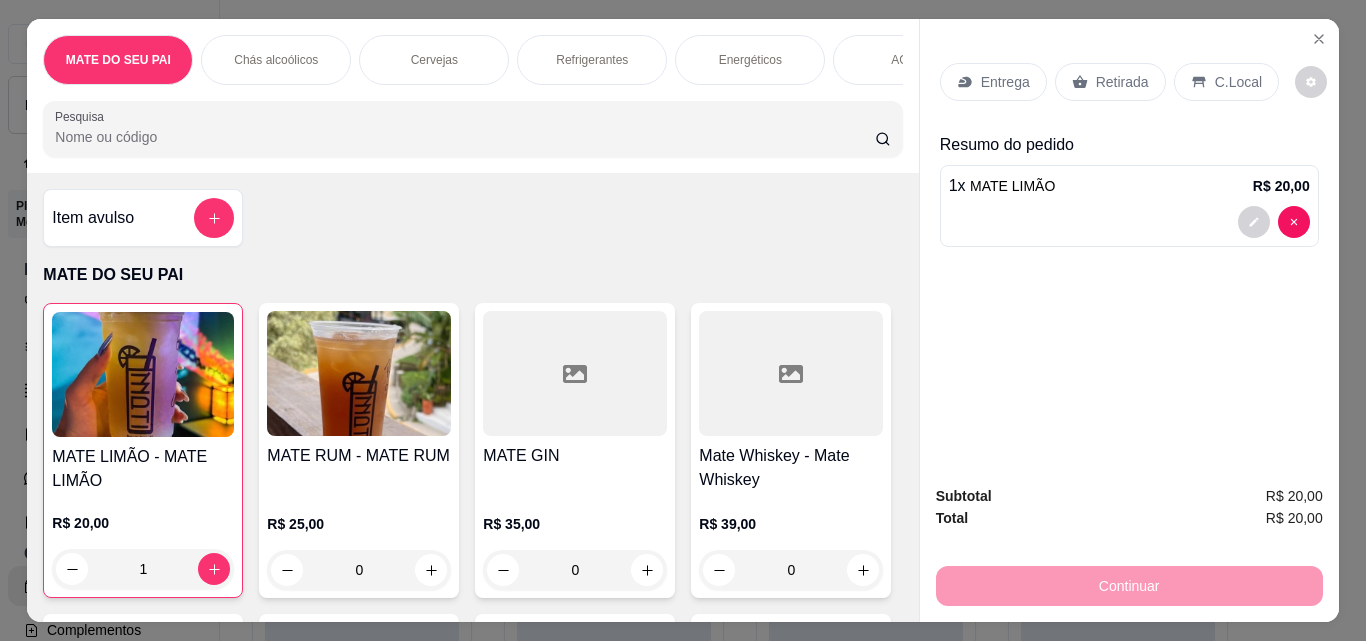 click on "Retirada" at bounding box center [1110, 82] 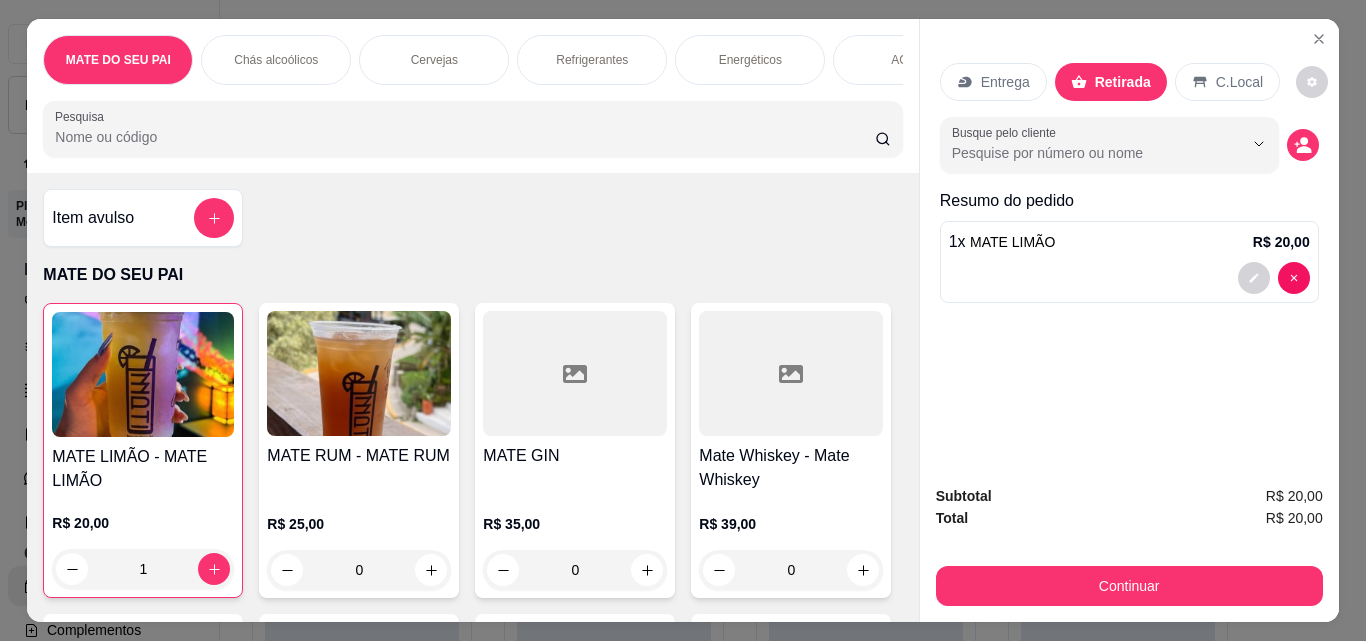 click on "Subtotal R$ 20,00 Total R$ 20,00 Continuar" at bounding box center [1129, 545] 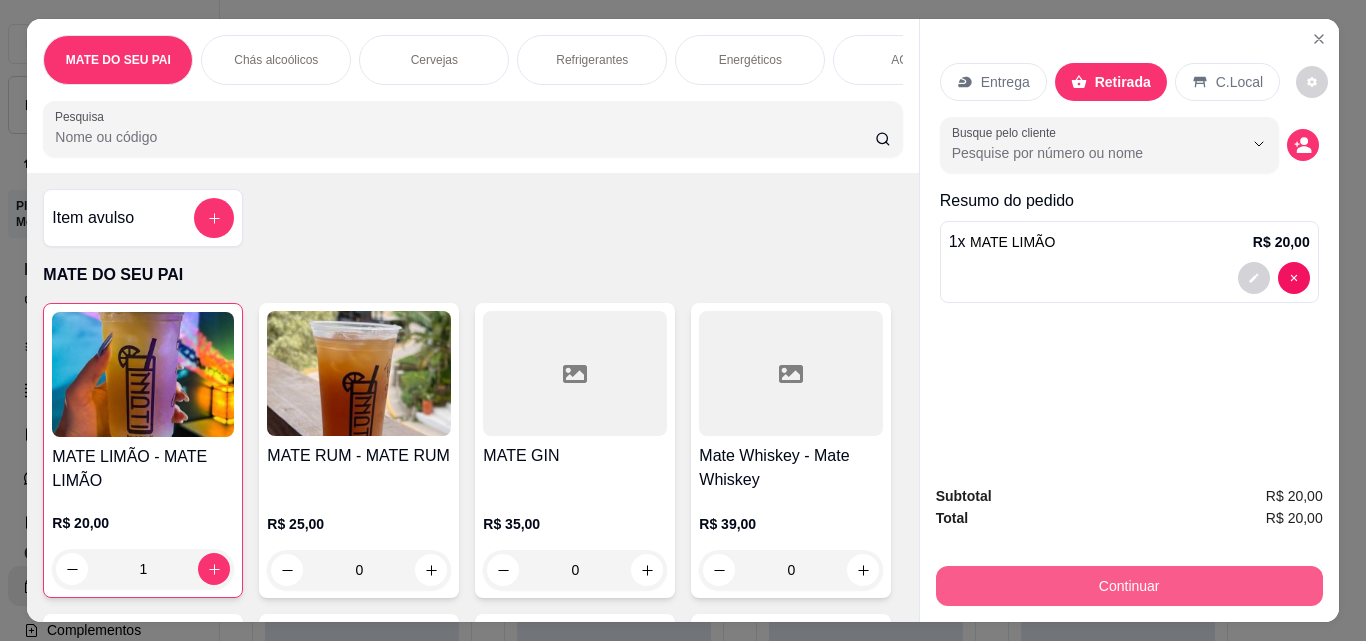 click on "Continuar" at bounding box center [1129, 586] 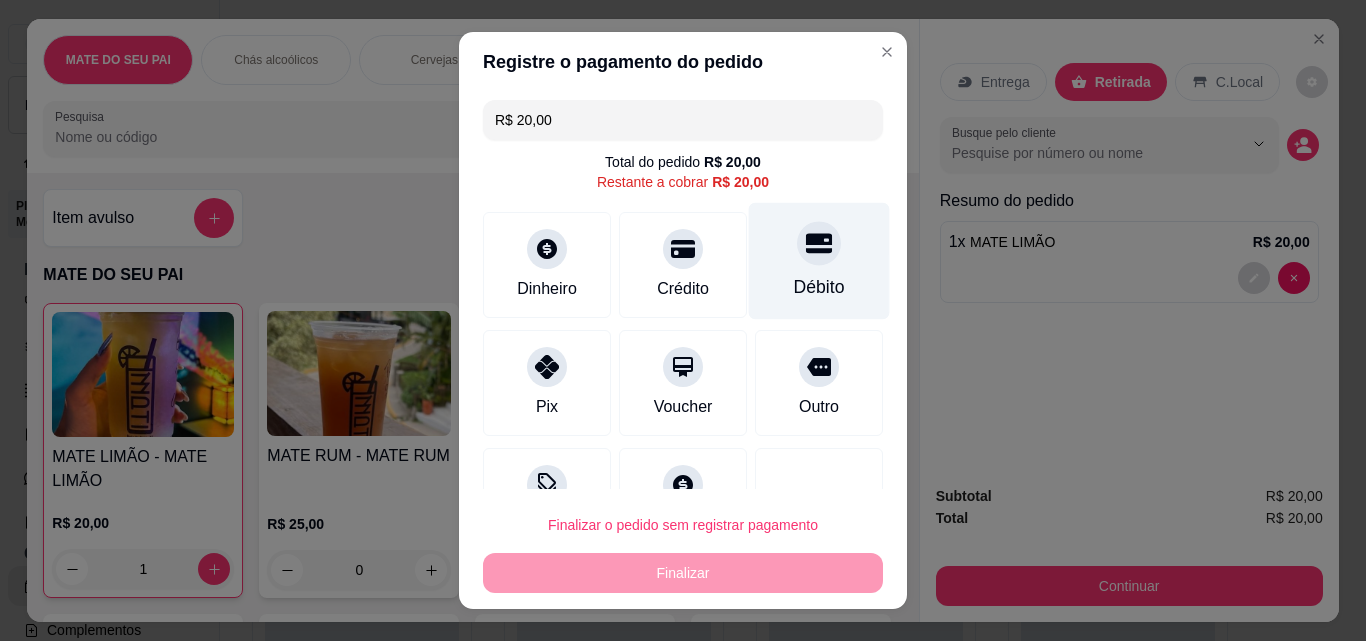 click 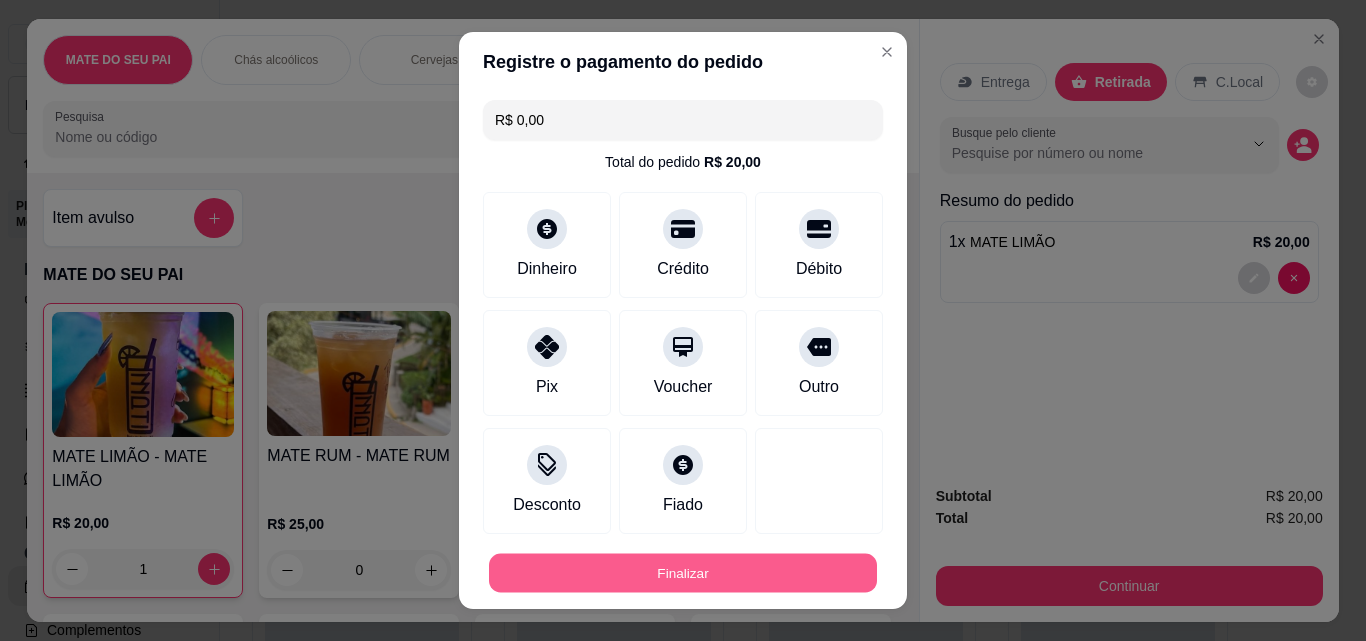 click on "Finalizar" at bounding box center (683, 573) 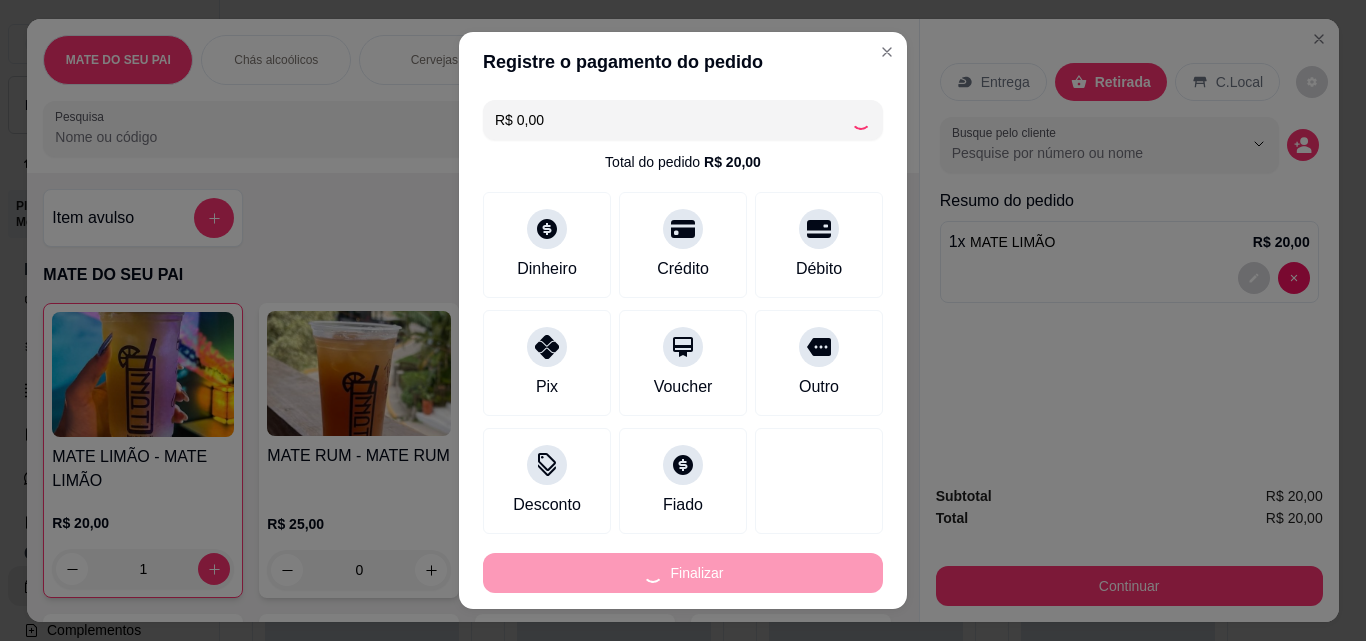 type on "0" 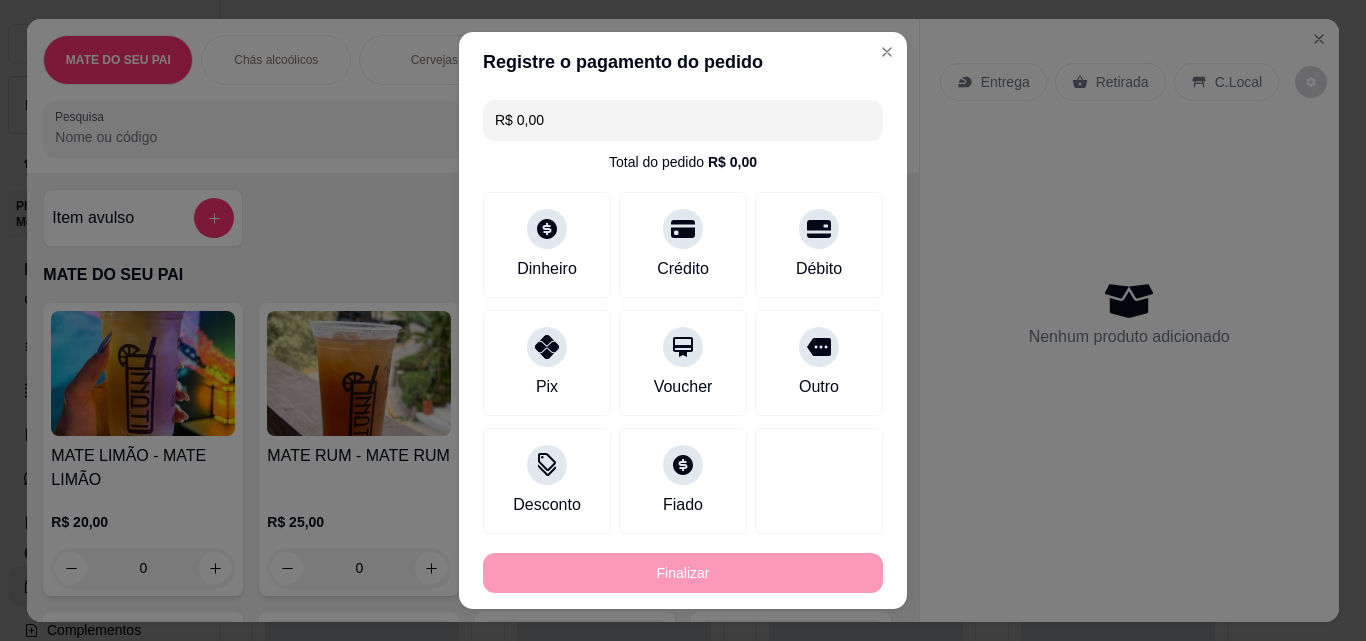 type on "-R$ 20,00" 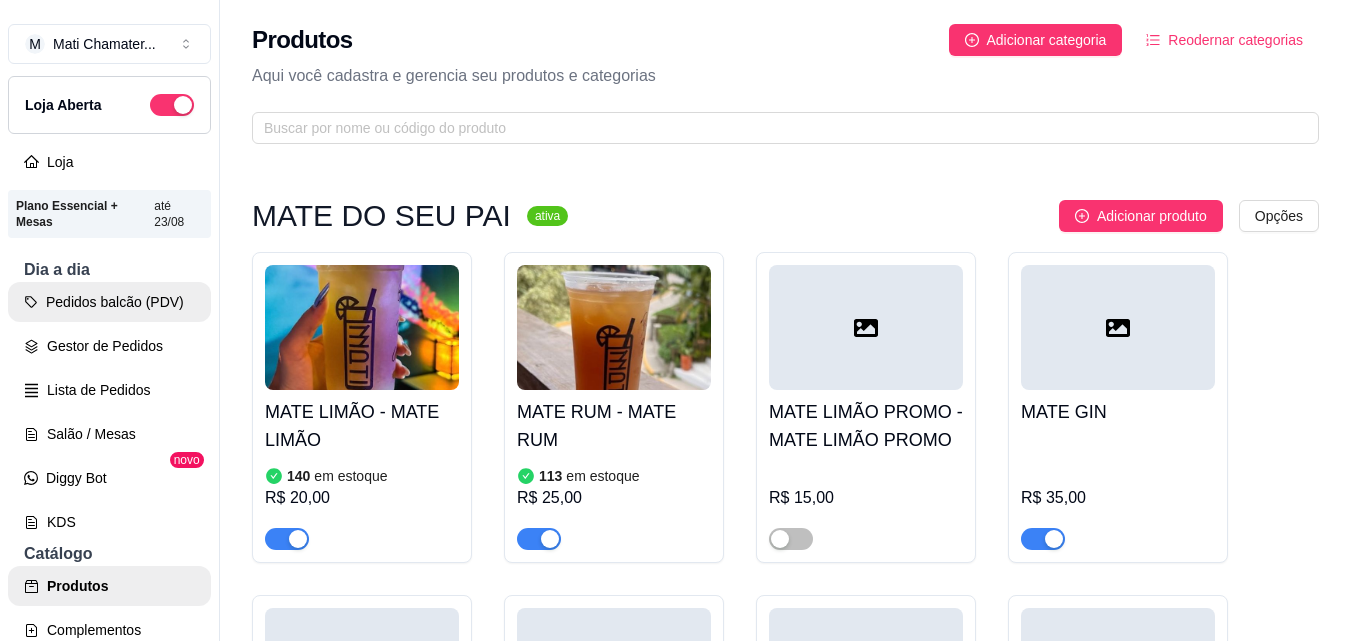click on "Pedidos balcão (PDV)" at bounding box center (109, 302) 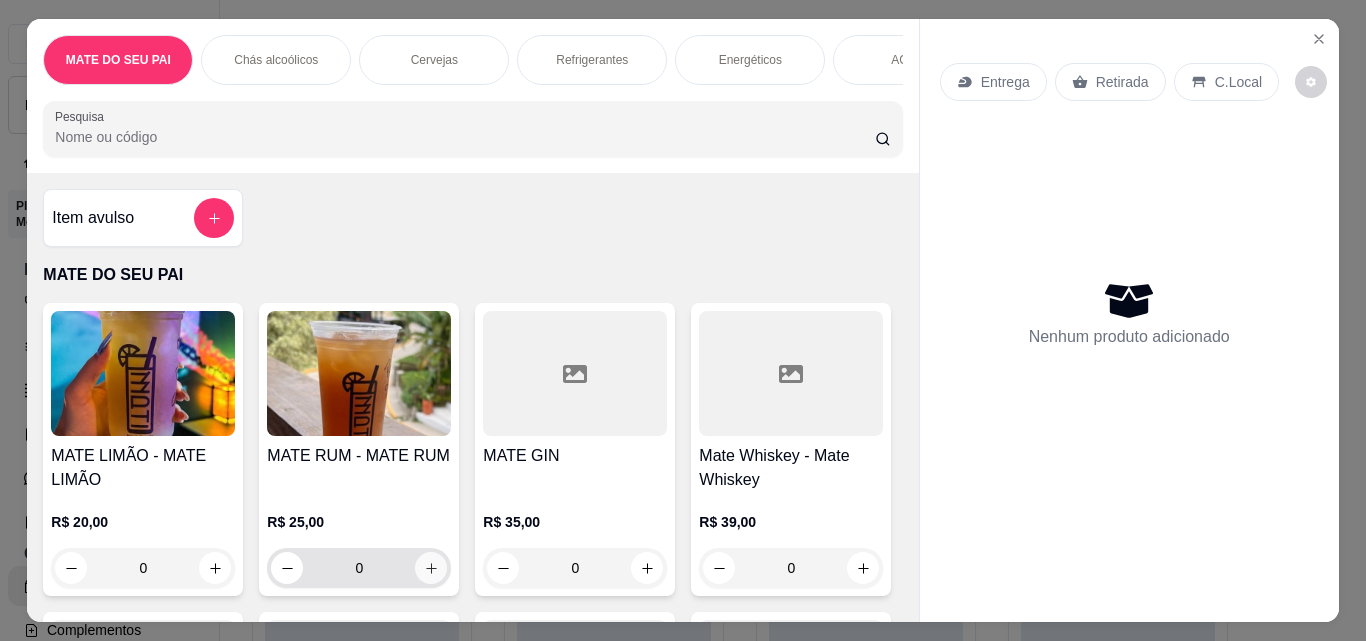 click 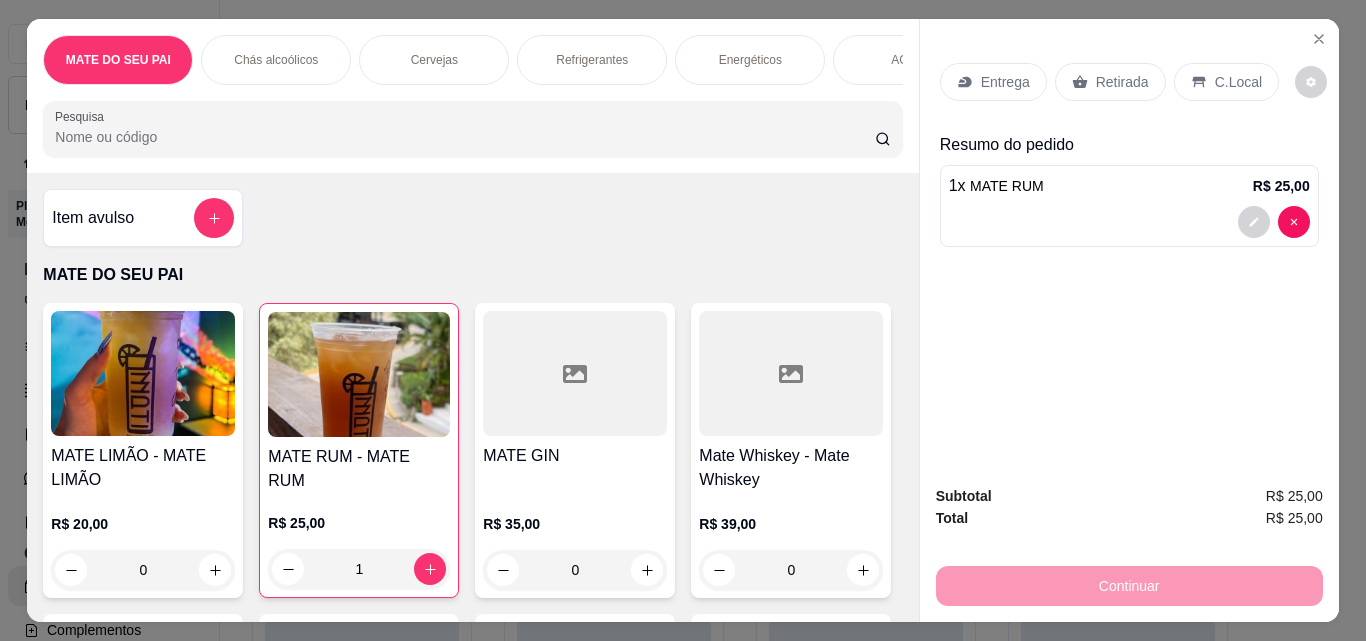 click on "Retirada" at bounding box center [1110, 82] 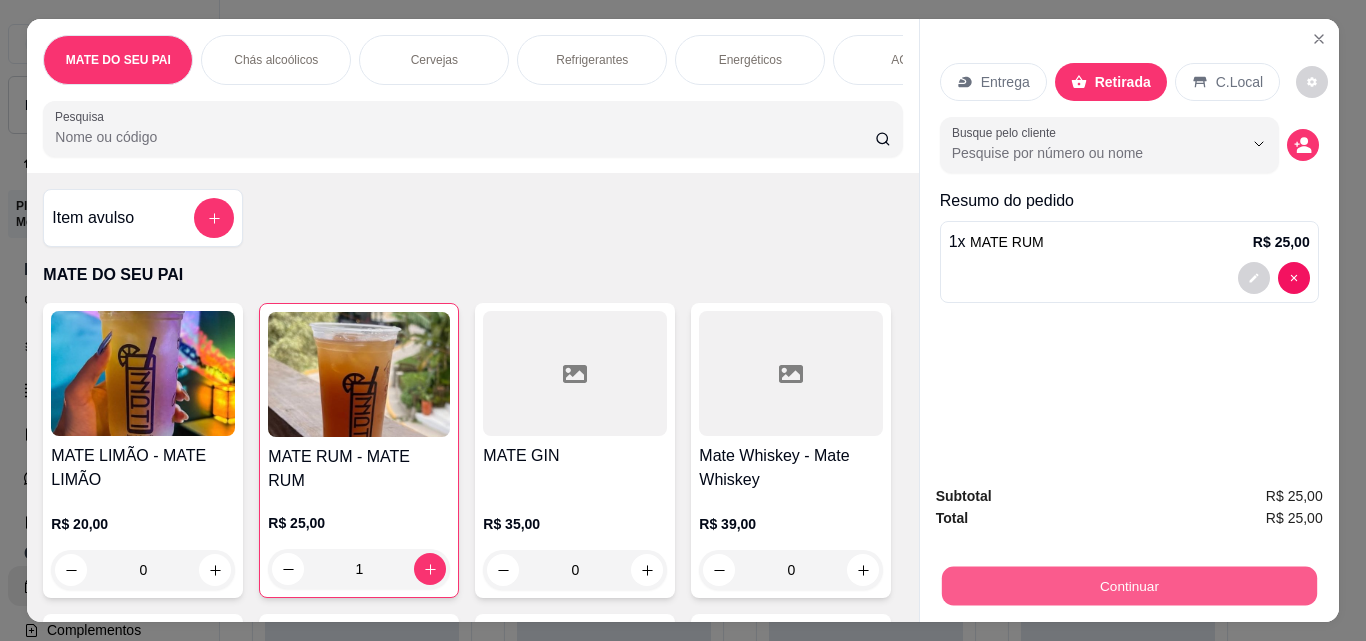 click on "Continuar" at bounding box center [1128, 585] 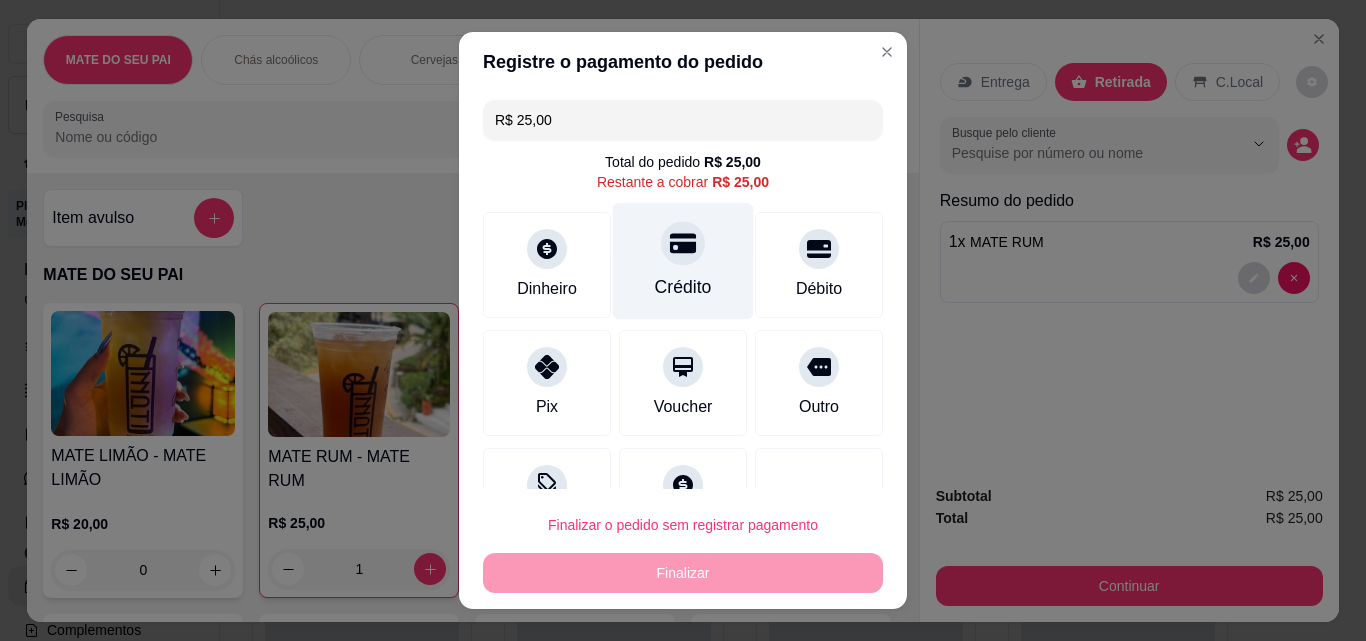 click 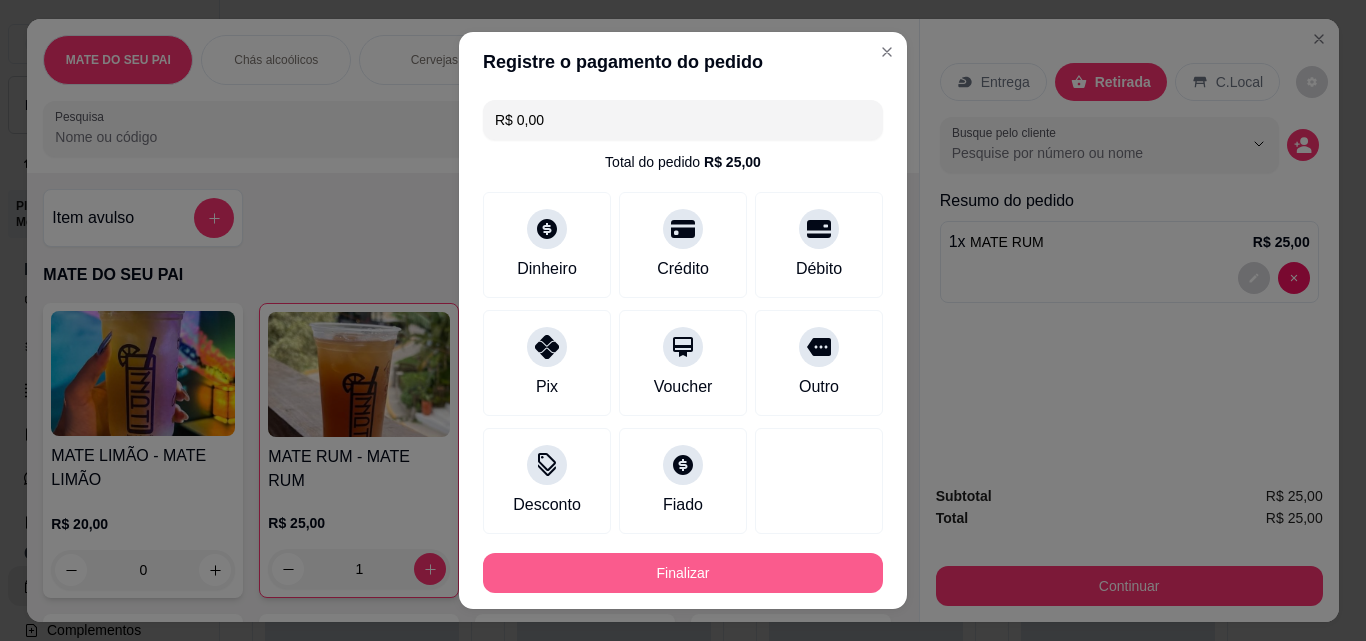 click on "Finalizar" at bounding box center (683, 573) 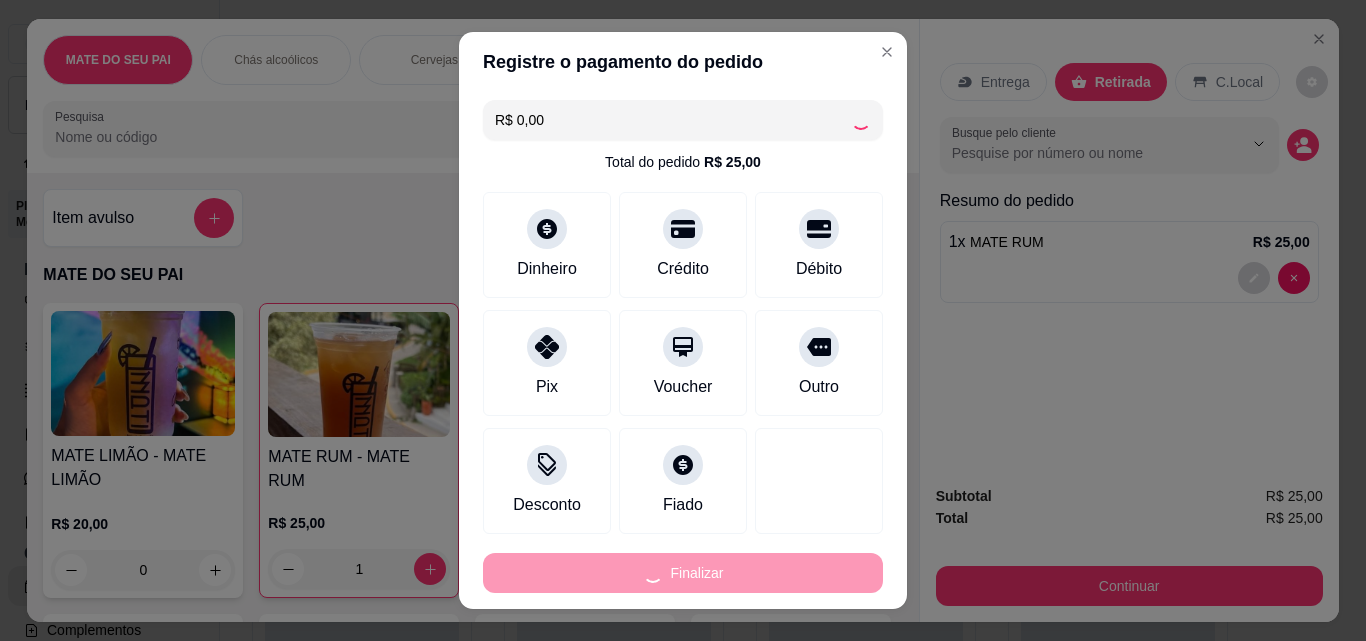 type on "0" 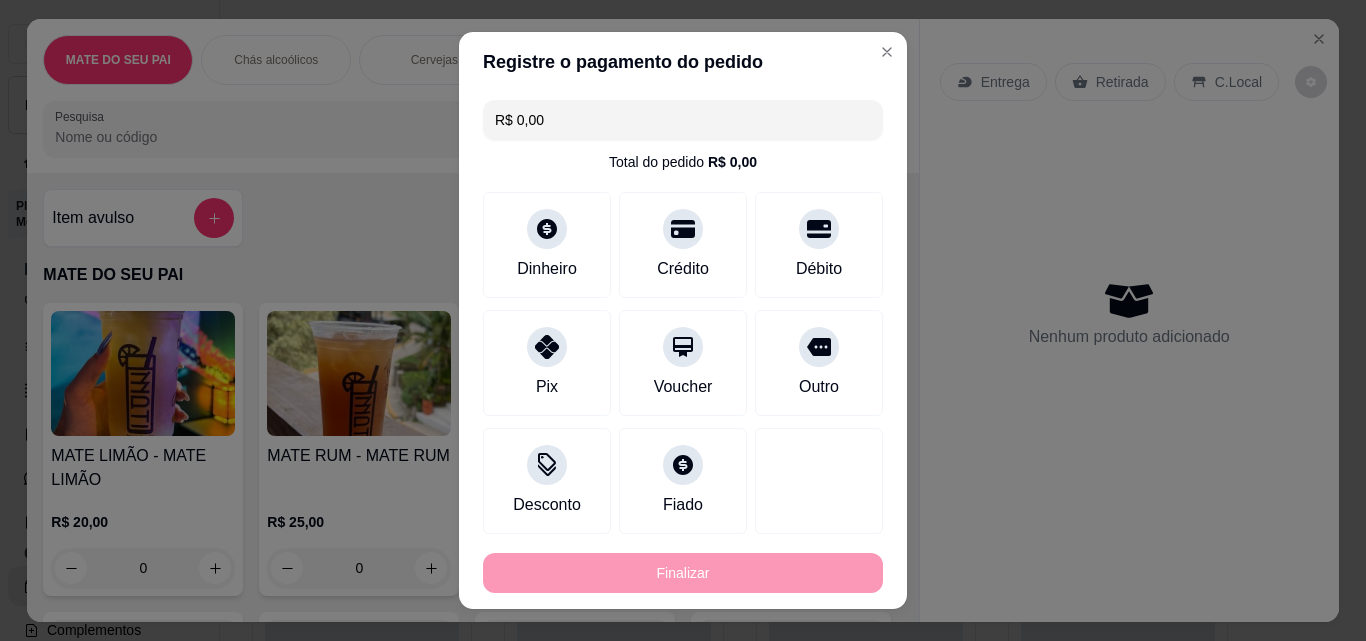 type on "-R$ 25,00" 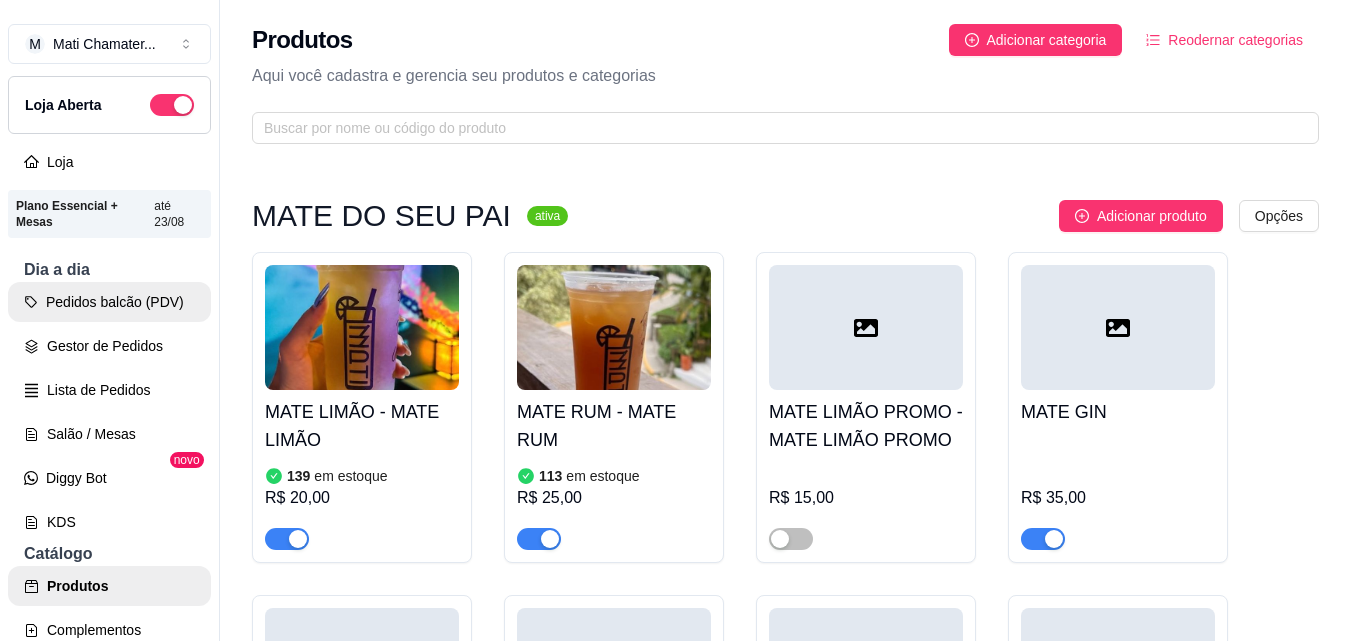 click on "Pedidos balcão (PDV)" at bounding box center [109, 302] 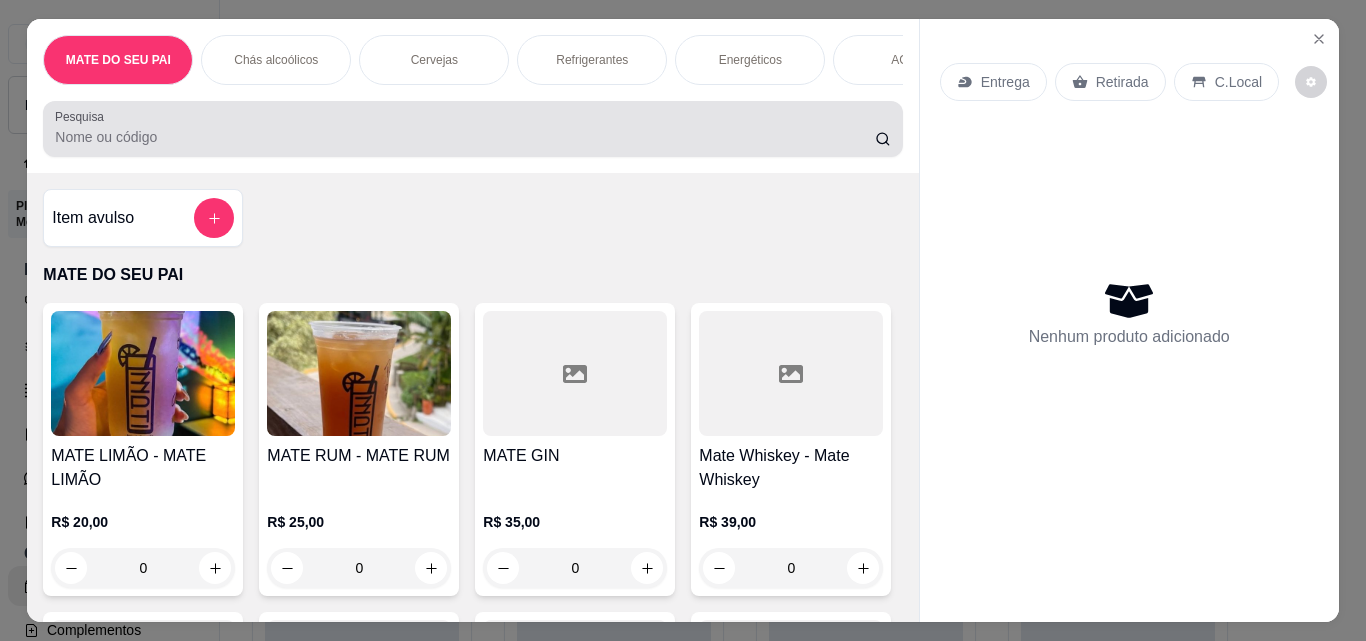 click on "Pesquisa" at bounding box center [465, 137] 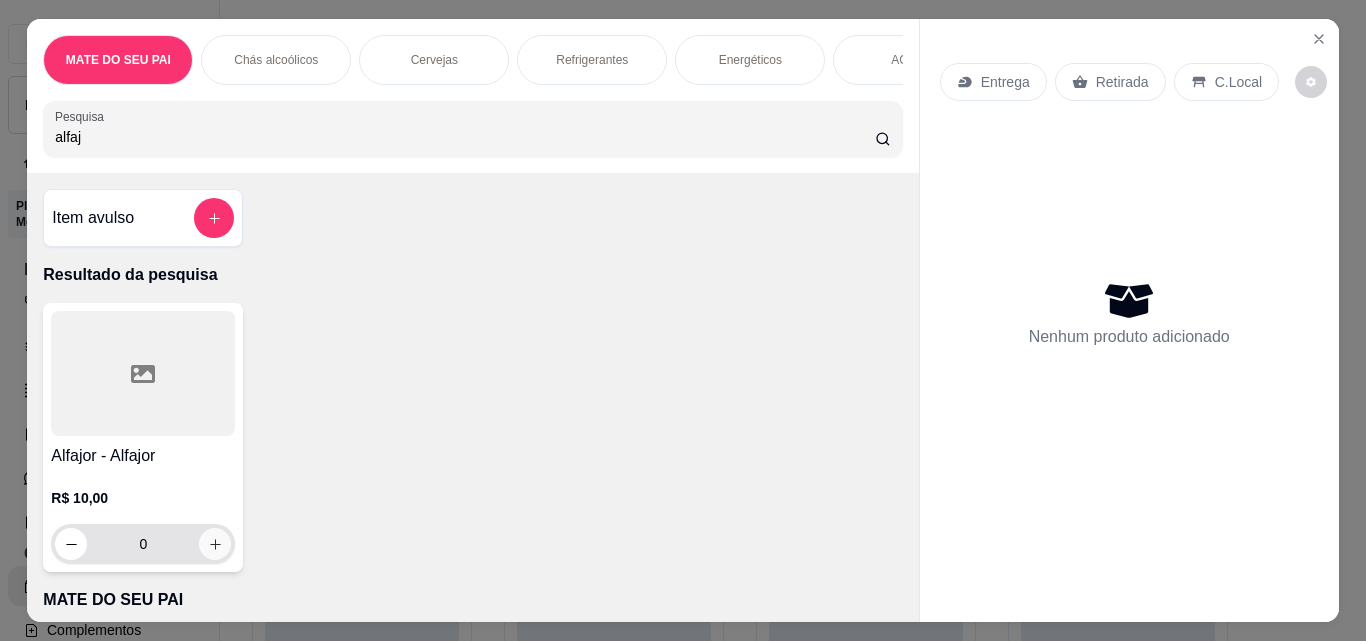 type on "alfaj" 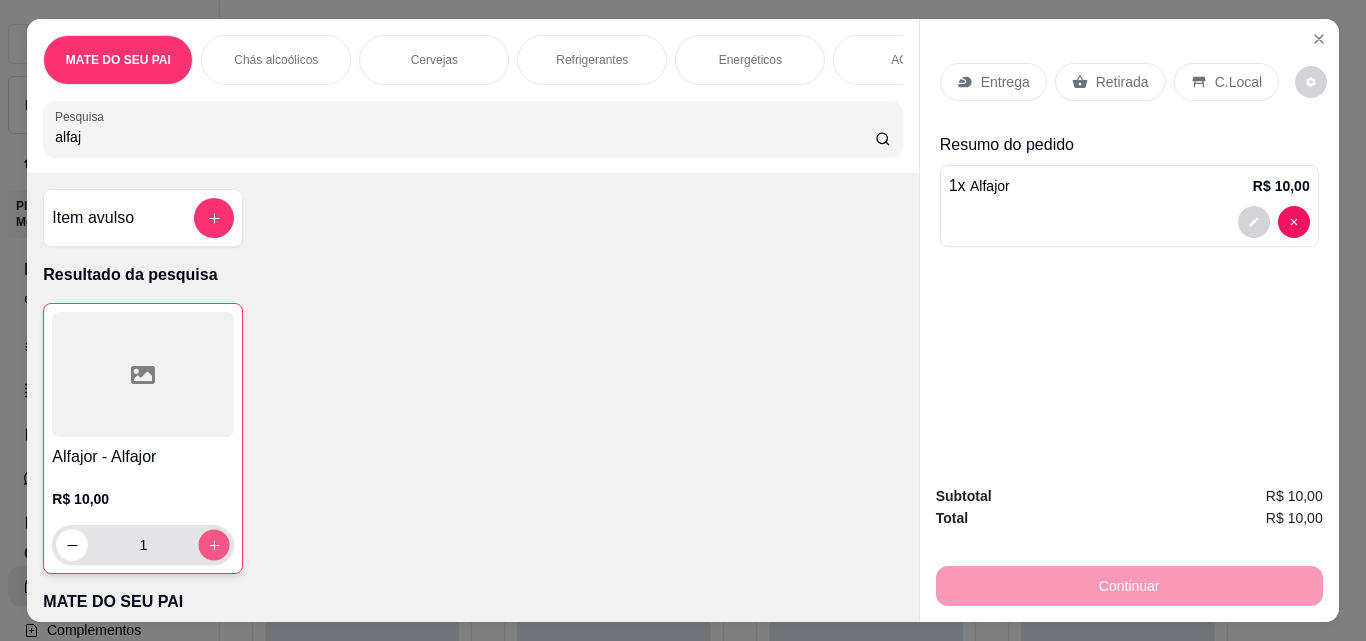type on "1" 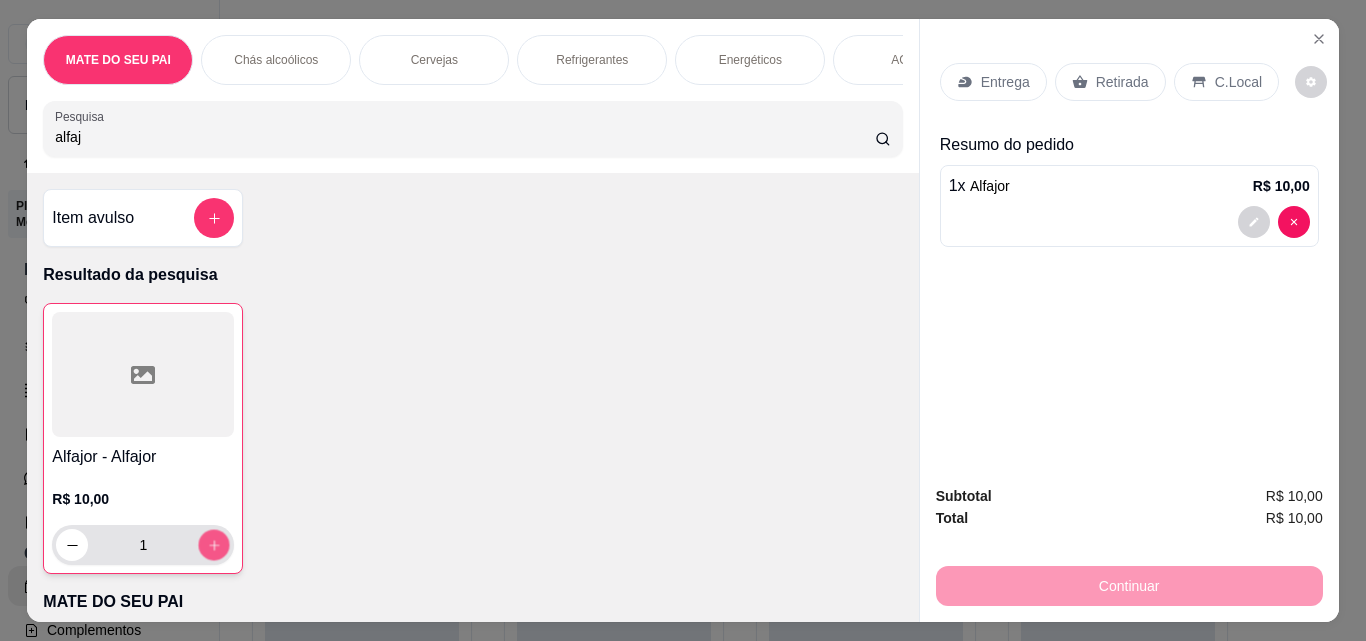 click 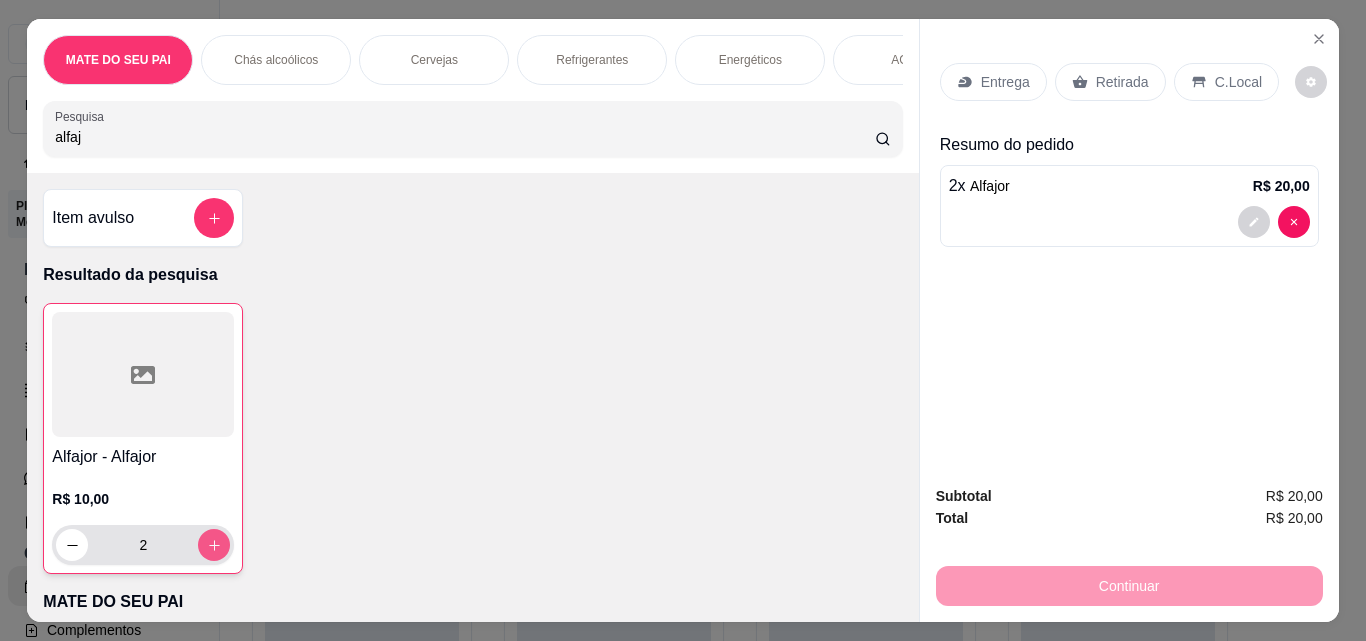 click at bounding box center [214, 545] 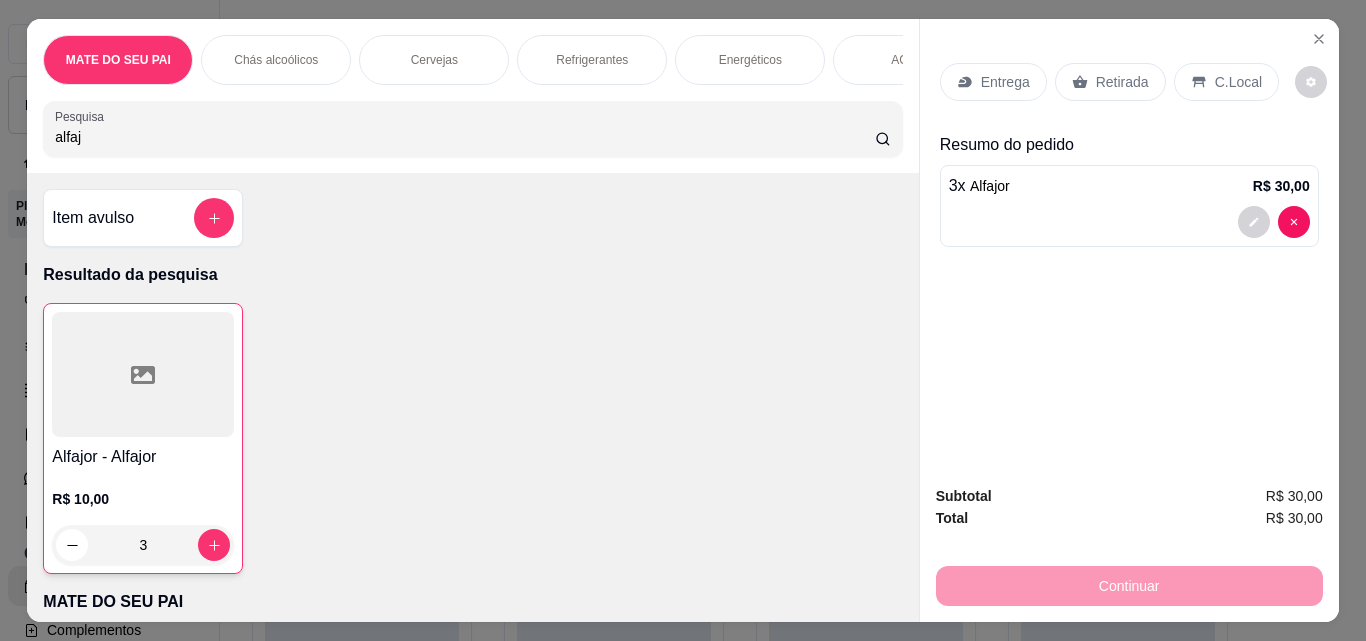 click on "Retirada" at bounding box center (1110, 82) 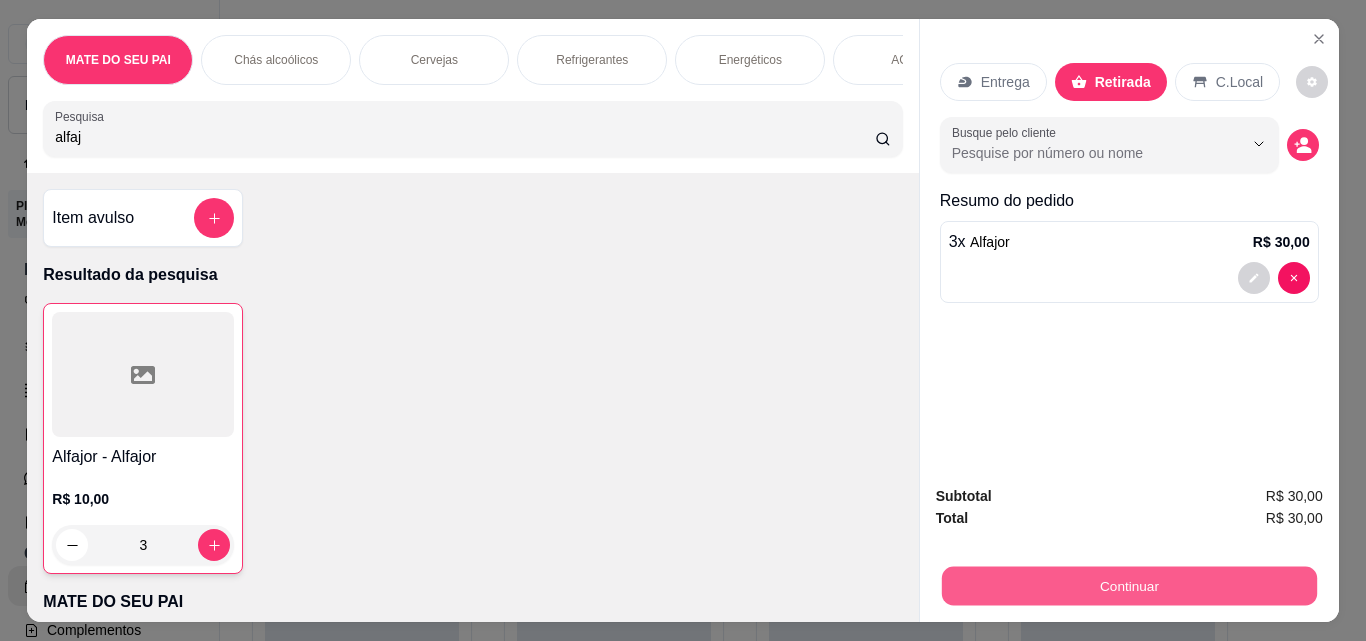 click on "Continuar" at bounding box center [1128, 585] 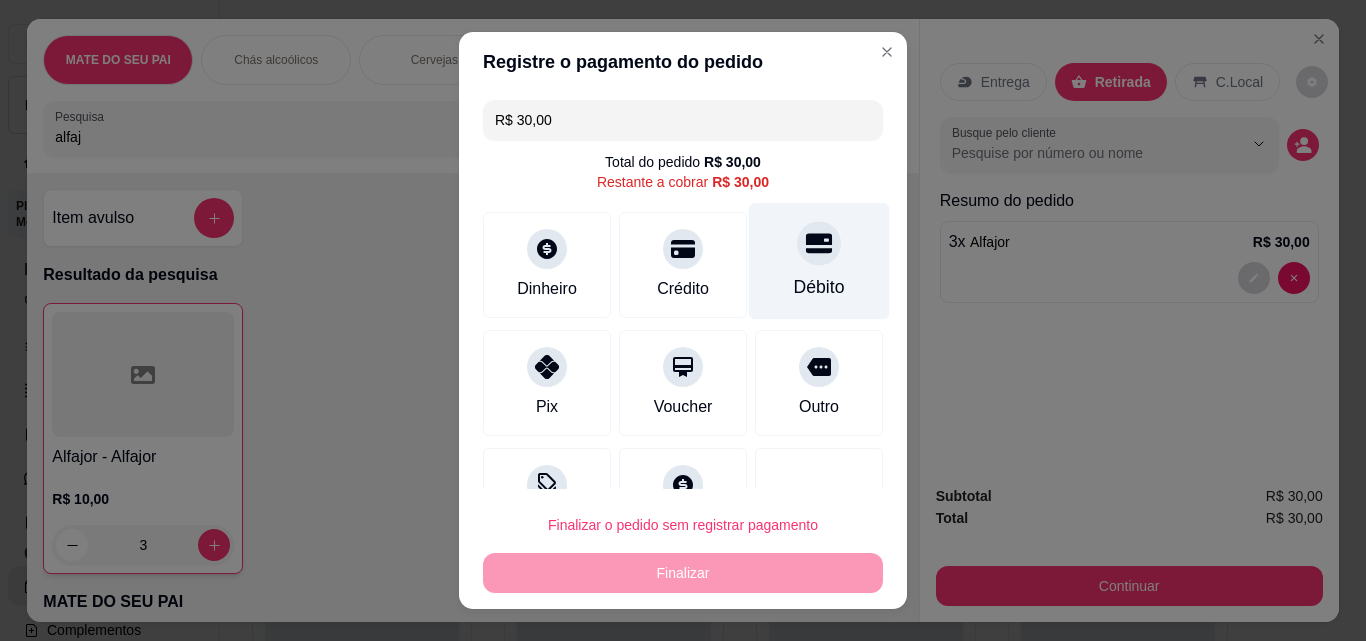 click 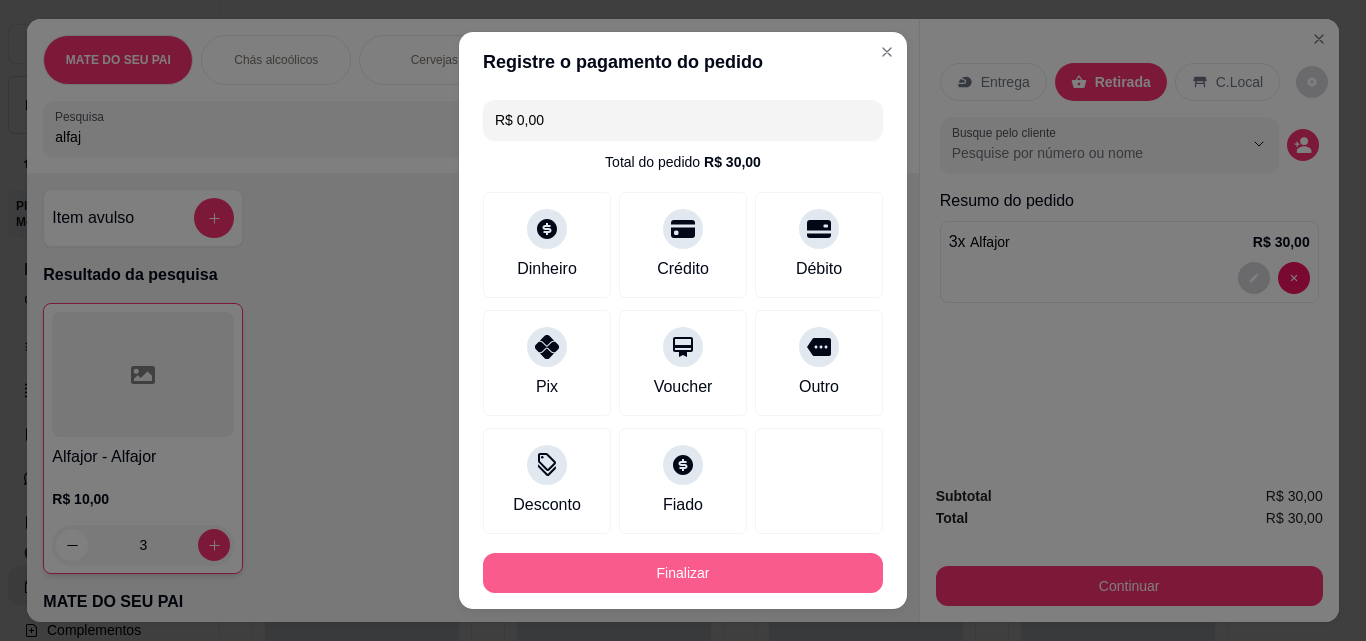 click on "Finalizar" at bounding box center (683, 573) 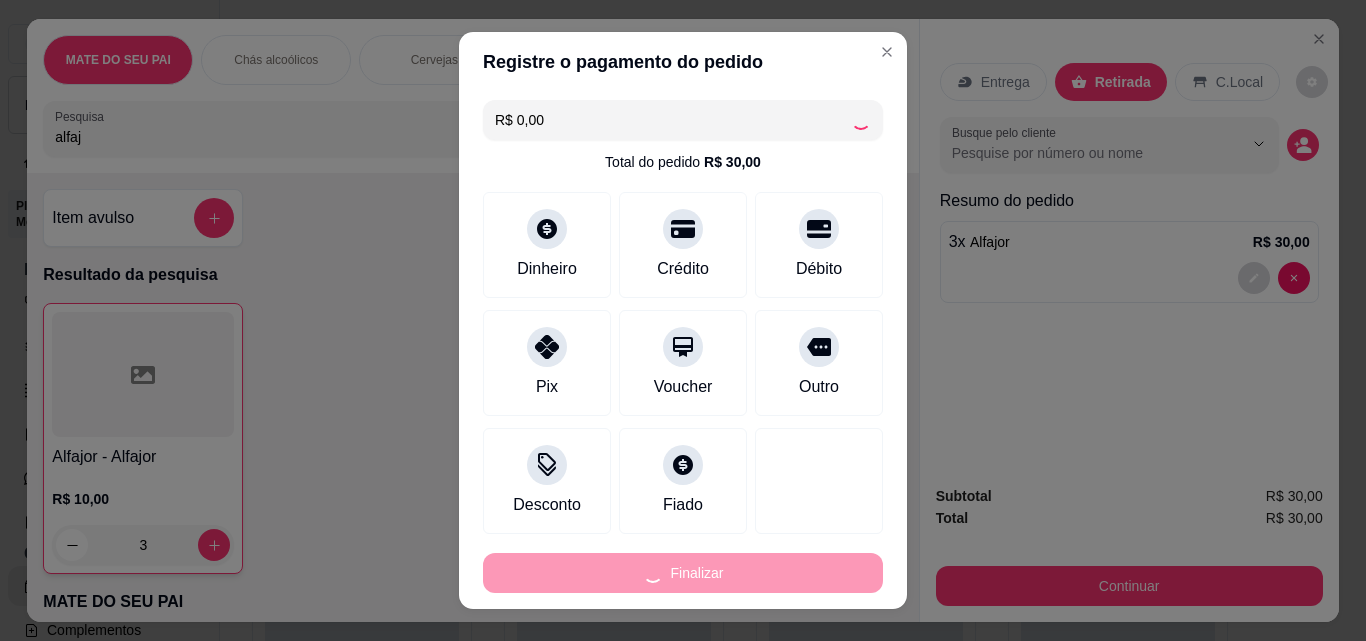 type on "0" 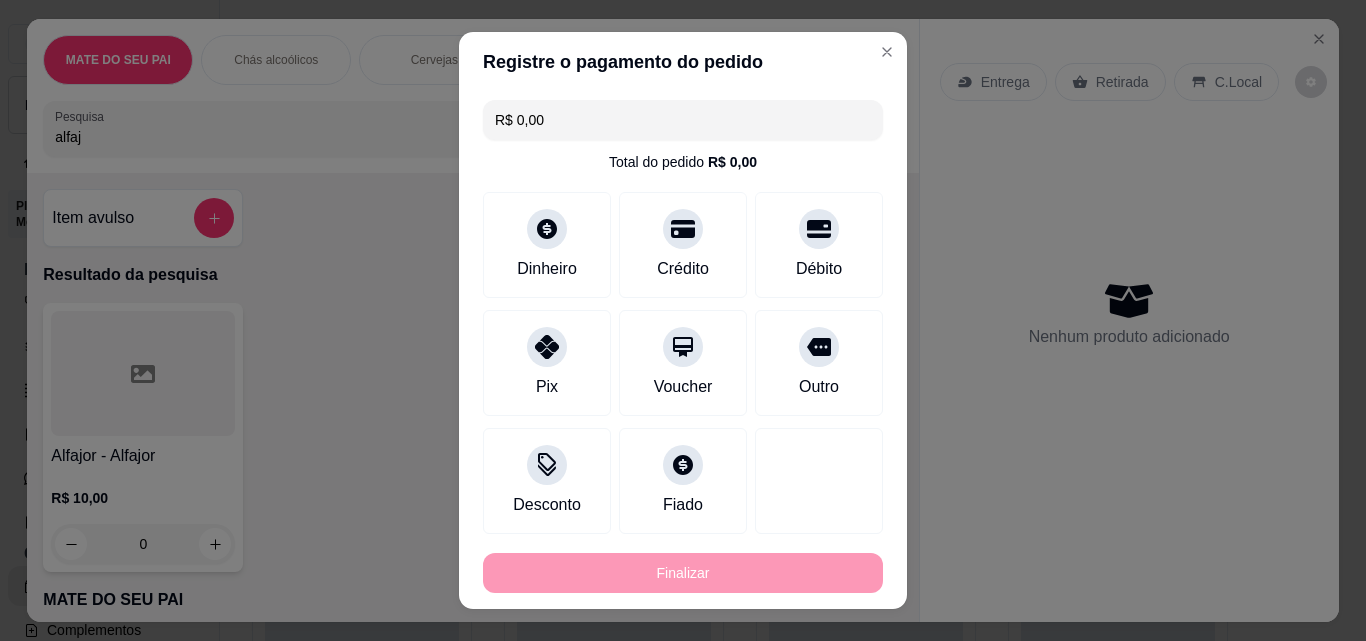 type on "-R$ 30,00" 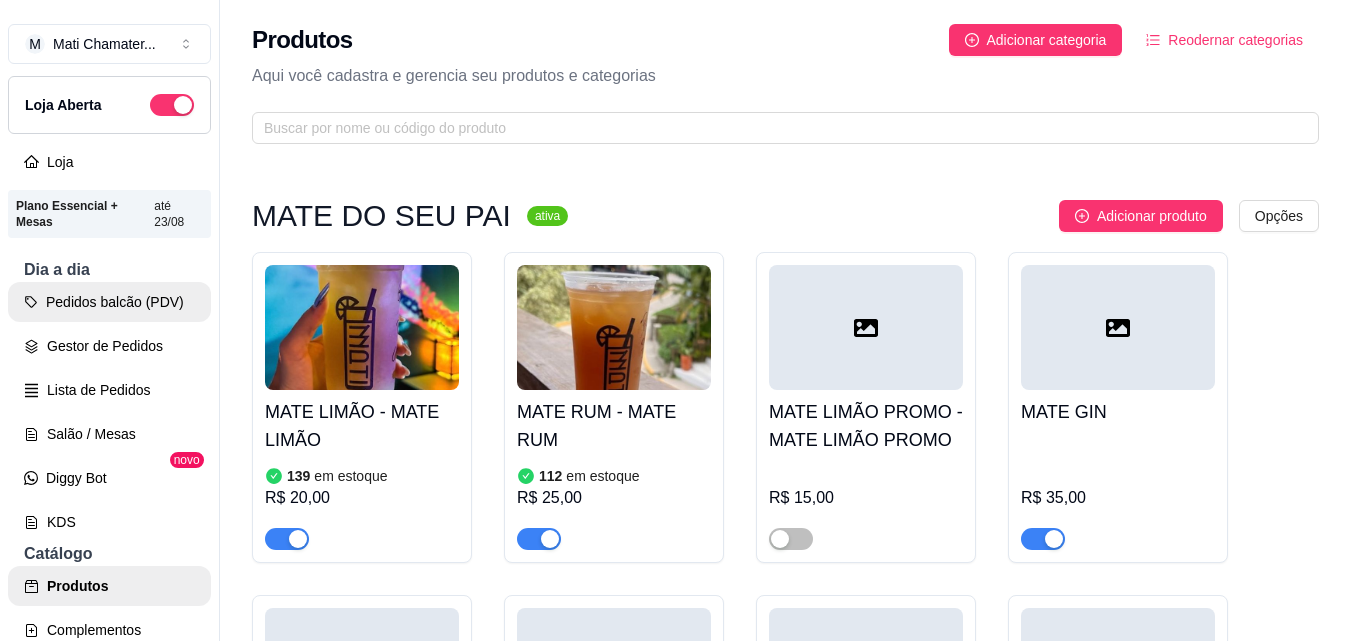 click on "Pedidos balcão (PDV)" at bounding box center [109, 302] 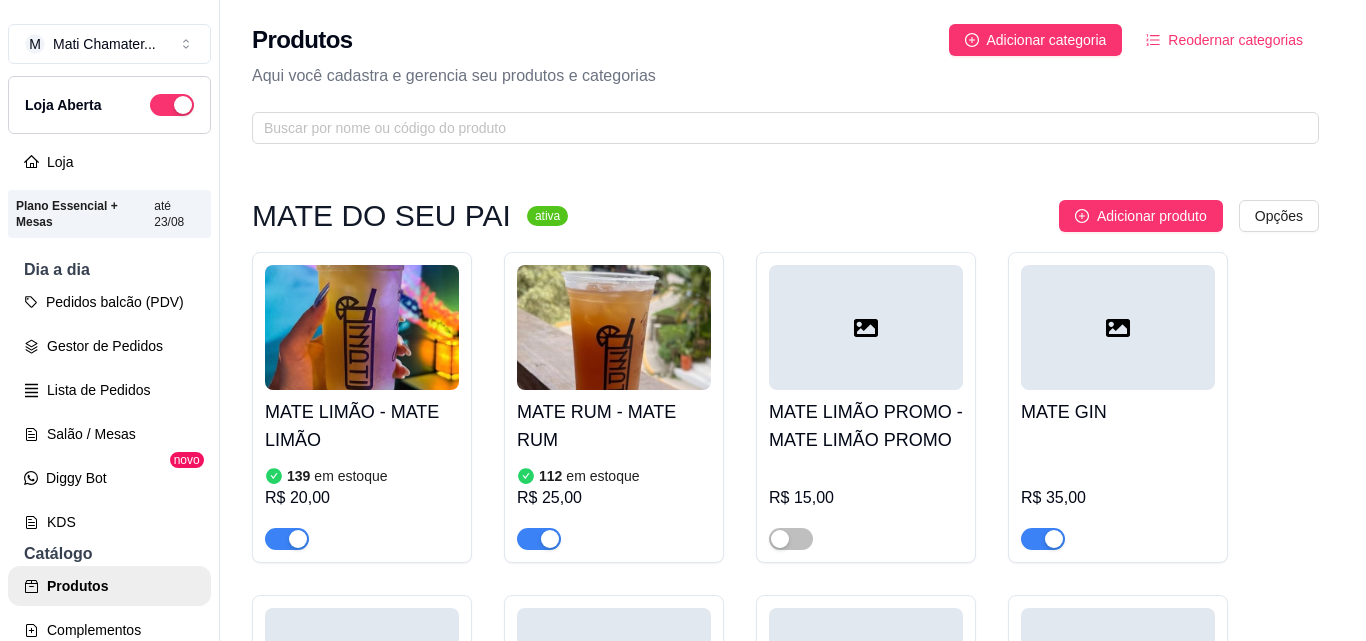 click at bounding box center [472, 129] 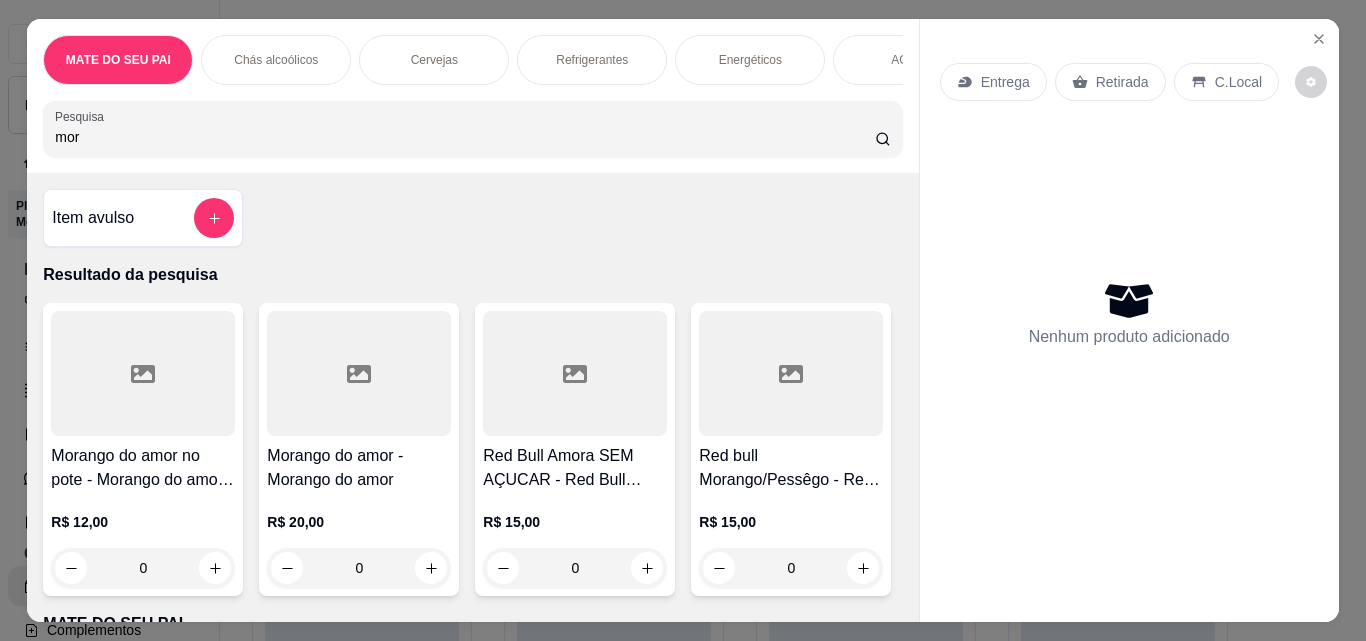 type on "mor" 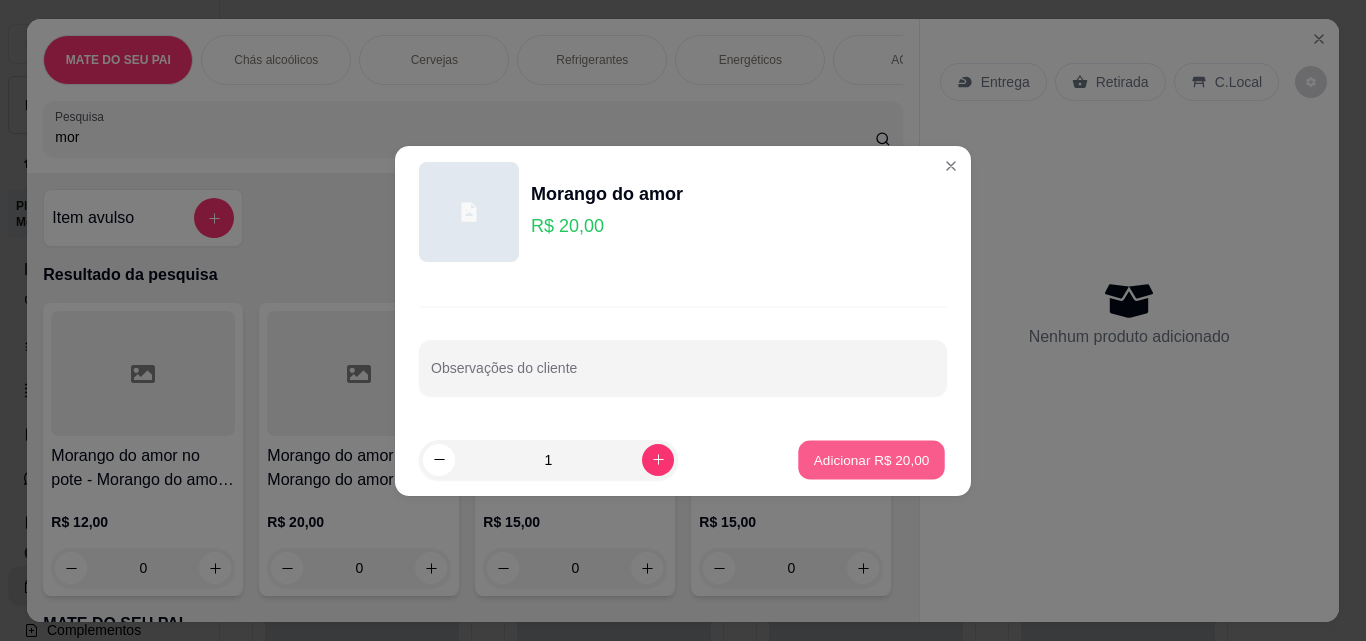 click on "Adicionar   R$ 20,00" at bounding box center (872, 459) 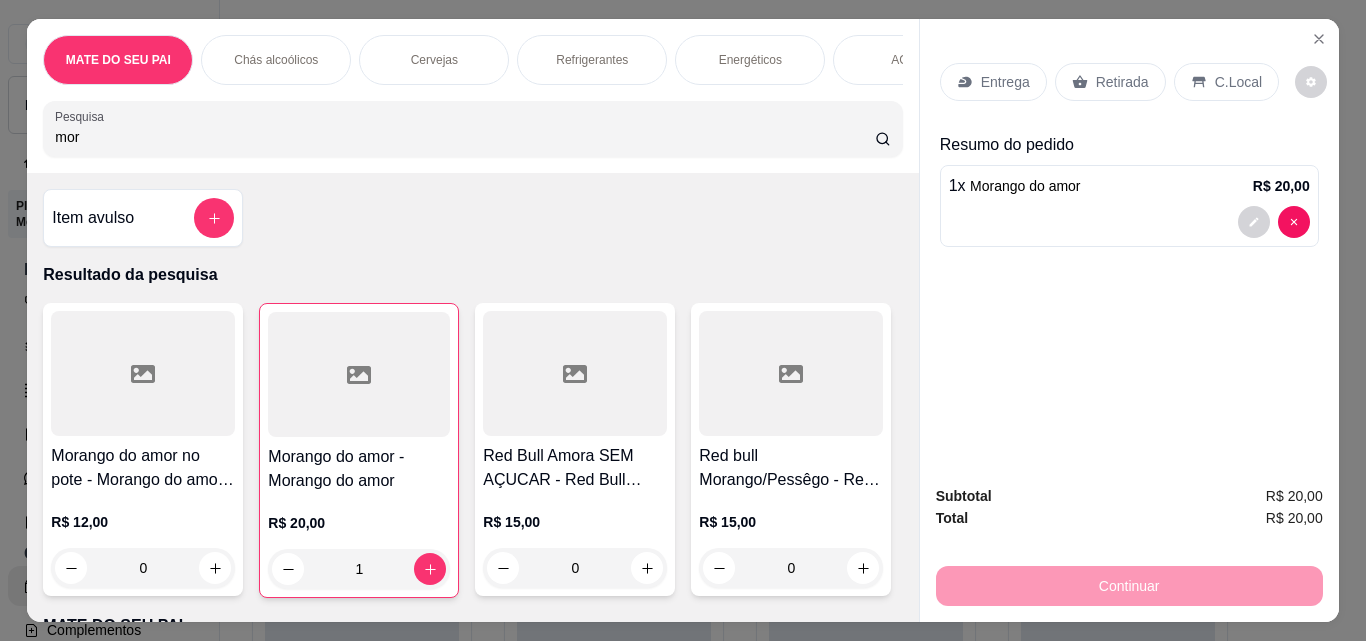 click on "Retirada" at bounding box center [1122, 82] 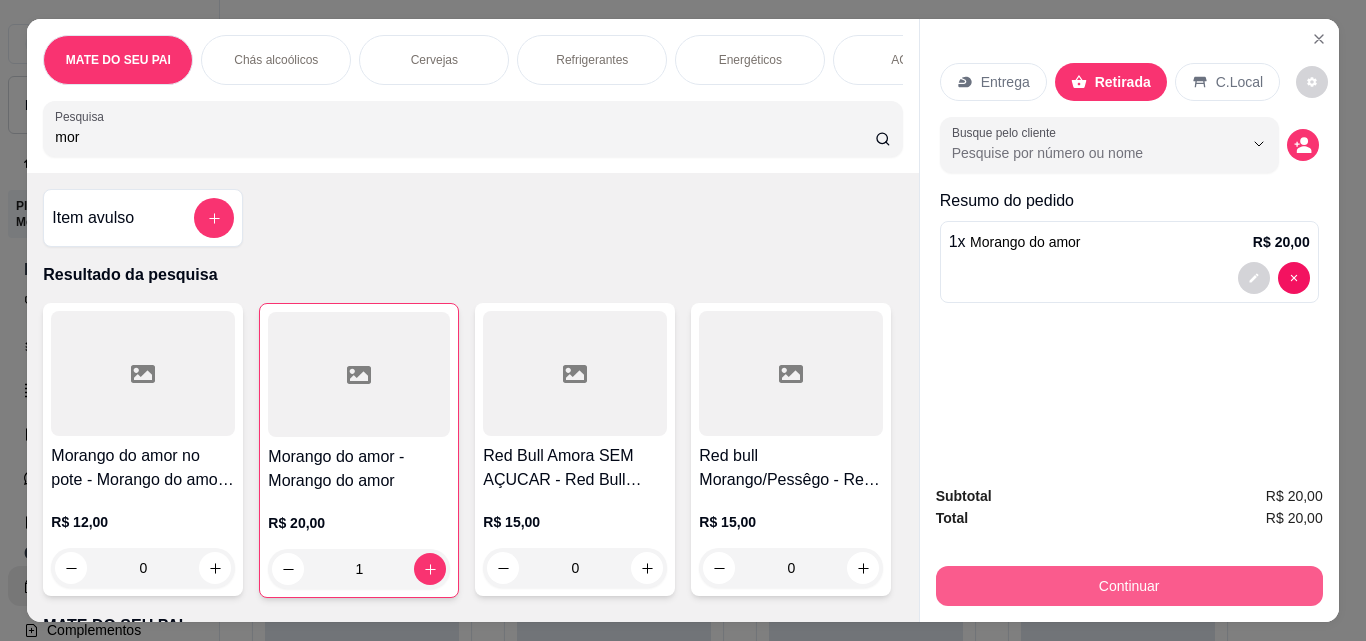 click on "Continuar" at bounding box center [1129, 586] 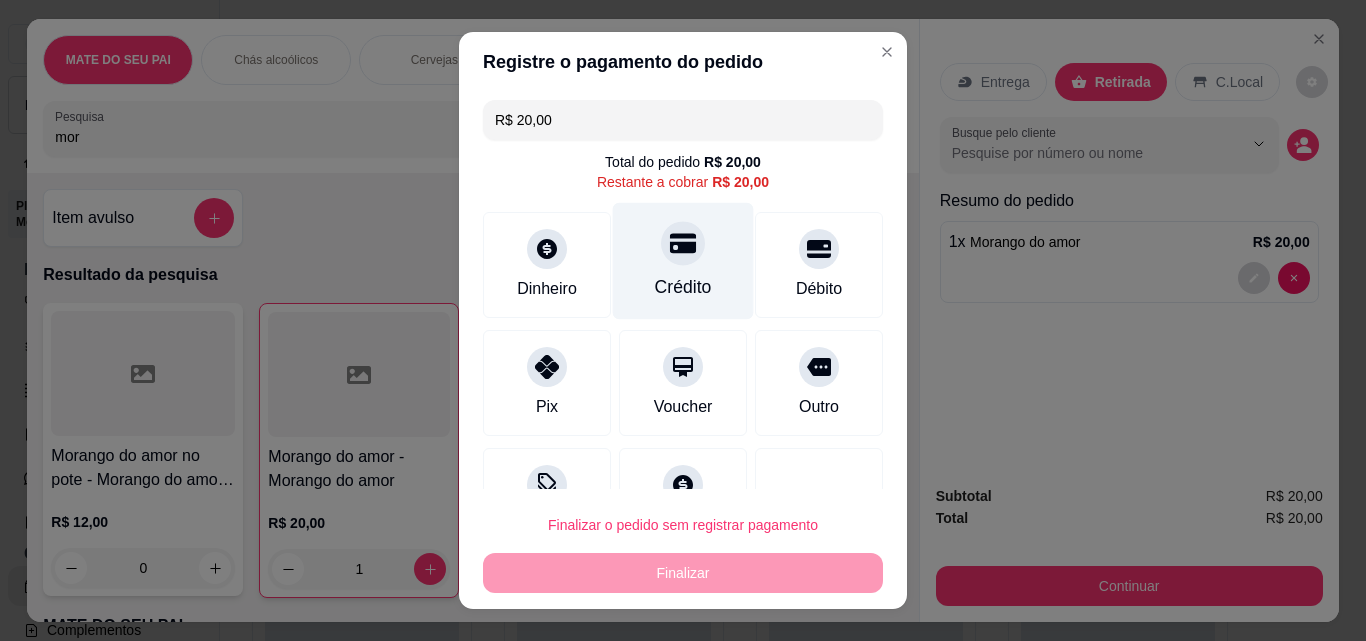 click at bounding box center [683, 243] 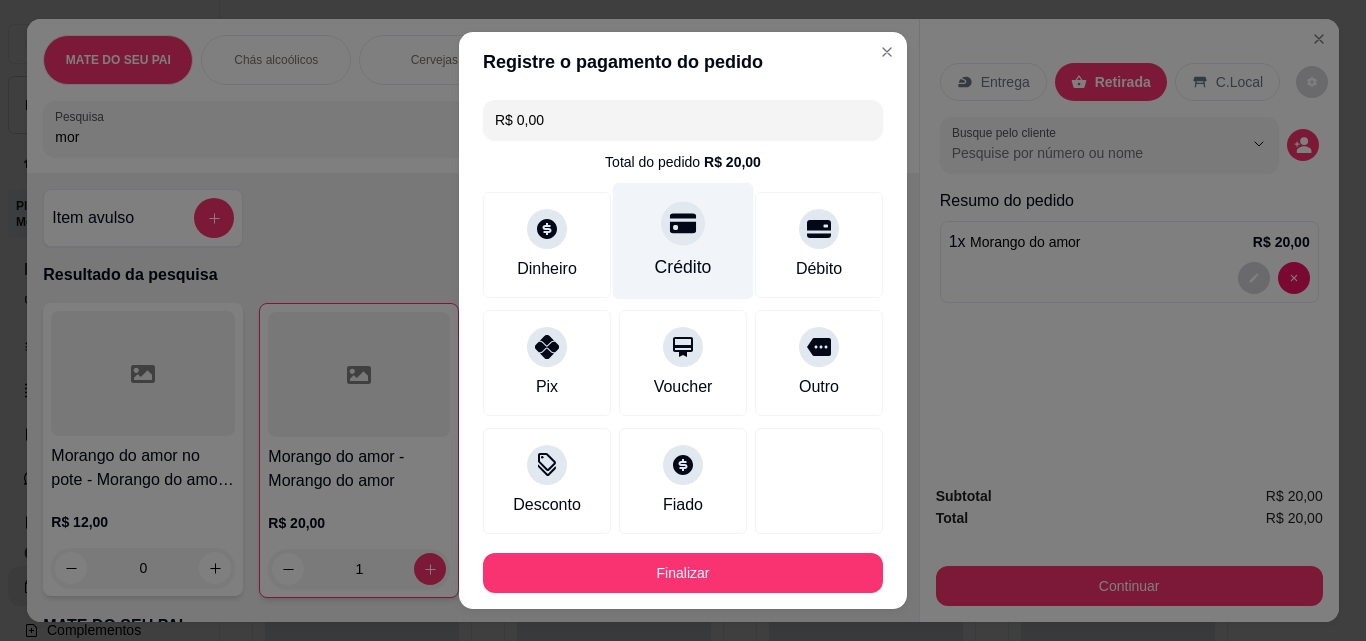 type on "R$ 0,00" 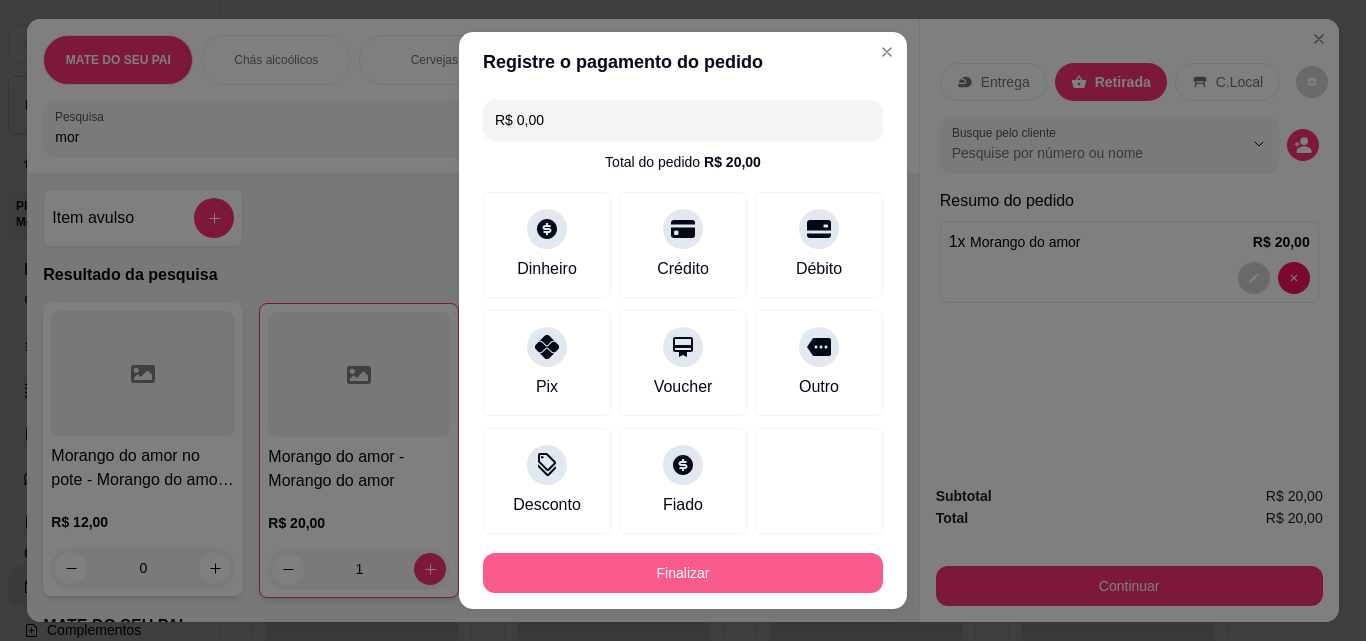 click on "Finalizar" at bounding box center [683, 573] 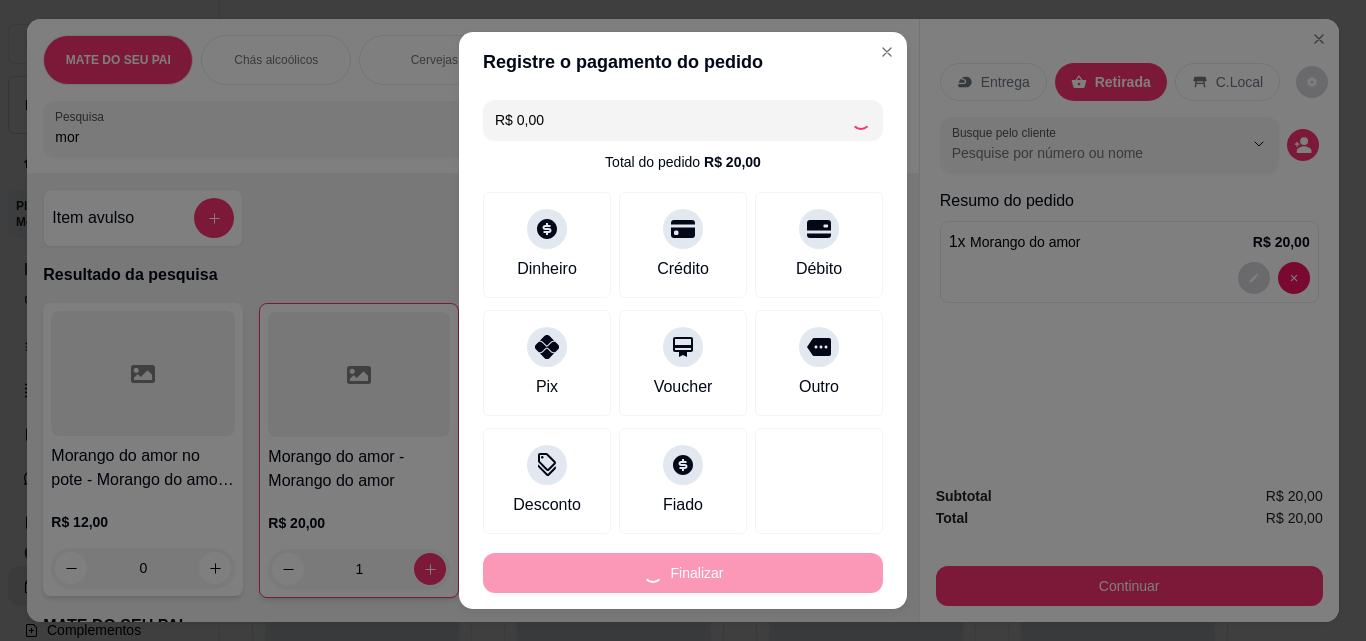 type on "0" 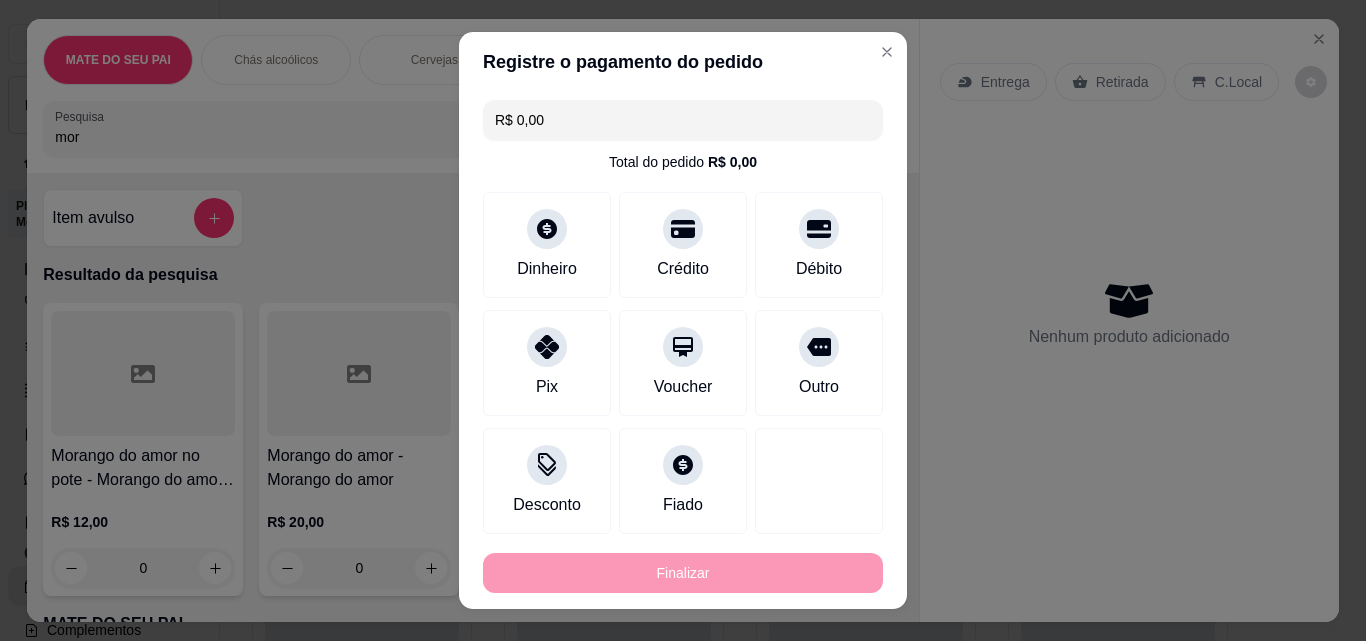 type on "-R$ 20,00" 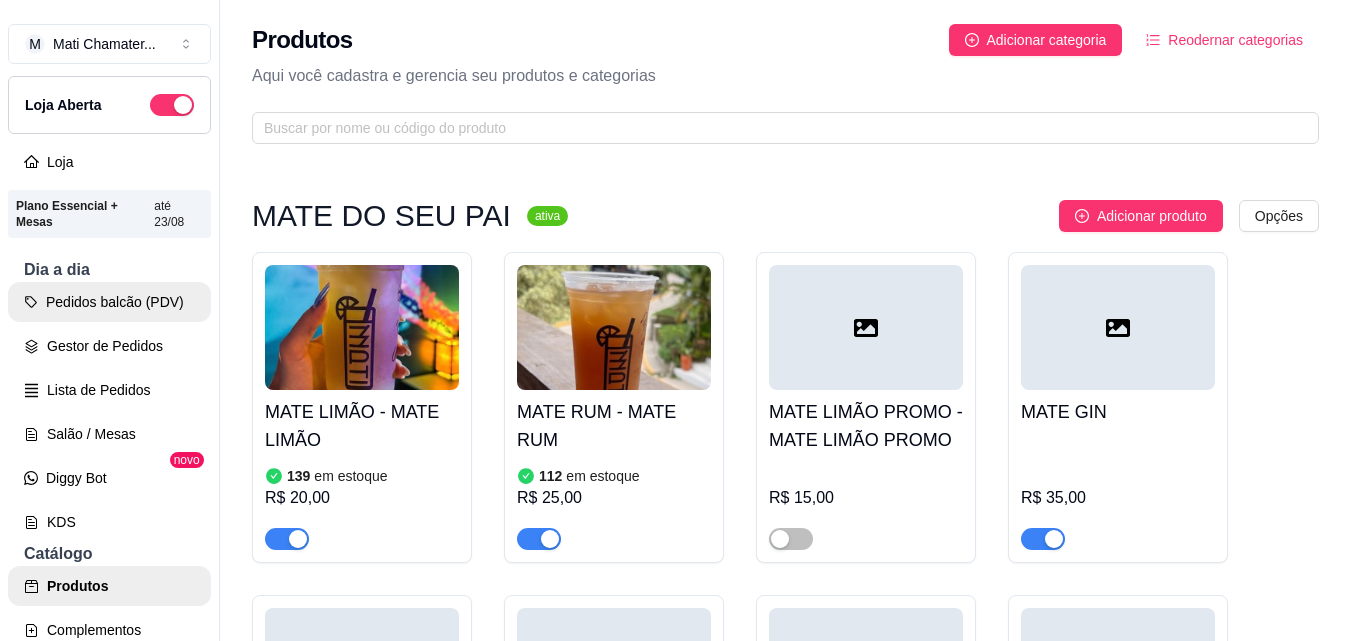 click on "Pedidos balcão (PDV)" at bounding box center [109, 302] 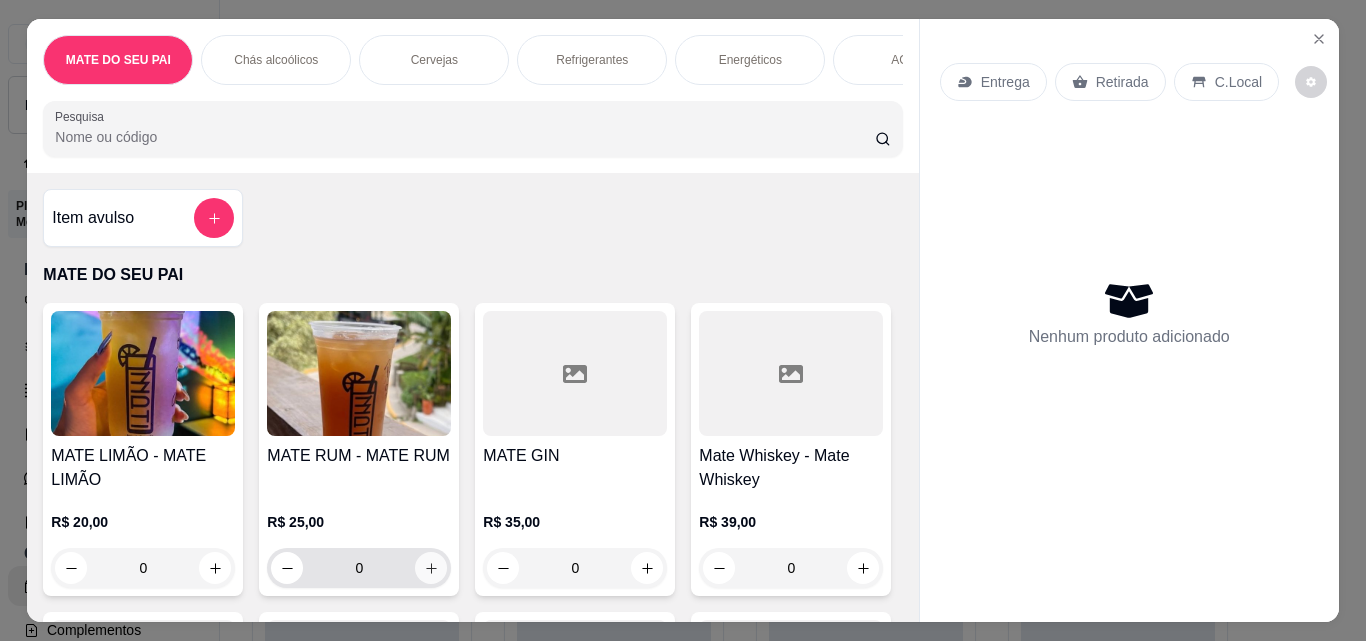click 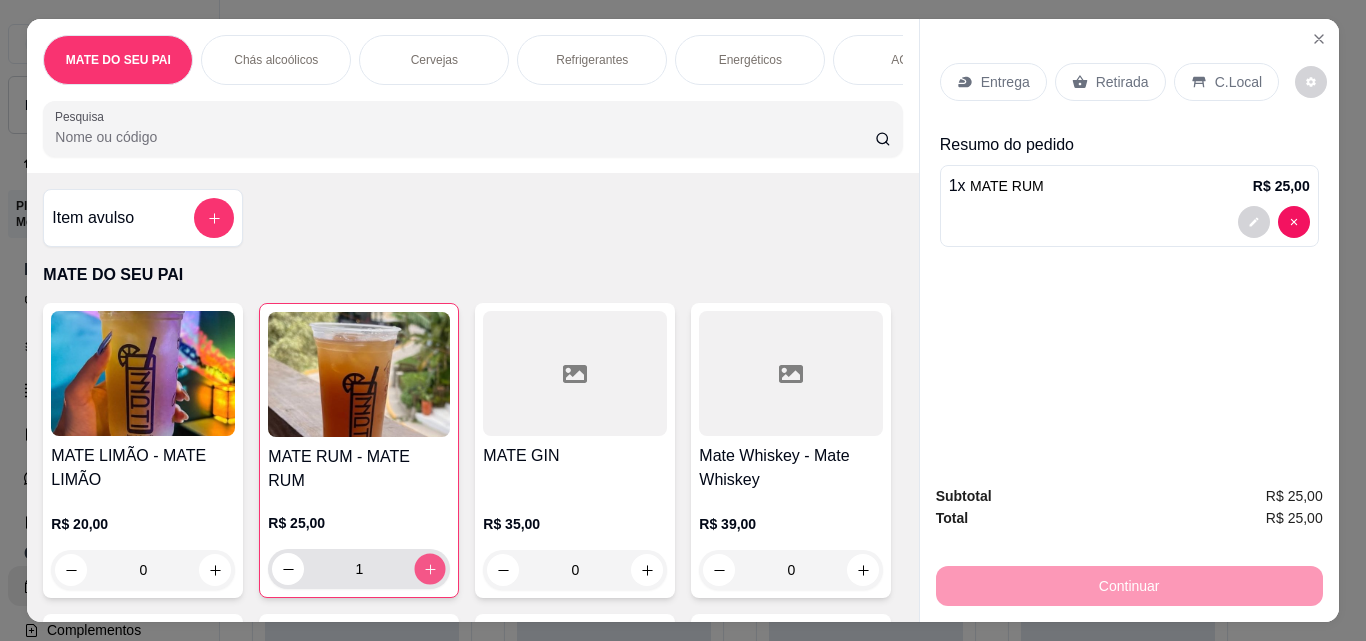 click 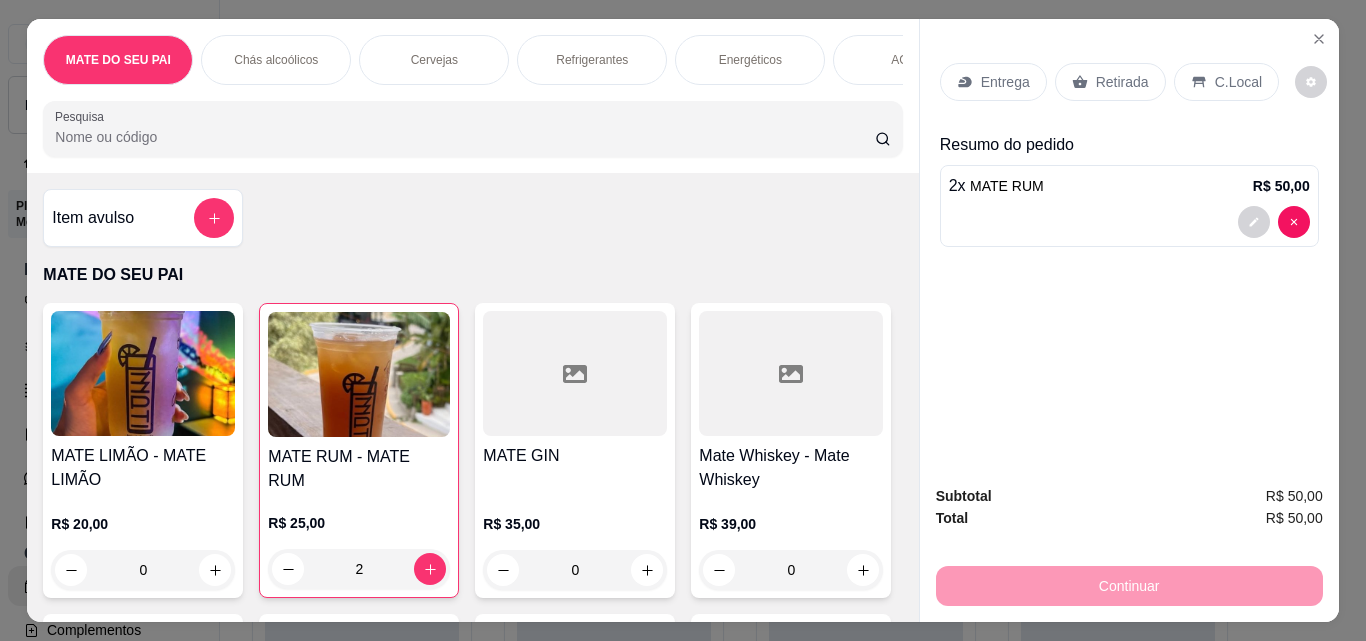 click on "Retirada" at bounding box center (1122, 82) 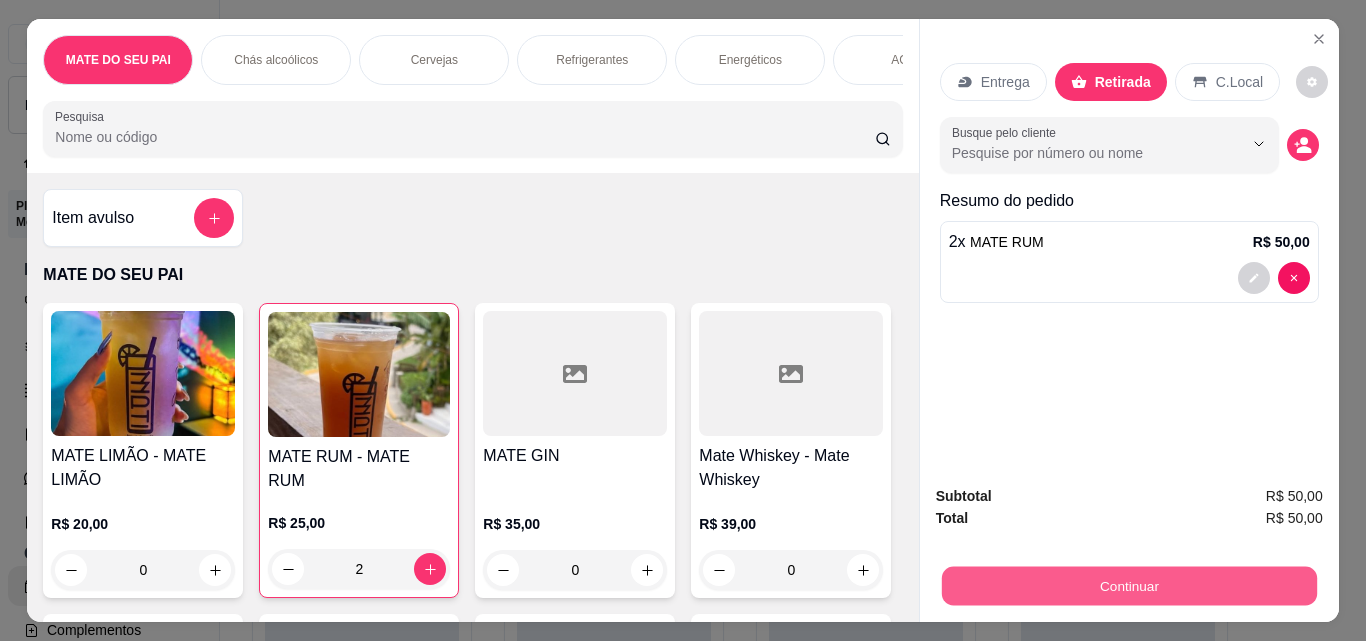 click on "Continuar" at bounding box center (1128, 585) 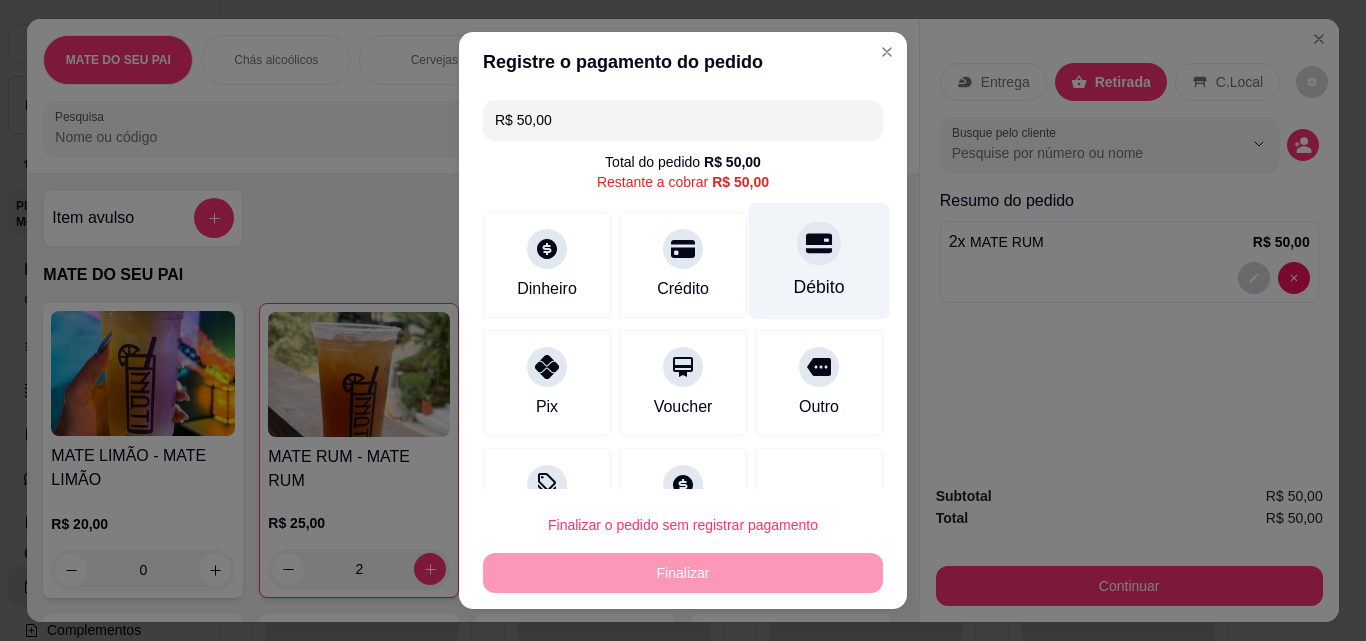 click 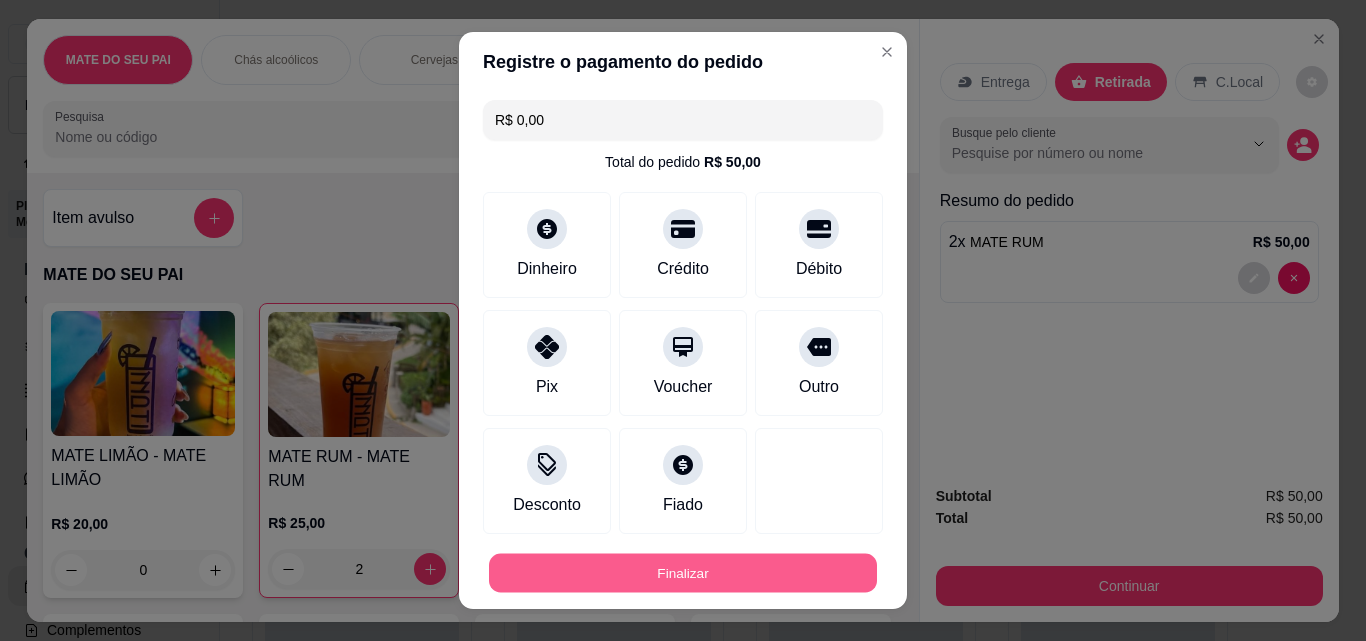 click on "Finalizar" at bounding box center (683, 573) 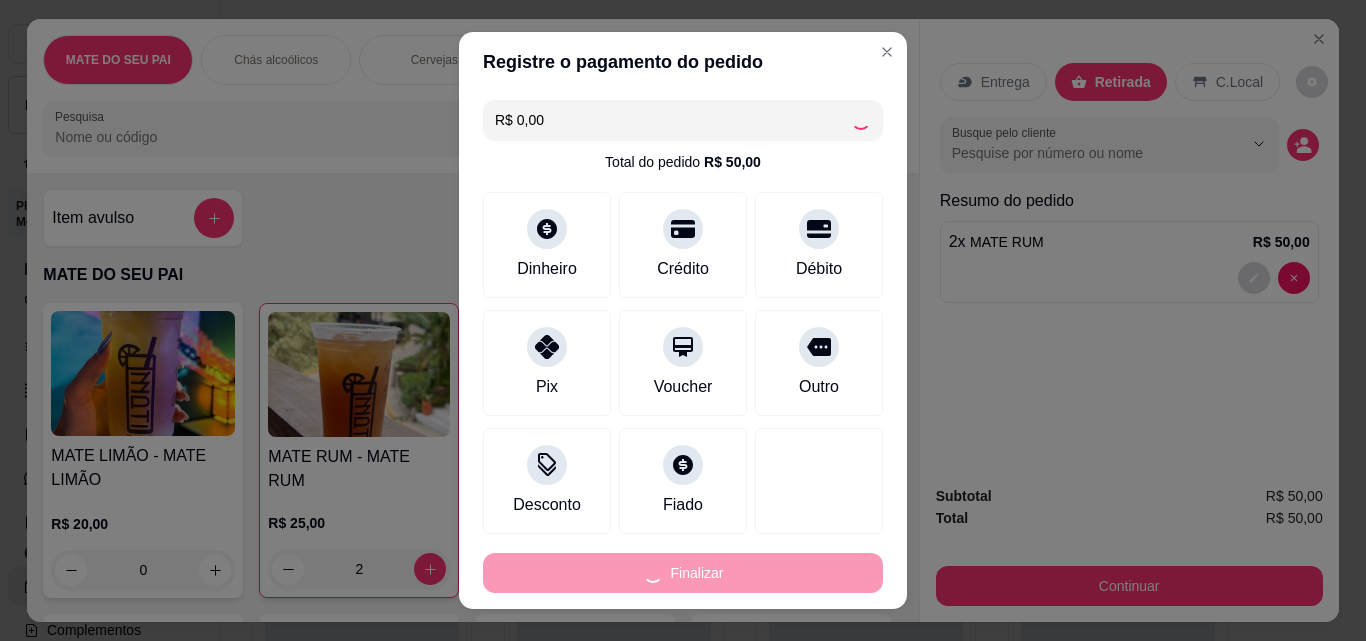 type on "0" 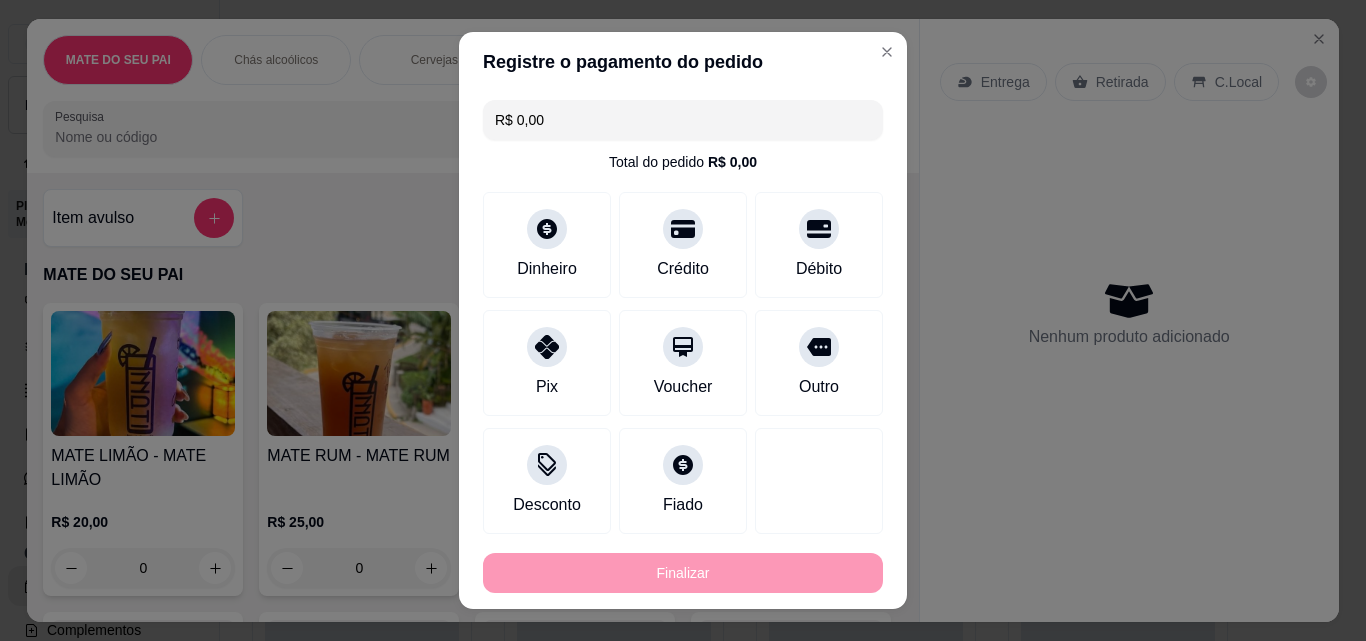 type on "-R$ 50,00" 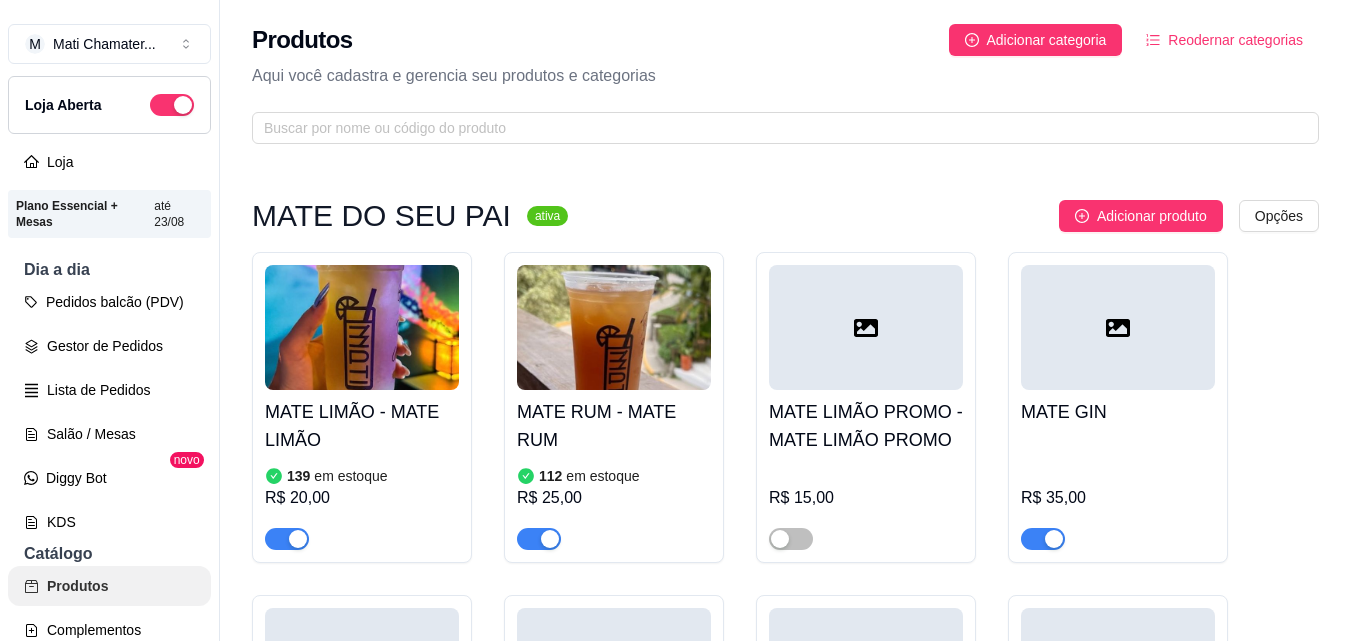 click on "Produtos" at bounding box center (109, 586) 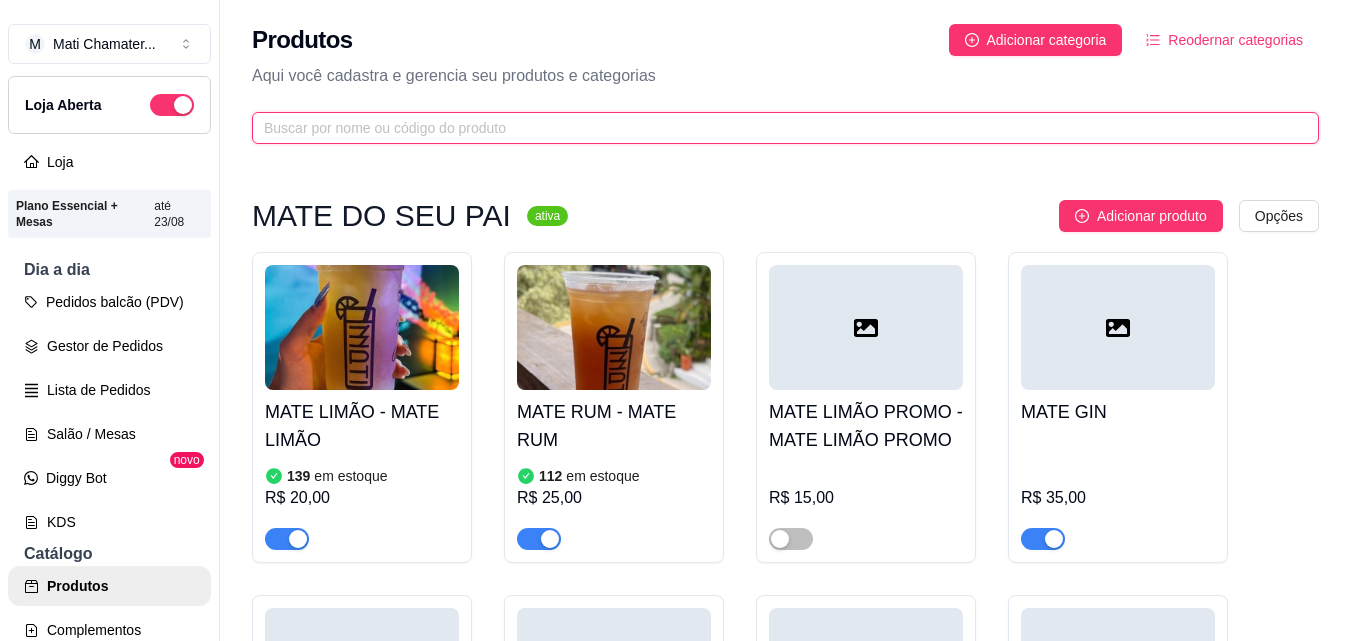click at bounding box center [777, 128] 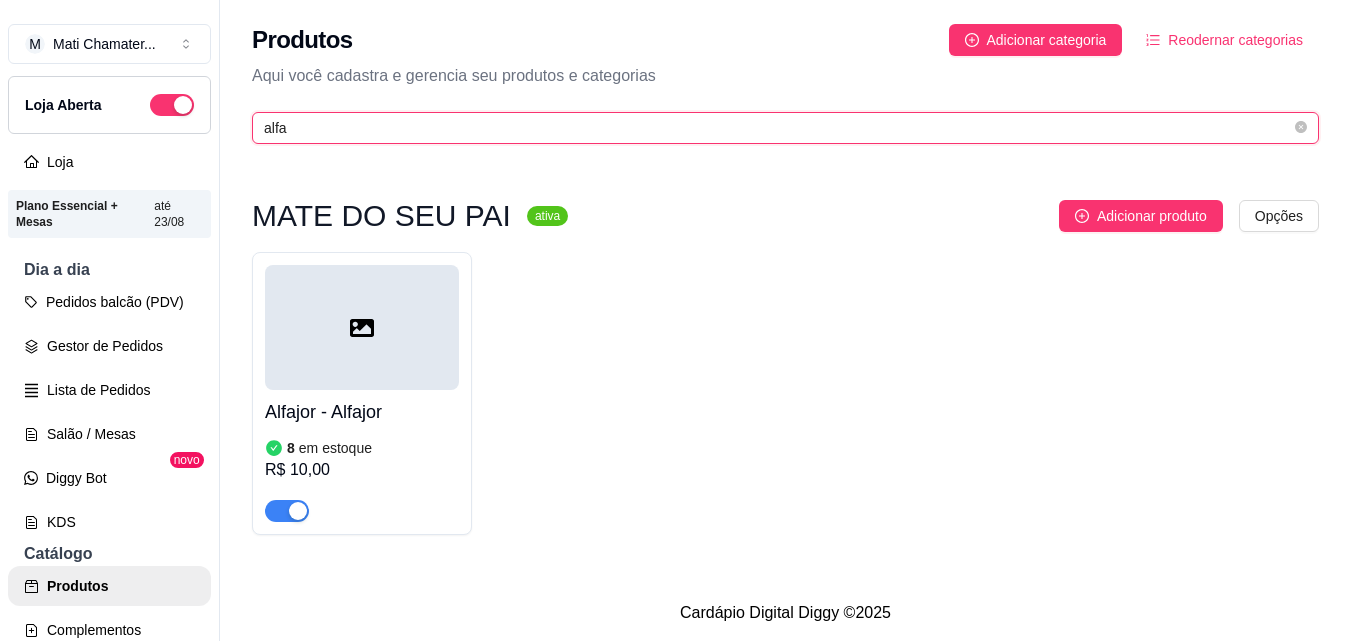 type on "alfa" 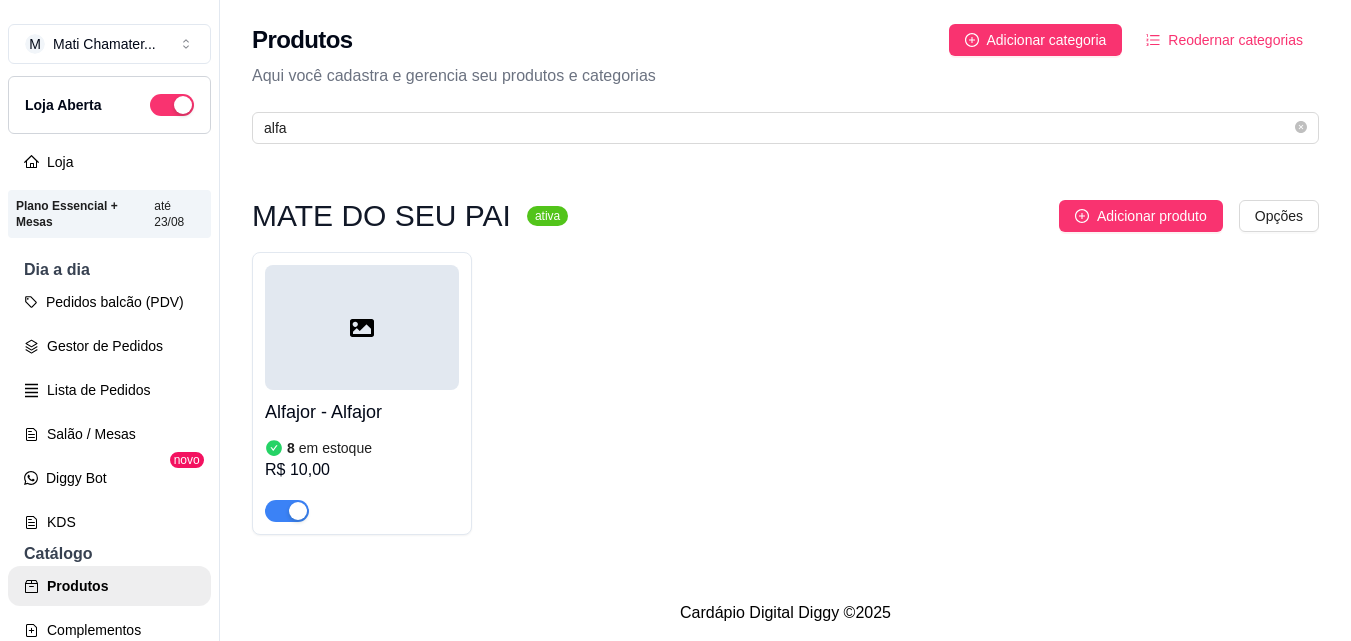 click on "Alfajor - Alfajor" at bounding box center (362, 412) 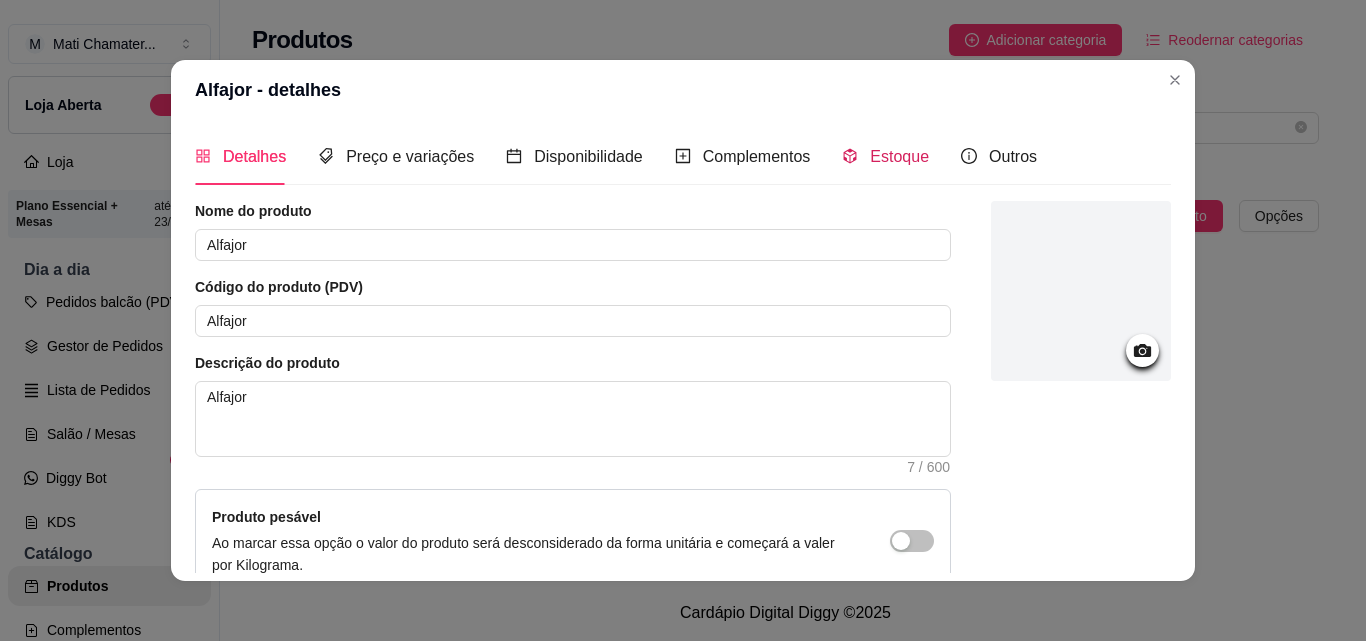 click on "Estoque" at bounding box center [899, 156] 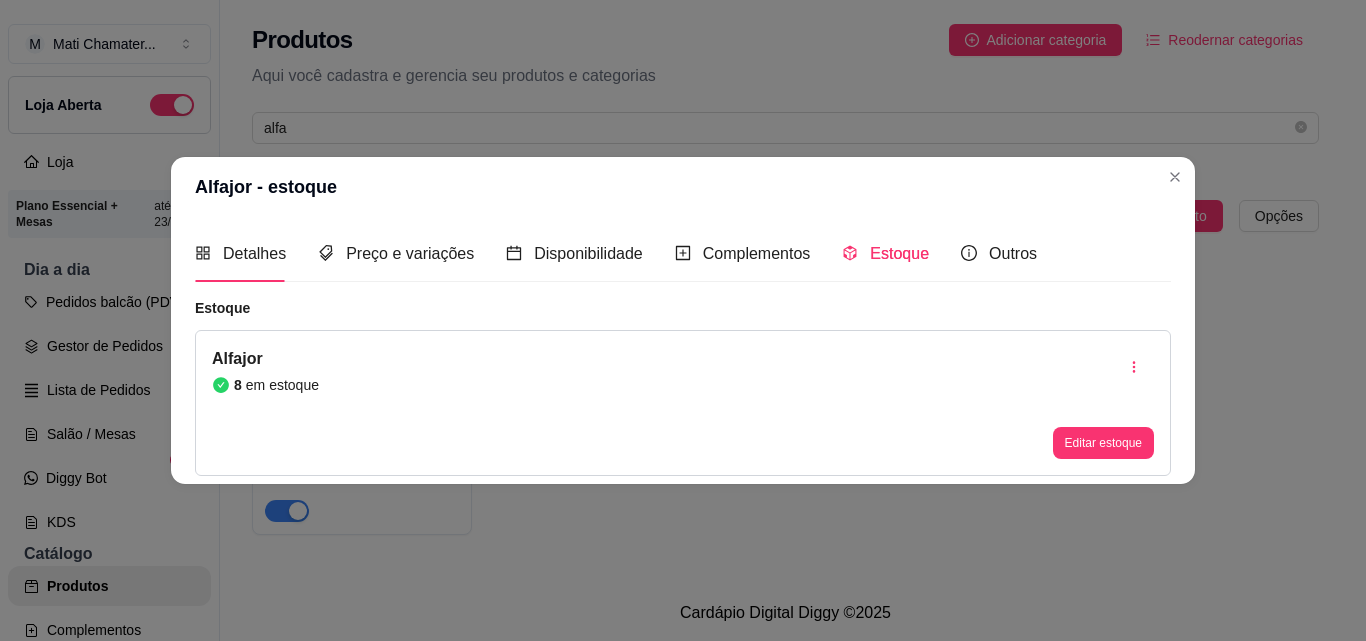 type 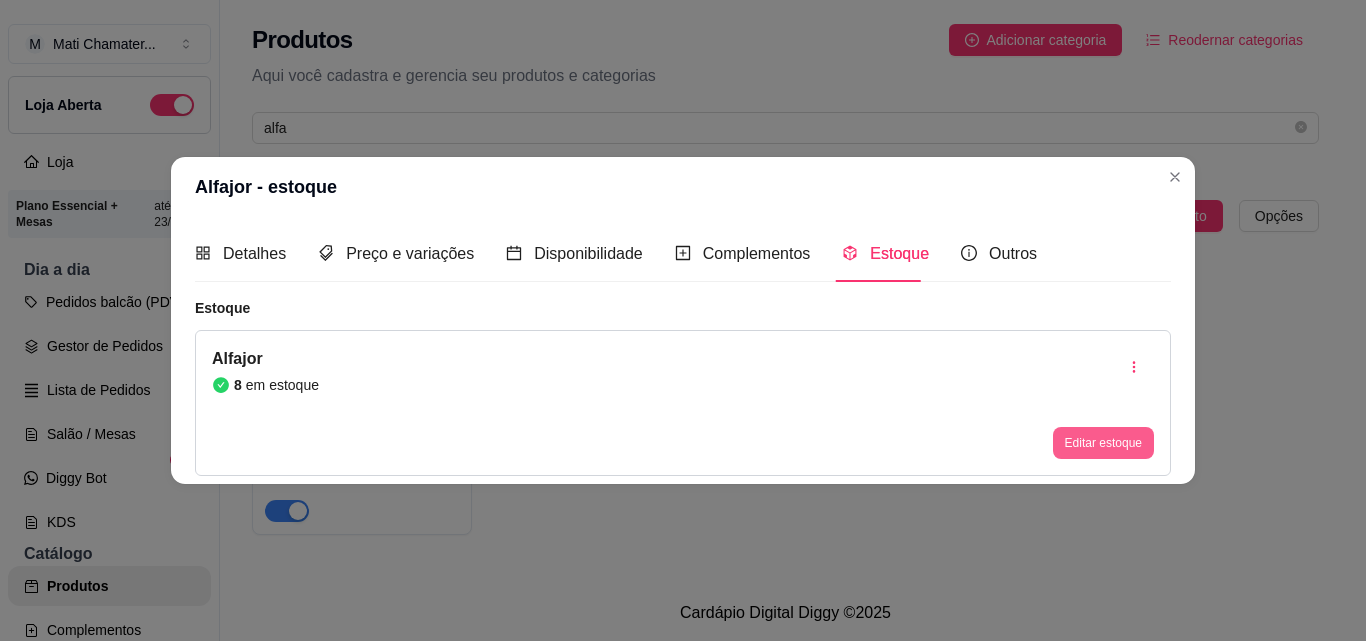 click on "Editar estoque" at bounding box center (1103, 443) 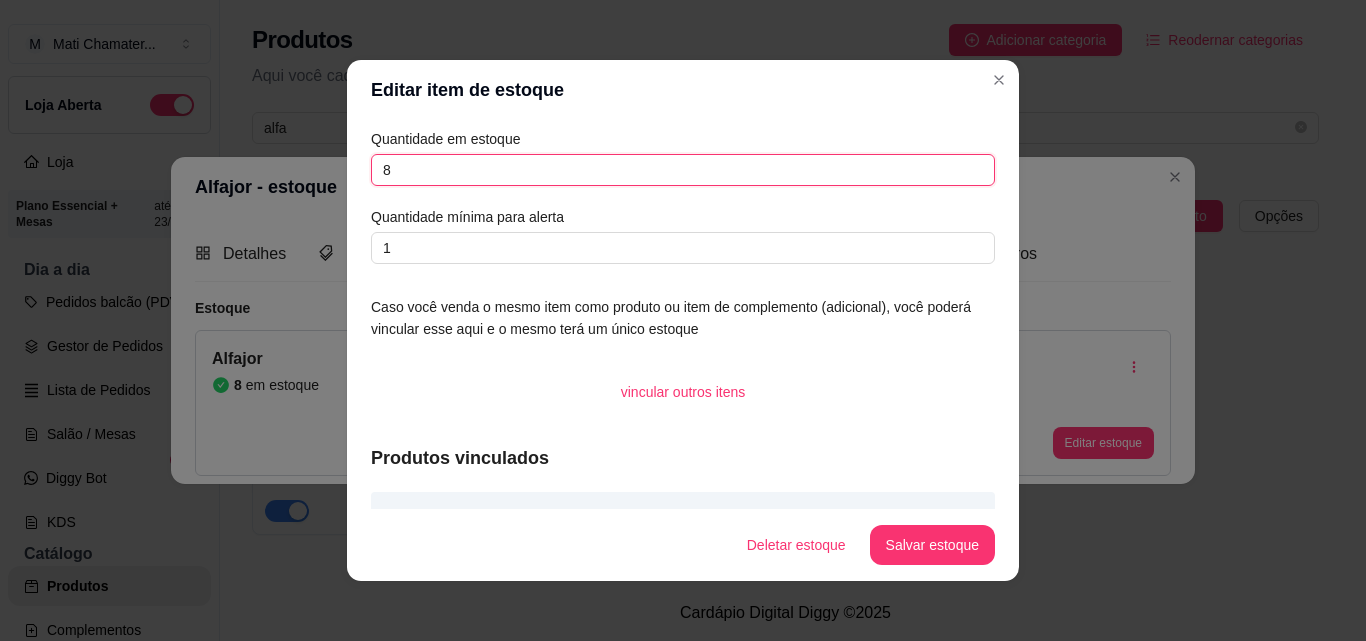 click on "8" at bounding box center [683, 170] 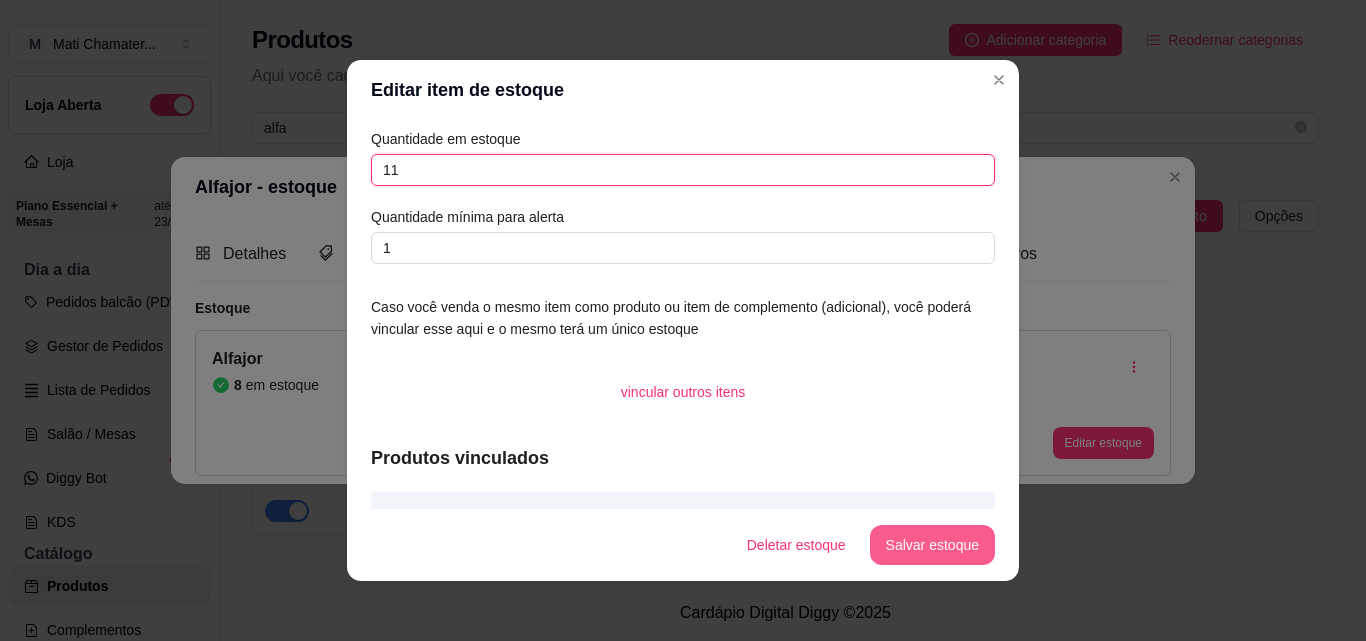 type on "11" 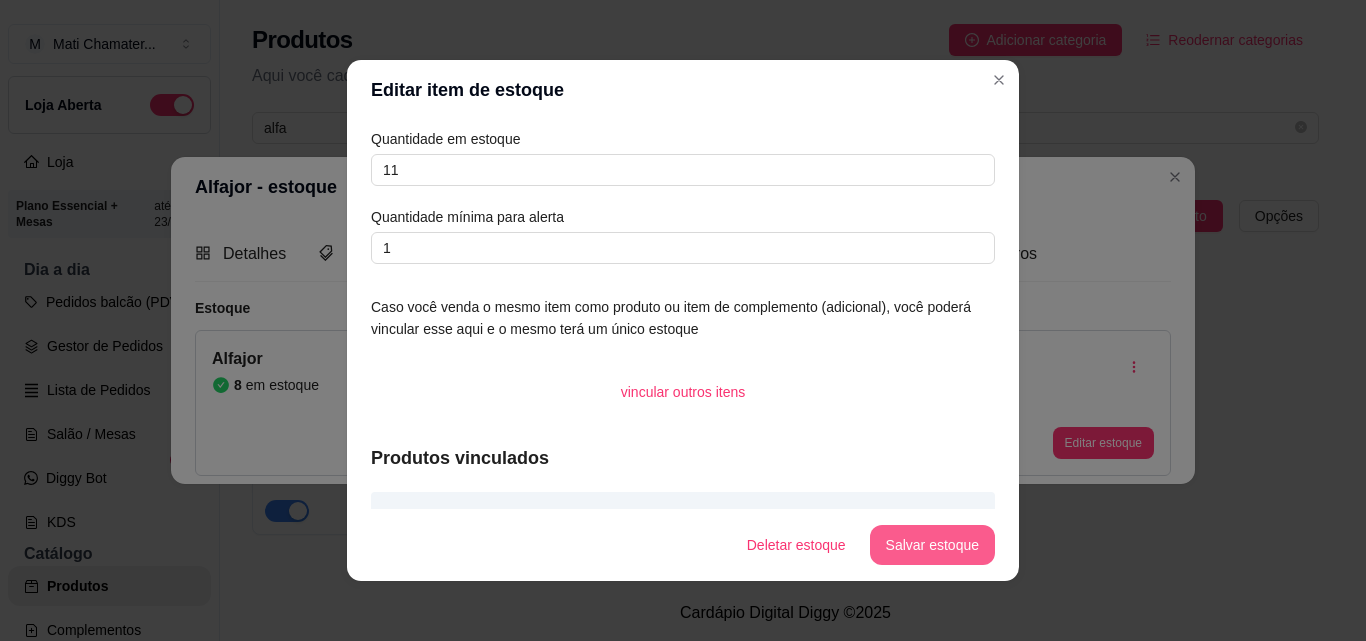 click on "Salvar estoque" at bounding box center (932, 545) 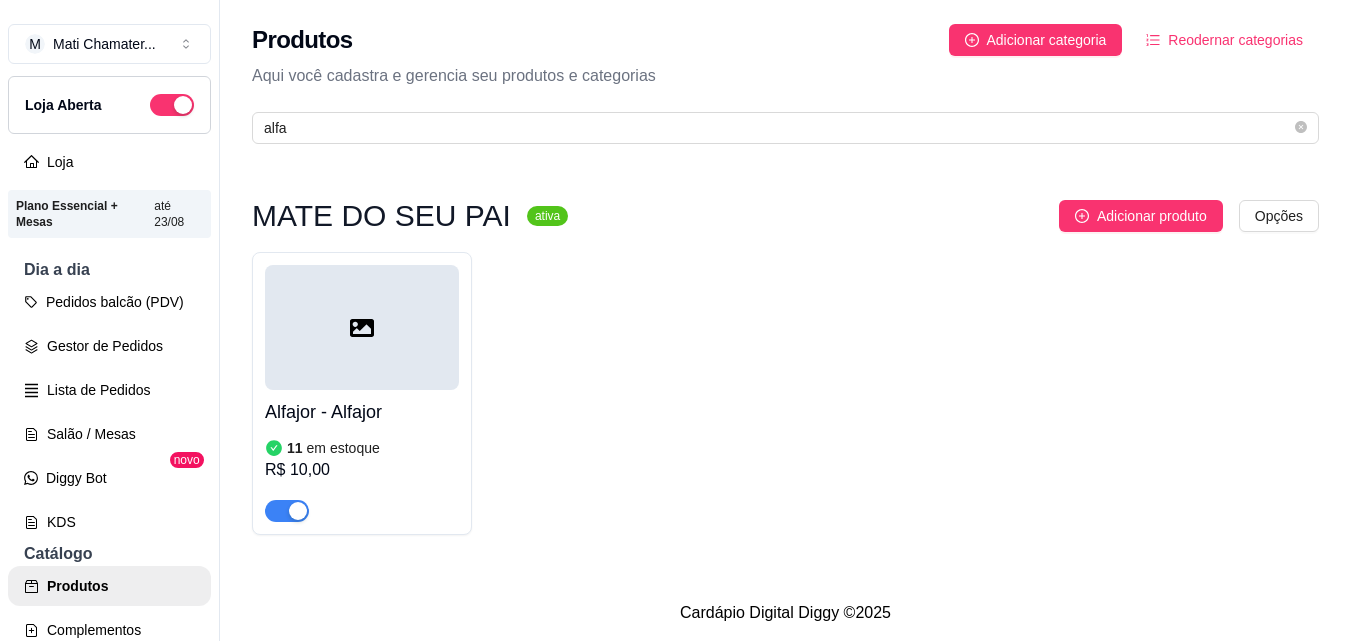 click on "M [NAME] ... Loja Aberta Loja Plano Essencial + Mesas até 23/08   Dia a dia Pedidos balcão (PDV) Gestor de Pedidos Lista de Pedidos Salão / Mesas Diggy Bot novo KDS Catálogo Produtos Complementos Relatórios Relatórios de vendas Relatório de clientes Relatório de mesas Relatório de fidelidade novo Gerenciar Entregadores novo Nota Fiscal (NFC-e) Controle de caixa Controle de fiado Cupons Clientes Estoque Configurações Diggy Planos Precisa de ajuda? Sair" at bounding box center (110, 336) 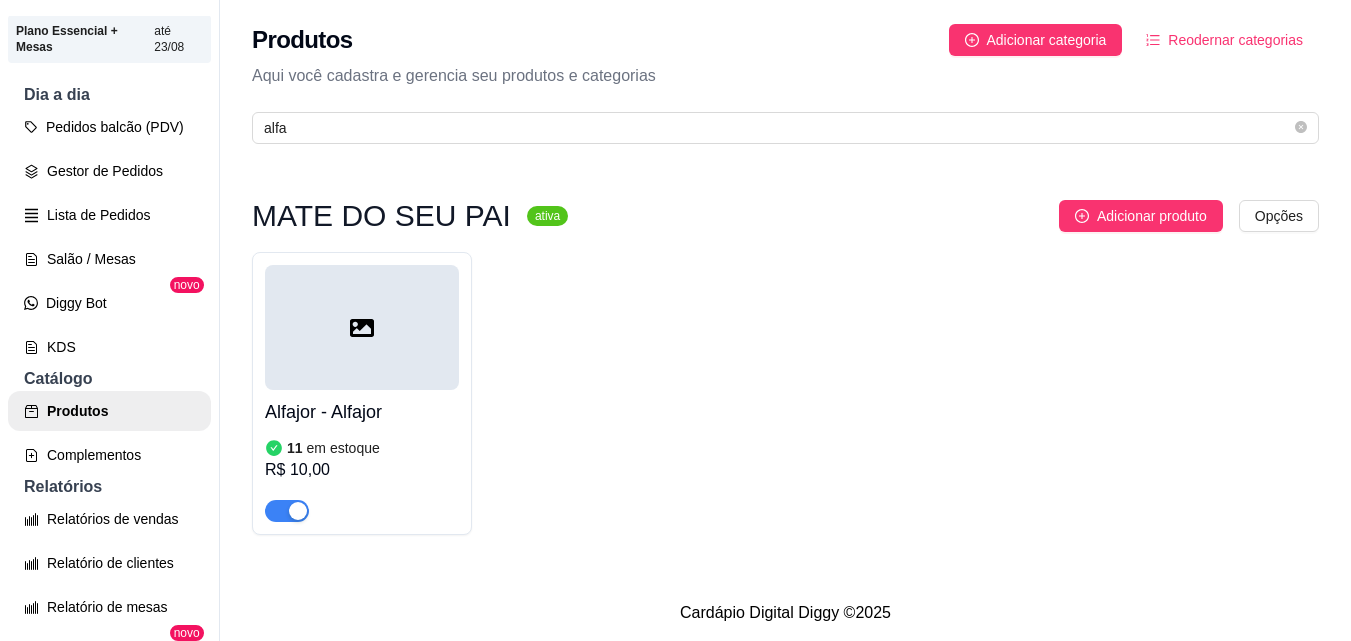scroll, scrollTop: 324, scrollLeft: 0, axis: vertical 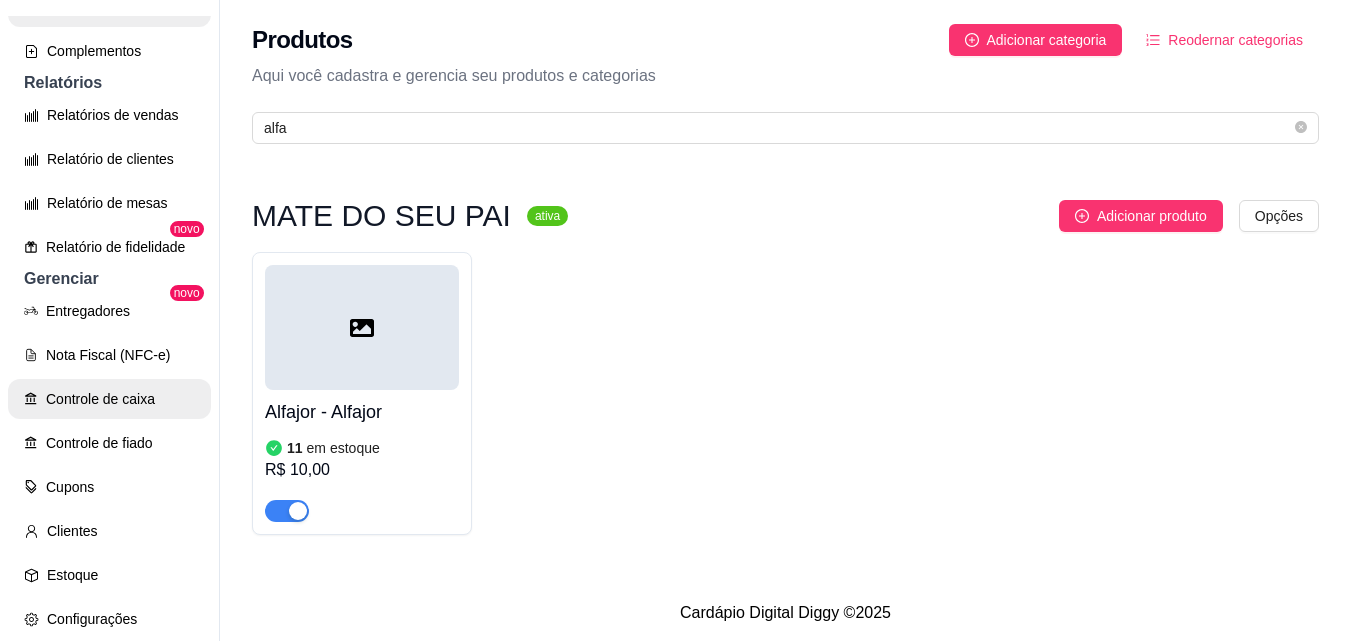 click on "Controle de caixa" at bounding box center [109, 399] 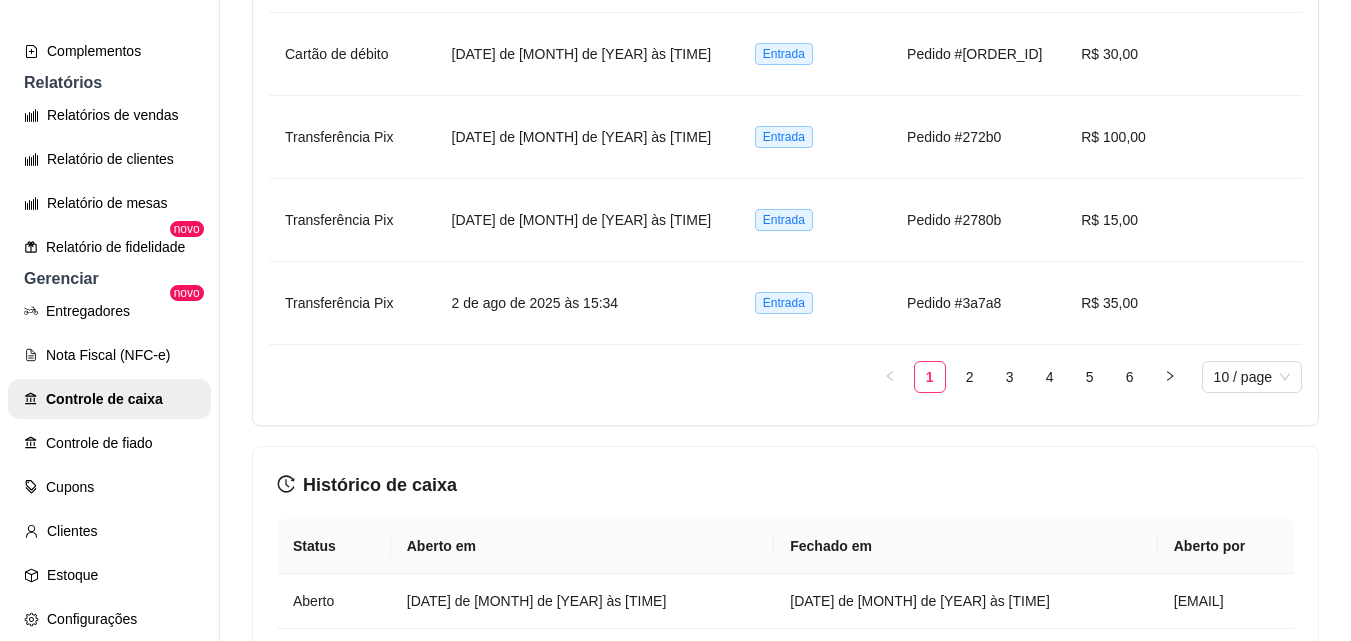 scroll, scrollTop: 1795, scrollLeft: 0, axis: vertical 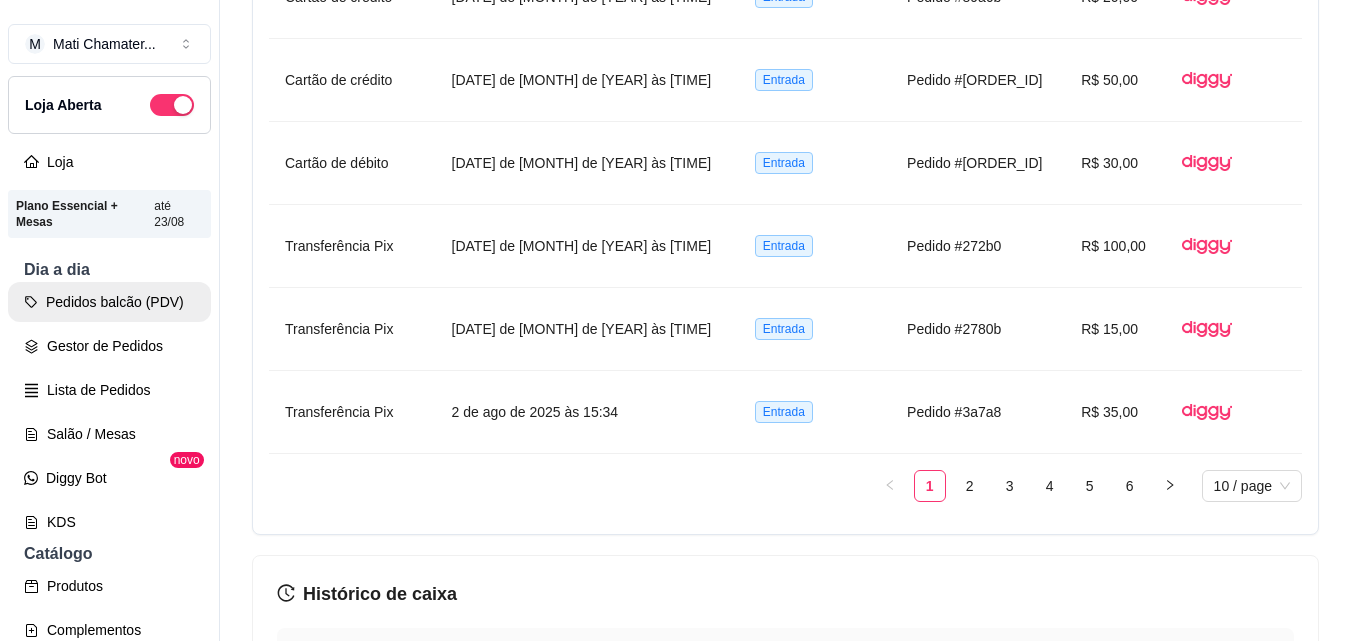 click on "Pedidos balcão (PDV)" at bounding box center (109, 302) 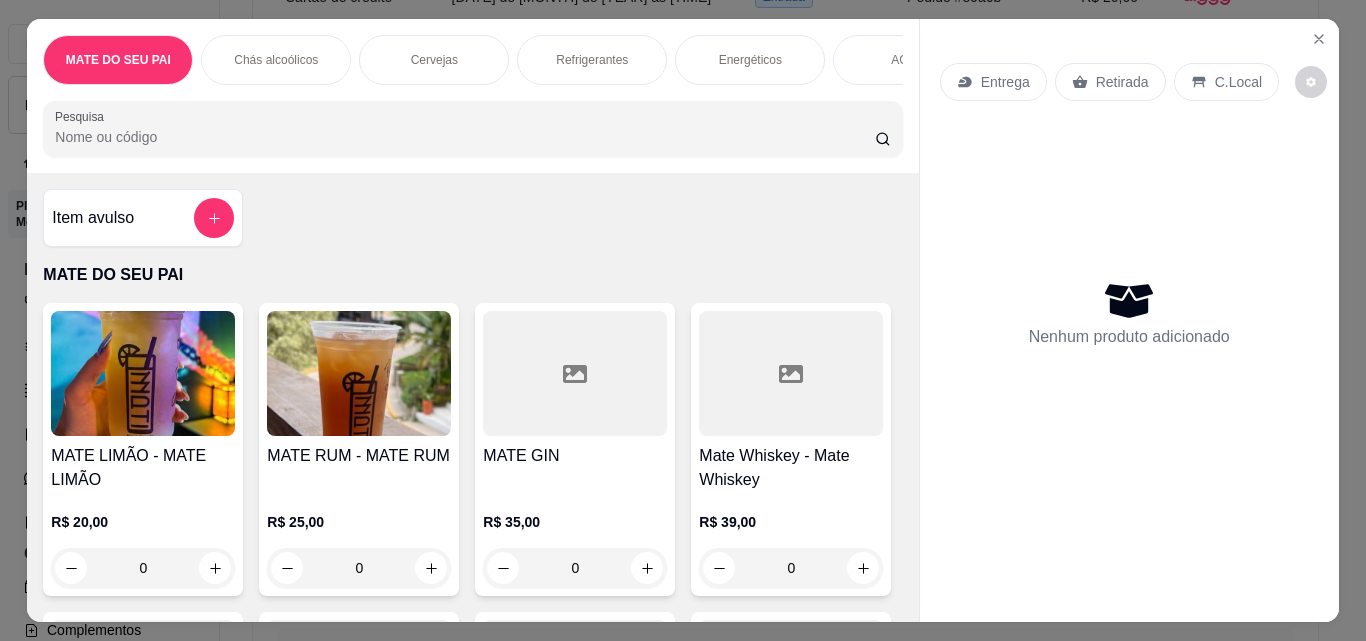 click on "Pesquisa" at bounding box center [465, 137] 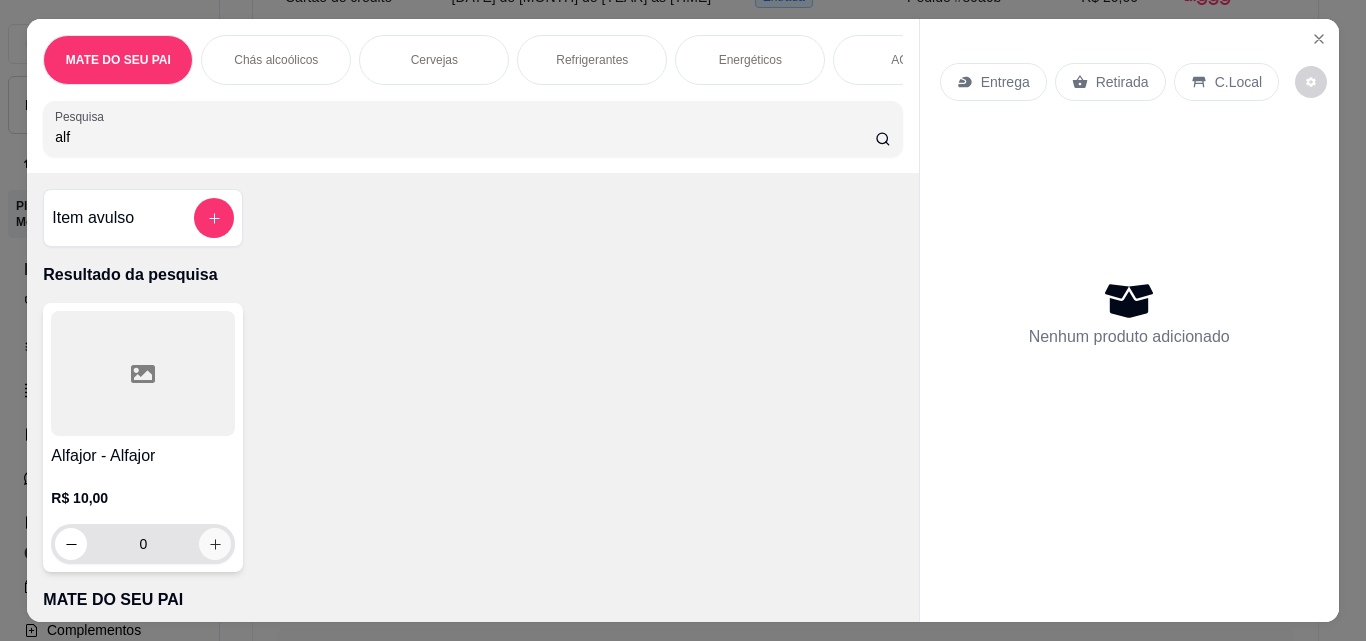 type on "alf" 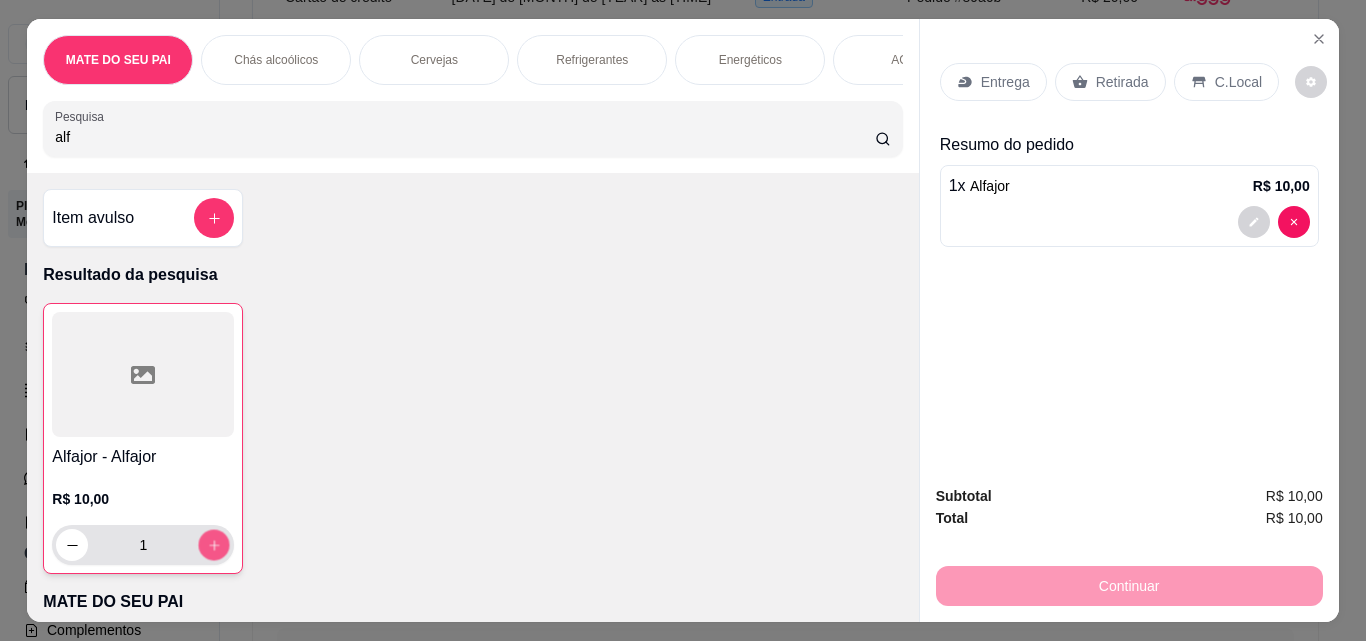 click 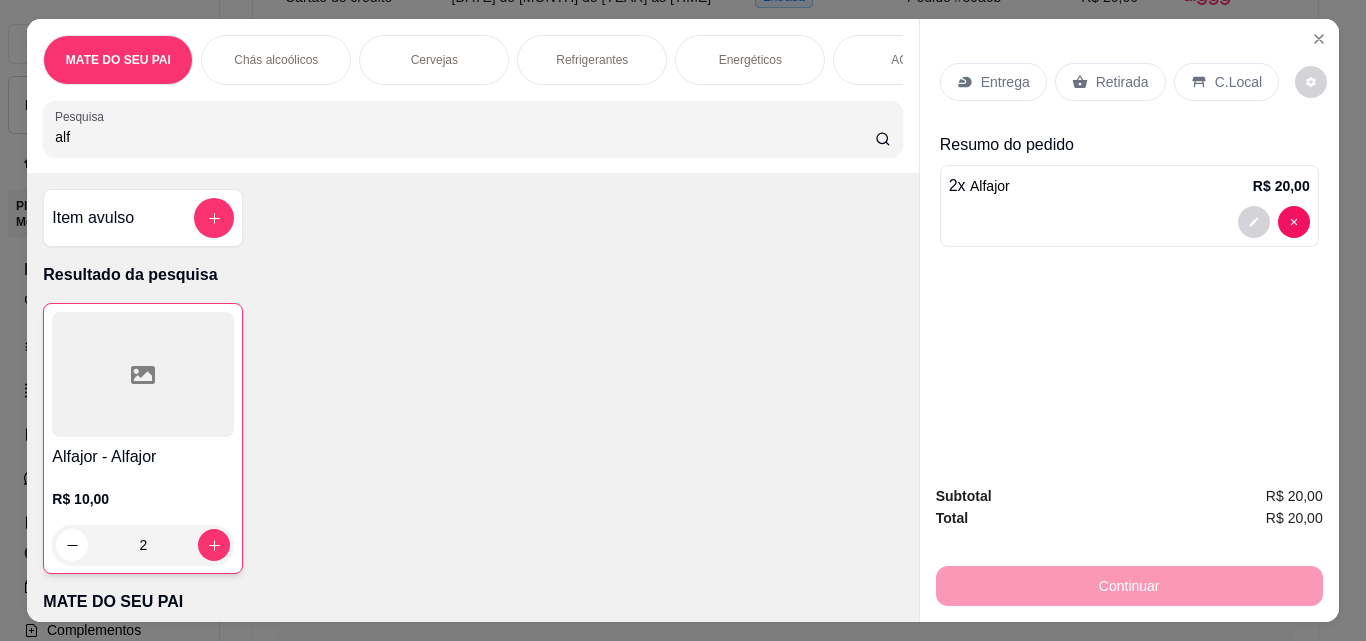 click on "Retirada" at bounding box center [1122, 82] 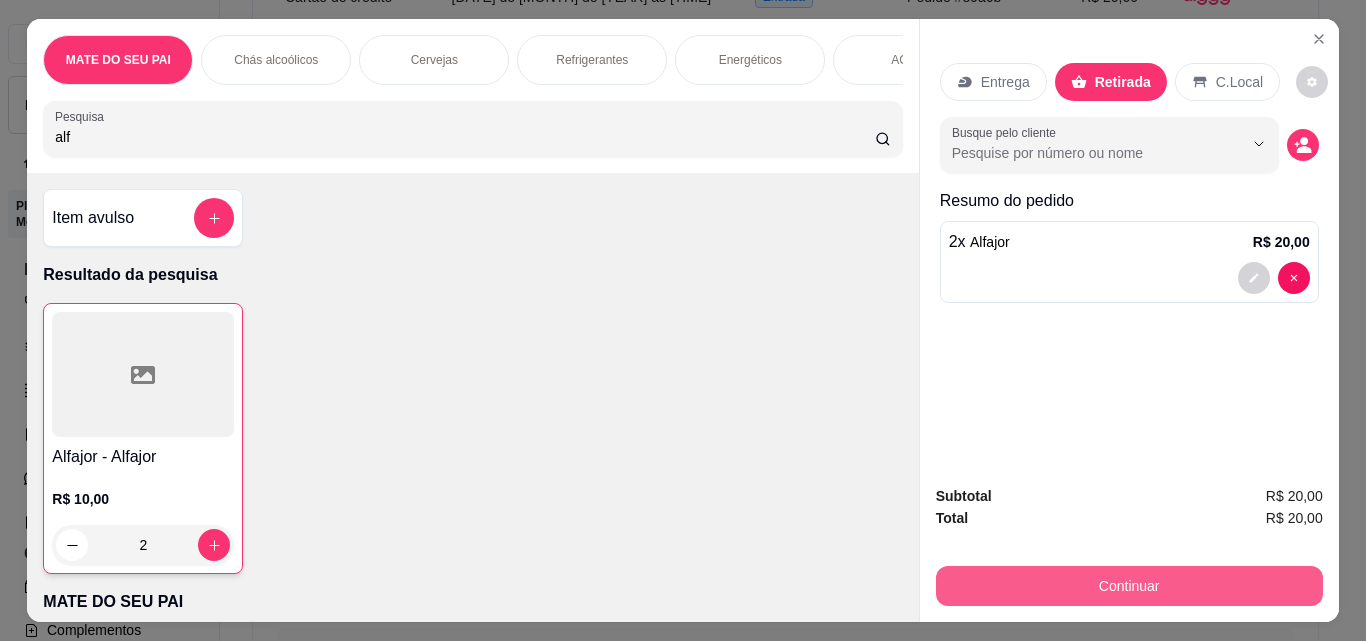 click on "Continuar" at bounding box center [1129, 586] 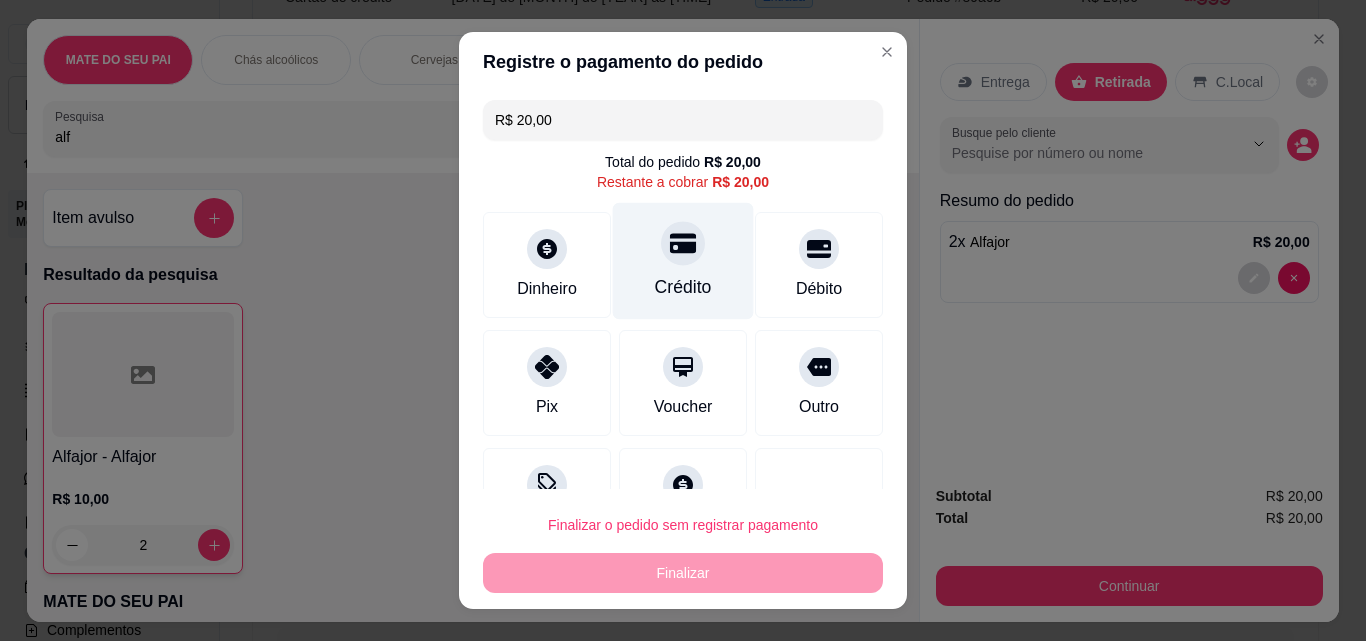 click on "Crédito" at bounding box center [683, 261] 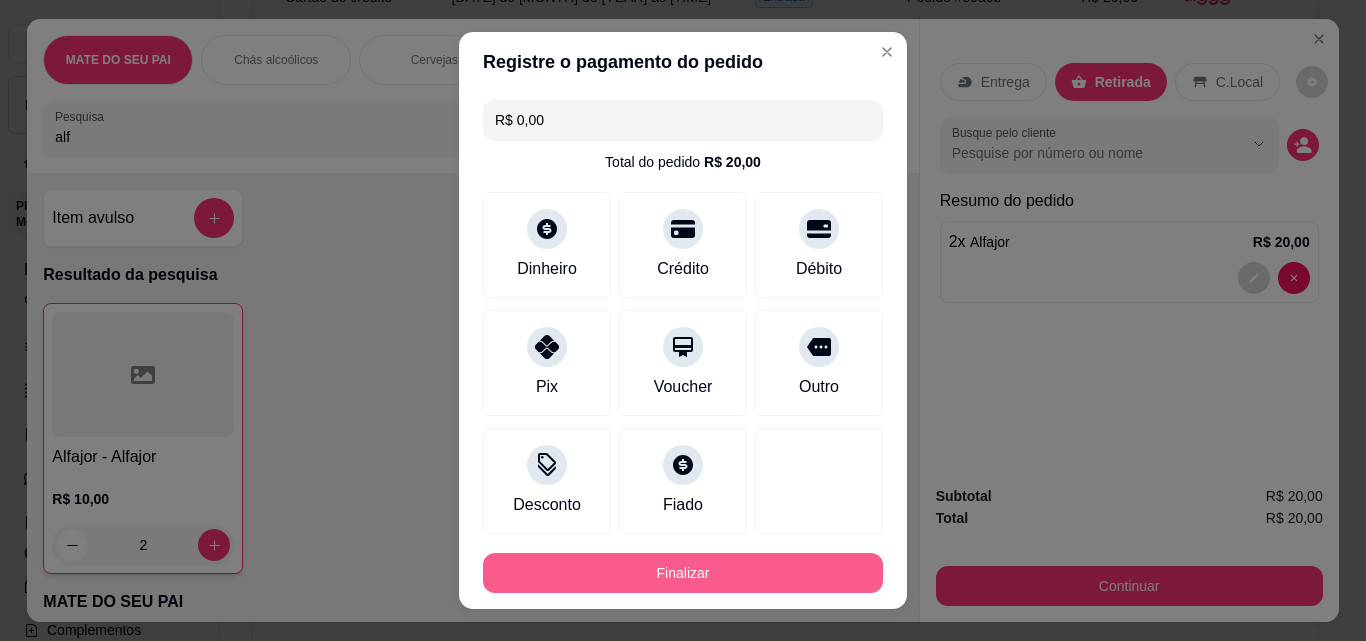 click on "Finalizar" at bounding box center (683, 573) 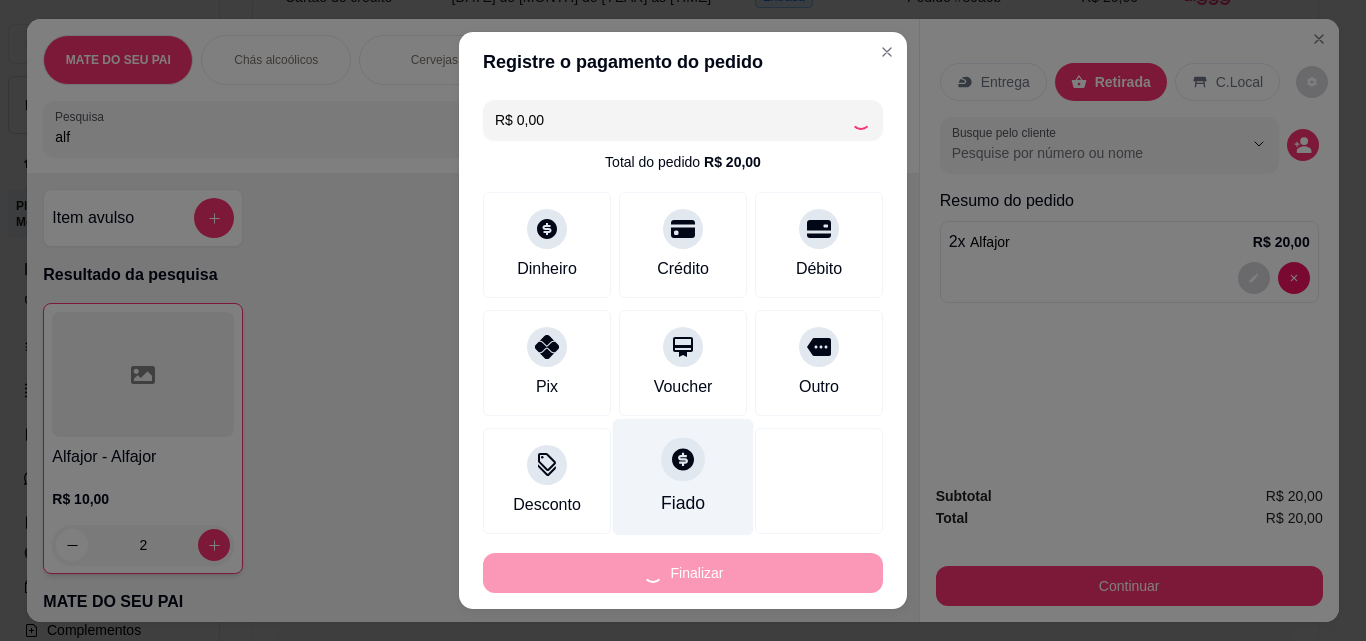 type on "0" 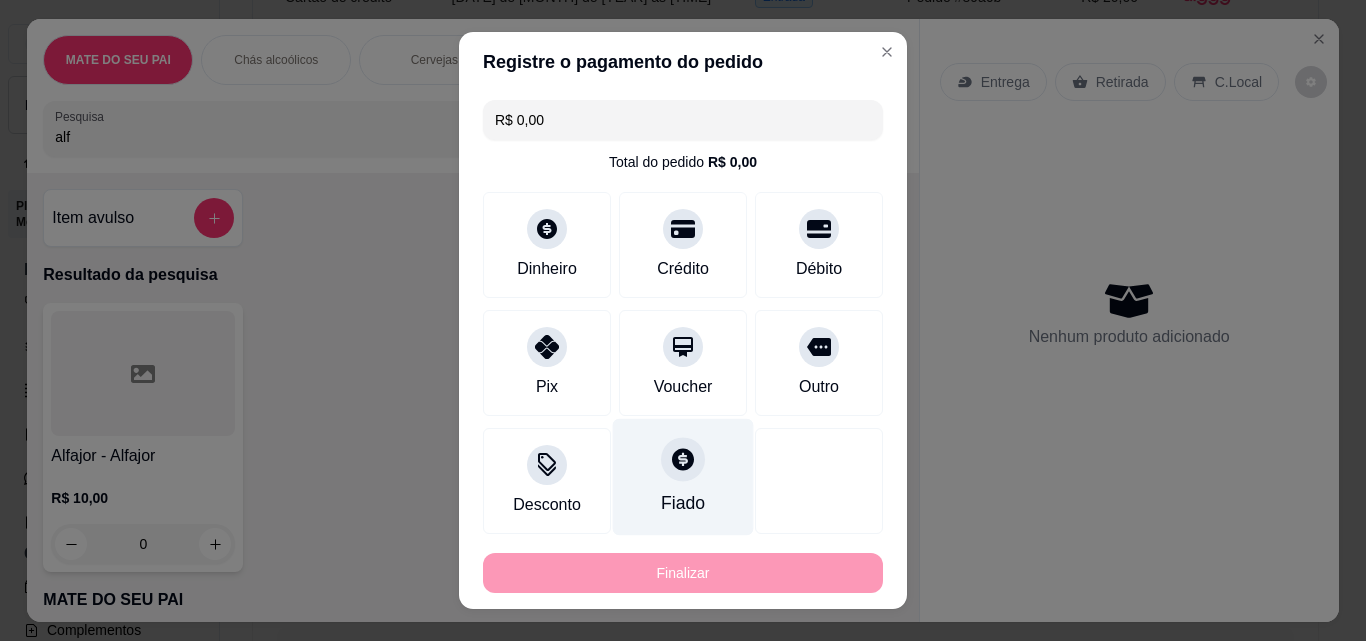 type on "-R$ 20,00" 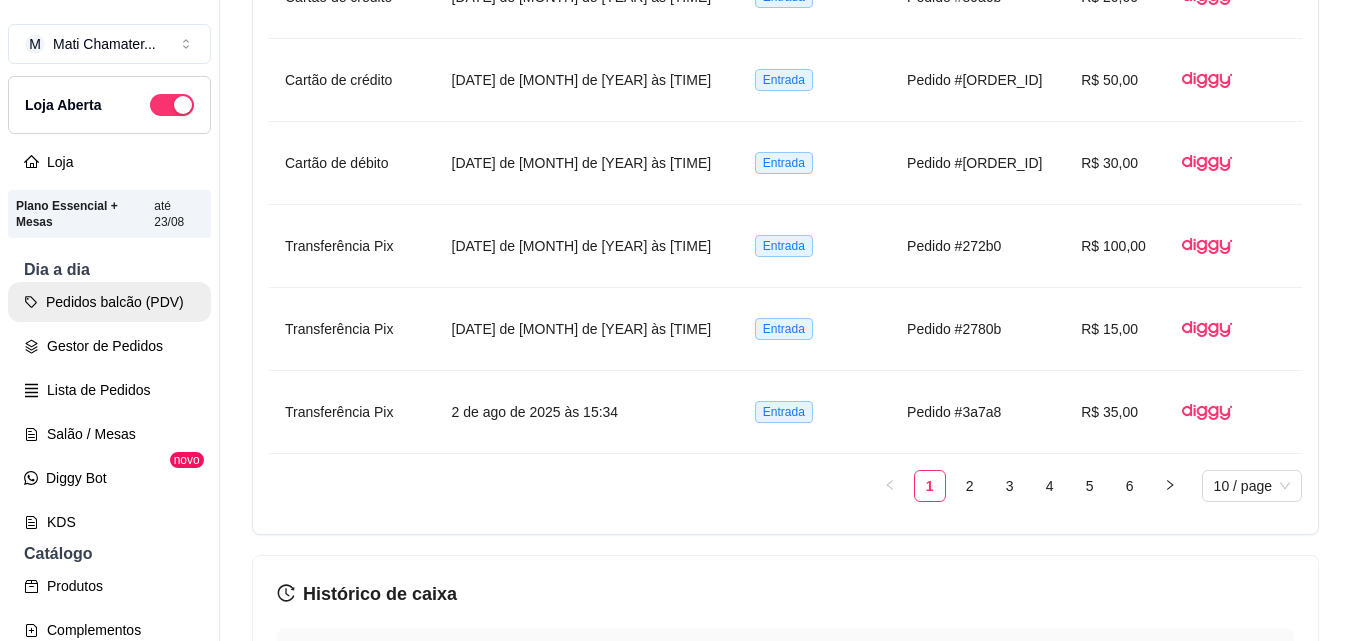 click on "Pedidos balcão (PDV)" at bounding box center [109, 302] 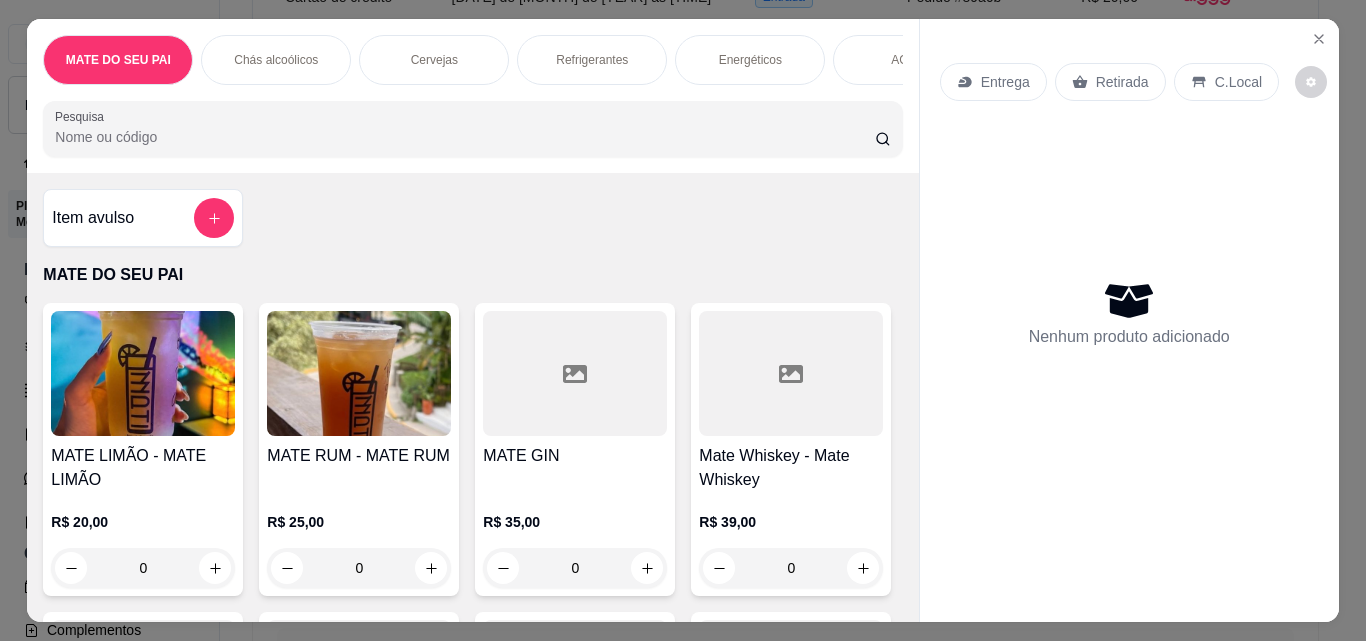 click at bounding box center (143, 373) 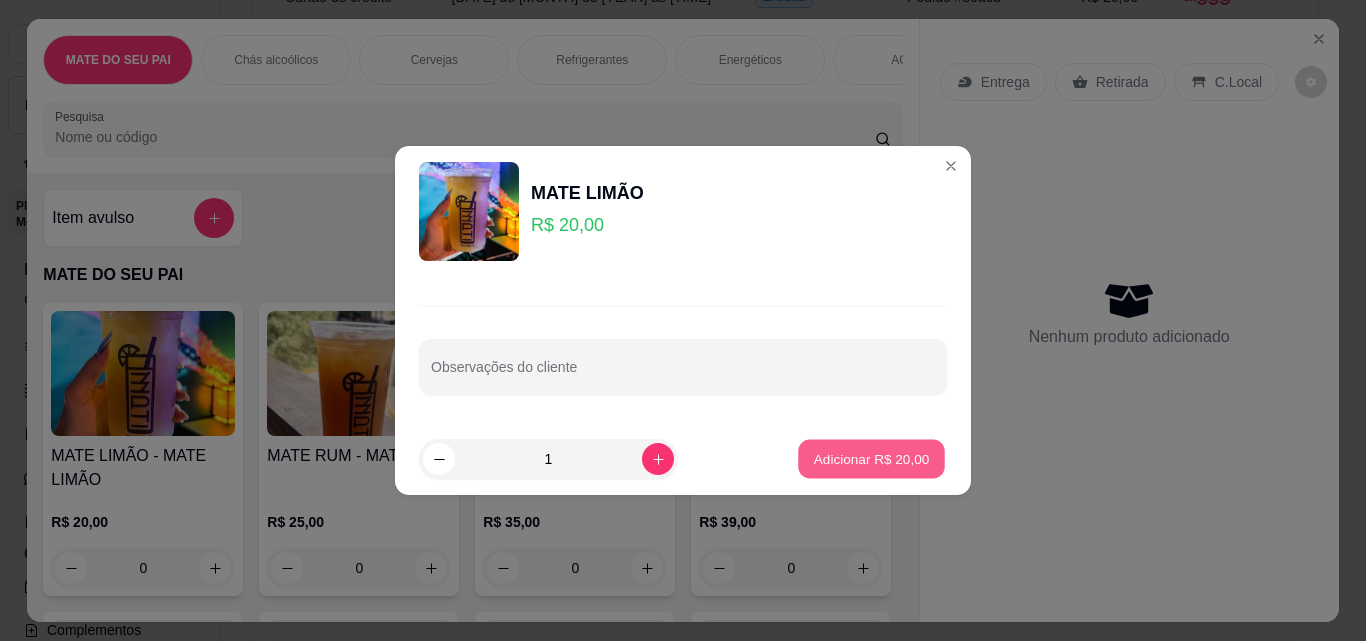 click on "Adicionar   R$ 20,00" at bounding box center (872, 459) 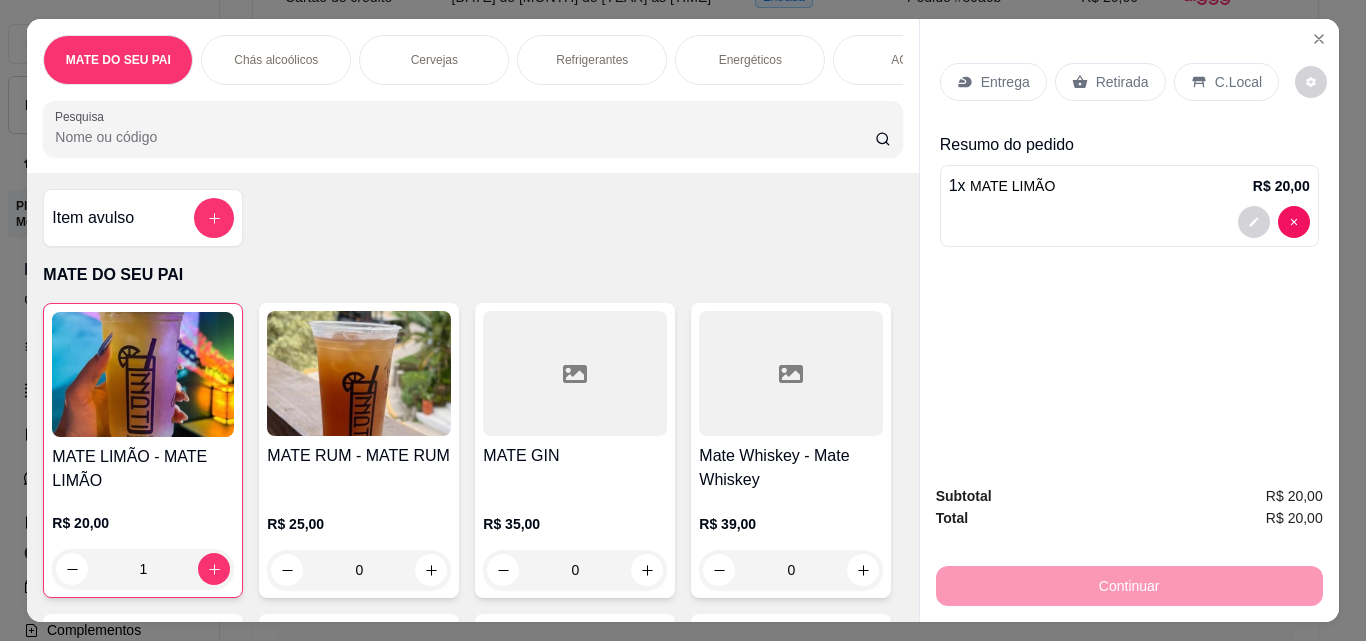click 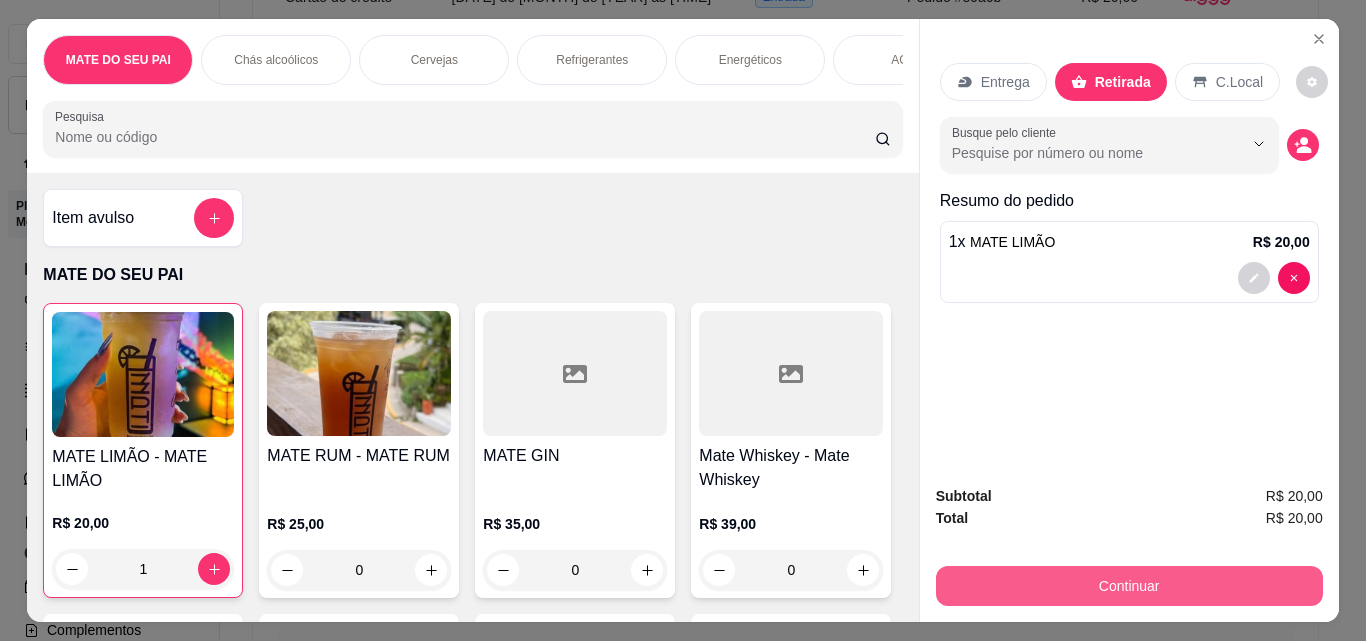 click on "Continuar" at bounding box center [1129, 586] 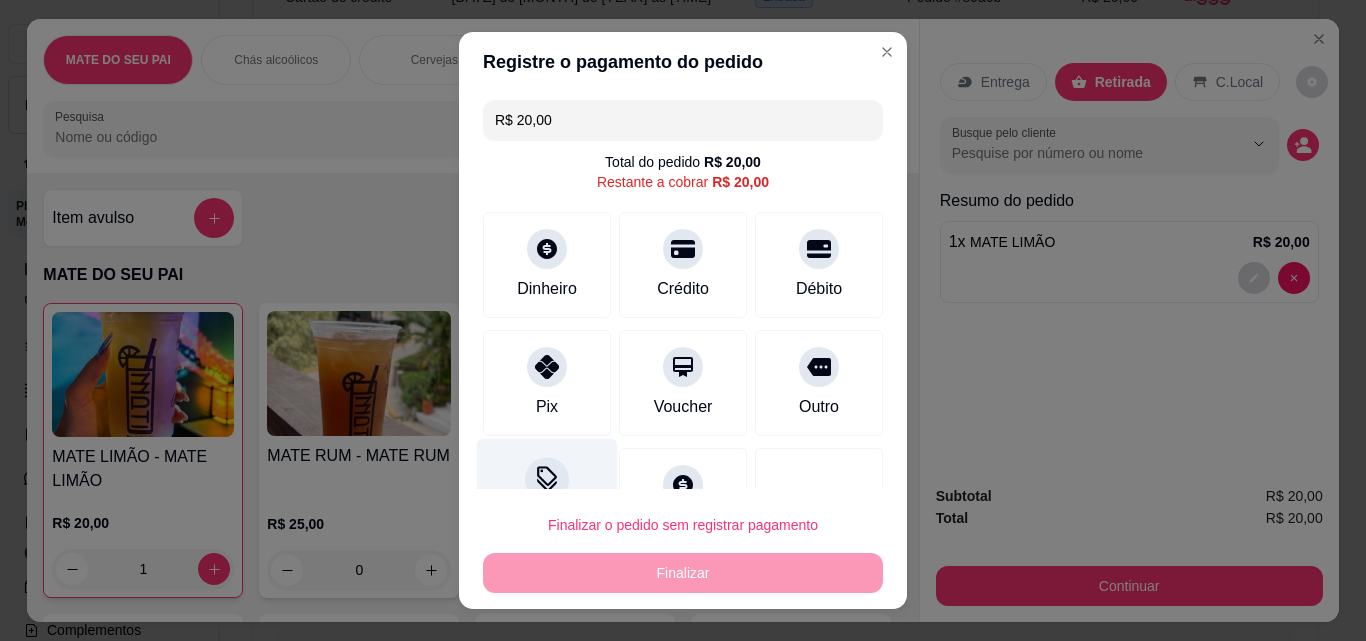 click at bounding box center (547, 479) 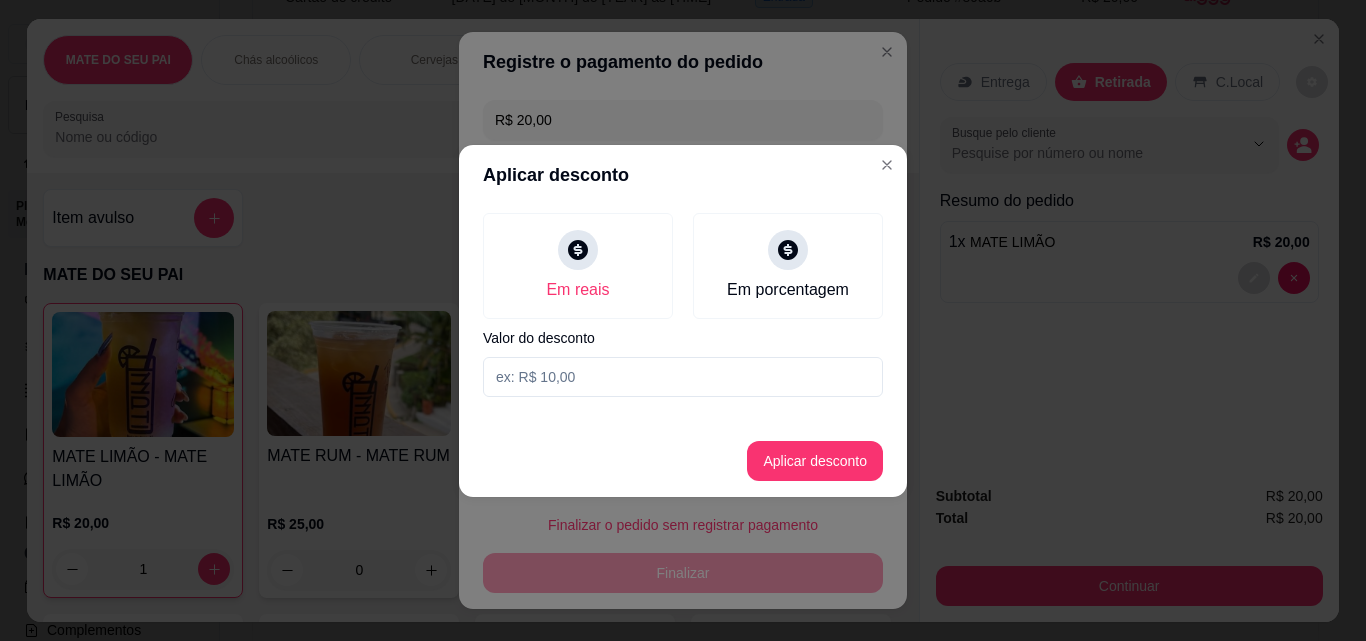 click at bounding box center (683, 377) 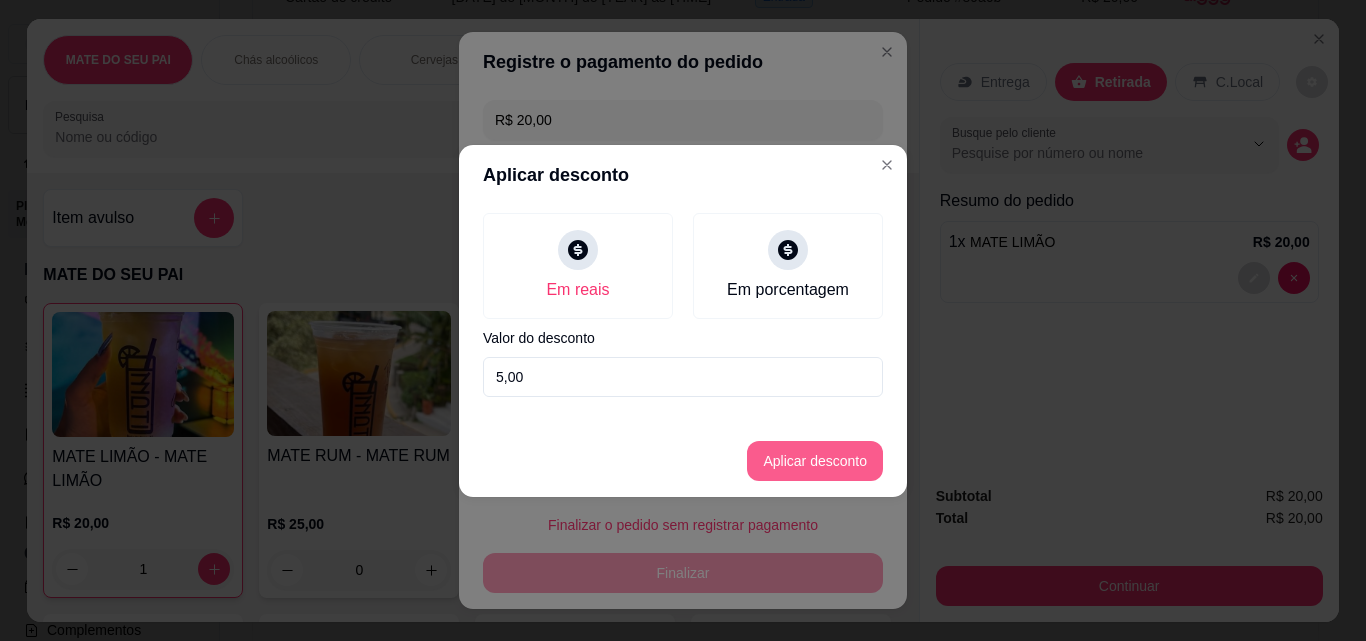type on "5,00" 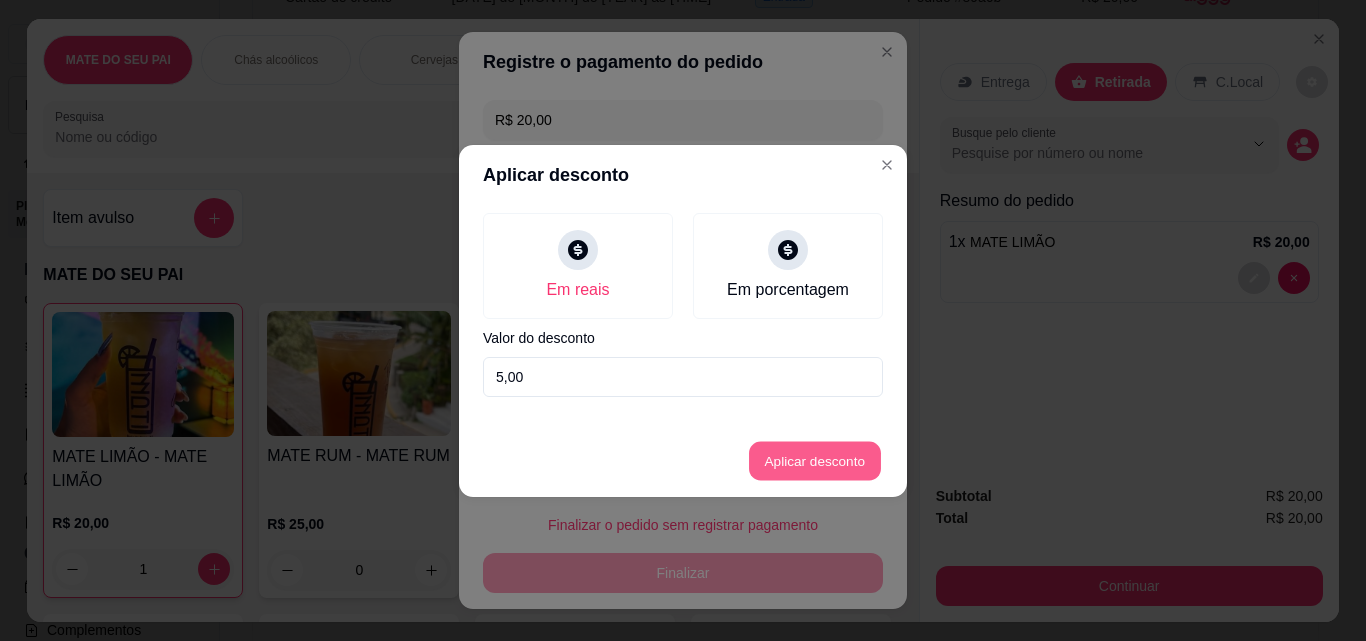 click on "Aplicar desconto" at bounding box center [815, 460] 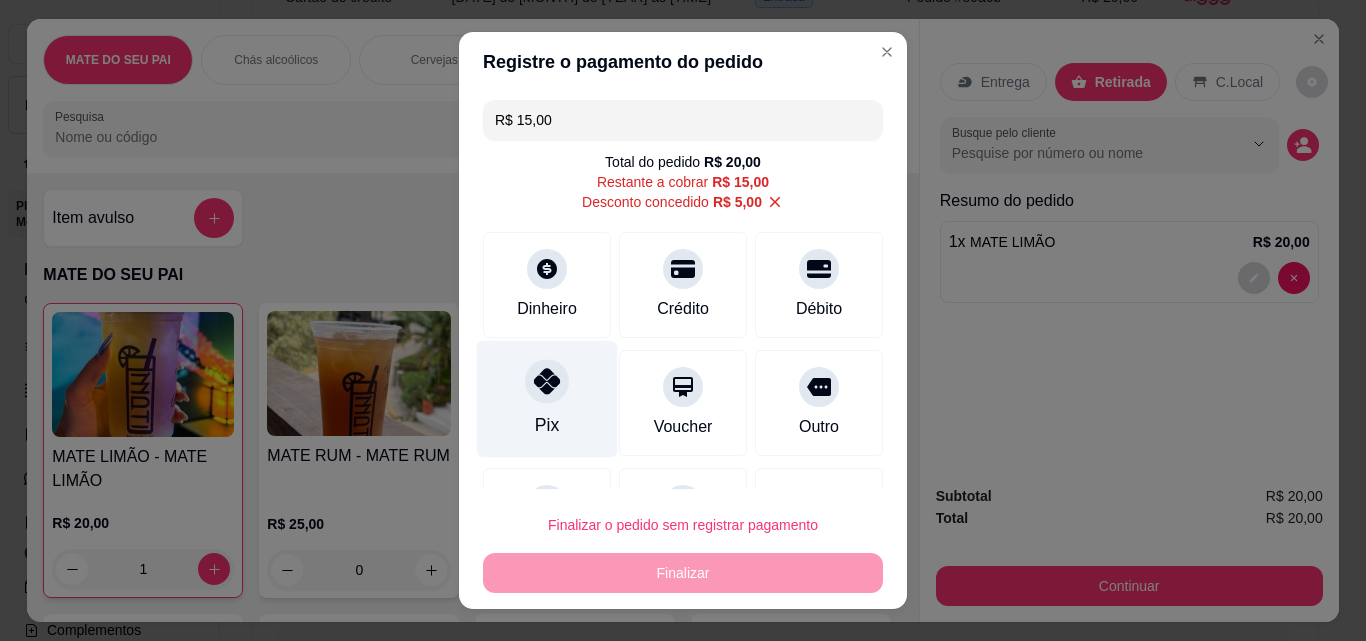 click at bounding box center (547, 381) 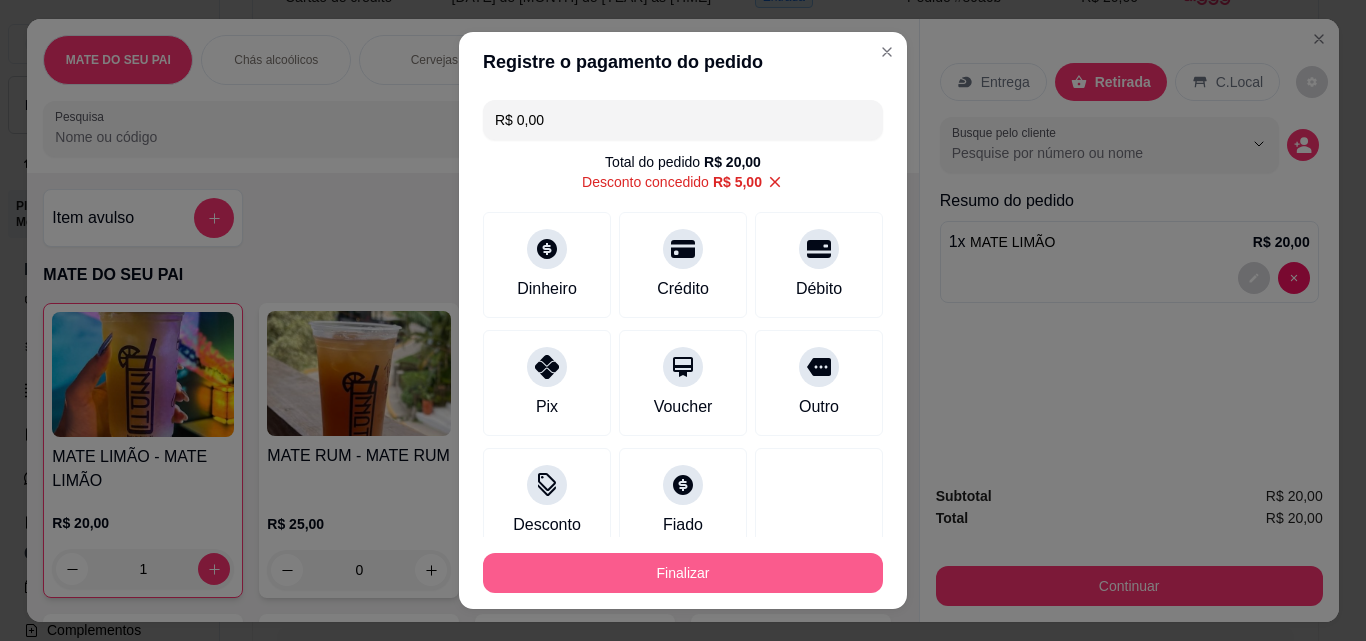 click on "Finalizar" at bounding box center (683, 573) 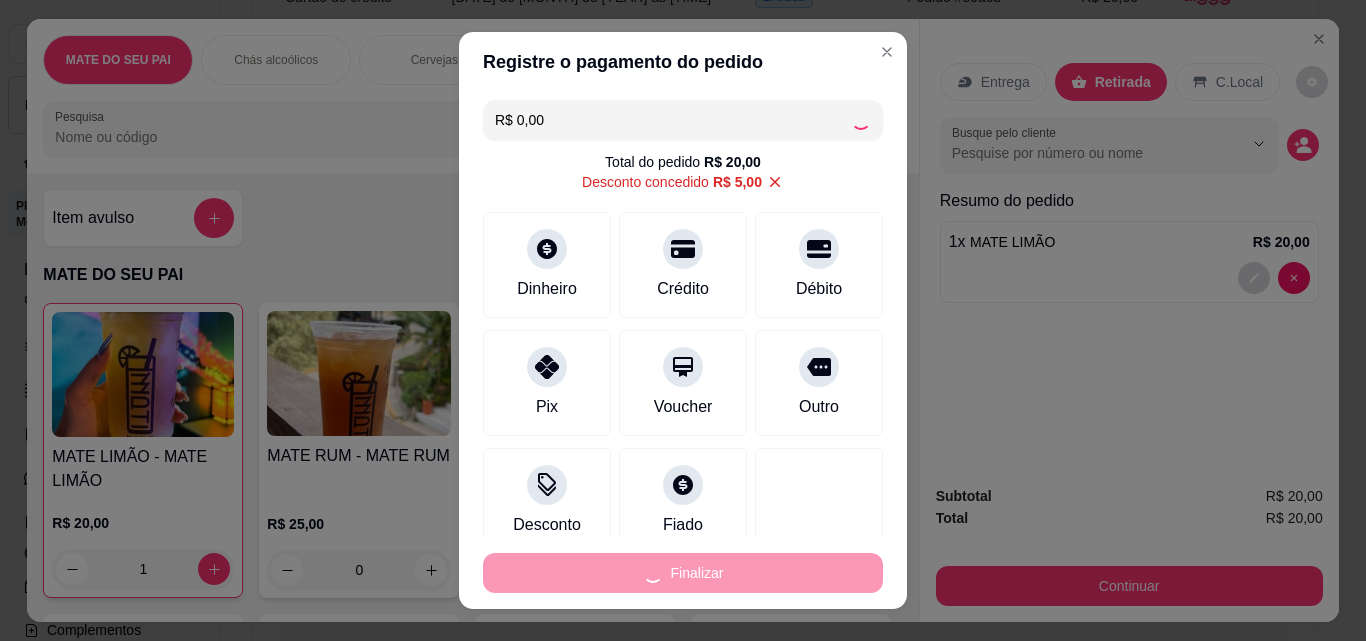 type on "0" 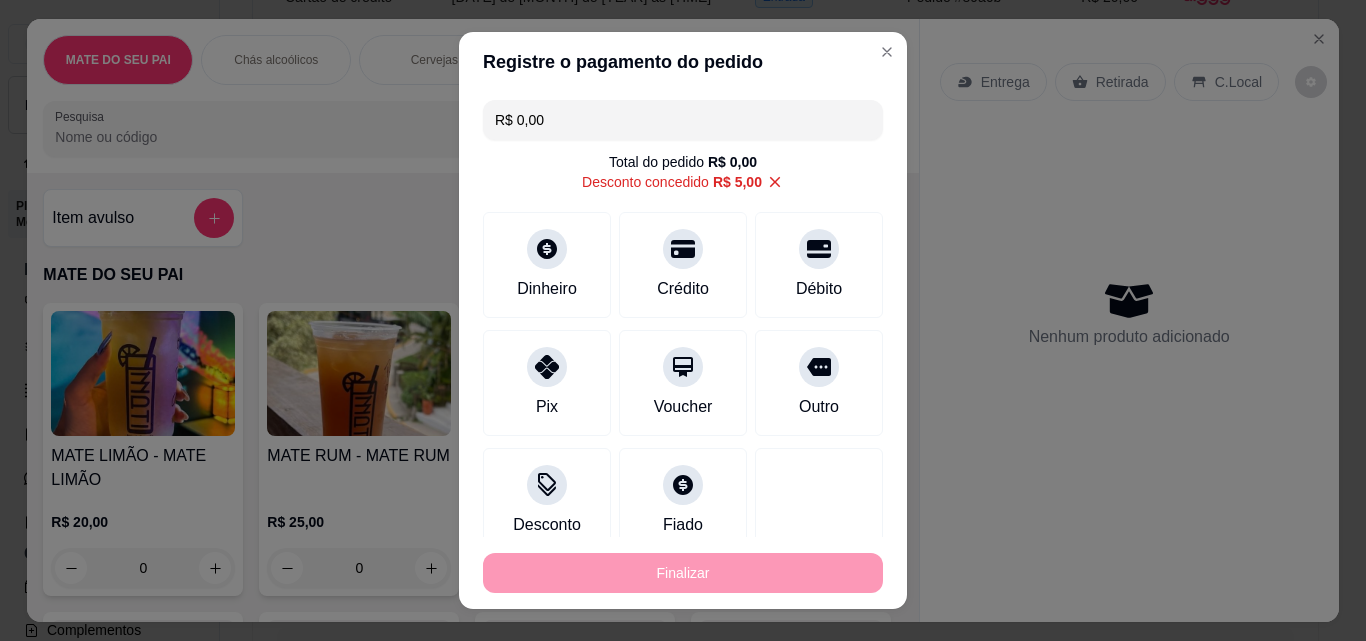 type on "-R$ 20,00" 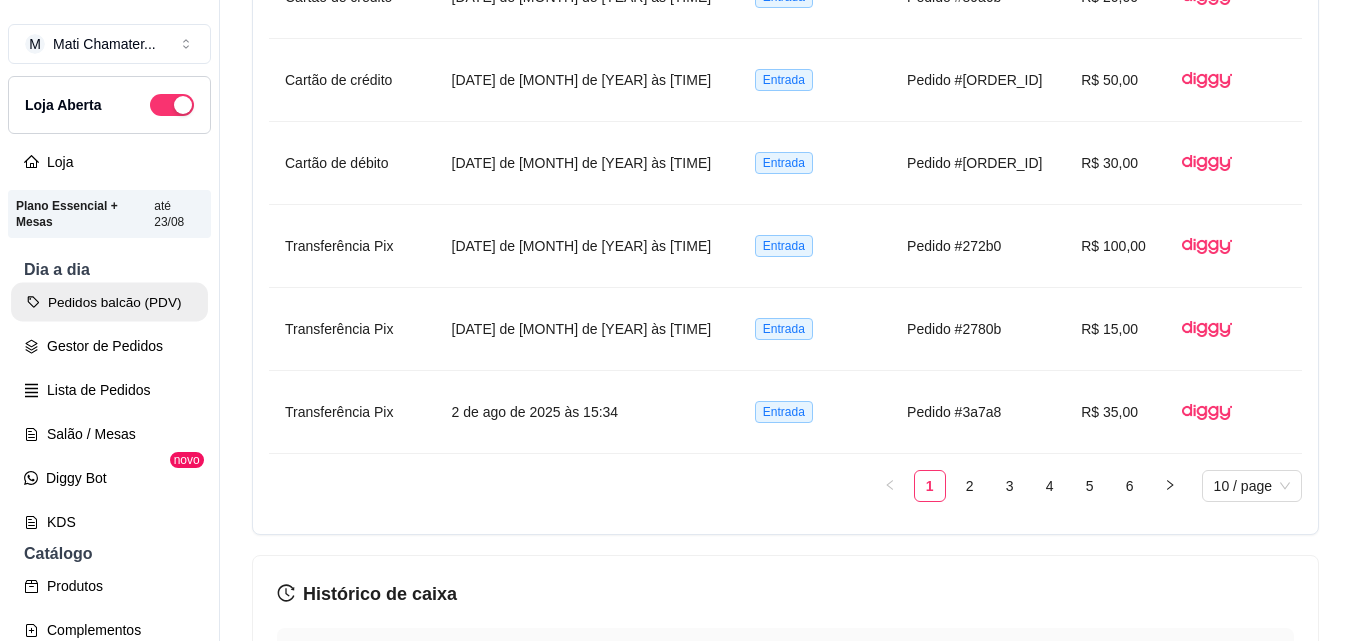 click on "Pedidos balcão (PDV)" at bounding box center [109, 302] 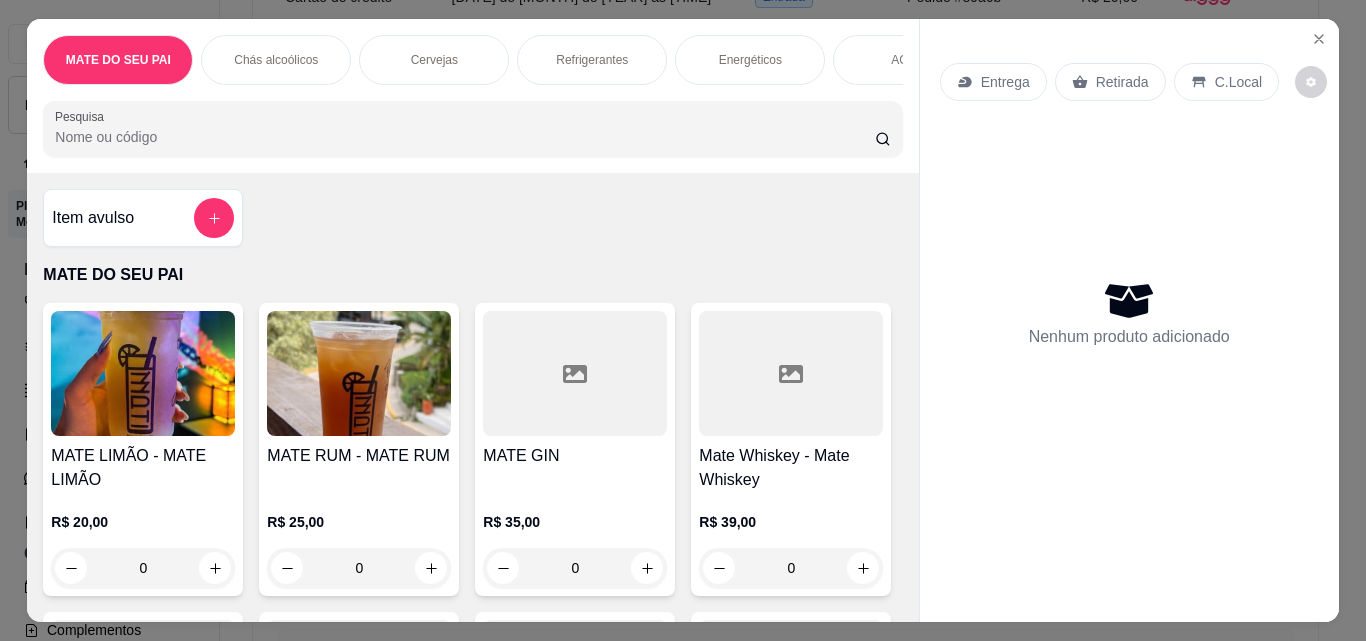 scroll, scrollTop: 379, scrollLeft: 0, axis: vertical 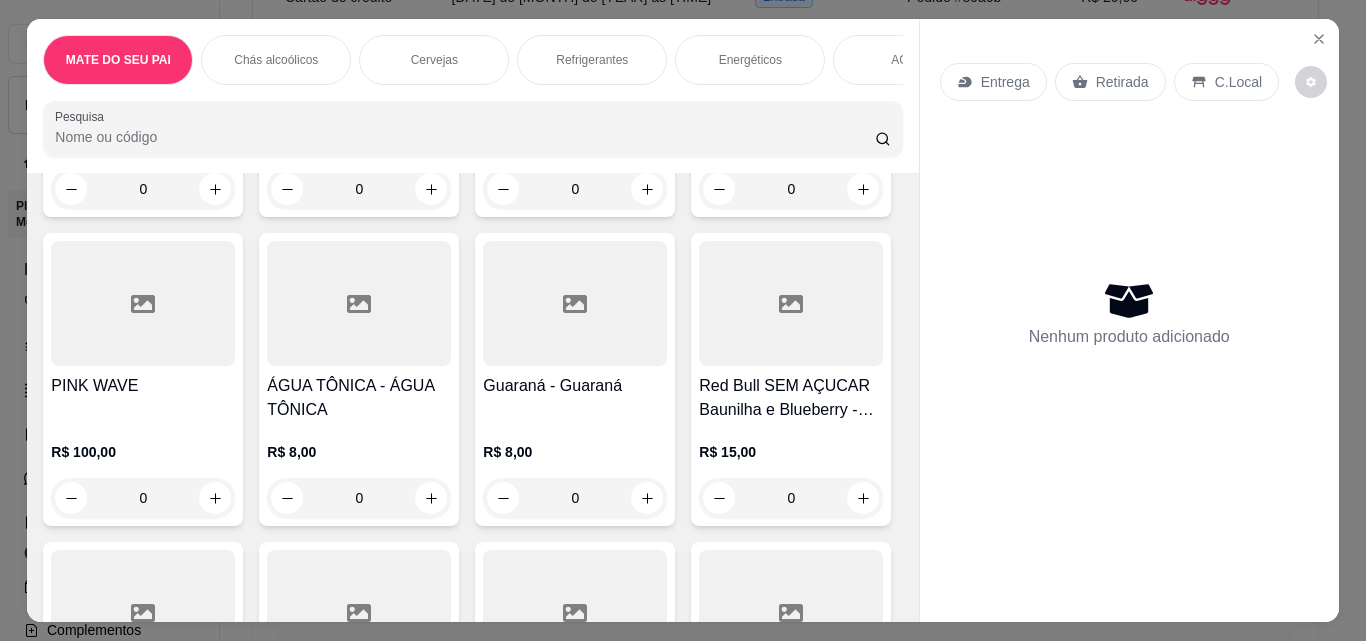 click at bounding box center (791, -6) 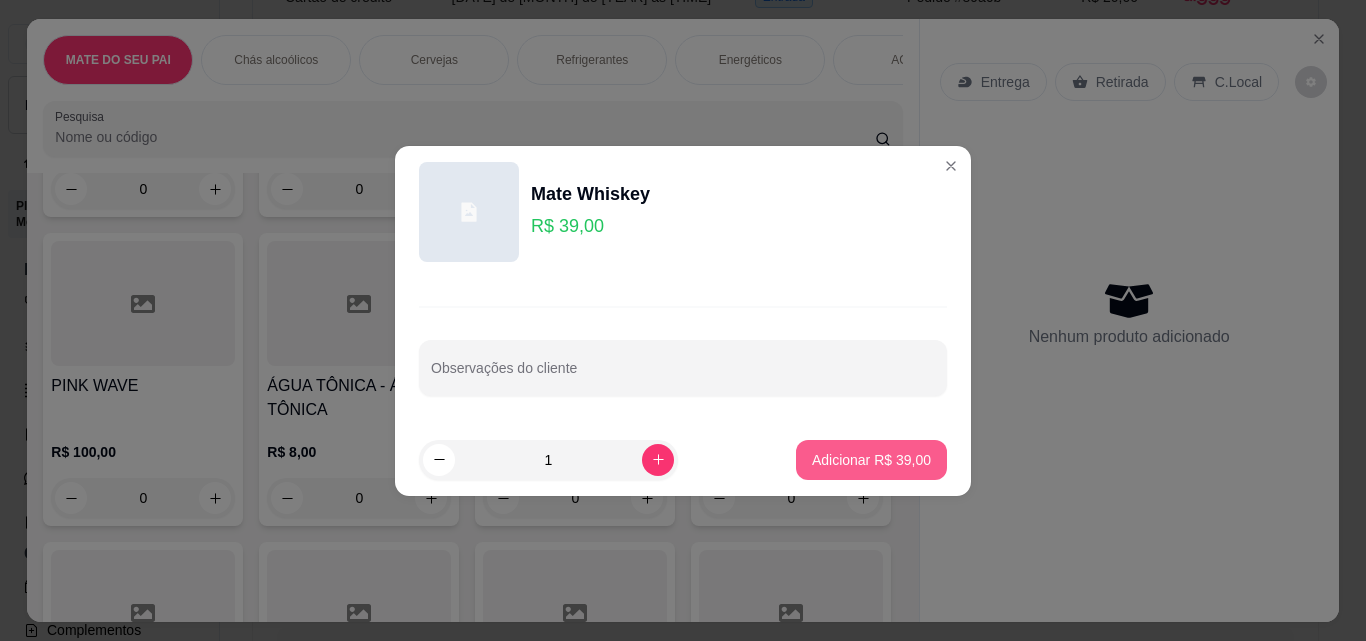 click on "Adicionar   R$ 39,00" at bounding box center [871, 460] 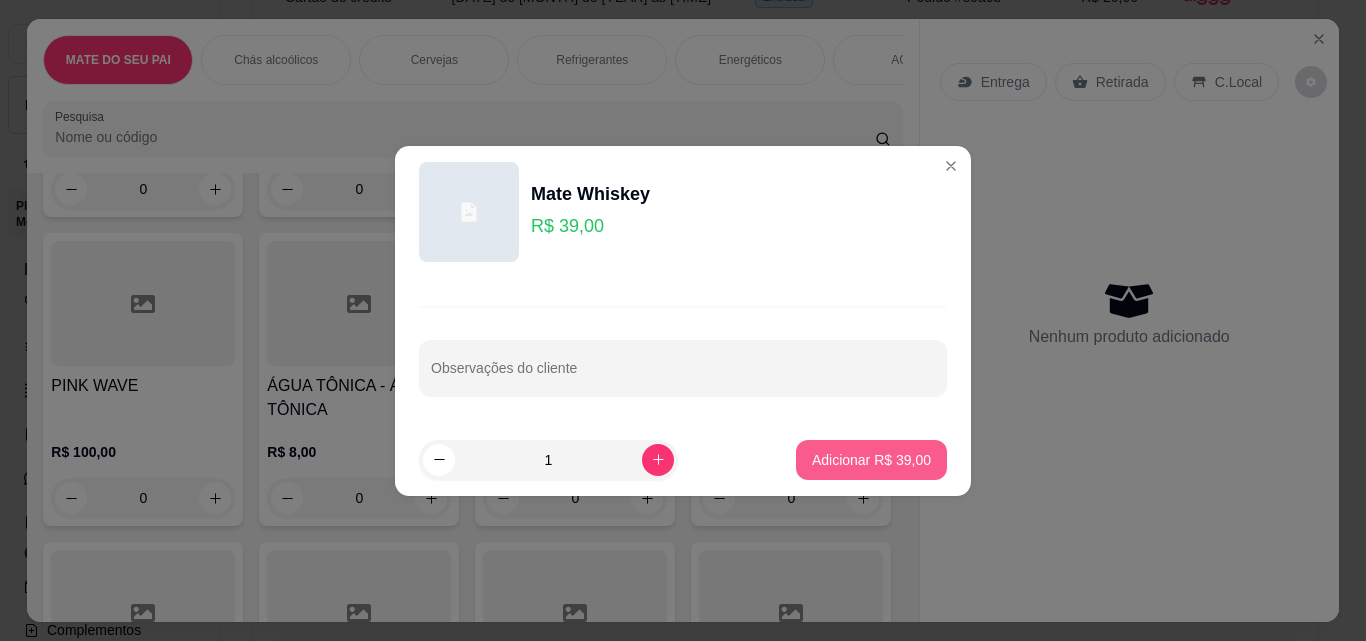 type on "1" 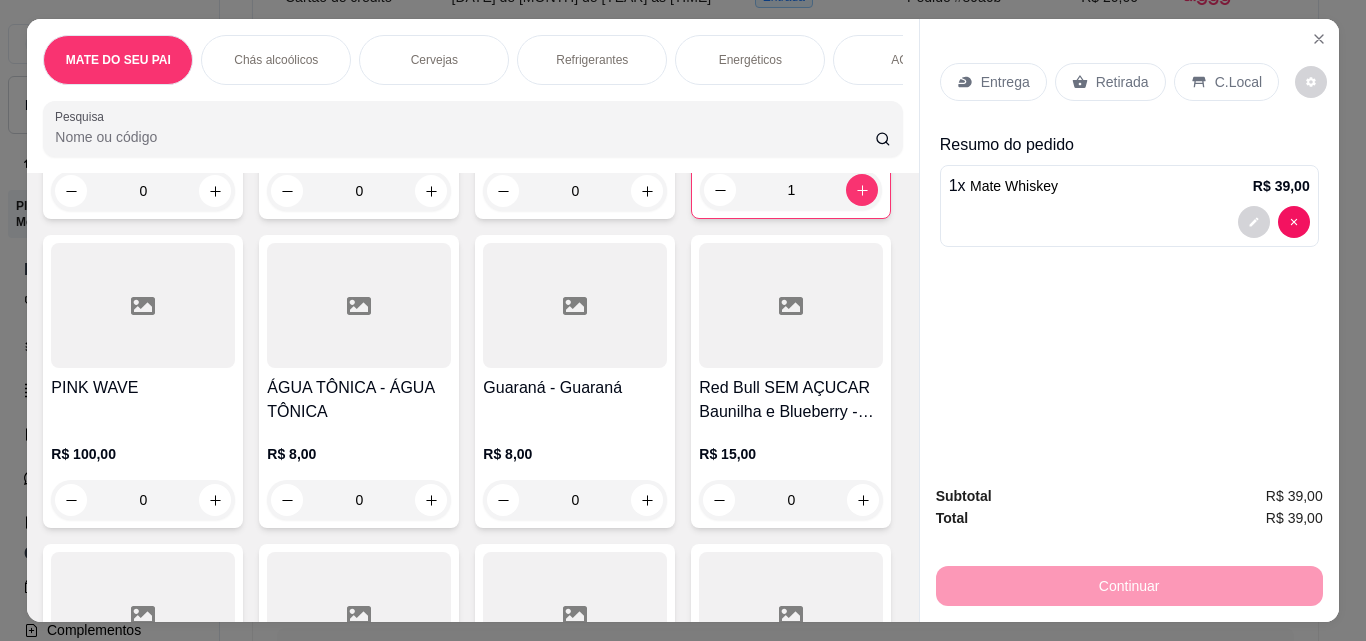 click on "Retirada" at bounding box center (1122, 82) 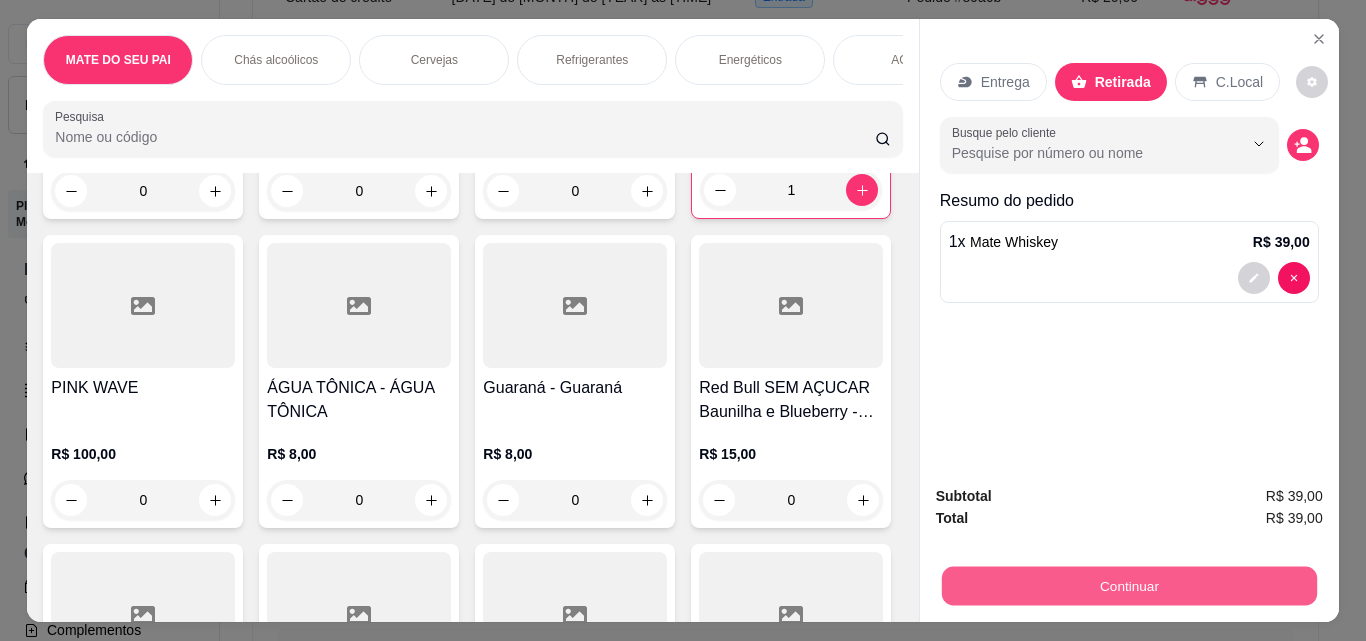click on "Continuar" at bounding box center [1128, 585] 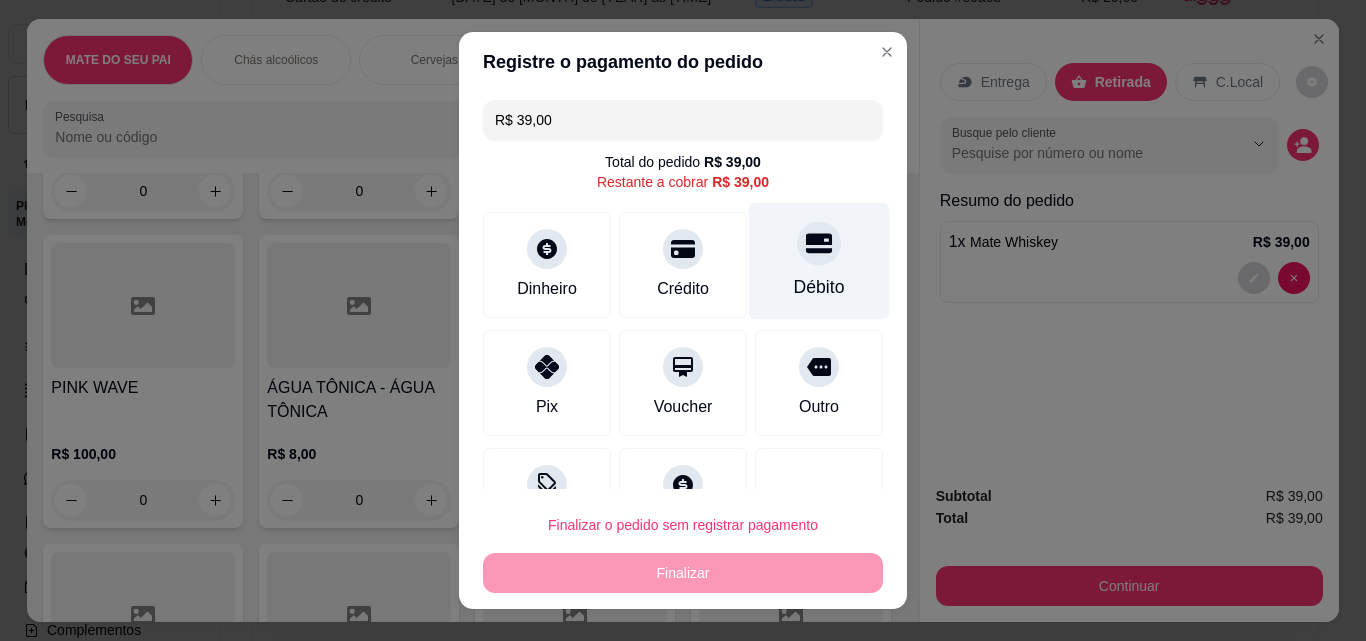 click on "Débito" at bounding box center (819, 261) 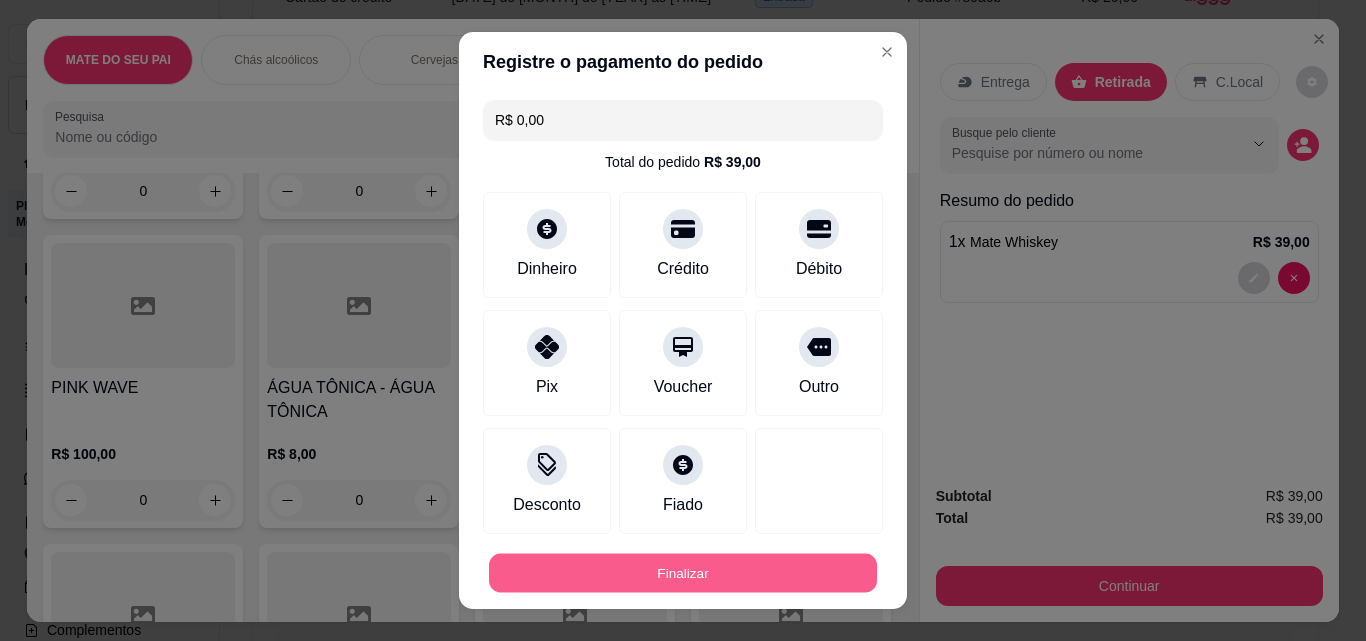 click on "Finalizar" at bounding box center [683, 573] 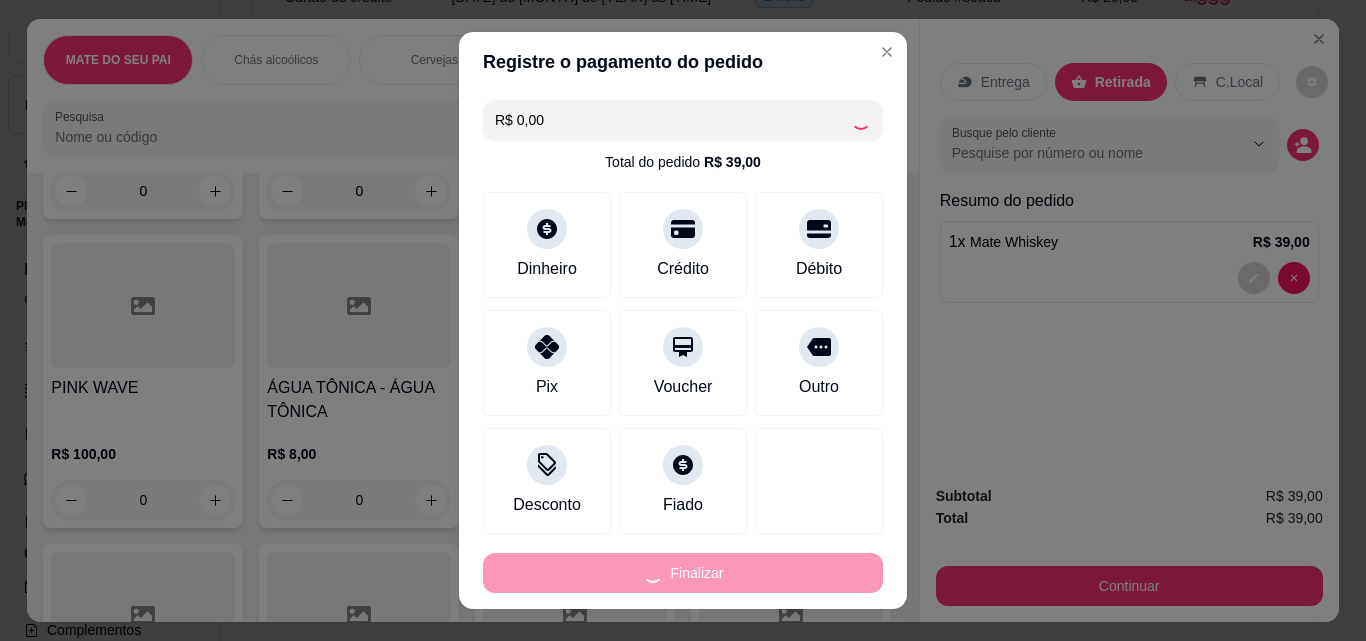 type on "0" 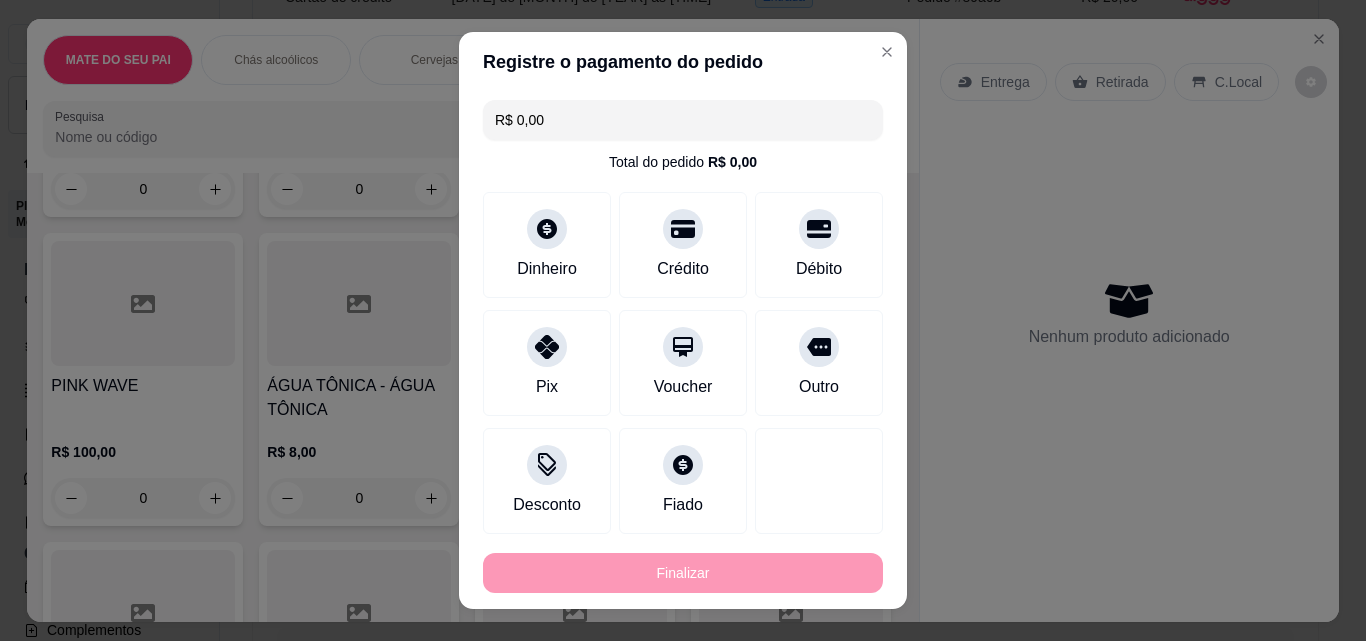 type on "-R$ 39,00" 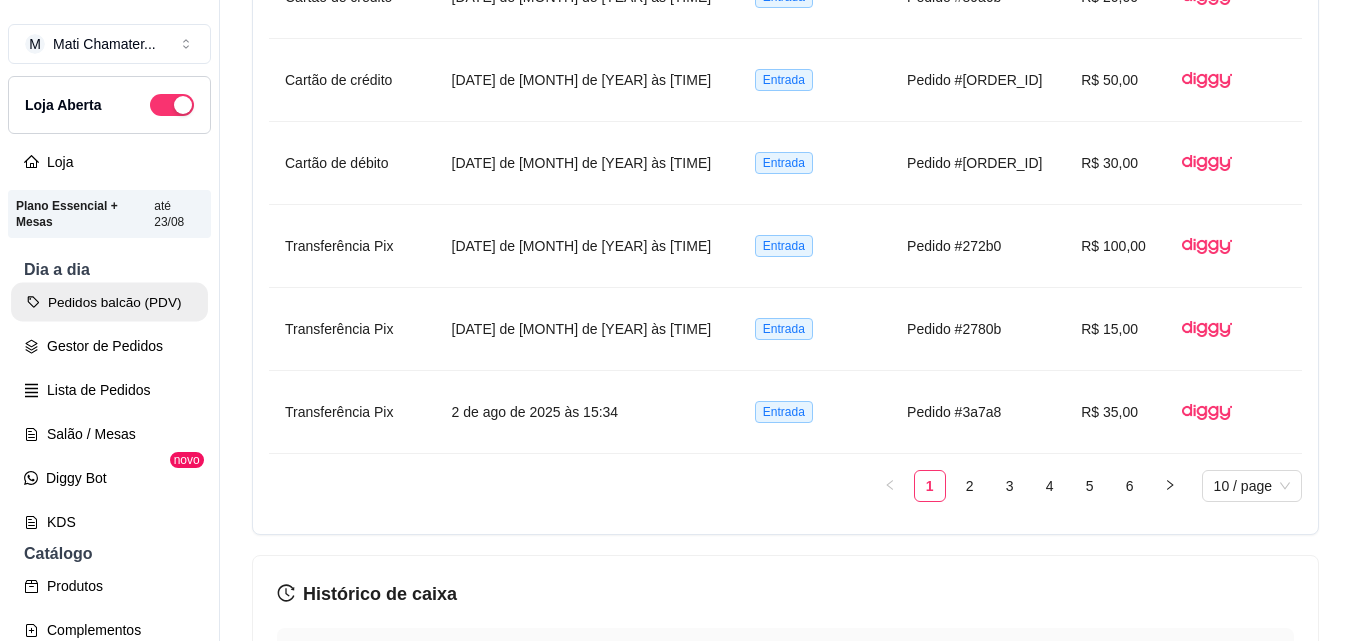 click on "Pedidos balcão (PDV)" at bounding box center [109, 302] 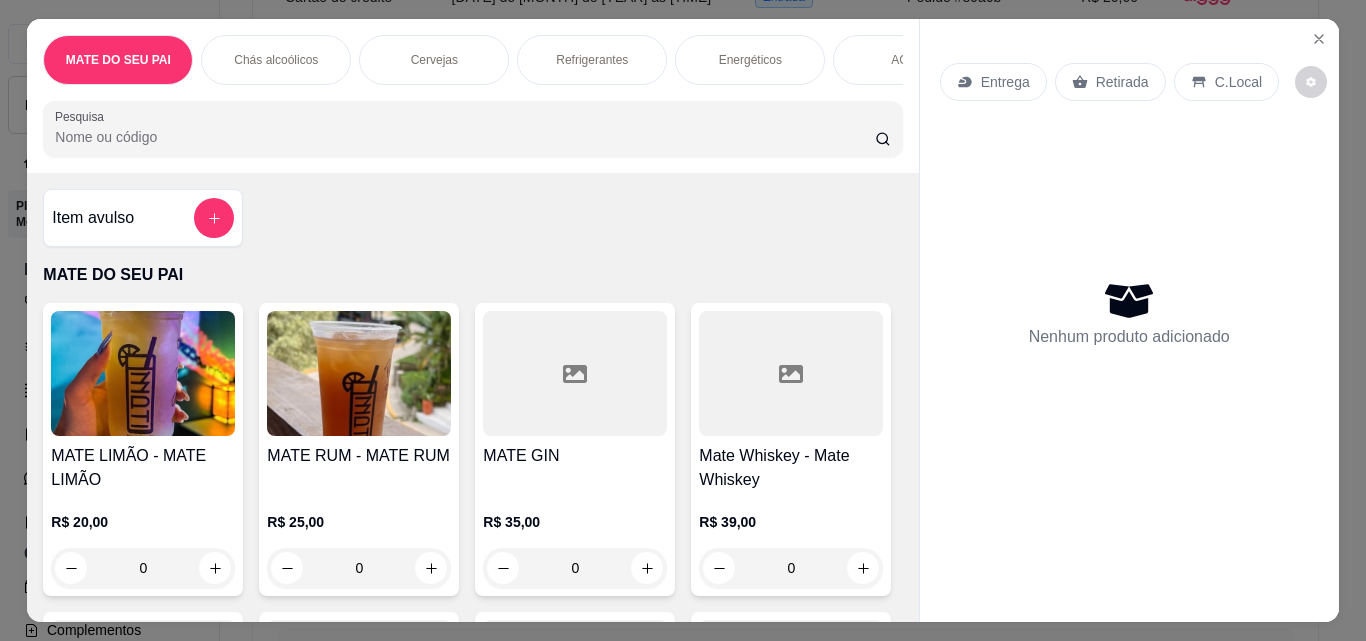 click at bounding box center [359, 373] 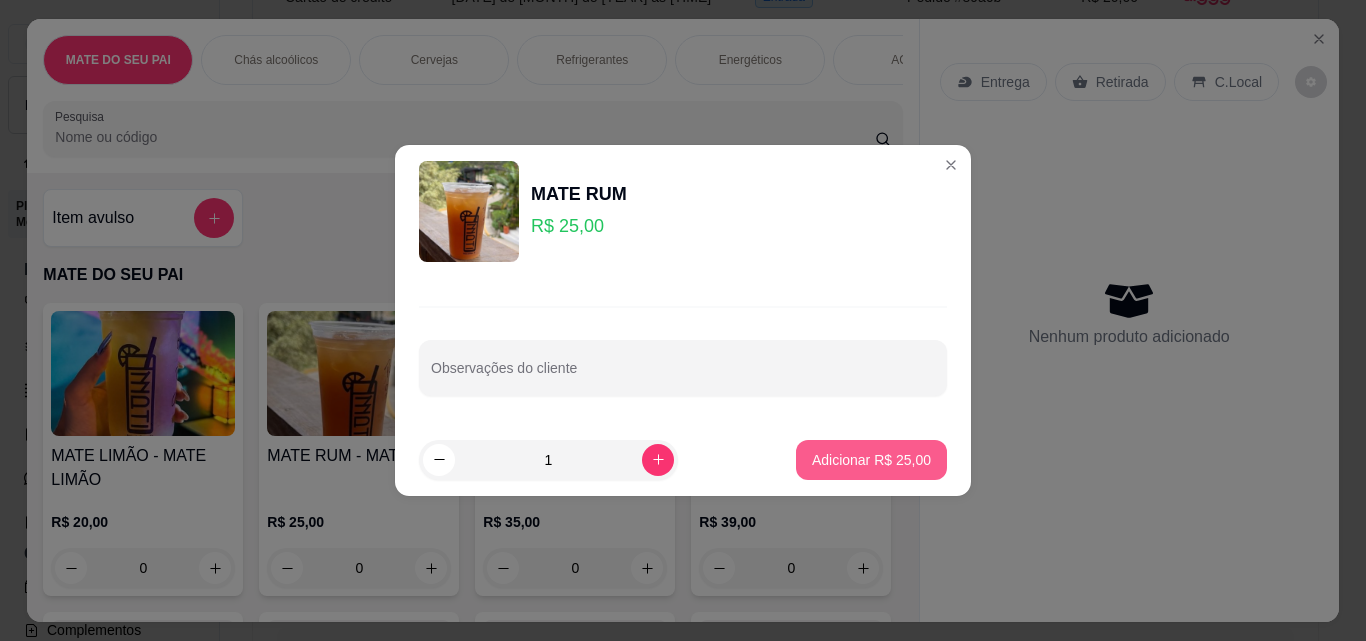 click on "Adicionar   R$ 25,00" at bounding box center (871, 460) 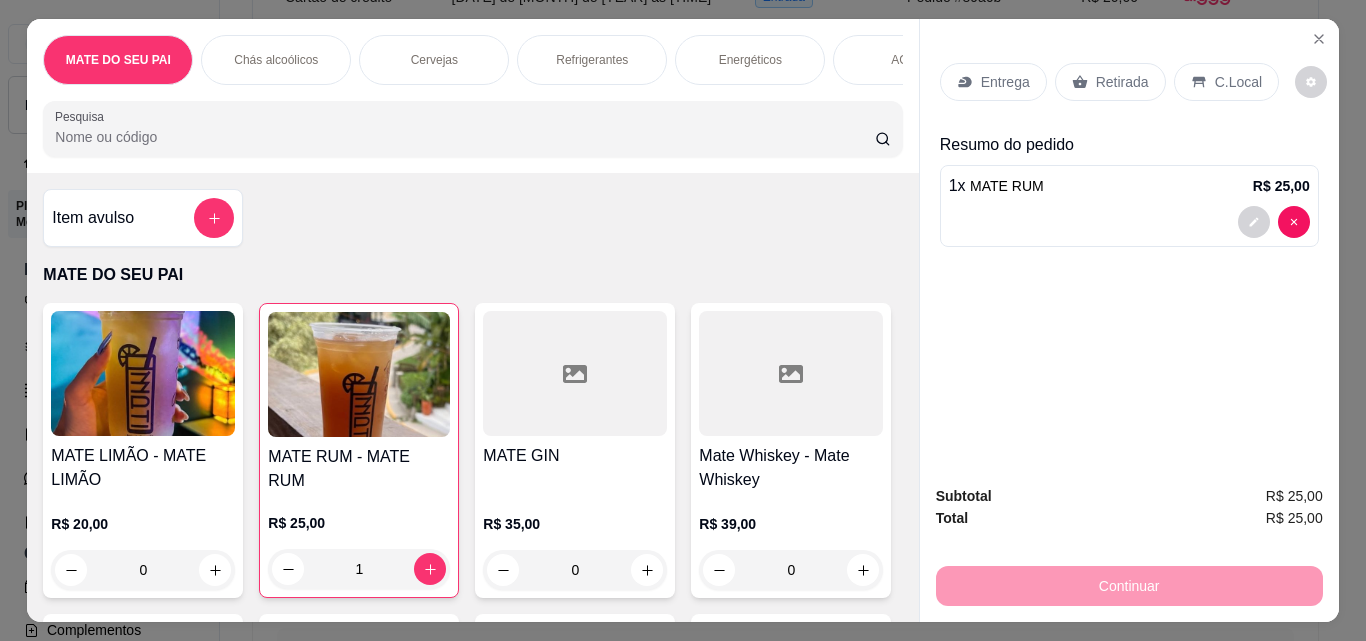 click on "Retirada" at bounding box center (1122, 82) 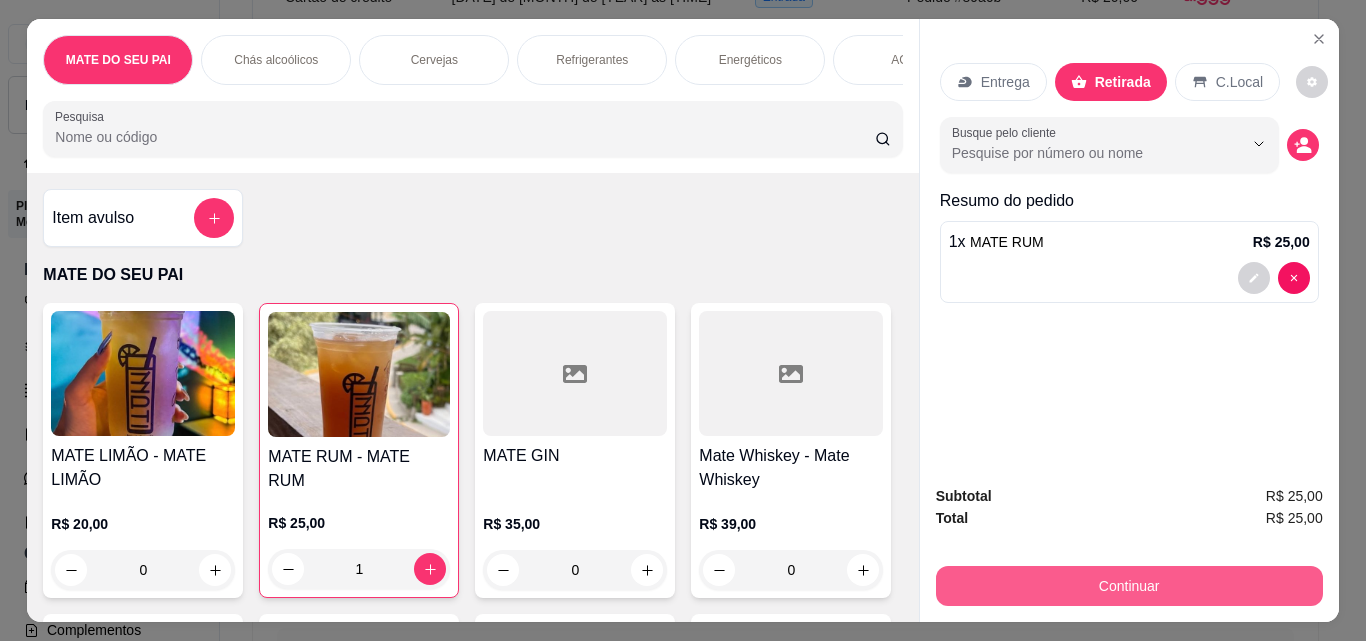 click on "Continuar" at bounding box center [1129, 586] 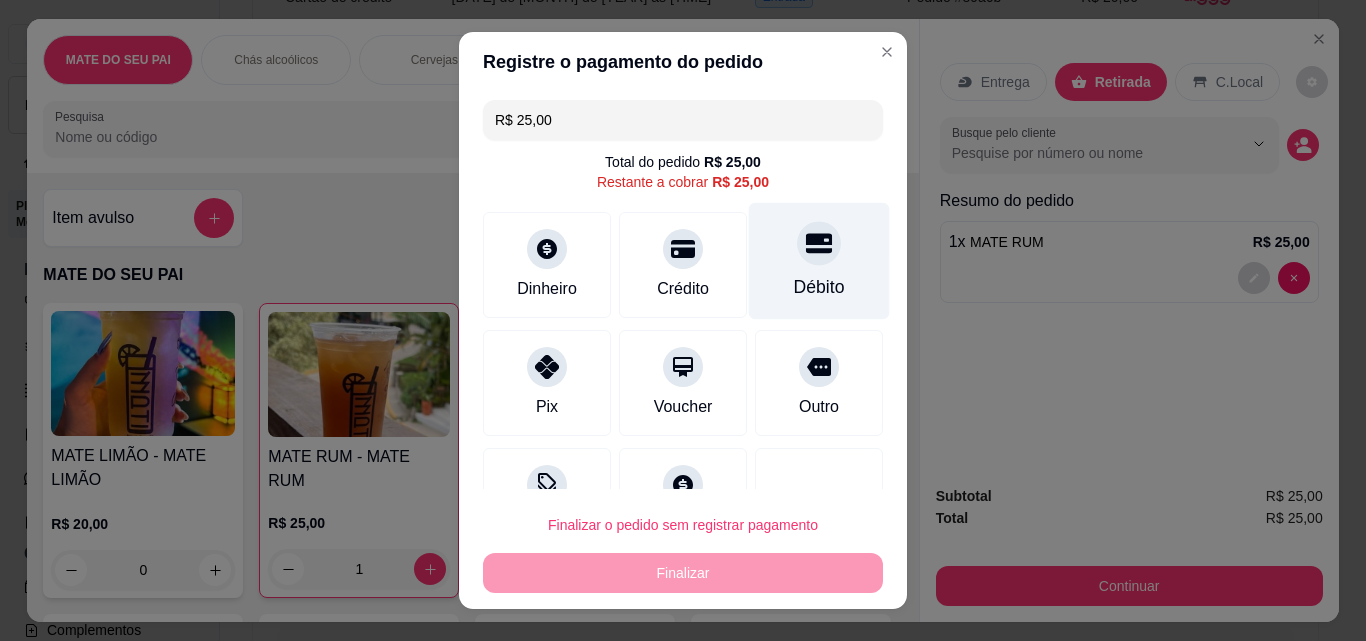 click at bounding box center [819, 243] 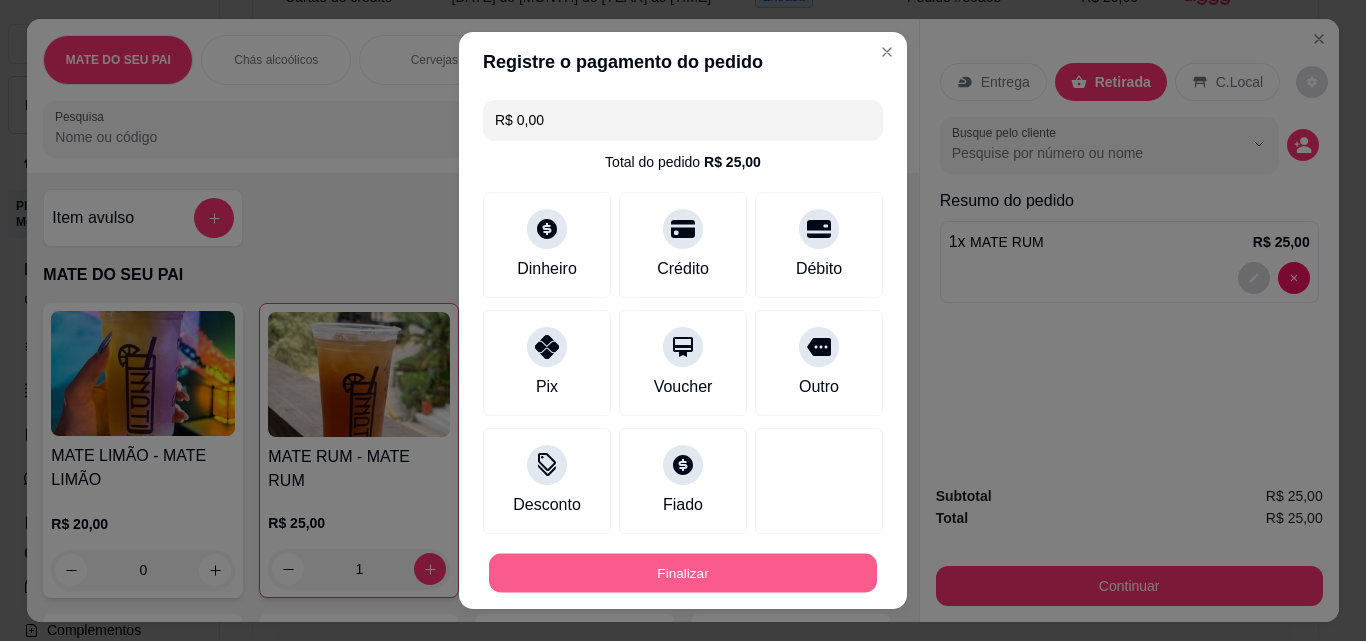 click on "Finalizar" at bounding box center (683, 573) 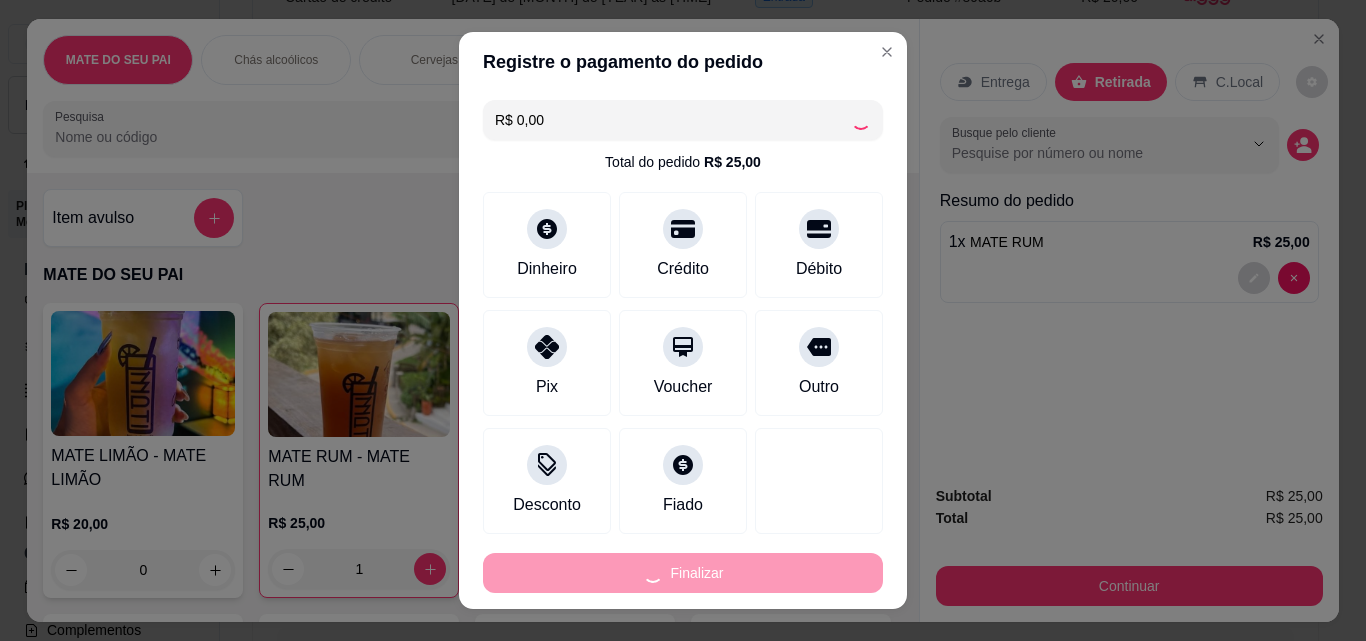 type on "0" 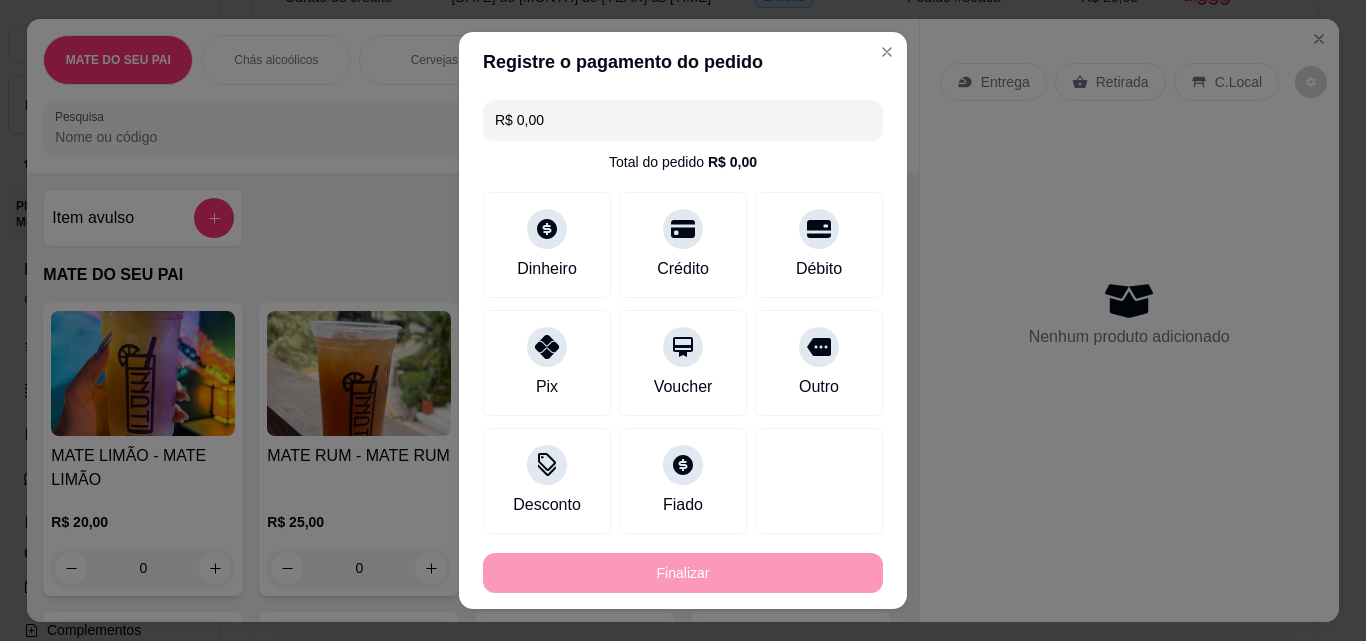 type on "-R$ 25,00" 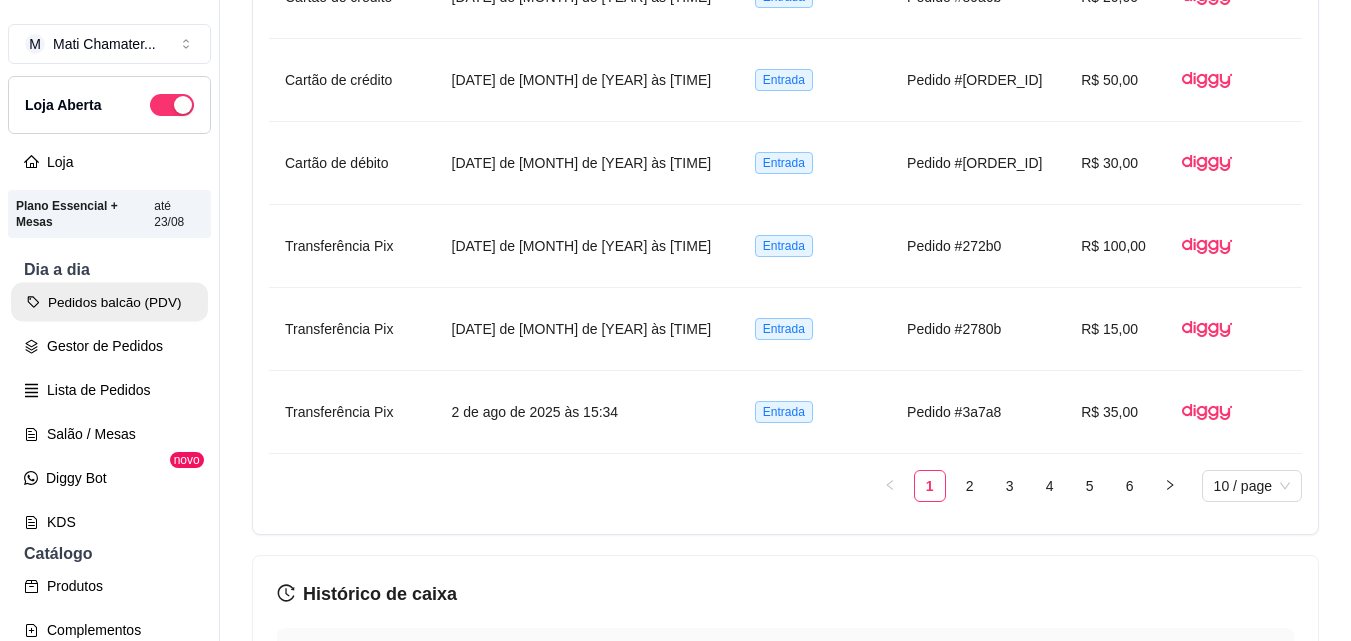 click on "Pedidos balcão (PDV)" at bounding box center [109, 302] 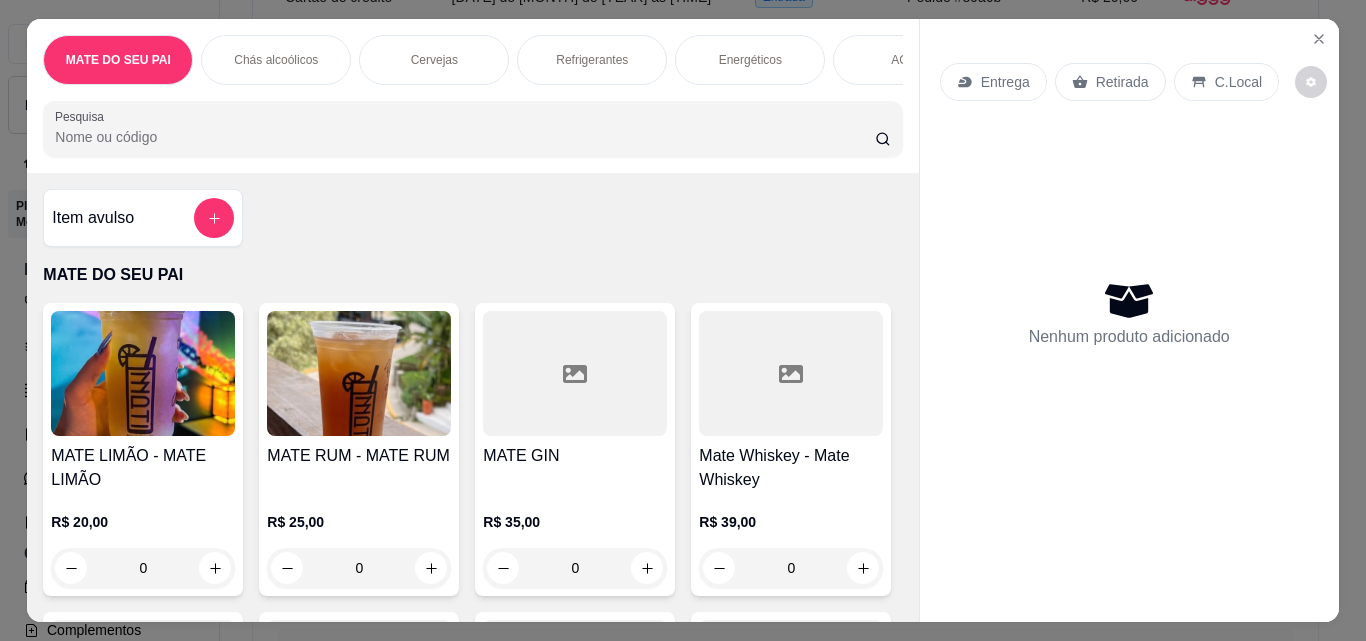 click on "Refrigerantes" at bounding box center [592, 60] 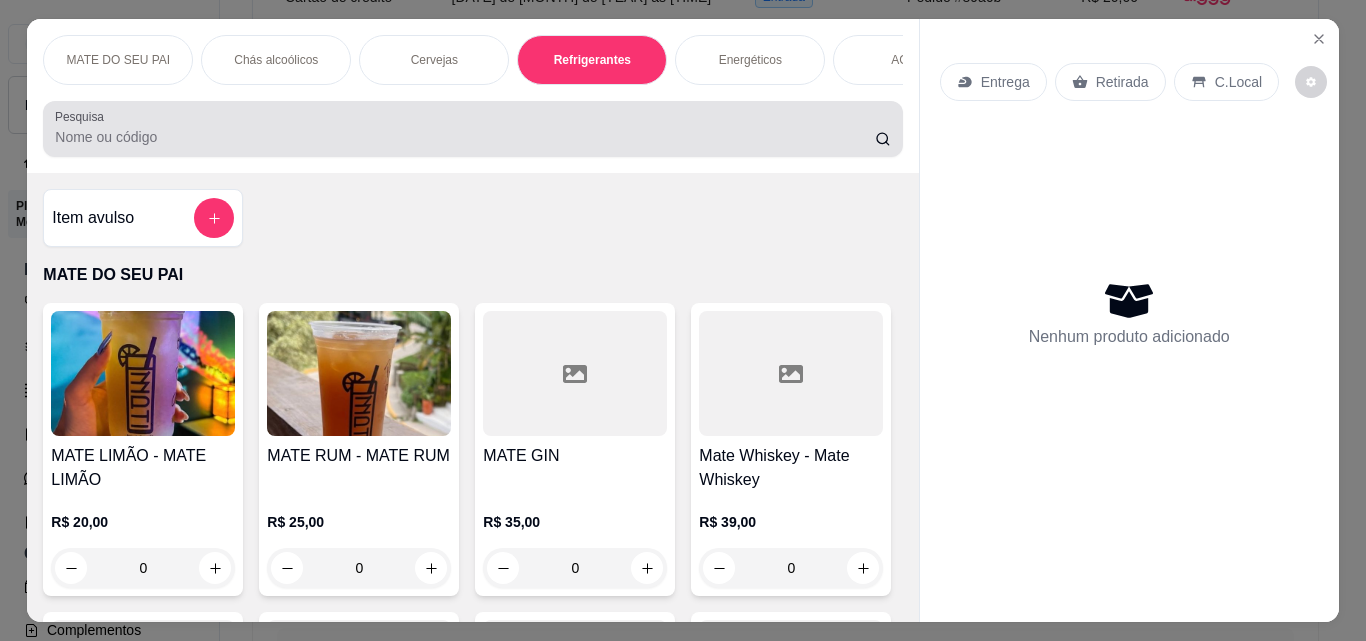 scroll, scrollTop: 2040, scrollLeft: 0, axis: vertical 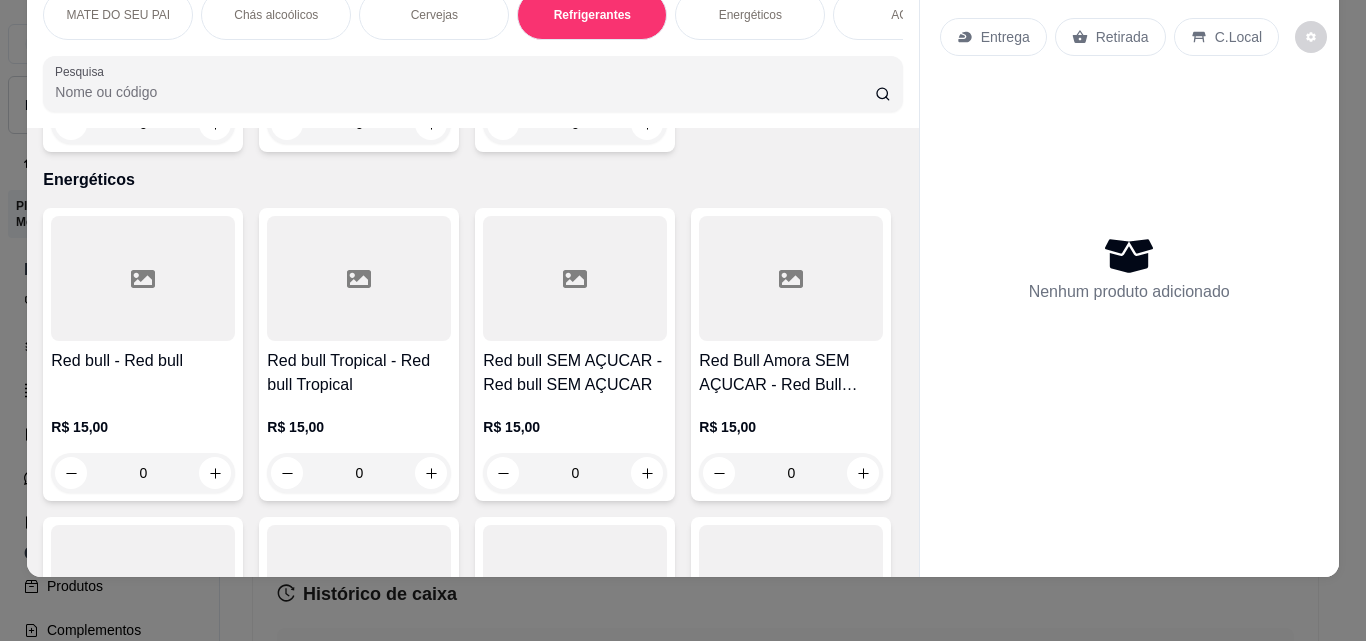 click on "MATE DO SEU PAI" at bounding box center (119, 15) 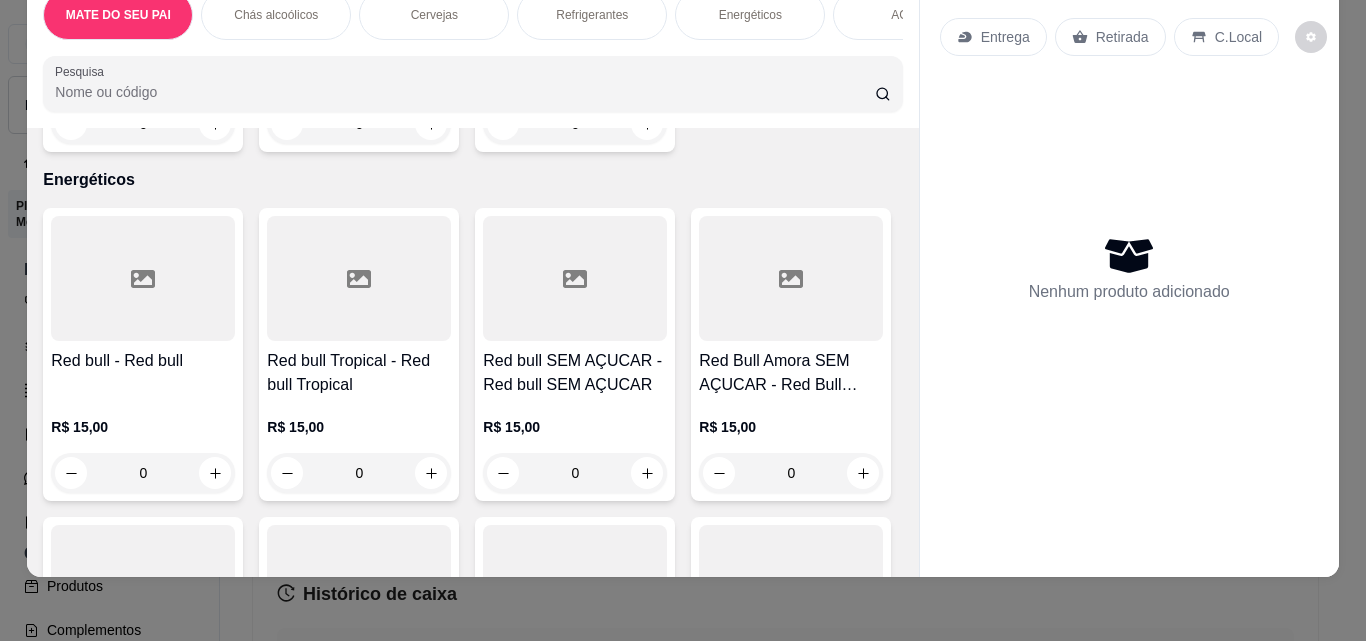 scroll, scrollTop: 90, scrollLeft: 0, axis: vertical 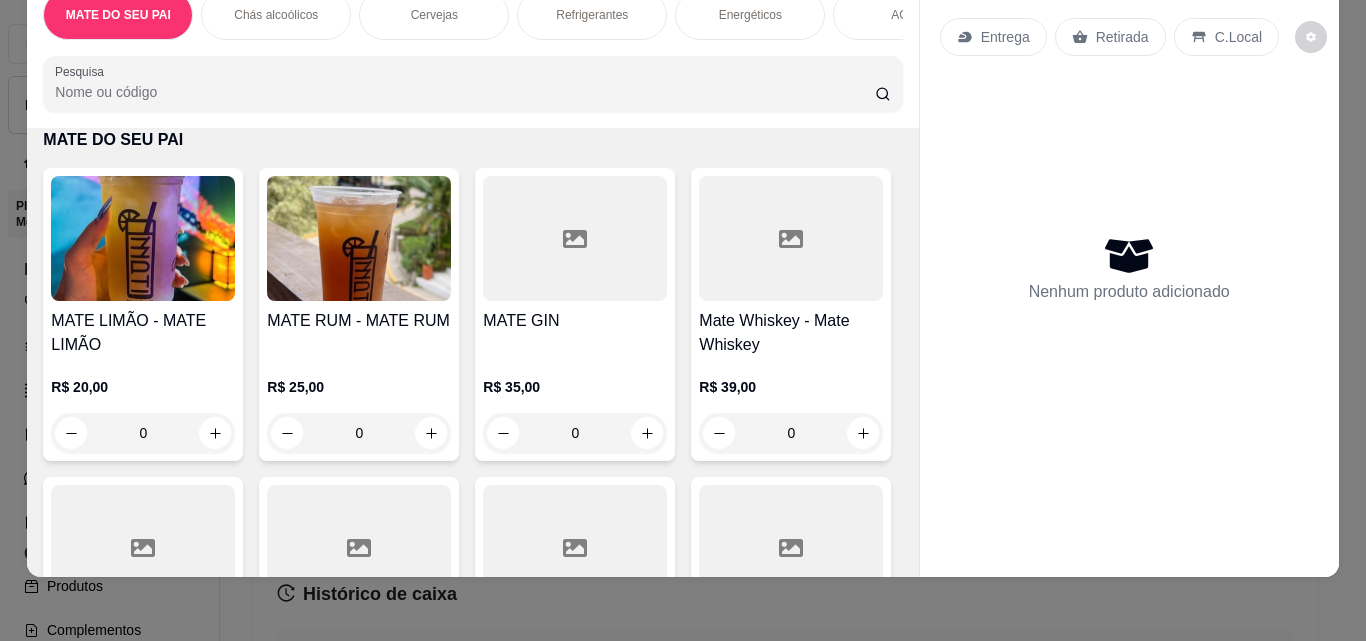 click at bounding box center [359, 238] 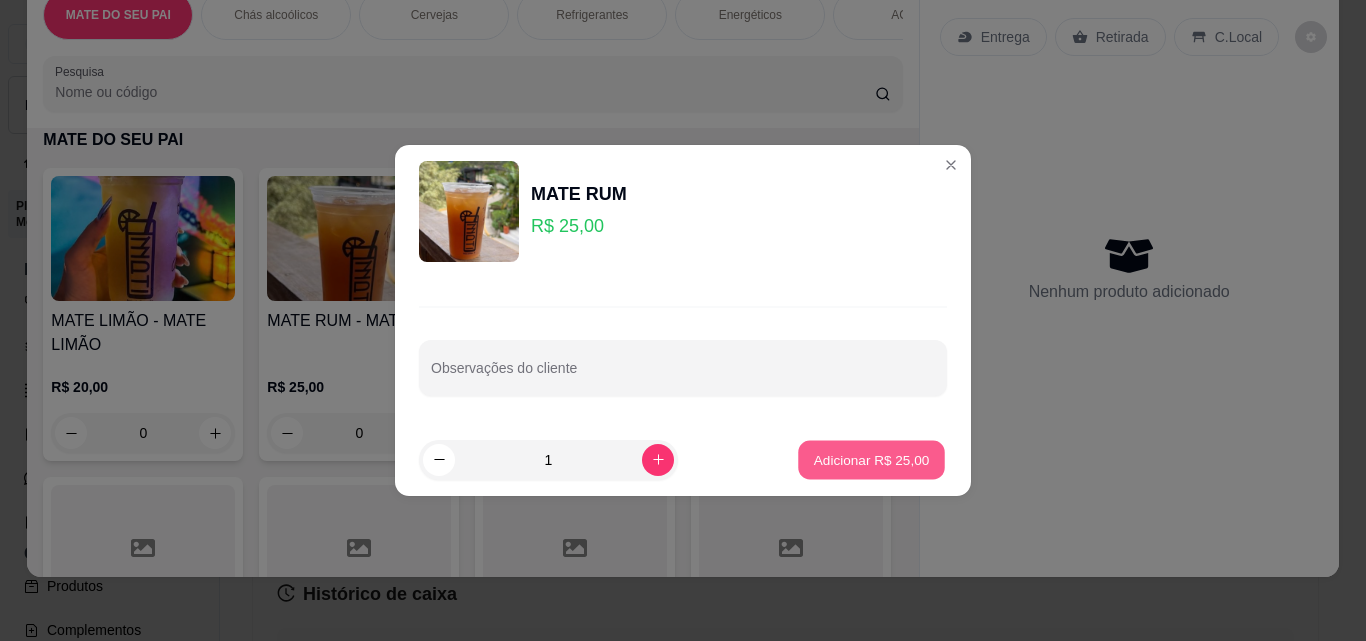 click on "Adicionar   R$ 25,00" at bounding box center (872, 459) 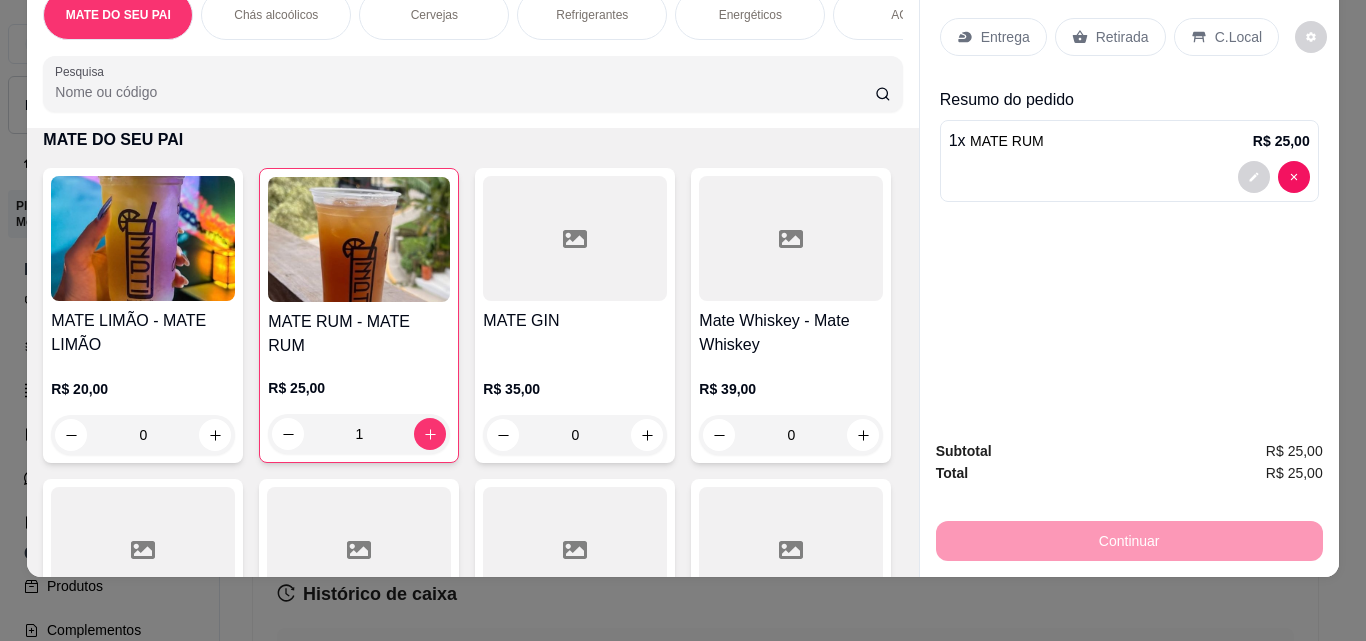 click on "Retirada" at bounding box center [1110, 37] 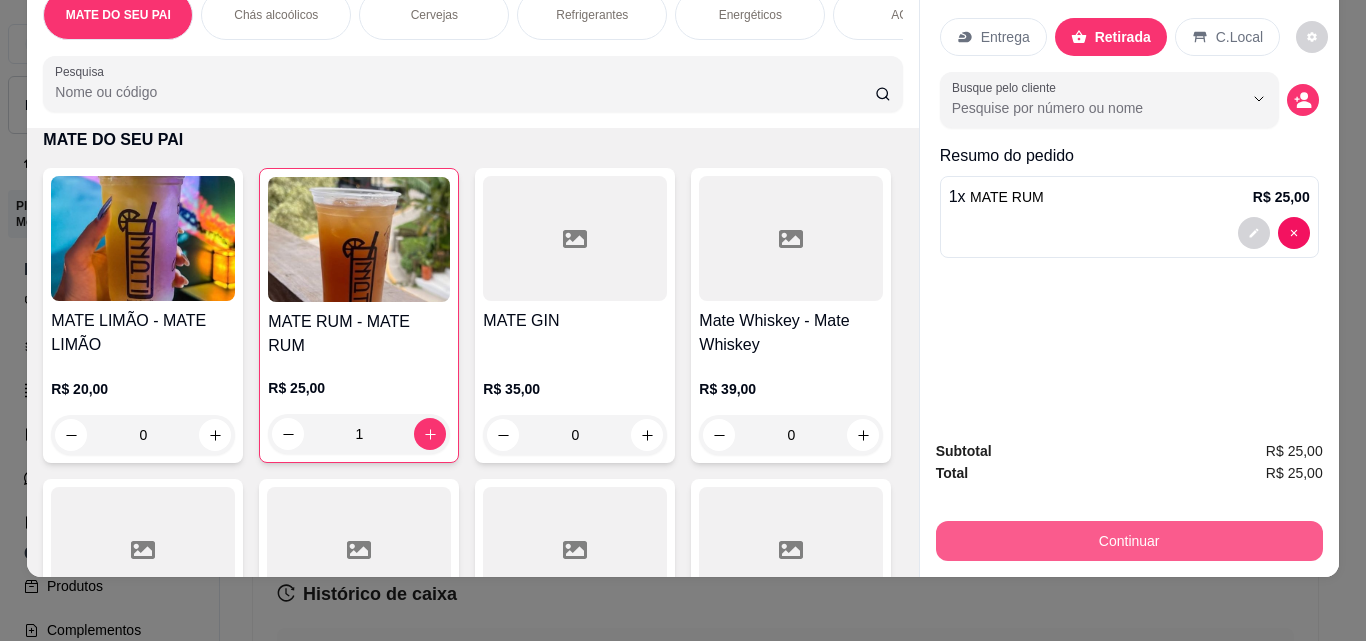 click on "Continuar" at bounding box center [1129, 541] 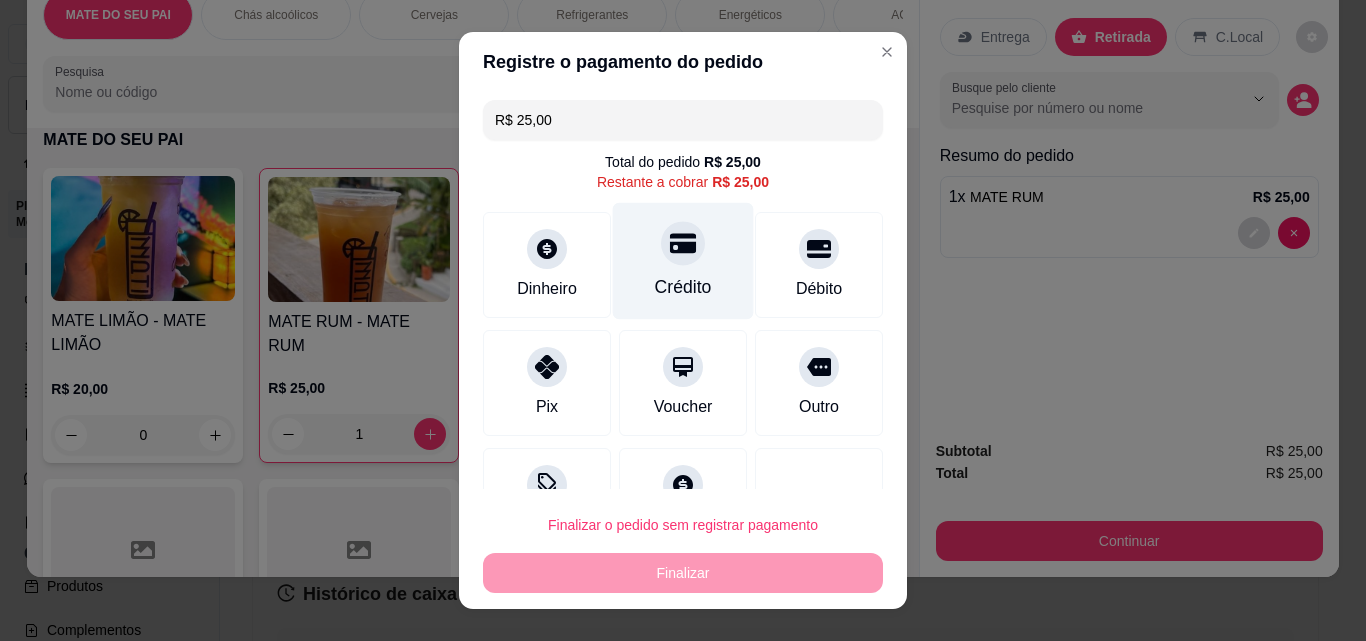 click 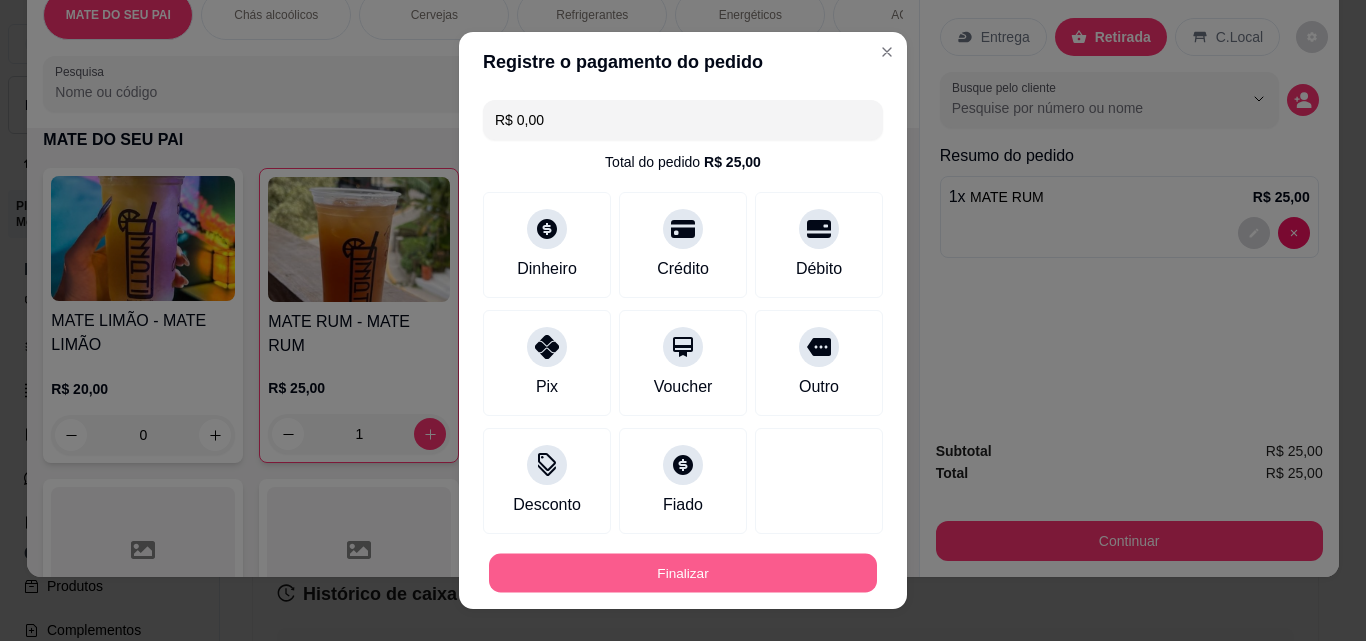 click on "Finalizar" at bounding box center [683, 573] 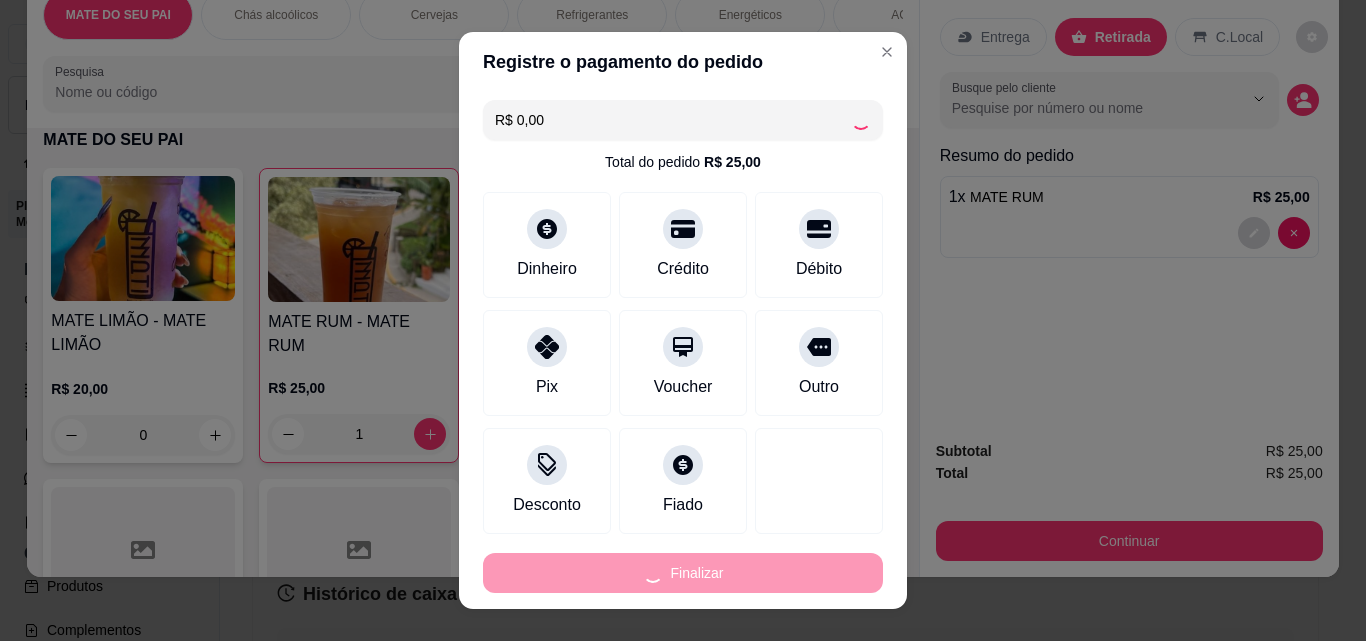 type on "0" 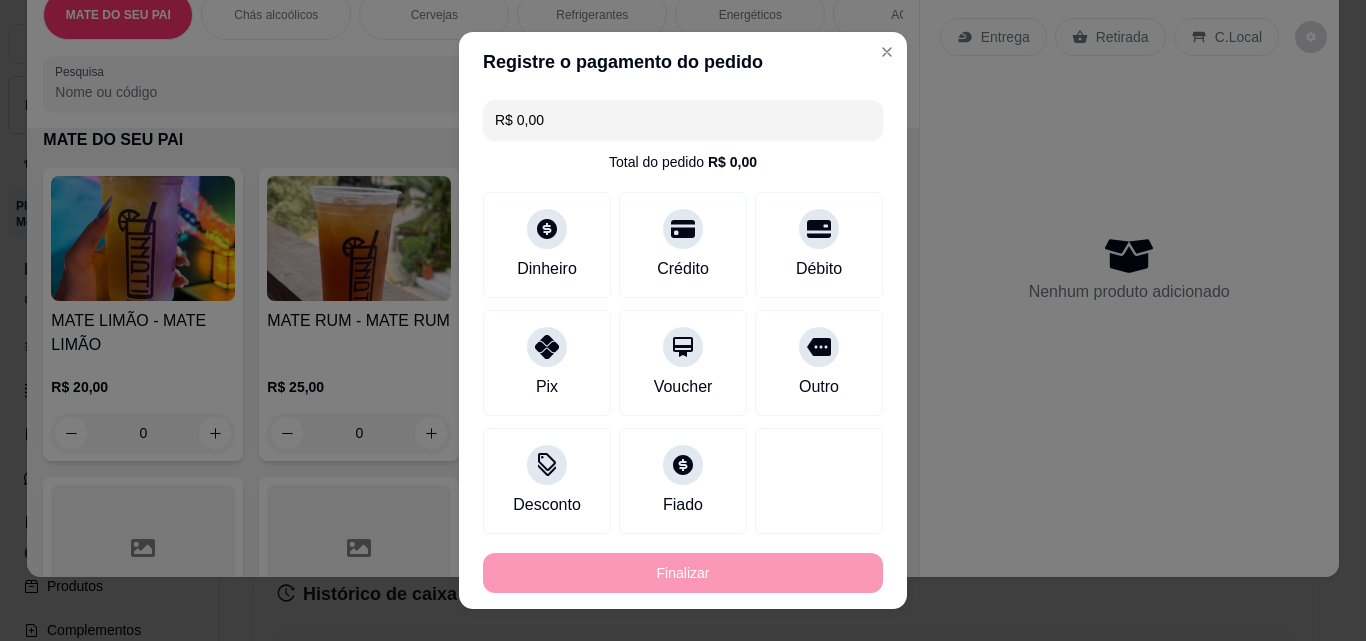 type on "-R$ 25,00" 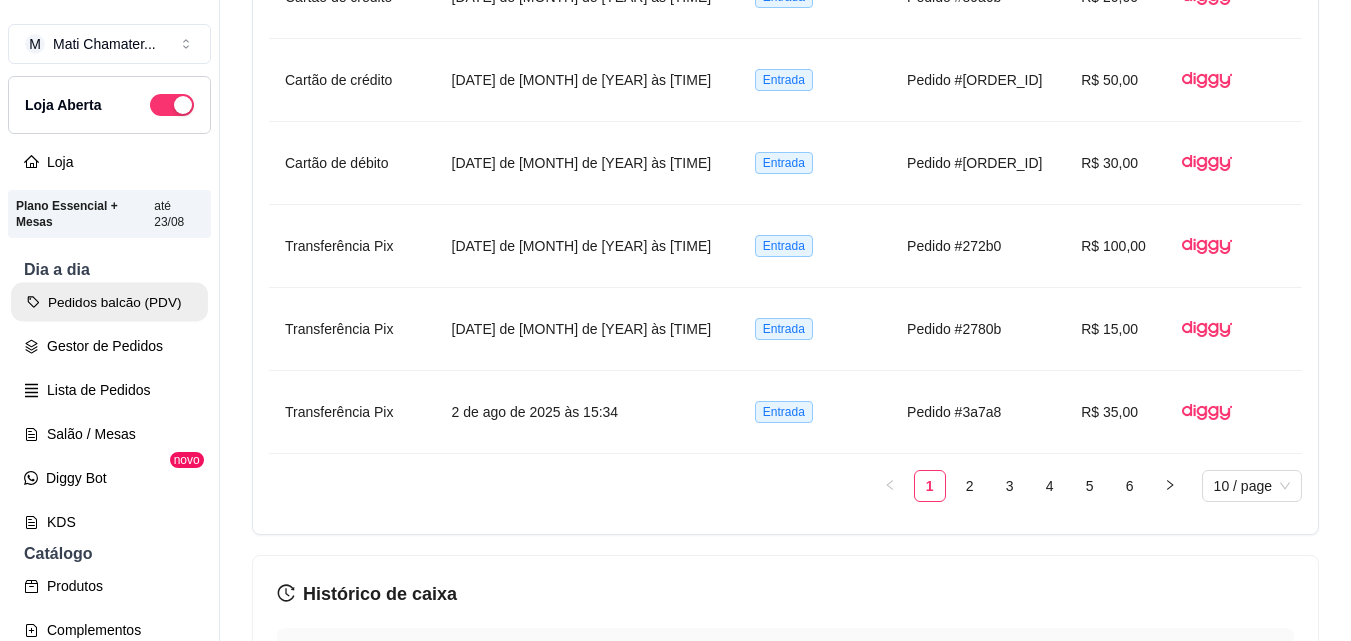 click on "Pedidos balcão (PDV)" at bounding box center [109, 302] 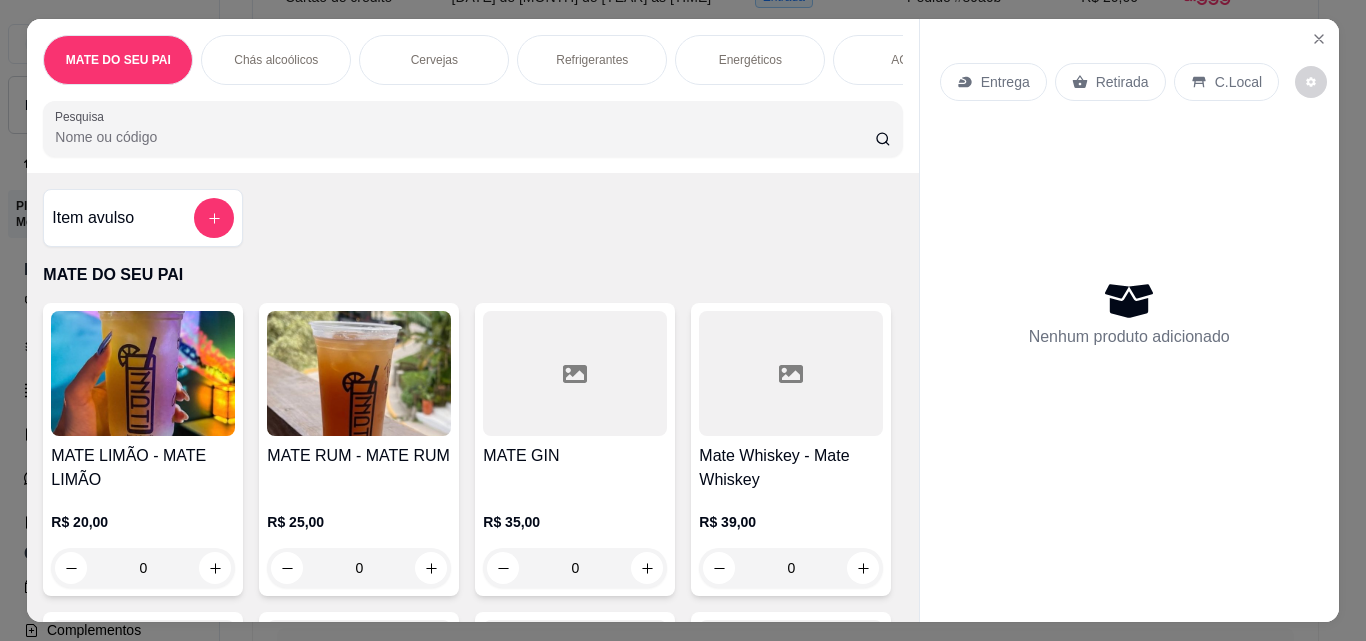 scroll, scrollTop: 379, scrollLeft: 0, axis: vertical 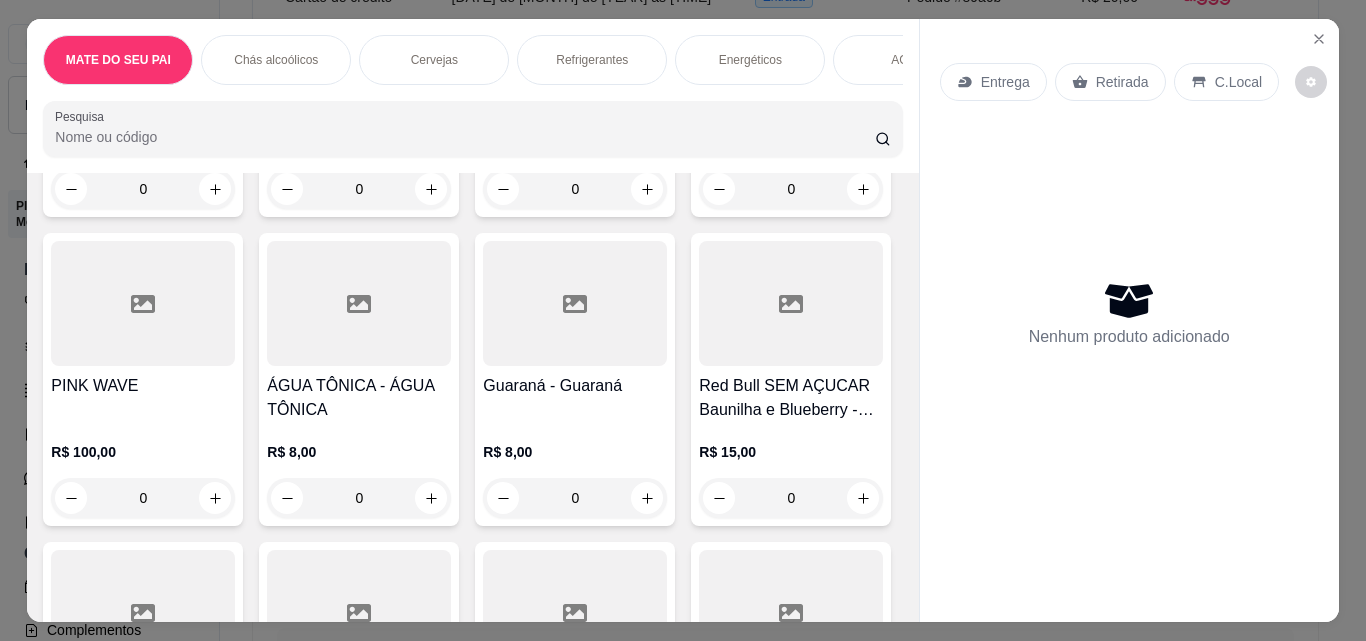 click on "Mate Whiskey - Mate Whiskey" at bounding box center [791, 89] 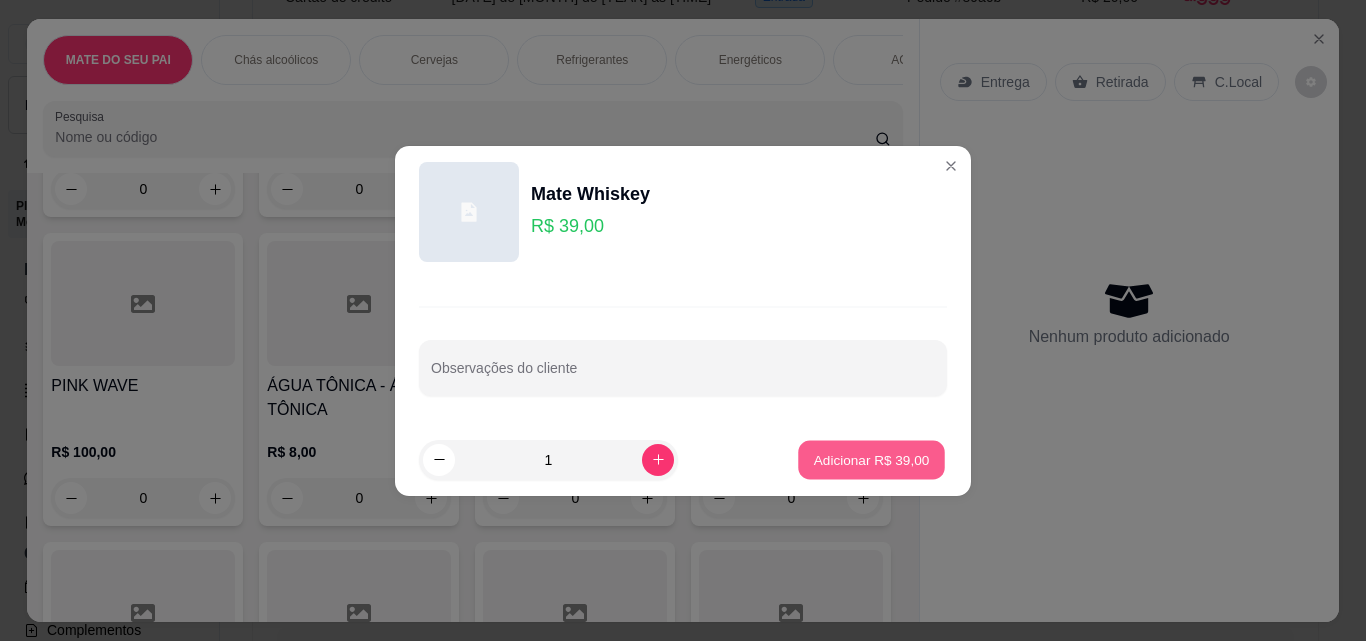 click on "Adicionar   R$ 39,00" at bounding box center (872, 459) 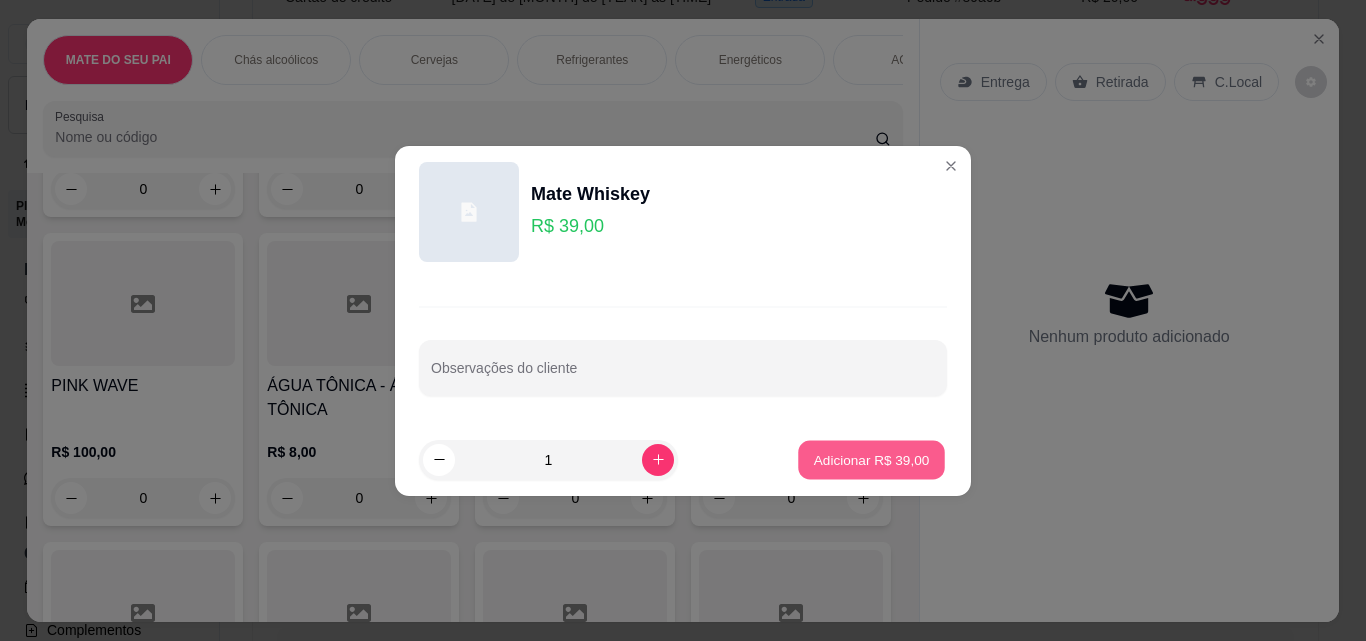 type on "1" 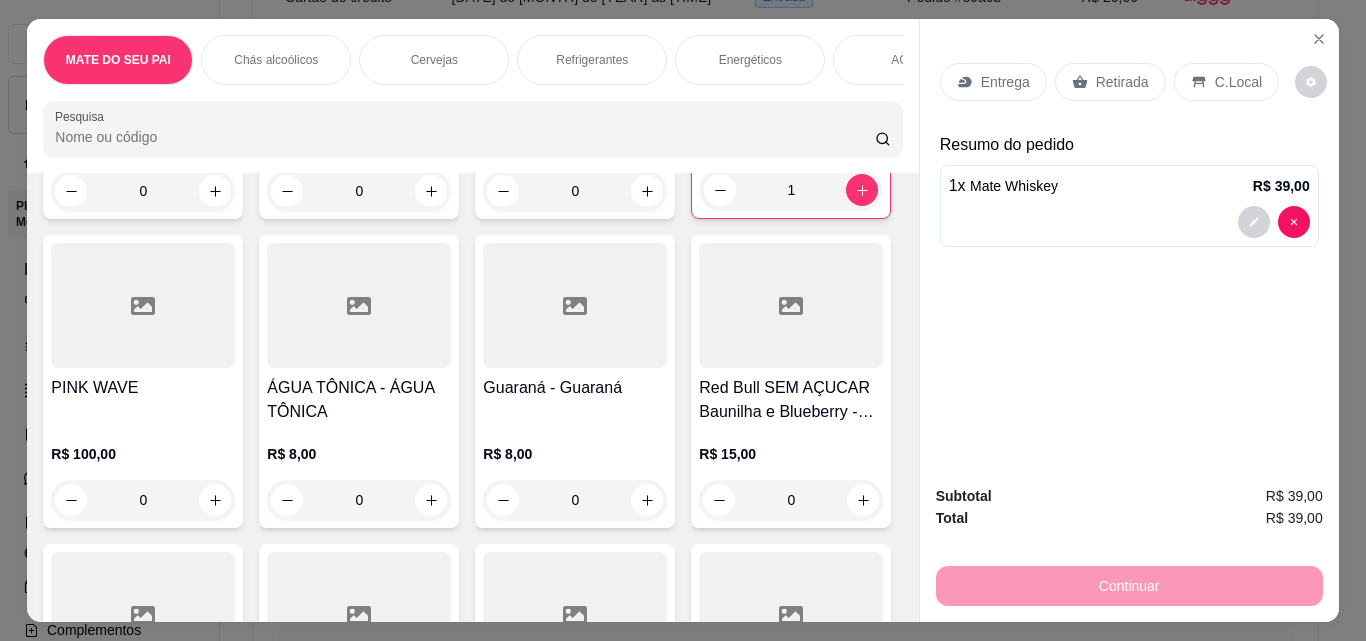 click on "Retirada" at bounding box center (1122, 82) 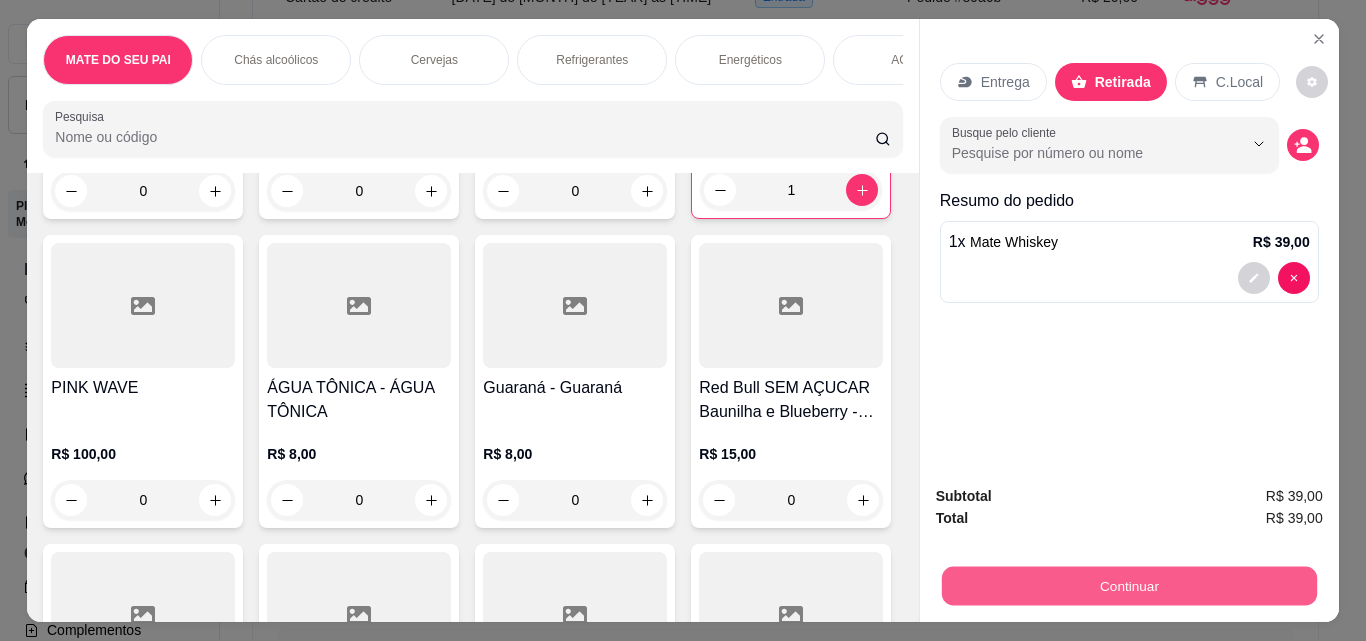 click on "Continuar" at bounding box center (1128, 585) 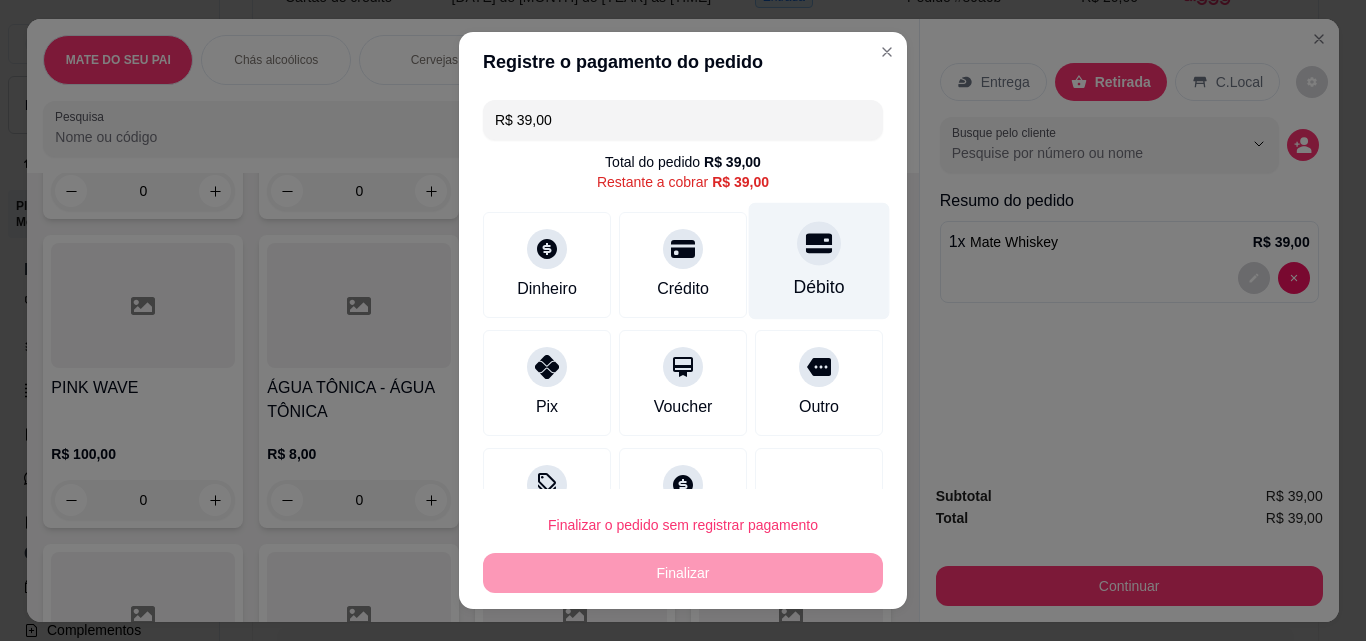 click at bounding box center (819, 243) 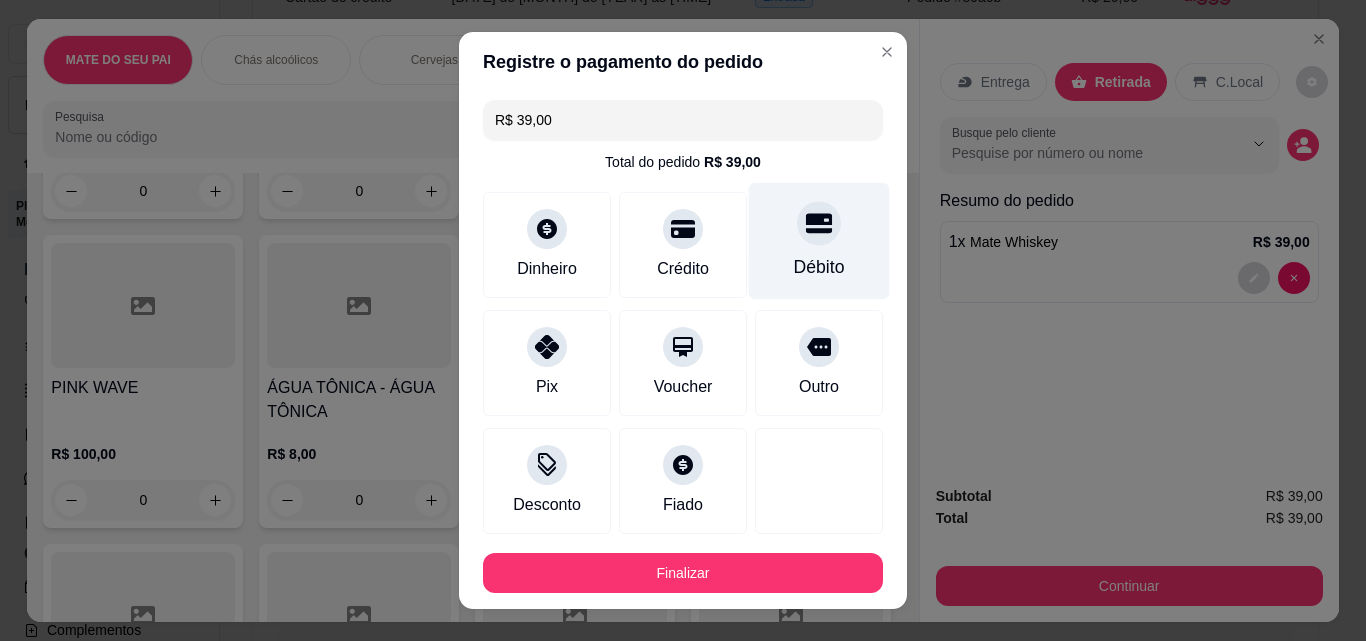type on "R$ 0,00" 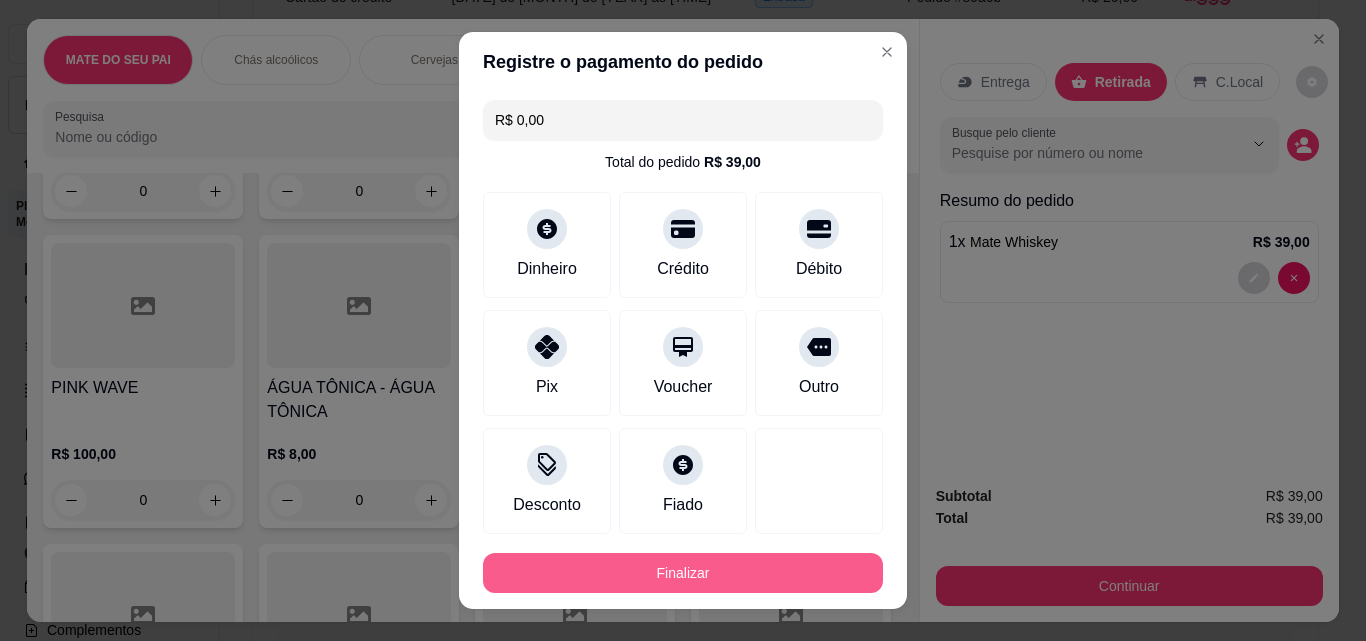 click on "Finalizar" at bounding box center [683, 573] 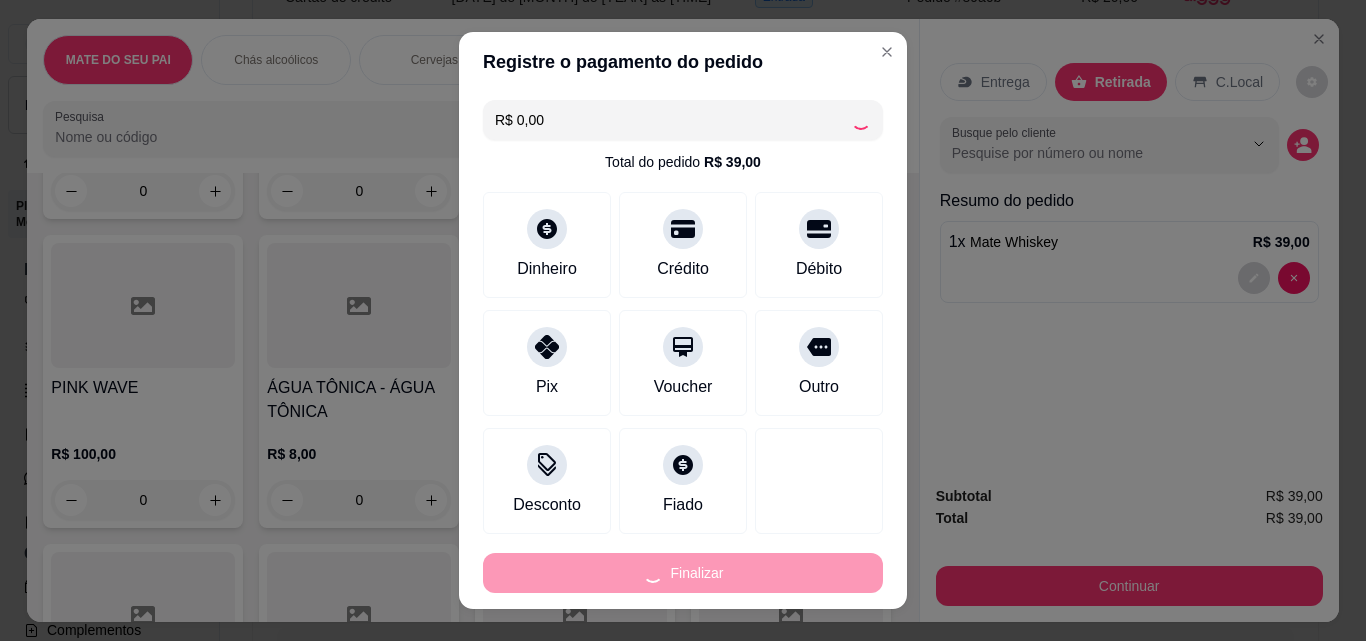type on "0" 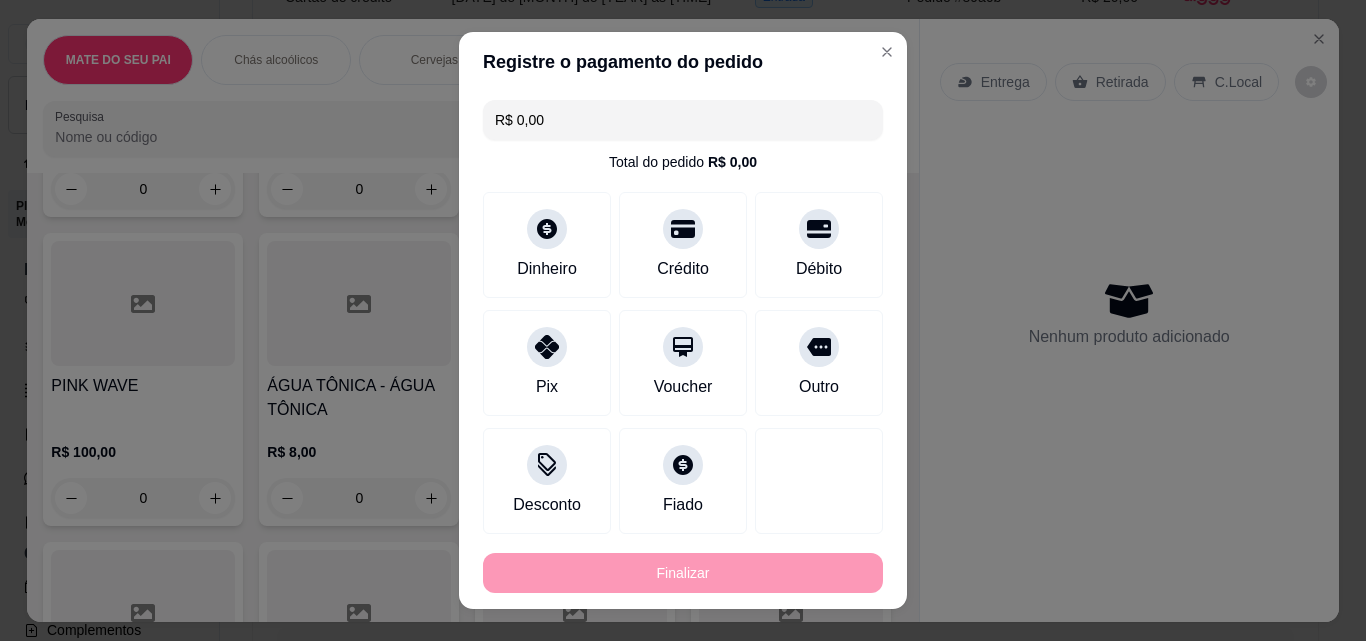 type on "-R$ 39,00" 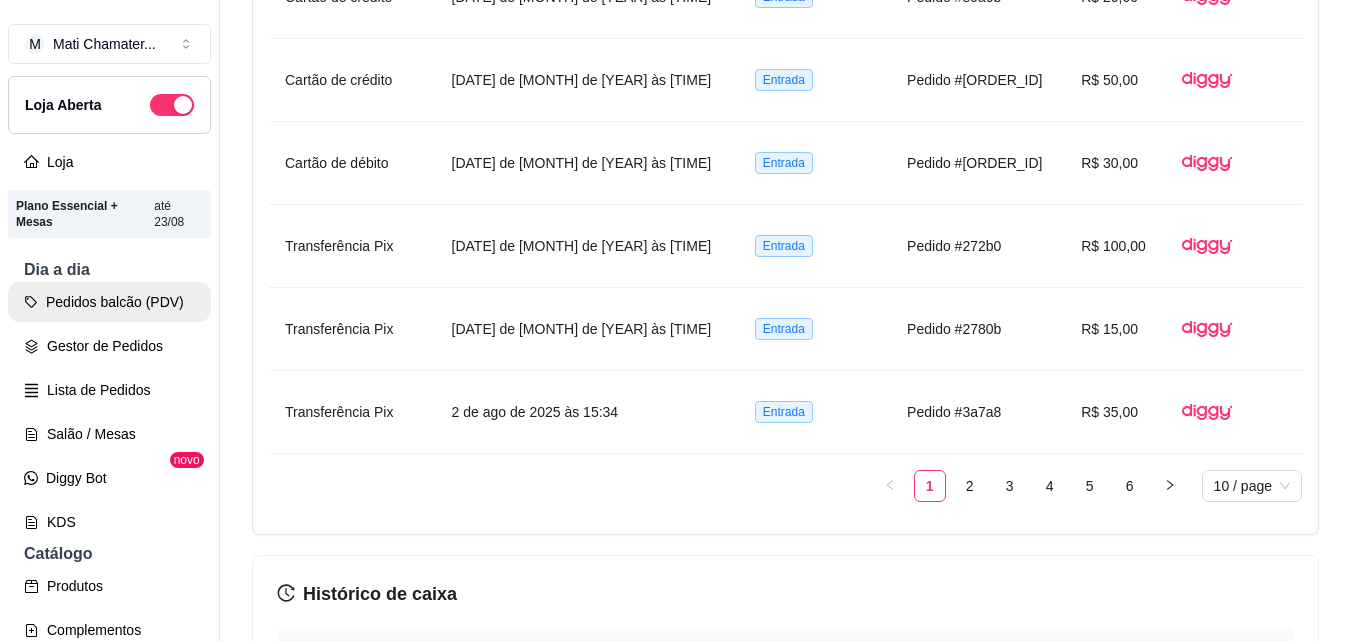 click on "Pedidos balcão (PDV)" at bounding box center (109, 302) 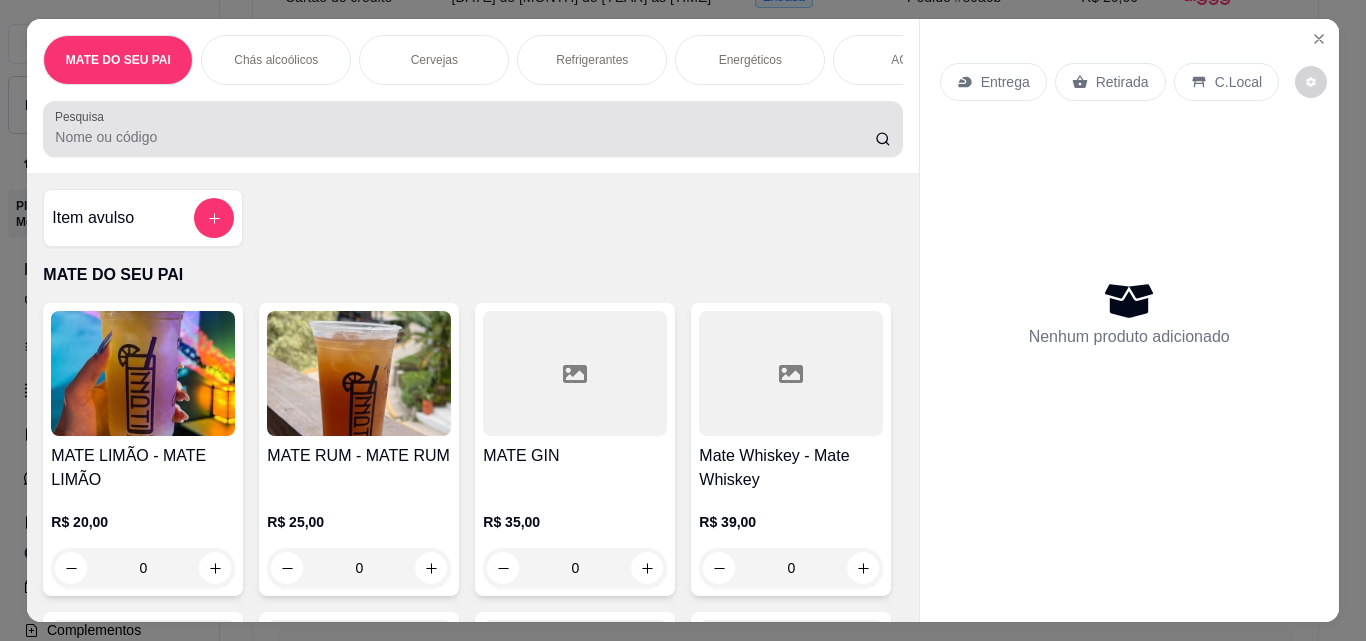 click on "Pesquisa" at bounding box center (465, 137) 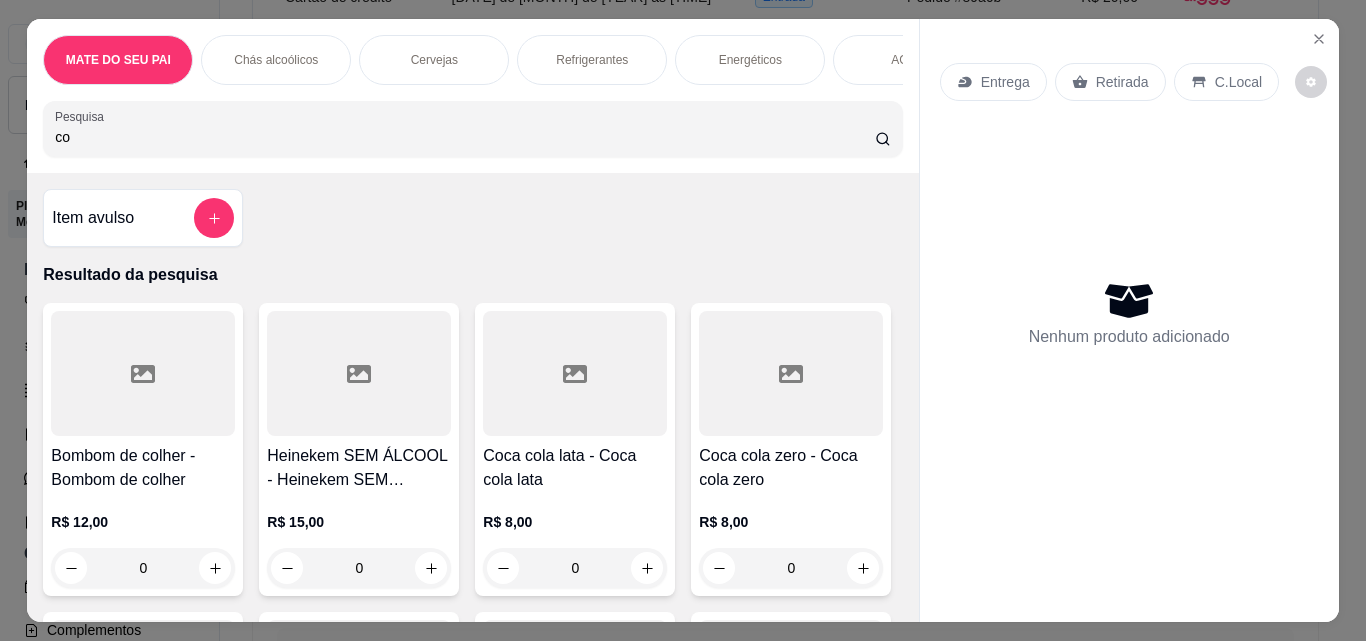 type on "c" 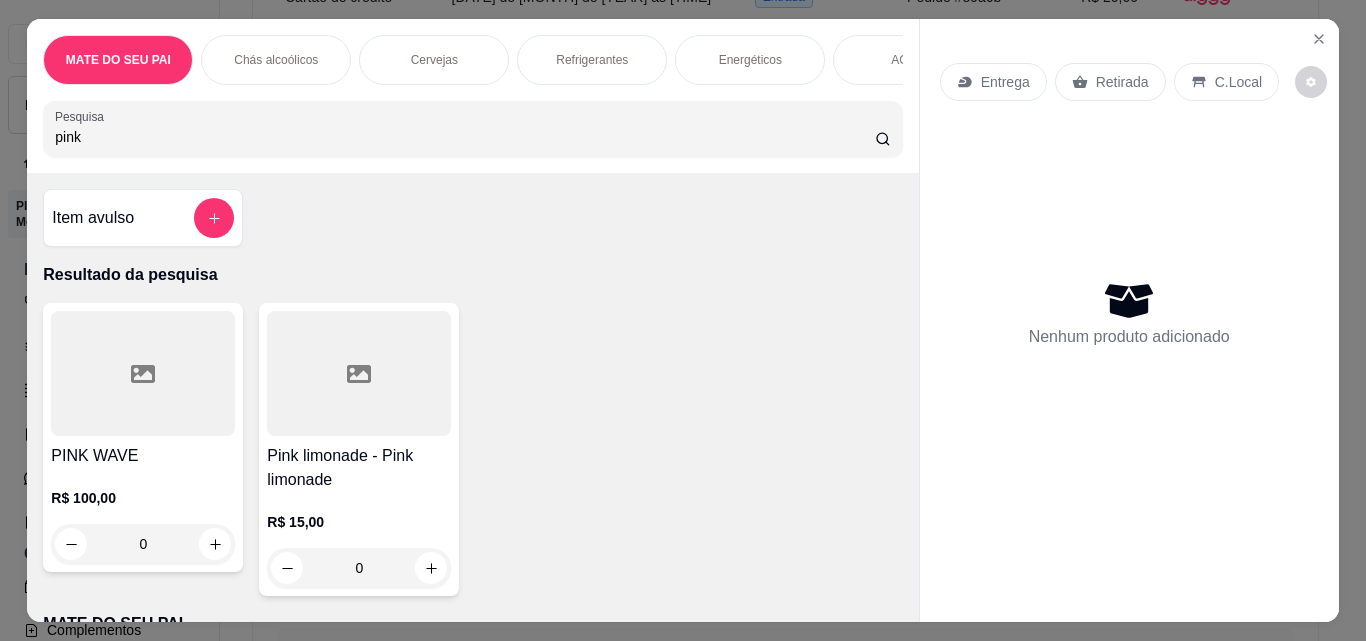type on "pink" 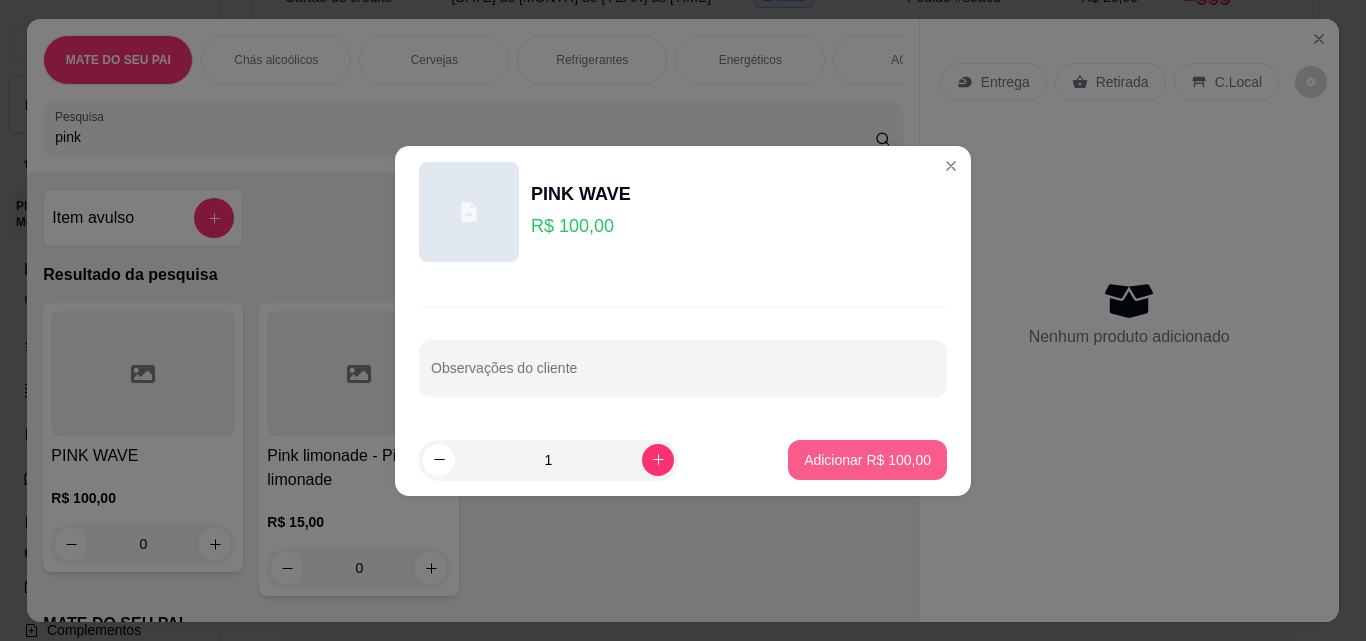 click on "Adicionar   R$ 100,00" at bounding box center (867, 460) 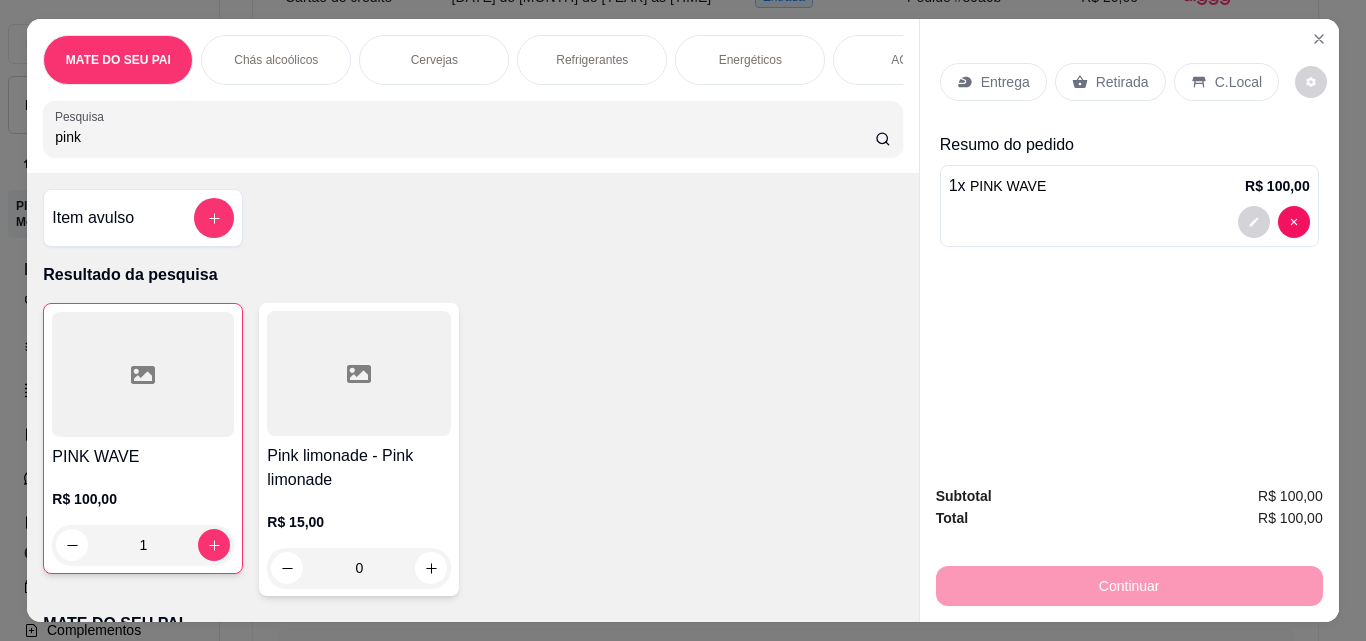 click on "Retirada" at bounding box center (1110, 82) 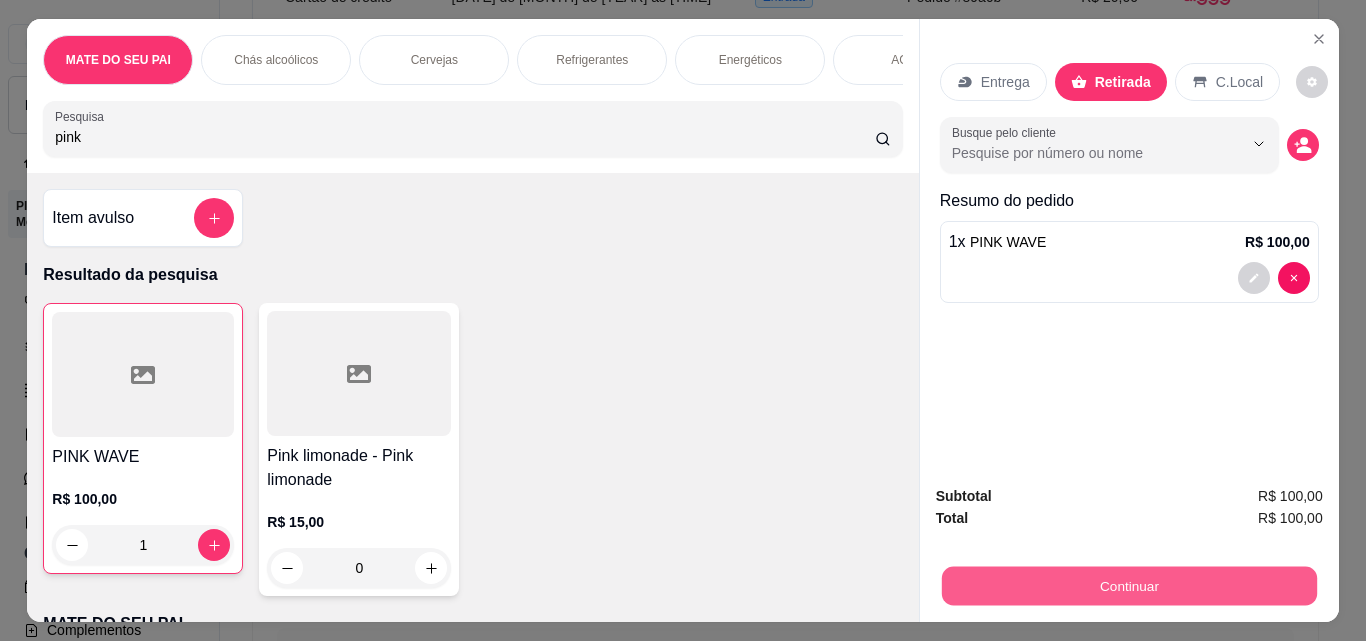 click on "Continuar" at bounding box center [1128, 585] 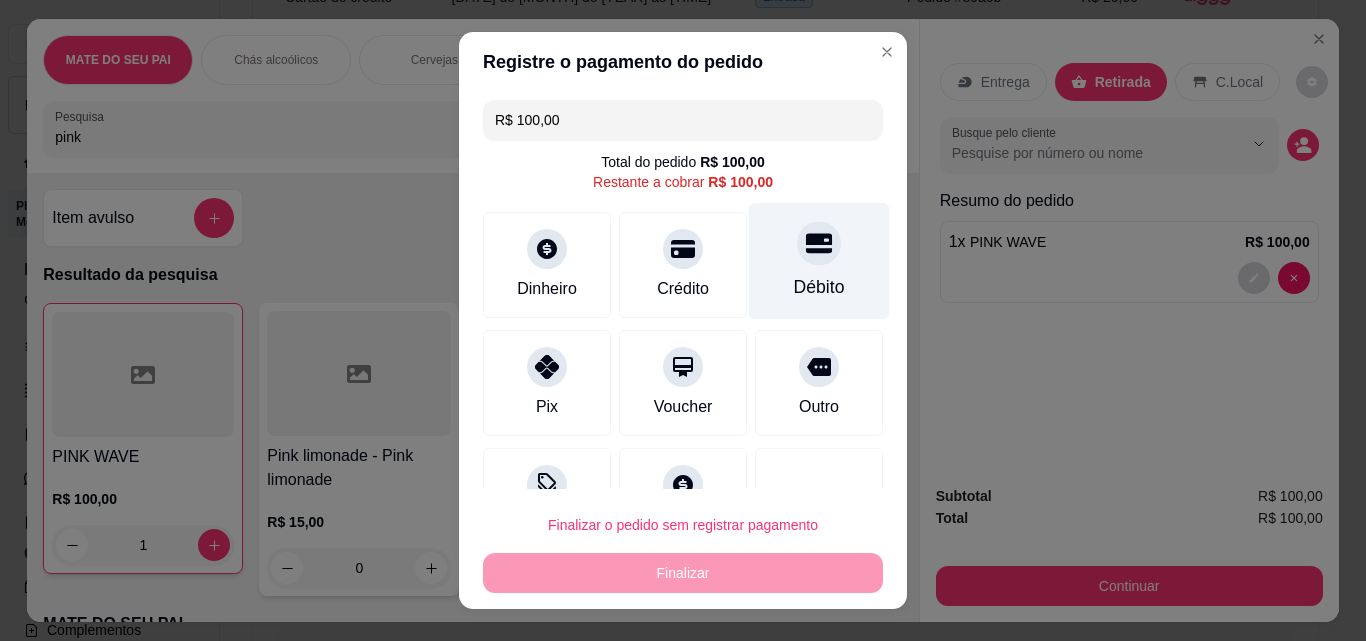 click 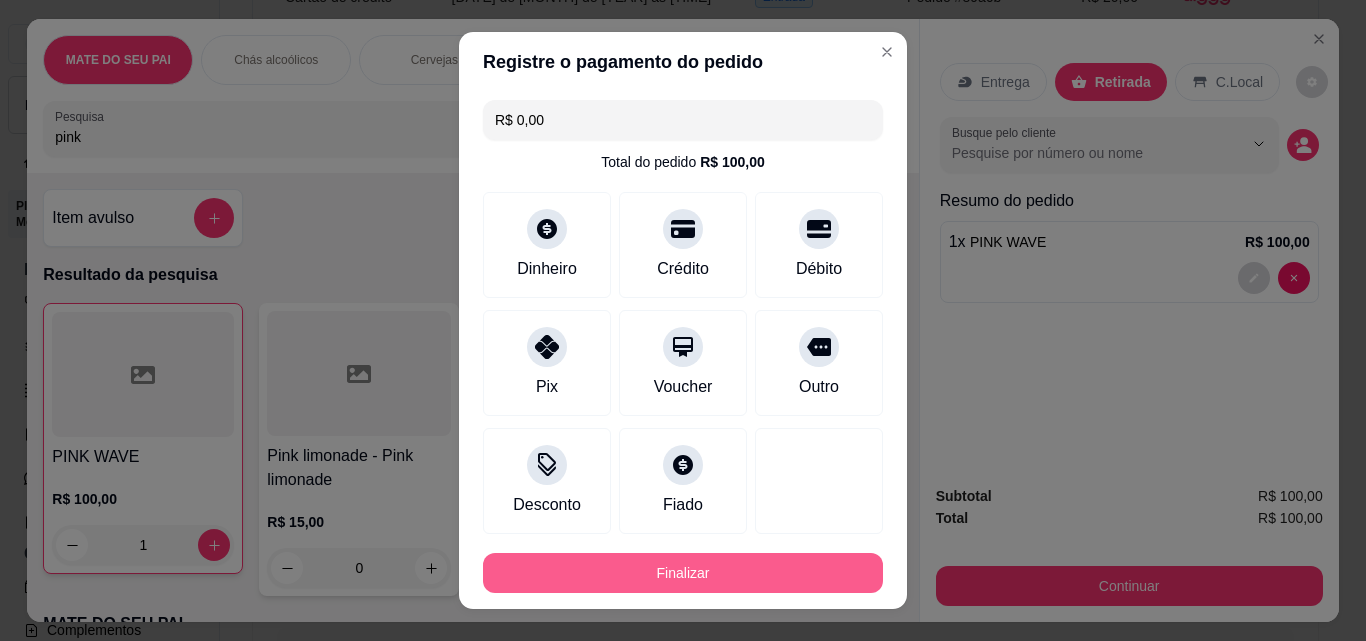 click on "Finalizar" at bounding box center (683, 573) 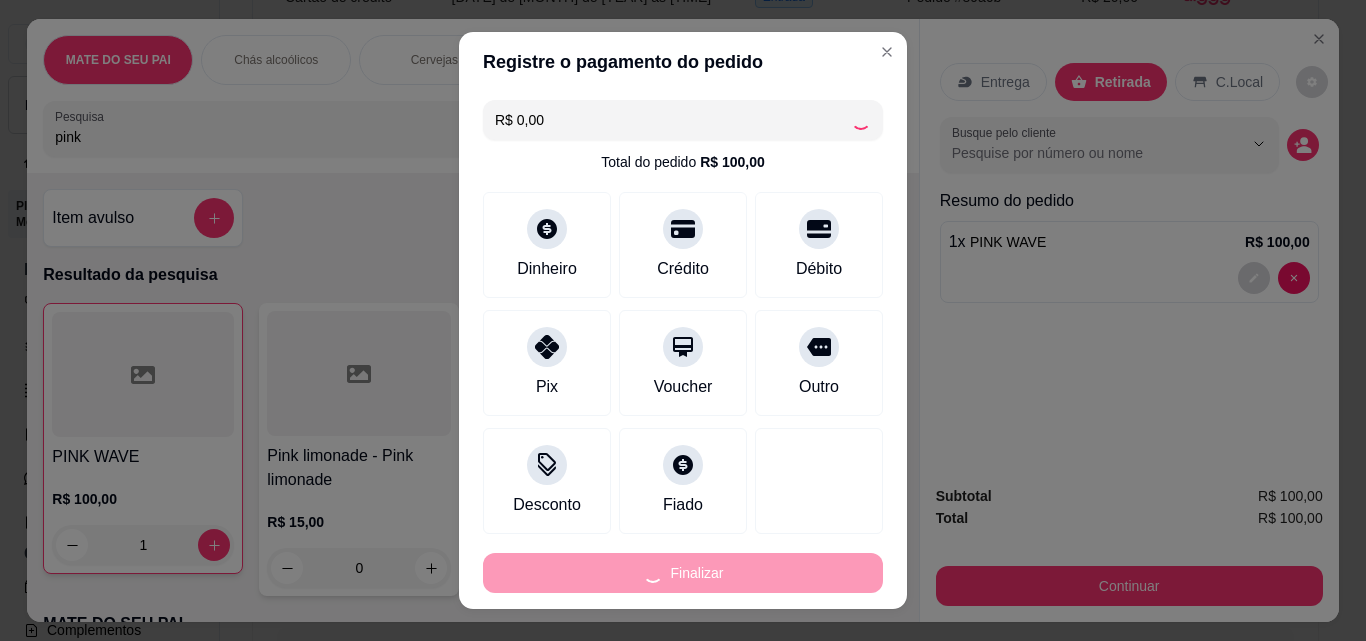 type on "0" 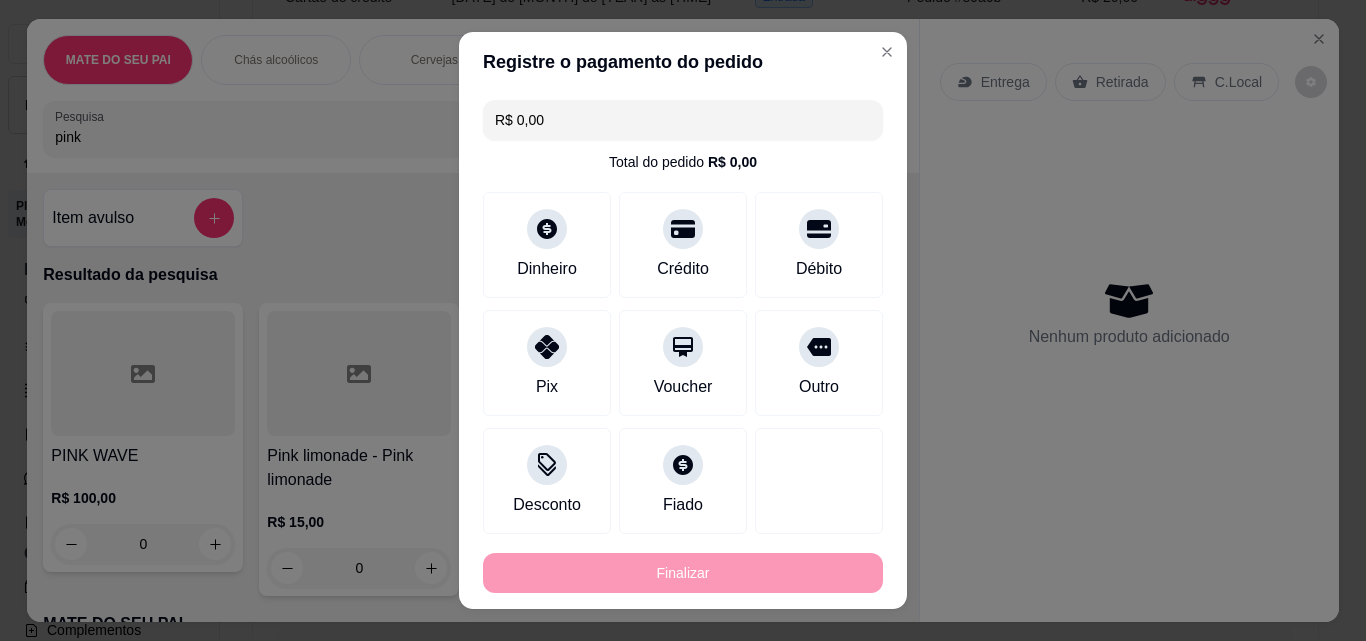 type on "-R$ 100,00" 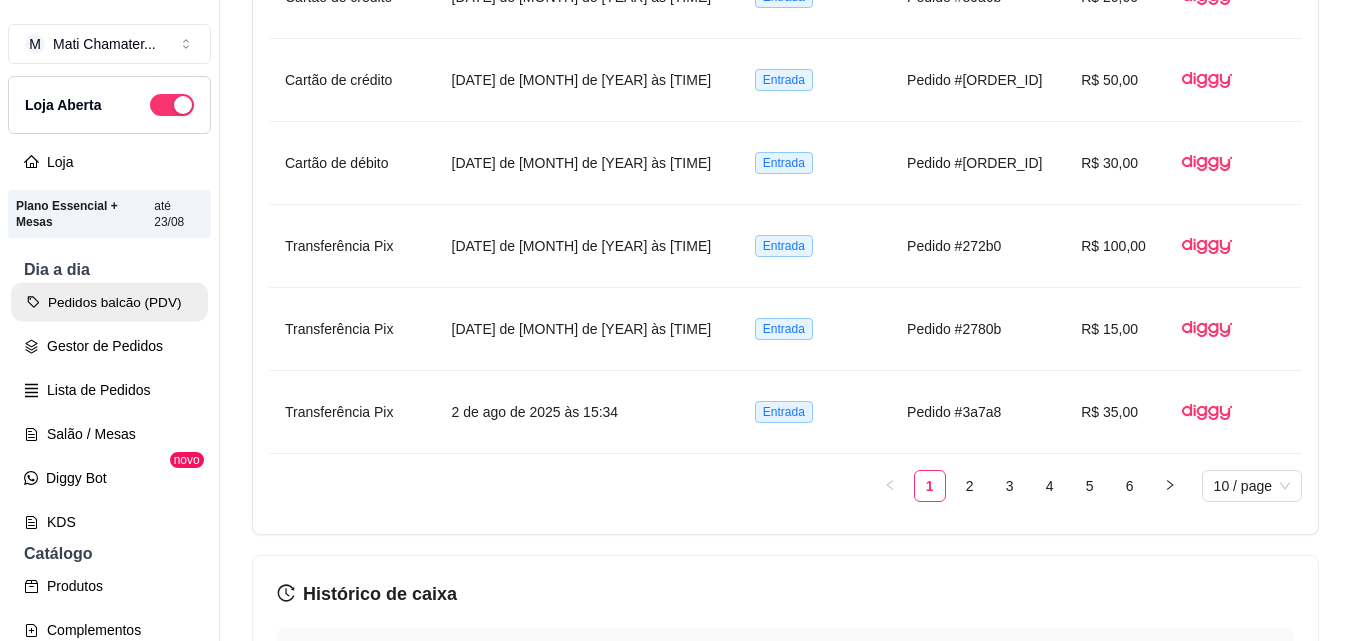 click on "Pedidos balcão (PDV)" at bounding box center (109, 302) 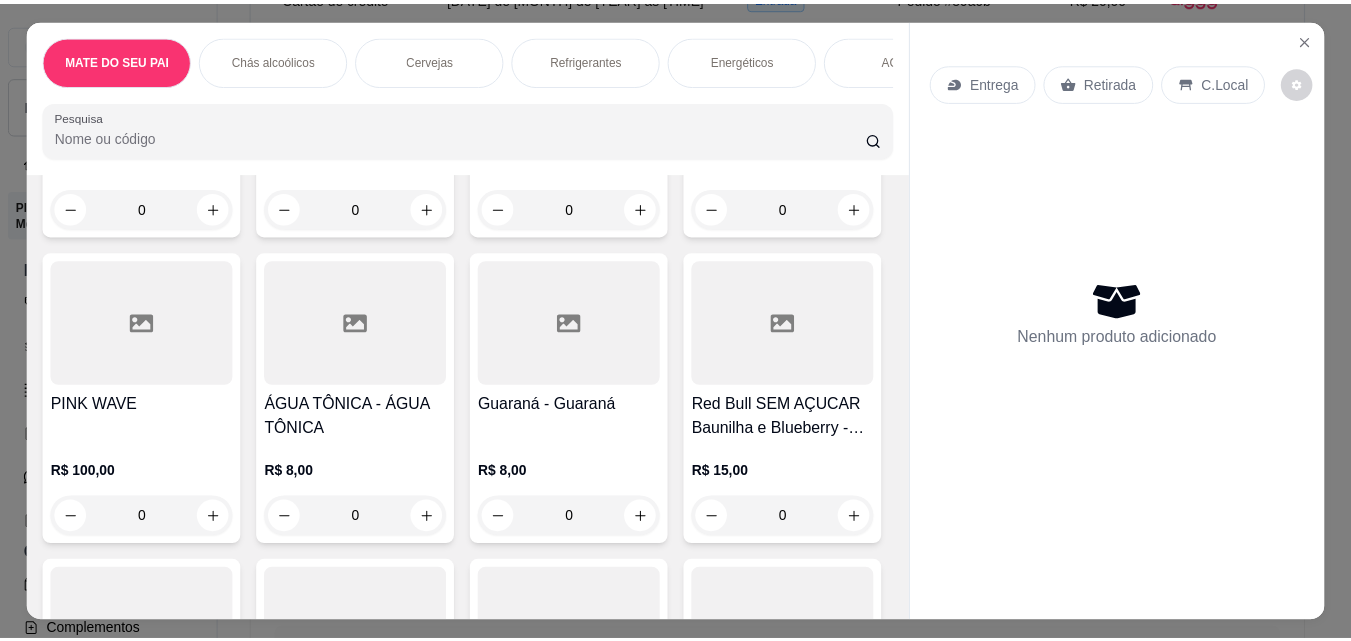 scroll, scrollTop: 379, scrollLeft: 0, axis: vertical 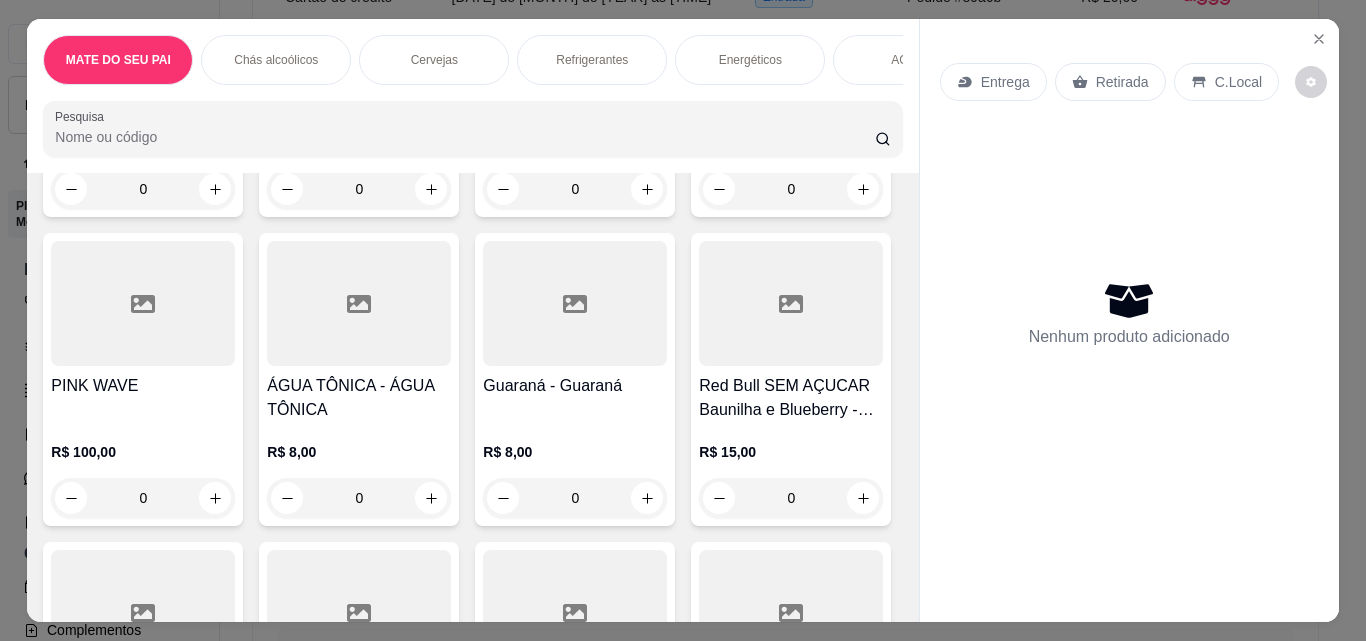 click at bounding box center [791, -6] 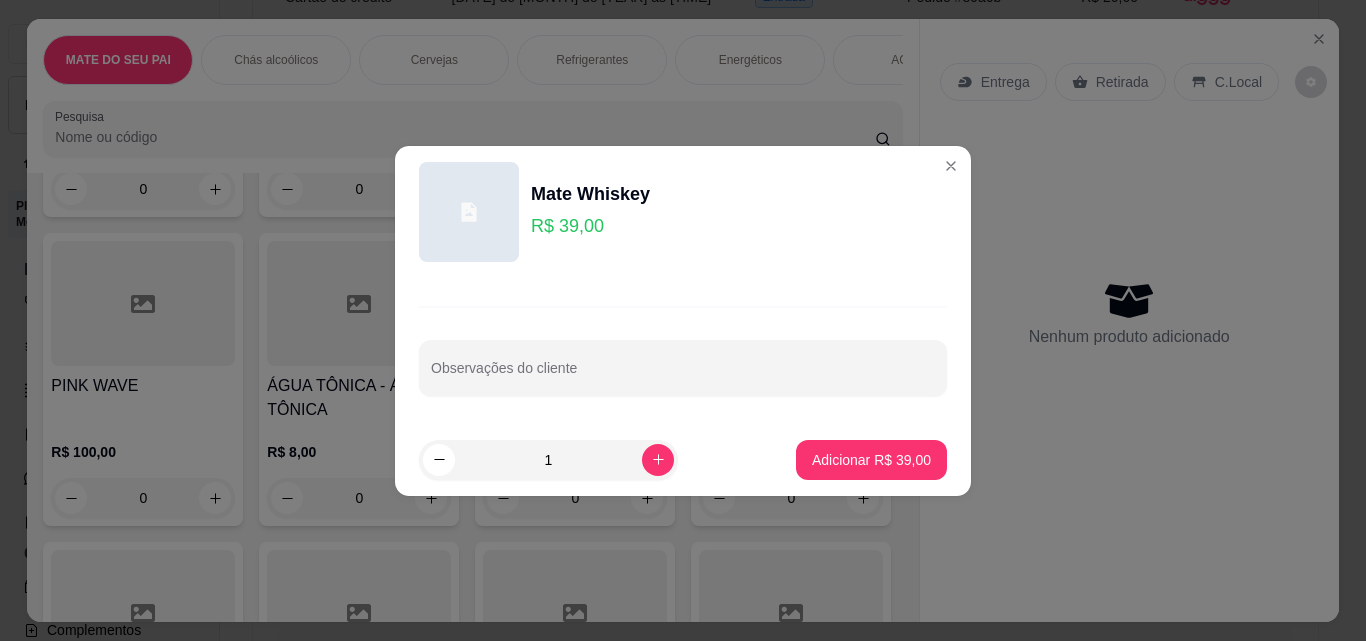 click on "1 Adicionar   R$ 39,00" at bounding box center [683, 460] 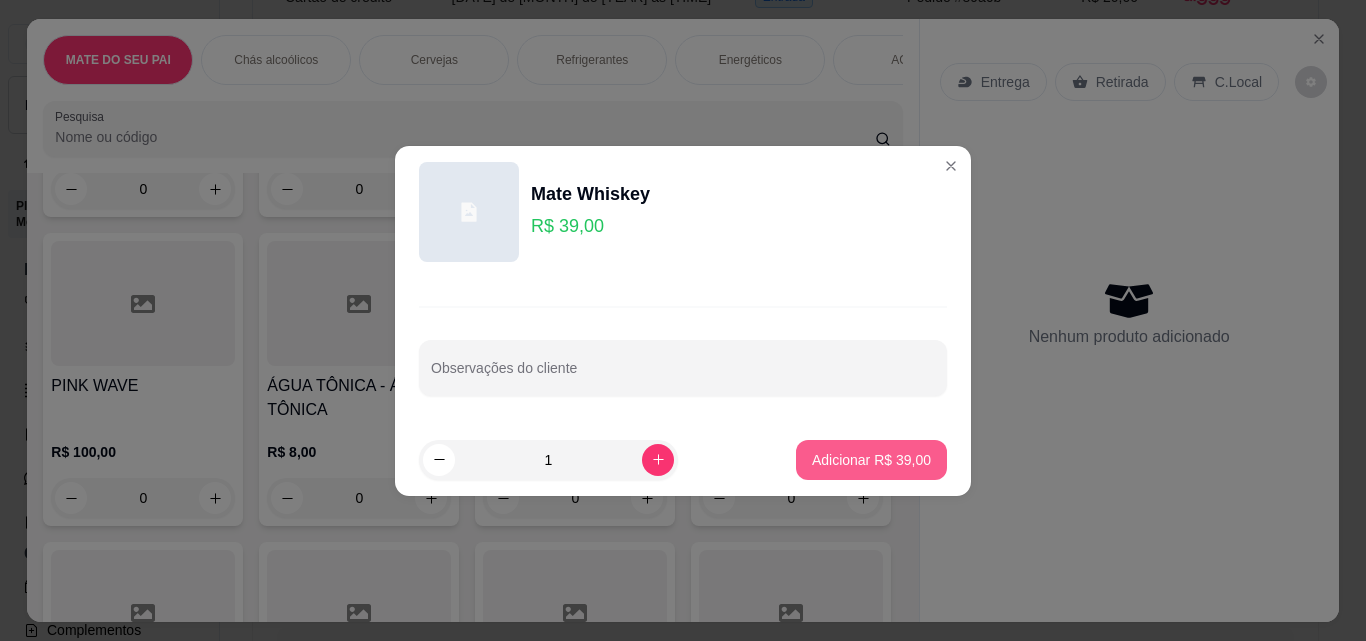click on "Adicionar   R$ 39,00" at bounding box center (871, 460) 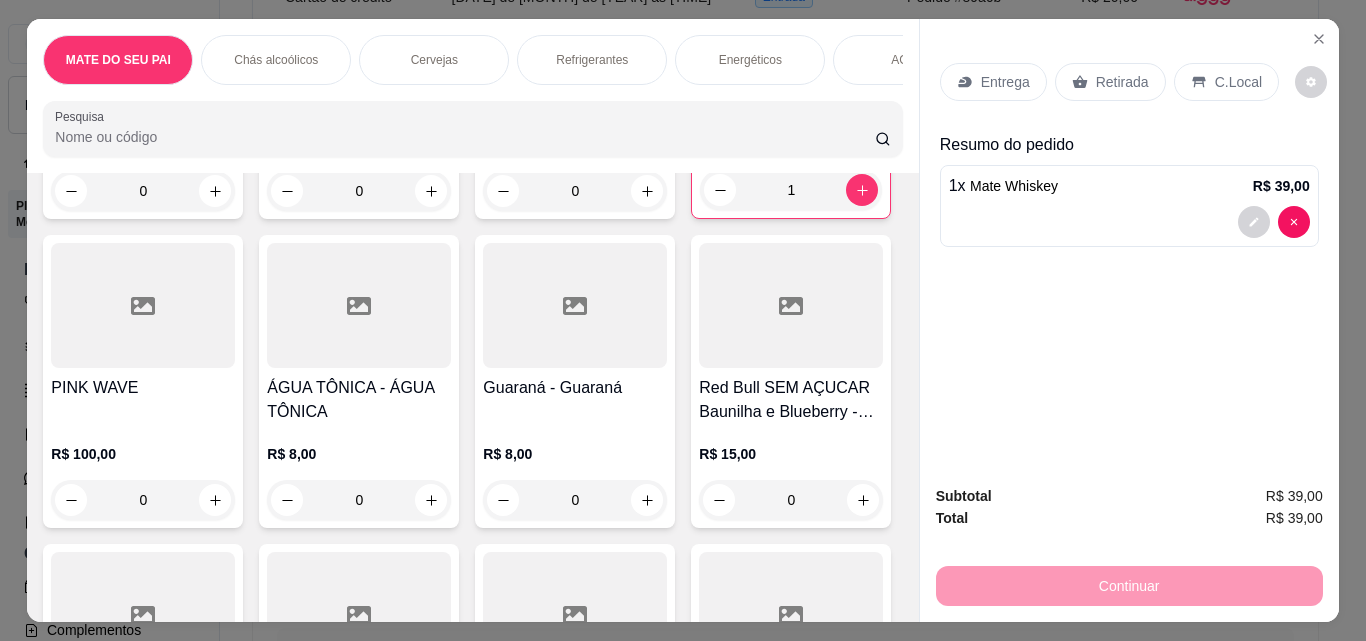 click on "Retirada" at bounding box center [1122, 82] 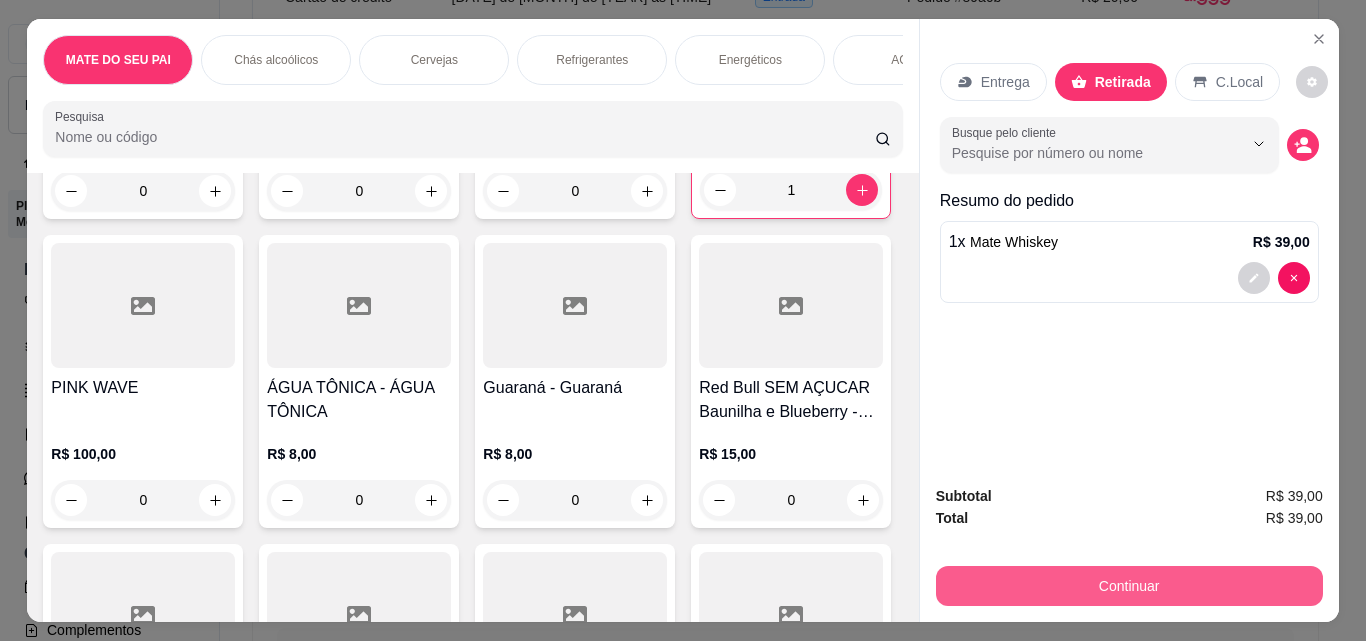 click on "Continuar" at bounding box center [1129, 586] 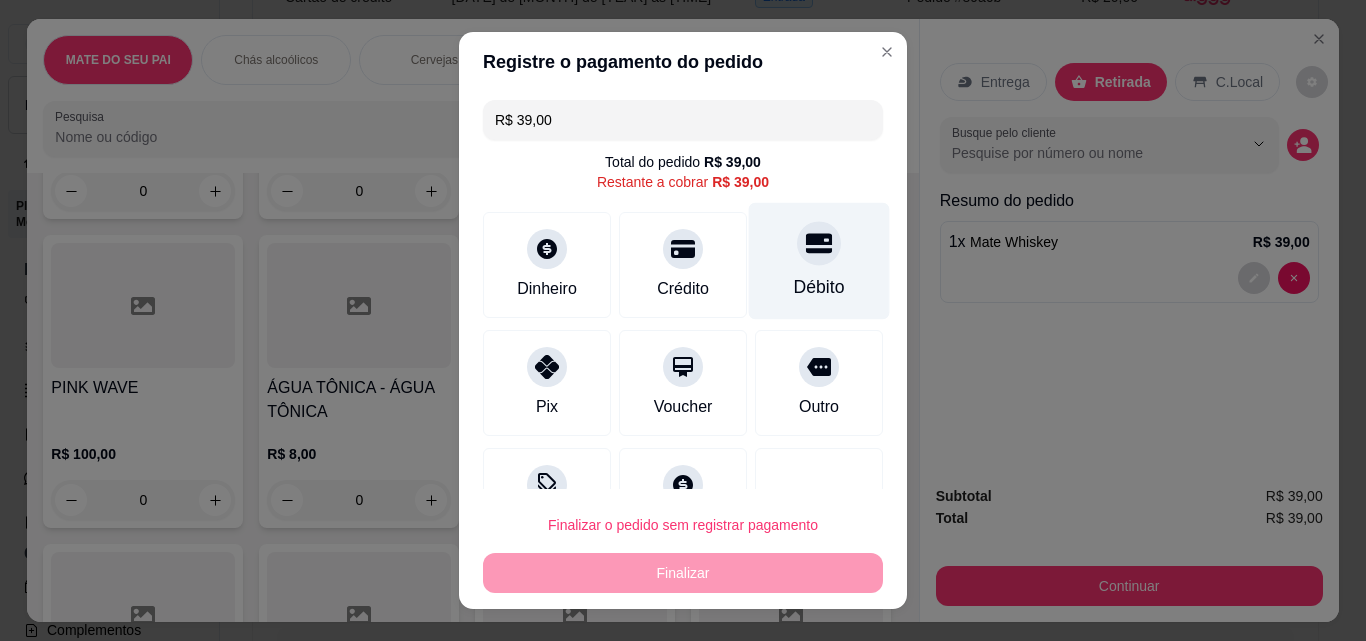 click at bounding box center (819, 243) 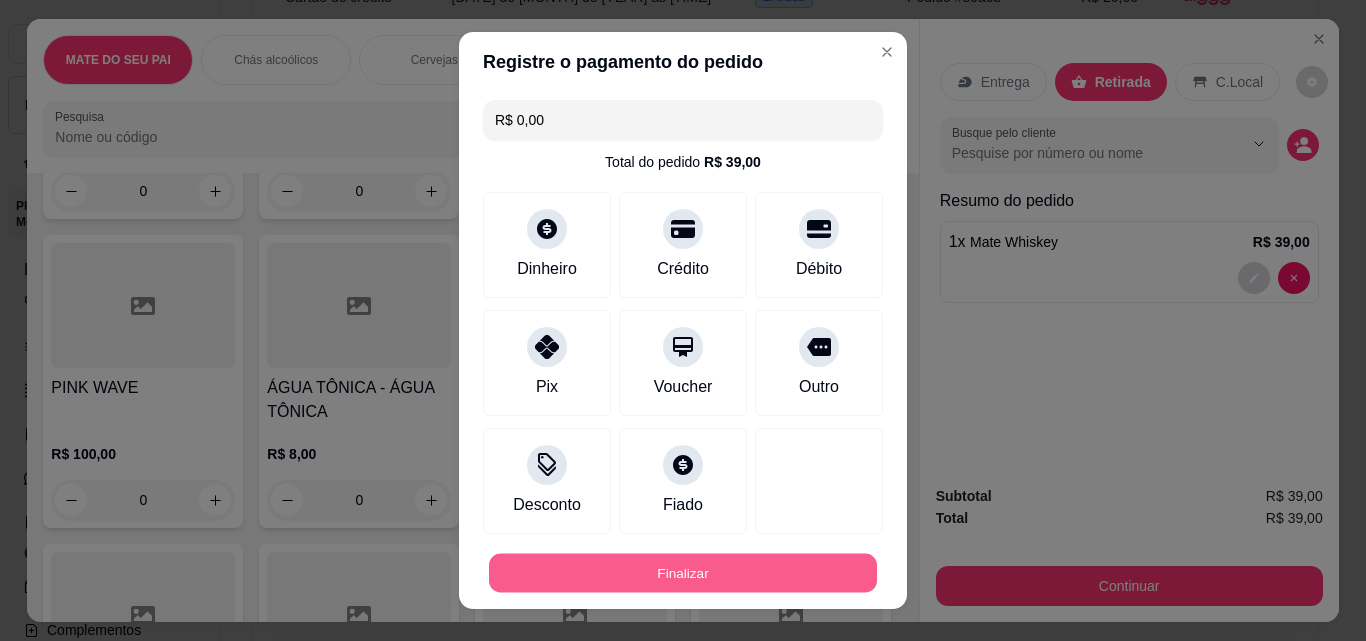 click on "Finalizar" at bounding box center (683, 573) 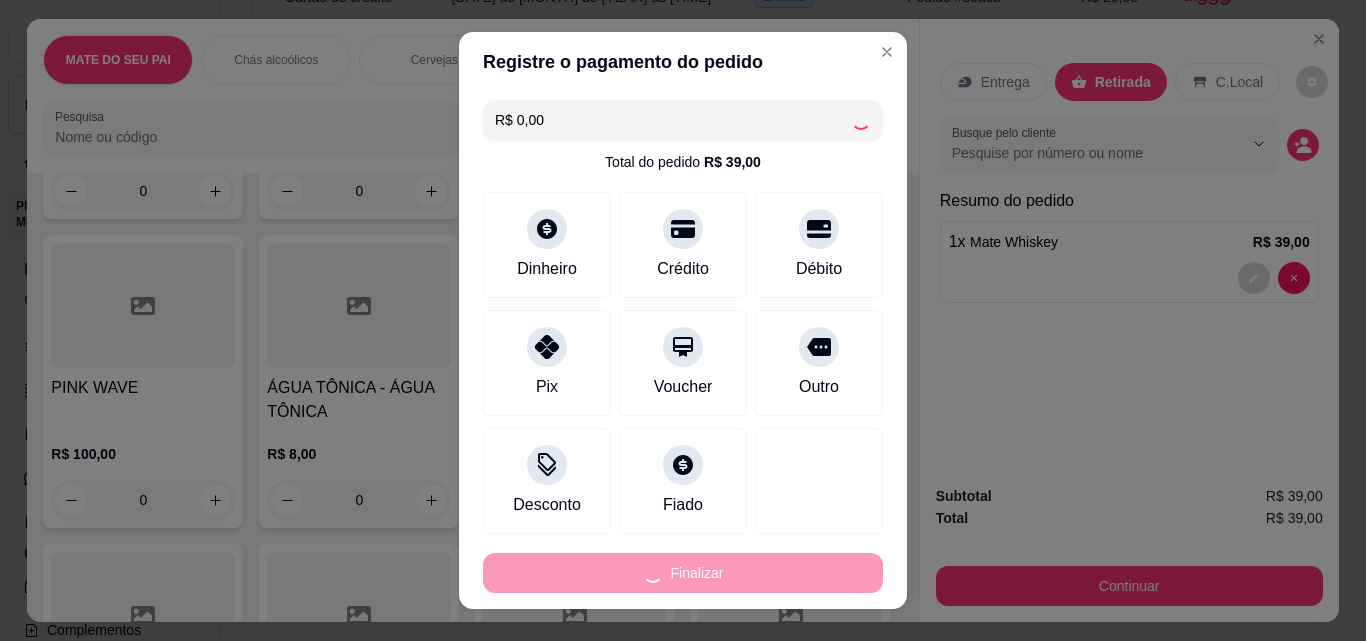 type on "0" 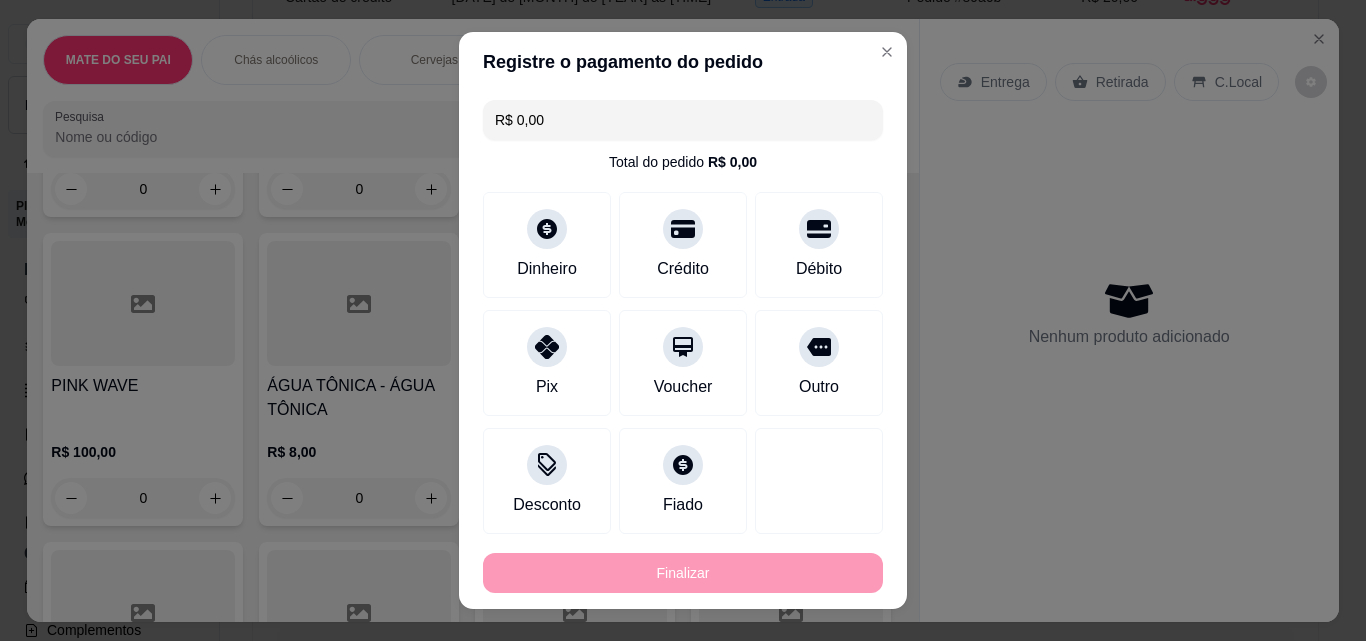 type on "-R$ 39,00" 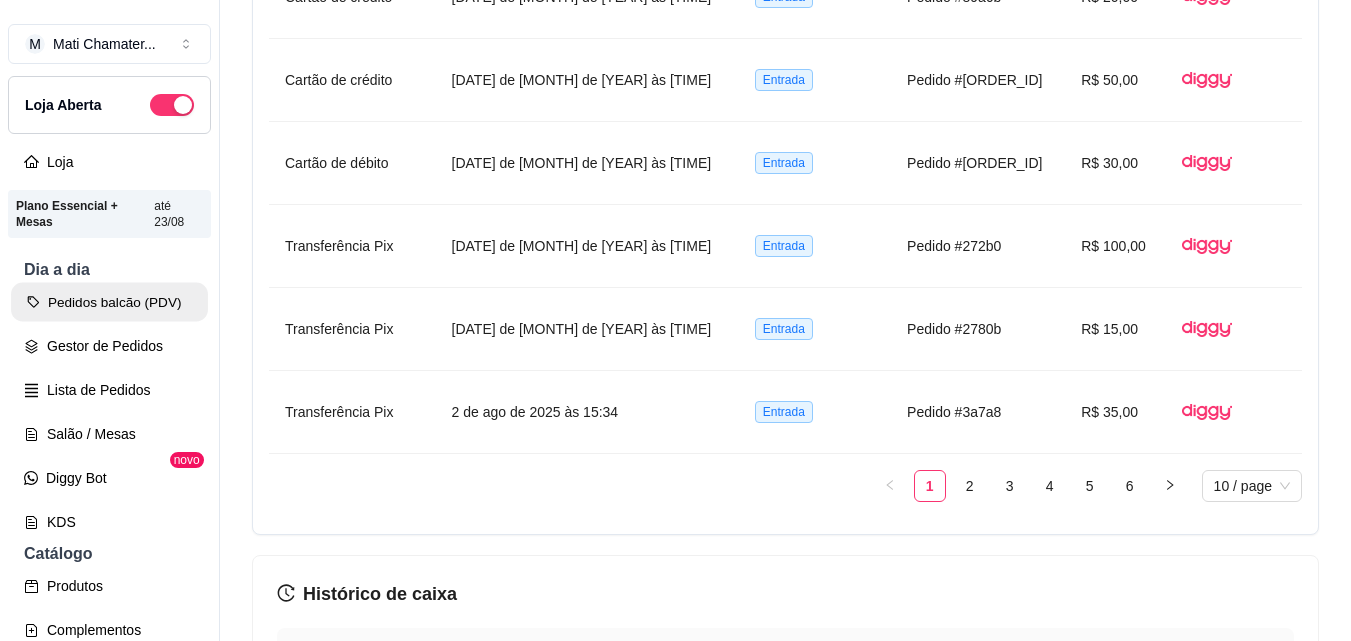click on "Pedidos balcão (PDV)" at bounding box center (109, 302) 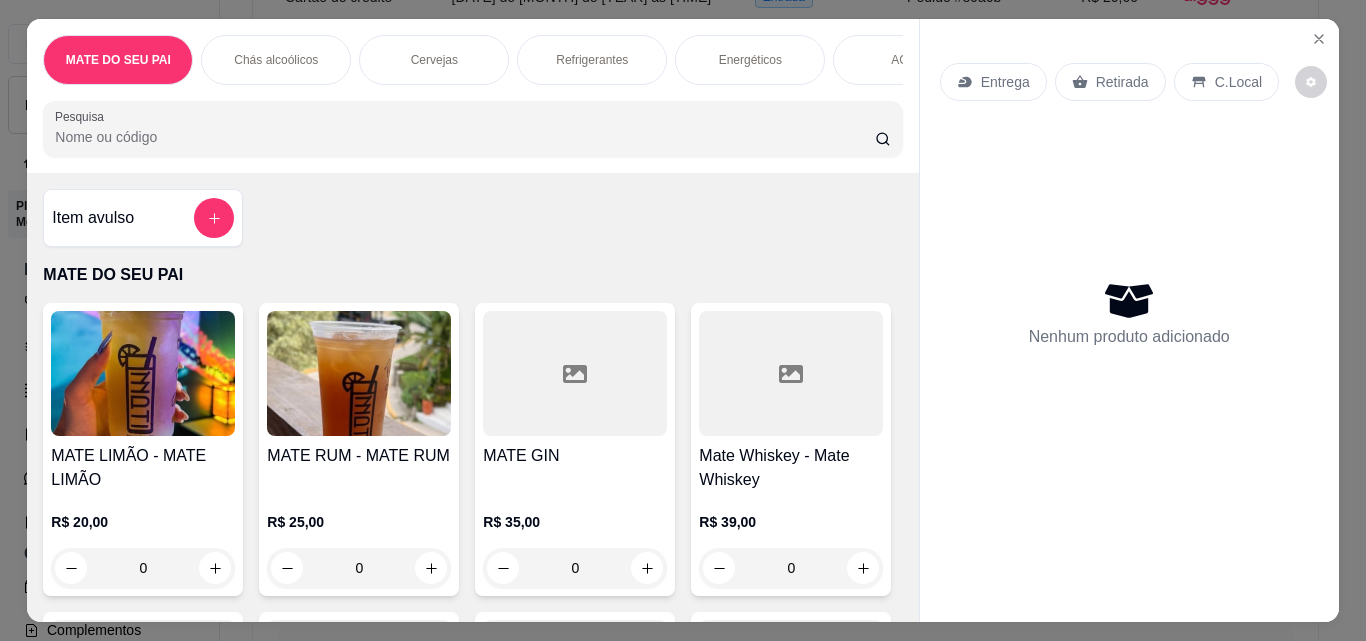 click at bounding box center [143, 373] 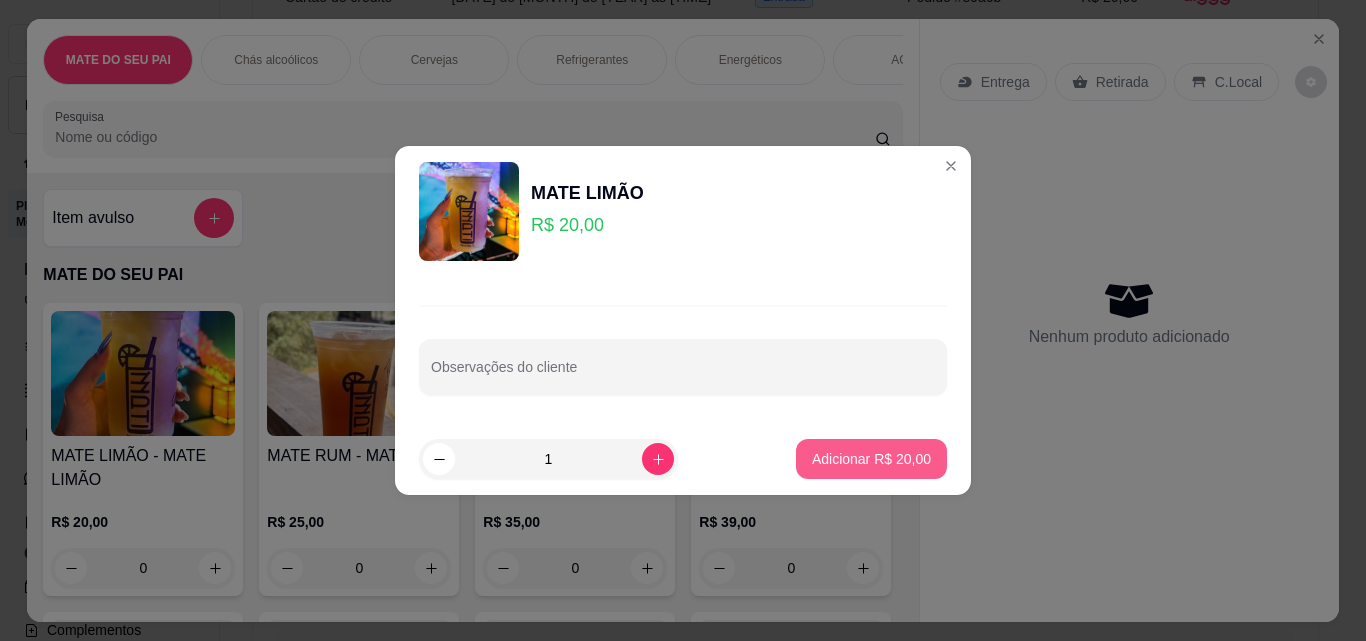 click on "Adicionar   R$ 20,00" at bounding box center (871, 459) 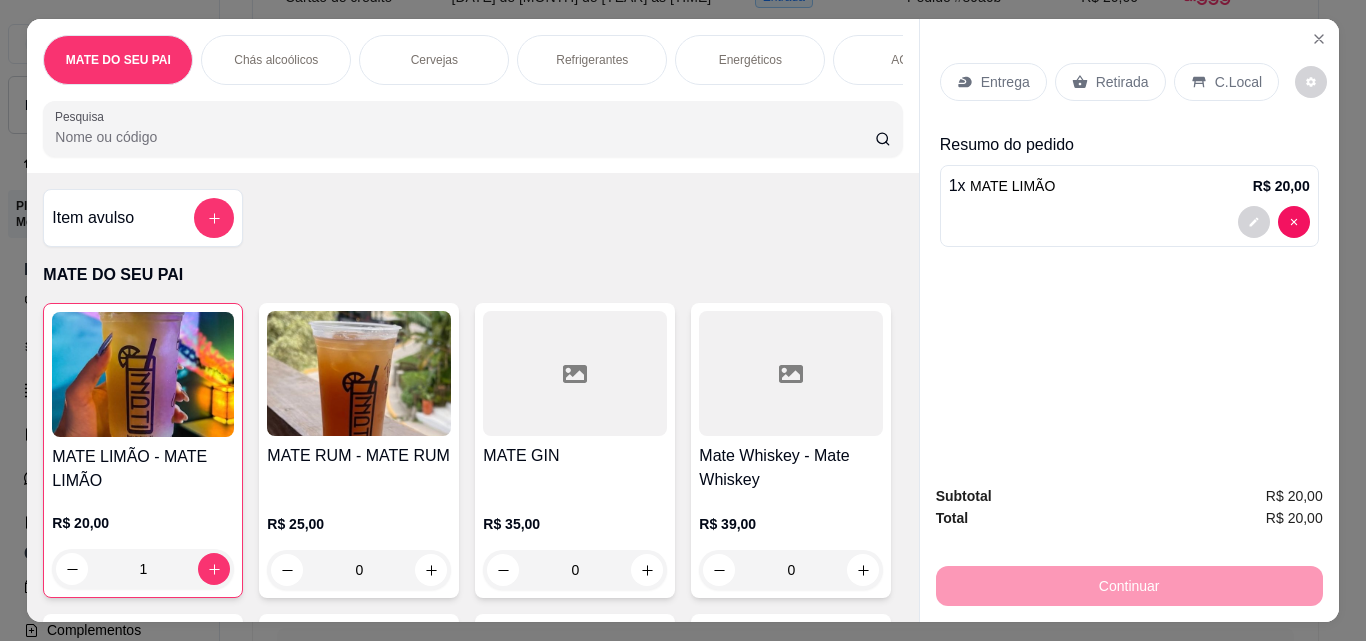 click on "Retirada" at bounding box center [1122, 82] 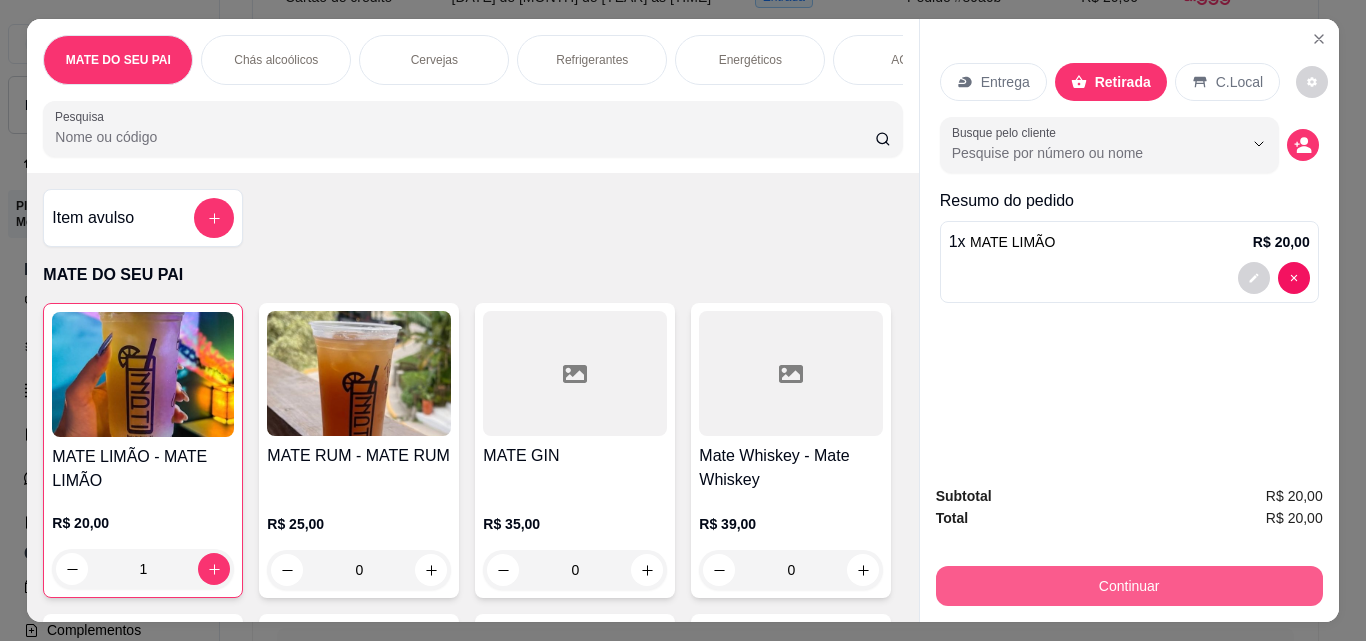 click on "Continuar" at bounding box center [1129, 586] 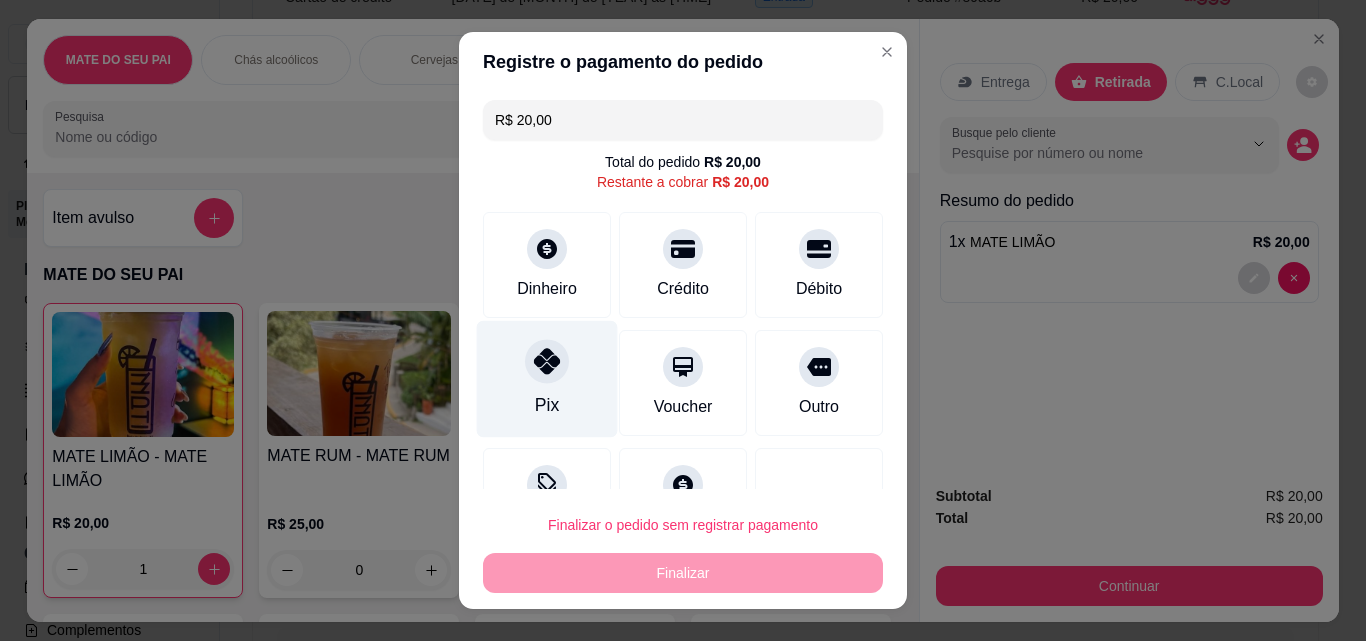 click 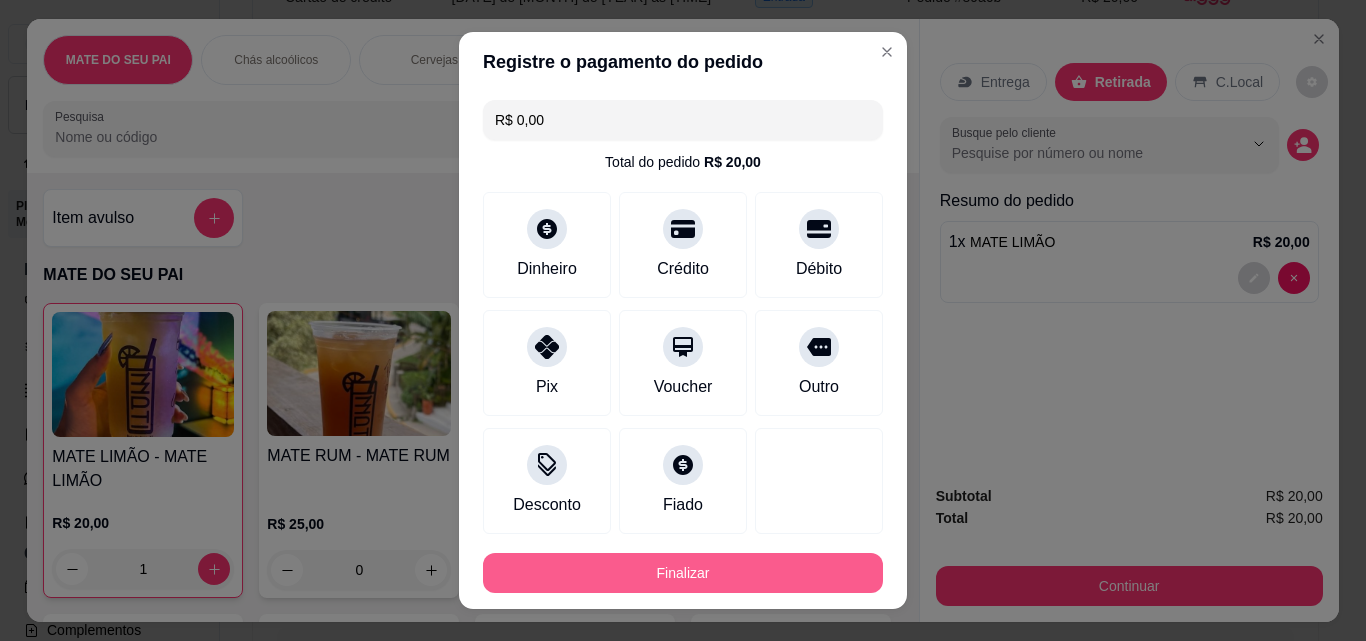 click on "Finalizar" at bounding box center [683, 573] 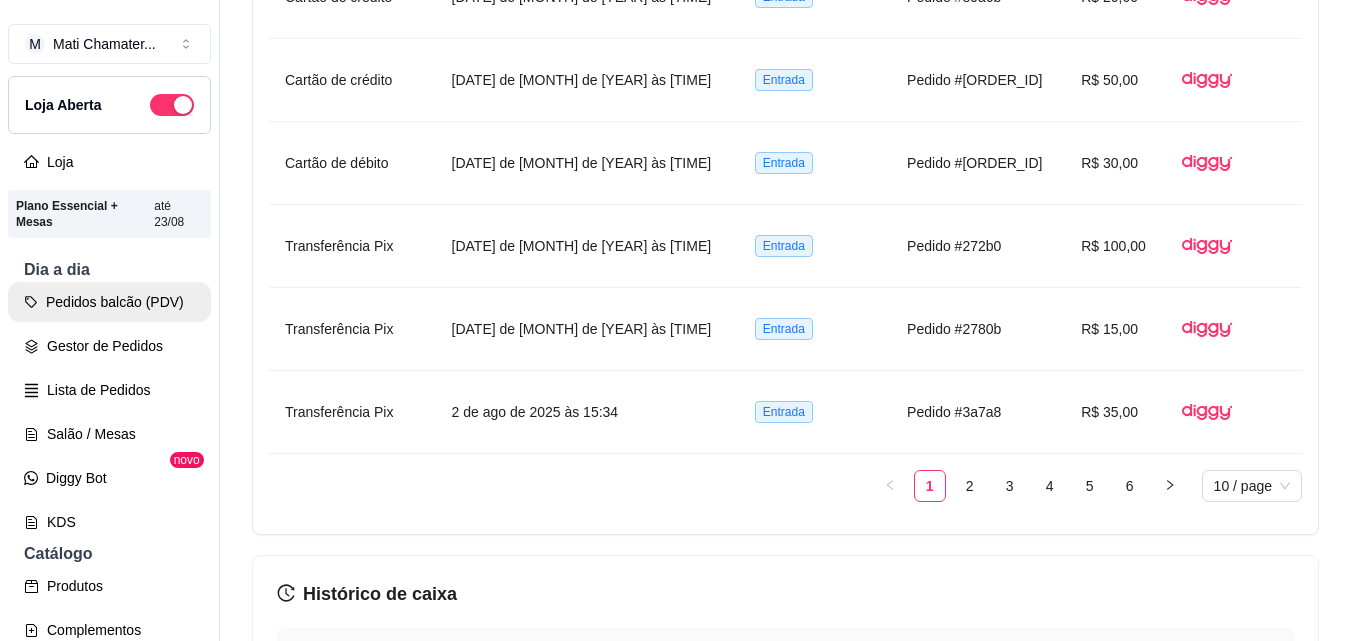 click on "Pedidos balcão (PDV)" at bounding box center (109, 302) 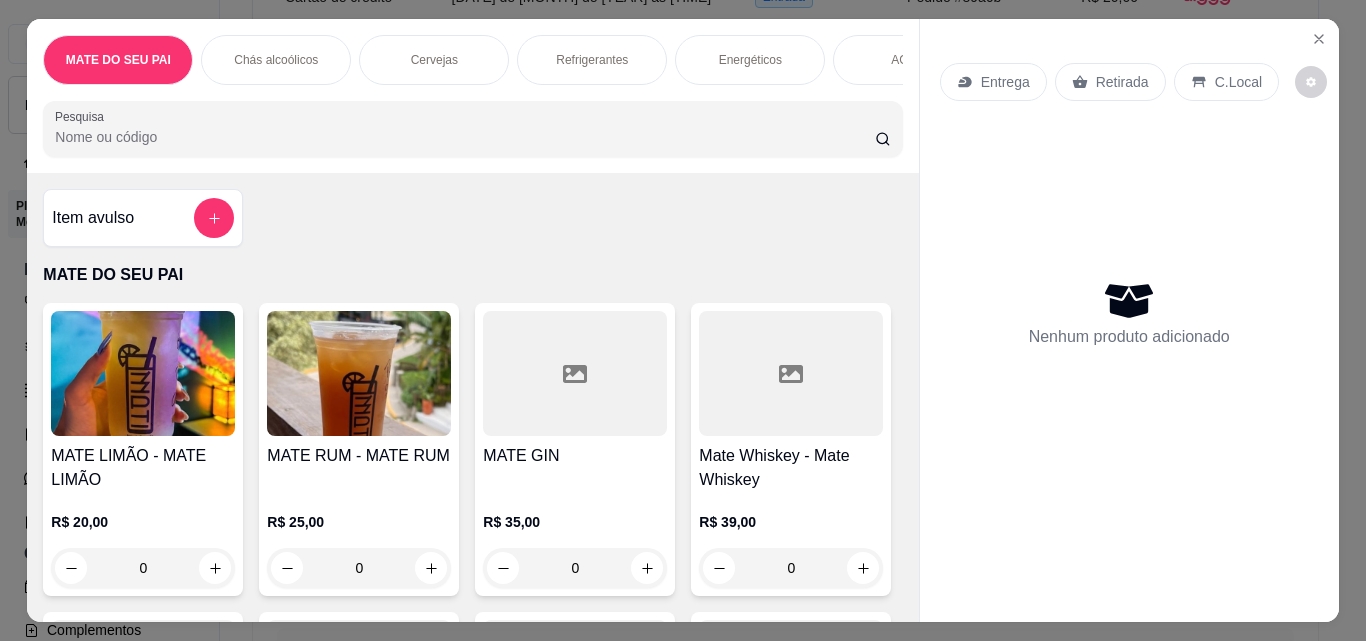click on "Pesquisa" at bounding box center (465, 137) 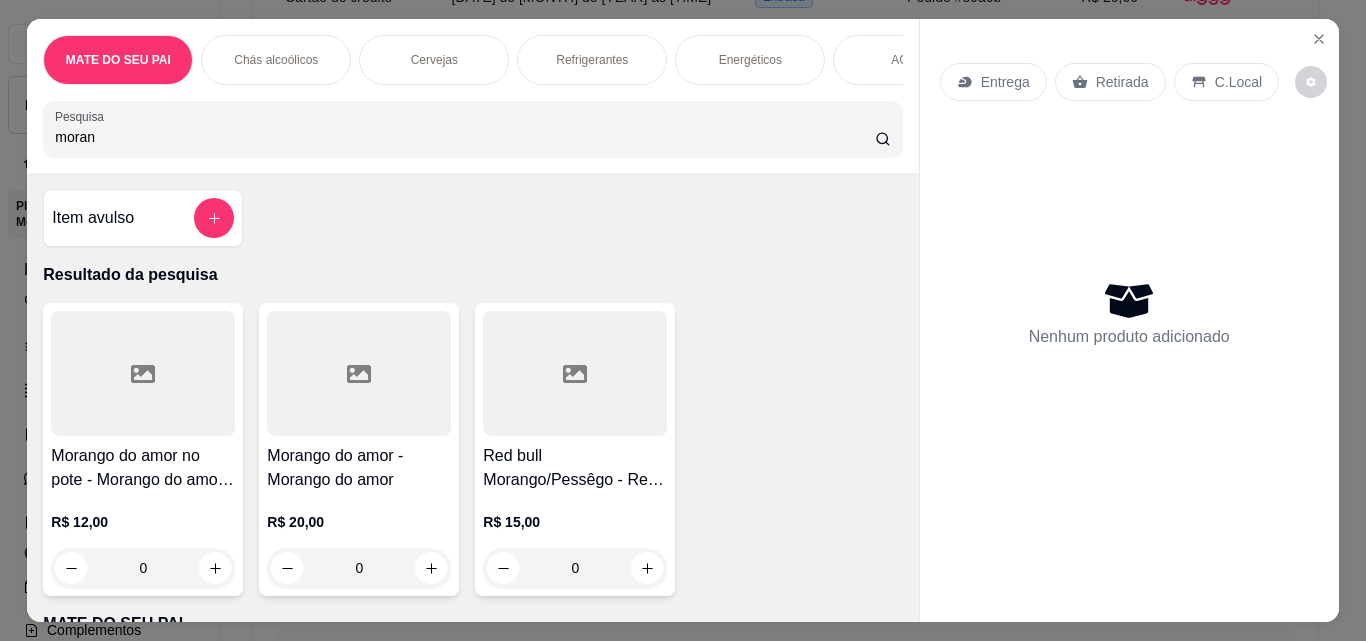 click at bounding box center (143, 373) 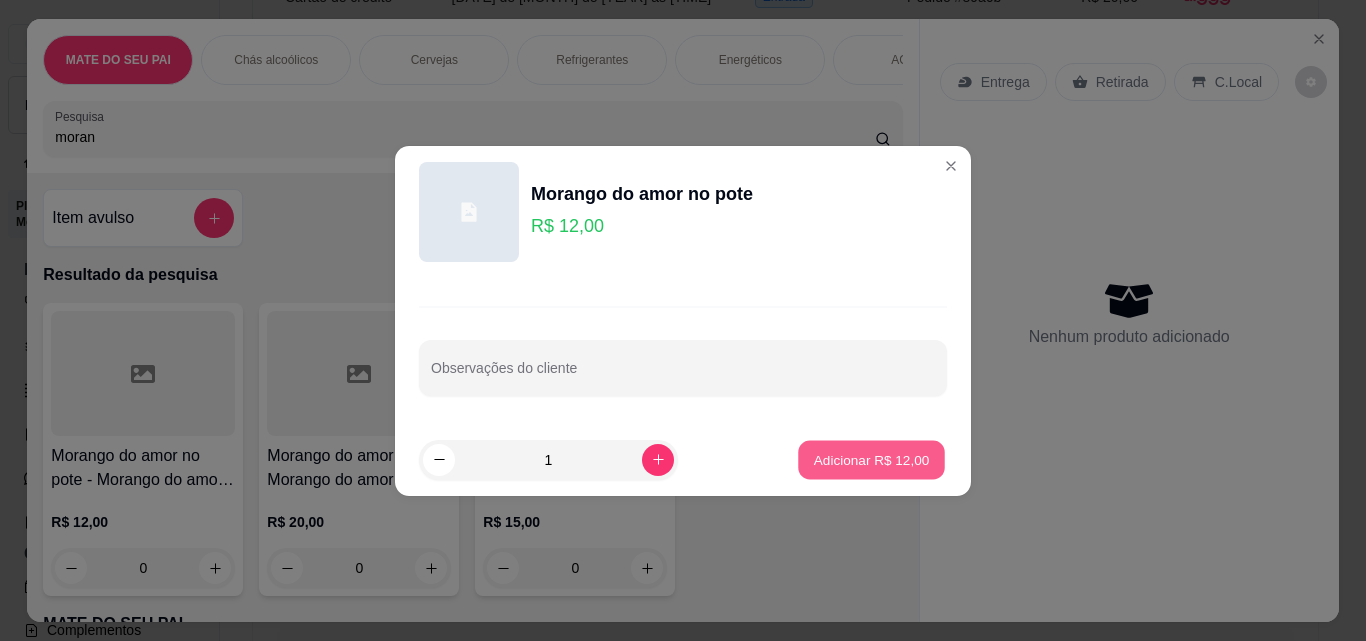 click on "Adicionar   R$ 12,00" at bounding box center [872, 459] 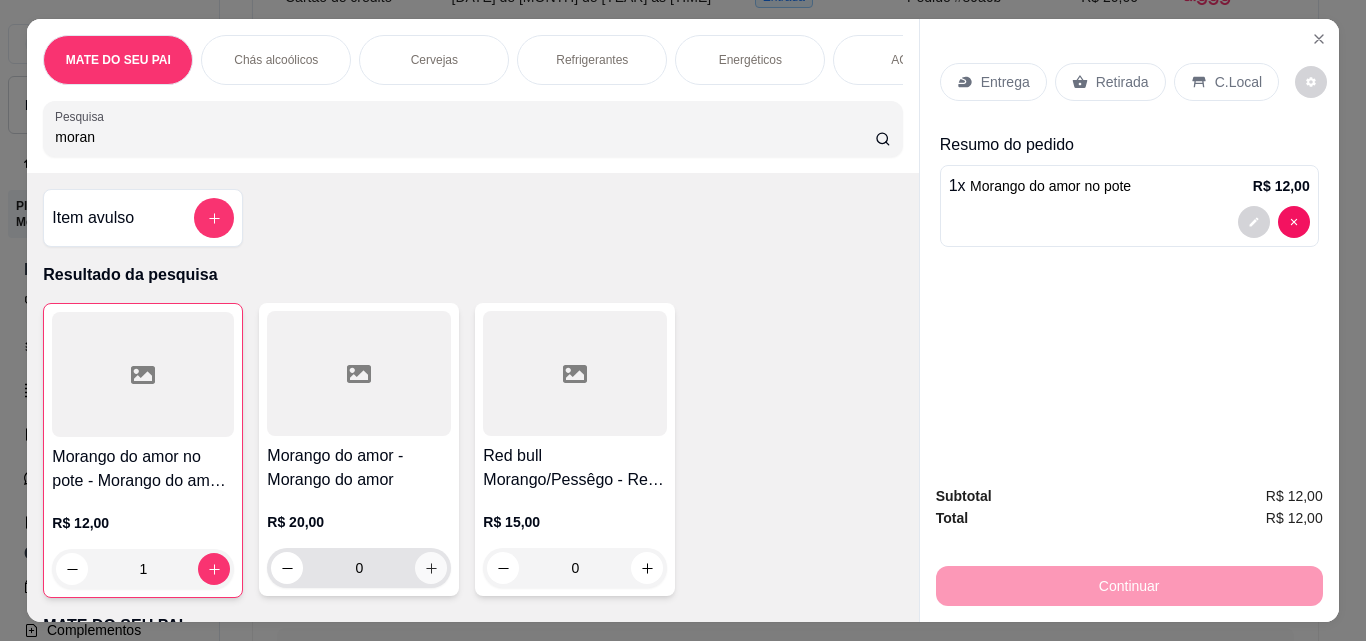 click 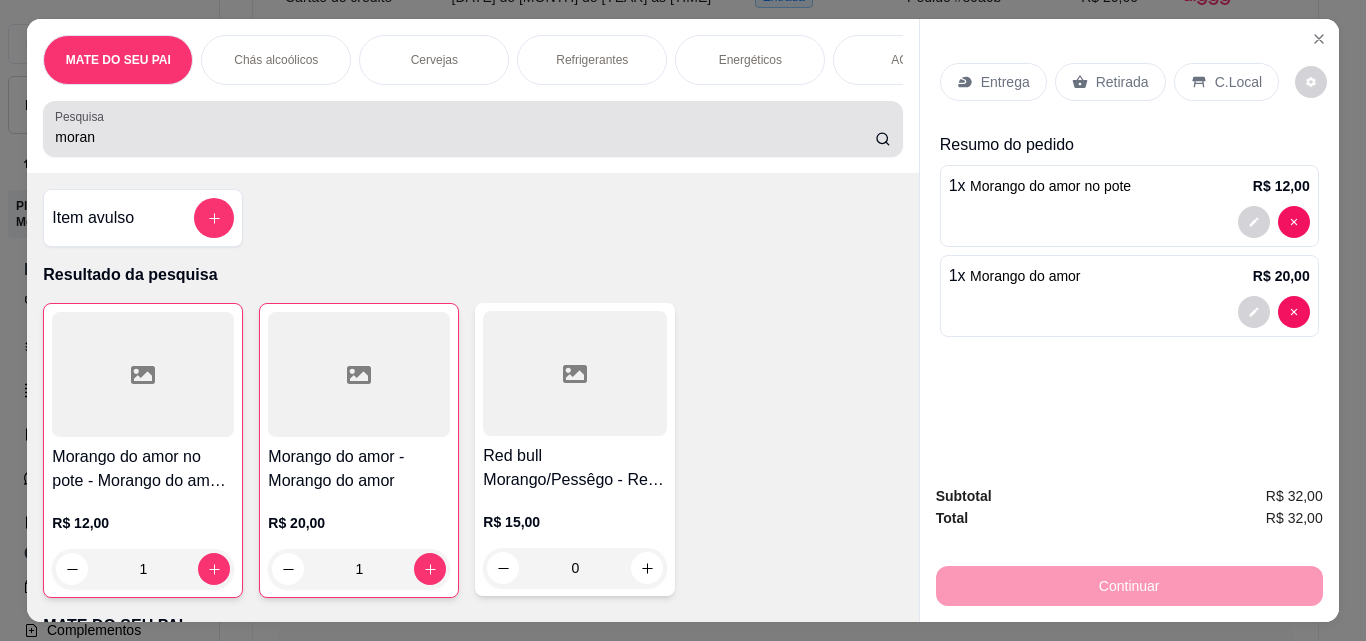 click on "moran" at bounding box center (472, 129) 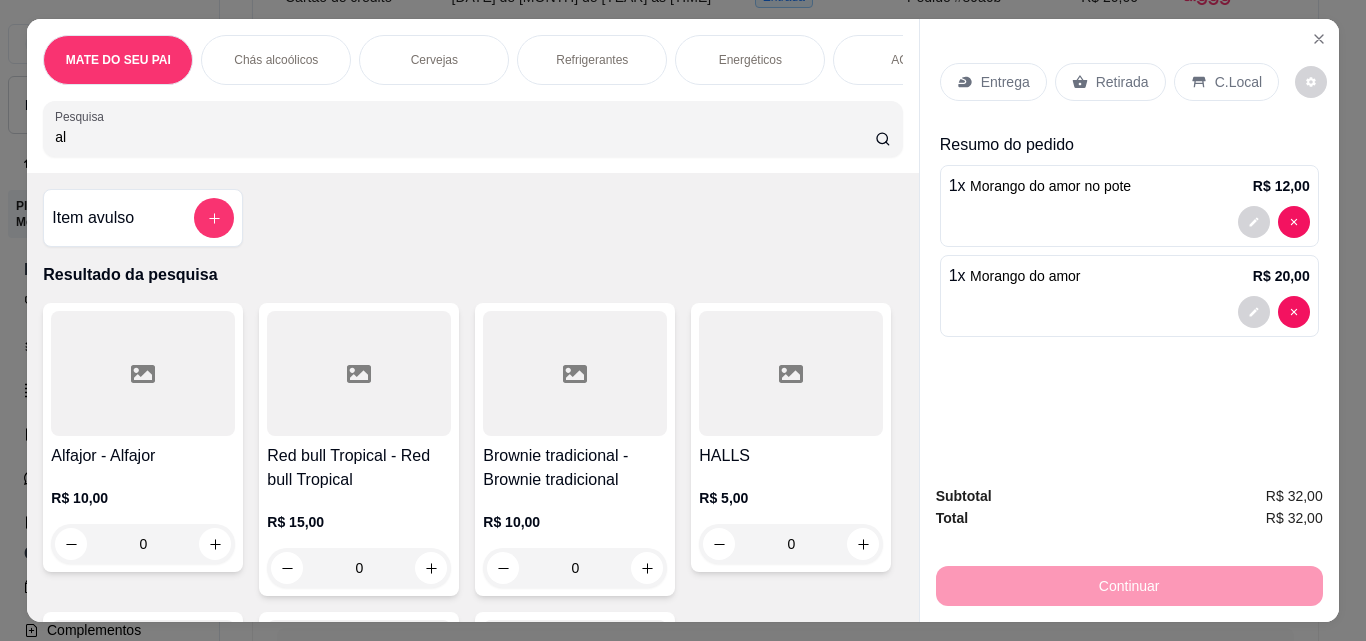 click at bounding box center (143, 373) 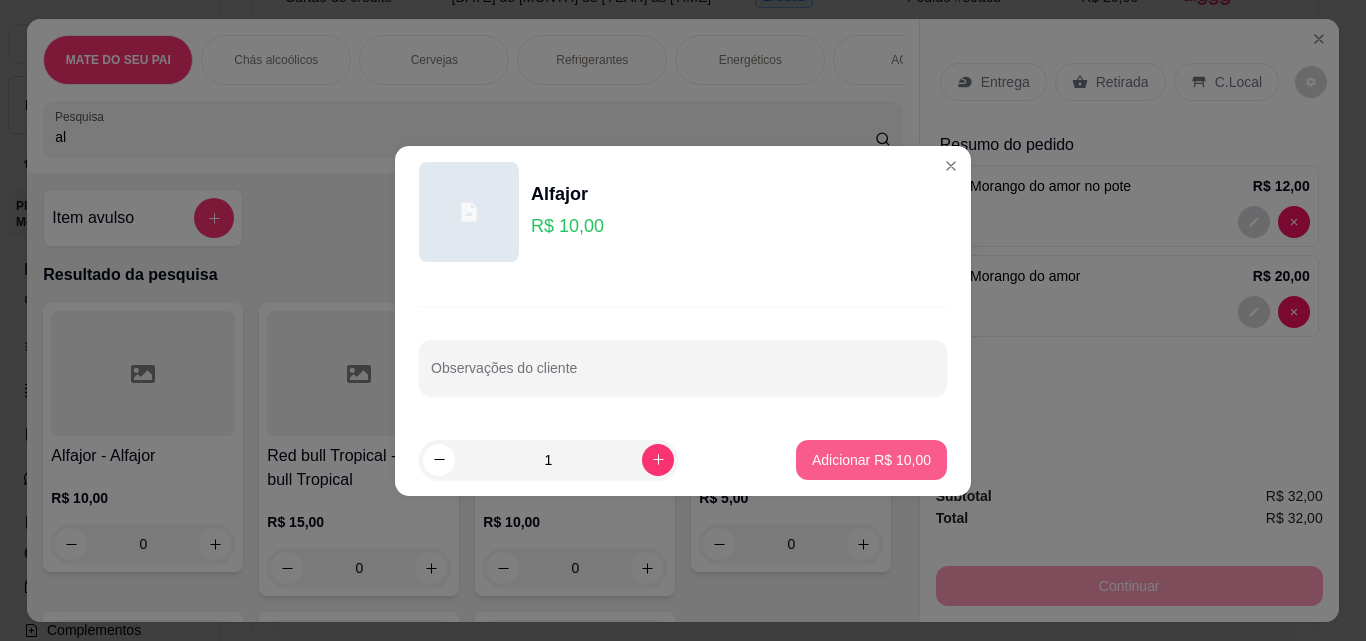 click on "Adicionar   R$ 10,00" at bounding box center (871, 460) 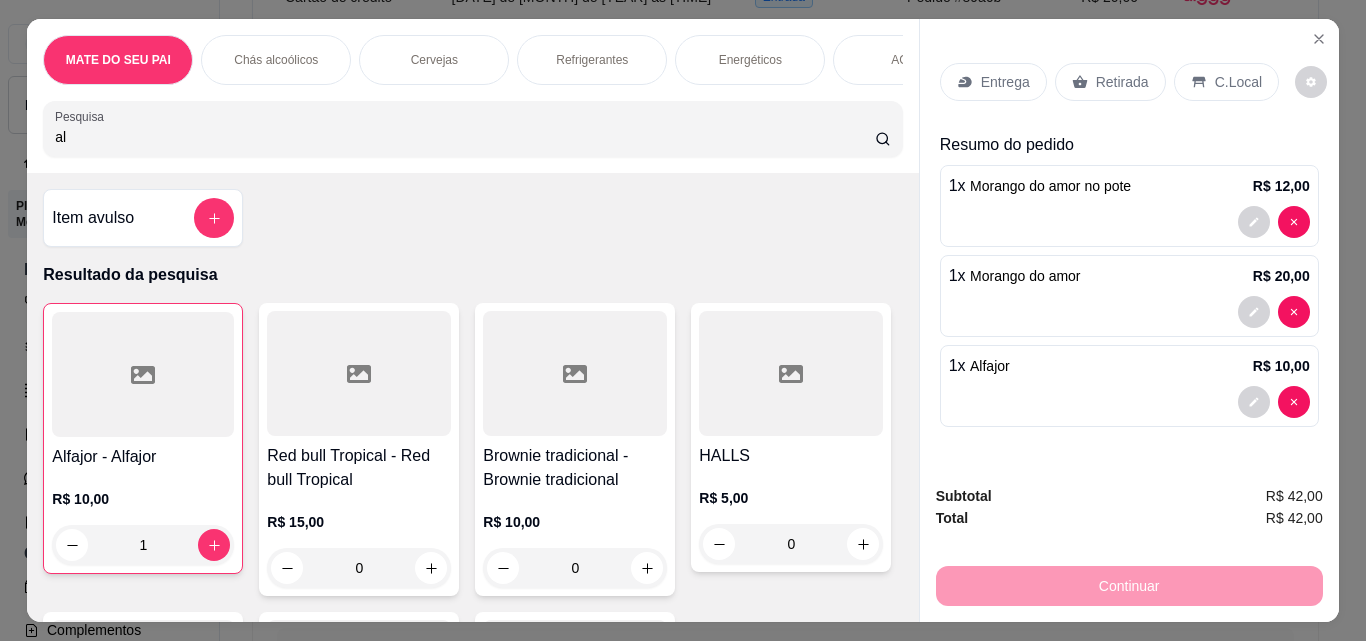 click on "Retirada" at bounding box center [1110, 82] 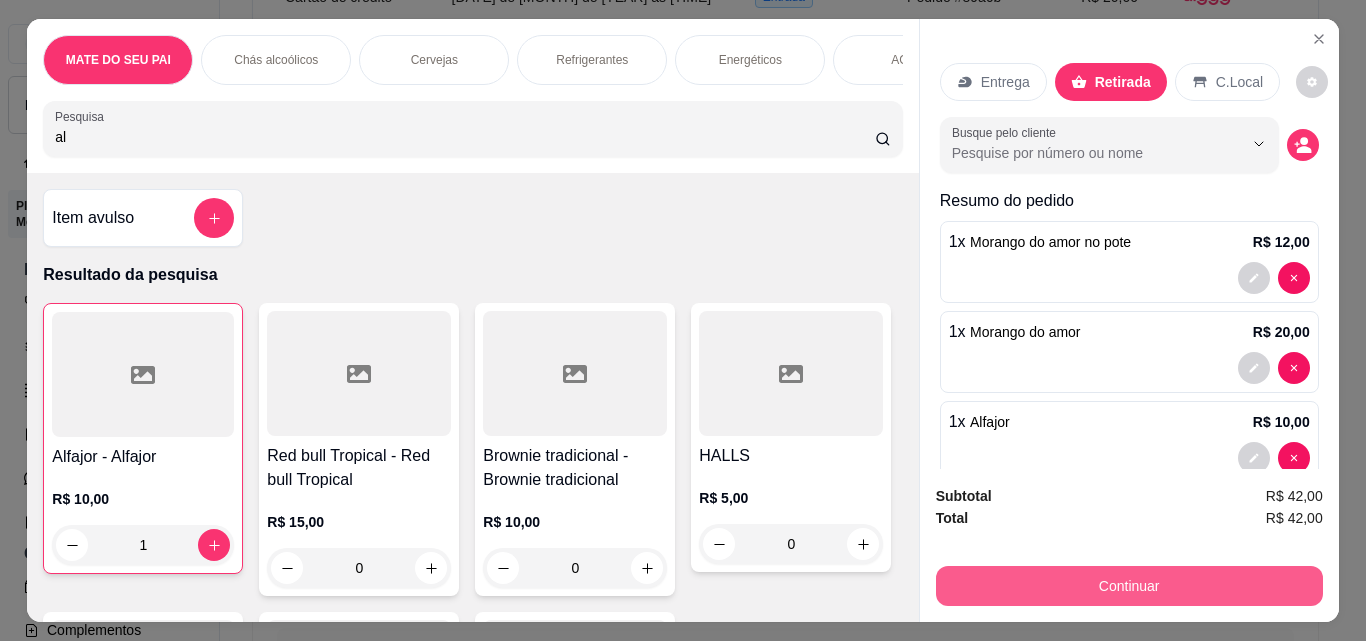 click on "Continuar" at bounding box center [1129, 586] 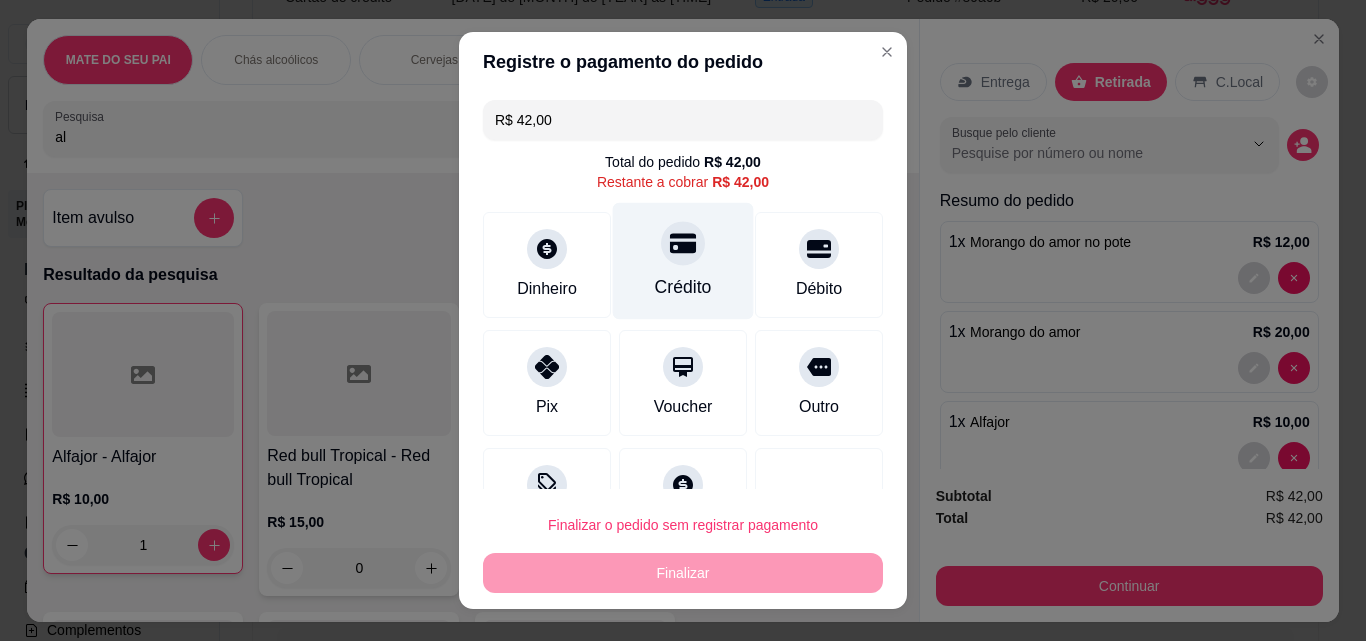 click 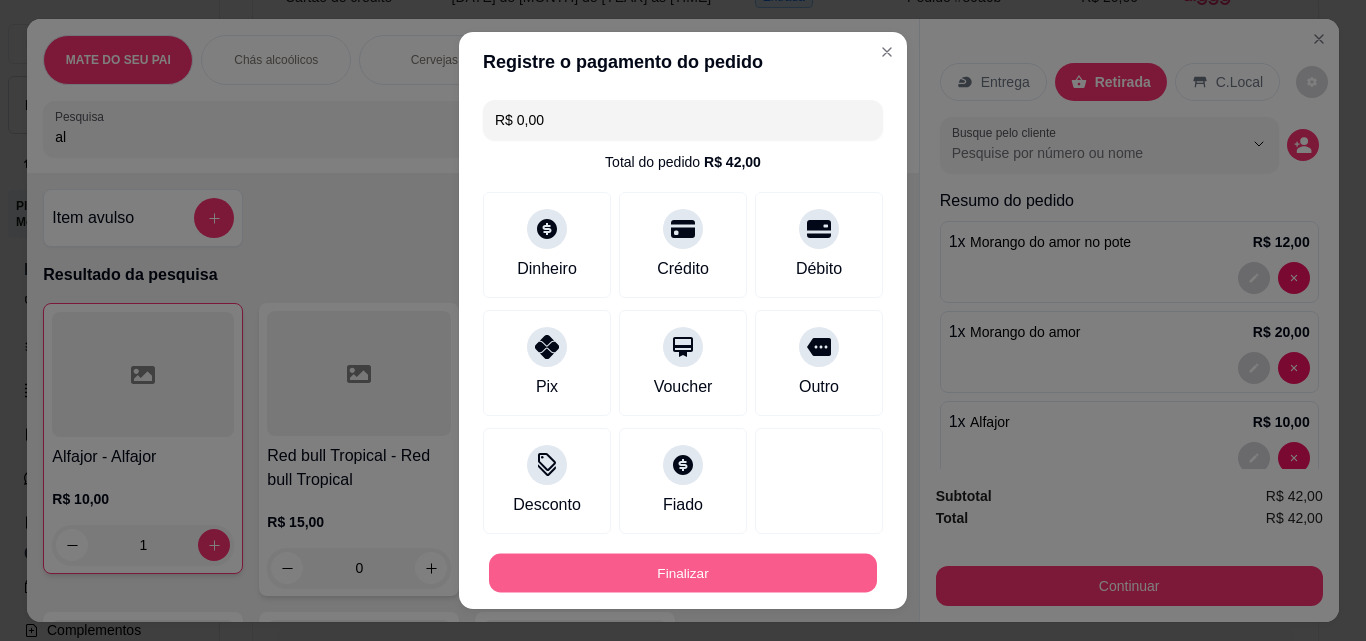 click on "Finalizar" at bounding box center (683, 573) 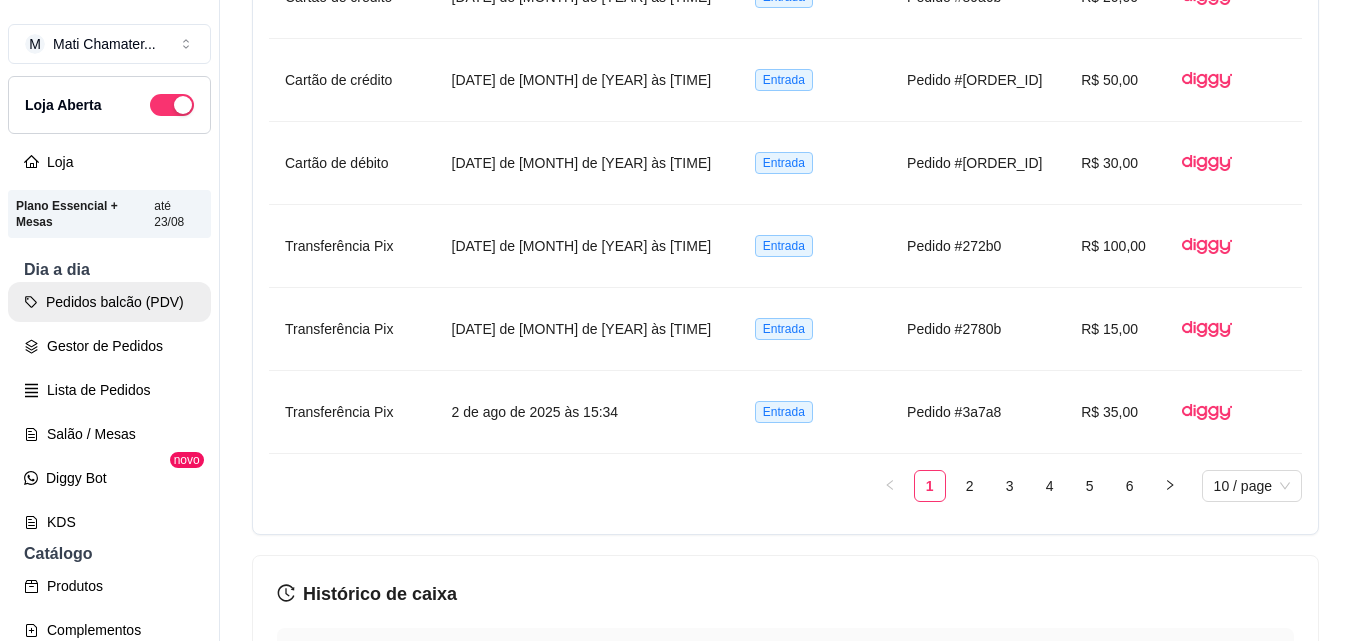 click on "Pedidos balcão (PDV)" at bounding box center [109, 302] 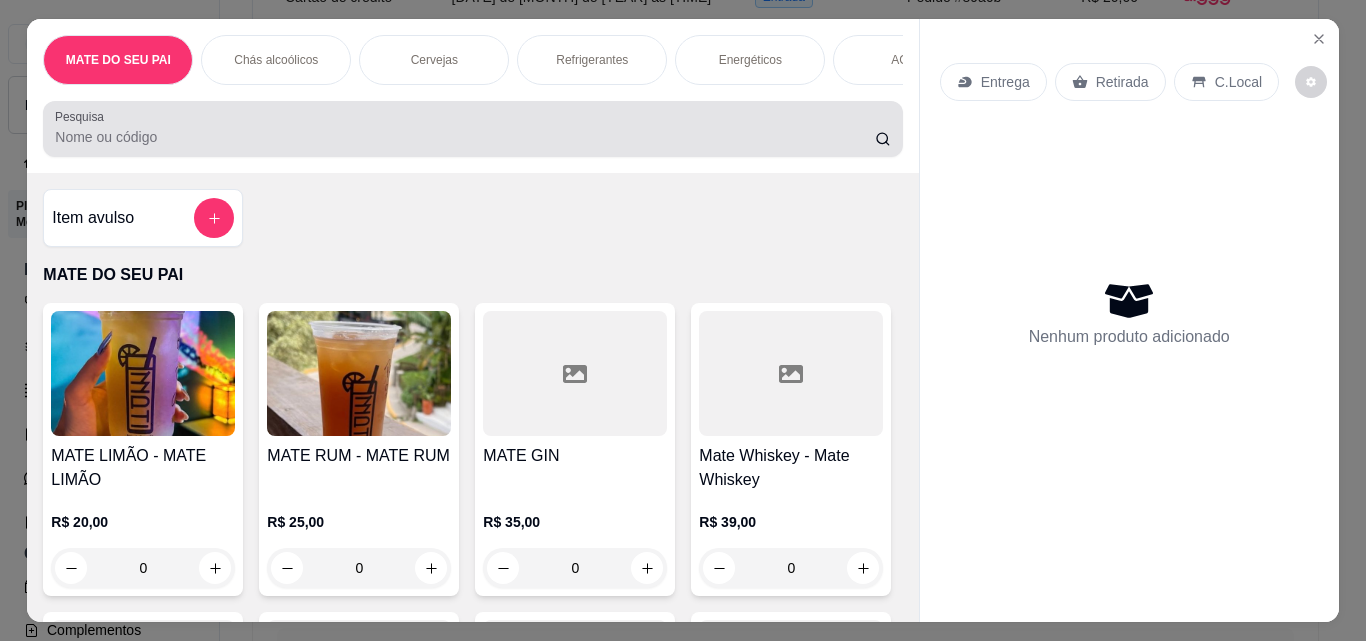 click on "Pesquisa" at bounding box center (465, 137) 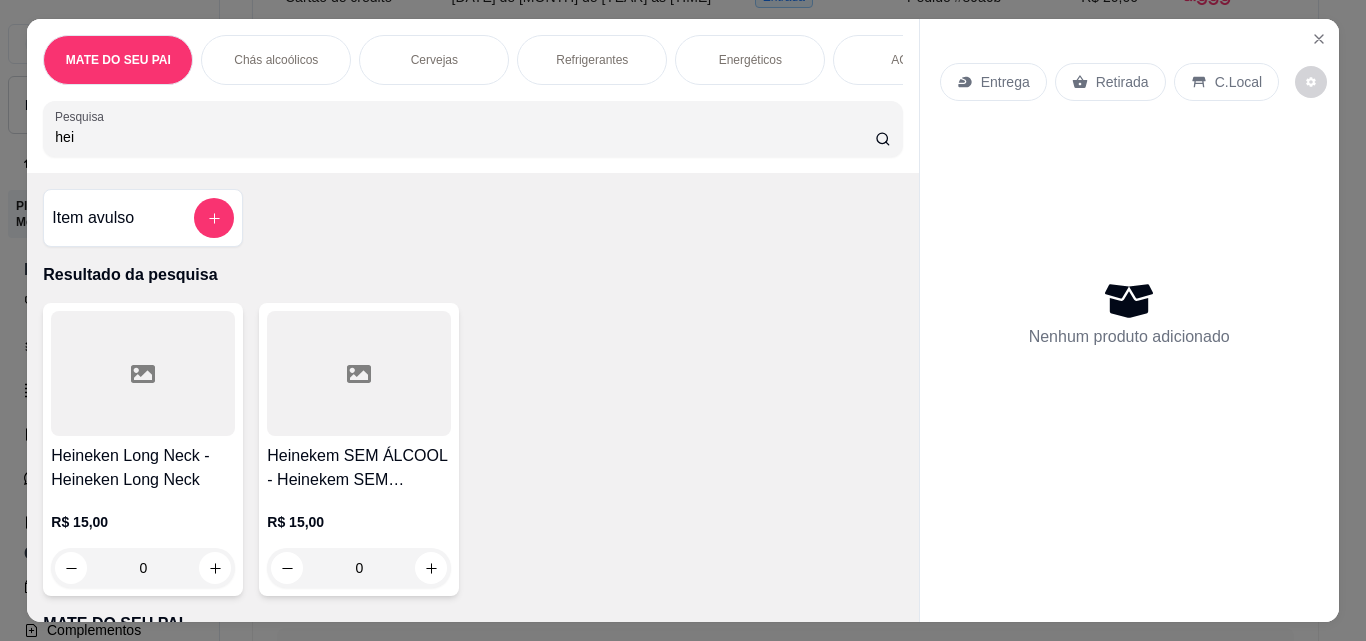 click on "Heineken Long Neck - Heineken Long Neck" at bounding box center (143, 468) 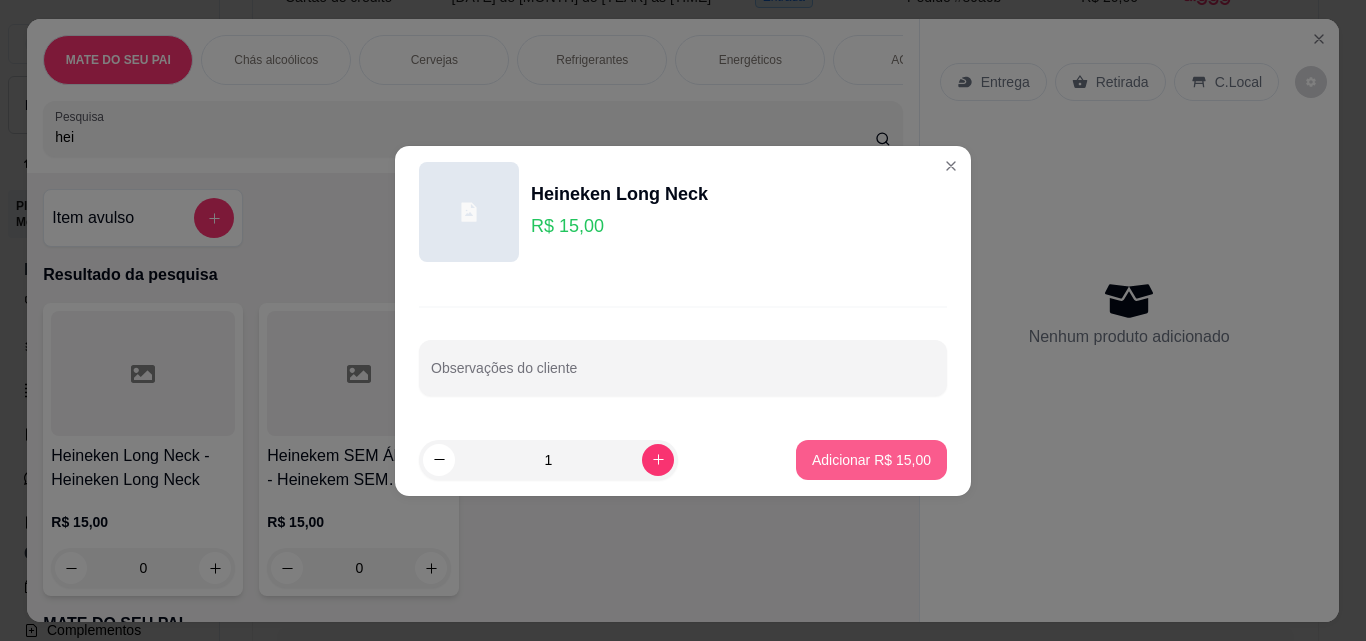 click on "Adicionar   R$ 15,00" at bounding box center [871, 460] 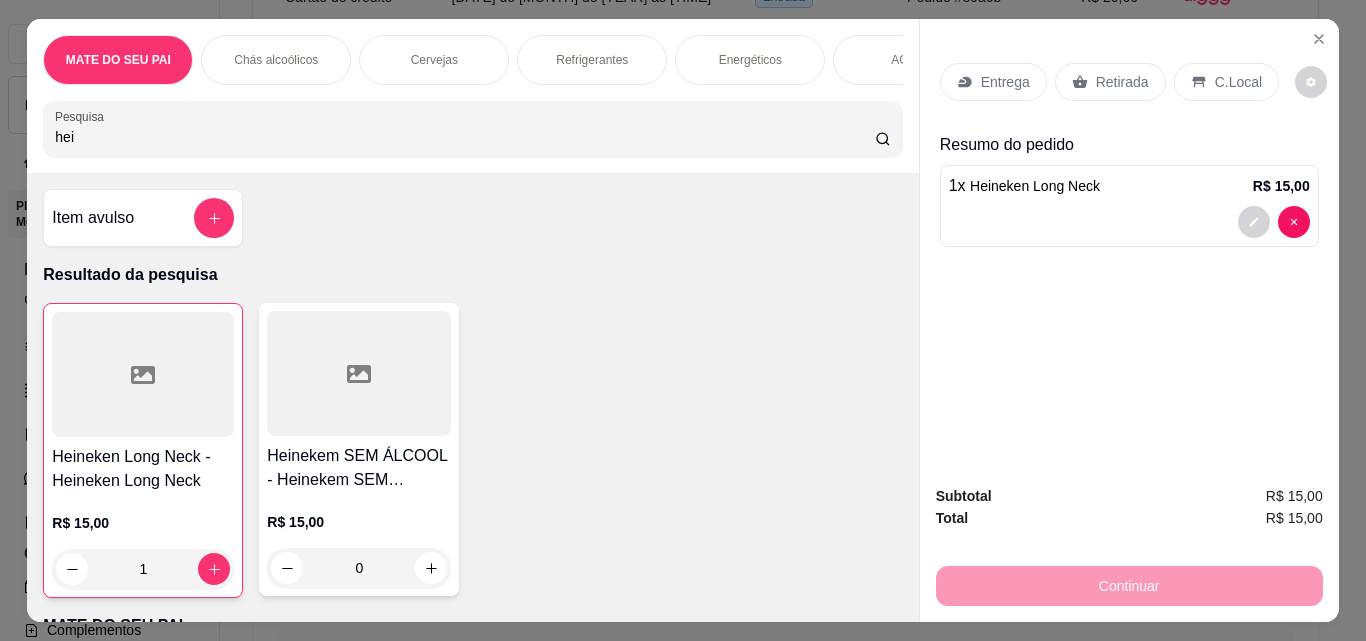 click on "Retirada" at bounding box center [1122, 82] 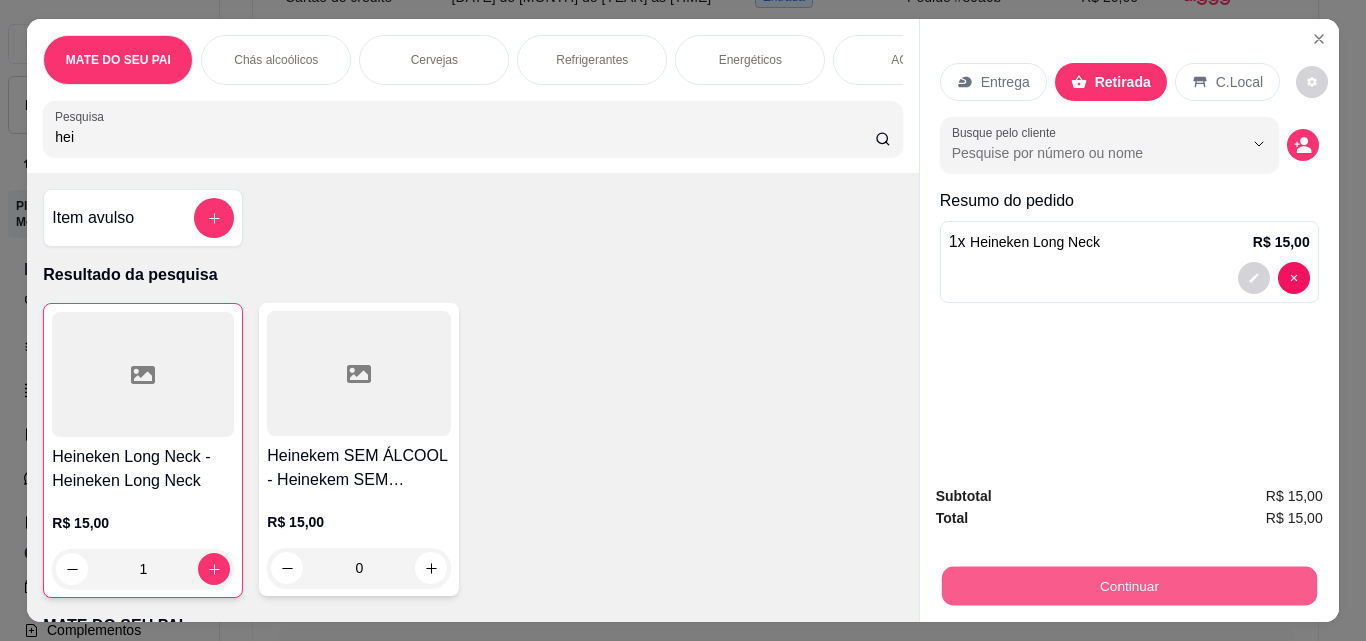 click on "Continuar" at bounding box center [1128, 585] 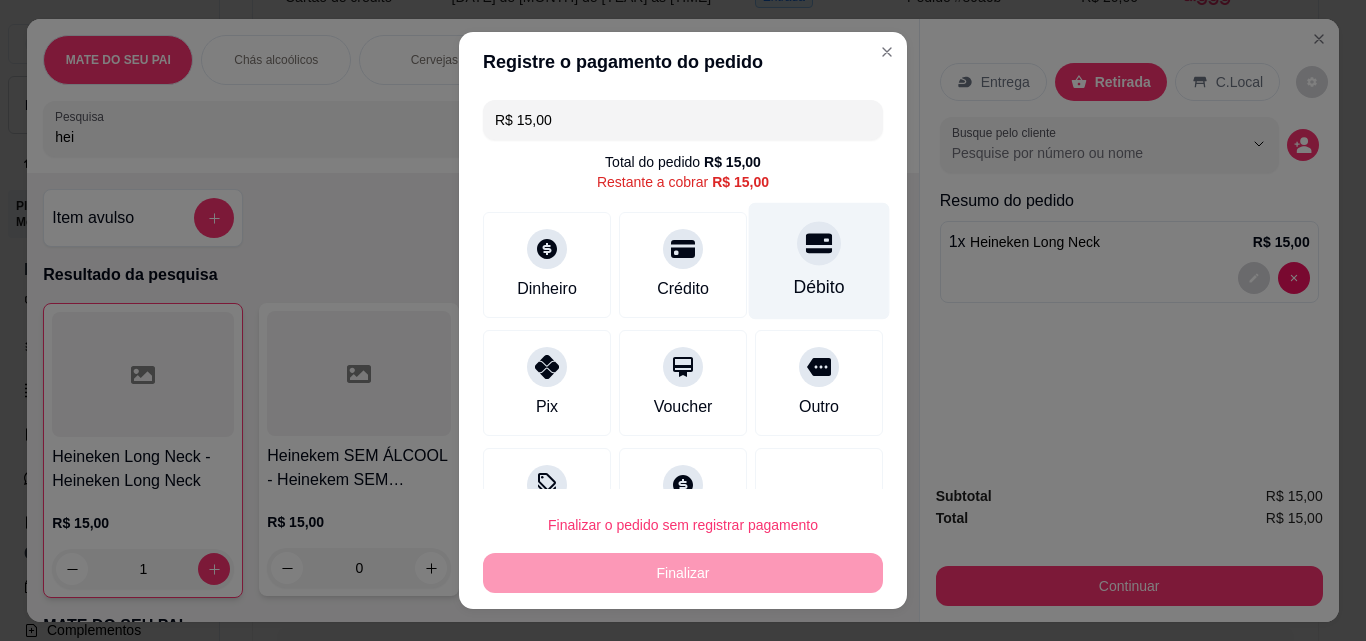 click 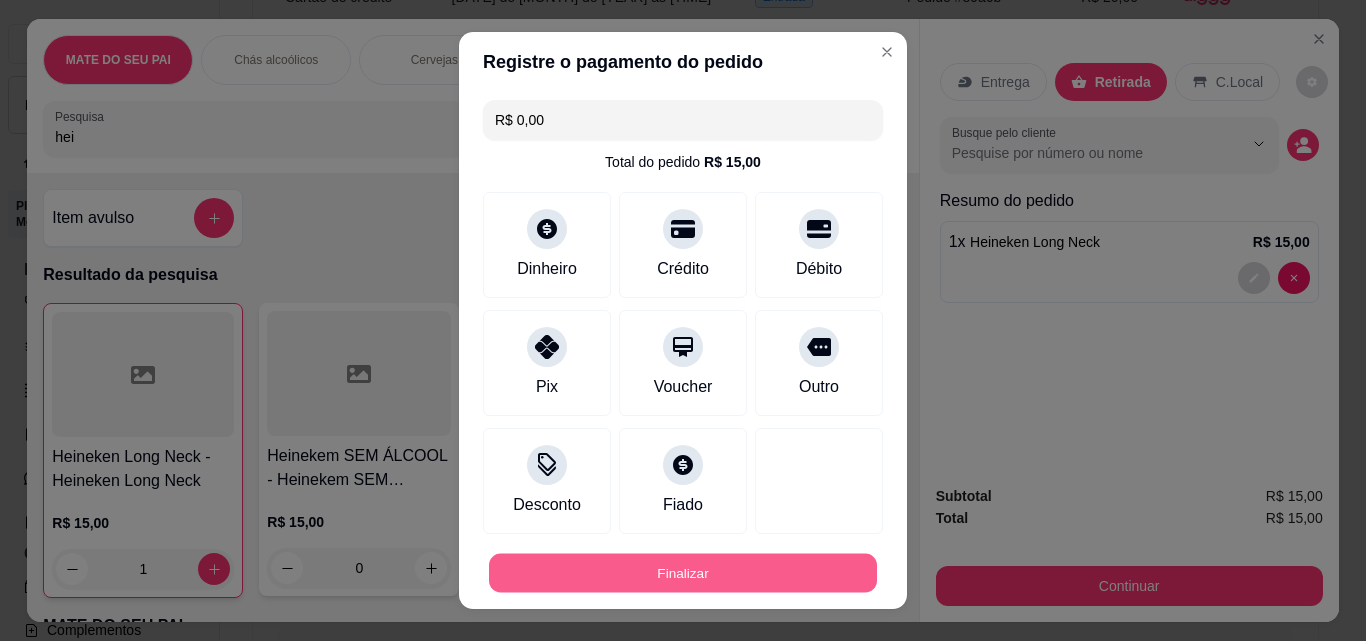 click on "Finalizar" at bounding box center (683, 573) 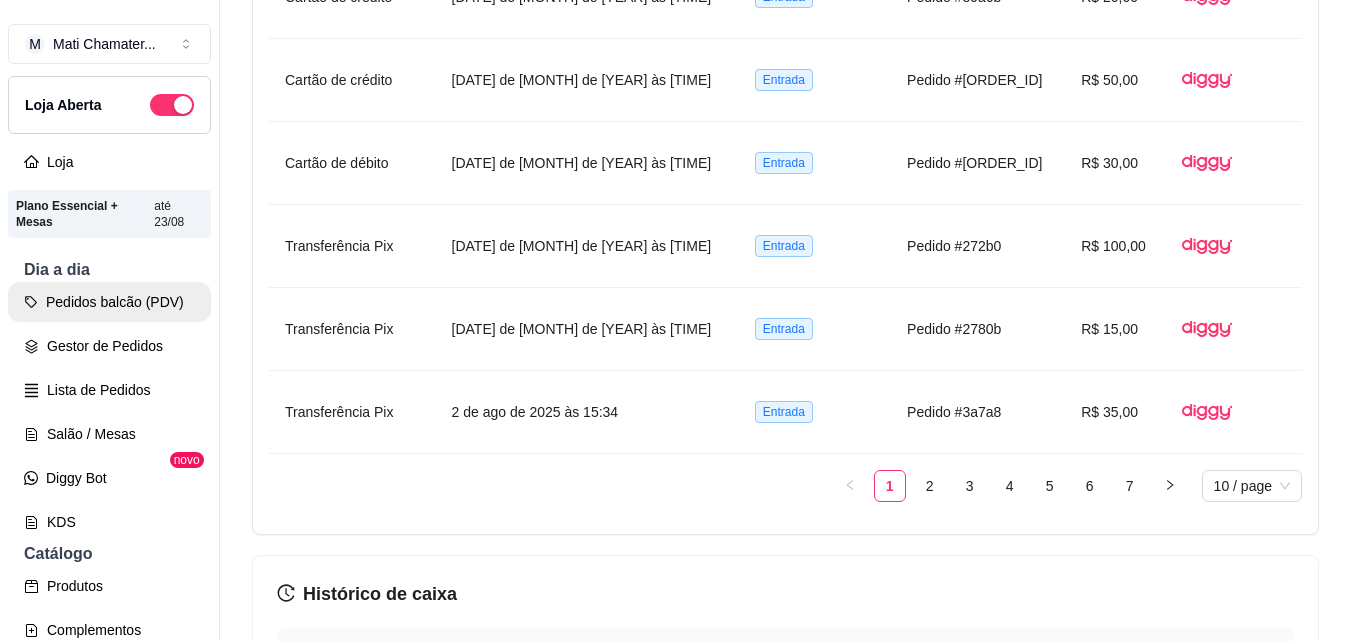 click on "Pedidos balcão (PDV)" at bounding box center (109, 302) 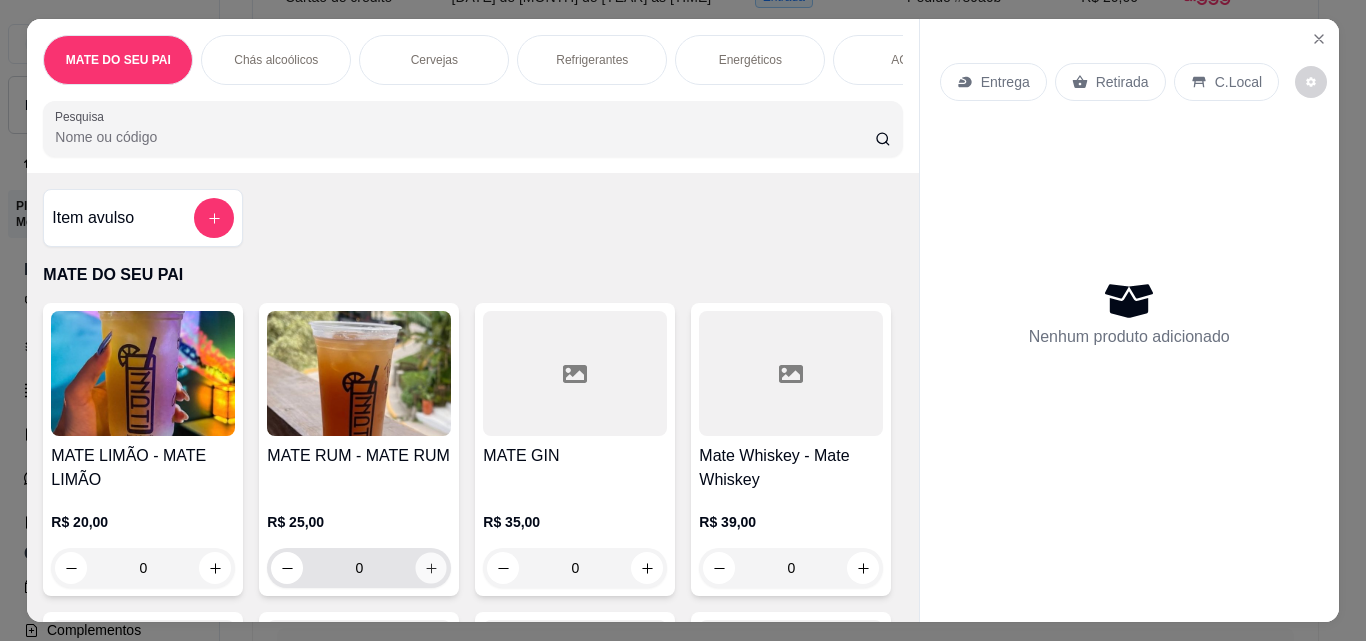 click at bounding box center [431, 568] 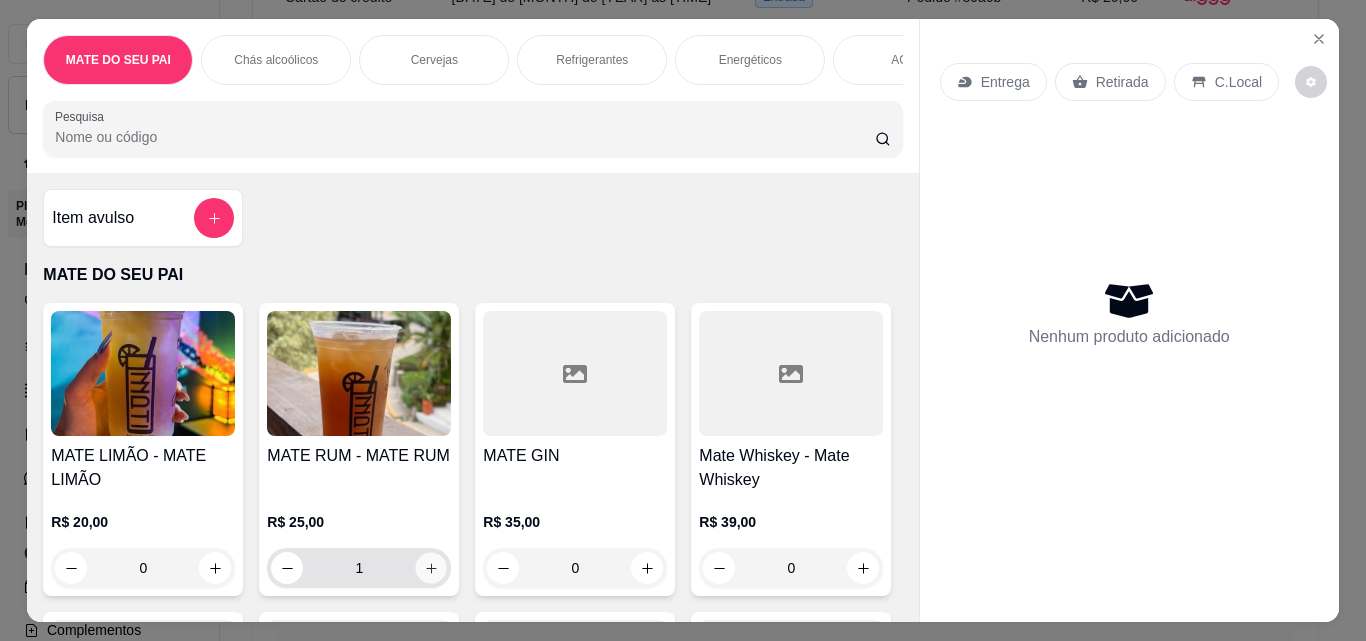 click at bounding box center [431, 568] 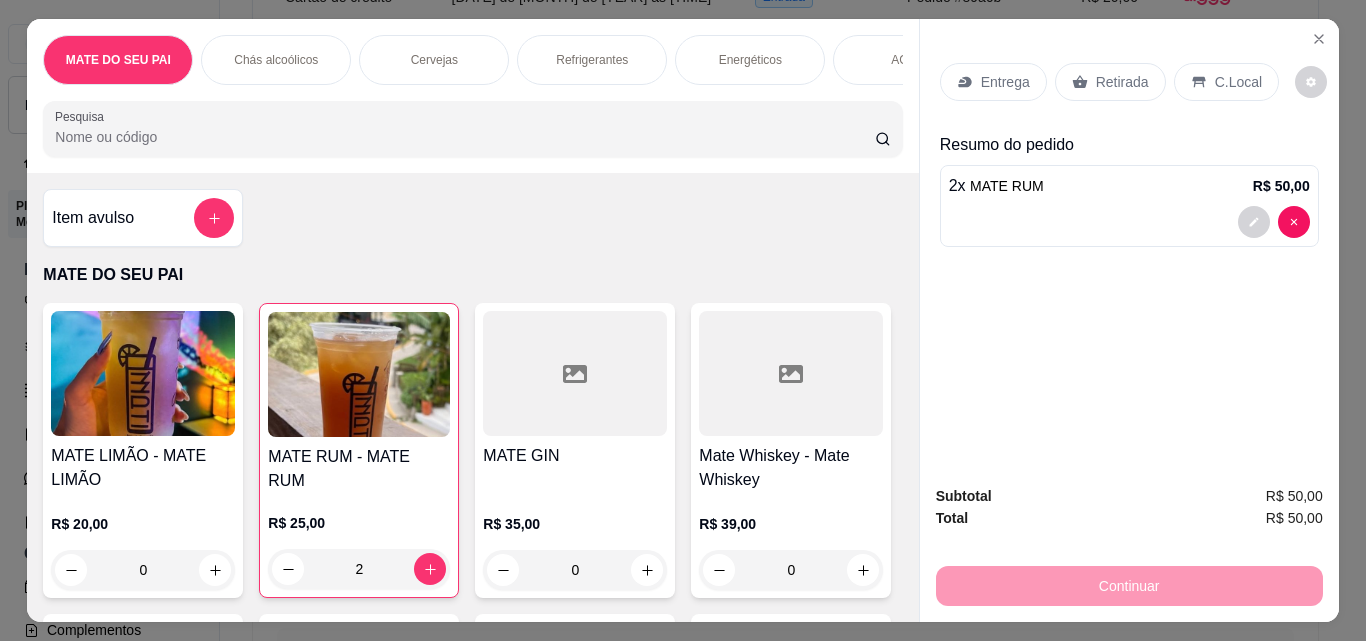 click on "Retirada" at bounding box center (1122, 82) 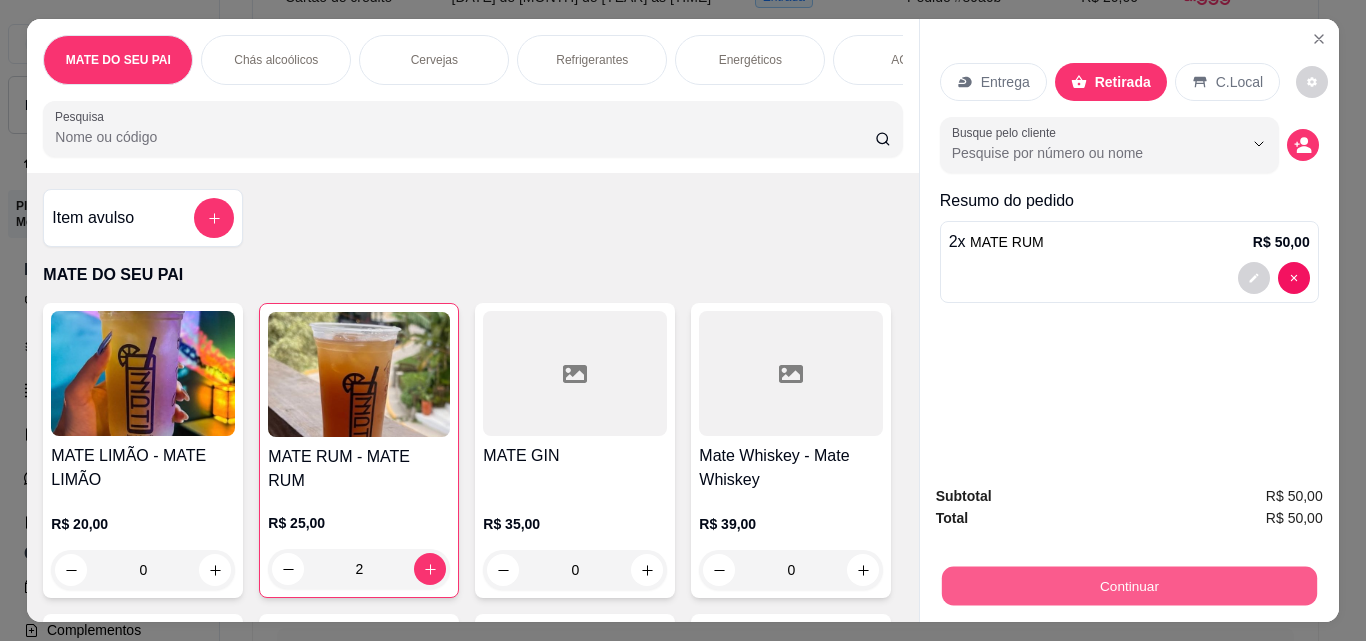 click on "Continuar" at bounding box center (1128, 585) 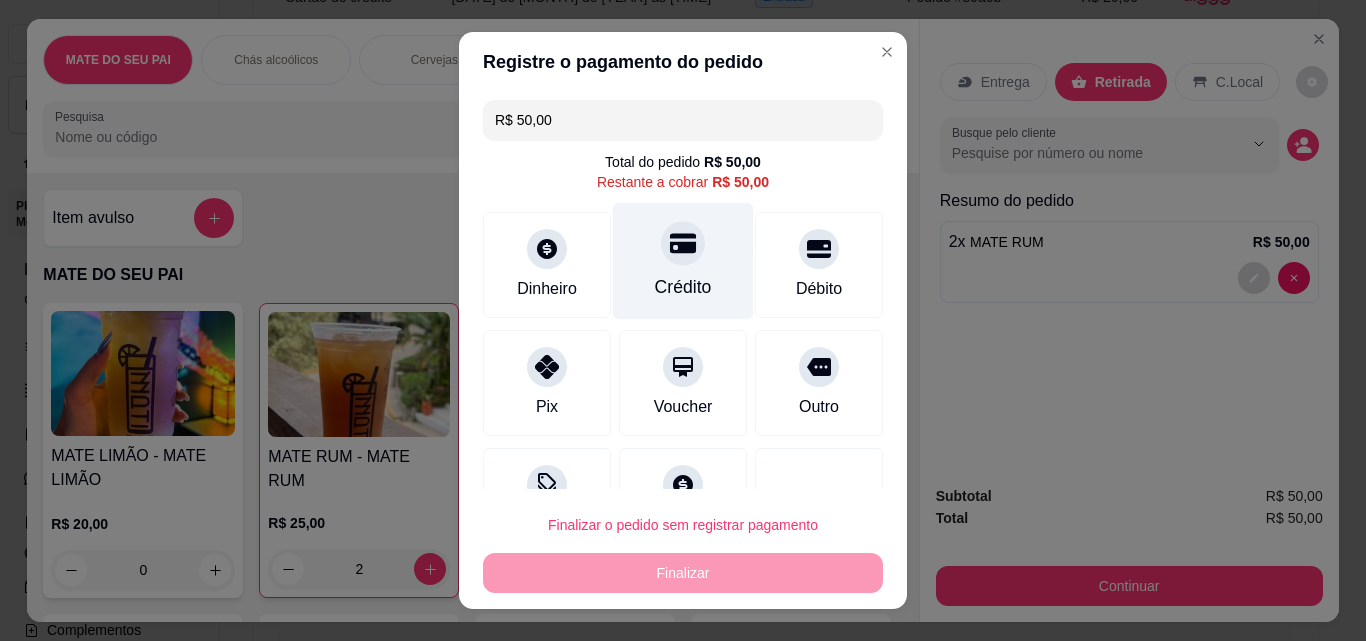 click 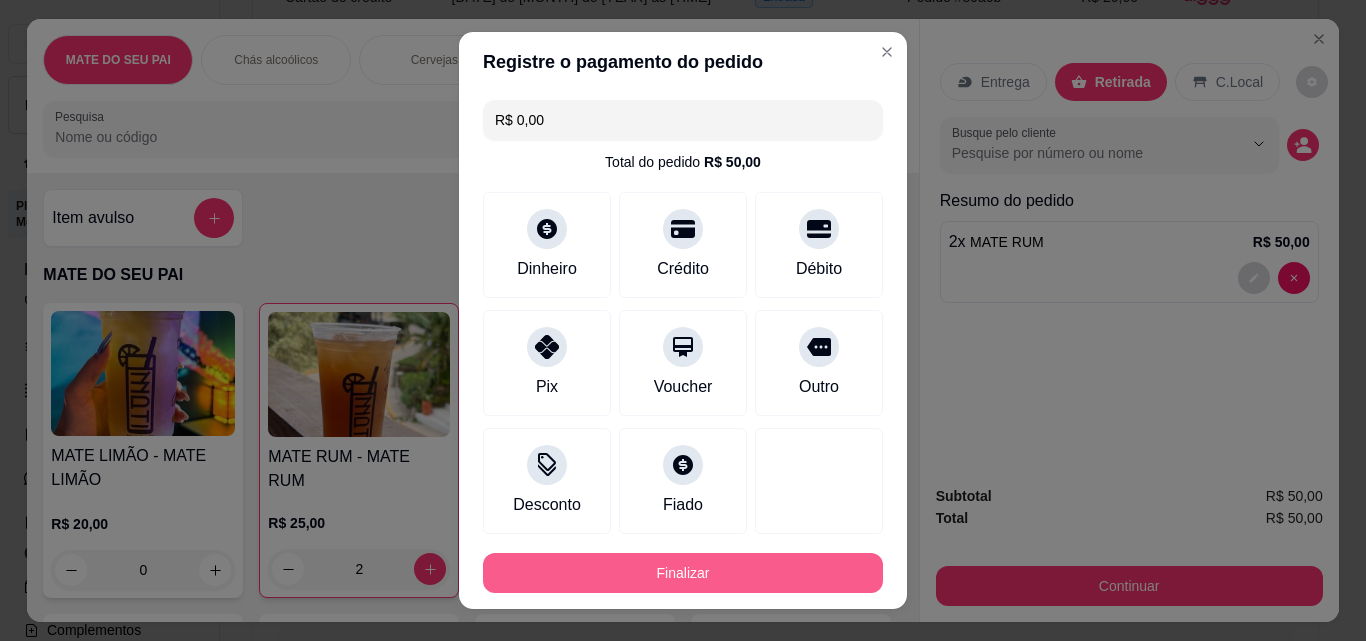 click on "Finalizar" at bounding box center (683, 573) 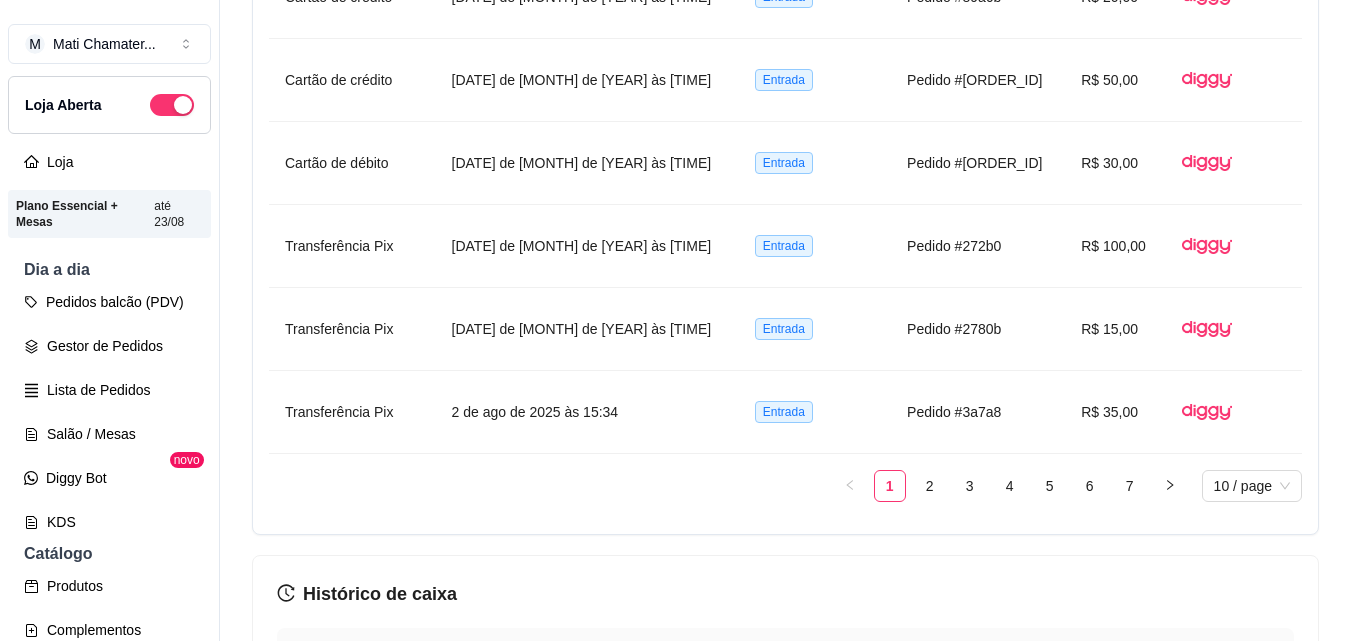 click on "Pedidos balcão (PDV) Gestor de Pedidos Lista de Pedidos Salão / Mesas Diggy Bot novo KDS" at bounding box center (109, 412) 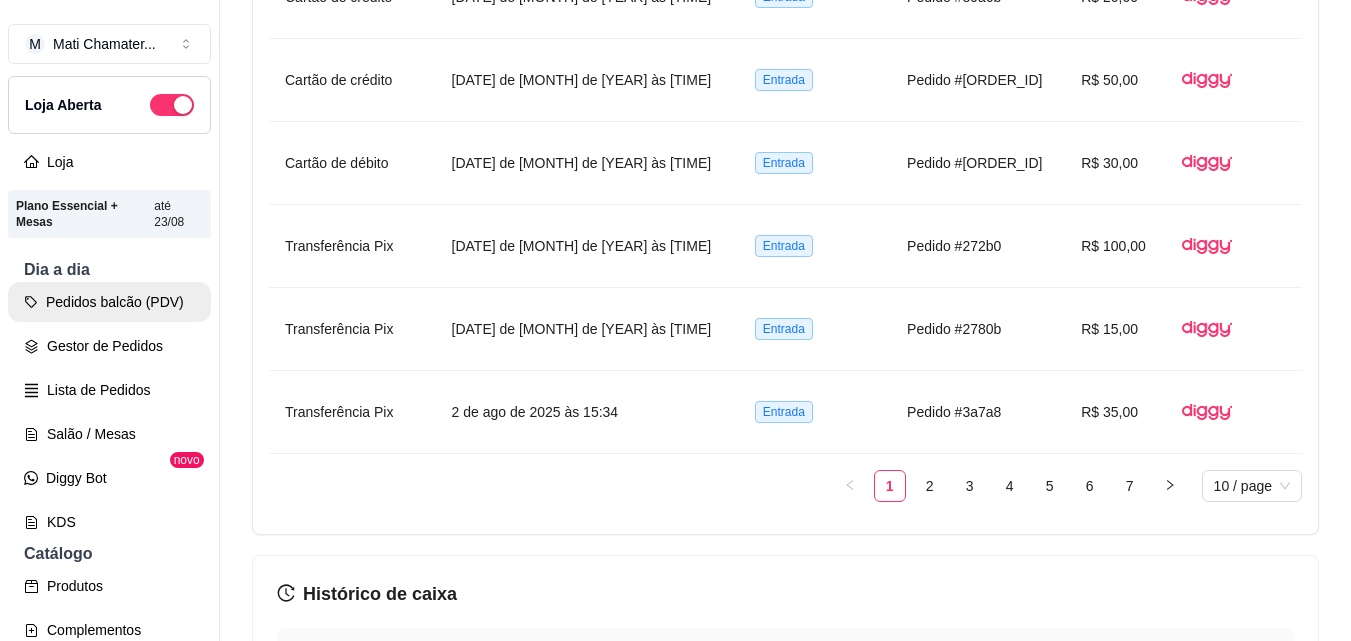 click on "Pedidos balcão (PDV)" at bounding box center [109, 302] 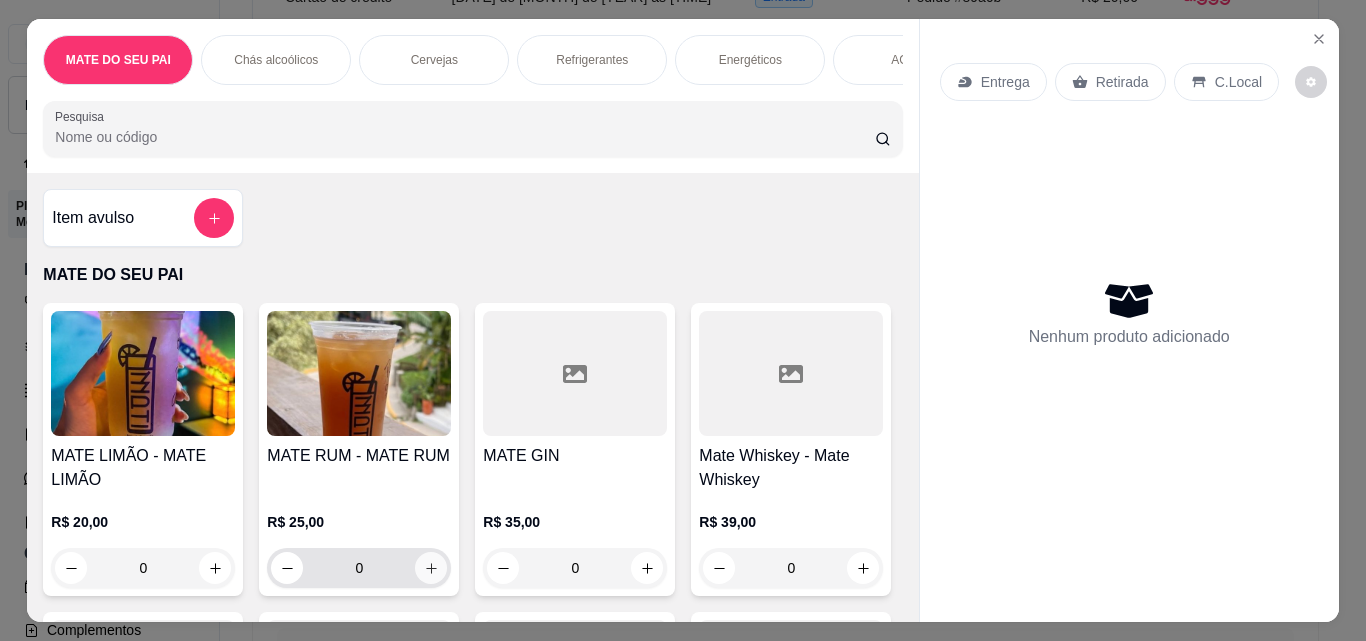 click at bounding box center [431, 568] 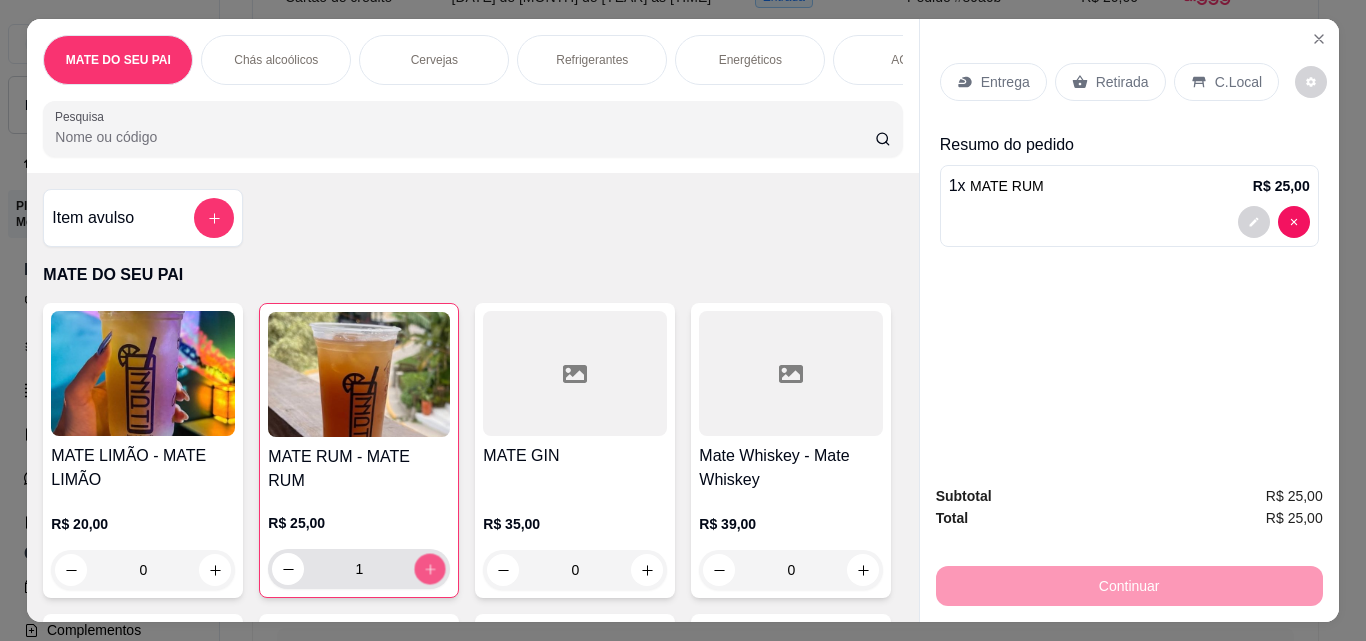 click at bounding box center [430, 569] 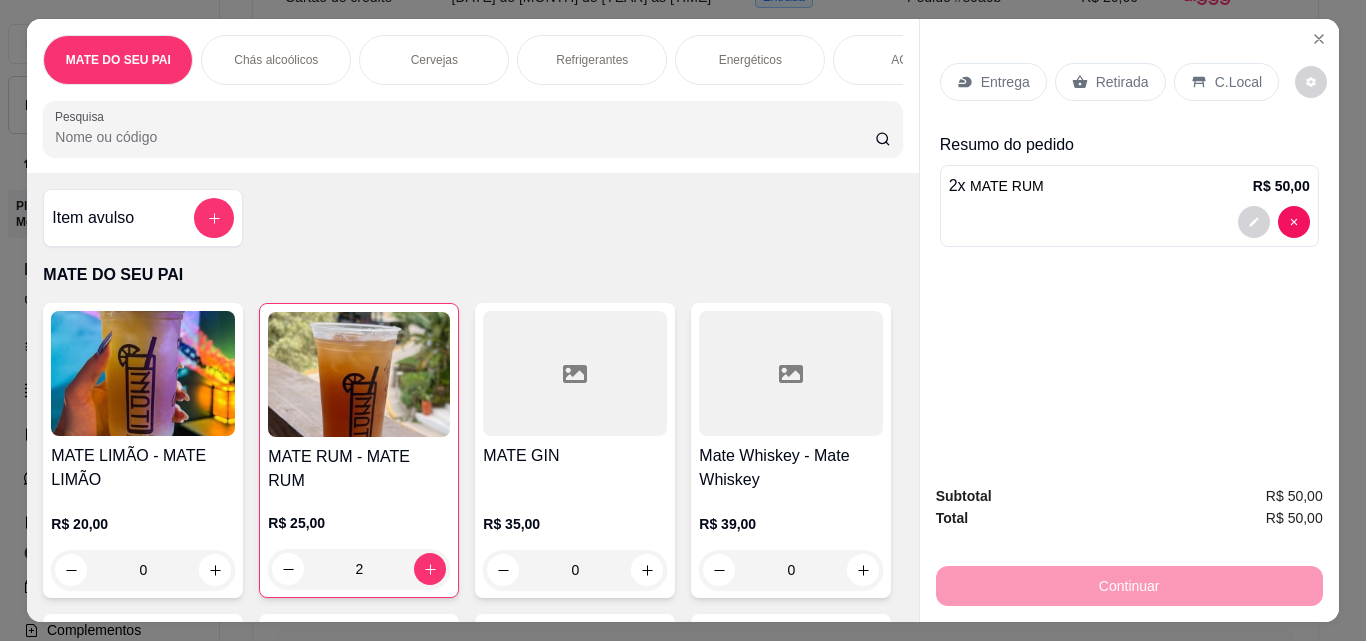 click on "Retirada" at bounding box center (1110, 82) 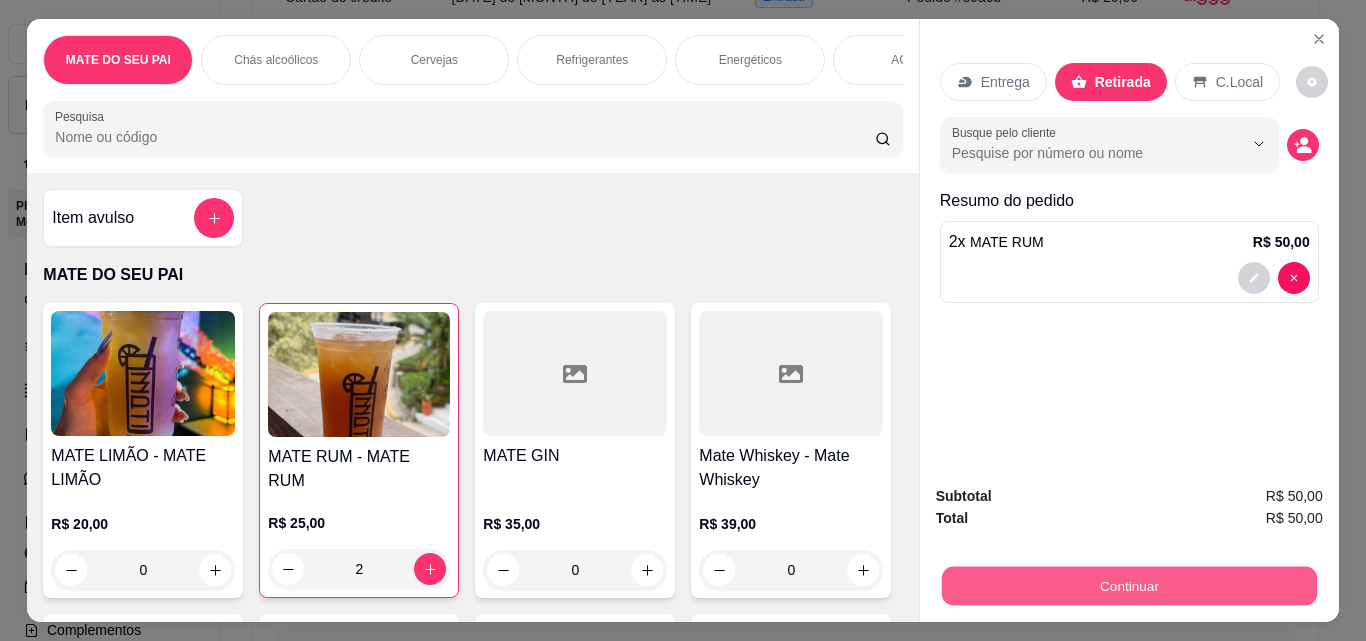click on "Continuar" at bounding box center [1128, 585] 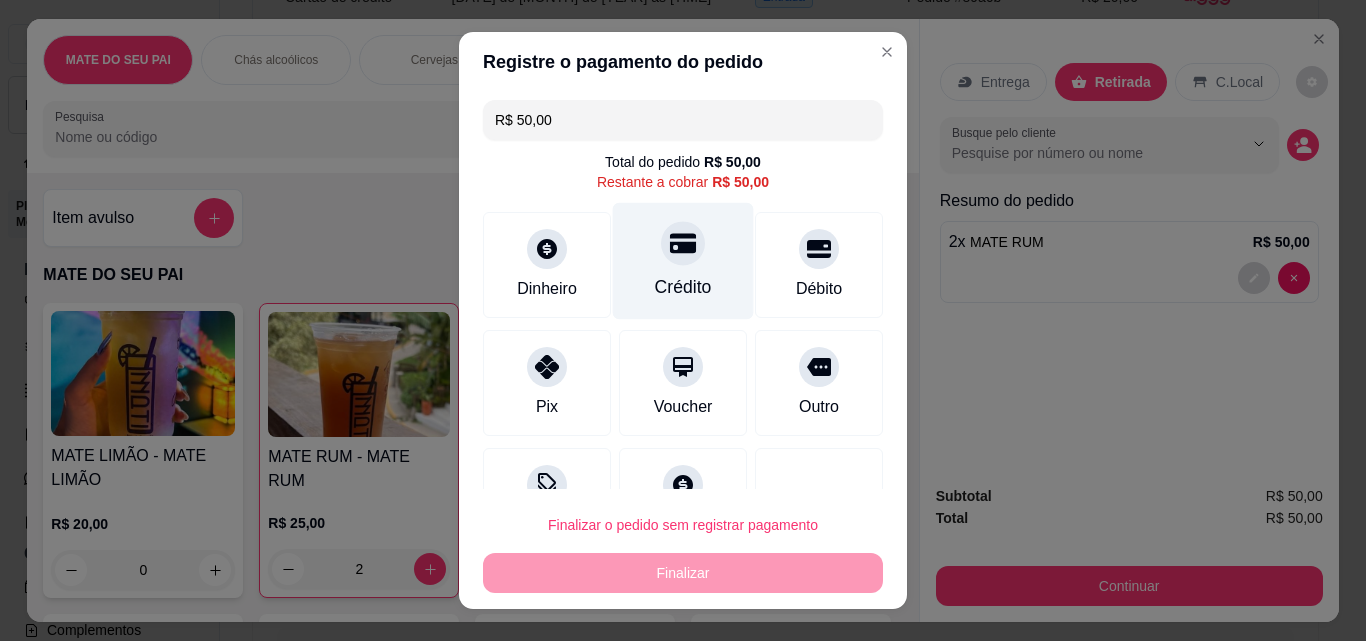 click 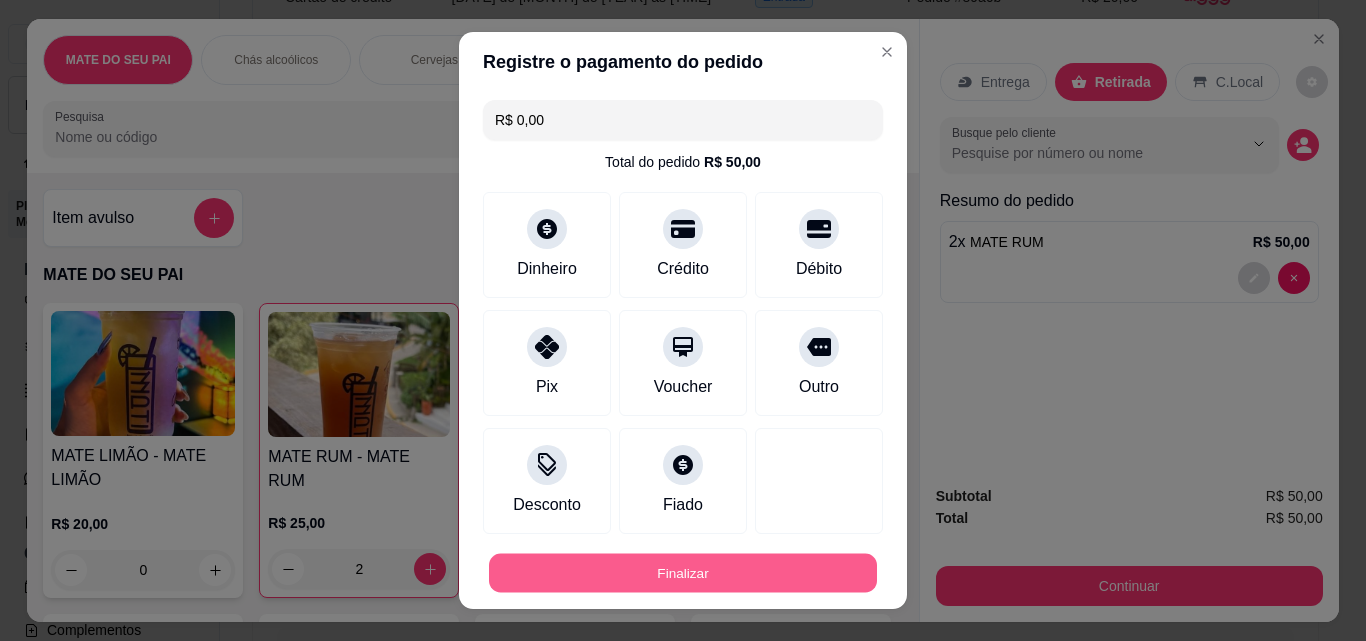 click on "Finalizar" at bounding box center (683, 573) 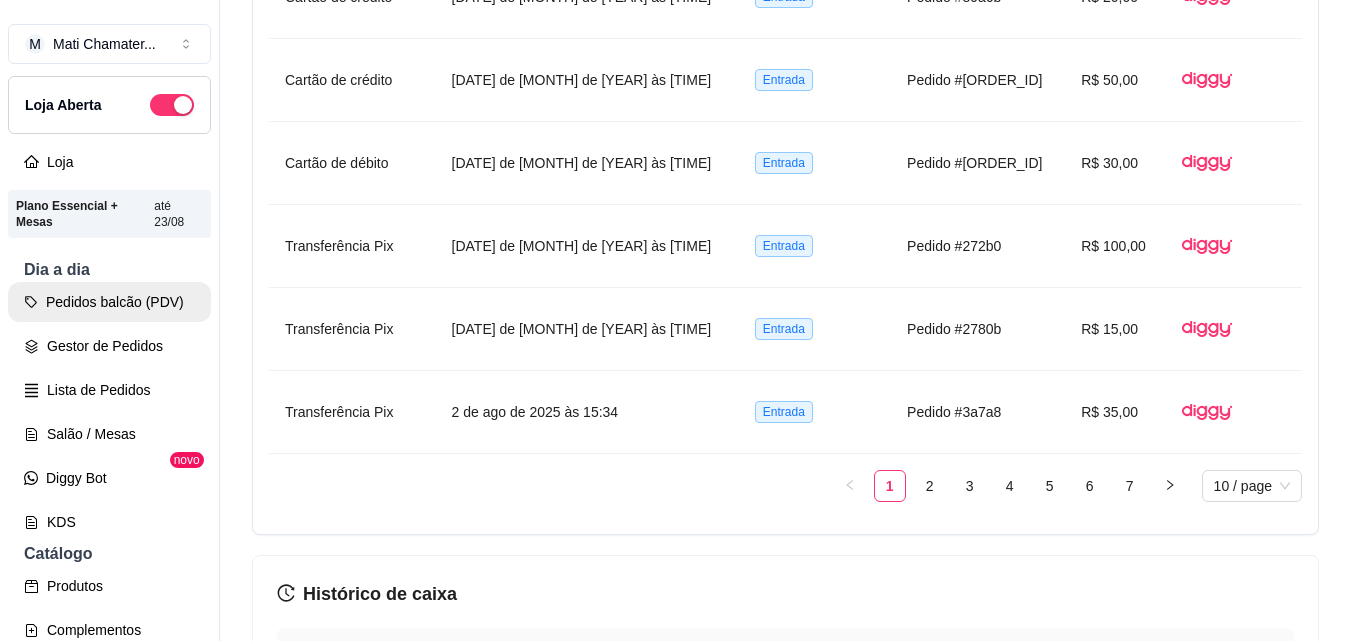 click on "Pedidos balcão (PDV)" at bounding box center (109, 302) 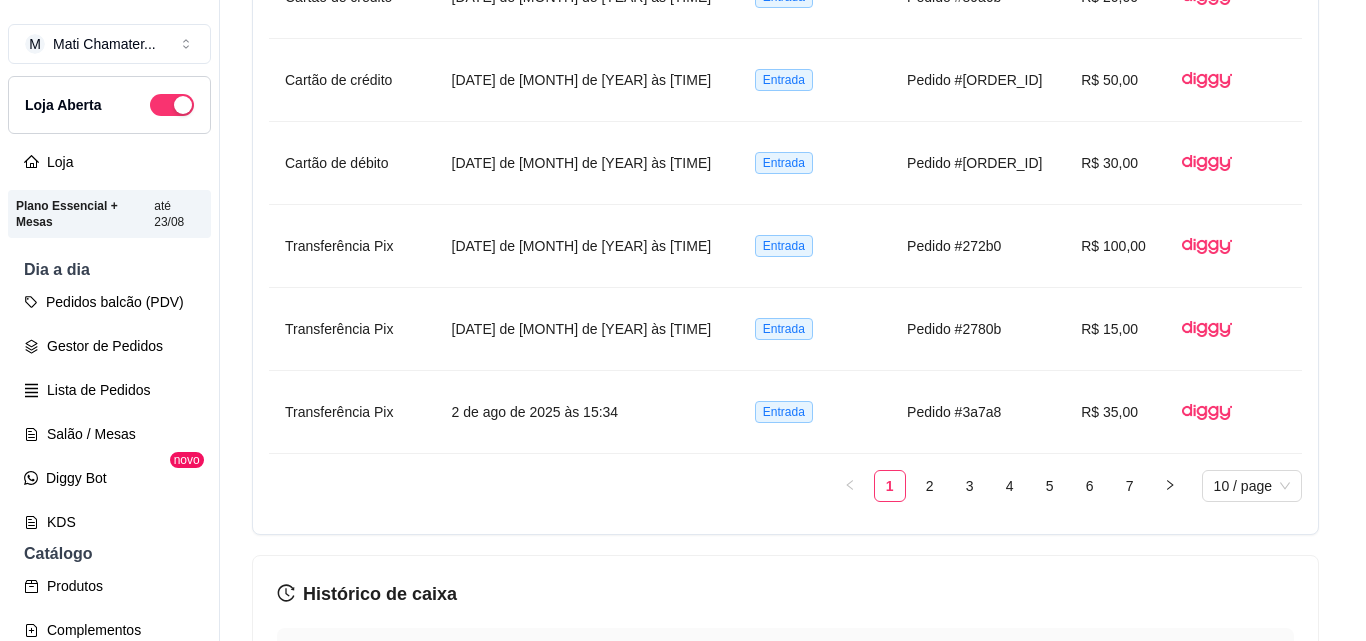 click on "Pesquisa" at bounding box center (465, 137) 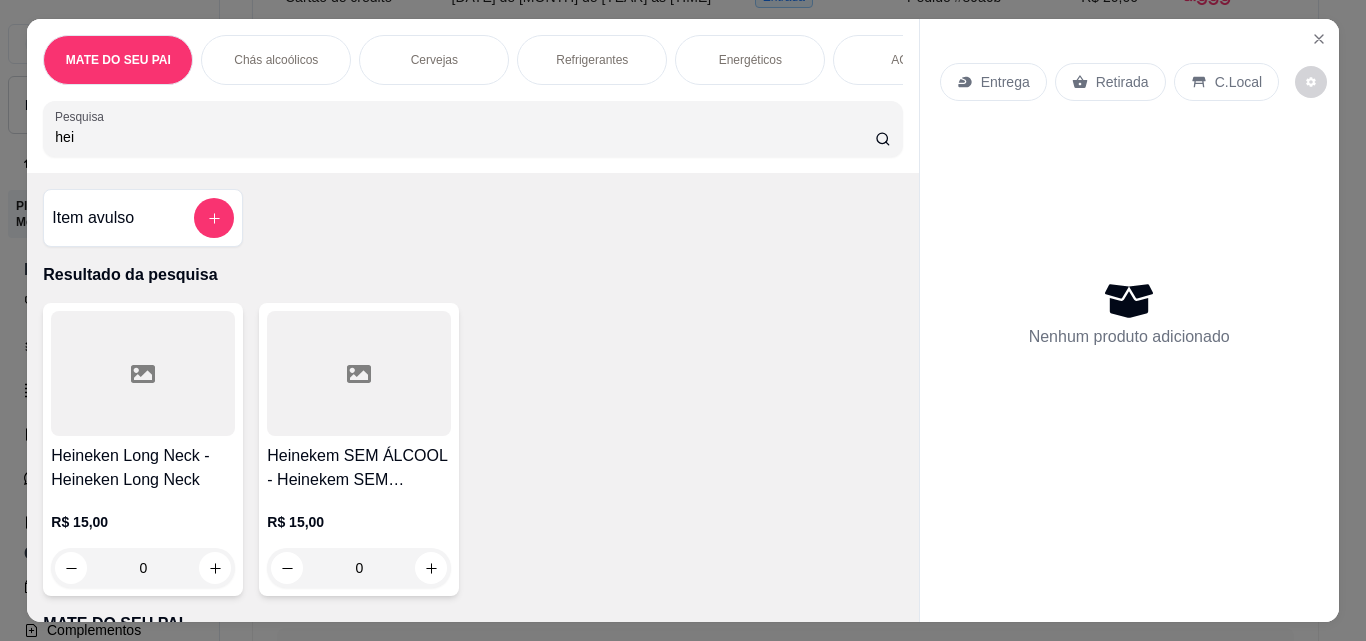 click at bounding box center [143, 373] 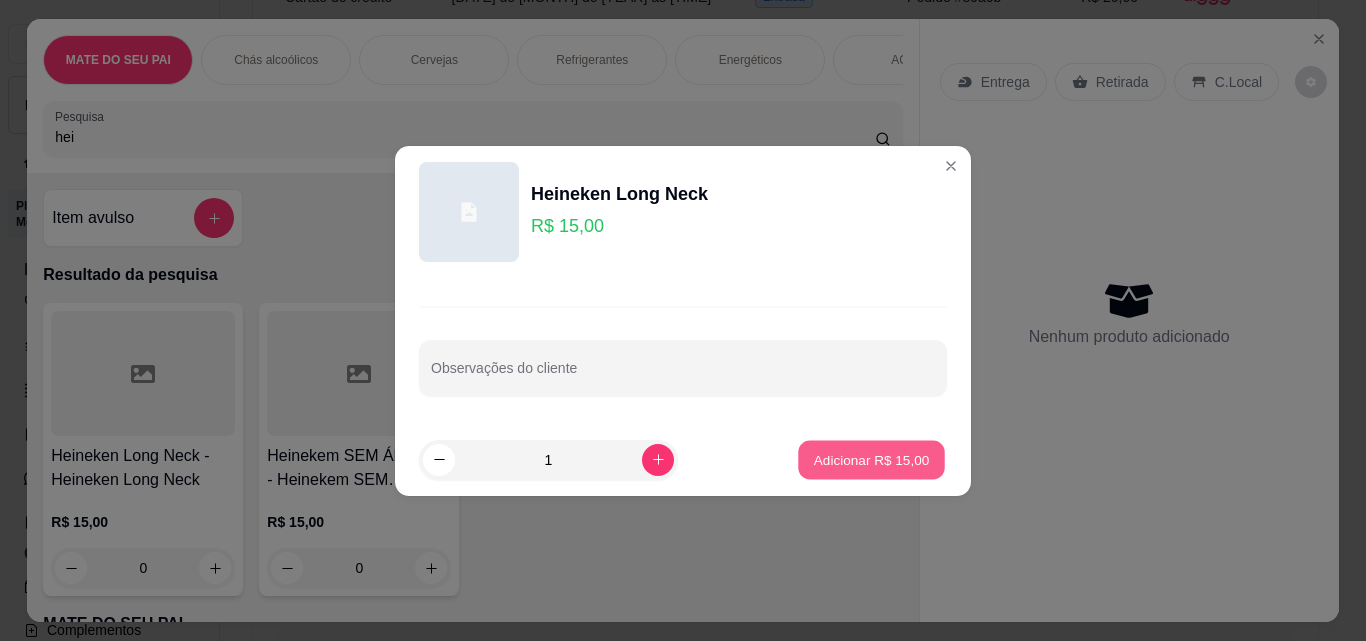 click on "Adicionar   R$ 15,00" at bounding box center (871, 459) 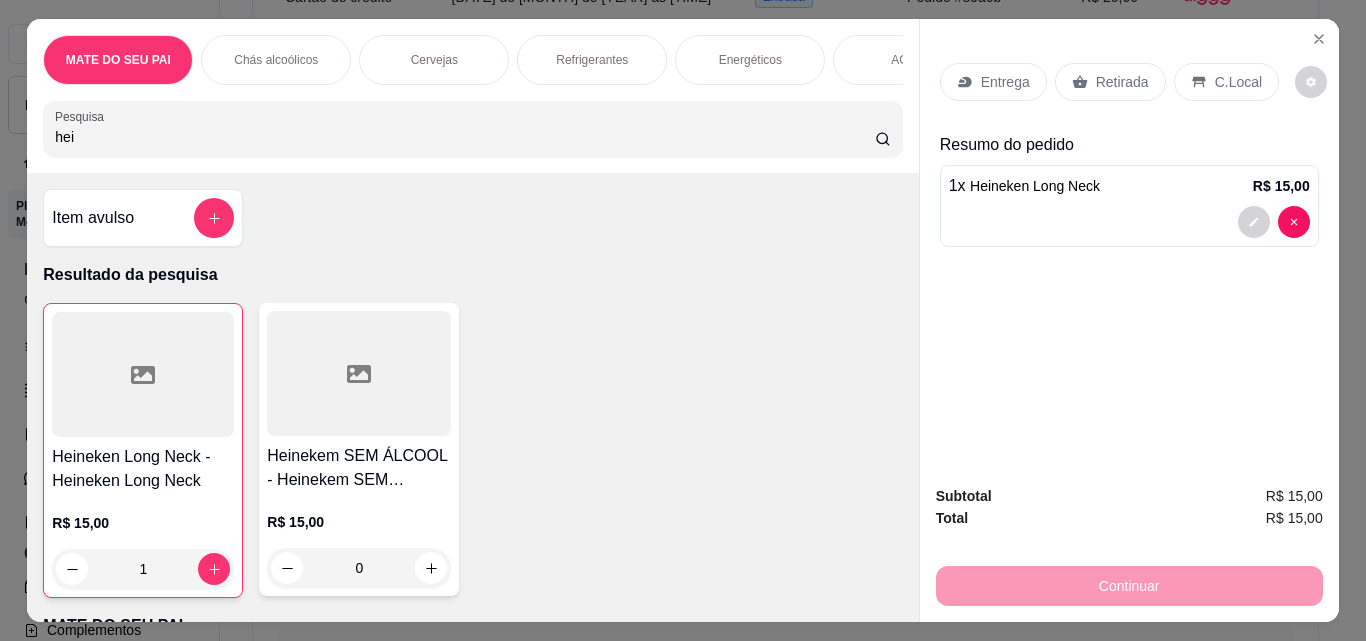 click on "Retirada" at bounding box center (1122, 82) 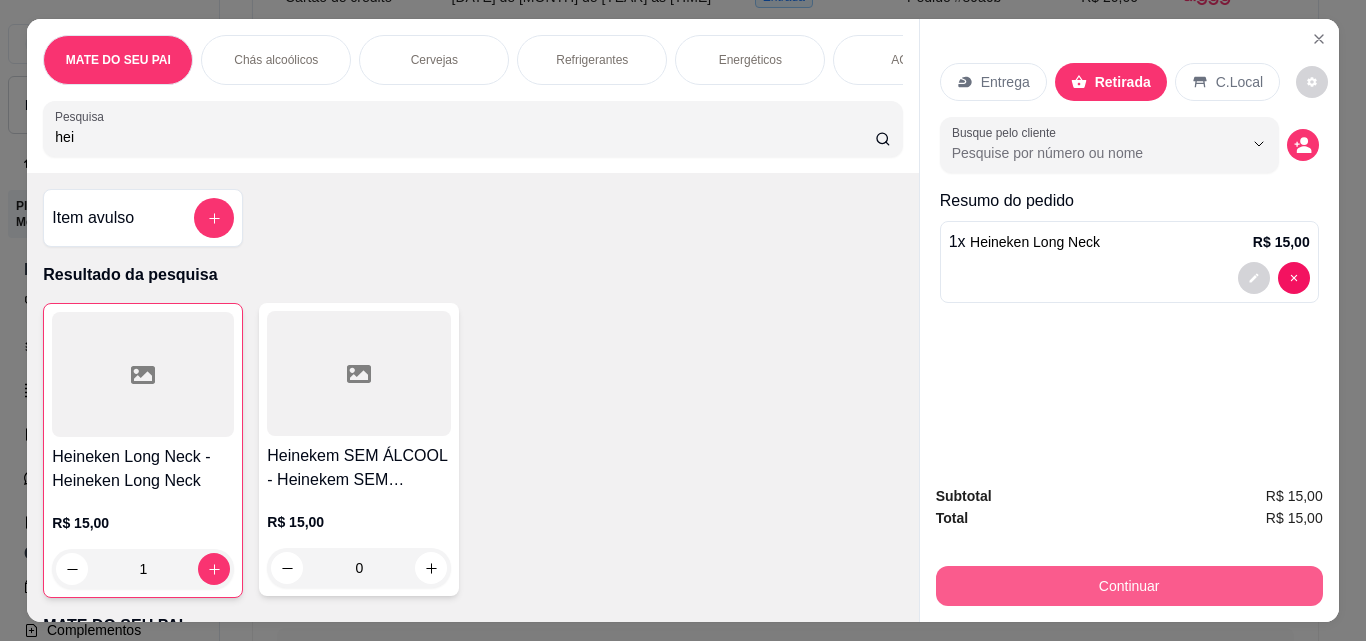 click on "Continuar" at bounding box center [1129, 586] 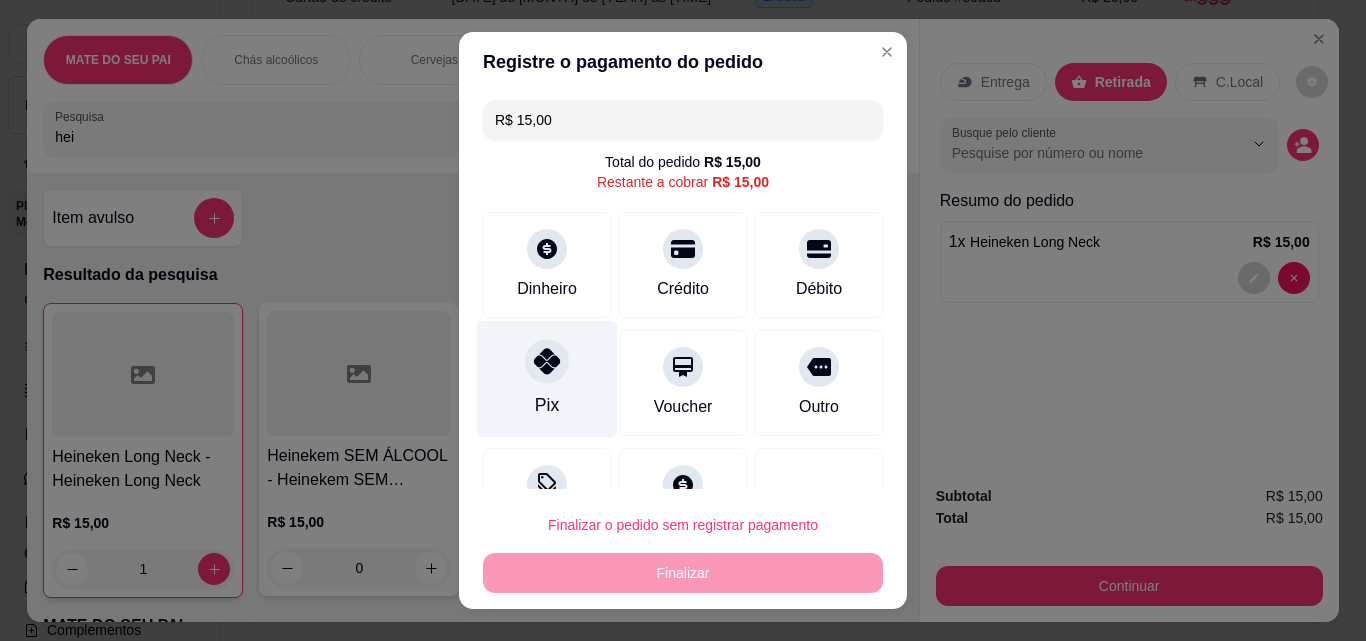 click 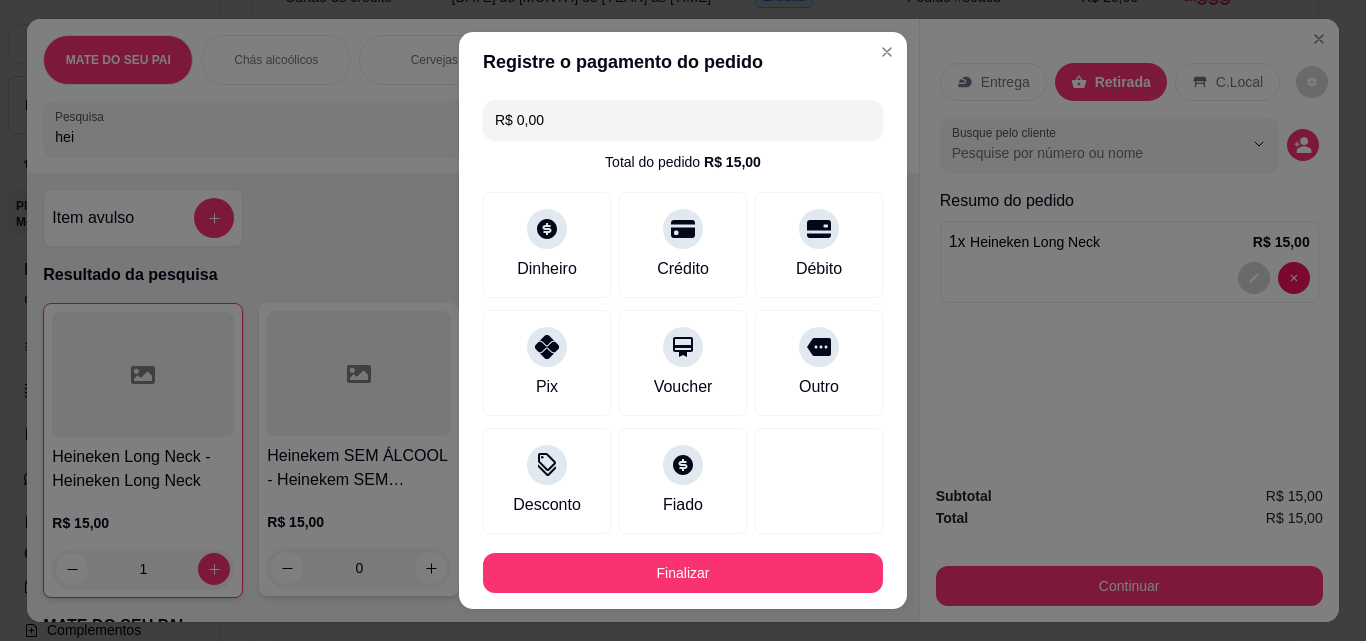 click on "Finalizar" at bounding box center (683, 573) 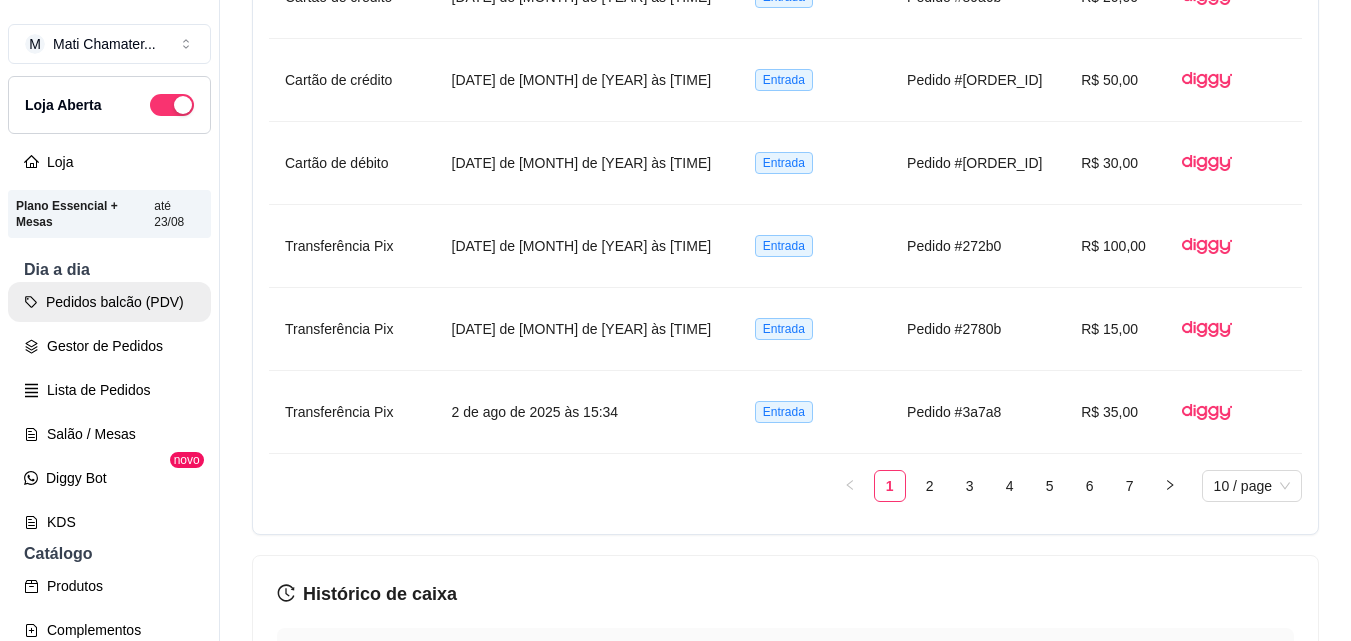 click on "Pedidos balcão (PDV)" at bounding box center [109, 302] 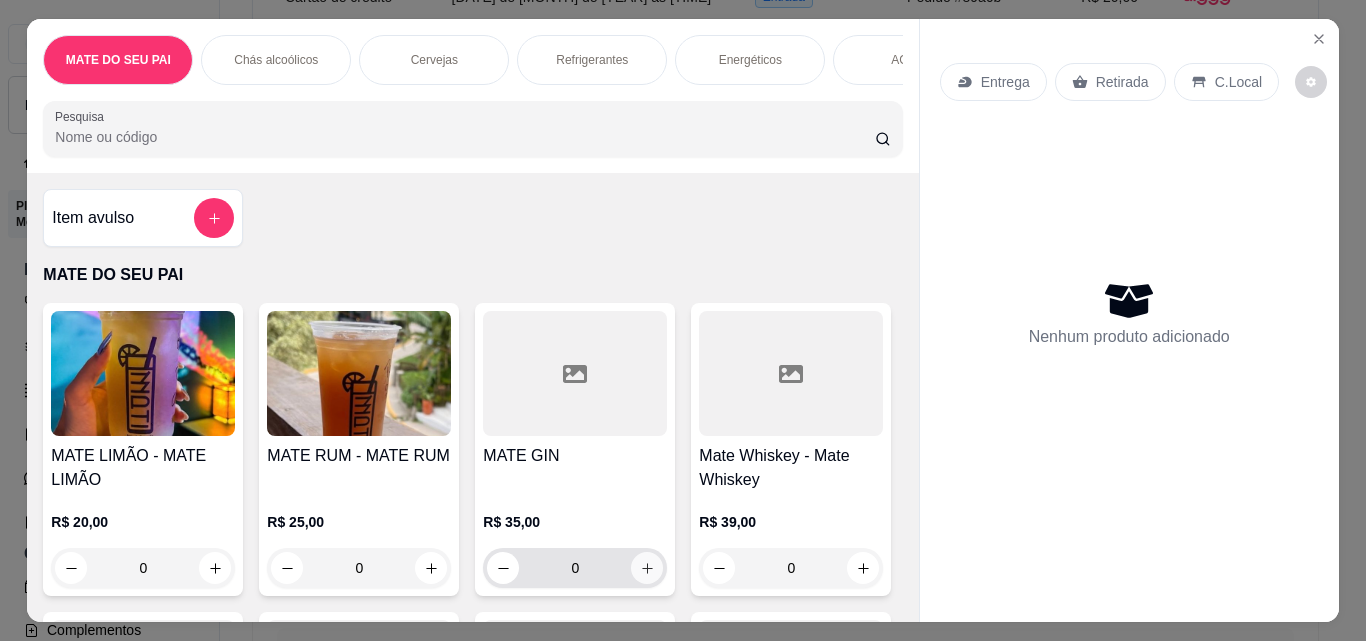 click at bounding box center [647, 568] 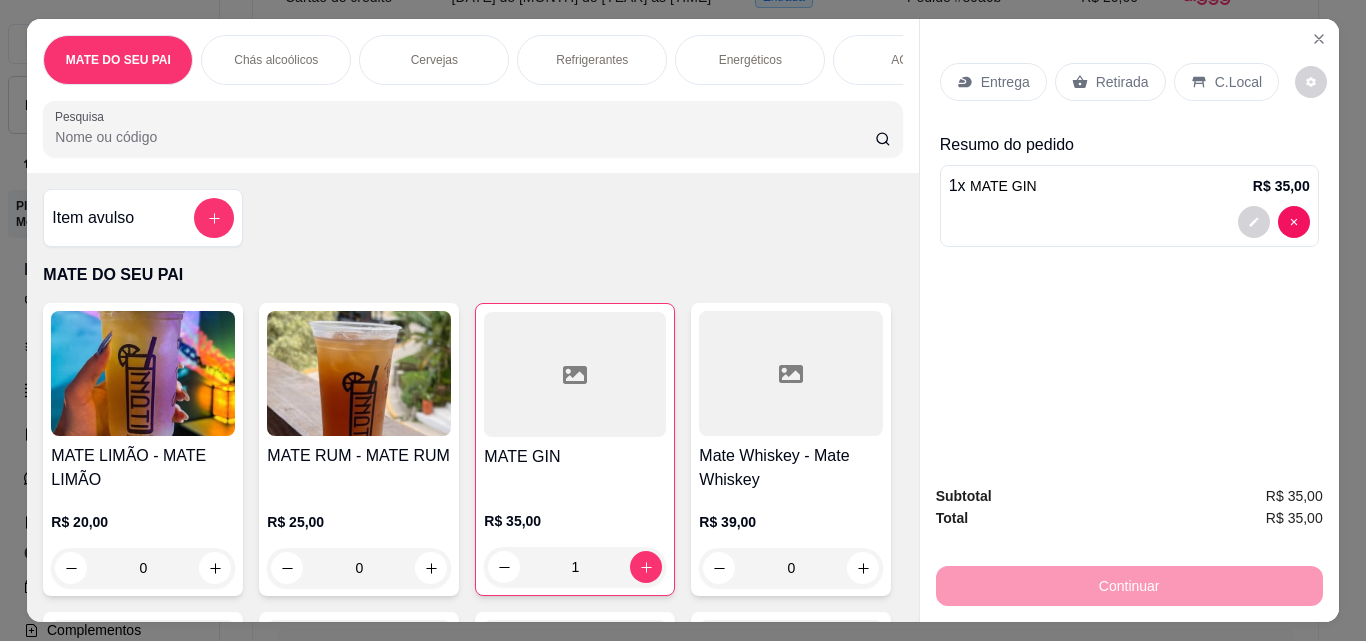 click on "Retirada" at bounding box center (1122, 82) 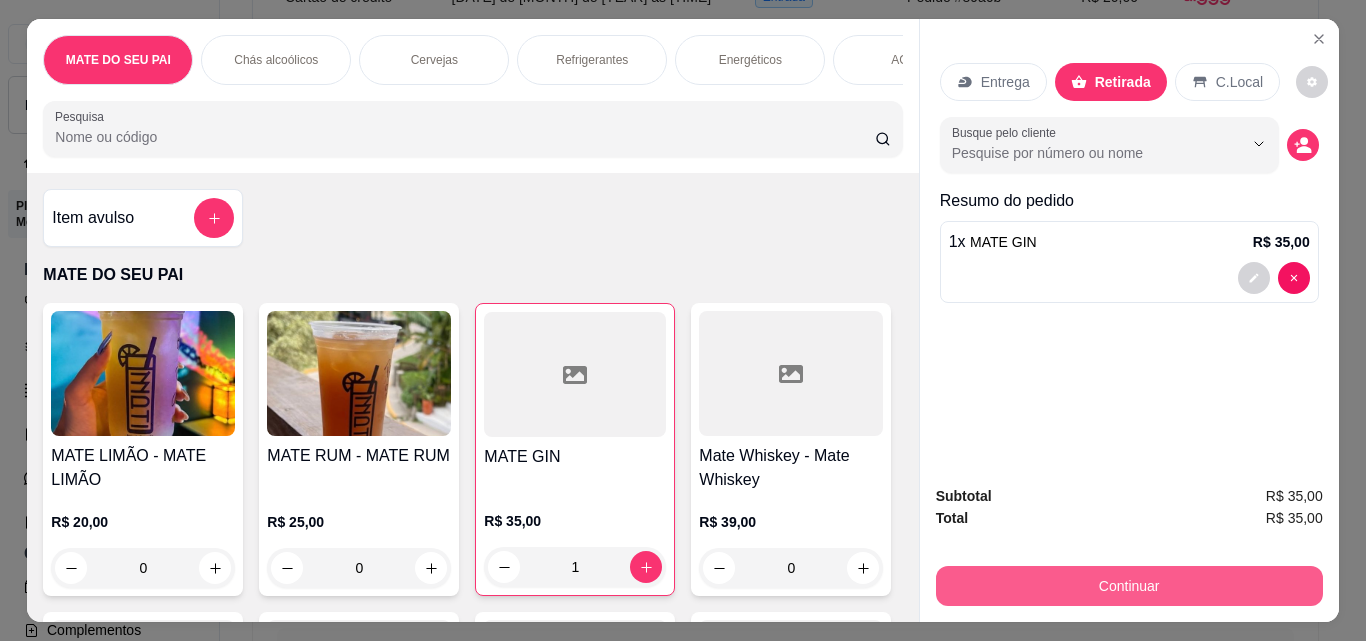 click on "Continuar" at bounding box center [1129, 586] 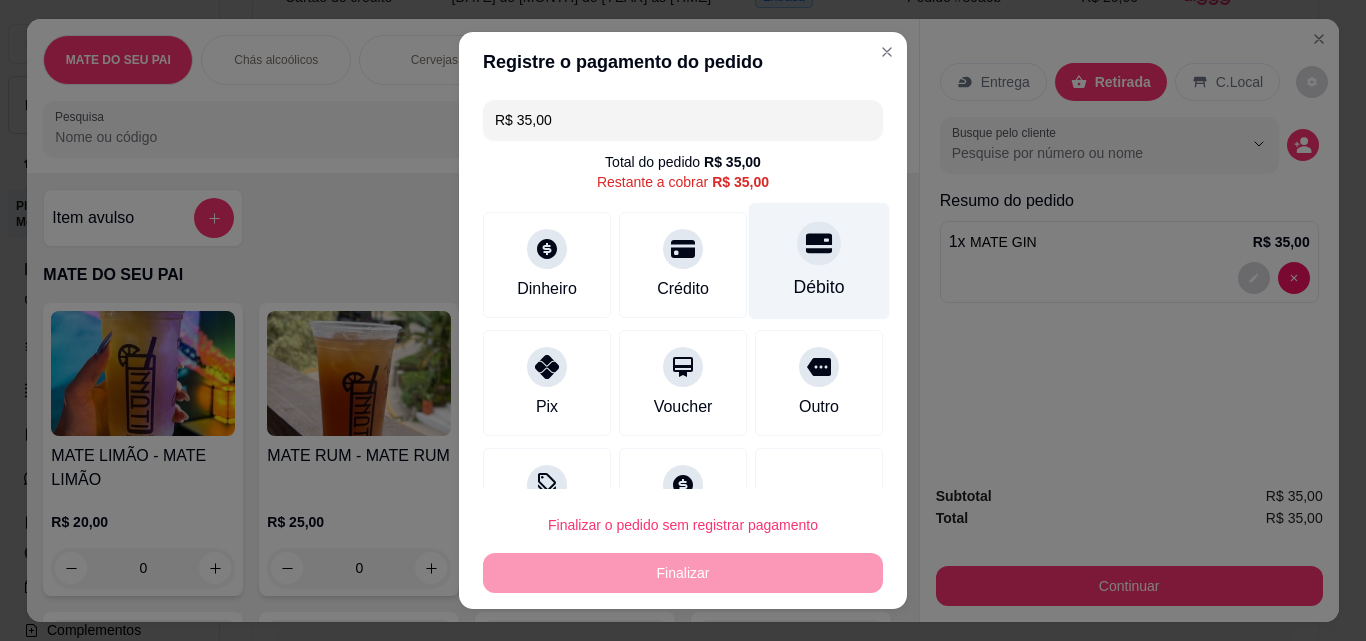 click at bounding box center (819, 243) 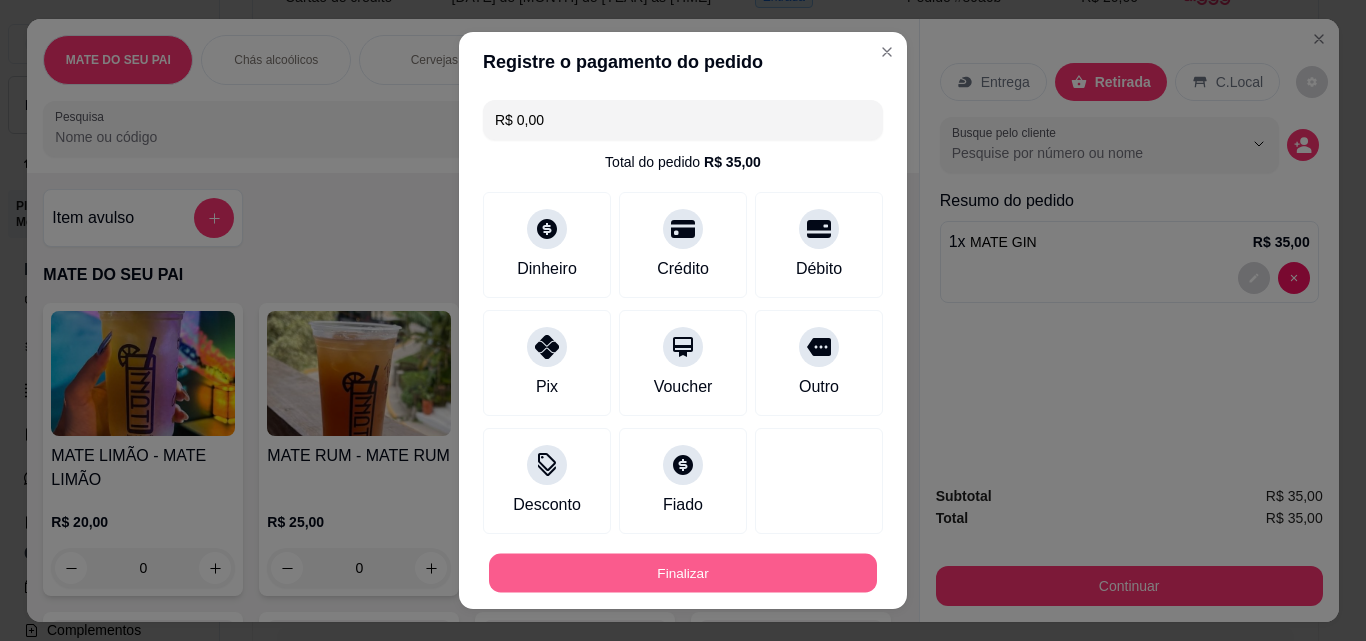 click on "Finalizar" at bounding box center (683, 573) 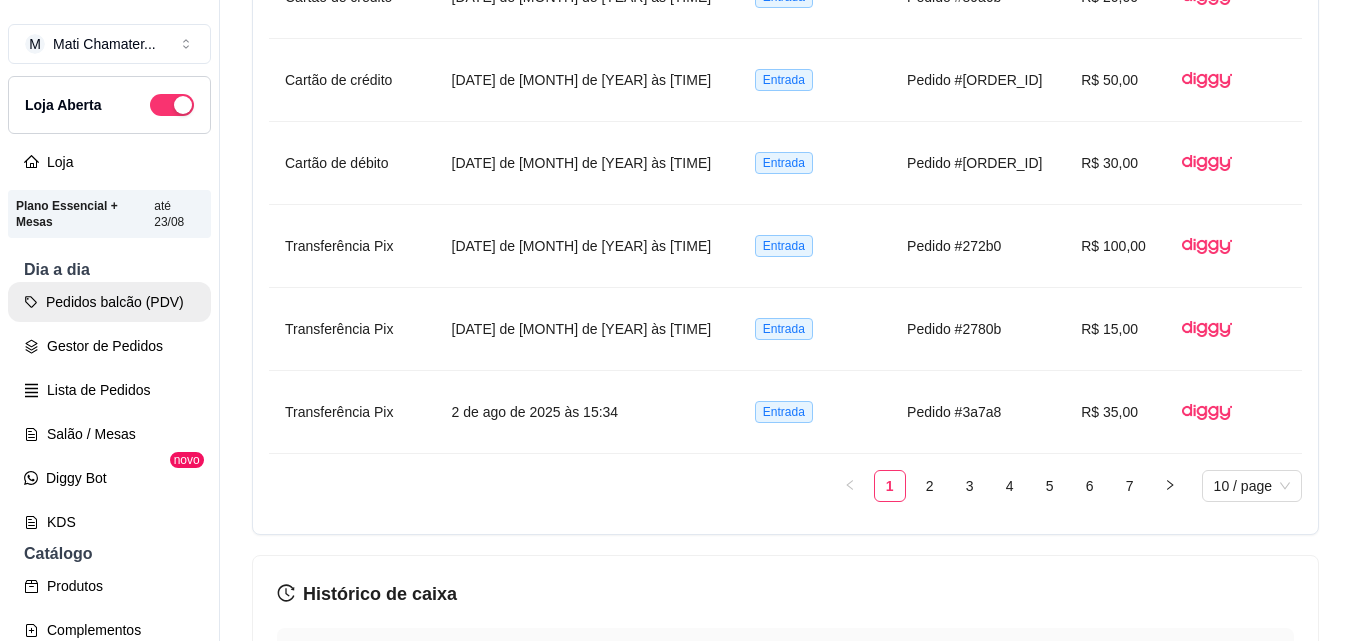 click on "Pedidos balcão (PDV)" at bounding box center (109, 302) 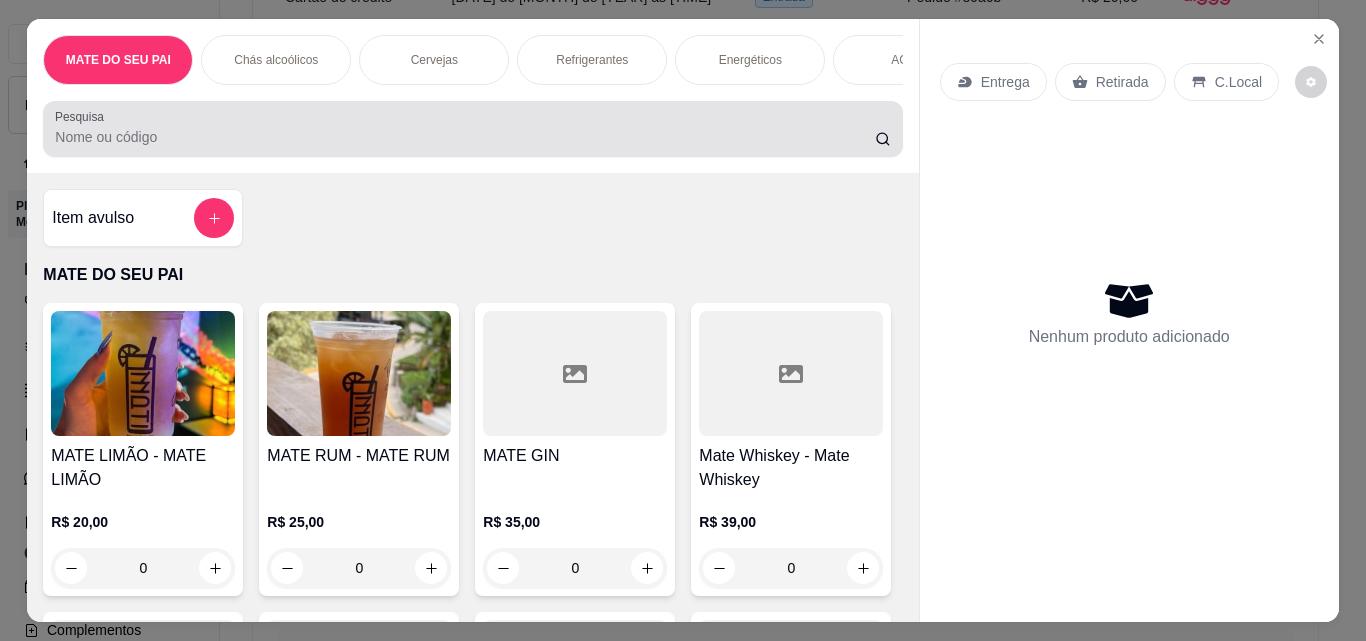click at bounding box center (472, 129) 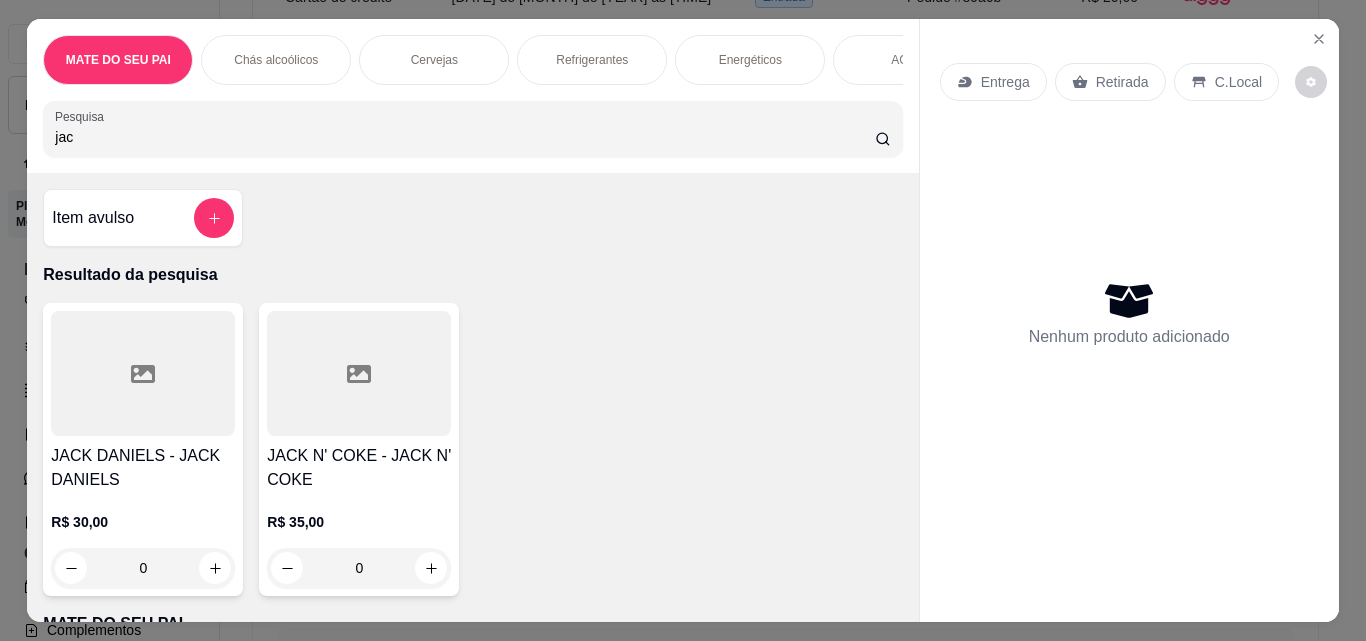 click at bounding box center (359, 373) 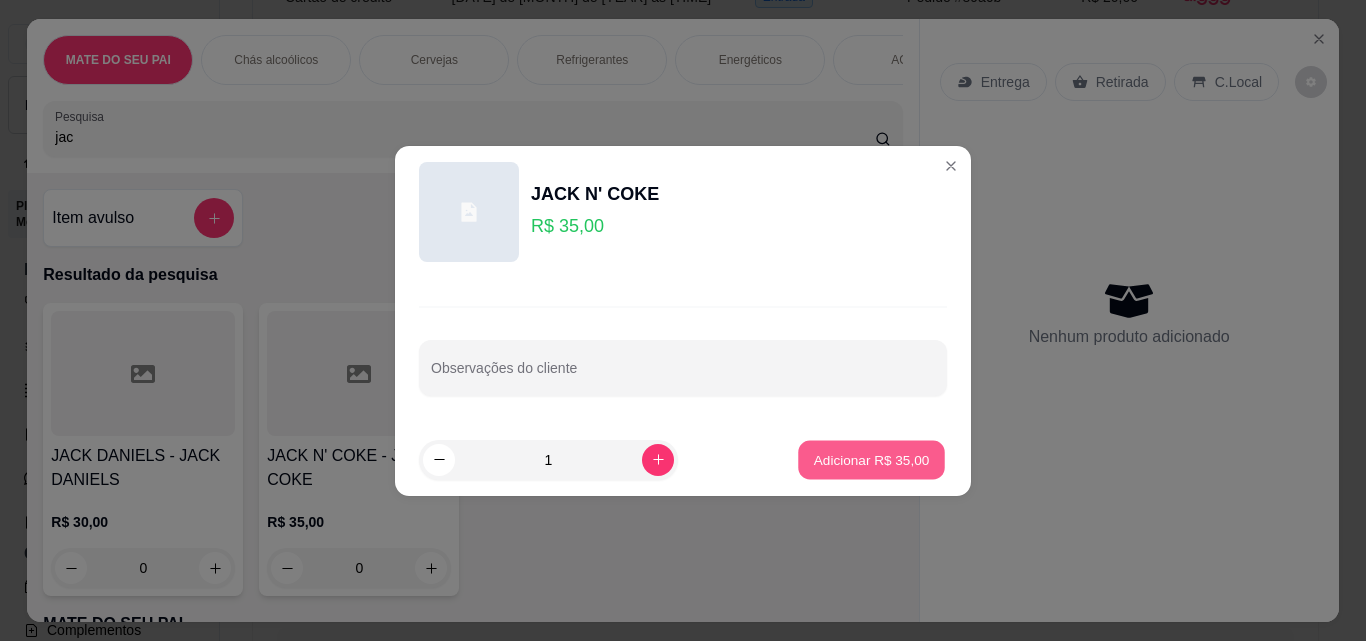 click on "Adicionar   R$ 35,00" at bounding box center [872, 459] 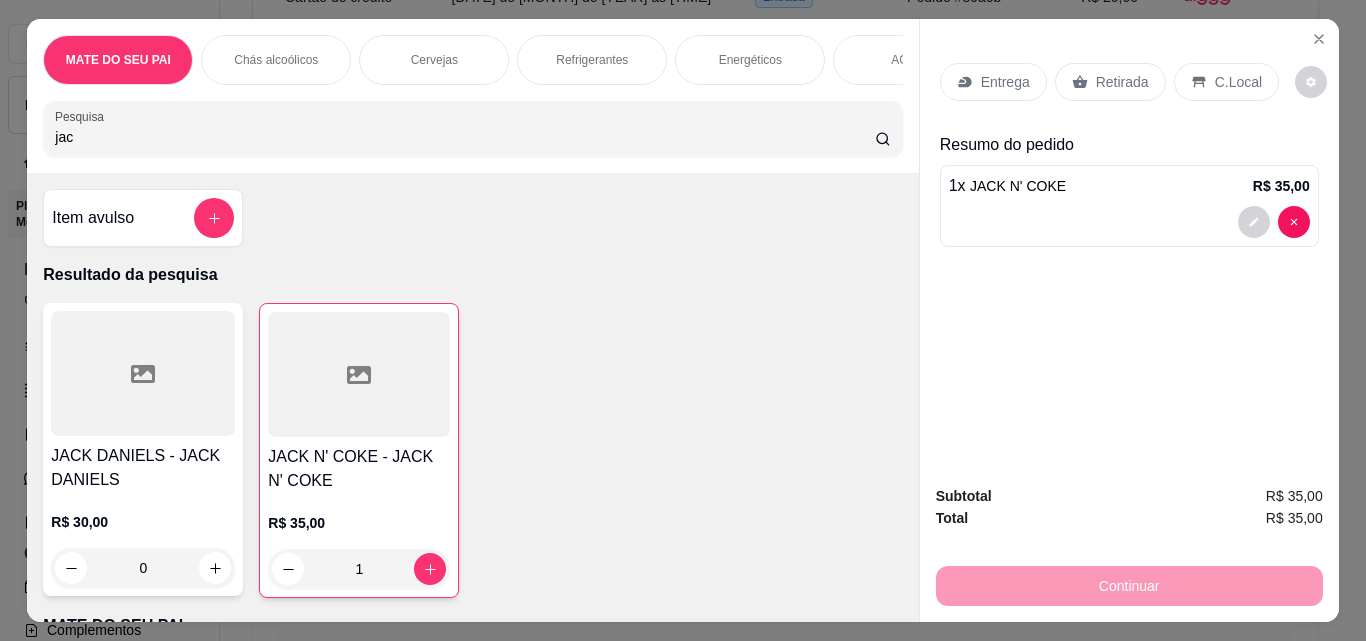click on "Retirada" at bounding box center [1110, 82] 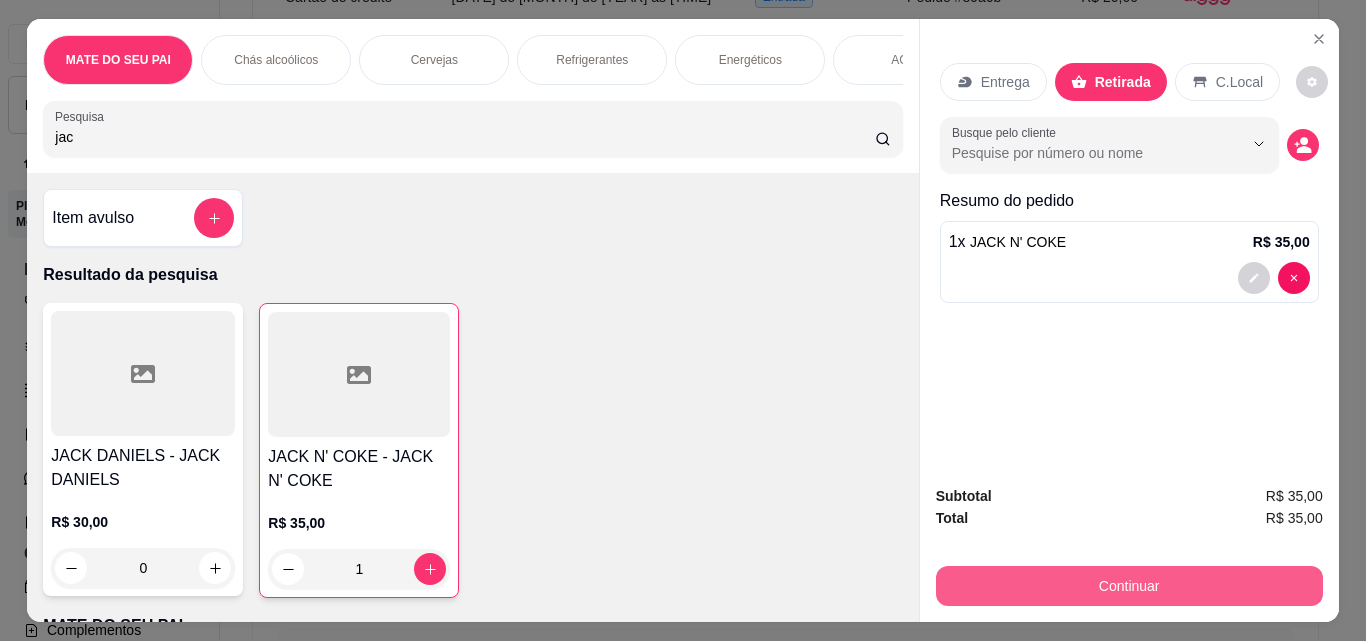 click on "Continuar" at bounding box center [1129, 586] 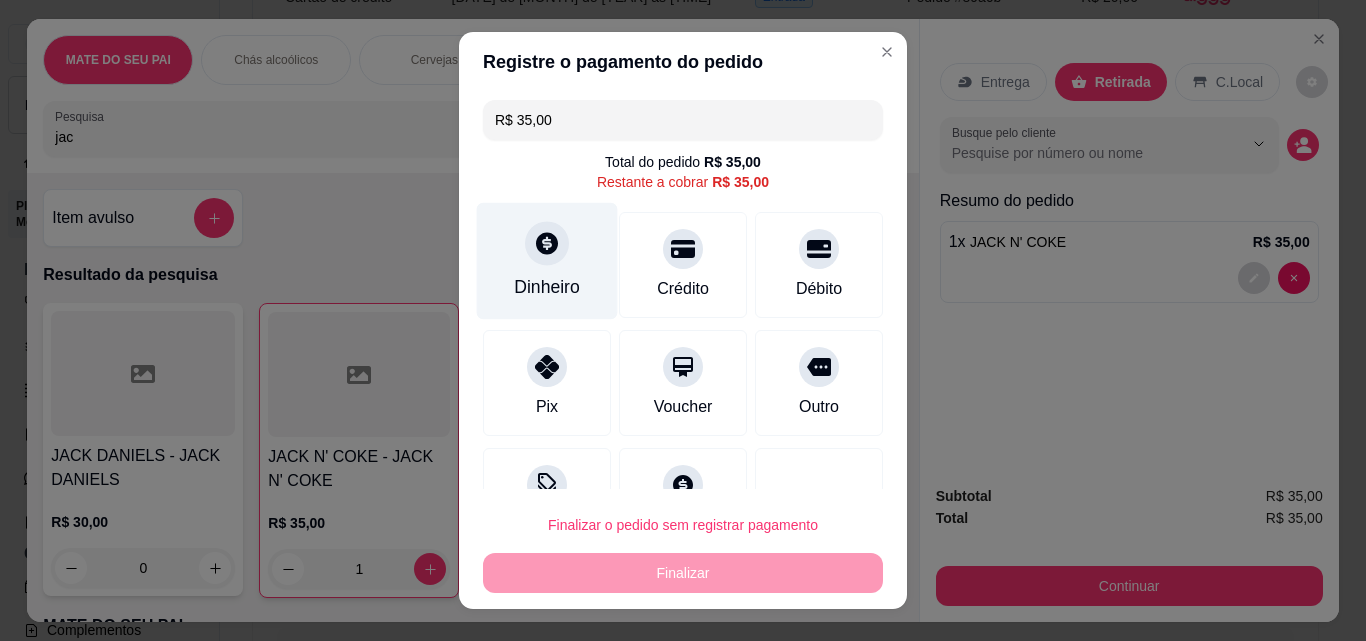 click 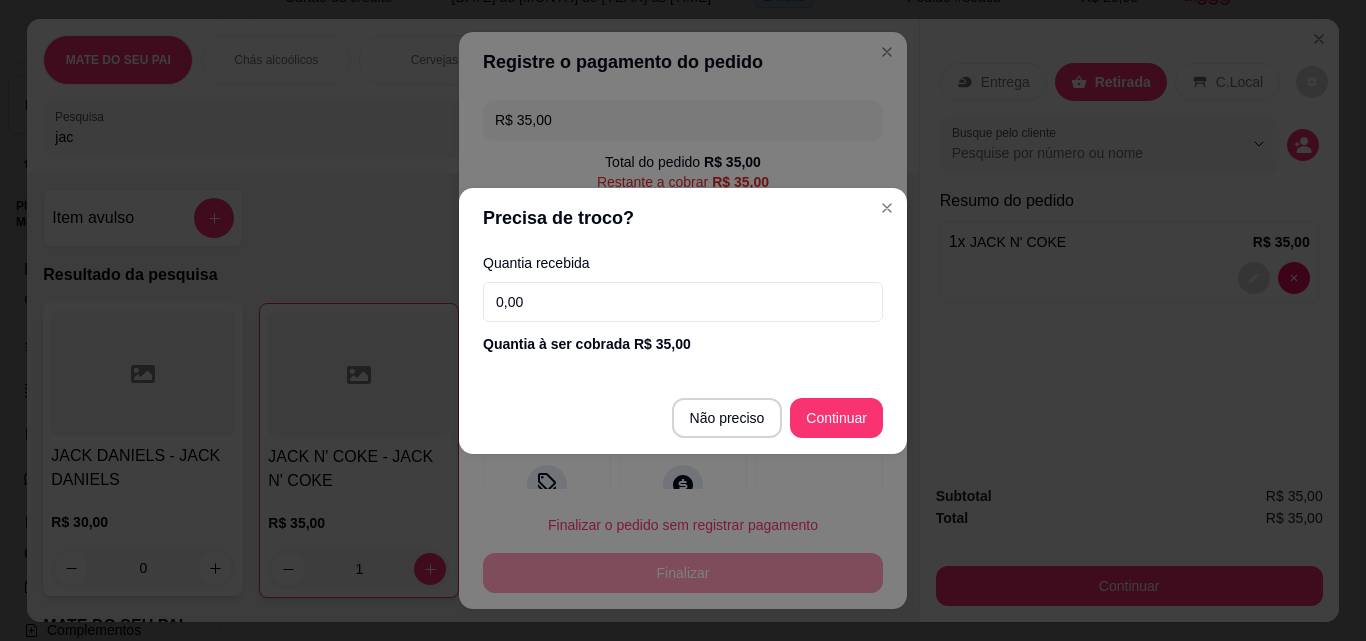 click on "0,00" at bounding box center [683, 302] 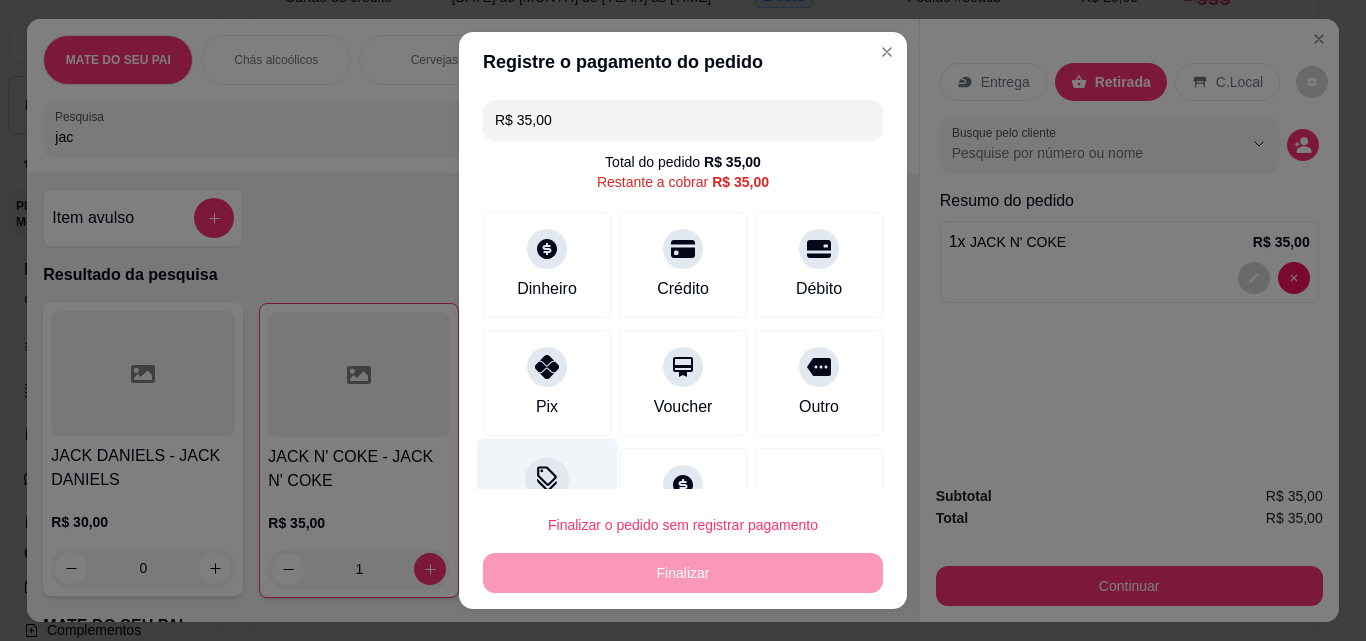 click at bounding box center (547, 479) 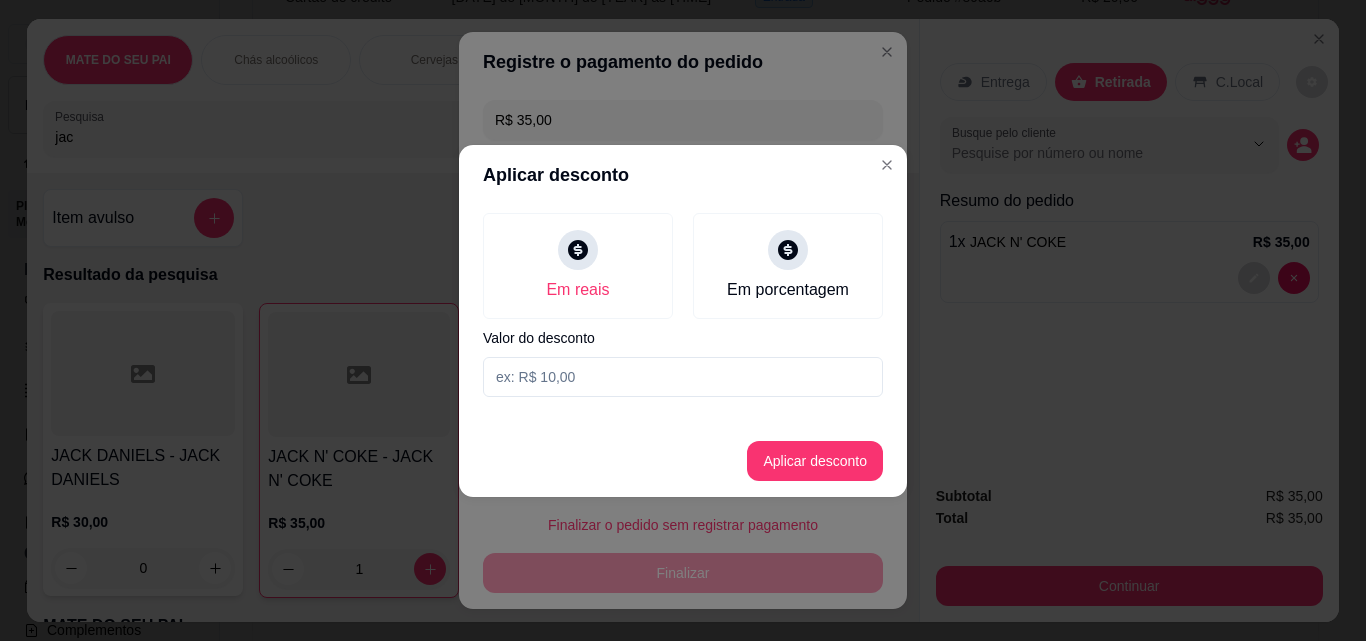 click at bounding box center (683, 377) 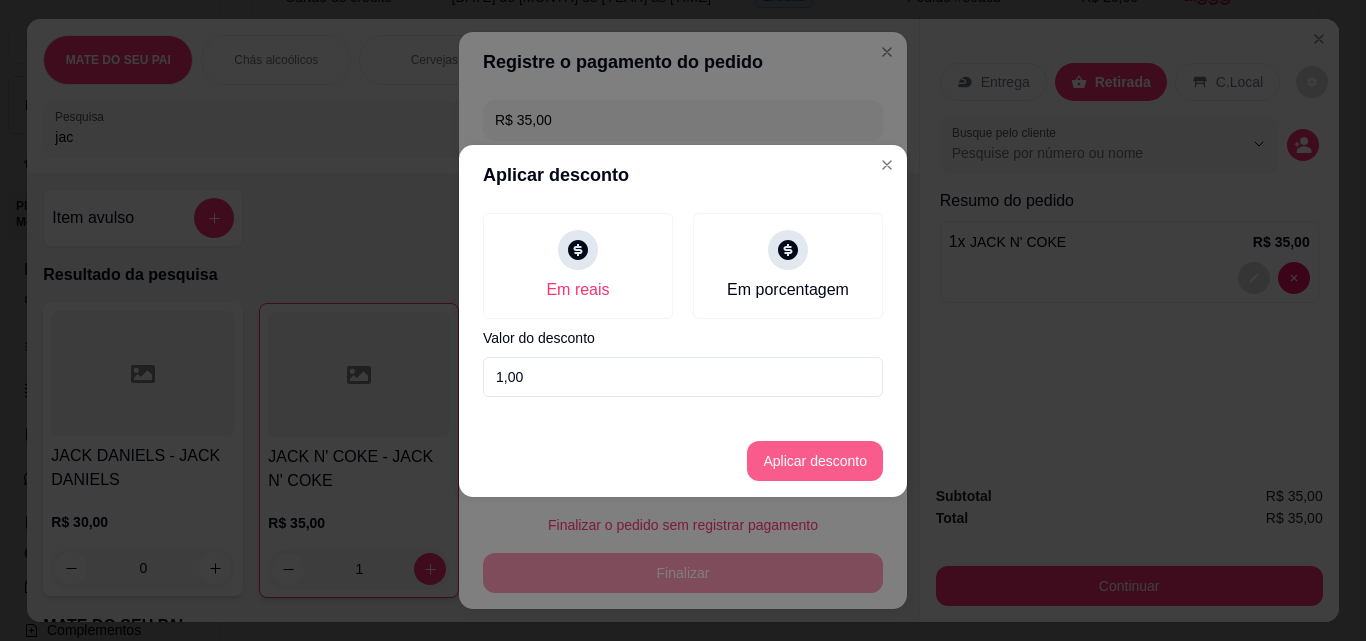 click on "Aplicar desconto" at bounding box center (815, 461) 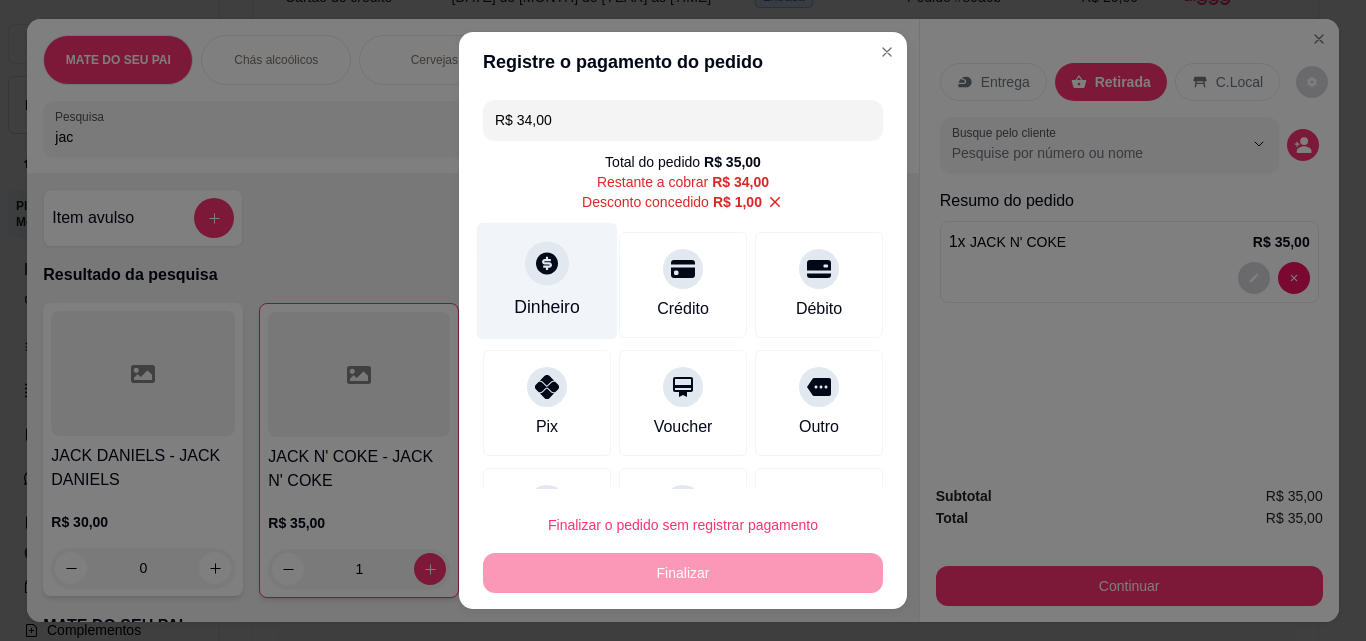 click at bounding box center [547, 263] 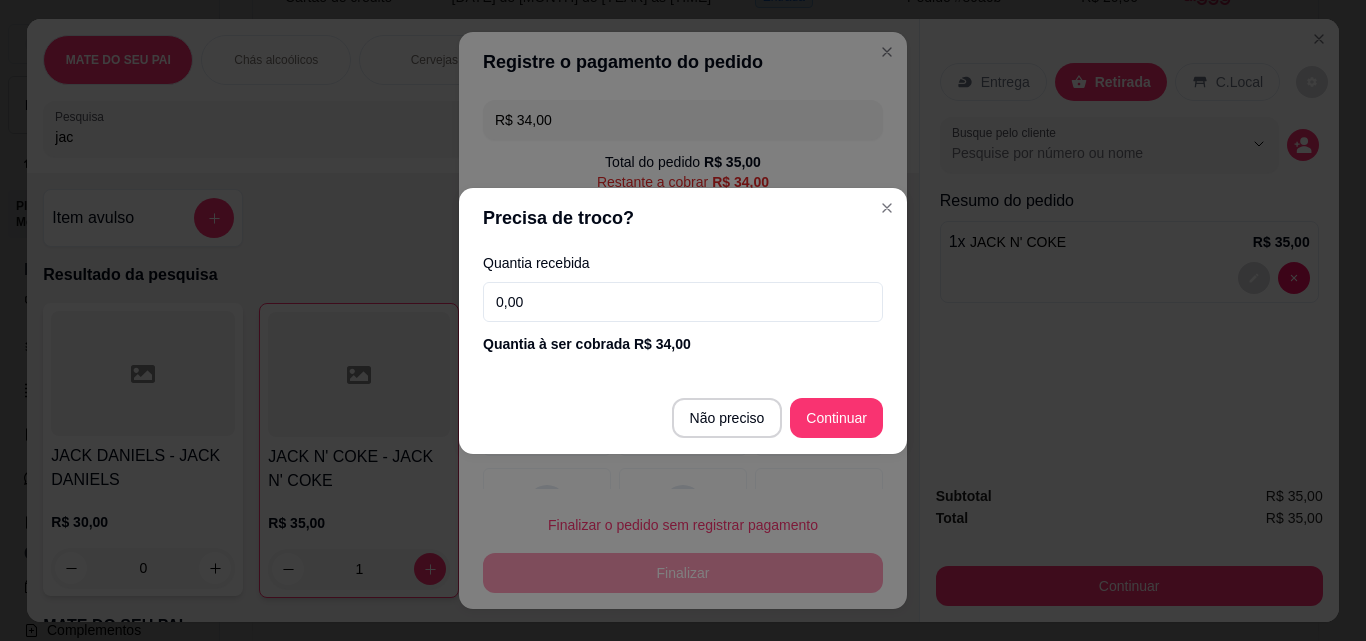 drag, startPoint x: 567, startPoint y: 303, endPoint x: 465, endPoint y: 302, distance: 102.0049 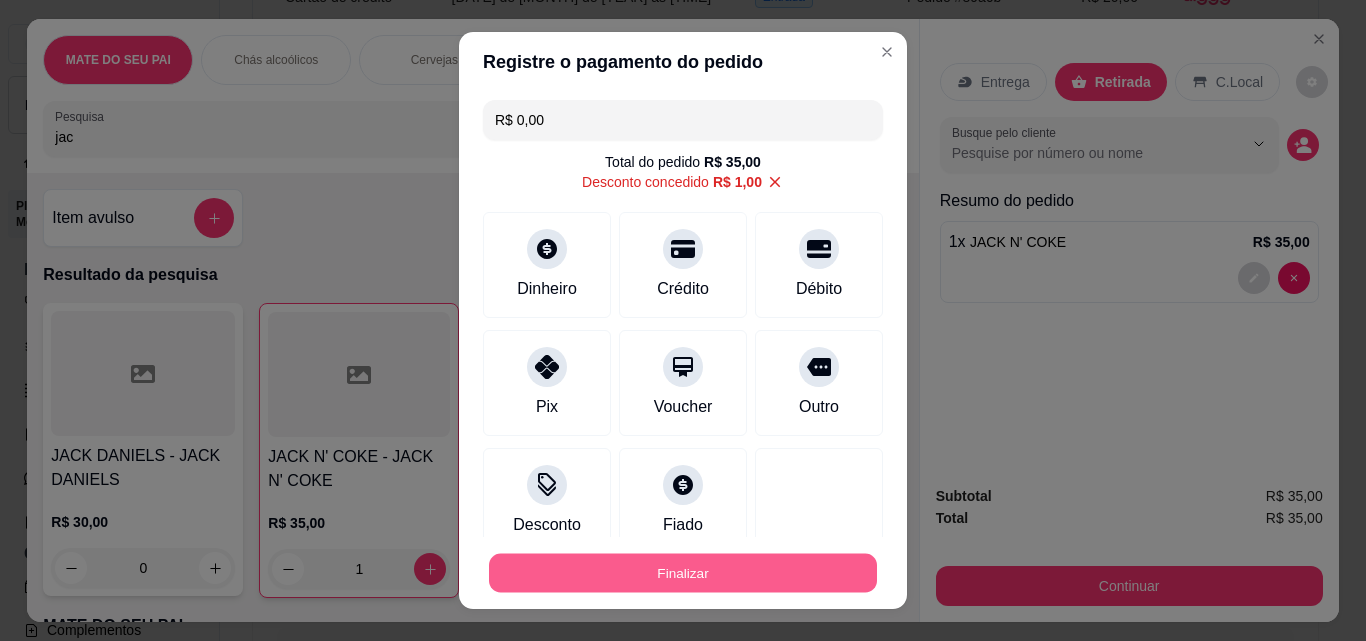 click on "Finalizar" at bounding box center (683, 573) 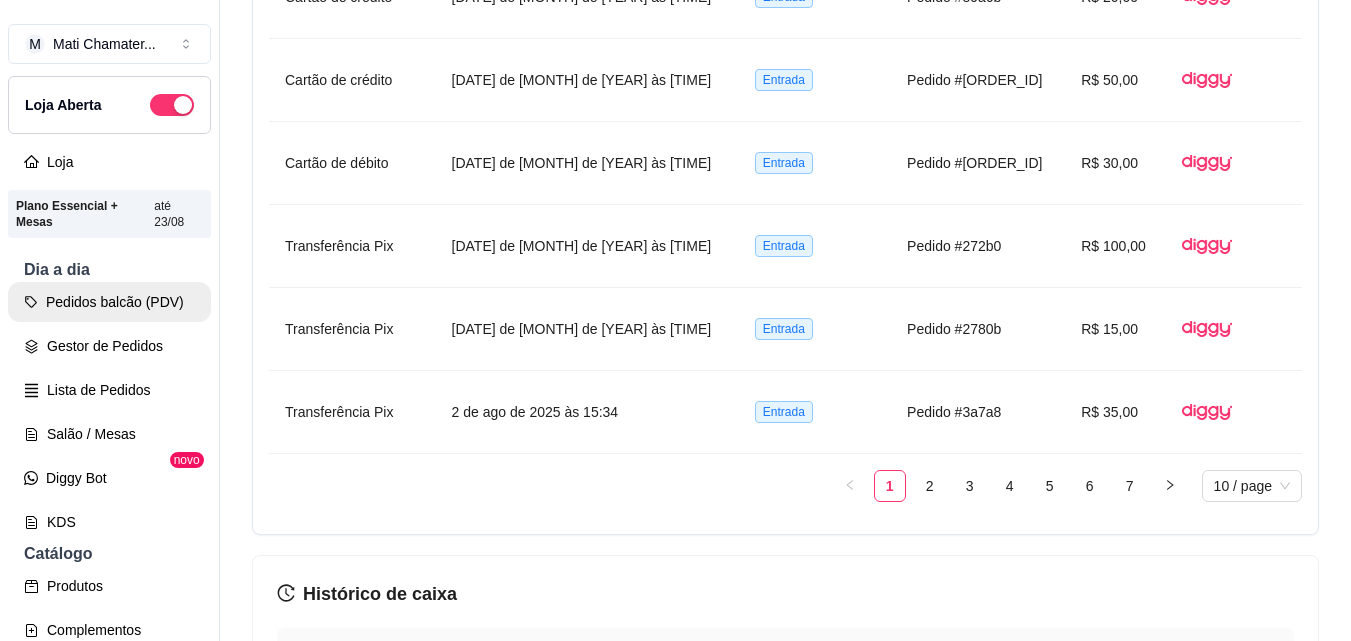 click on "Dia a dia" at bounding box center [109, 270] 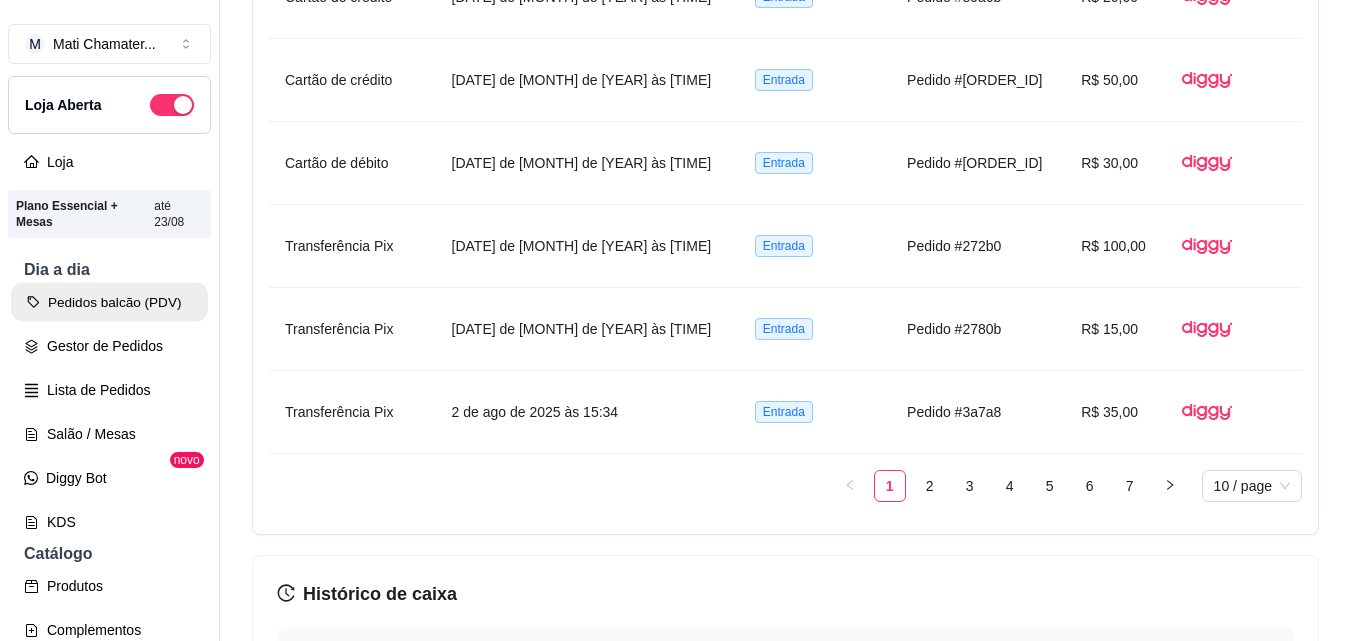 click on "Pedidos balcão (PDV)" at bounding box center (109, 302) 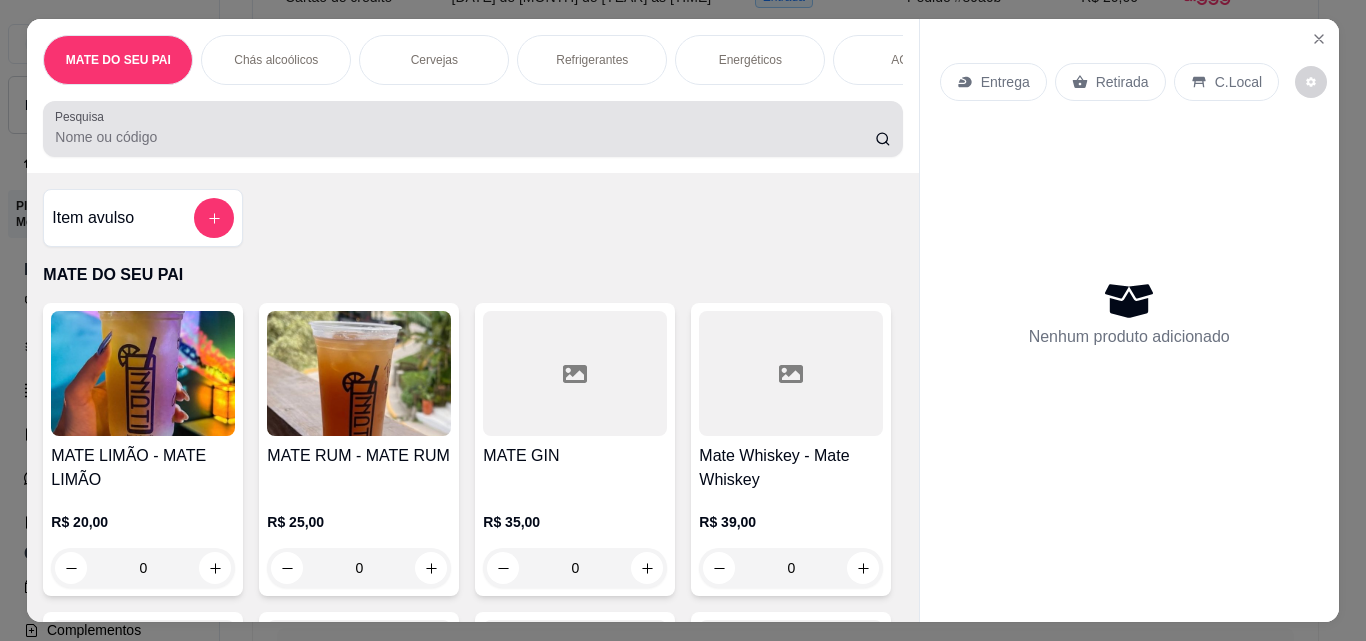 click on "Pesquisa" at bounding box center [465, 137] 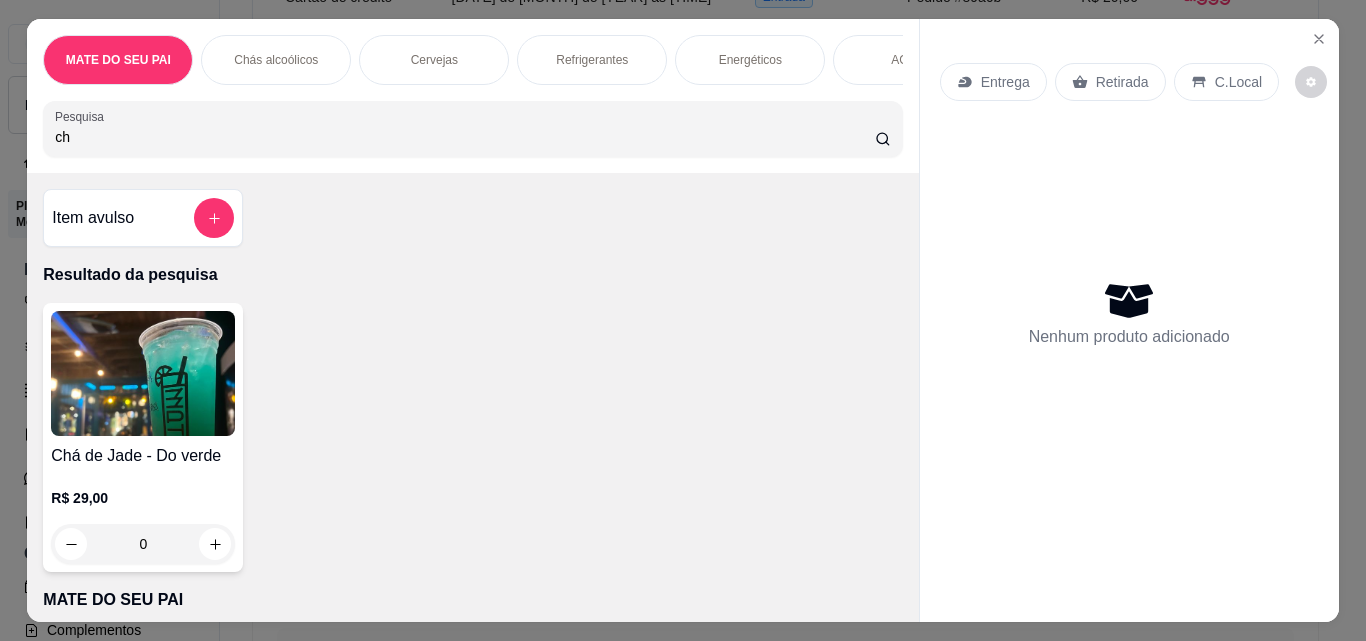click at bounding box center [143, 373] 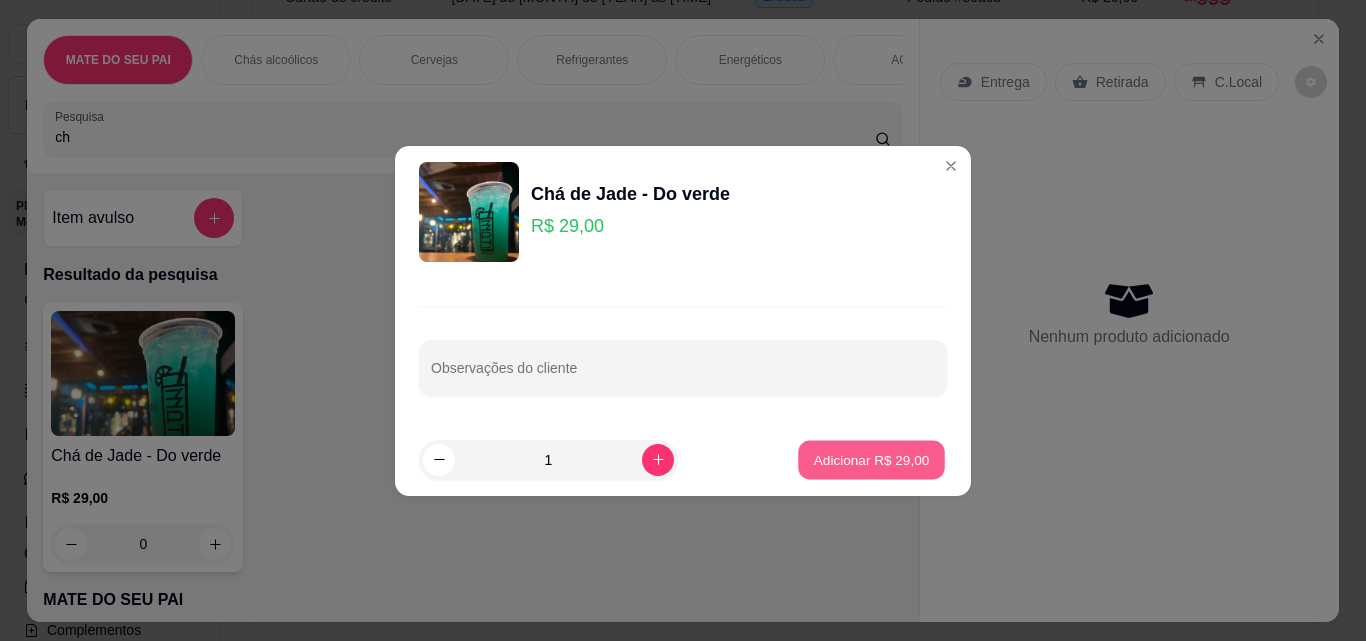 click on "Adicionar   R$ 29,00" at bounding box center (872, 459) 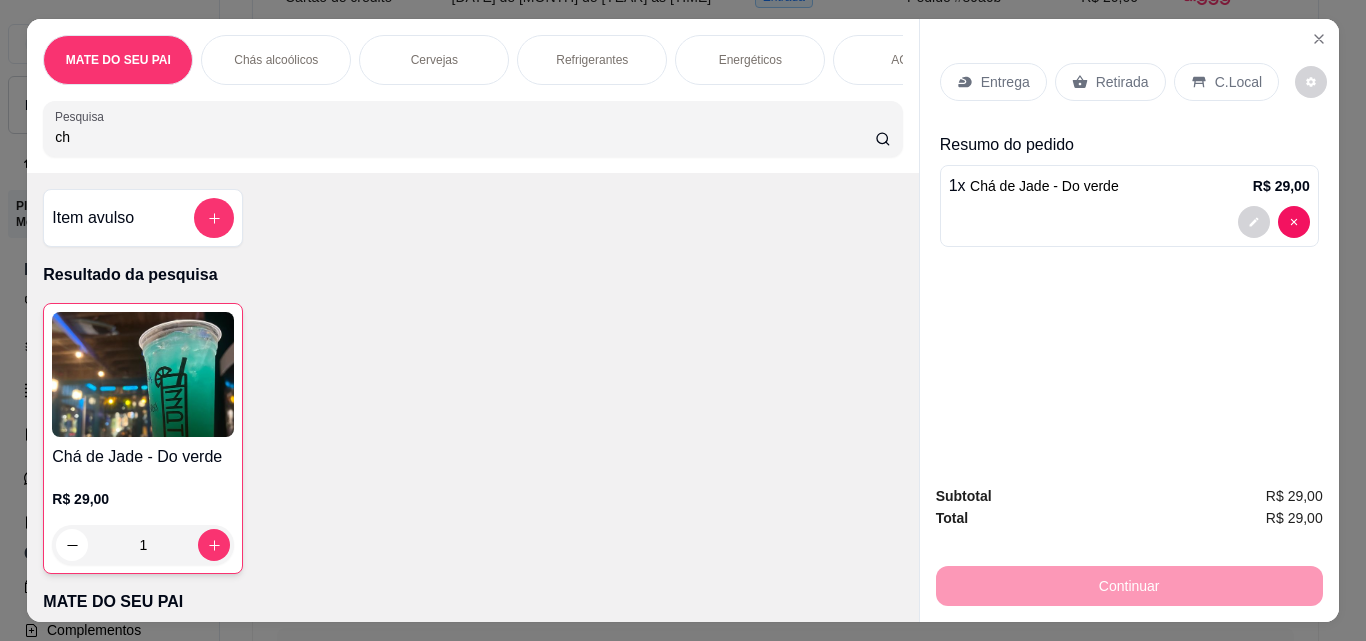 click on "Retirada" at bounding box center (1110, 82) 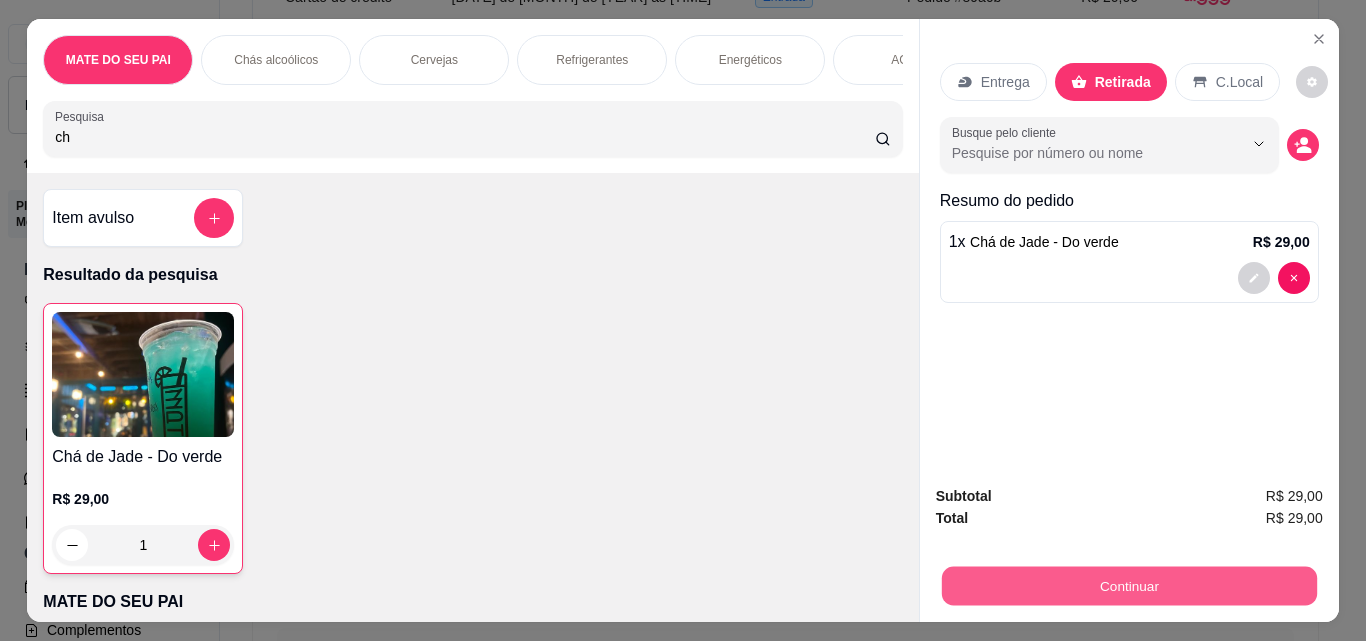 click on "Continuar" at bounding box center [1128, 585] 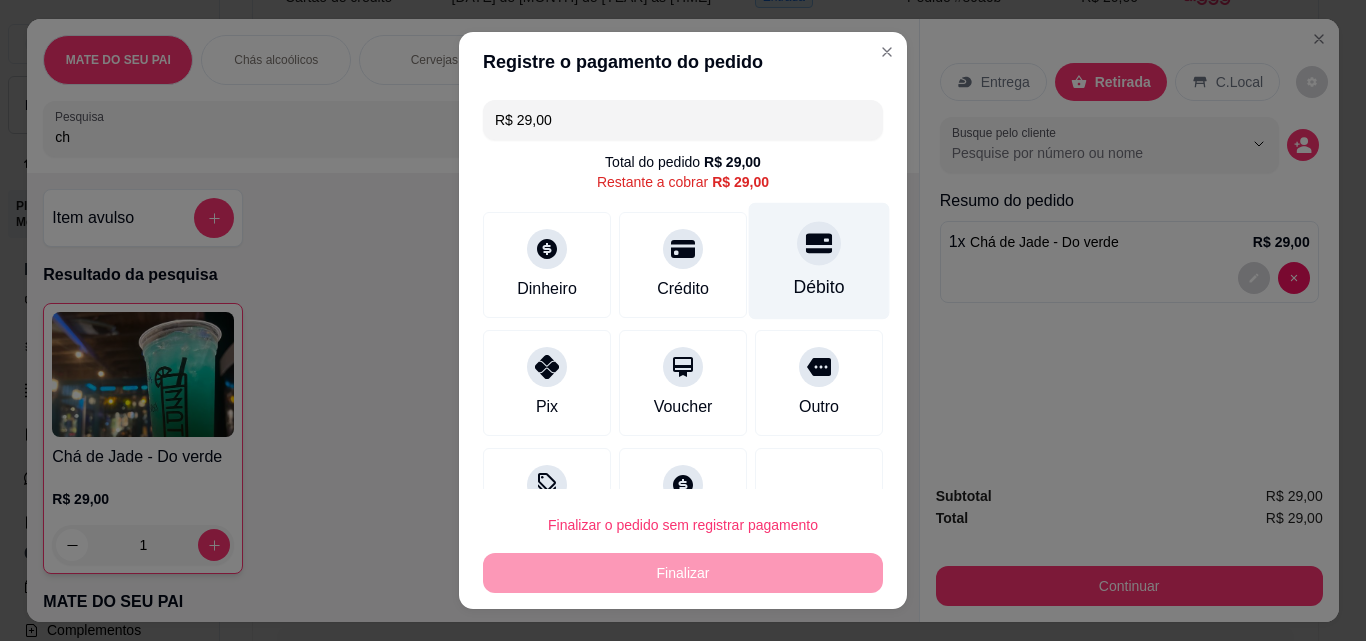 click 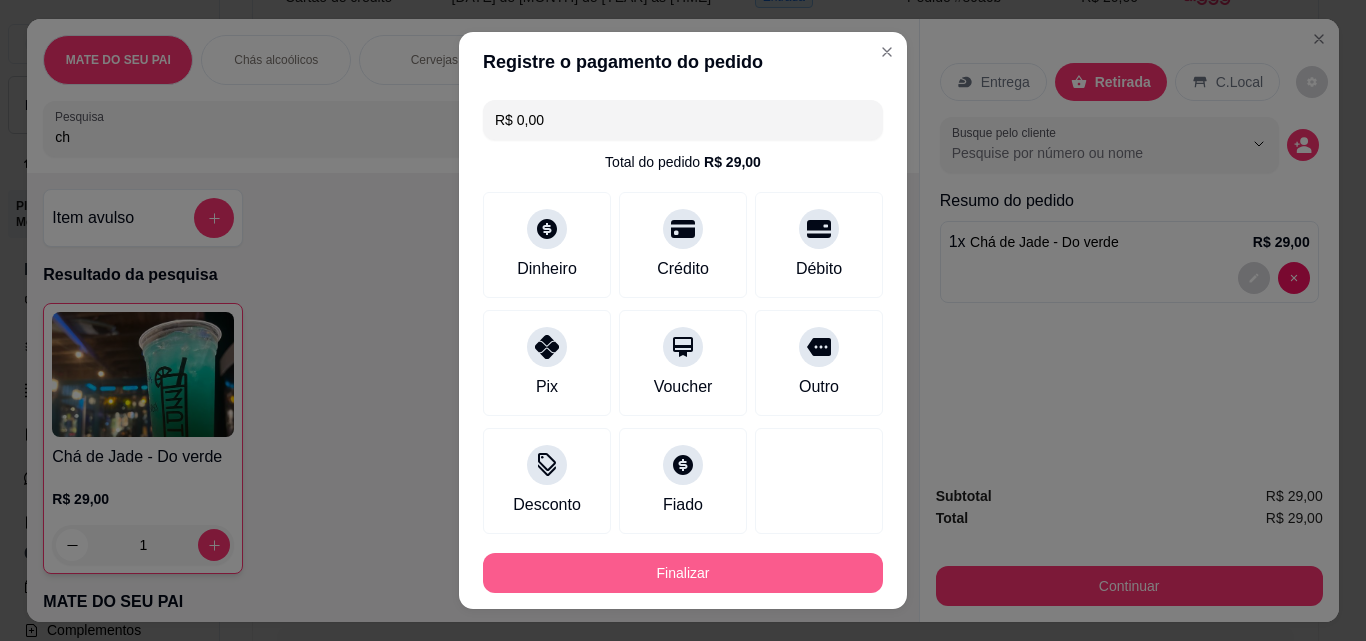 click on "Finalizar" at bounding box center [683, 573] 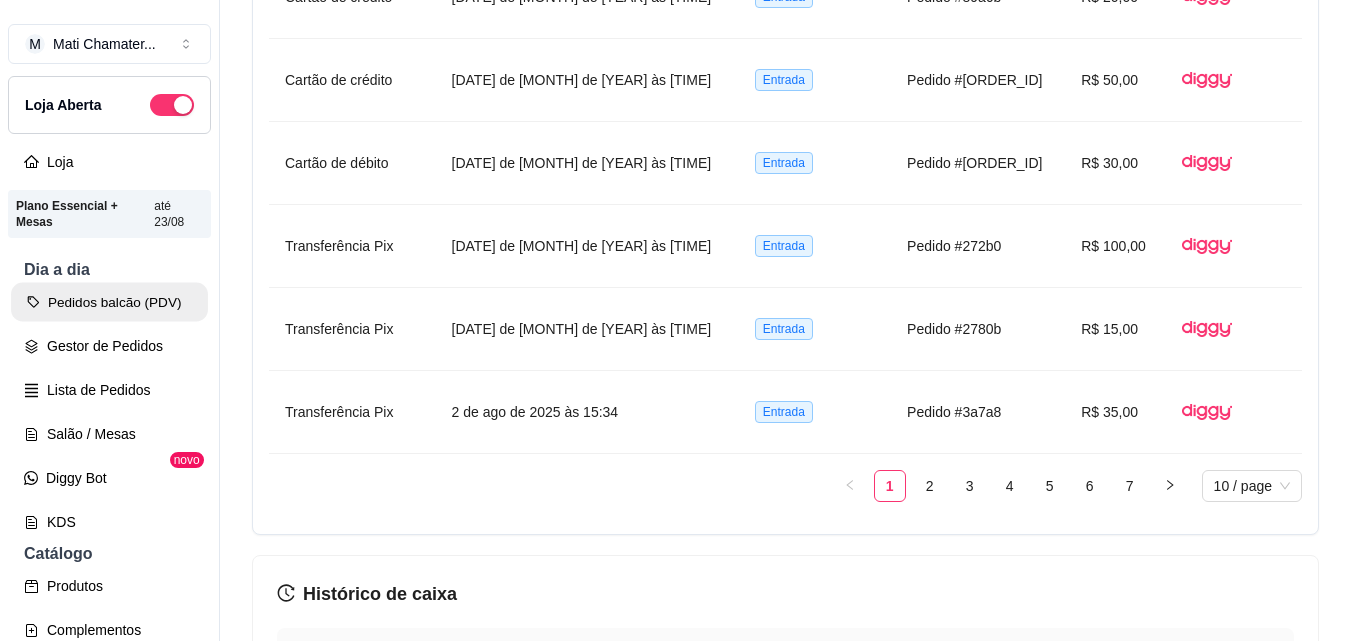click on "Pedidos balcão (PDV)" at bounding box center [109, 302] 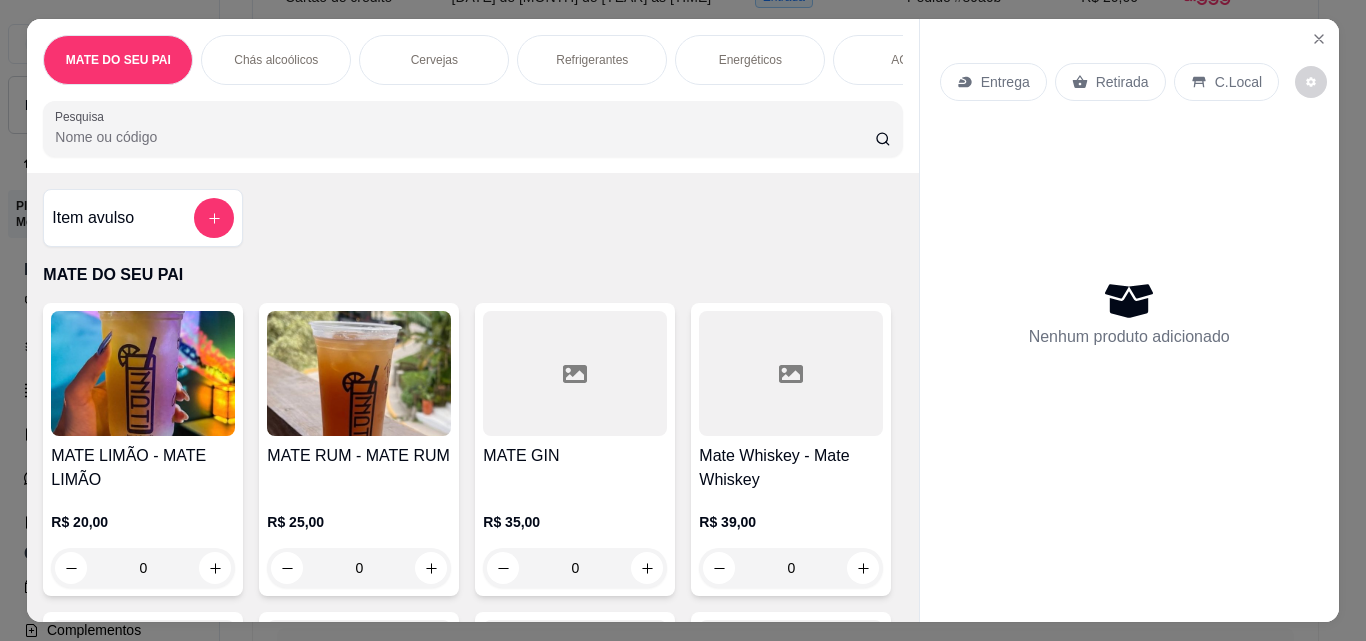 click at bounding box center (359, 373) 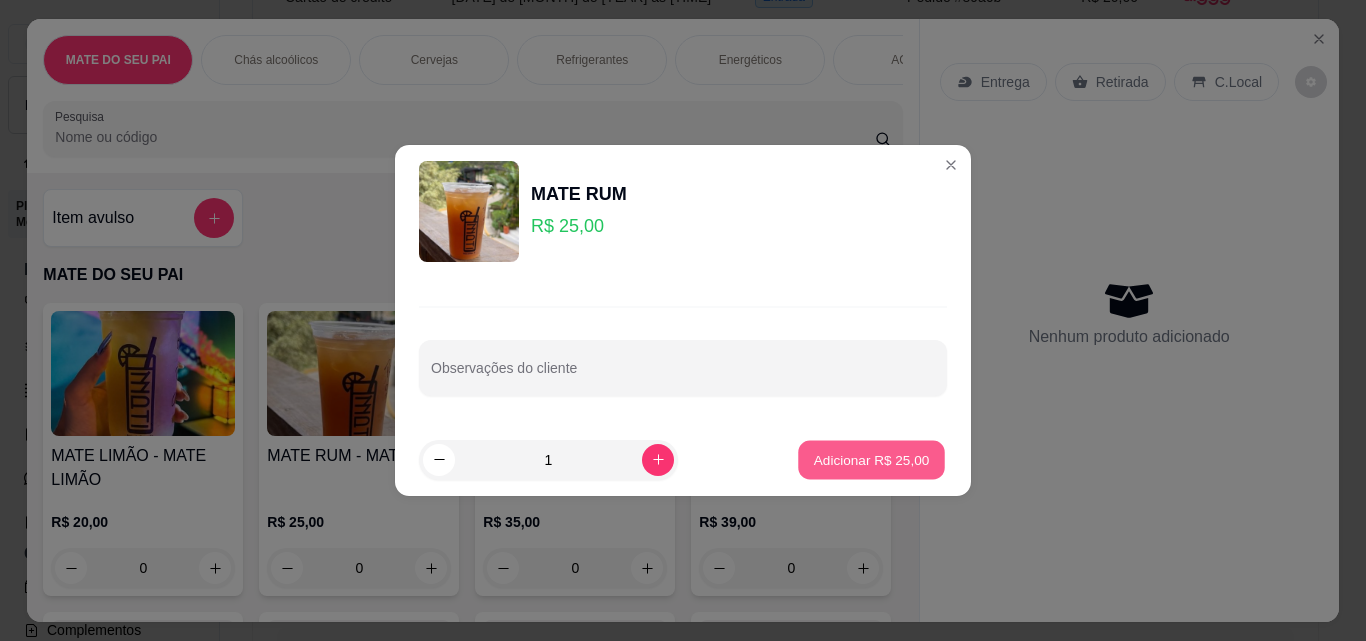 click on "Adicionar   R$ 25,00" at bounding box center (871, 459) 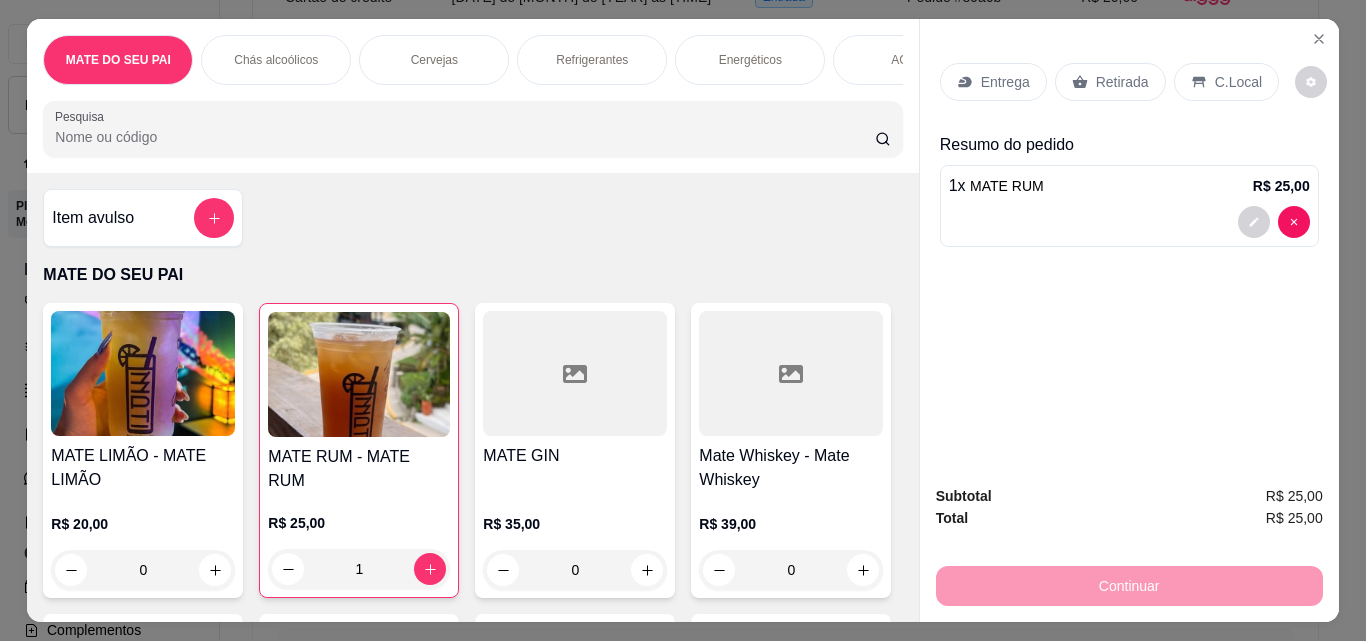 click on "Retirada" at bounding box center (1122, 82) 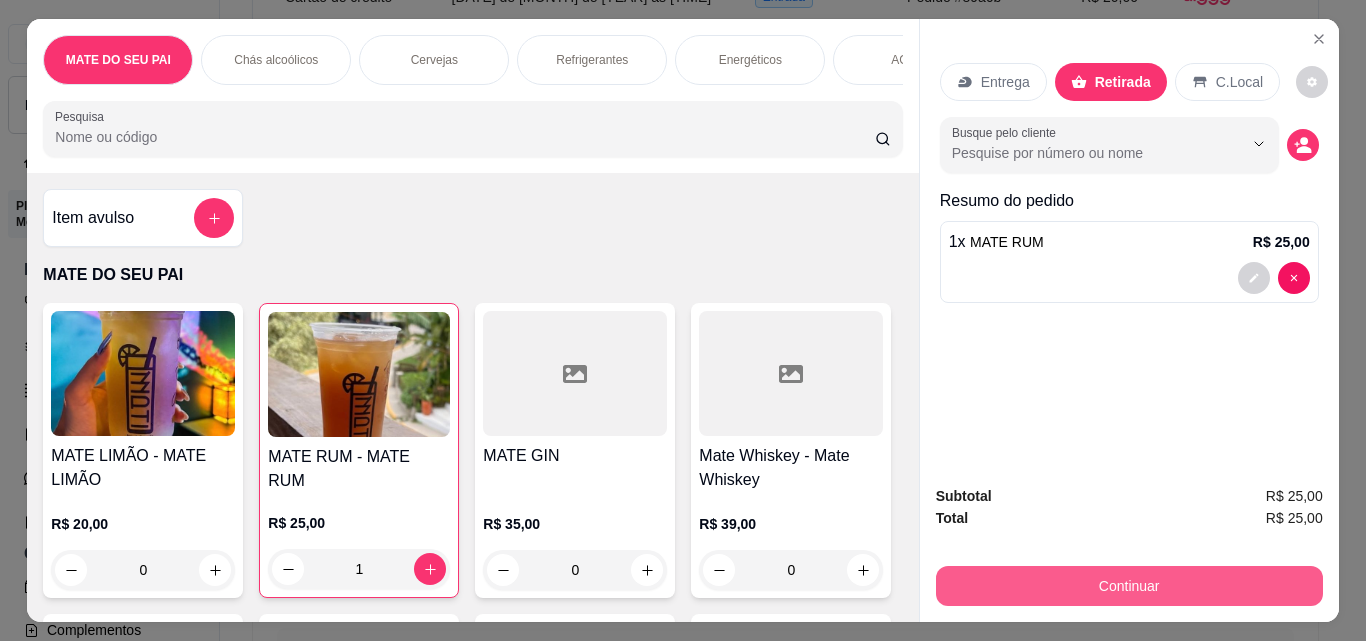 click on "Continuar" at bounding box center [1129, 586] 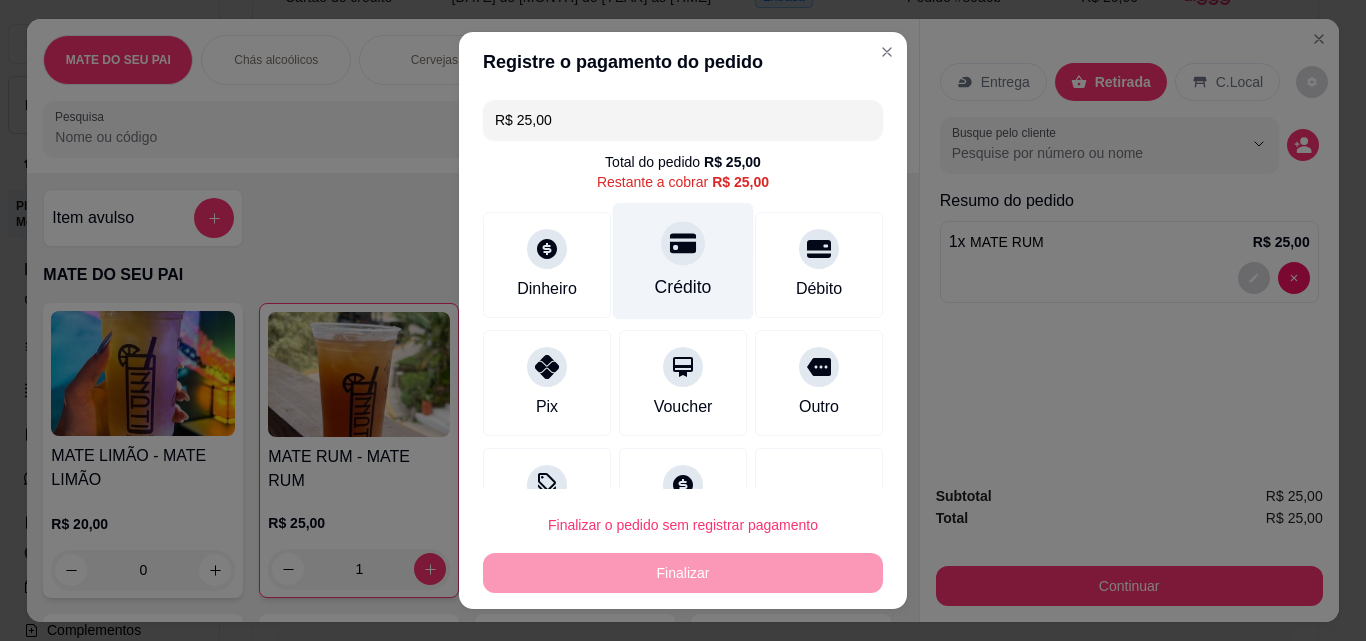 click on "Crédito" at bounding box center (683, 261) 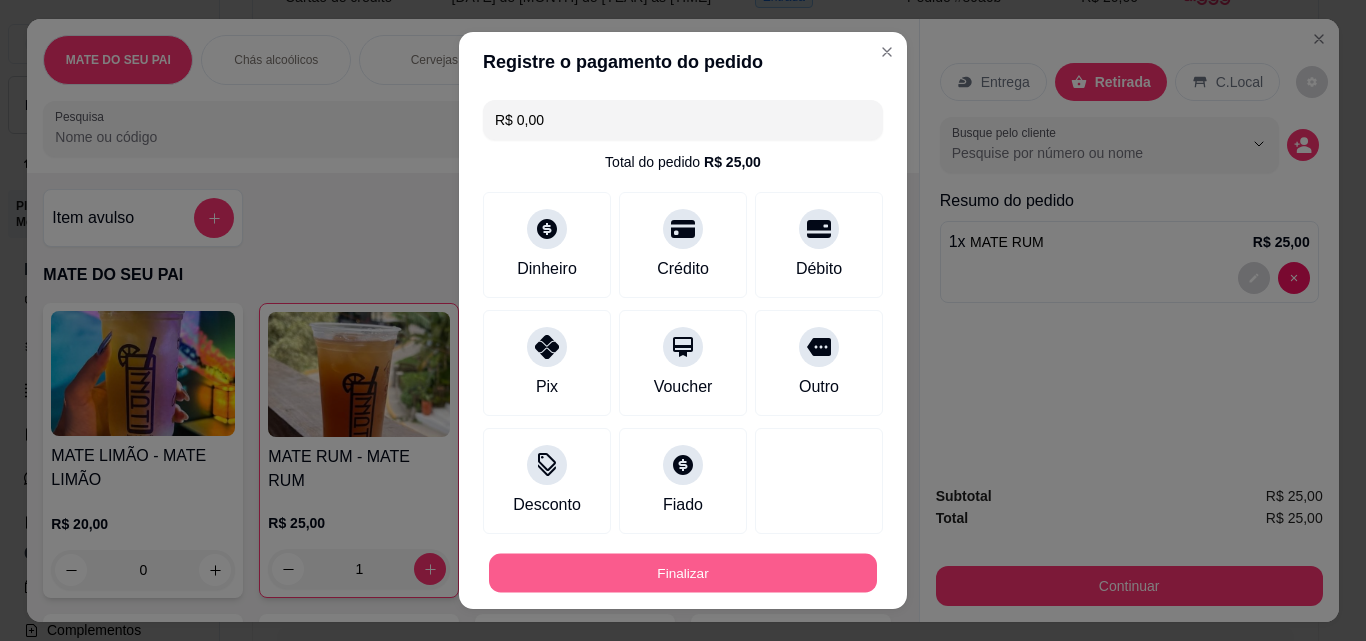 click on "Finalizar" at bounding box center (683, 573) 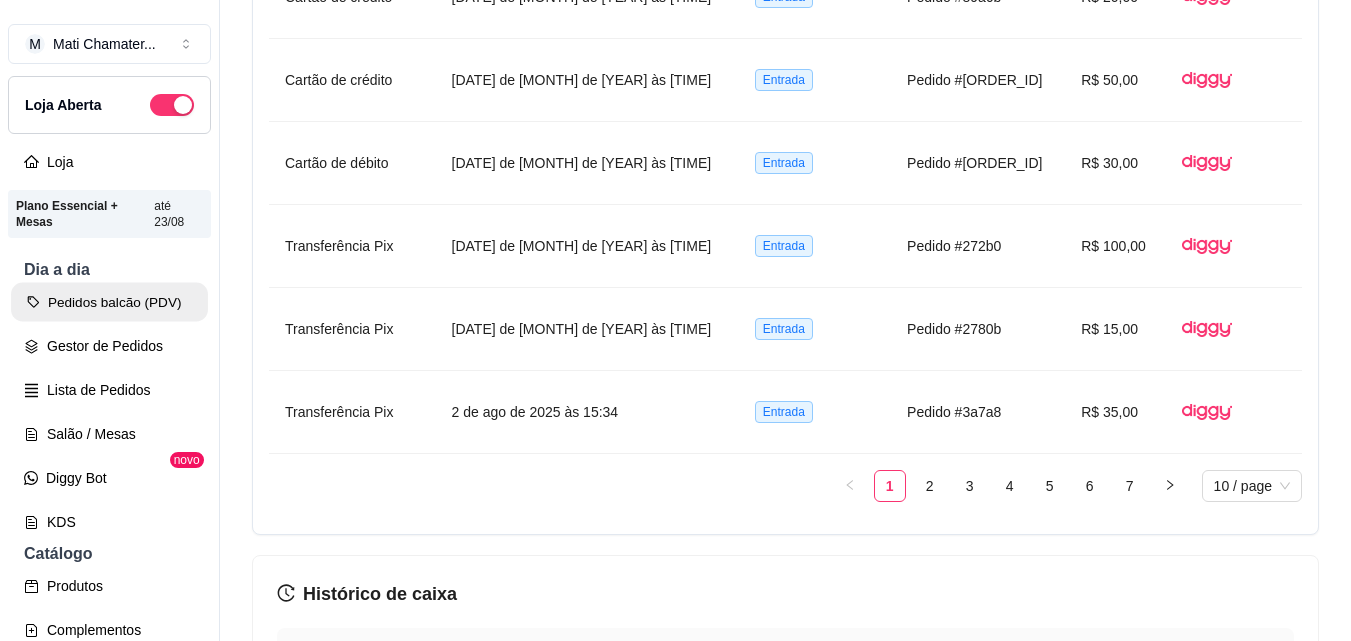 click on "Pedidos balcão (PDV)" at bounding box center [109, 302] 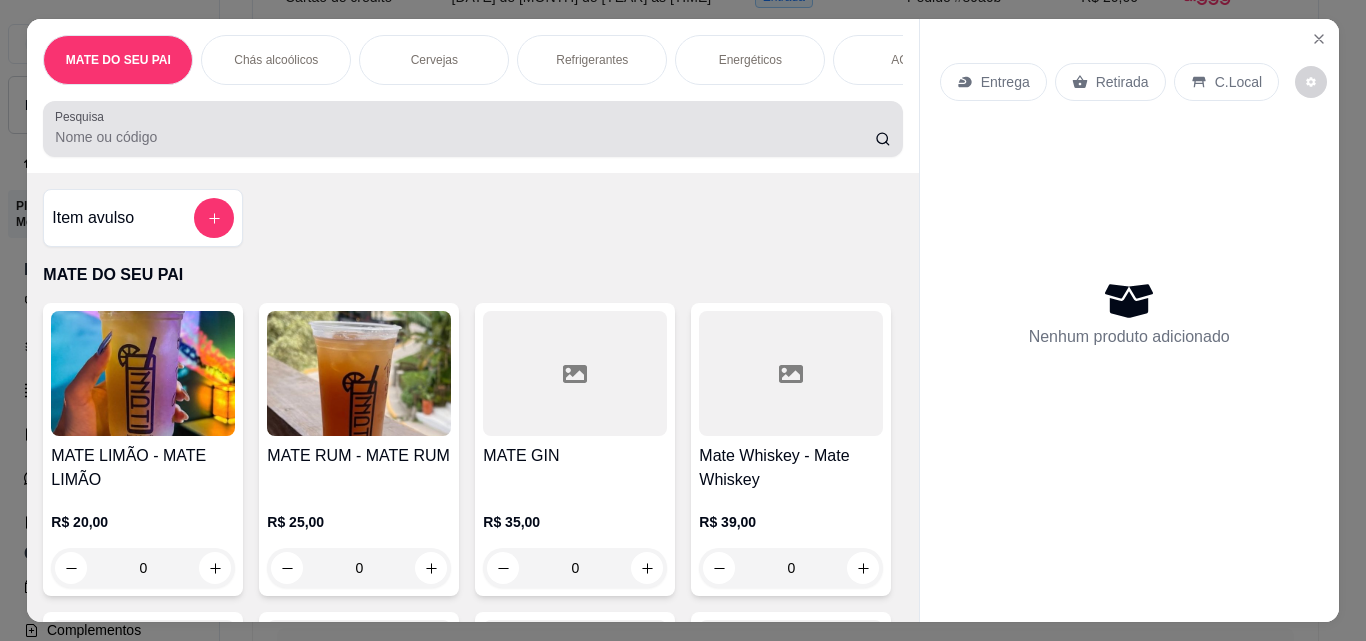click on "Pesquisa" at bounding box center (465, 137) 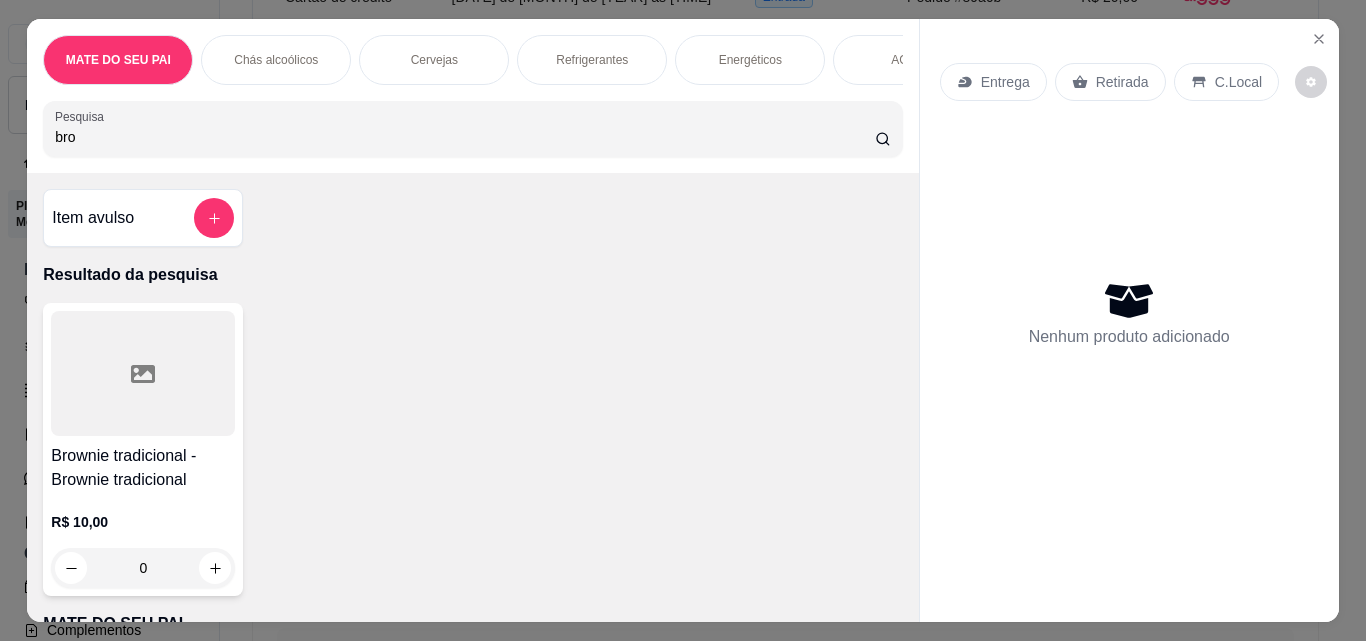 click at bounding box center (143, 373) 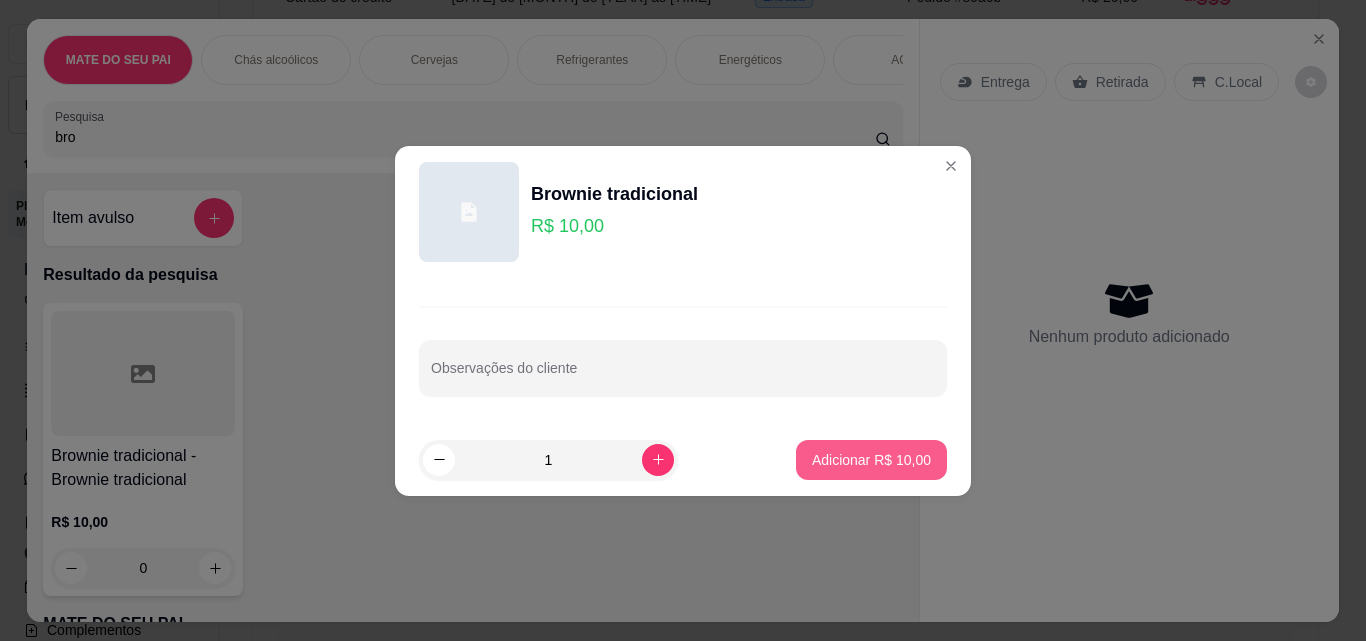 click on "Adicionar   R$ 10,00" at bounding box center [871, 460] 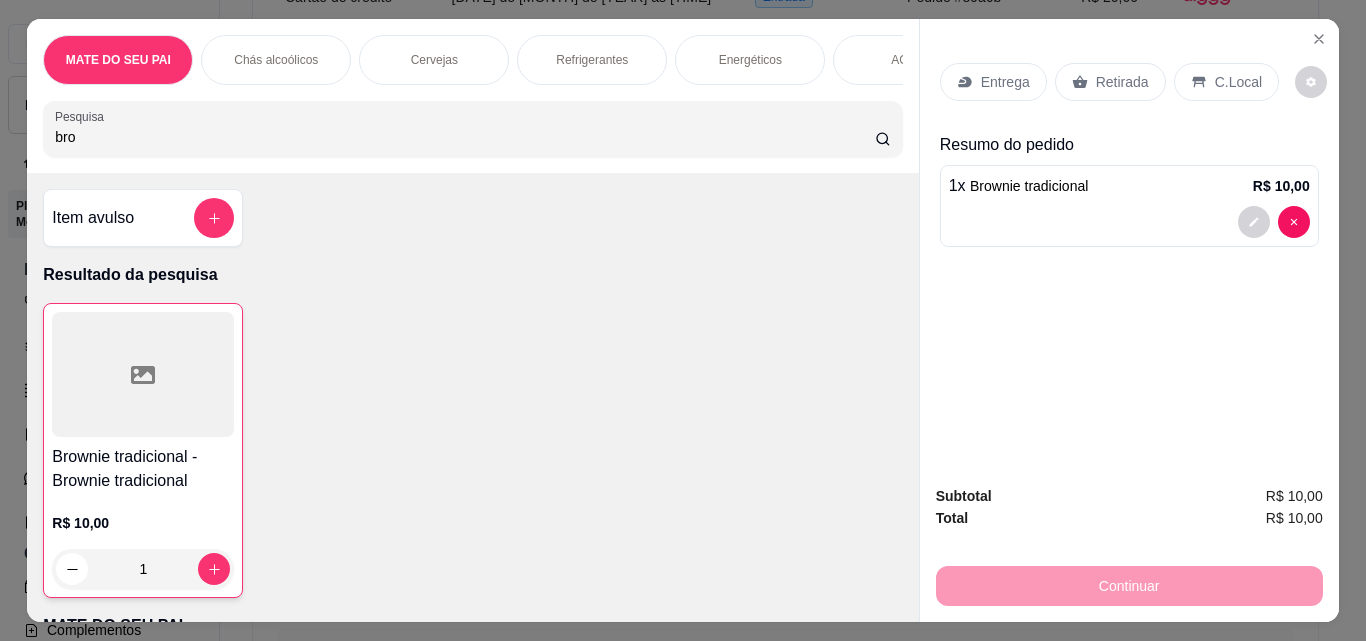 click on "Retirada" at bounding box center [1122, 82] 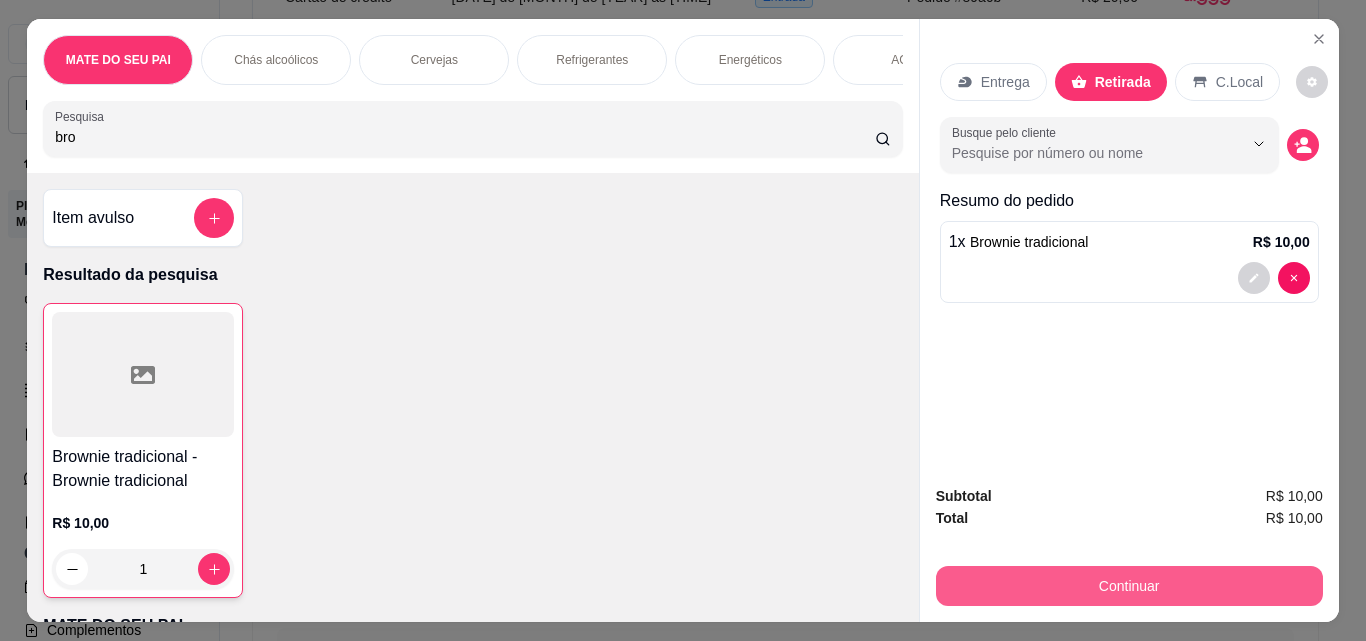 click on "Continuar" at bounding box center (1129, 586) 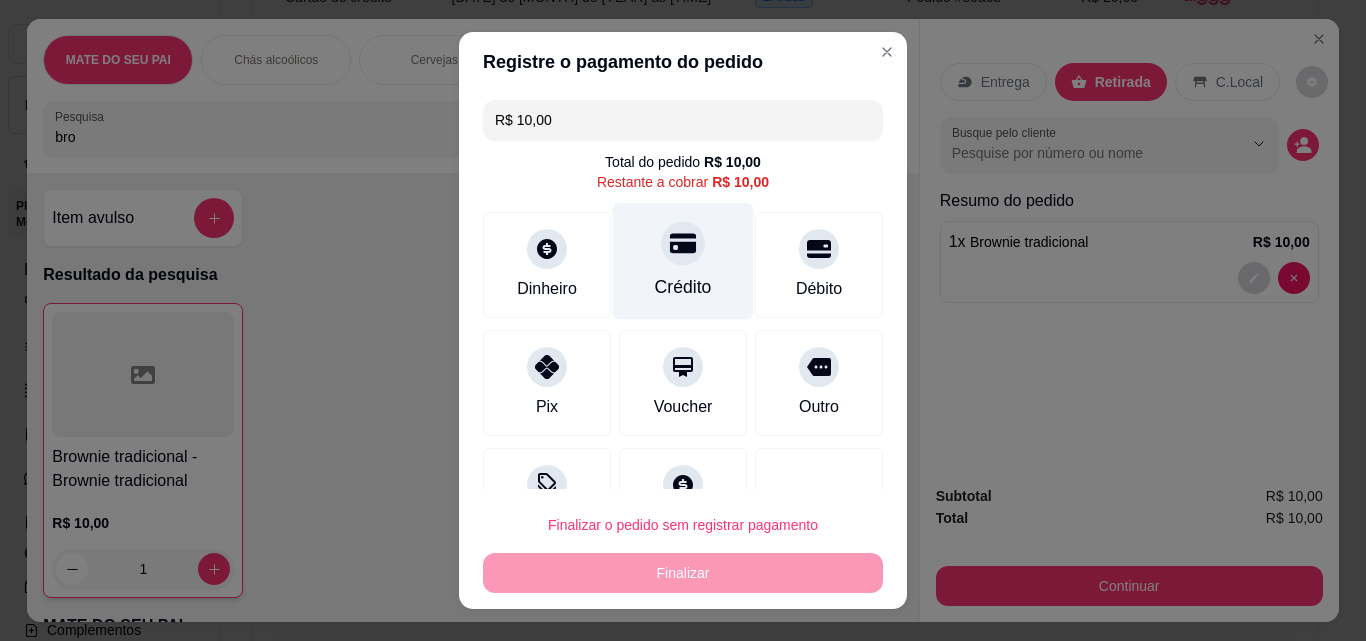 click on "Crédito" at bounding box center (683, 261) 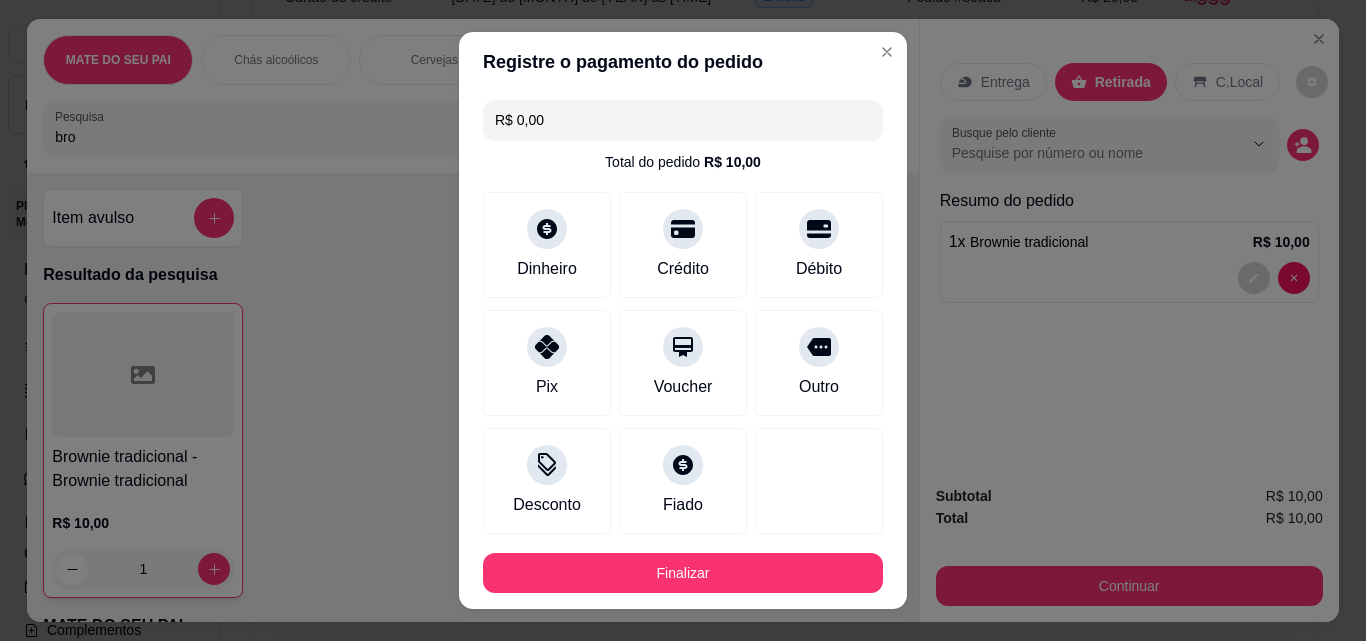 click on "Finalizar" at bounding box center (683, 573) 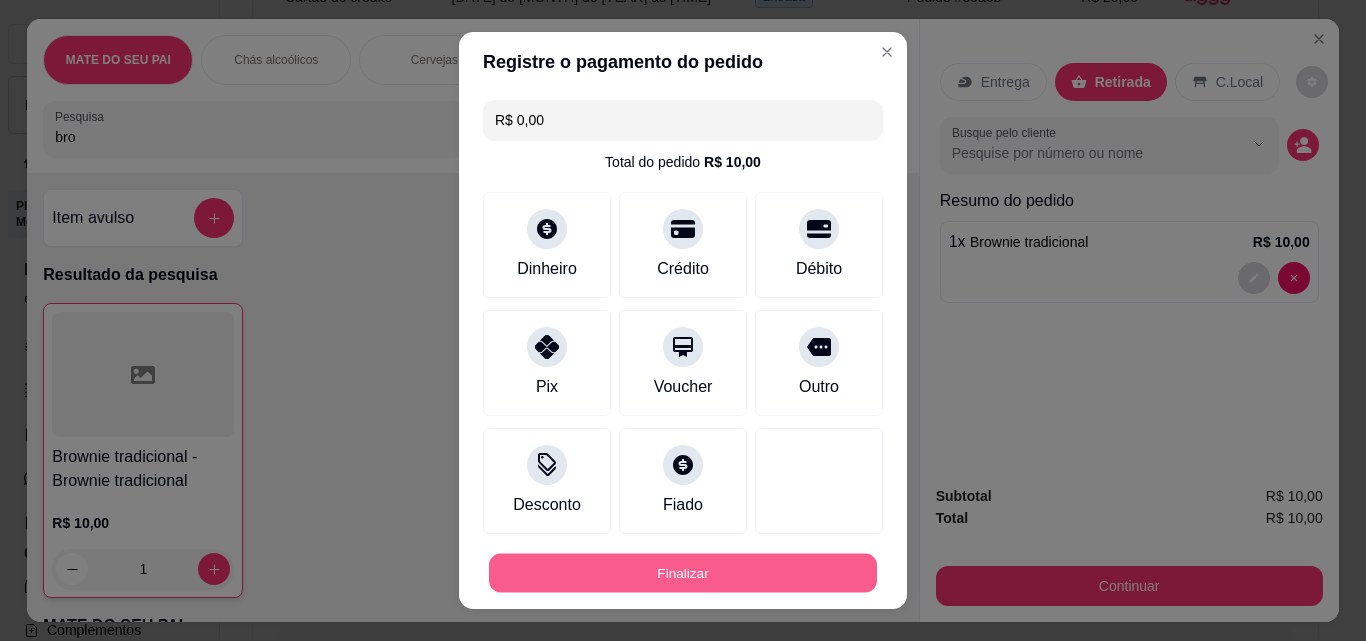 click on "Finalizar" at bounding box center (683, 573) 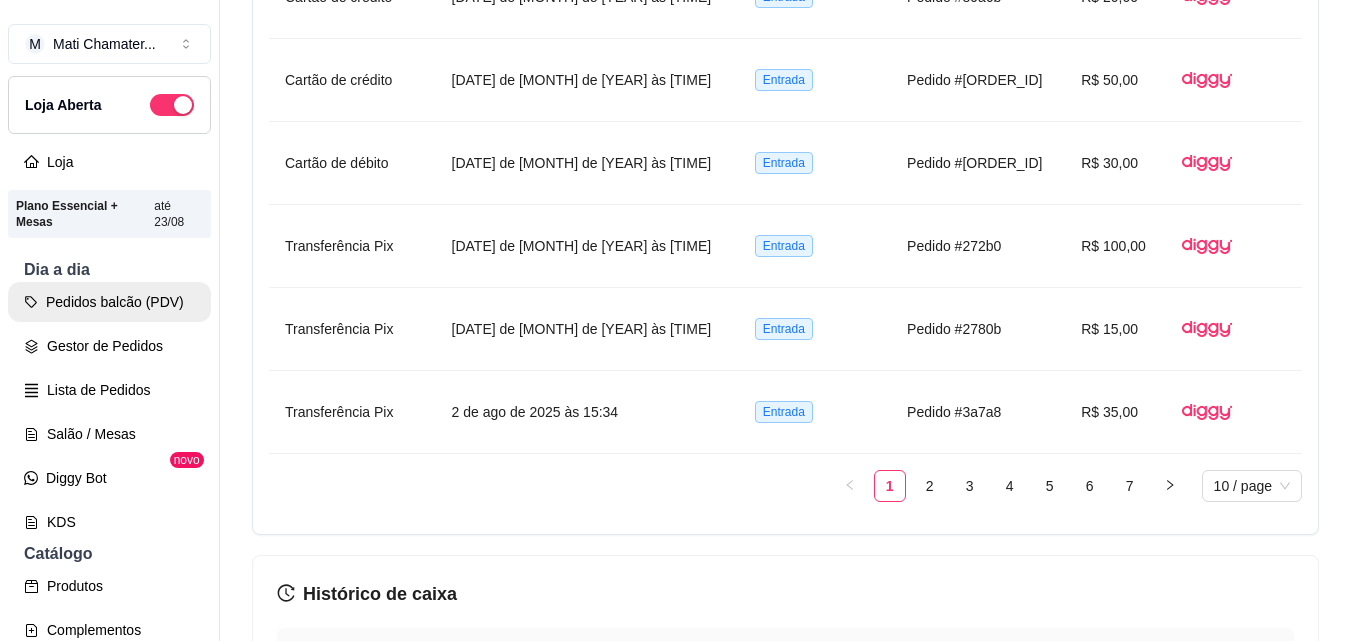 click on "Pedidos balcão (PDV)" at bounding box center [109, 302] 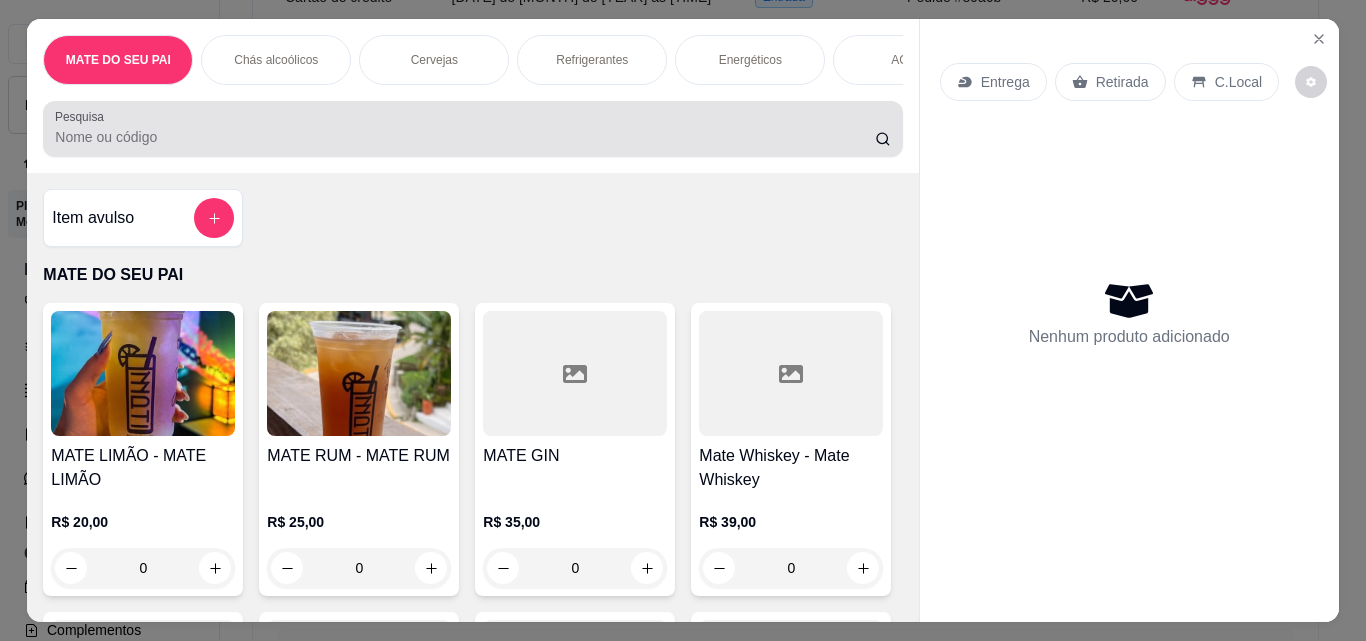 click at bounding box center [472, 129] 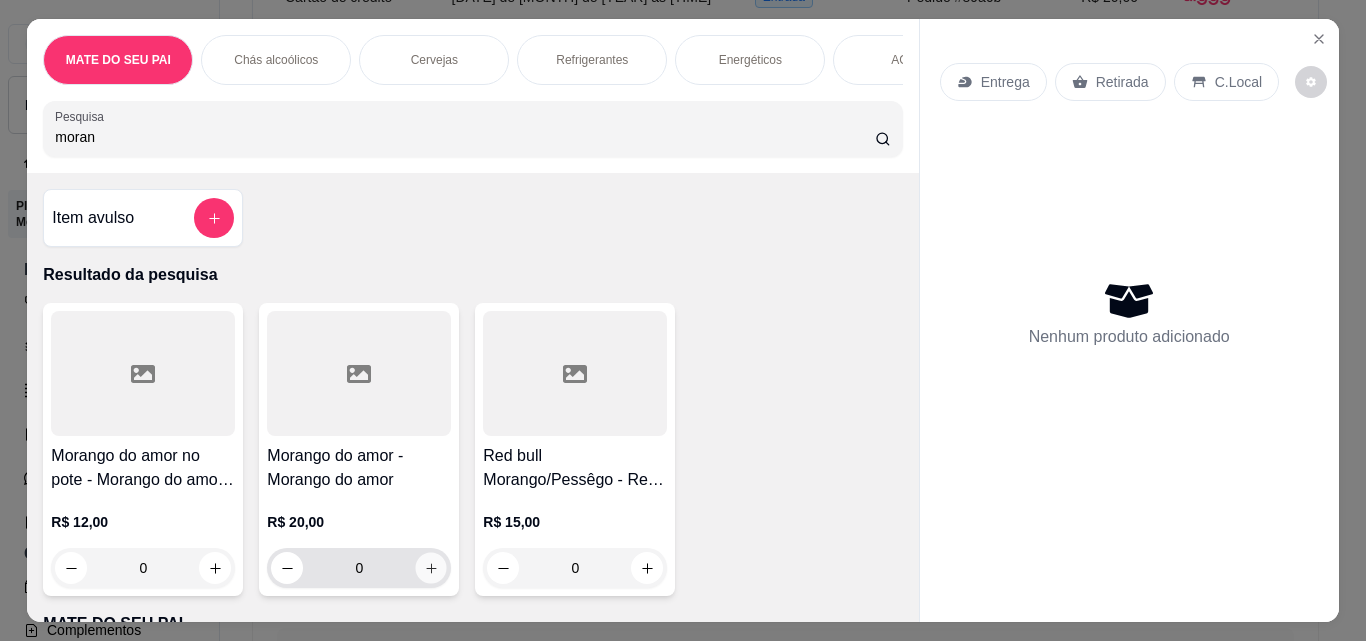 click 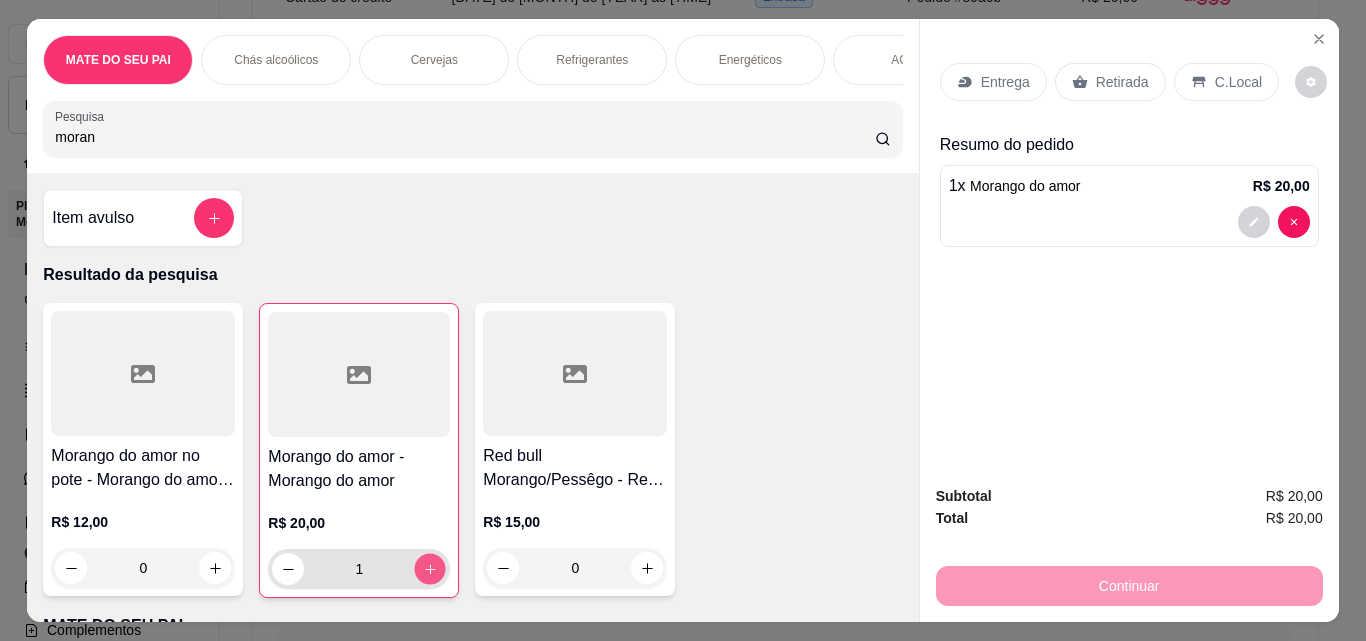 click 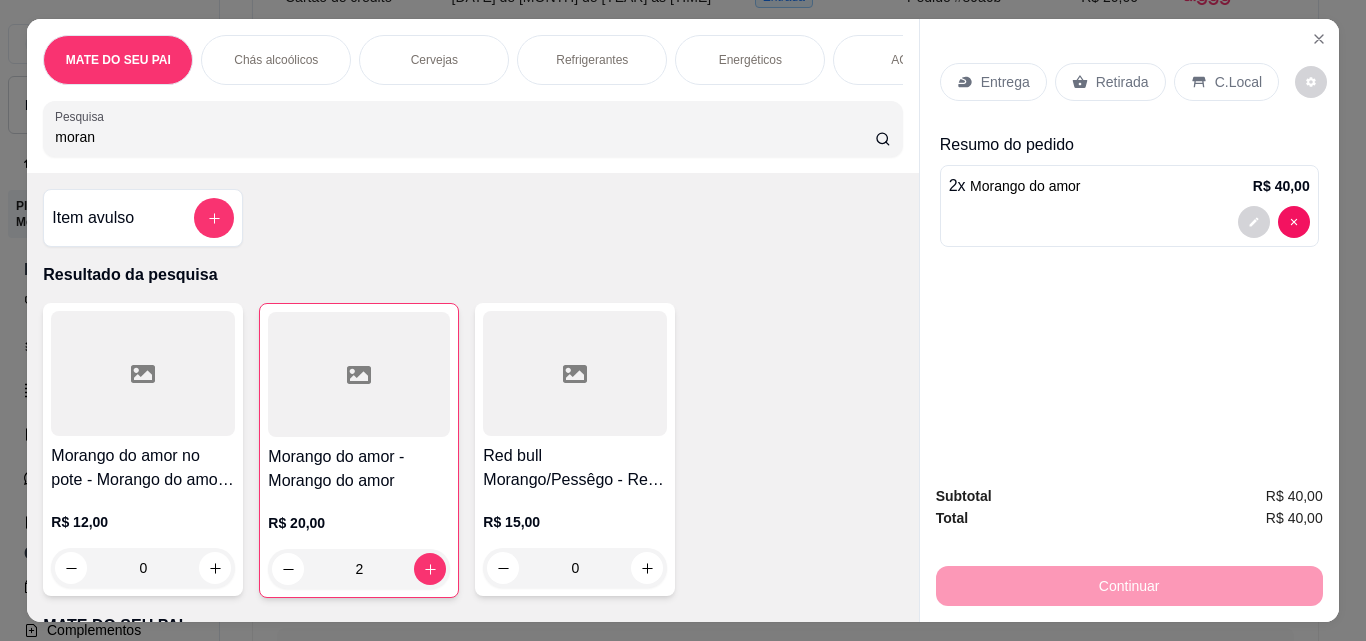 click on "Retirada" at bounding box center [1122, 82] 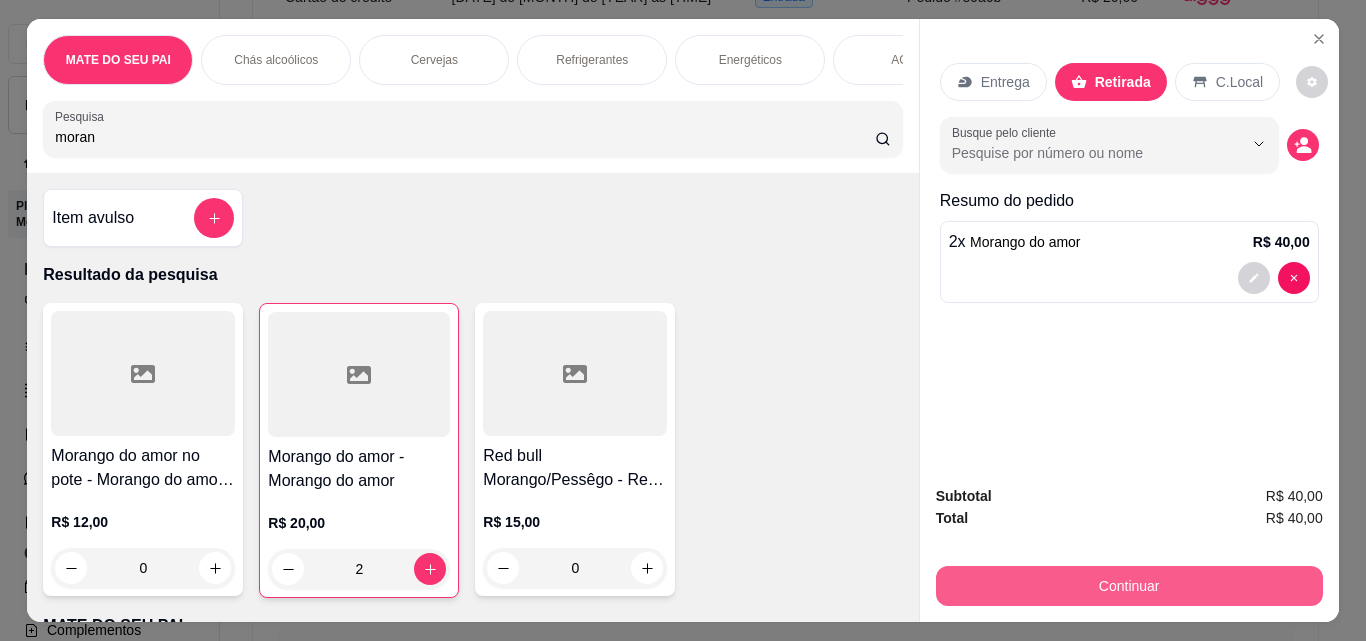 click on "Continuar" at bounding box center [1129, 586] 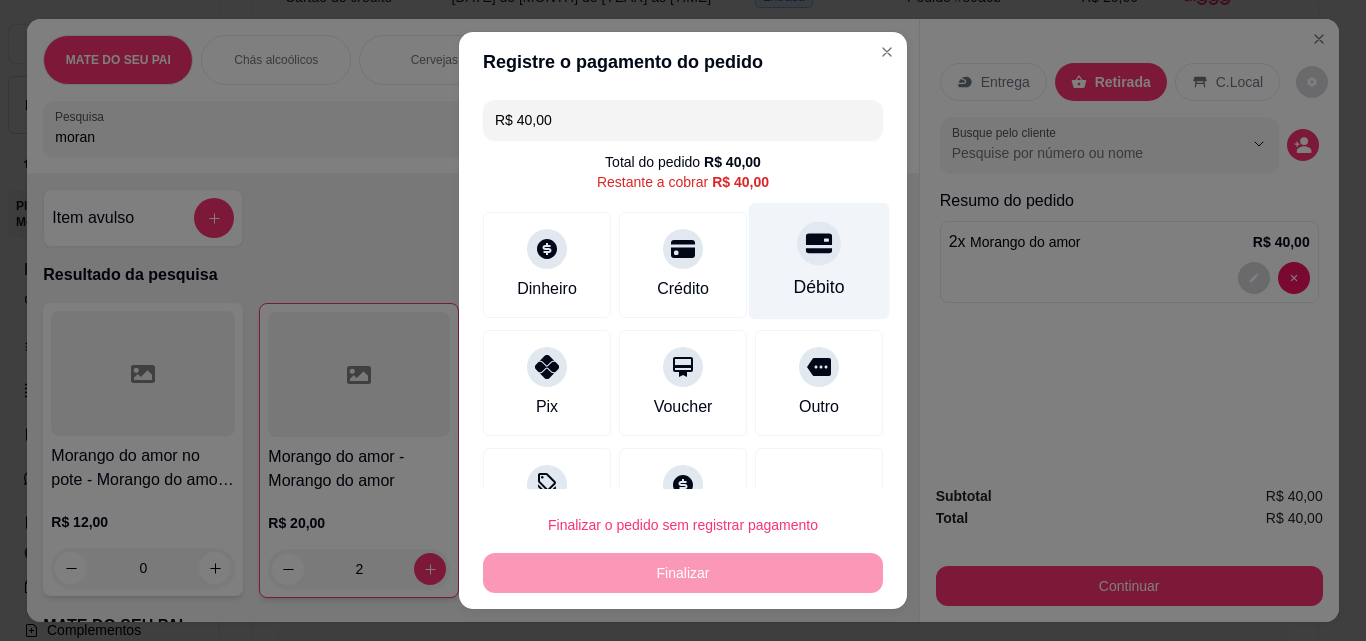 click 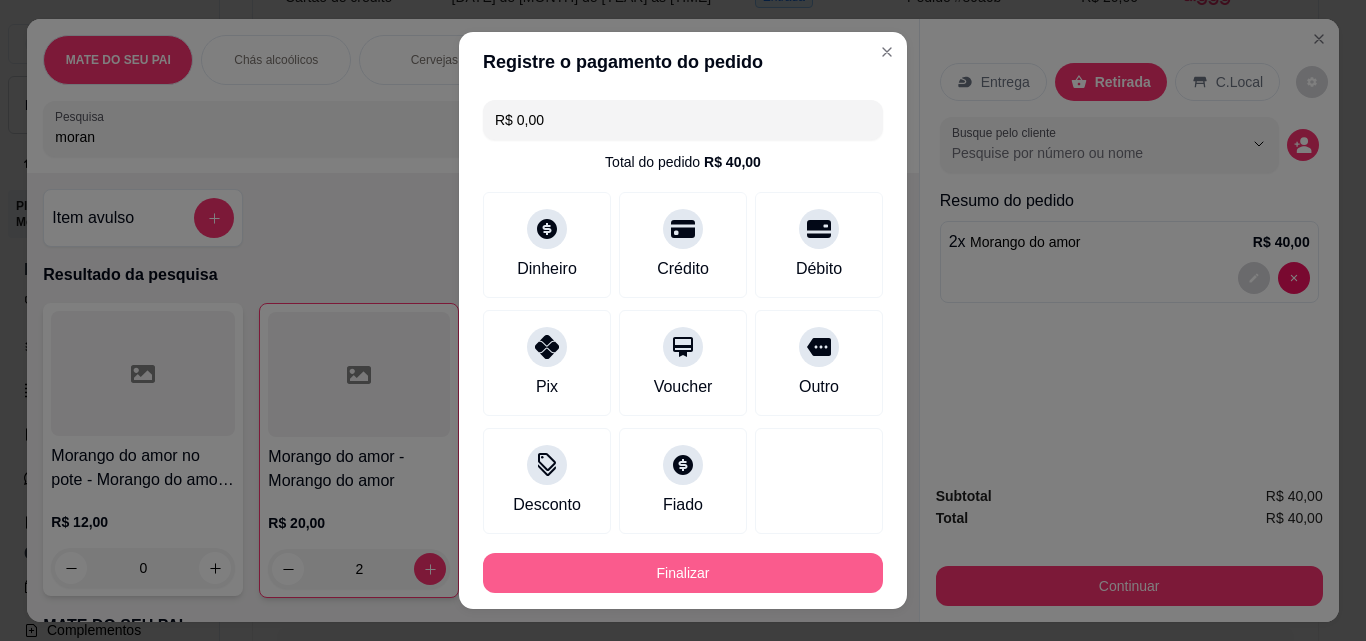 click on "Finalizar" at bounding box center [683, 573] 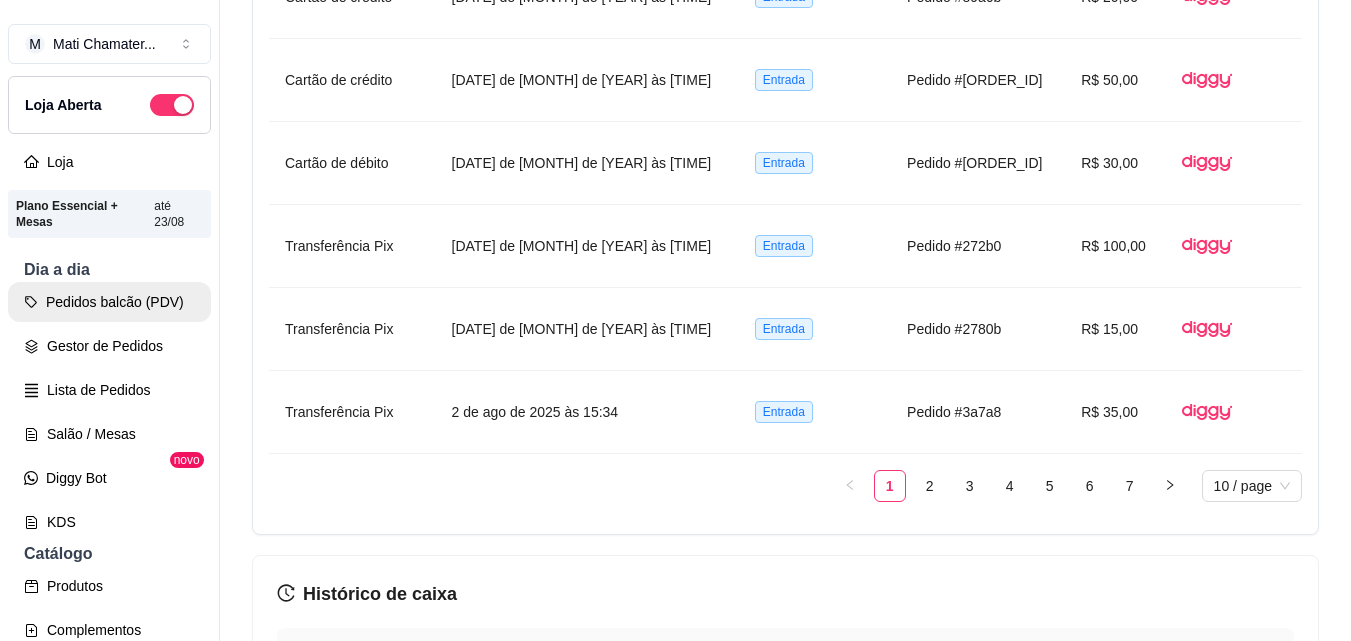 click on "Pedidos balcão (PDV)" at bounding box center (109, 302) 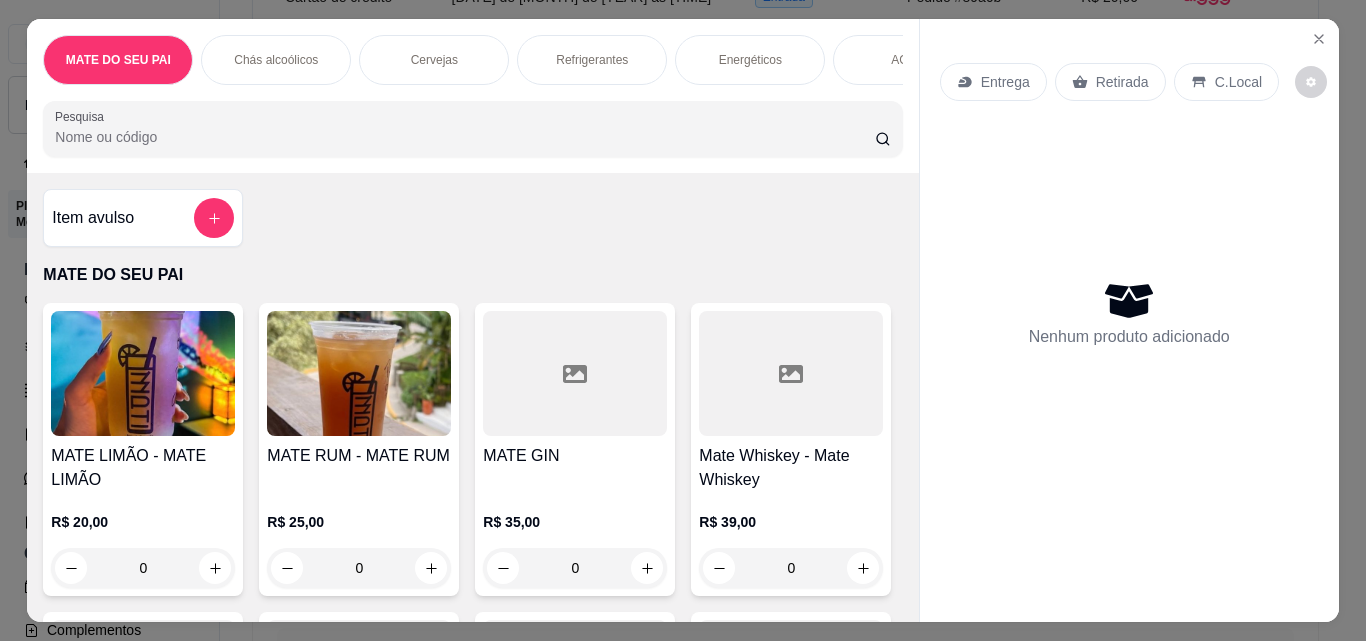 click at bounding box center (359, 373) 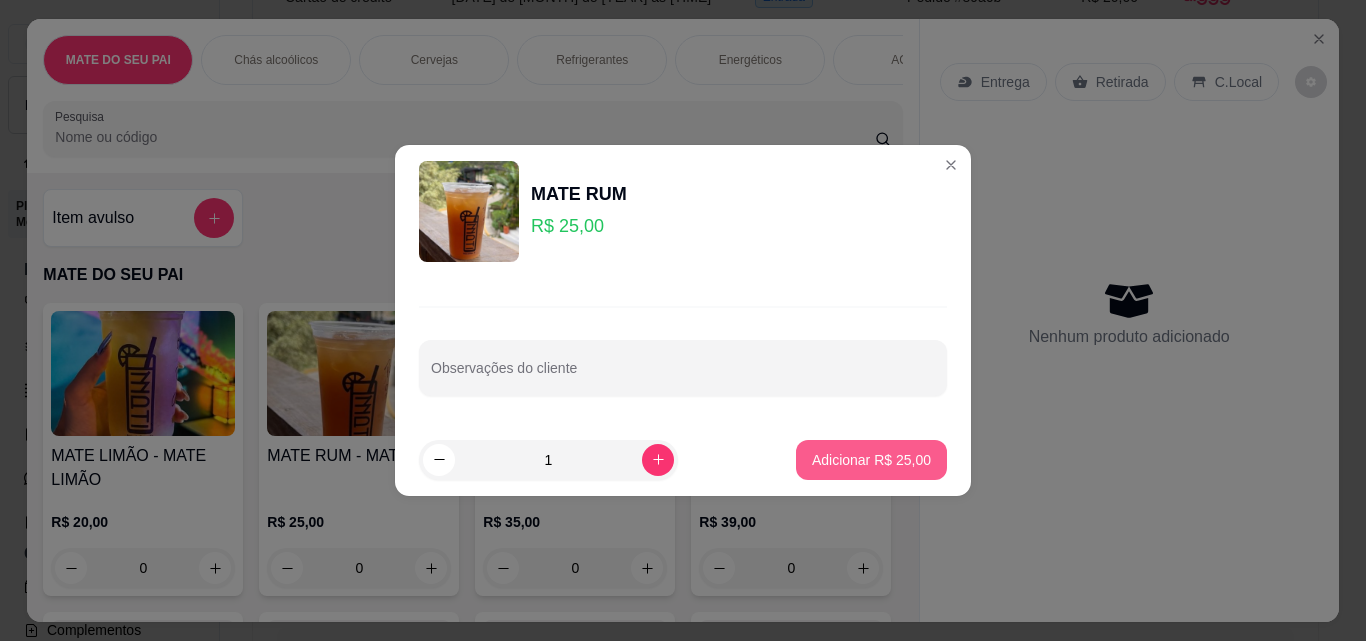 click on "Adicionar   R$ 25,00" at bounding box center (871, 460) 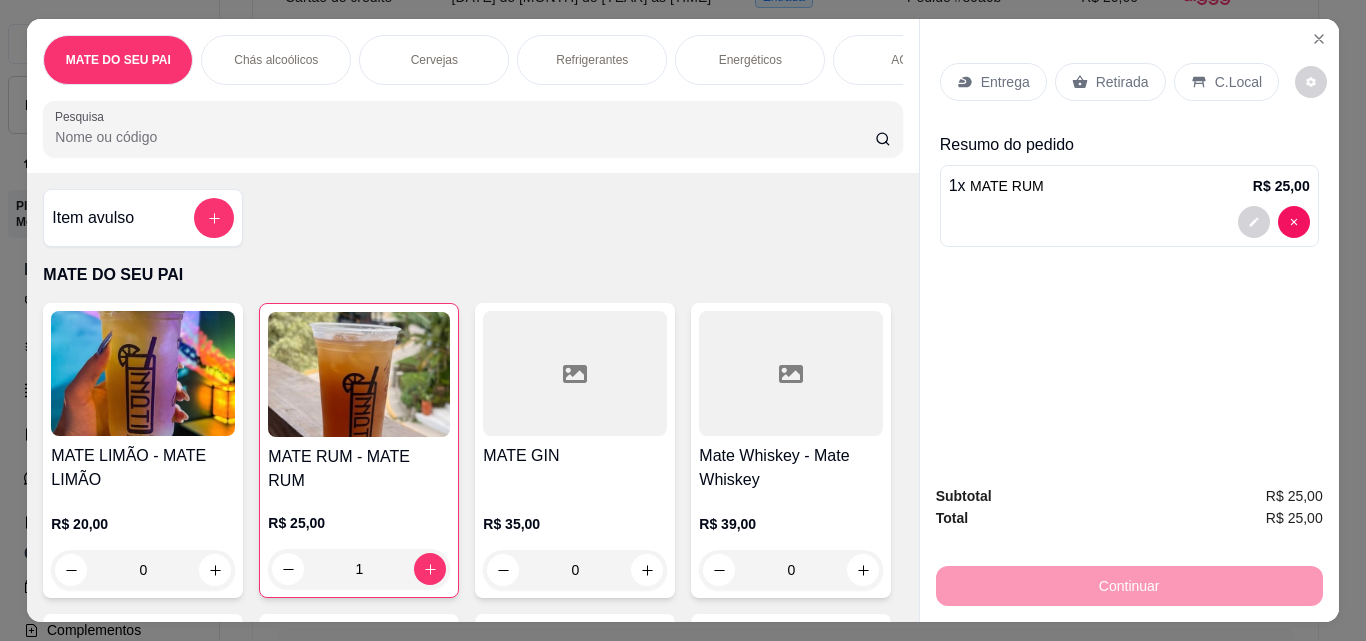 click on "Retirada" at bounding box center [1122, 82] 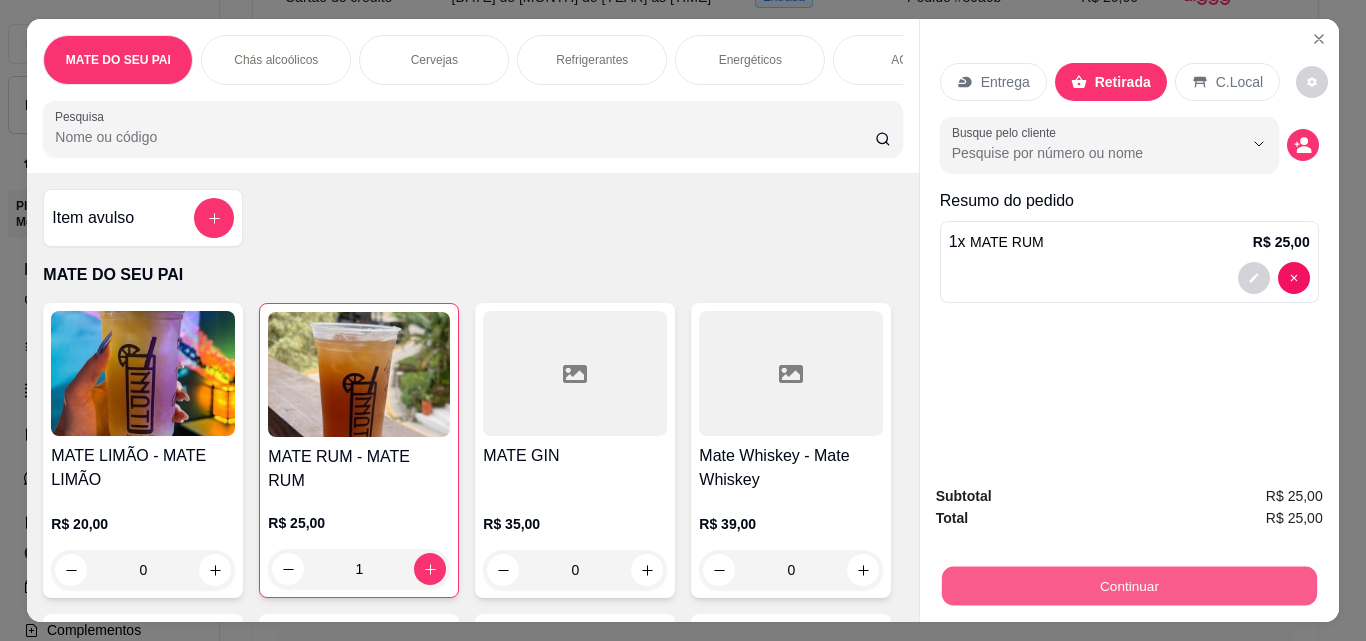 click on "Continuar" at bounding box center (1128, 585) 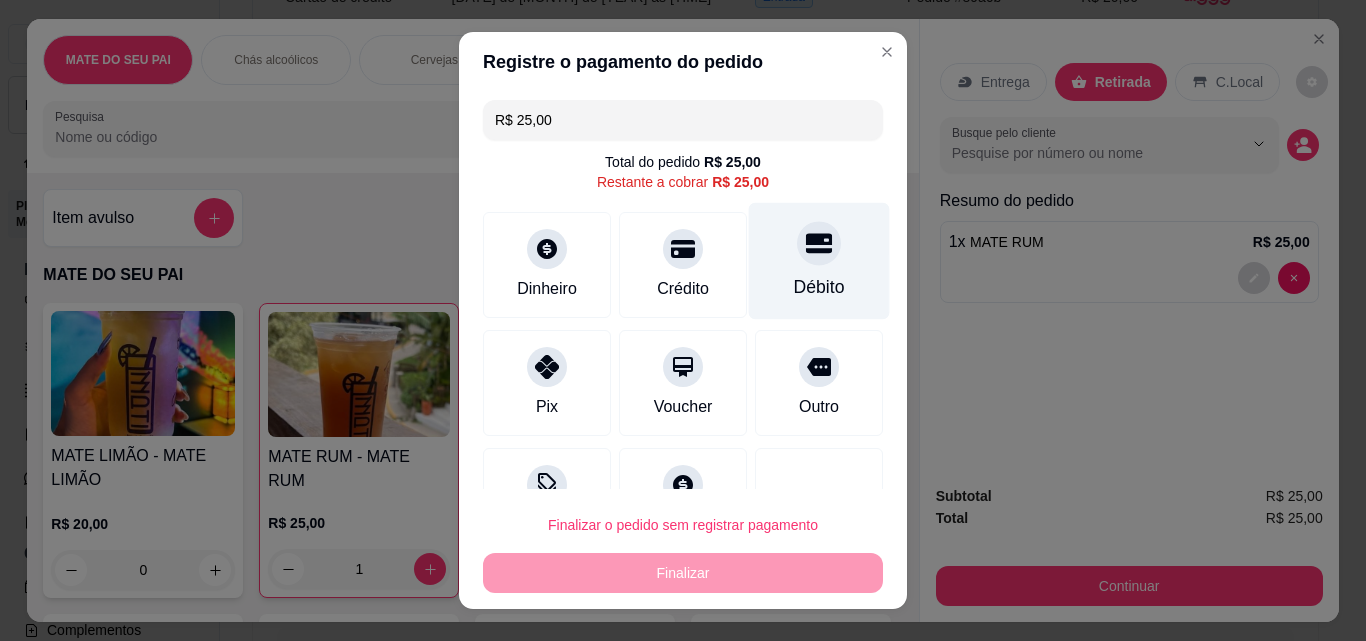 click 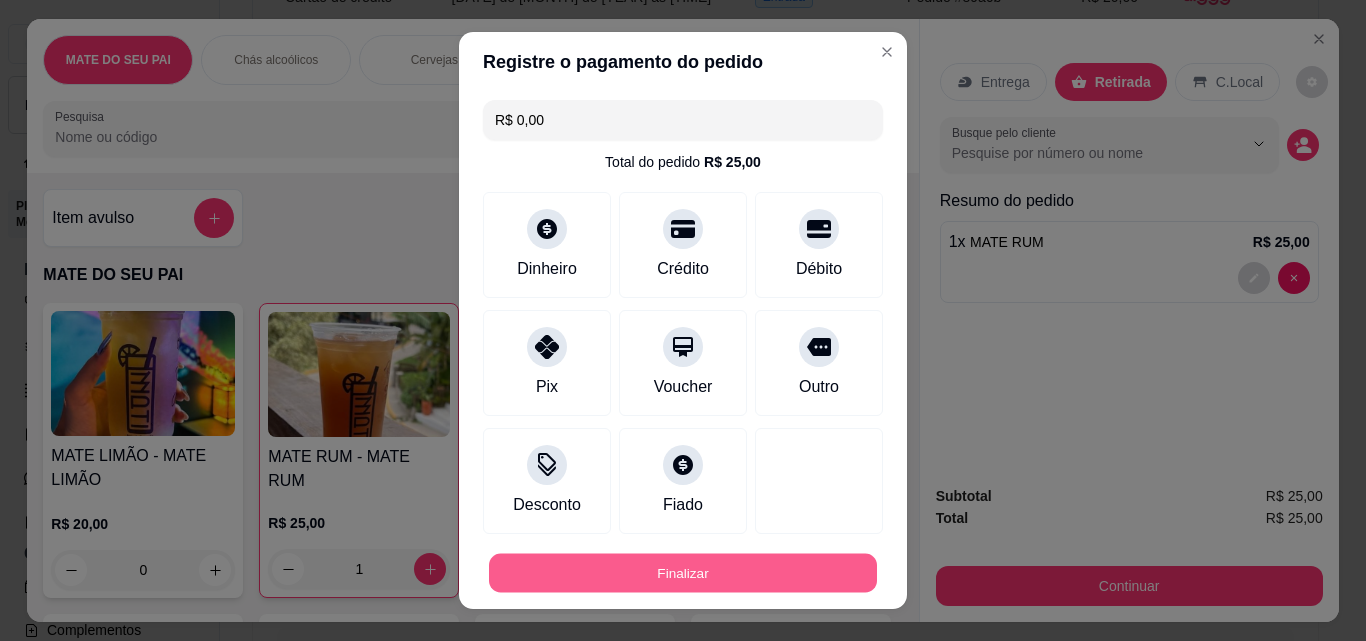 click on "Finalizar" at bounding box center [683, 573] 